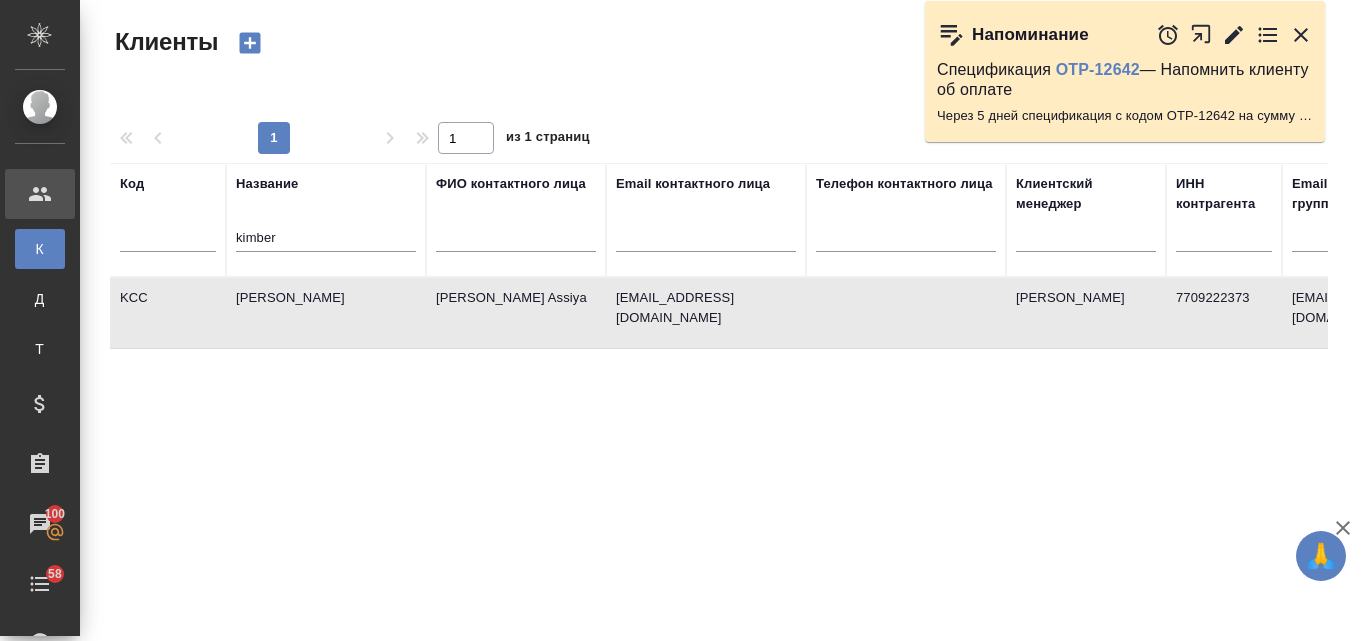 select on "RU" 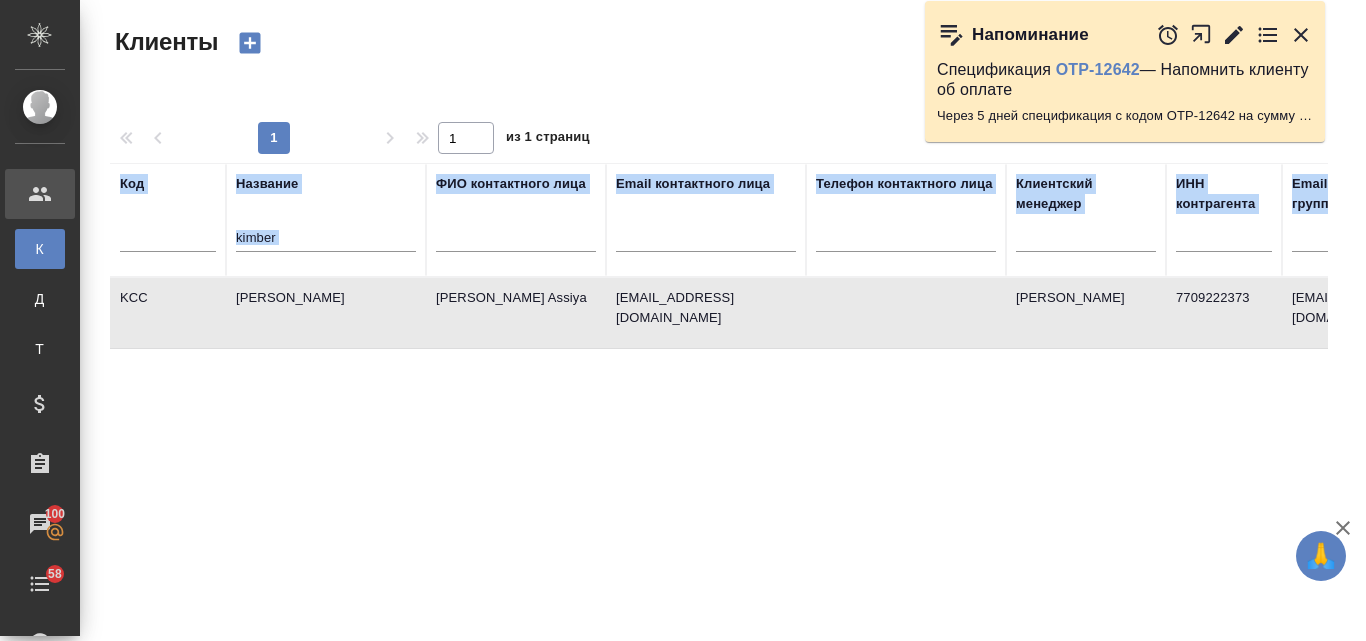 click on "[PERSON_NAME] Assiya" at bounding box center [516, 313] 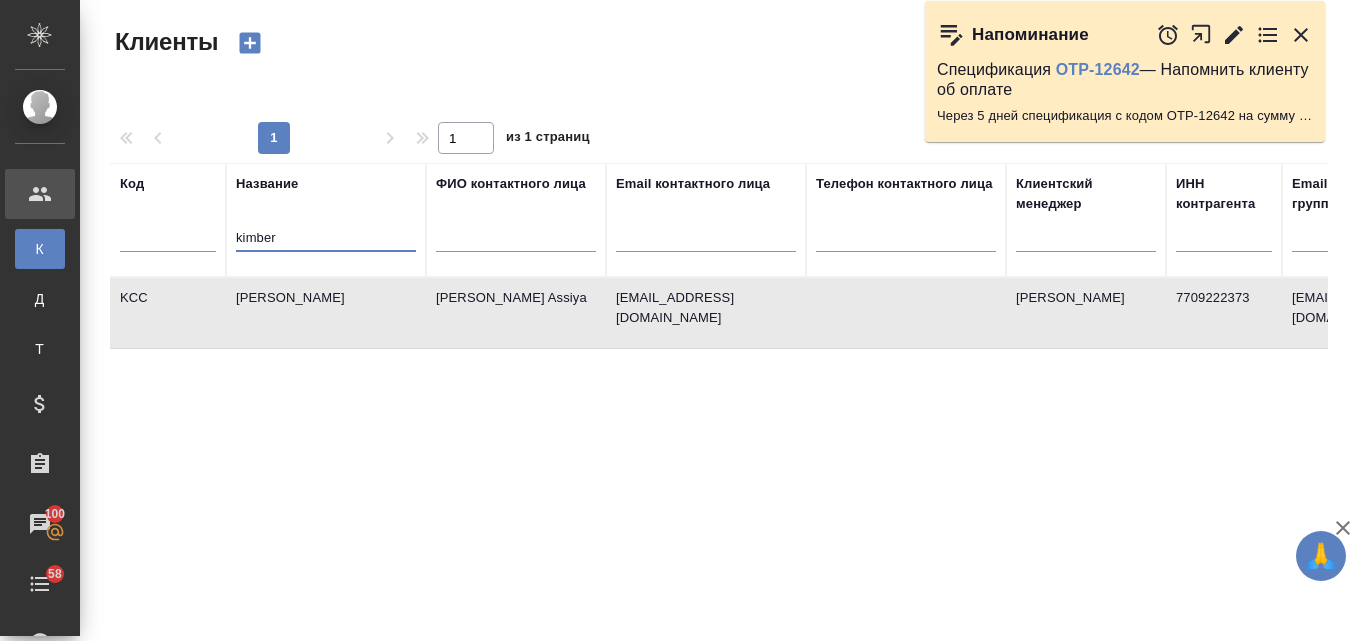 drag, startPoint x: 266, startPoint y: 244, endPoint x: 206, endPoint y: 244, distance: 60 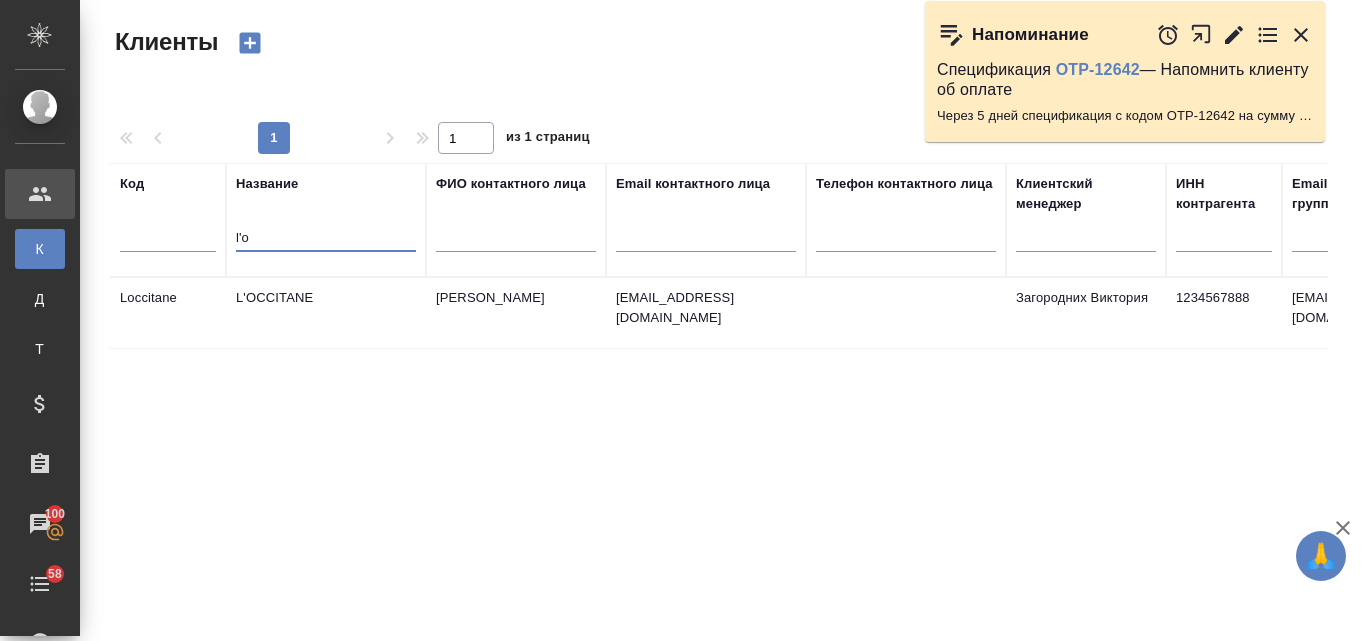 type on "l'o" 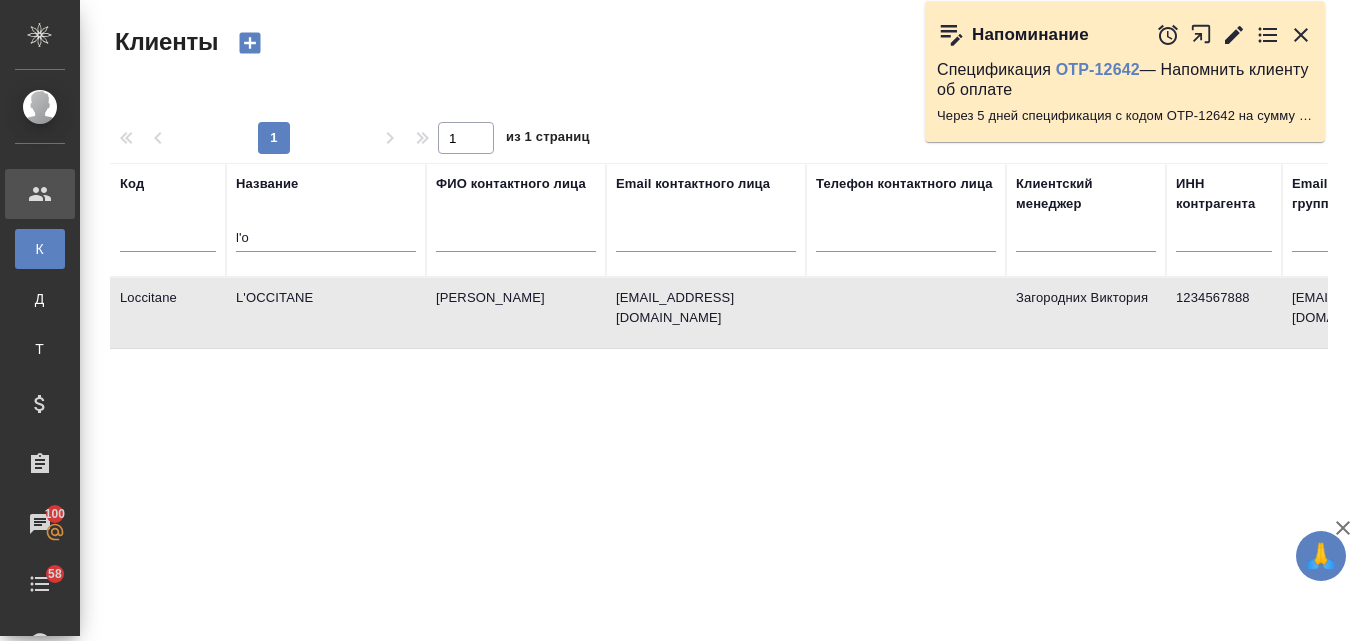 click on "L'OCCITANE" at bounding box center (326, 313) 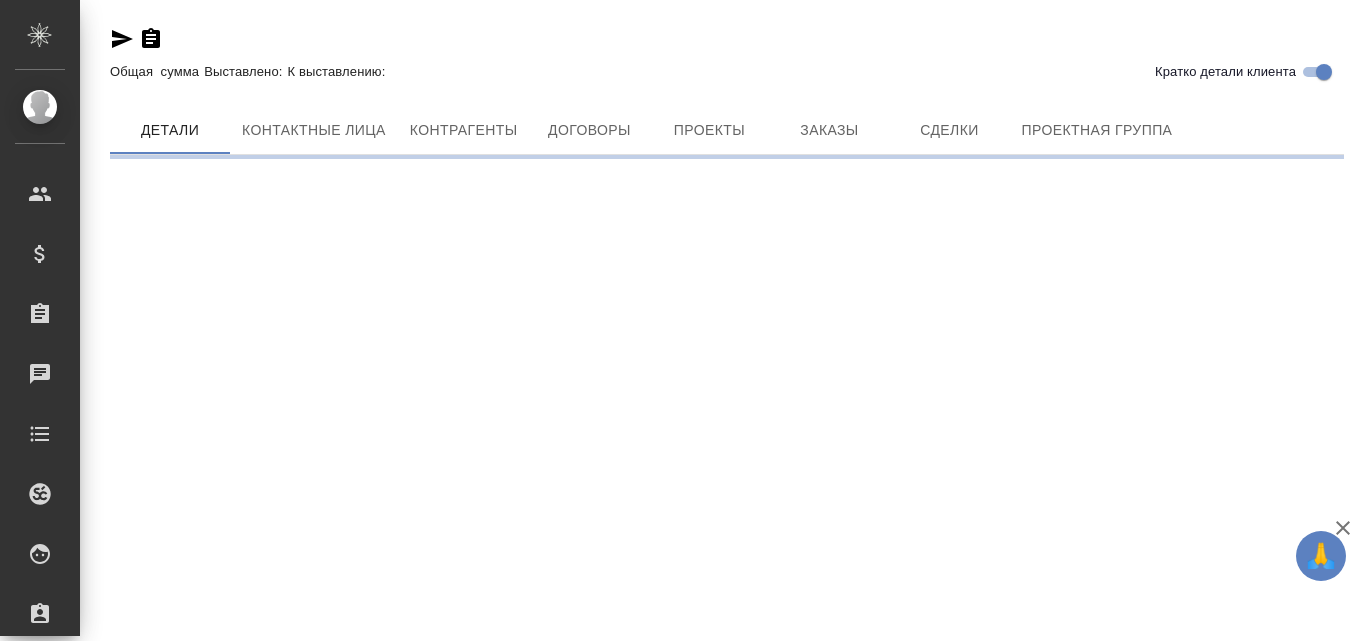 scroll, scrollTop: 0, scrollLeft: 0, axis: both 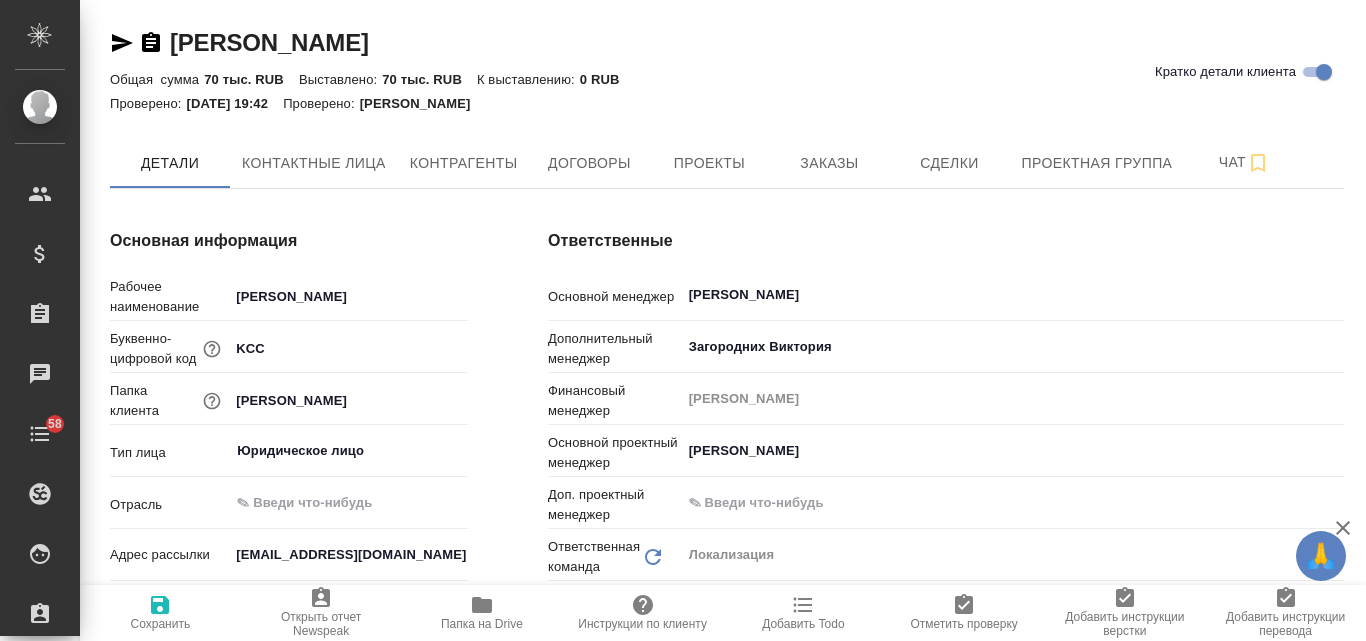 type on "x" 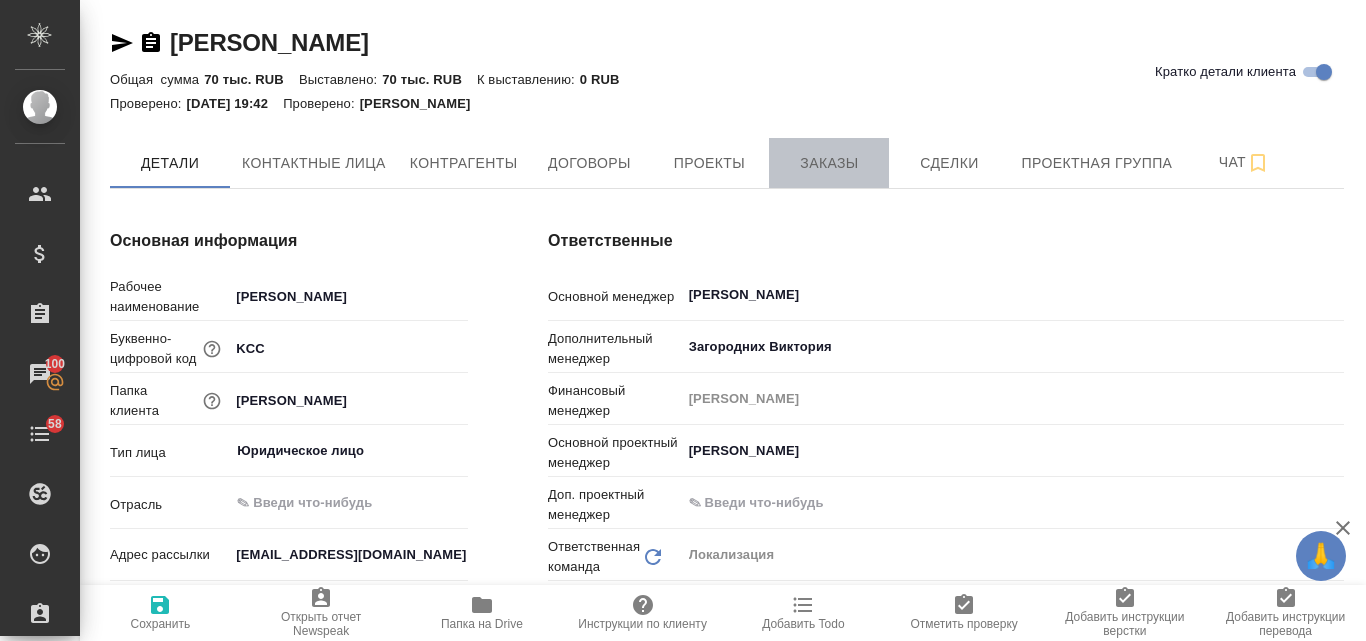 click on "Заказы" at bounding box center (829, 163) 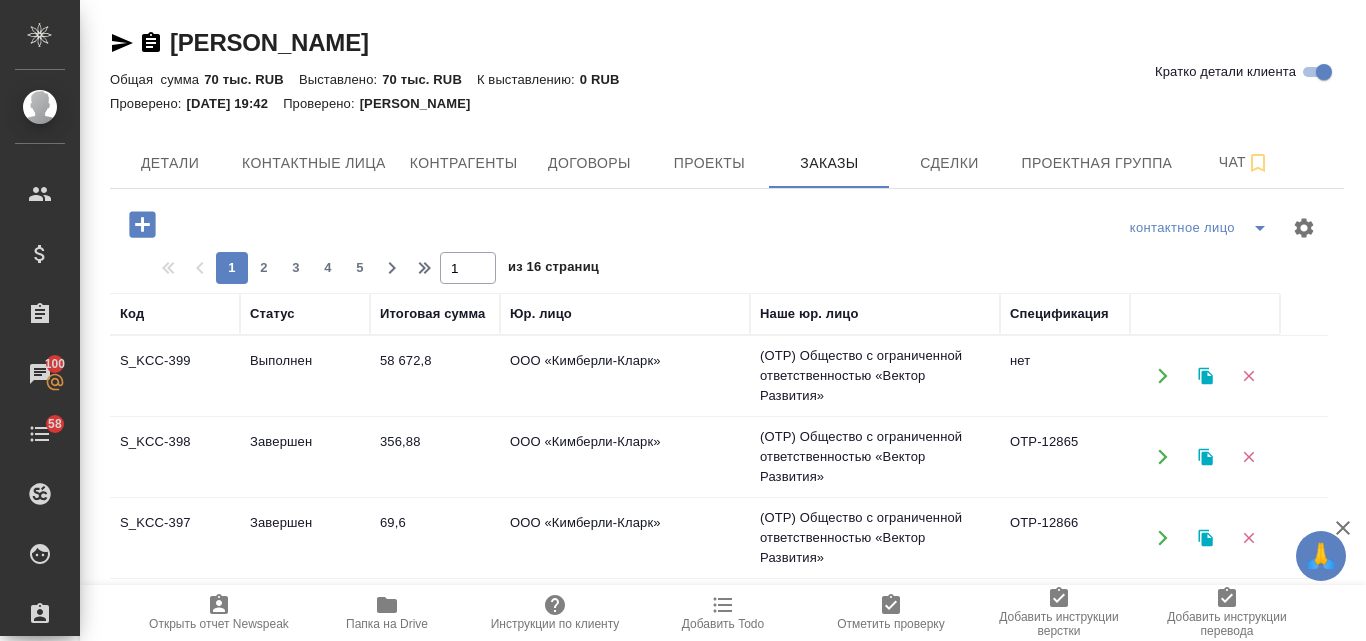 click on "356,88" at bounding box center (435, 376) 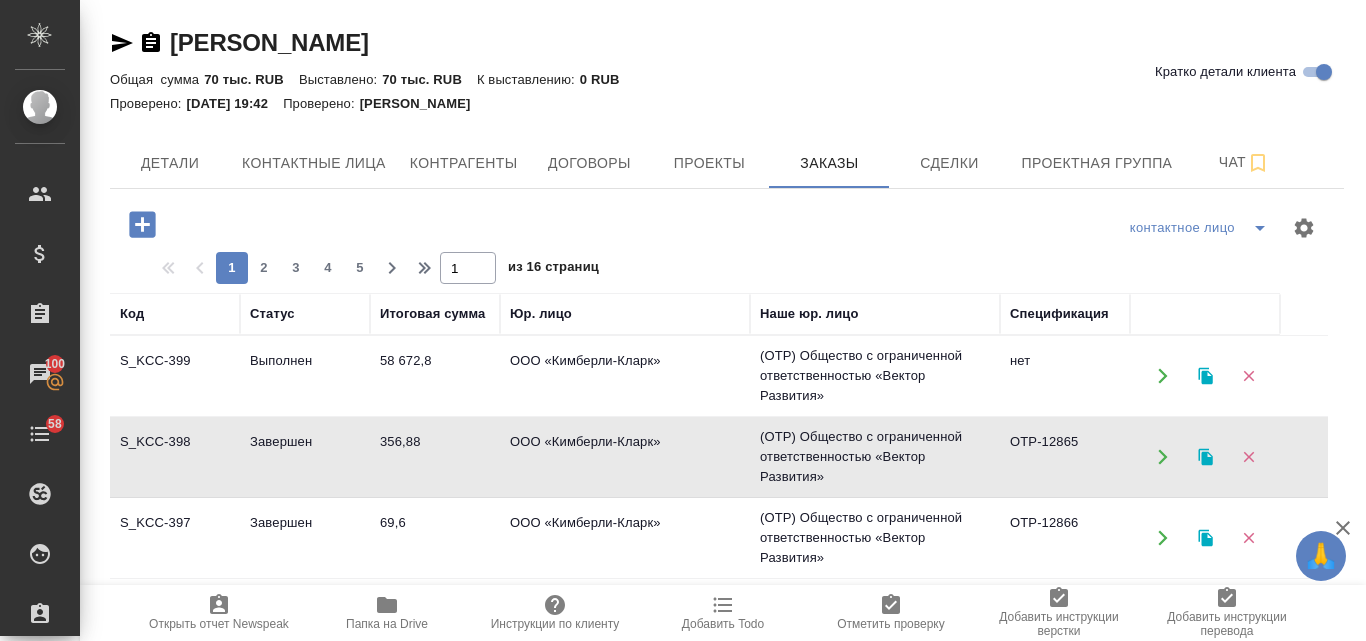 click on "356,88" at bounding box center [435, 376] 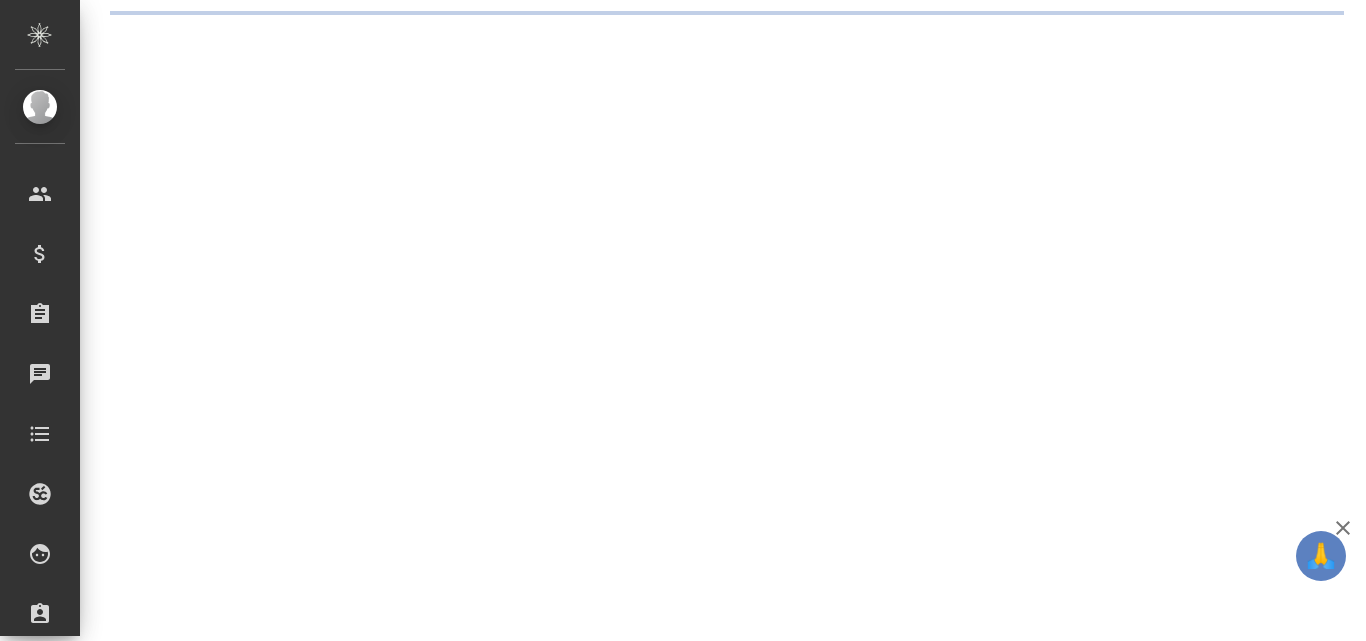 scroll, scrollTop: 0, scrollLeft: 0, axis: both 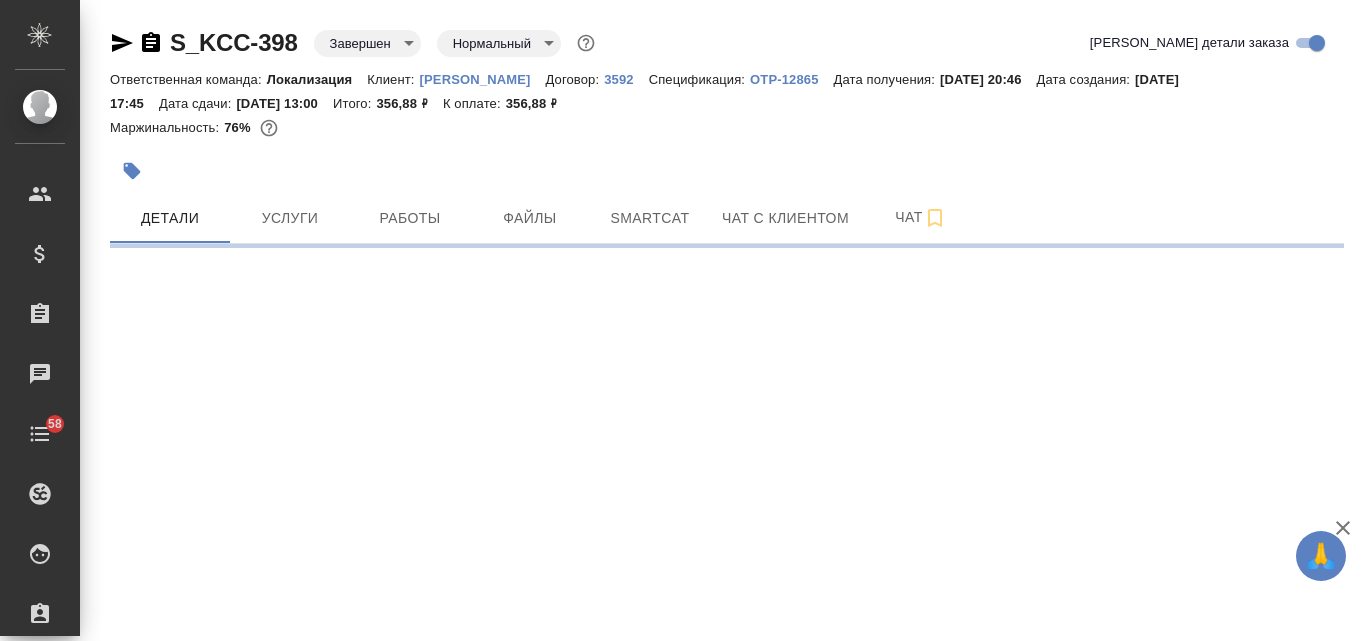 select on "RU" 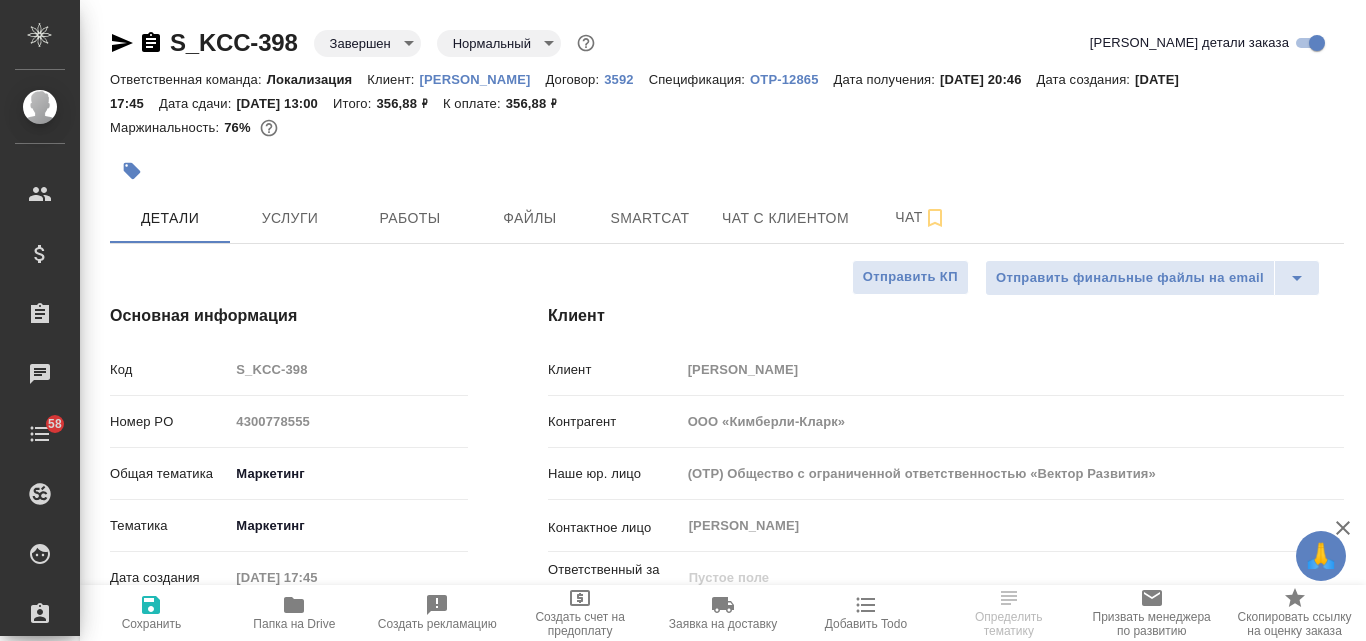 type on "x" 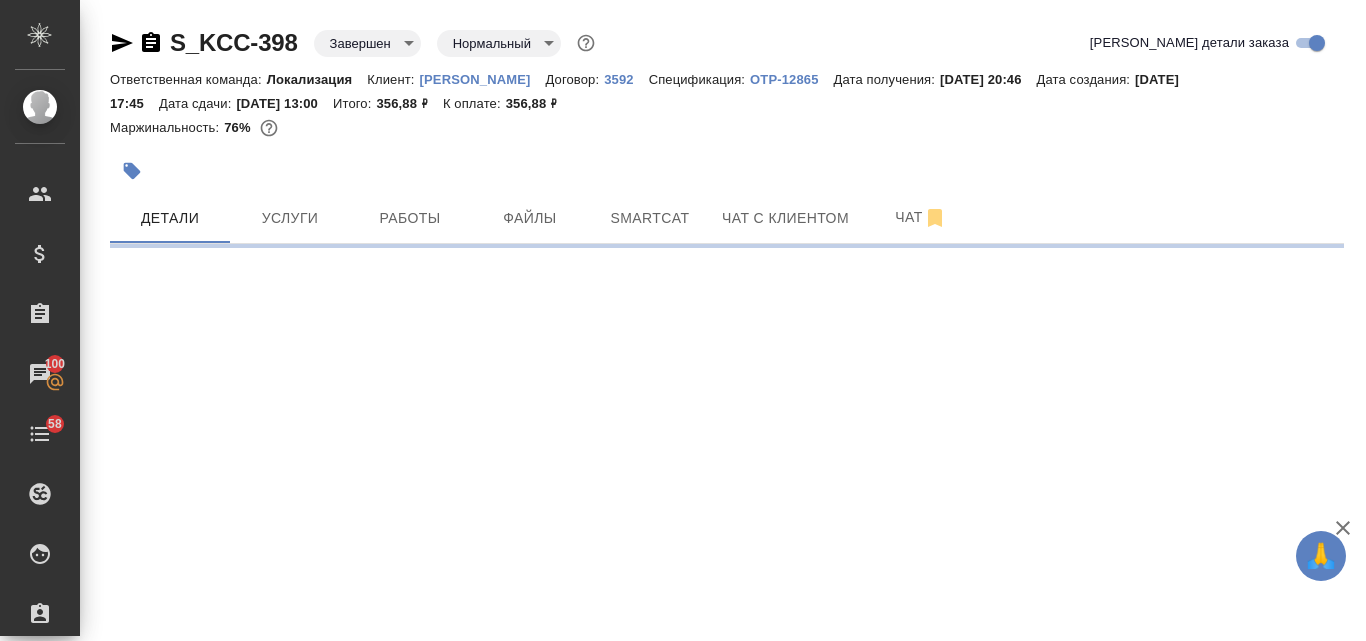 select on "RU" 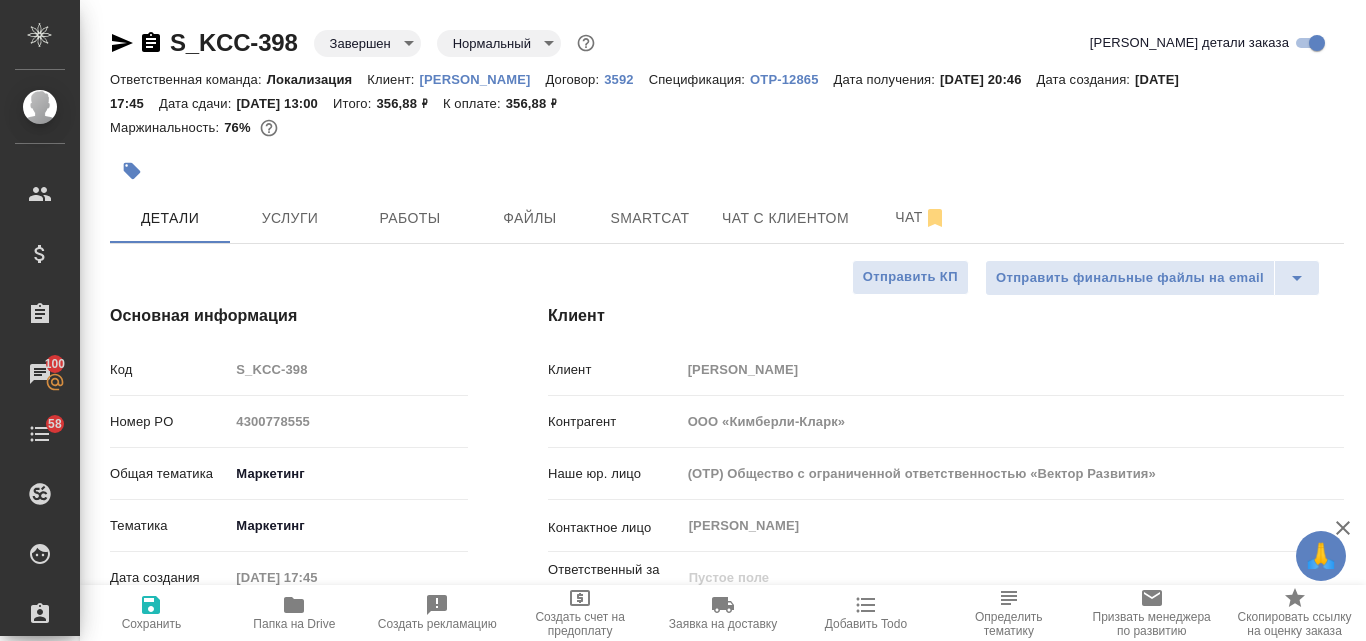 type on "x" 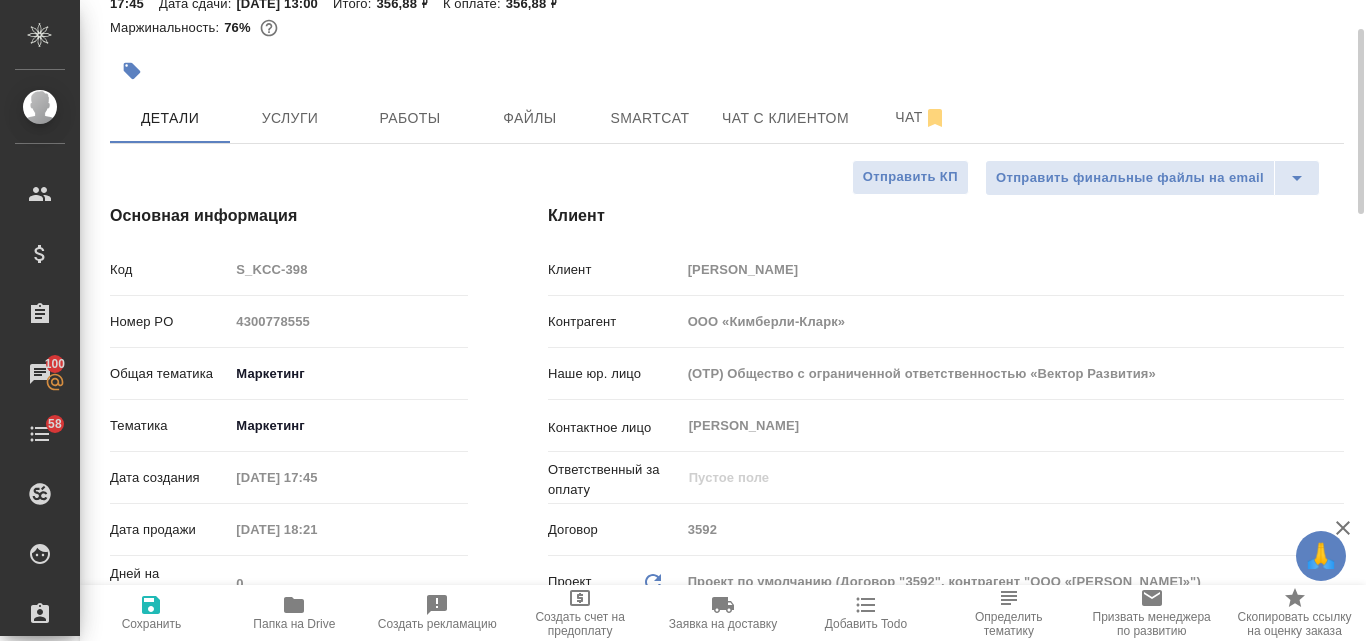 scroll, scrollTop: 0, scrollLeft: 0, axis: both 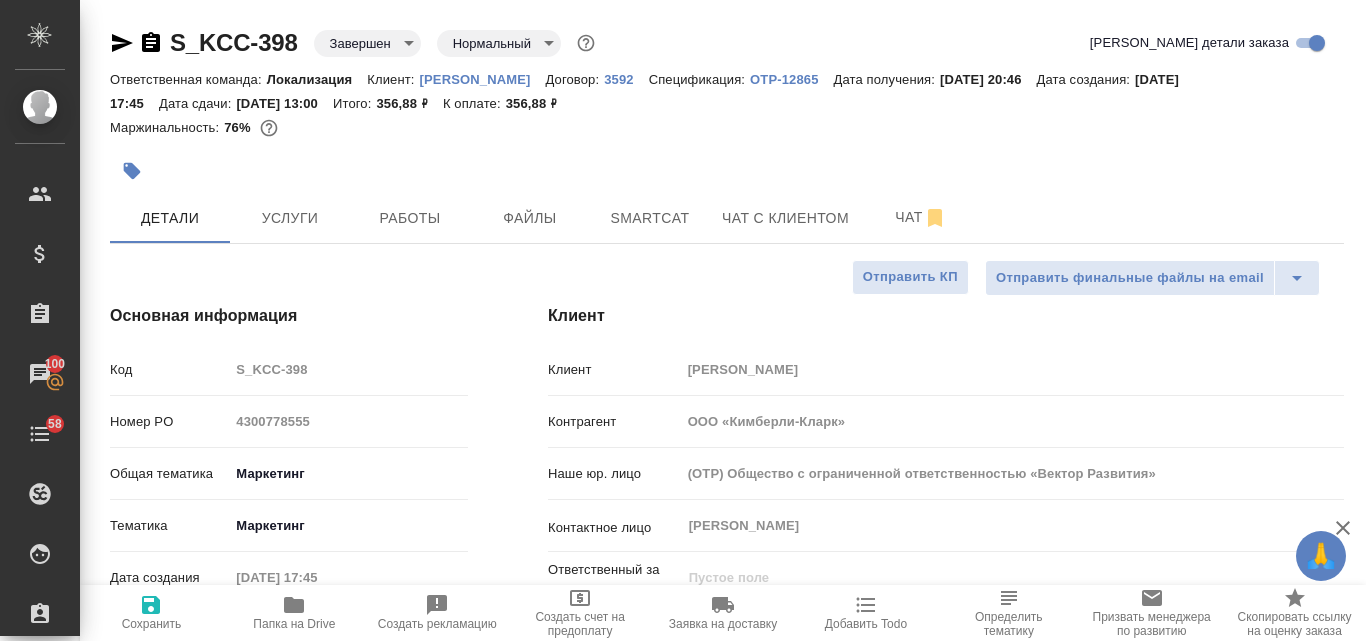 type on "x" 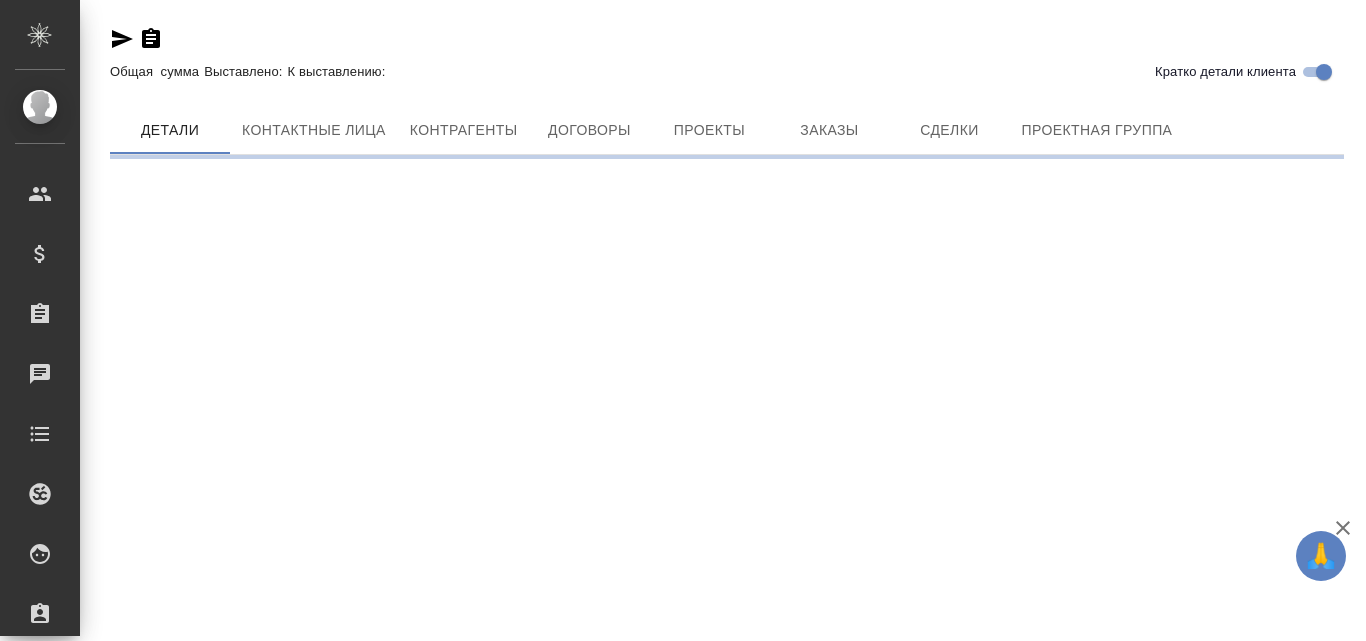 scroll, scrollTop: 0, scrollLeft: 0, axis: both 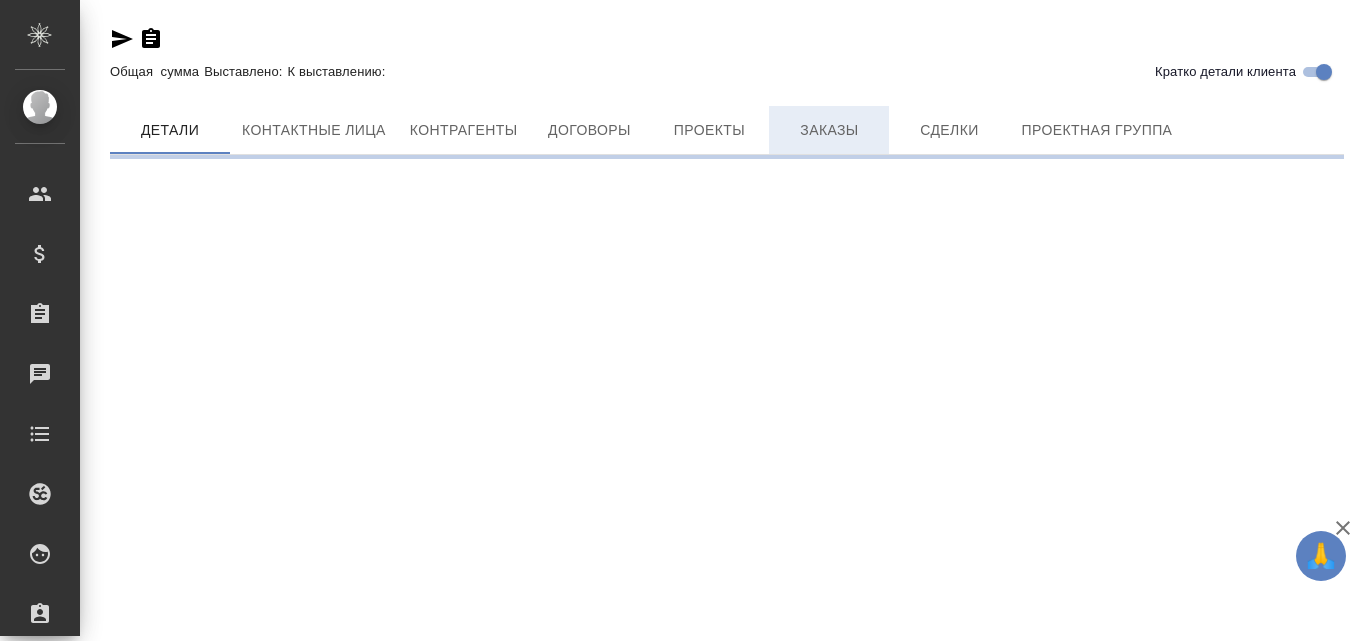 click on "Заказы" at bounding box center (829, 130) 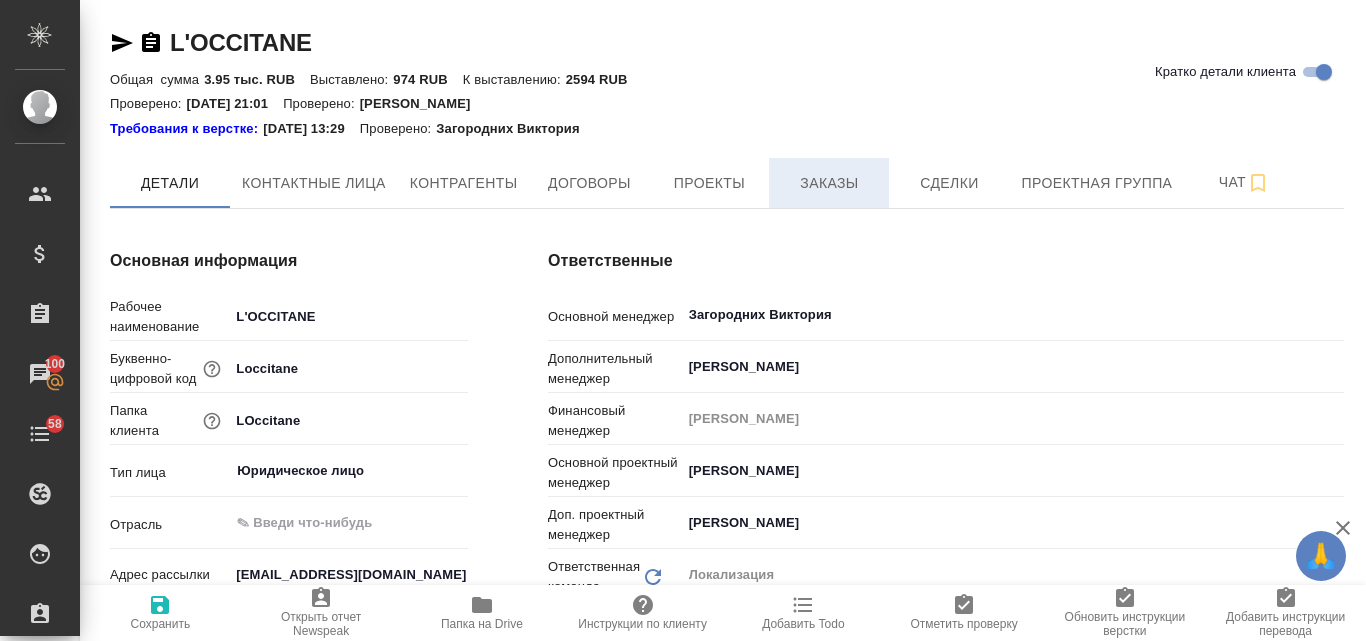 type on "x" 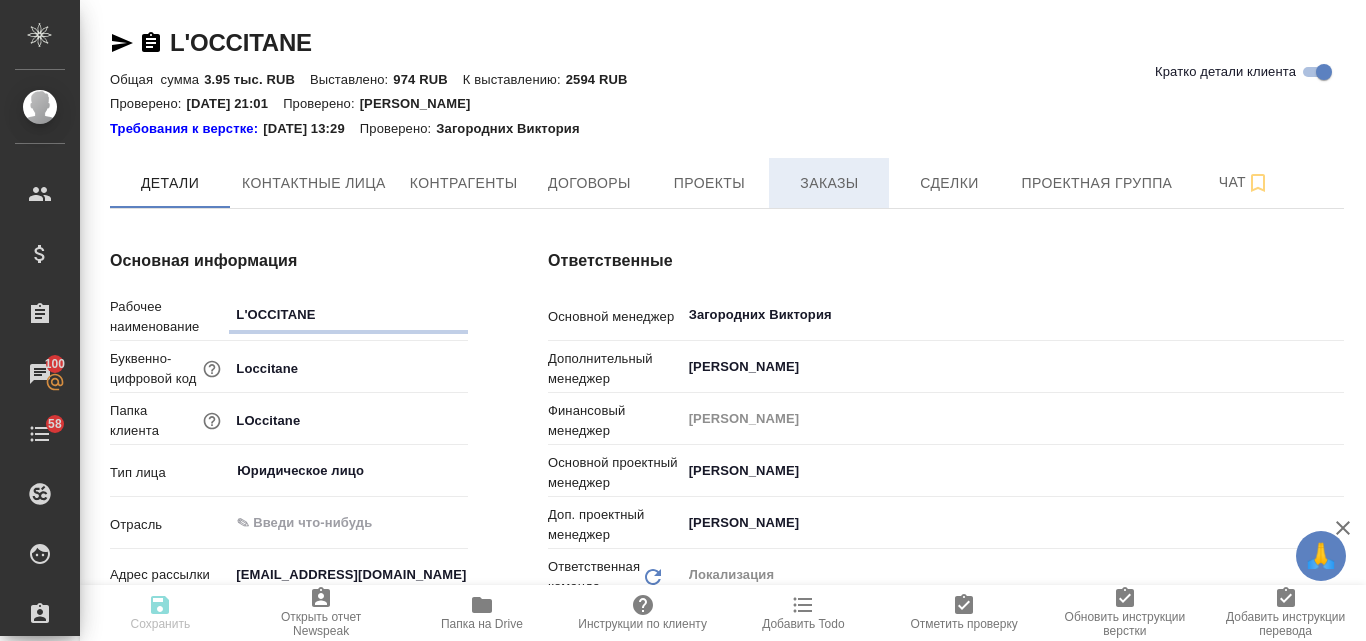 click on "Заказы" at bounding box center (829, 183) 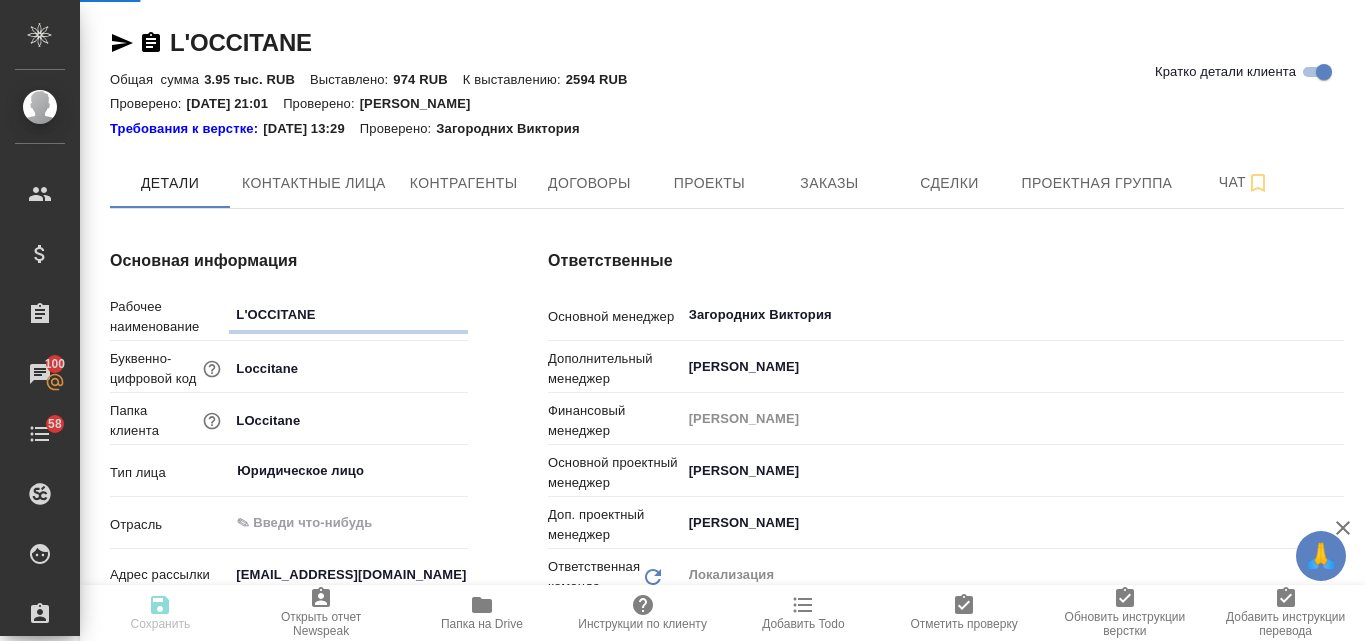 type on "x" 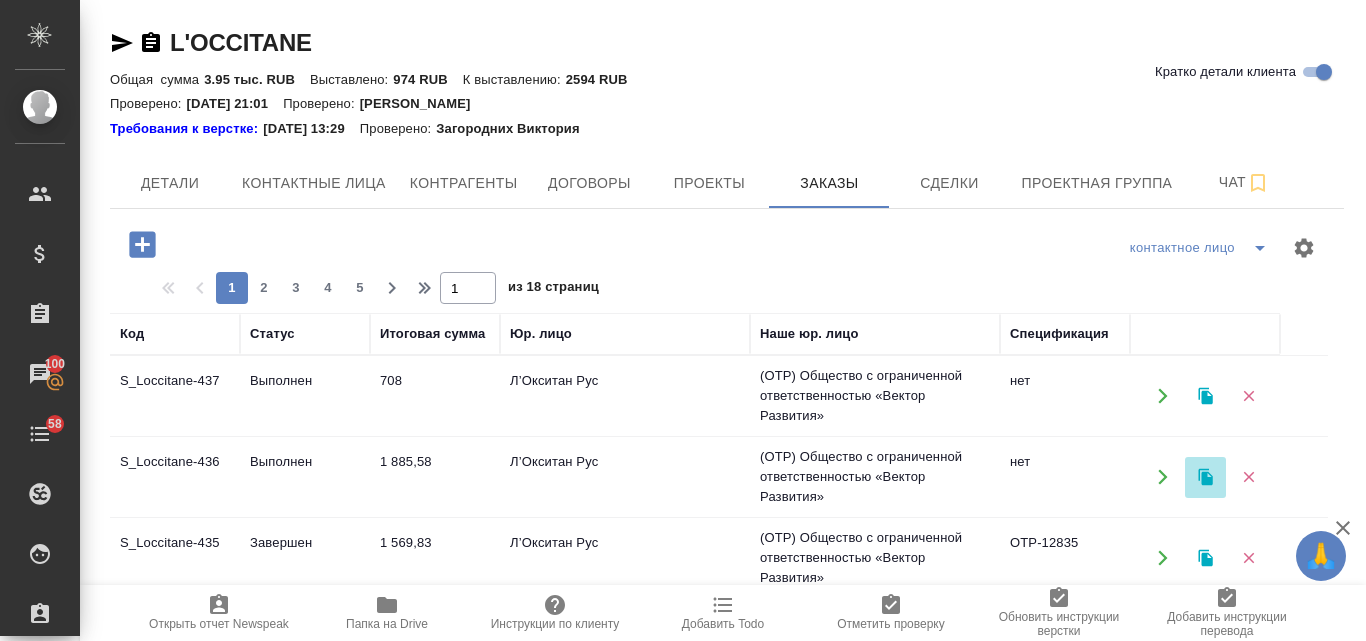 click 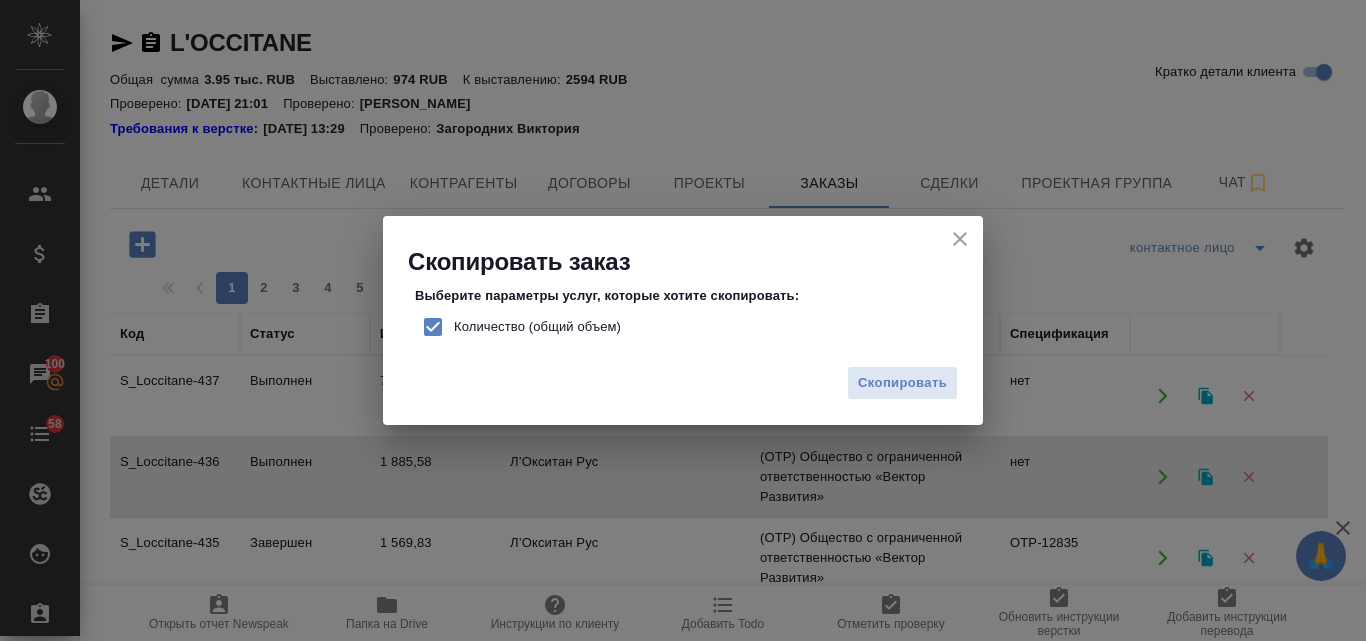 click on "Количество (общий объем)" at bounding box center (433, 327) 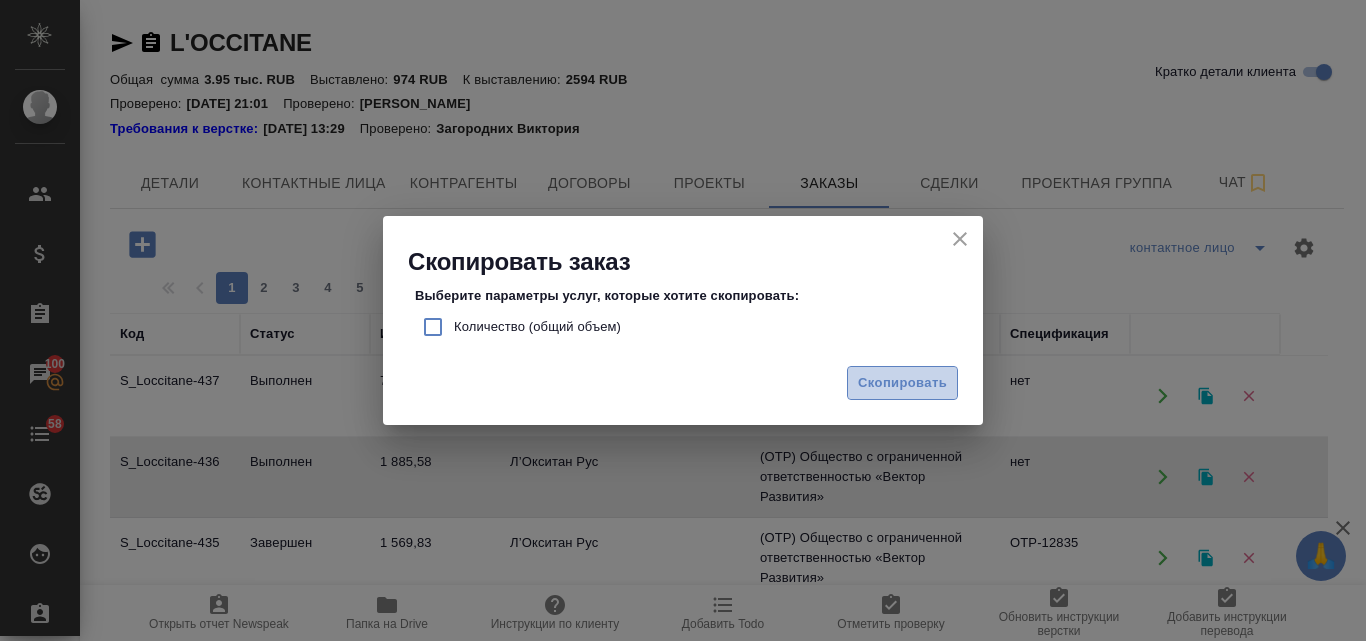 click on "Скопировать" at bounding box center [902, 383] 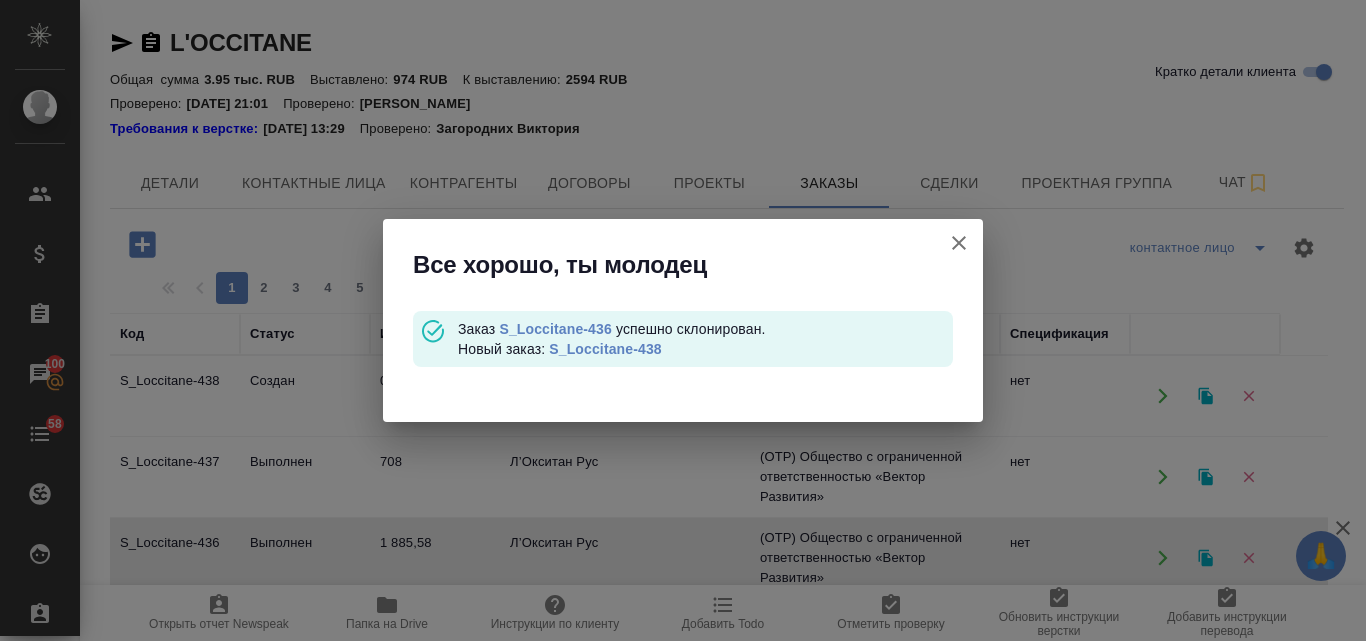 click on "S_Loccitane-438" at bounding box center [605, 349] 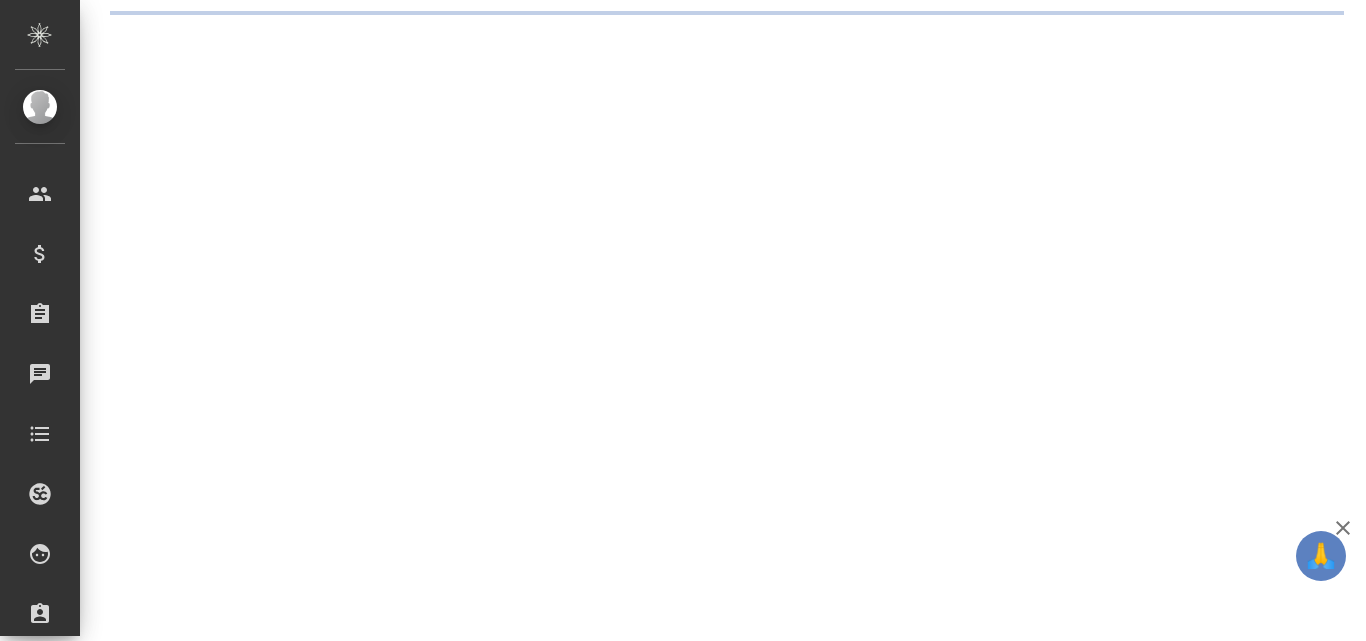 scroll, scrollTop: 0, scrollLeft: 0, axis: both 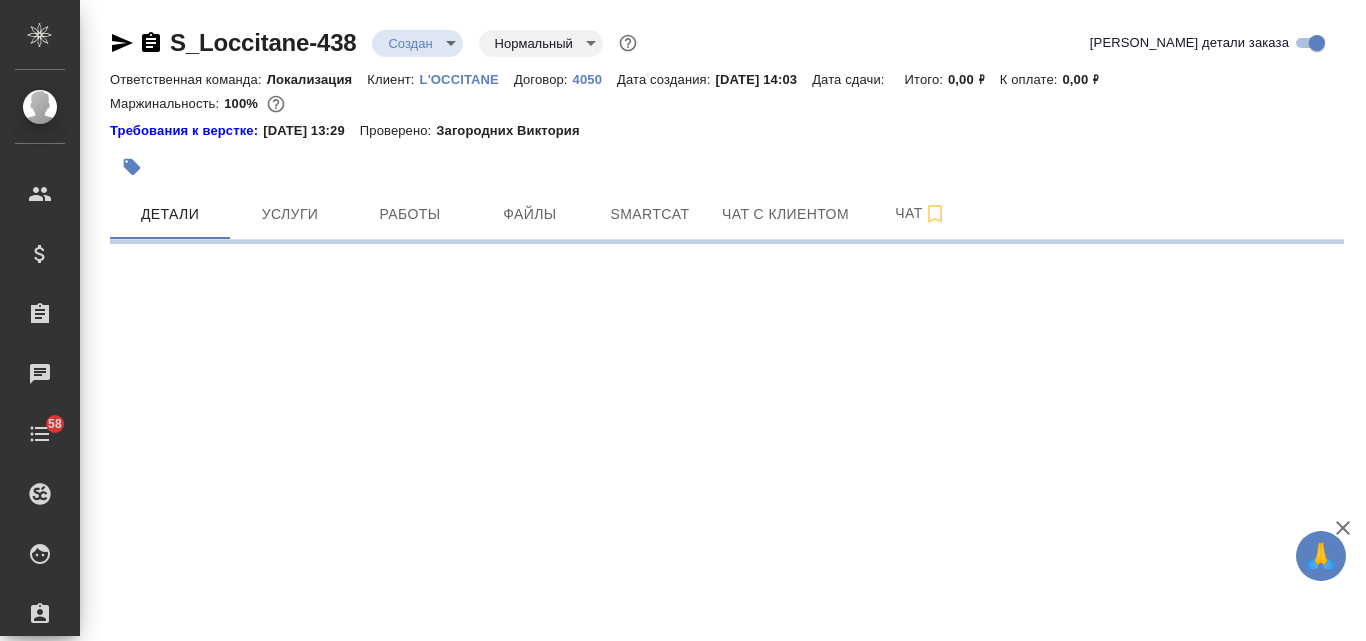 select on "RU" 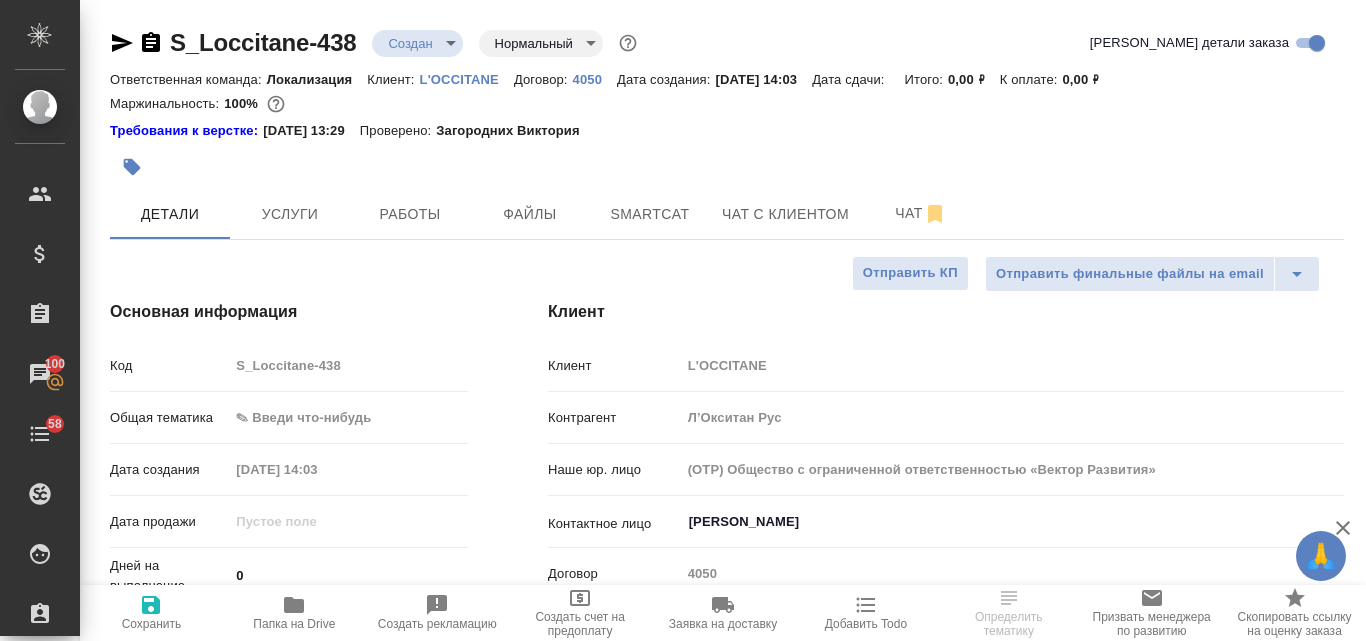 type on "x" 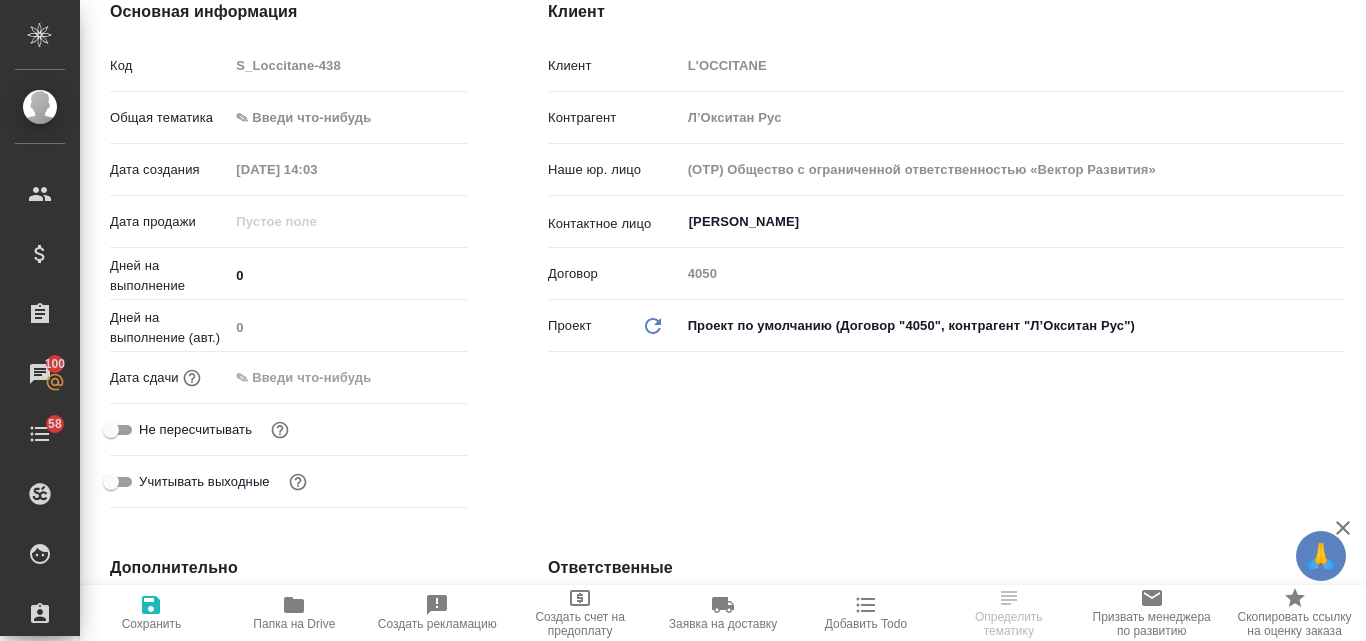 scroll, scrollTop: 0, scrollLeft: 0, axis: both 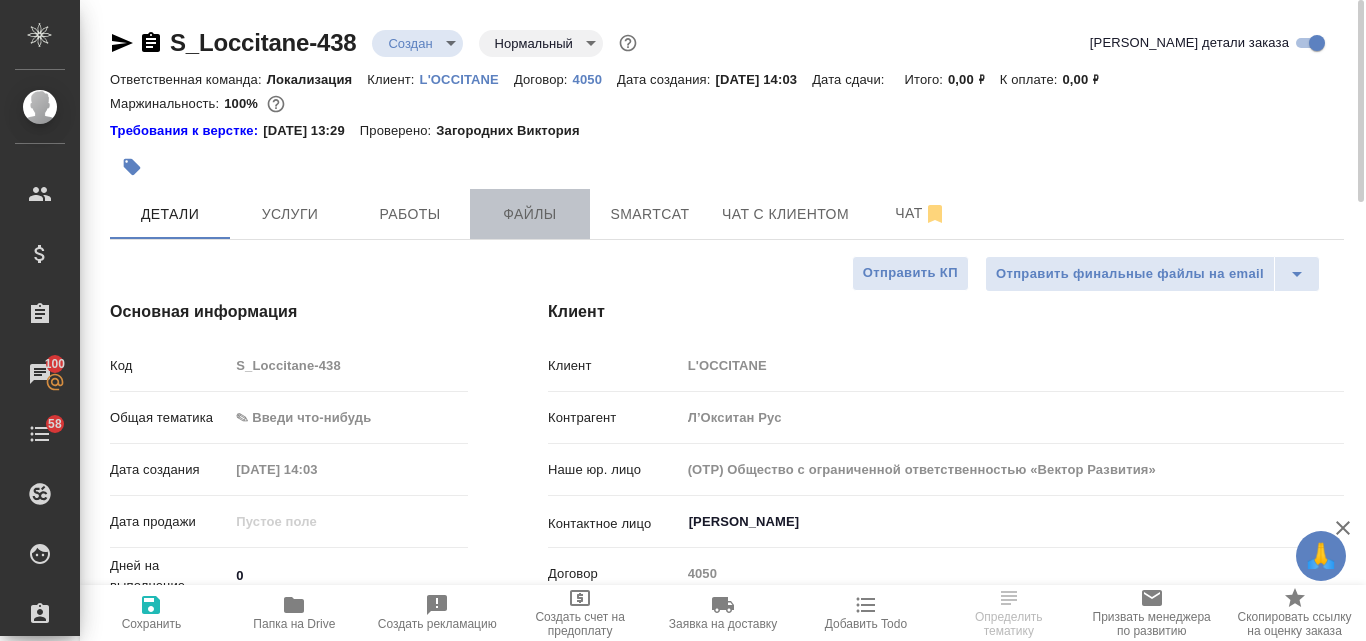 click on "Файлы" at bounding box center (530, 214) 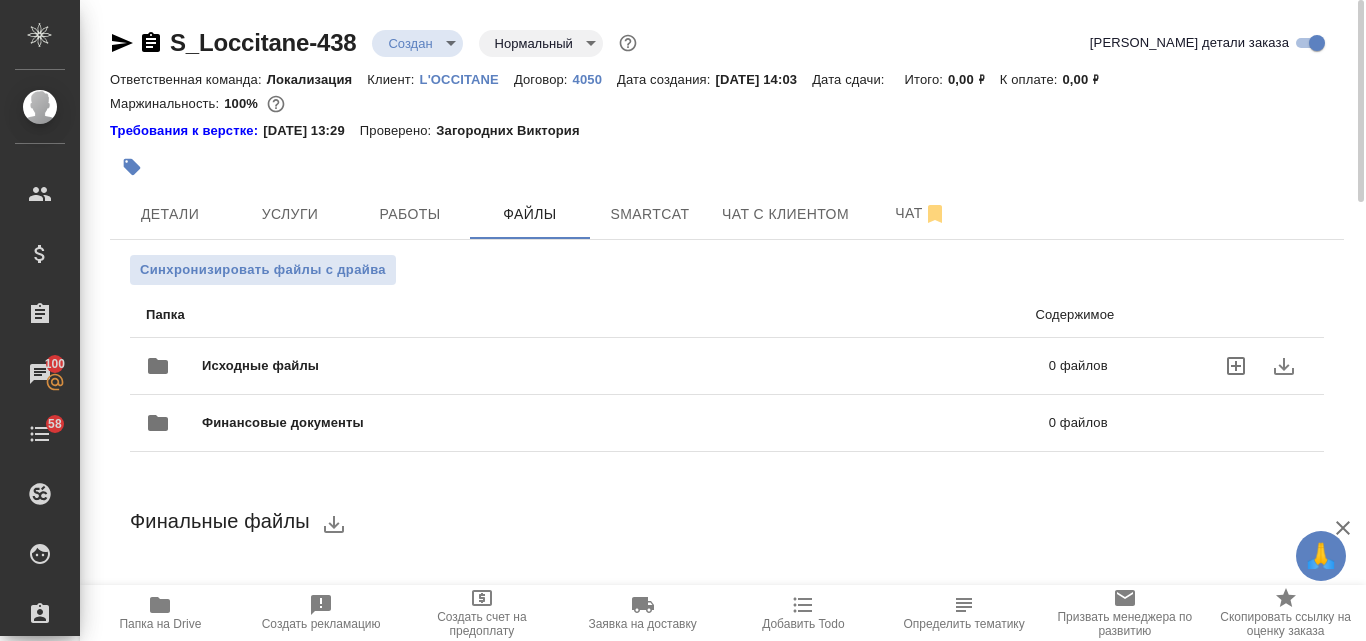 click on "Исходные файлы" at bounding box center [443, 366] 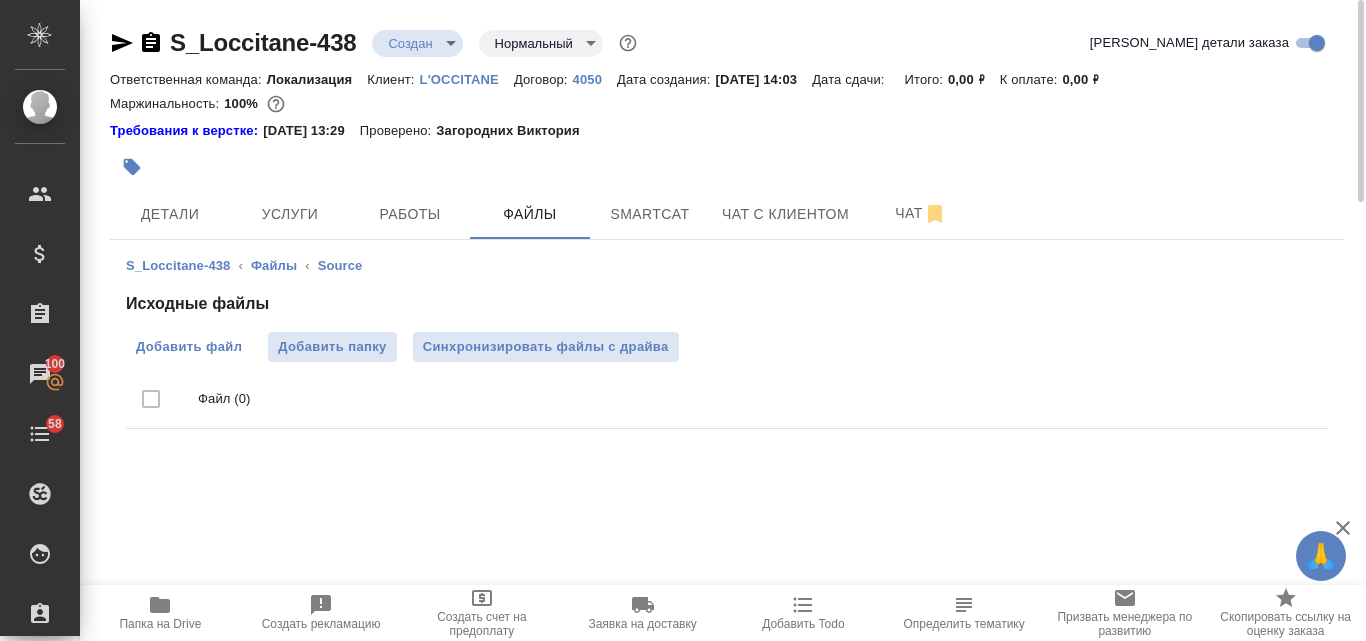 click on "Добавить файл" at bounding box center [189, 347] 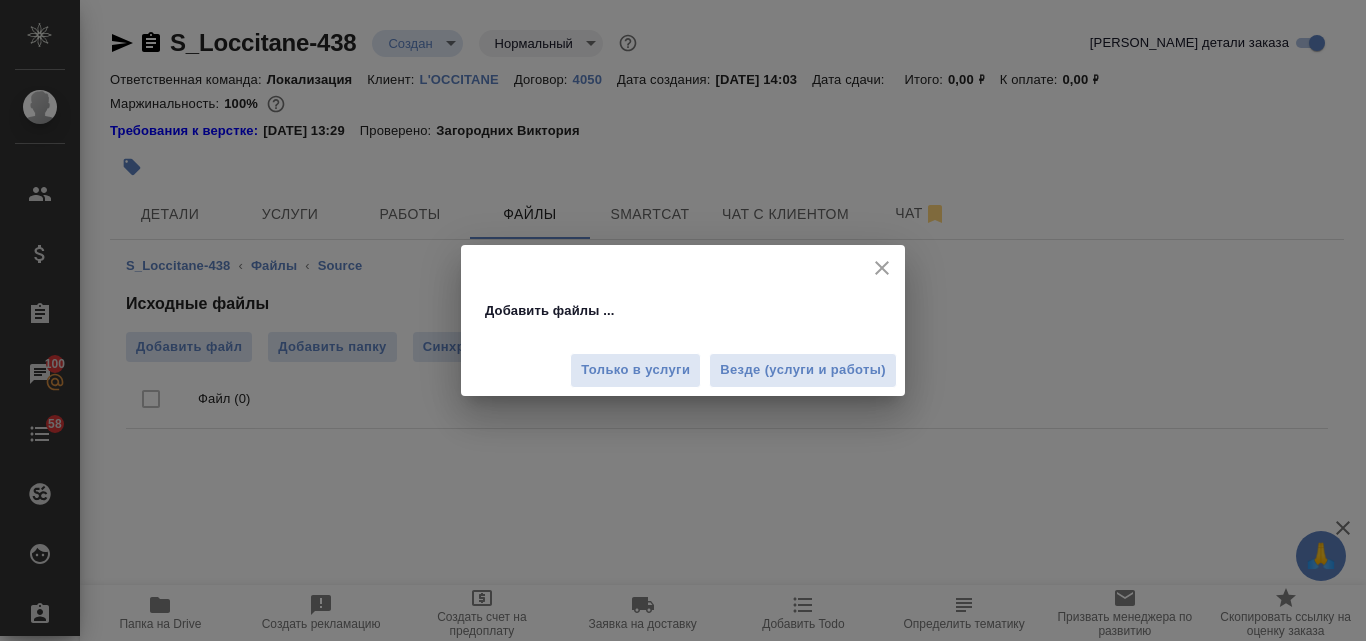 click on "Везде (услуги и работы)" at bounding box center [803, 370] 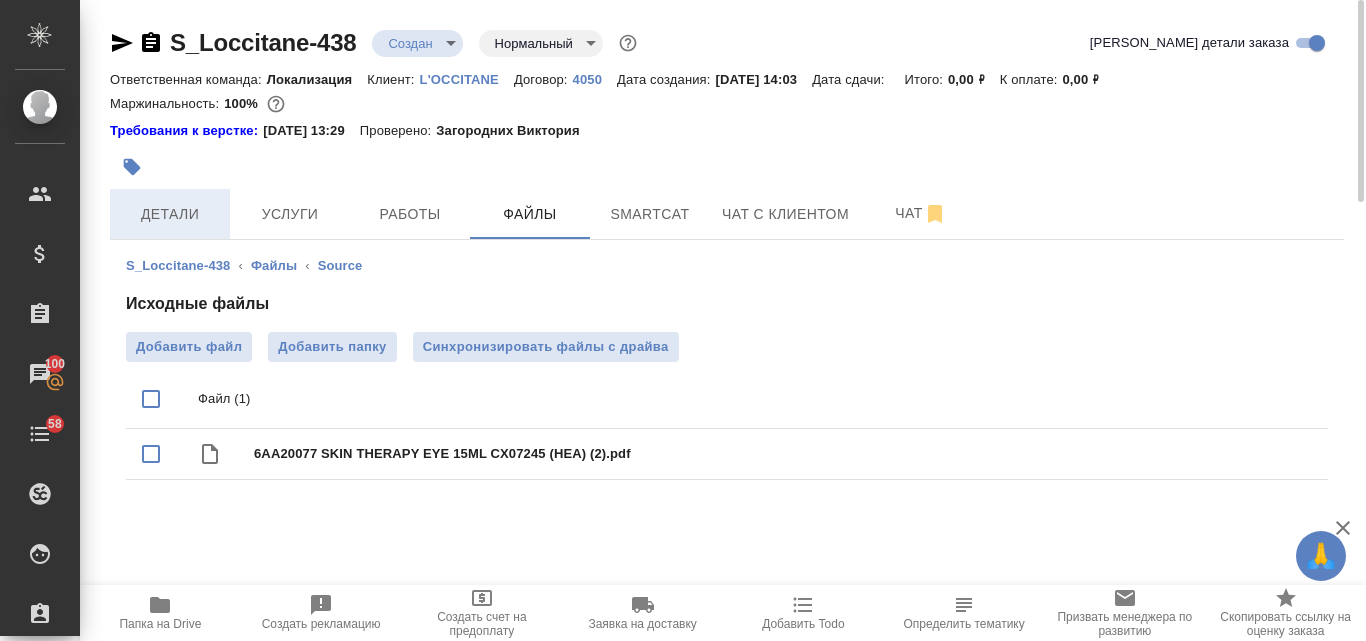 click on "Детали" at bounding box center [170, 214] 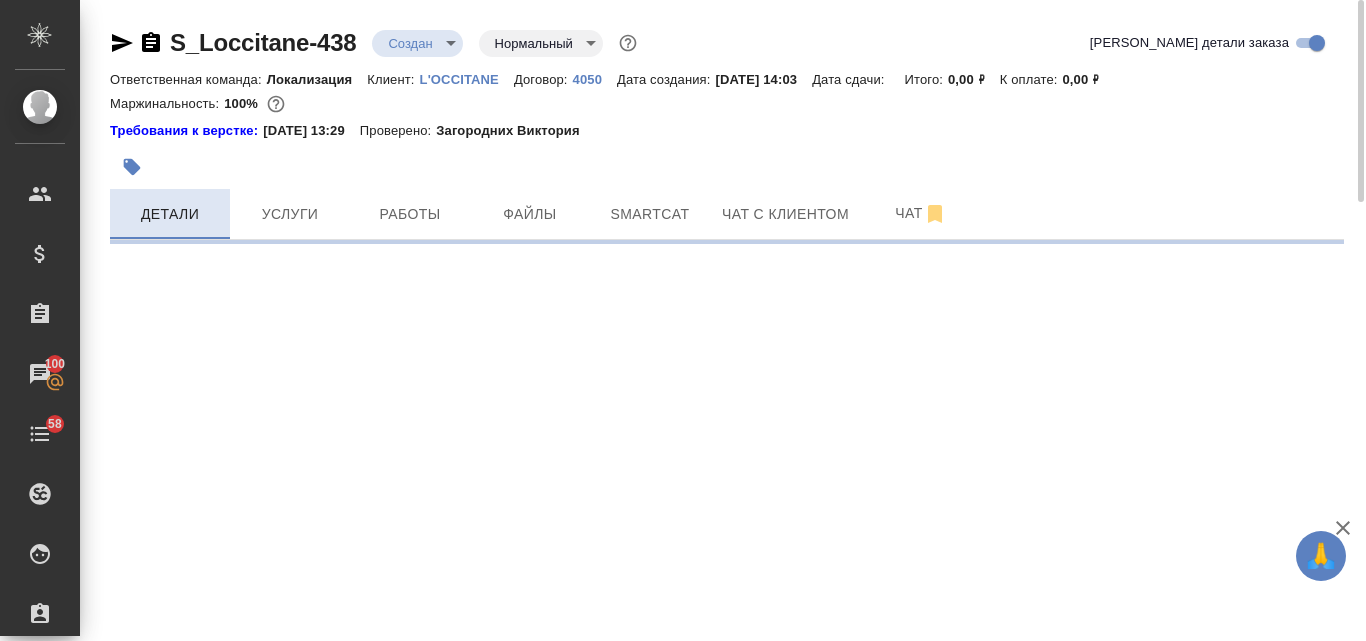 click at bounding box center [683, 320] 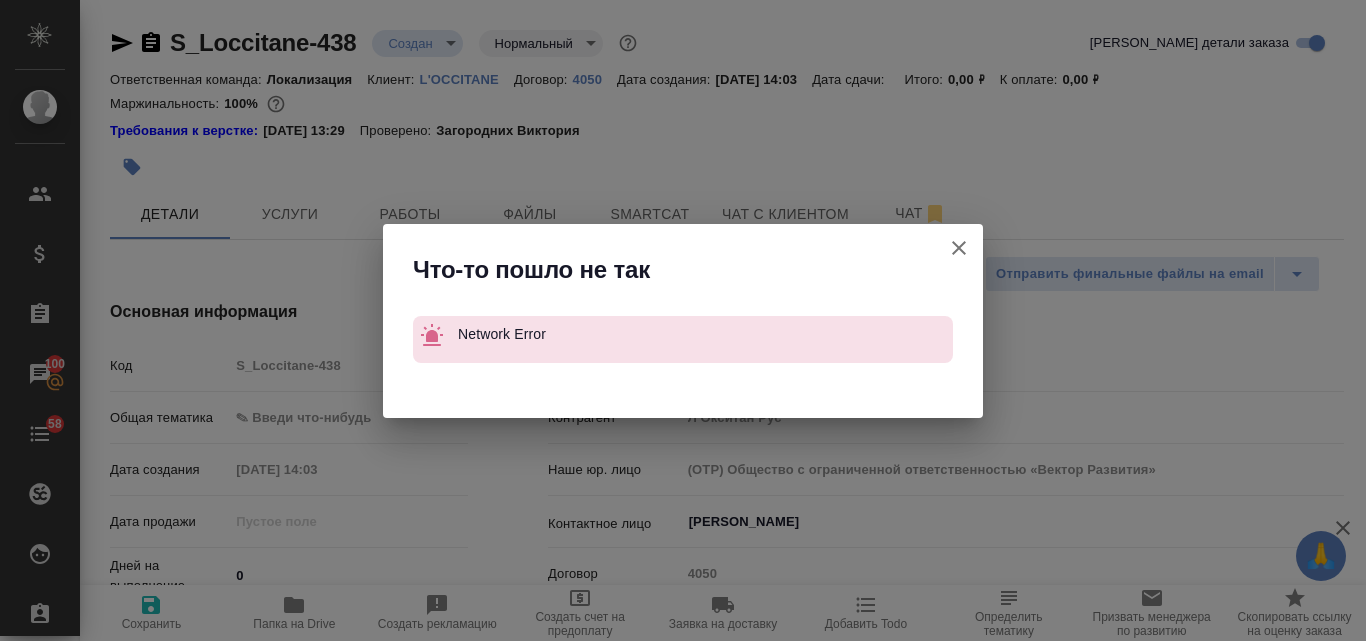 click 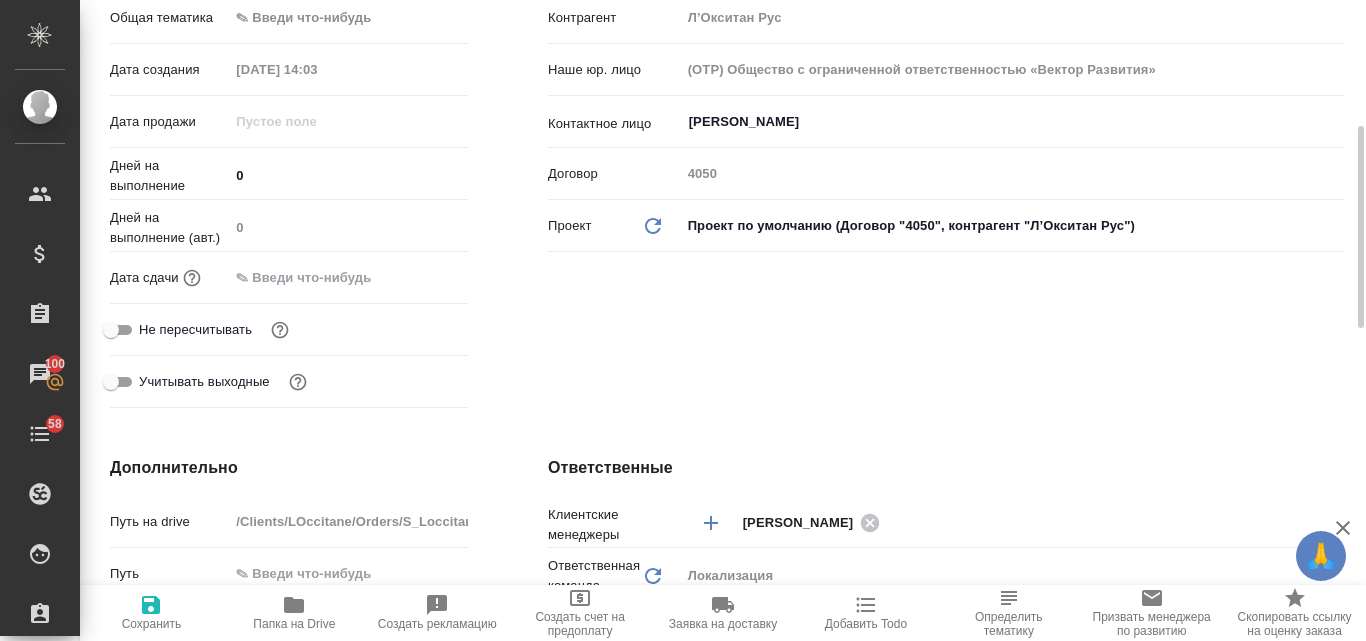 scroll, scrollTop: 700, scrollLeft: 0, axis: vertical 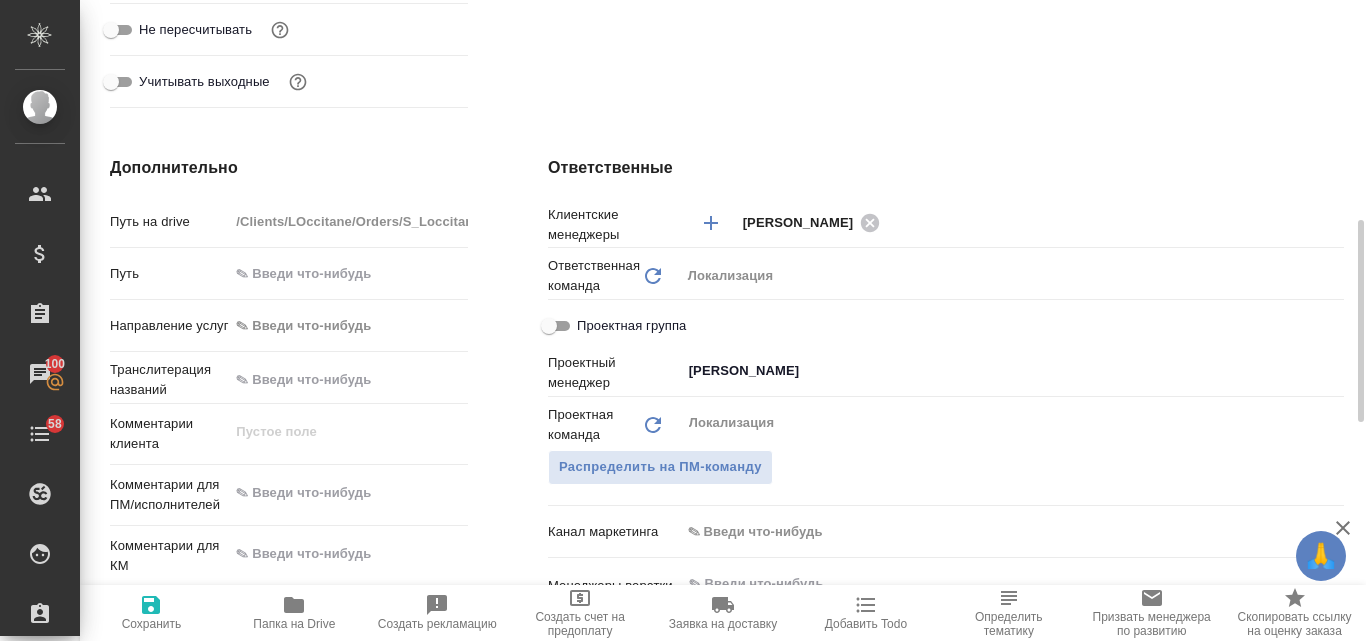 type on "x" 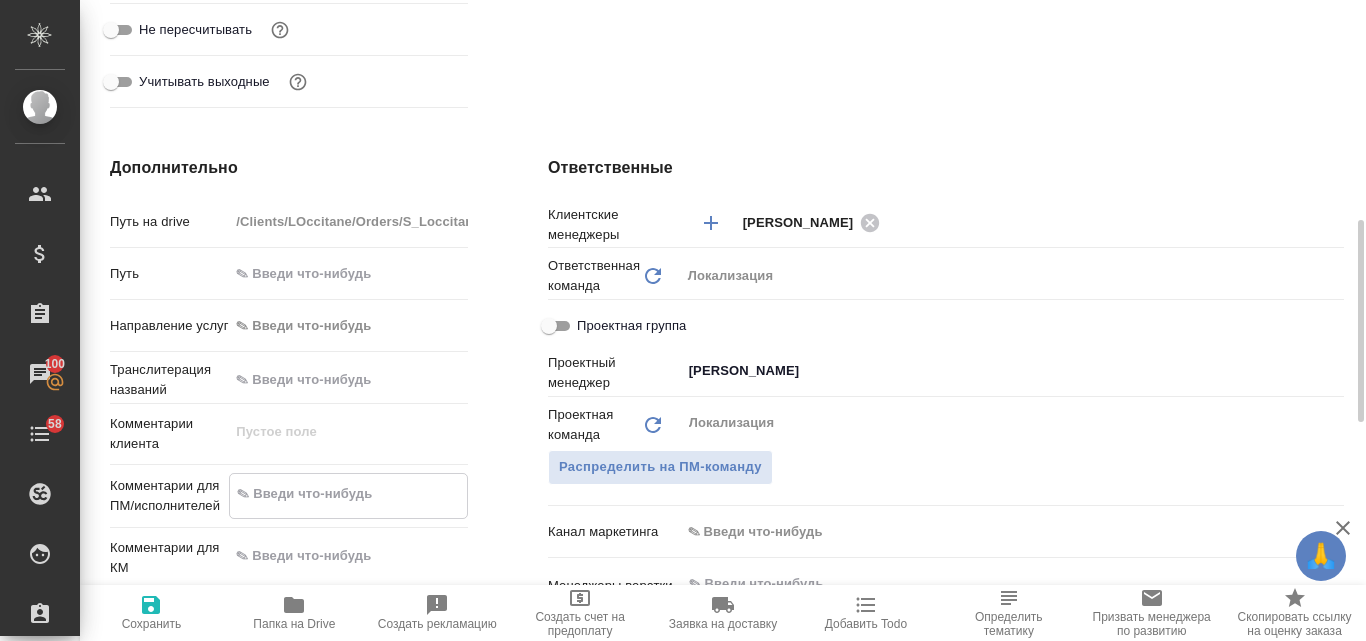 paste on "Анна, добрый день. Примите, пожалуйста, заявку на перевод и заверение.
Наименование продукта: Ночной крем для кожи вокруг глаз «Преображение & Сила 17 суперингредиентов»" 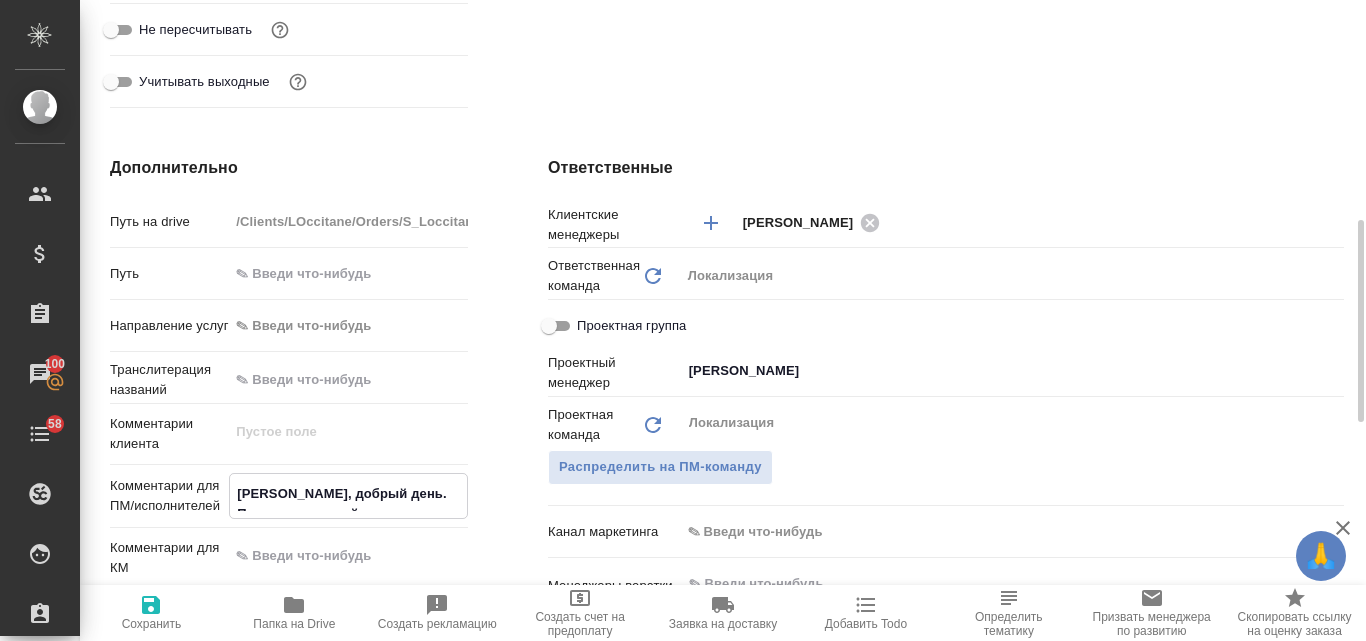 type on "x" 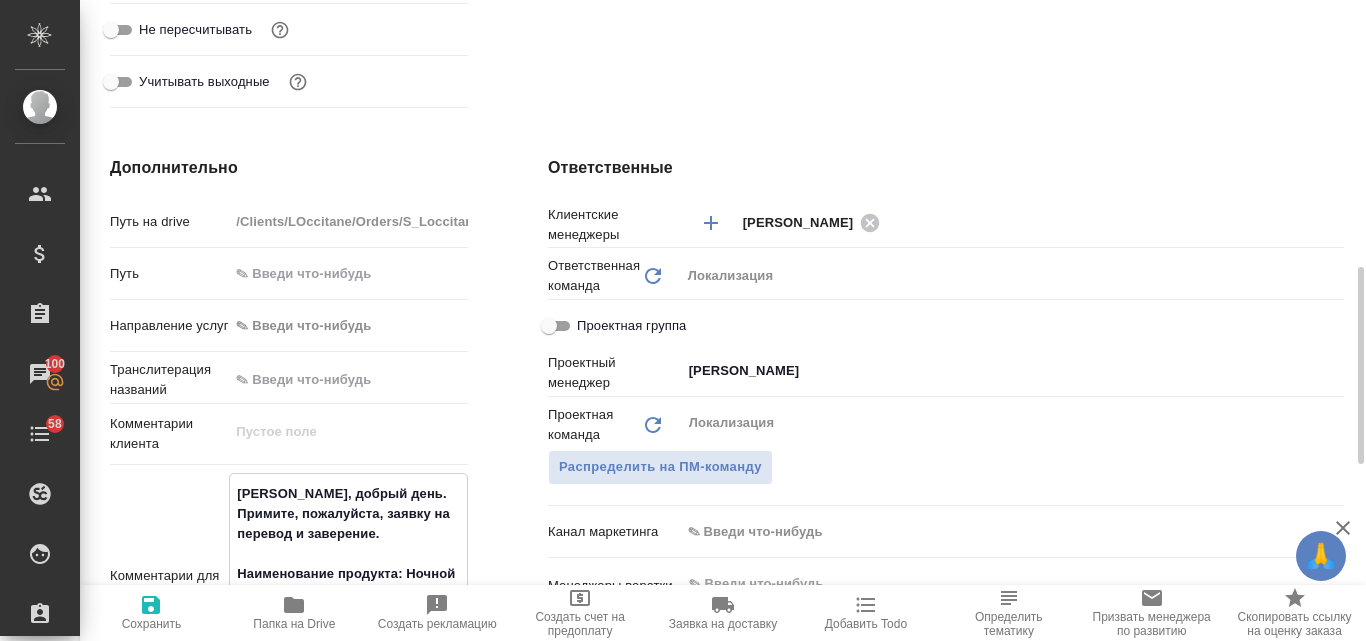 scroll, scrollTop: 740, scrollLeft: 0, axis: vertical 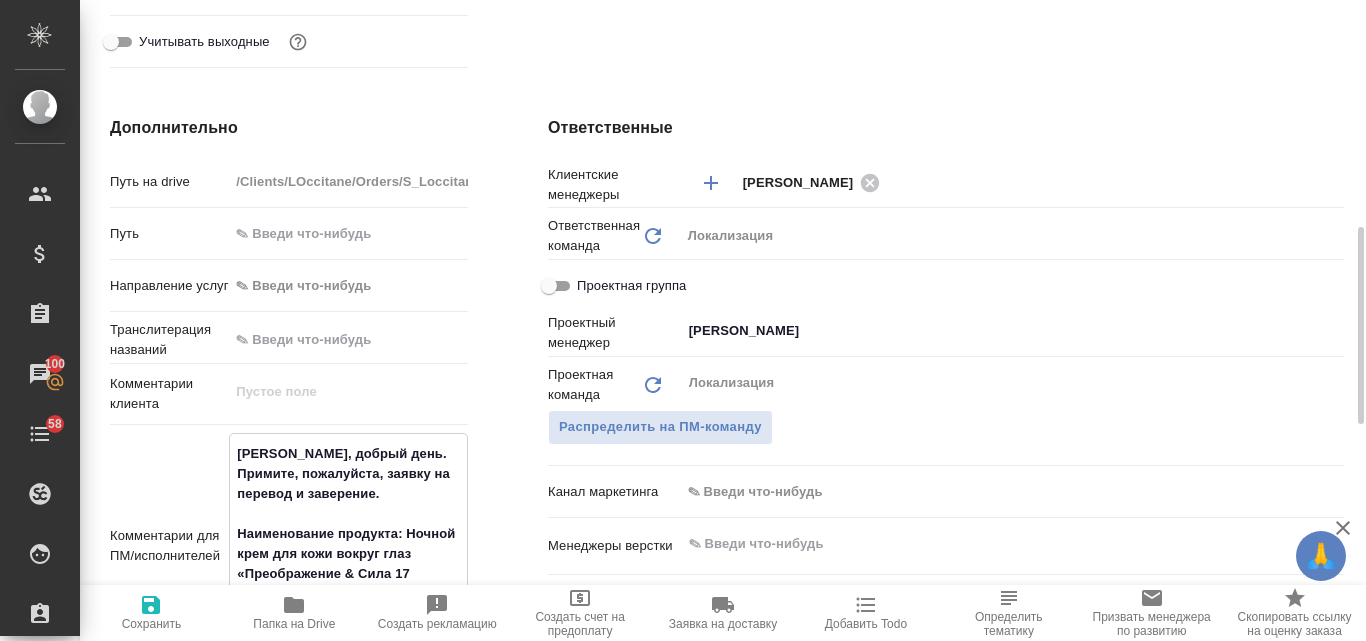 drag, startPoint x: 369, startPoint y: 495, endPoint x: 250, endPoint y: 473, distance: 121.016525 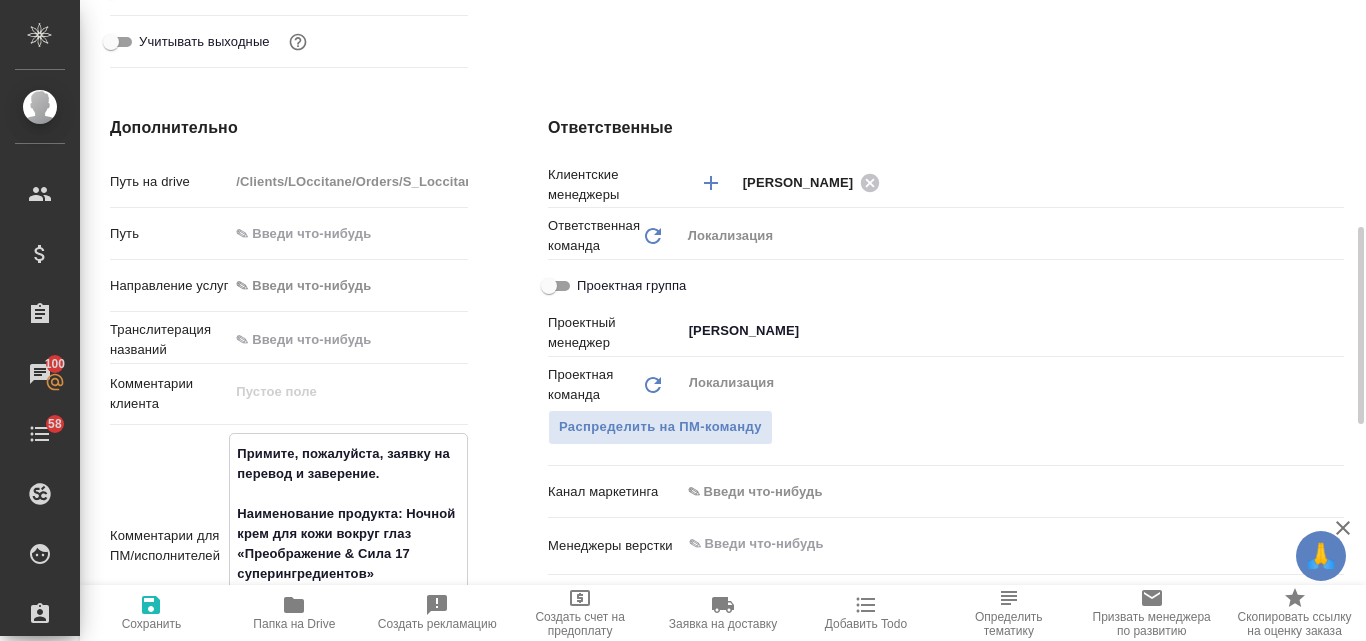 type on "x" 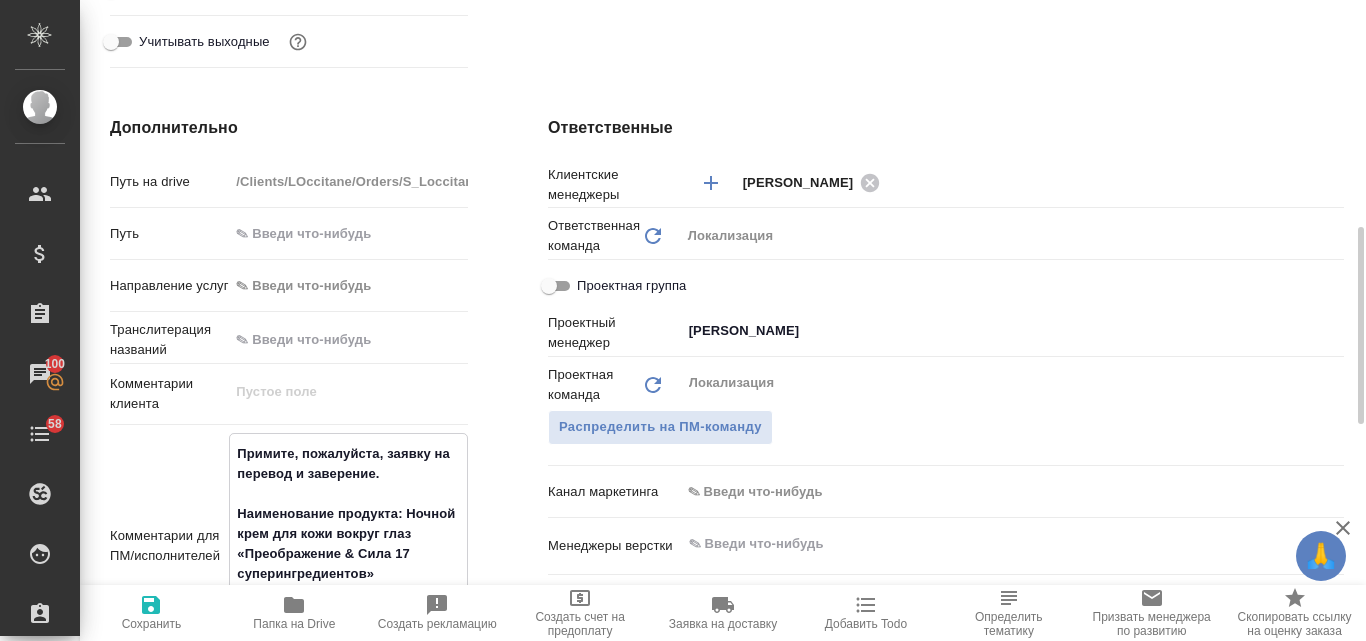 type on "x" 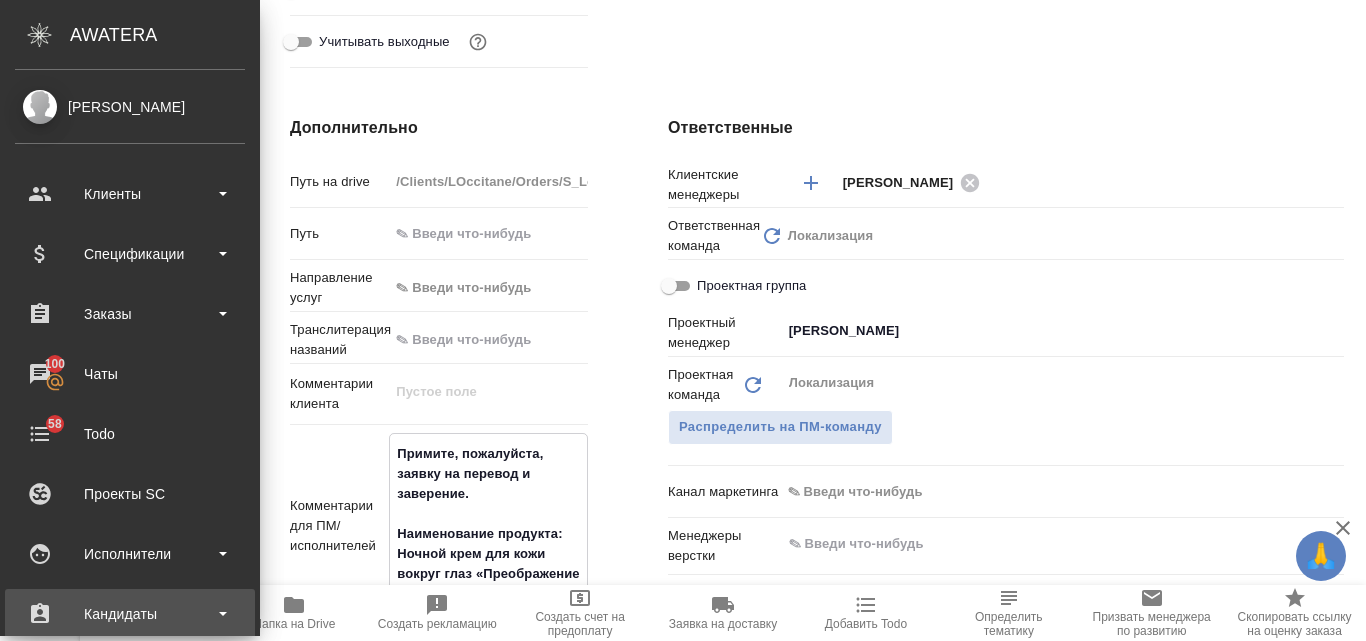 type on "x" 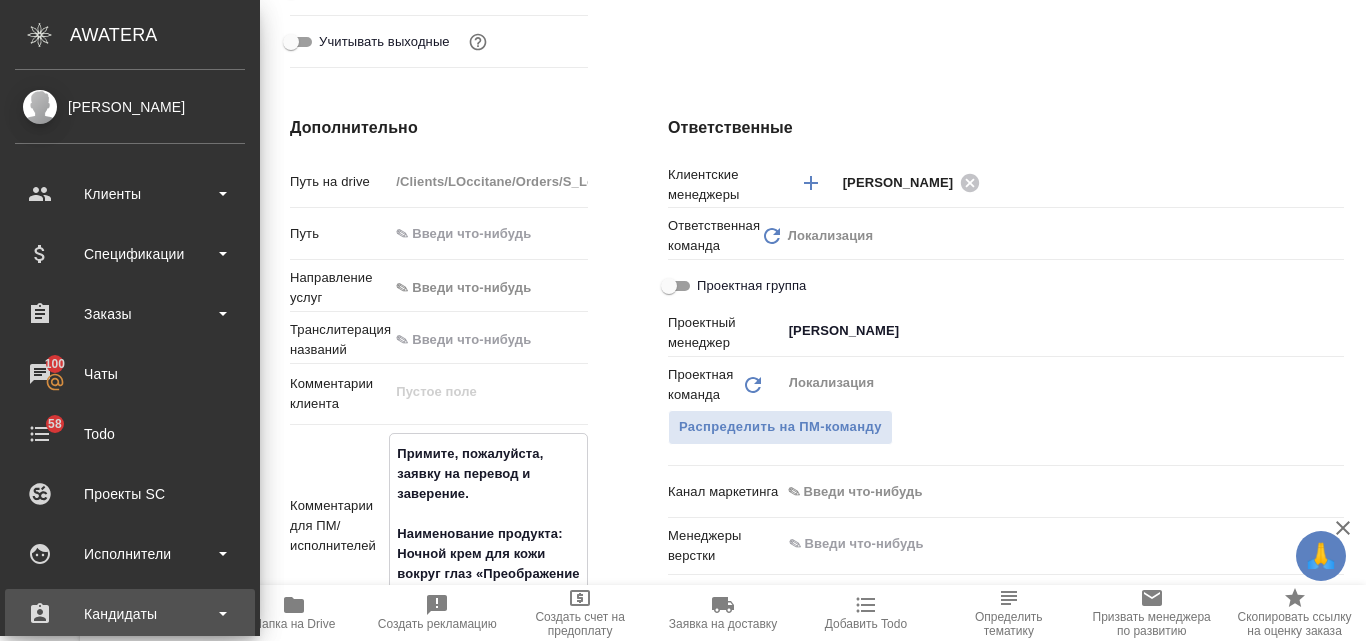 type on "x" 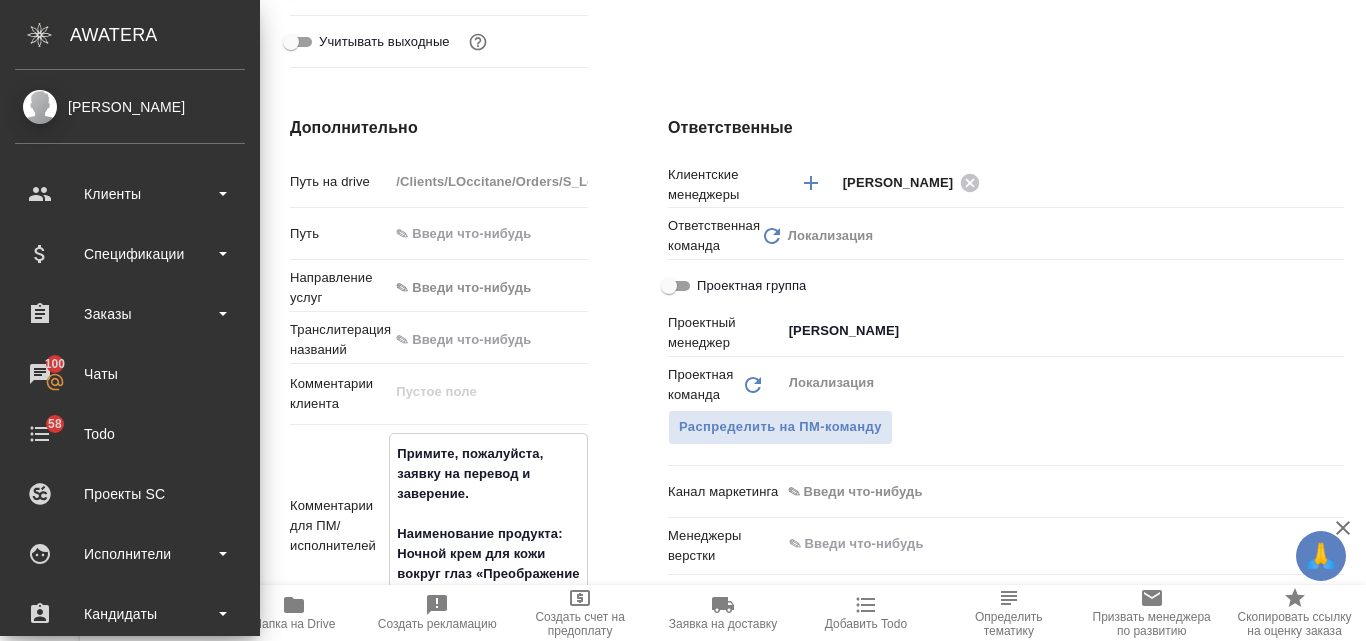type on "x" 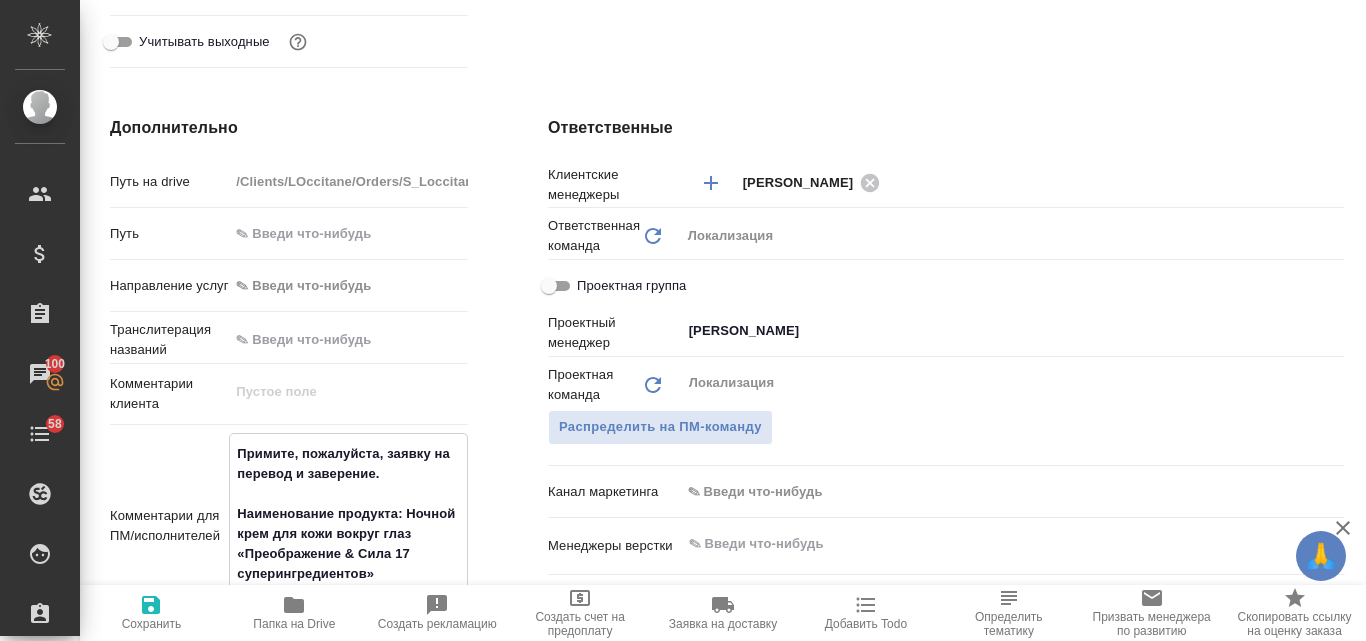 type on "Примите, пожалуйста, заявку на перевод и заверение.
Наименование продукта: Ночной крем для кожи вокруг глаз «Преображение & Сила 17 суперингредиентов»" 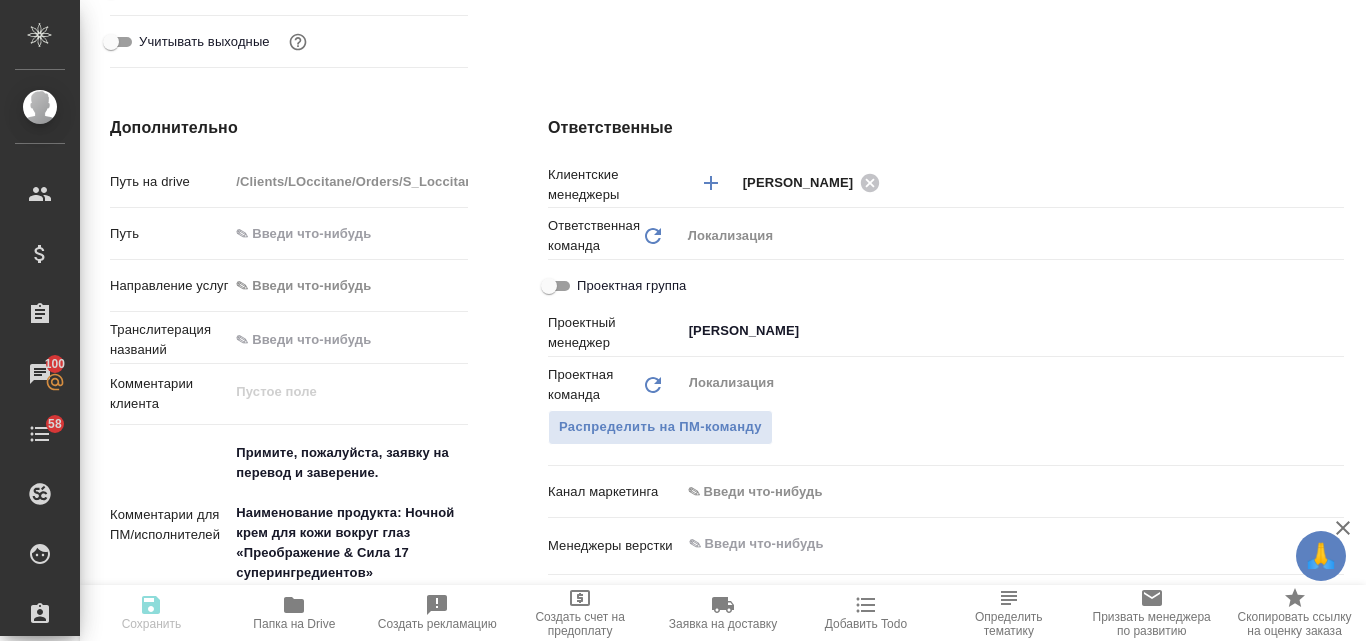 type on "x" 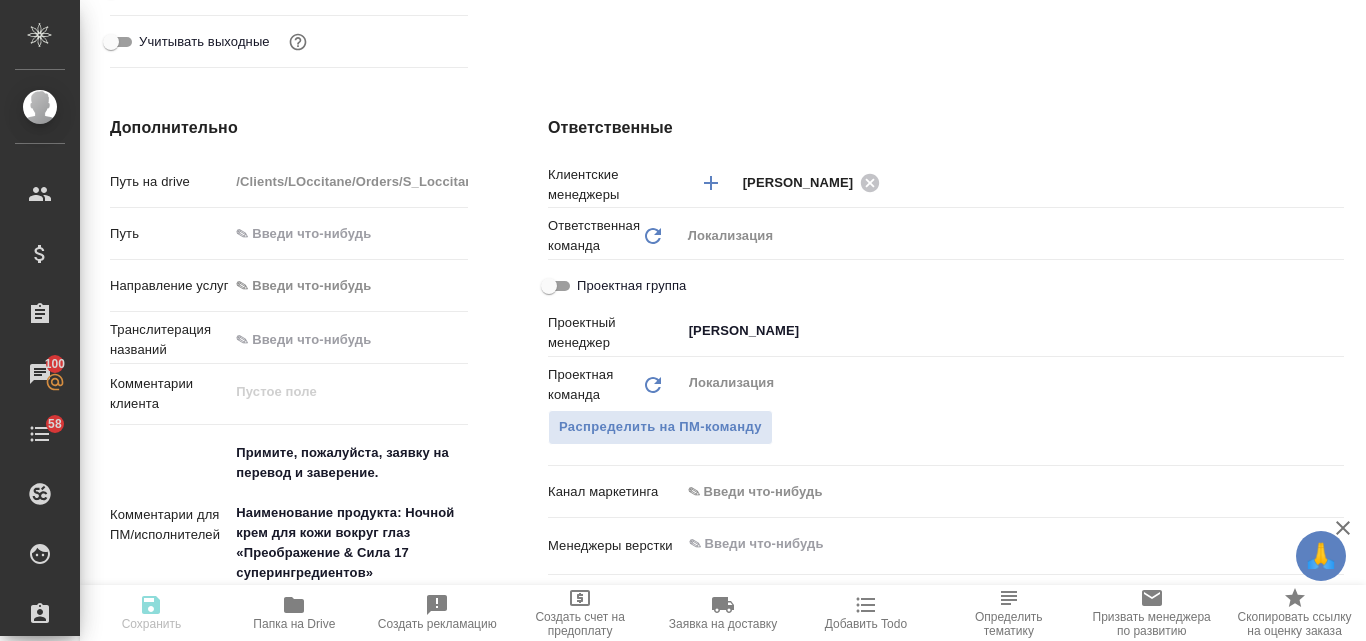 type on "x" 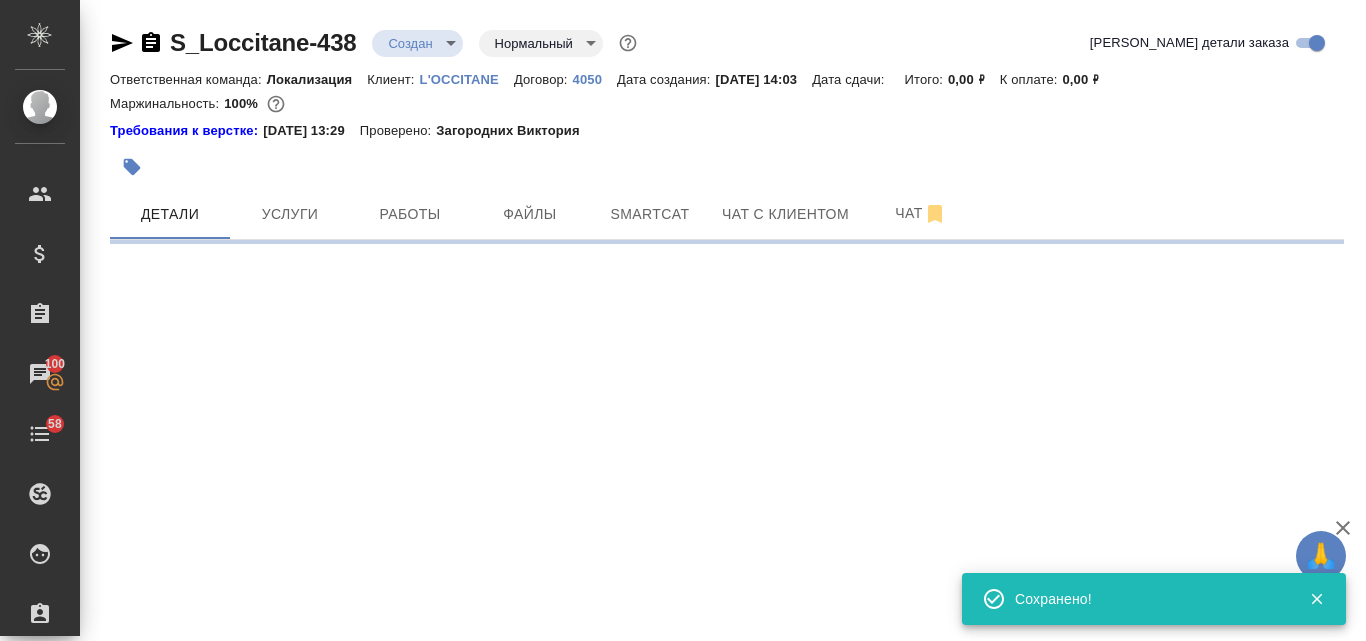 scroll, scrollTop: 0, scrollLeft: 0, axis: both 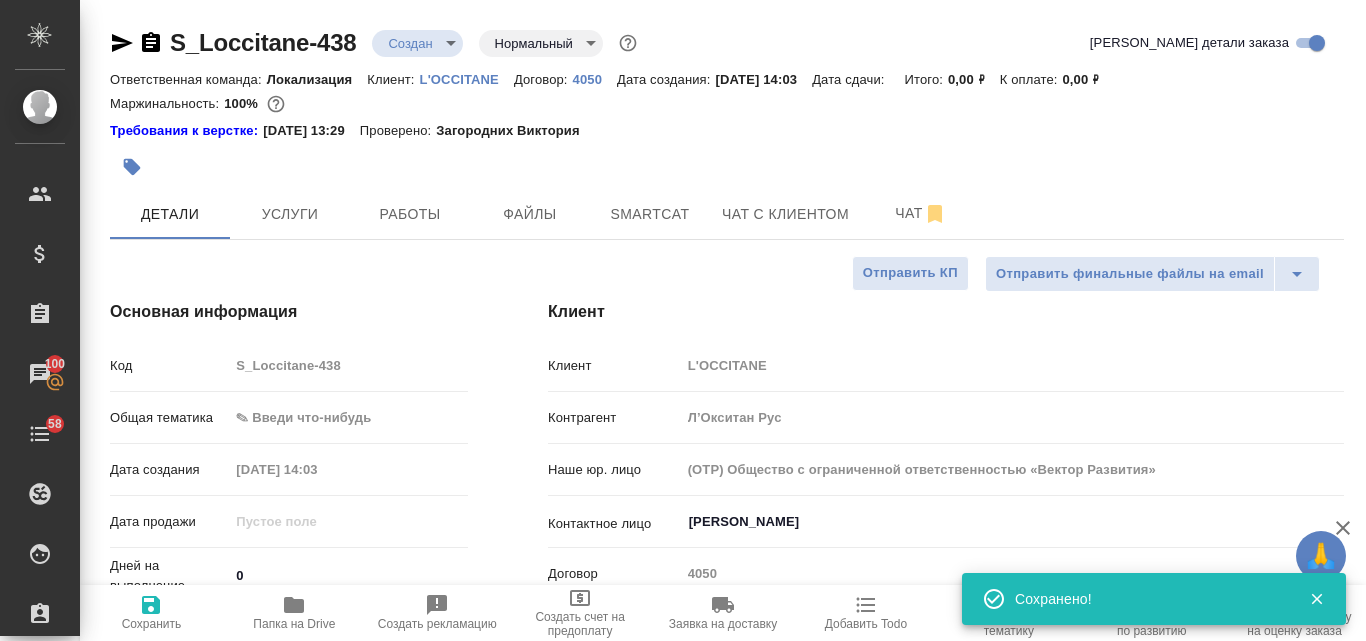 type on "x" 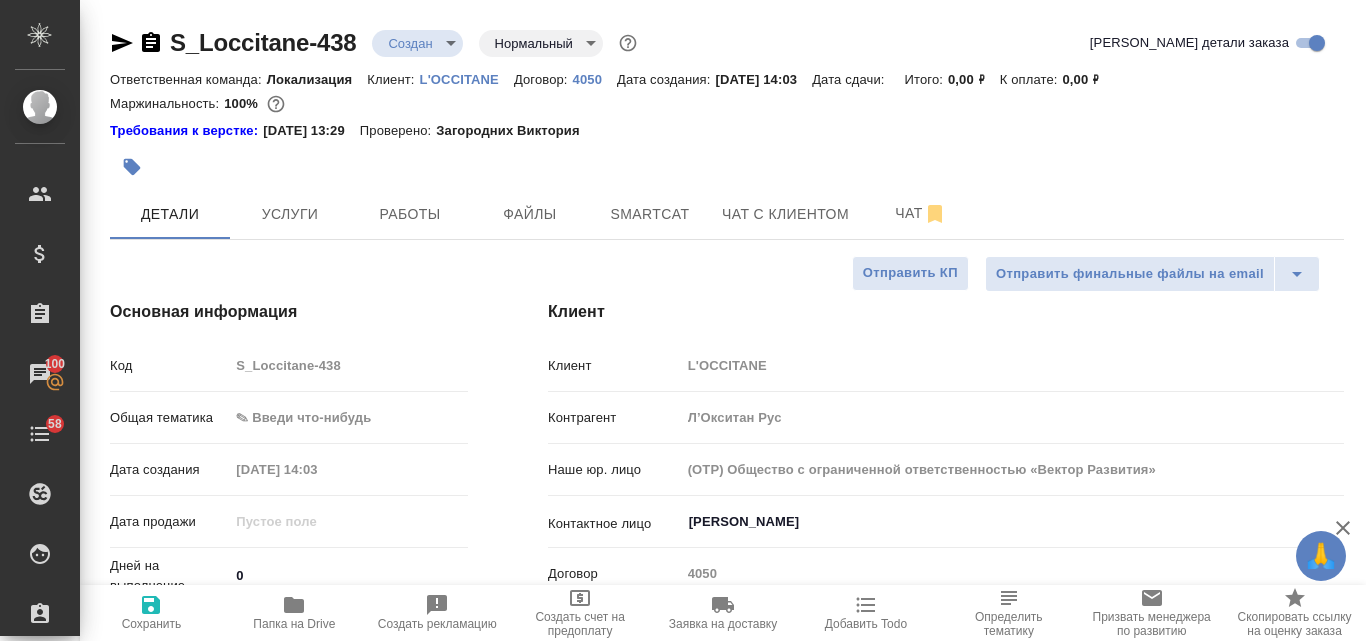 click on "🙏 .cls-1
fill:#fff;
AWATERA Valyaeva Anna Клиенты Спецификации Заказы 100 Чаты 58 Todo Проекты SC Исполнители Кандидаты Работы Входящие заявки Заявки на доставку Рекламации Проекты процессинга Конференции Выйти S_Loccitane-438 Создан new Нормальный normal Кратко детали заказа Ответственная команда: Локализация Клиент: L'OCCITANE Договор: 4050 Дата создания: 15.07.2025, 14:03 Дата сдачи: Итого: 0,00 ₽ К оплате: 0,00 ₽ Маржинальность: 100% Требования к верстке: 25.09.2024 13:29 Проверено: Загородних Виктория Детали Услуги Работы Файлы Smartcat Чат с клиентом Чат Отправить финальные файлы на email Код 0 0 ​" at bounding box center (683, 320) 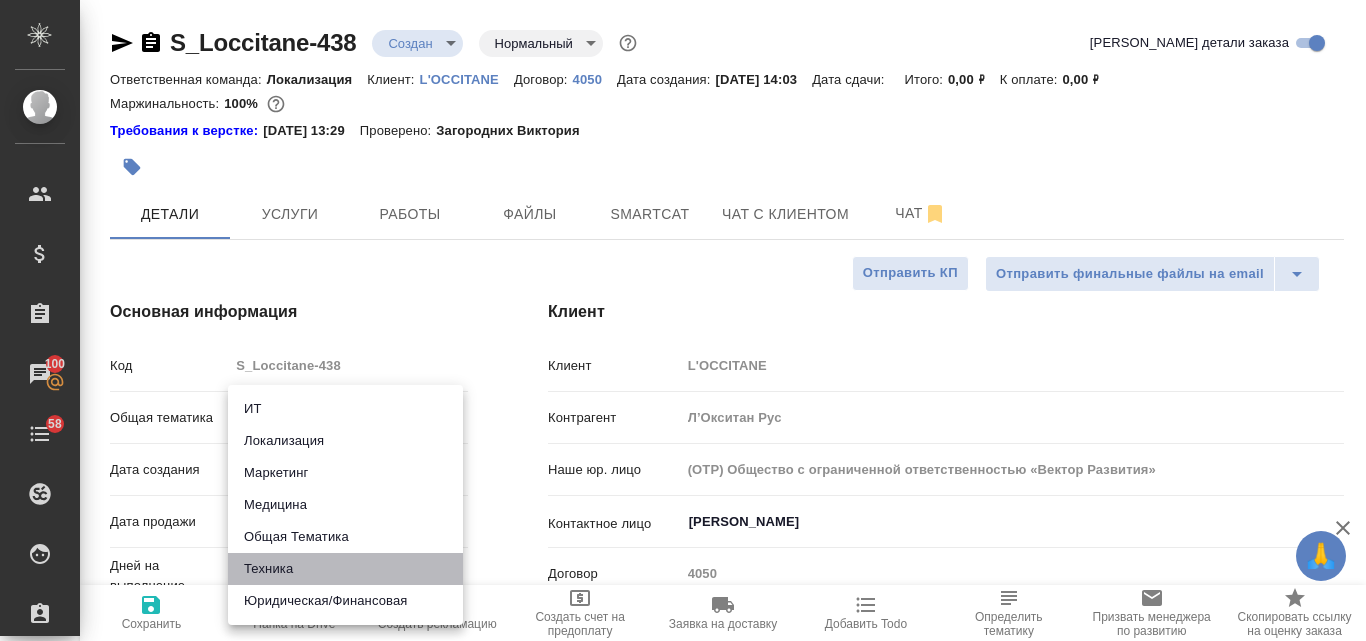 click on "Техника" at bounding box center [345, 569] 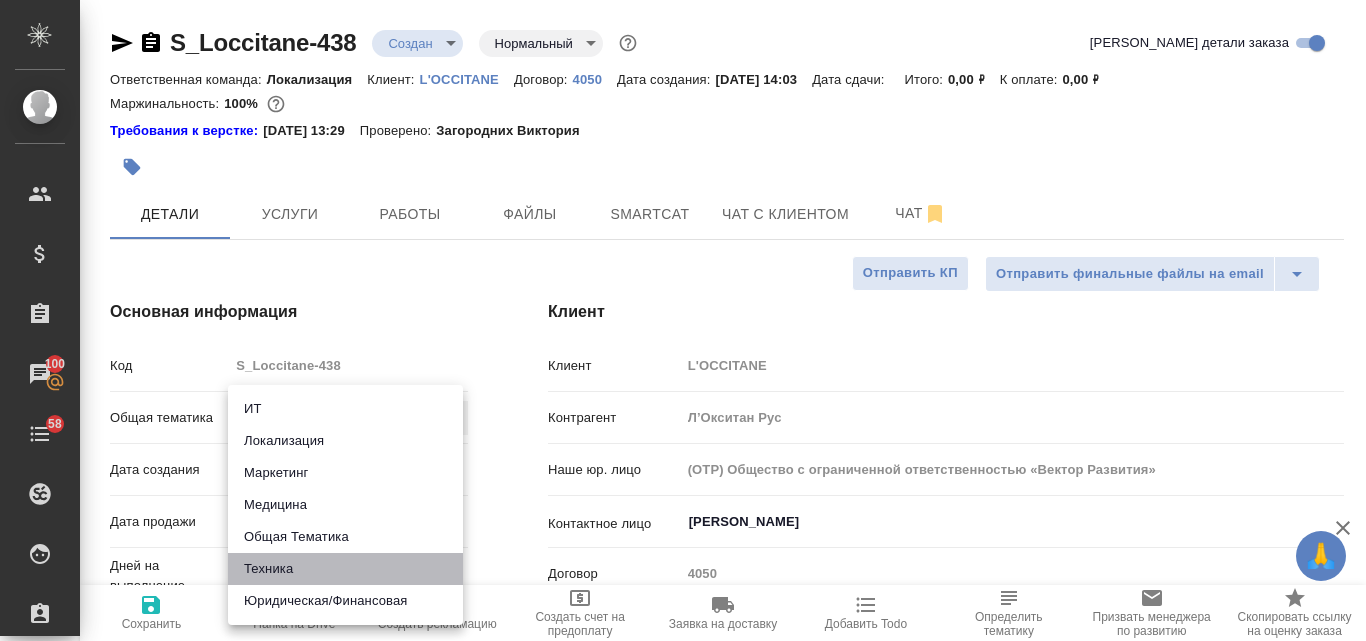 type on "tech" 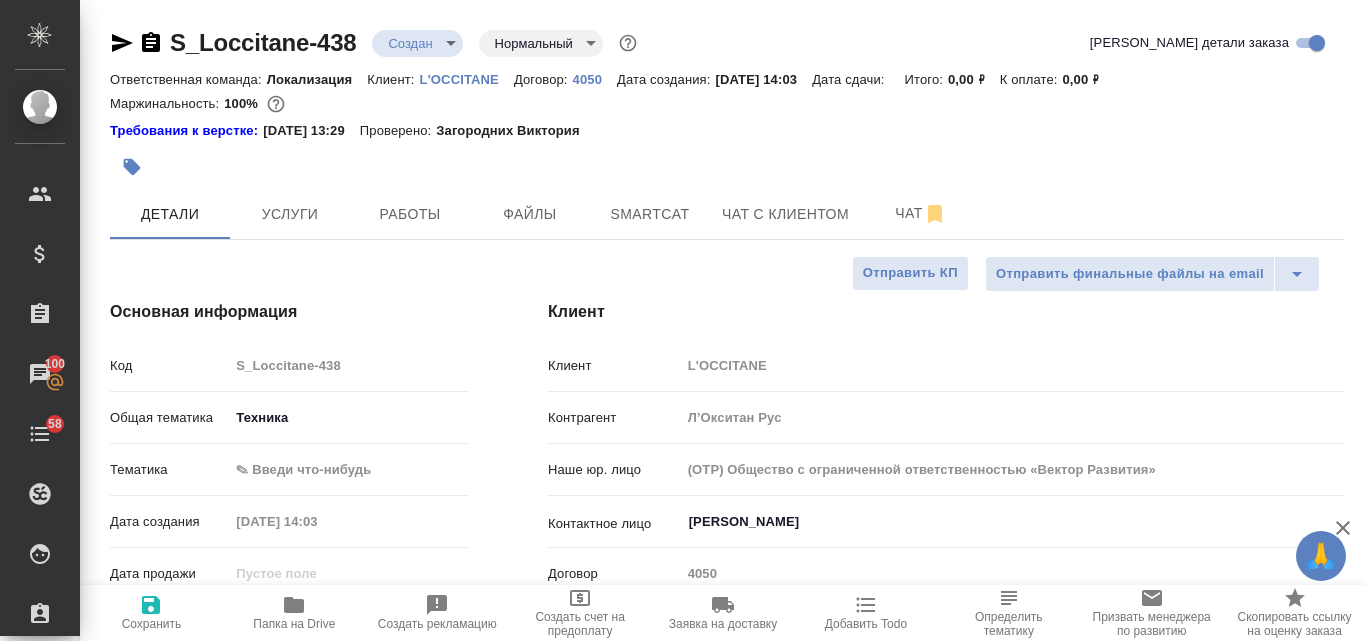 click 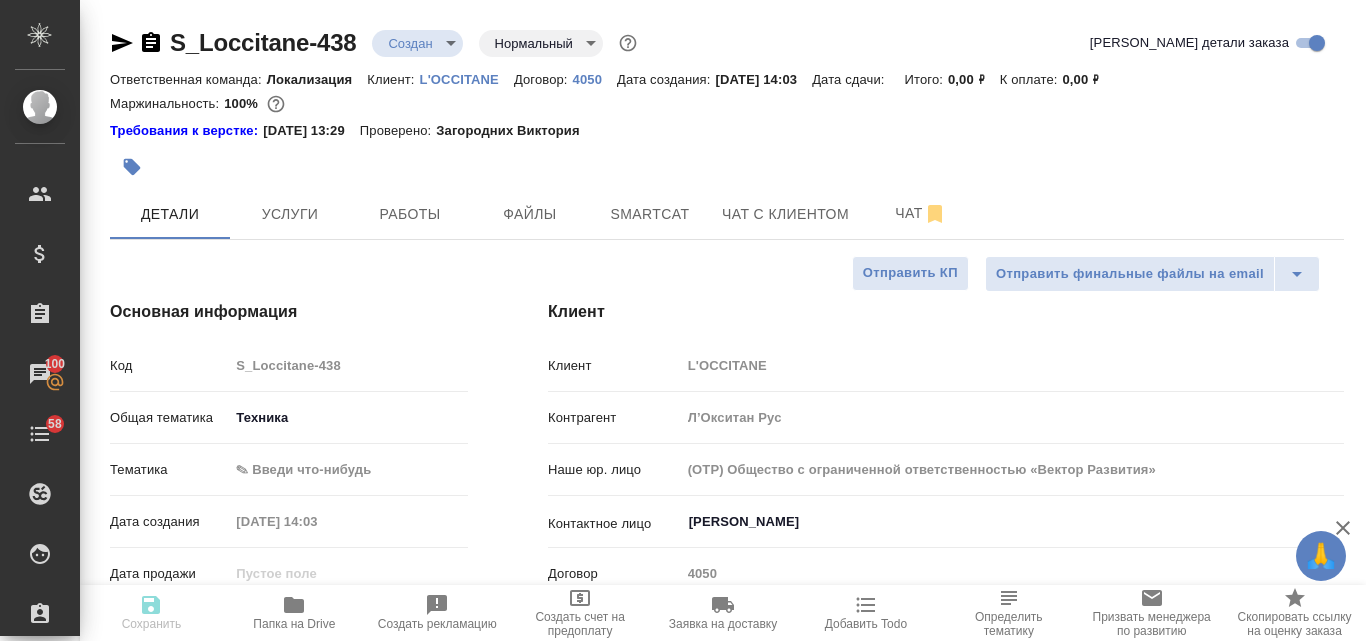type on "x" 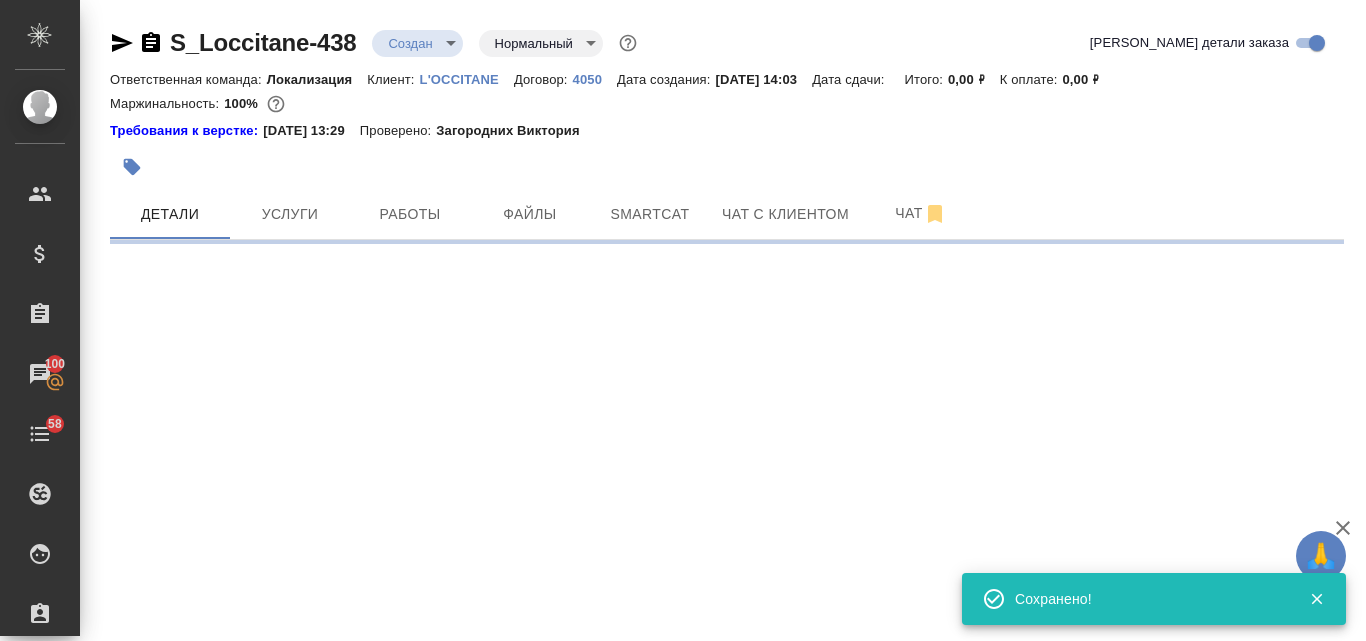 select on "RU" 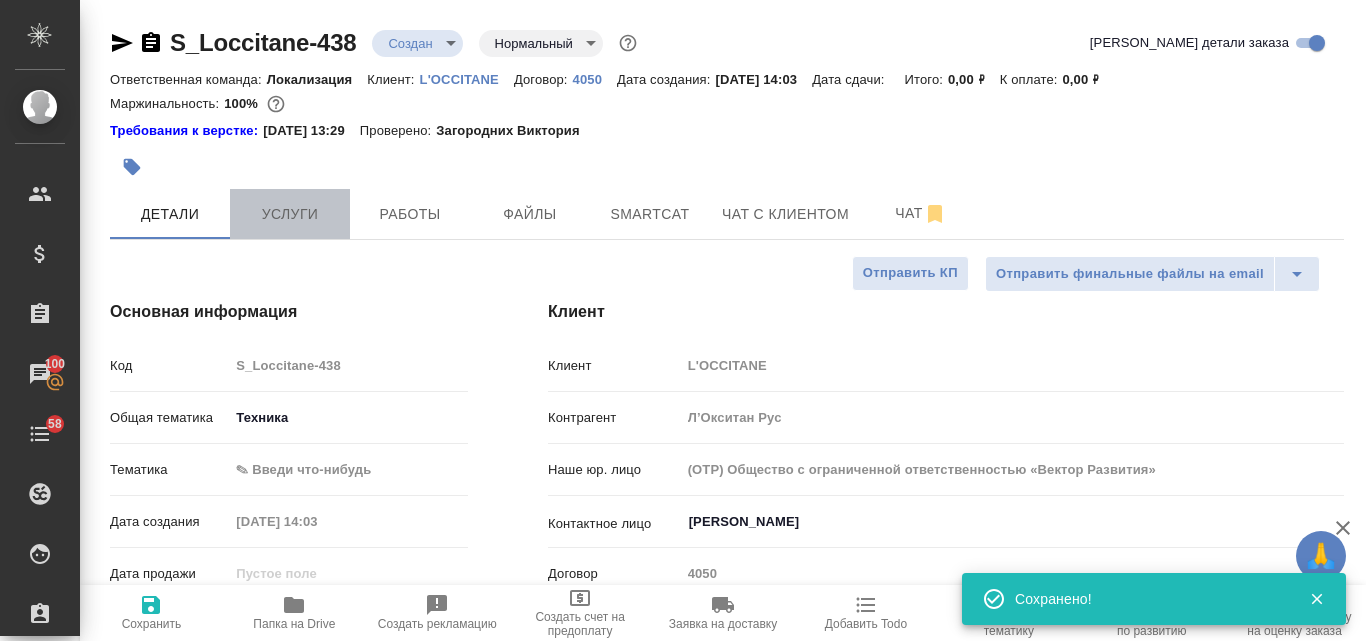 click on "Услуги" at bounding box center [290, 214] 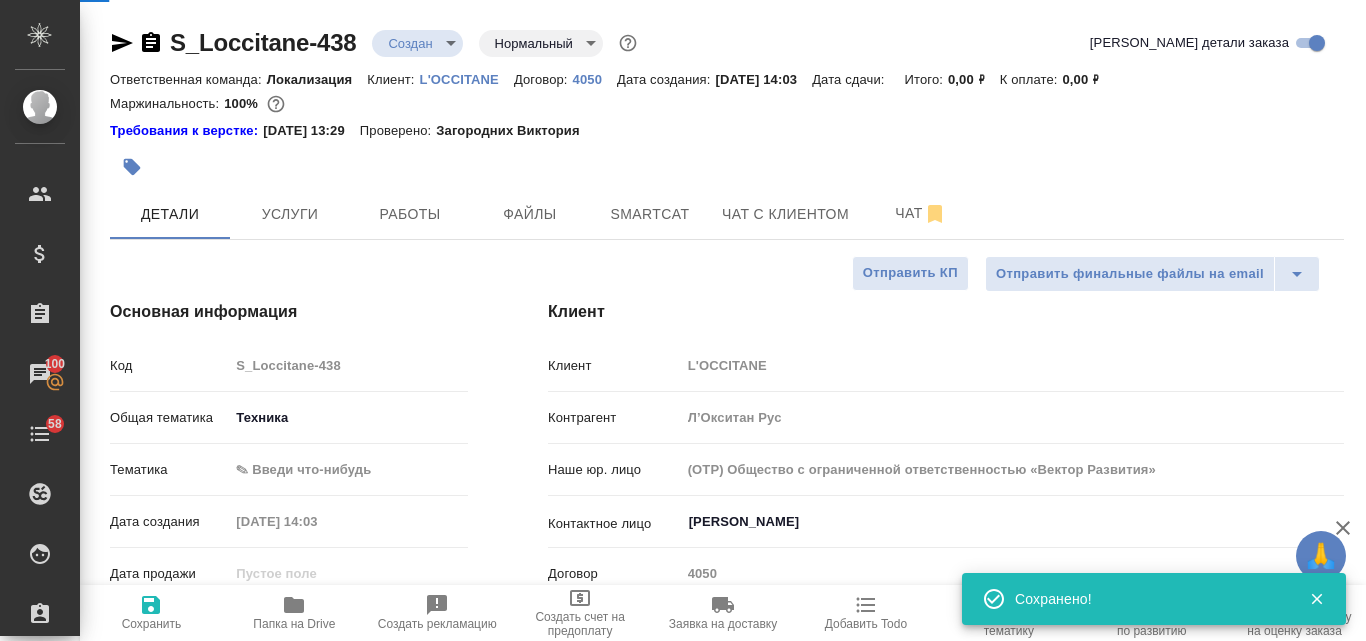 type on "x" 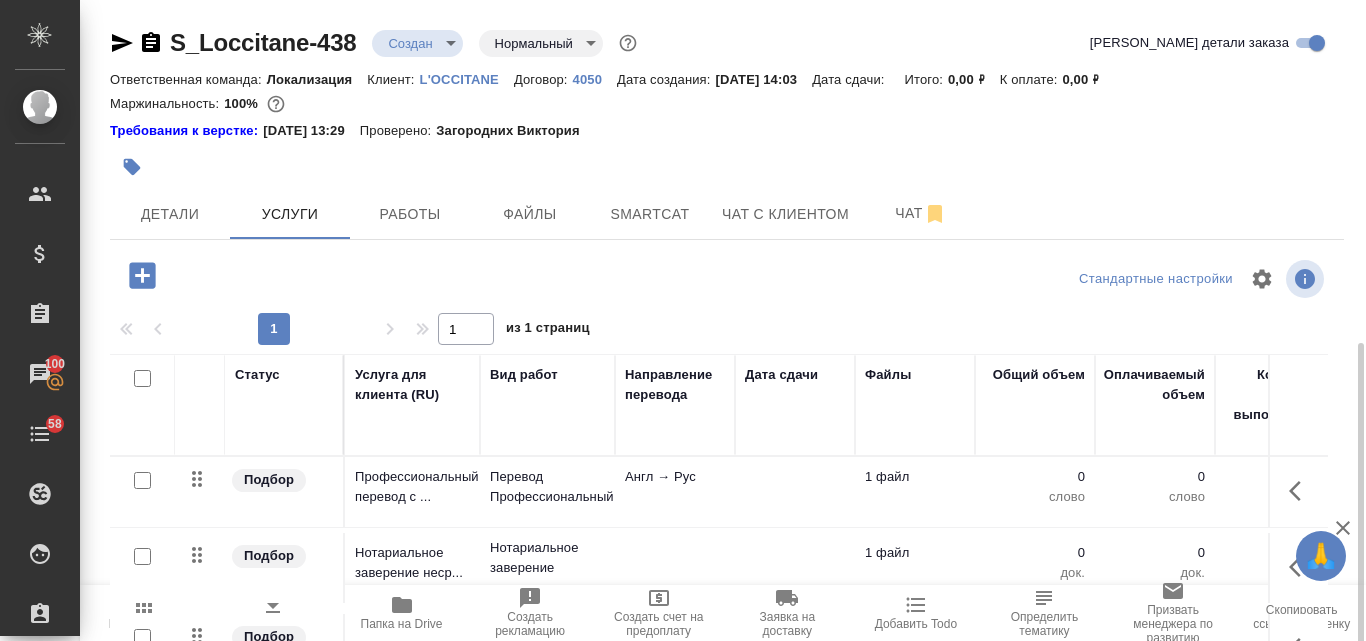 scroll, scrollTop: 194, scrollLeft: 0, axis: vertical 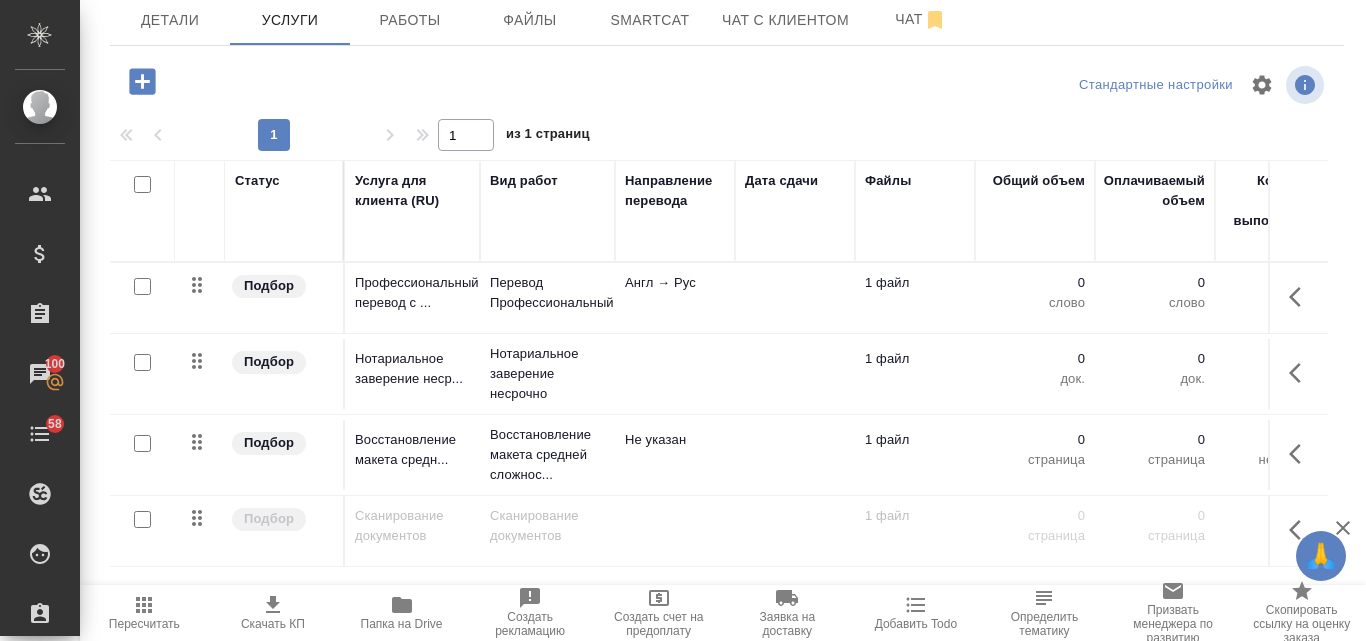 click at bounding box center [142, 287] 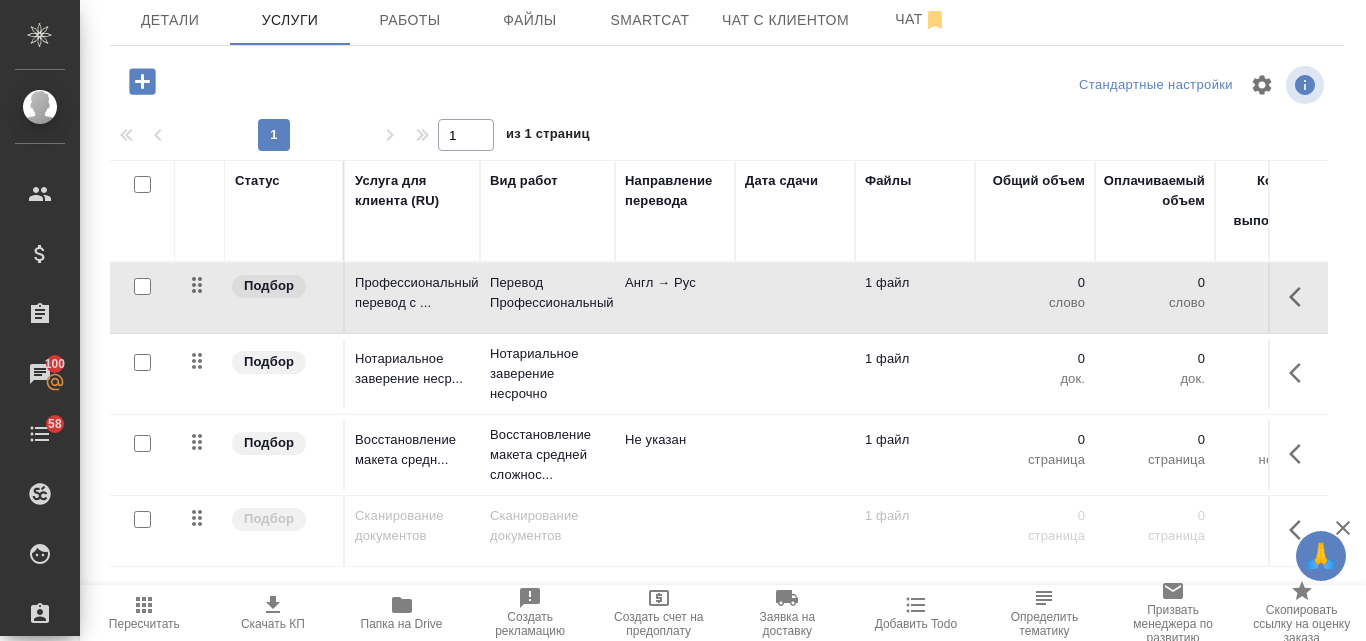 click at bounding box center [142, 286] 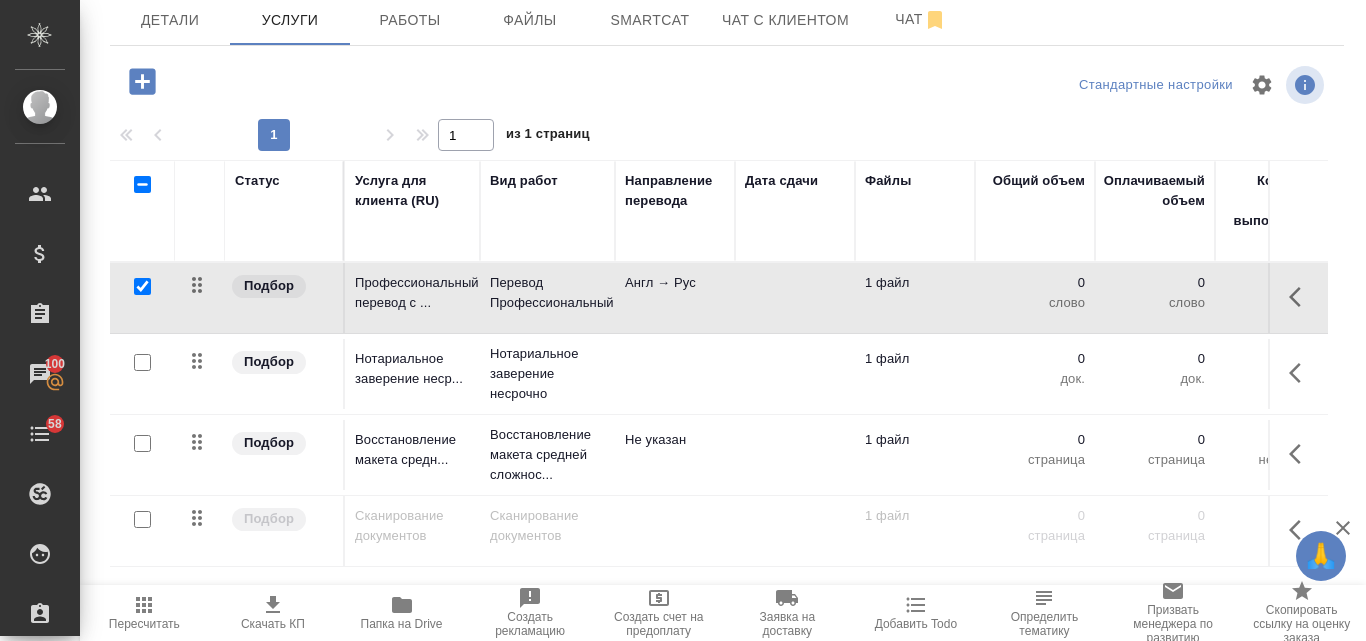 checkbox on "true" 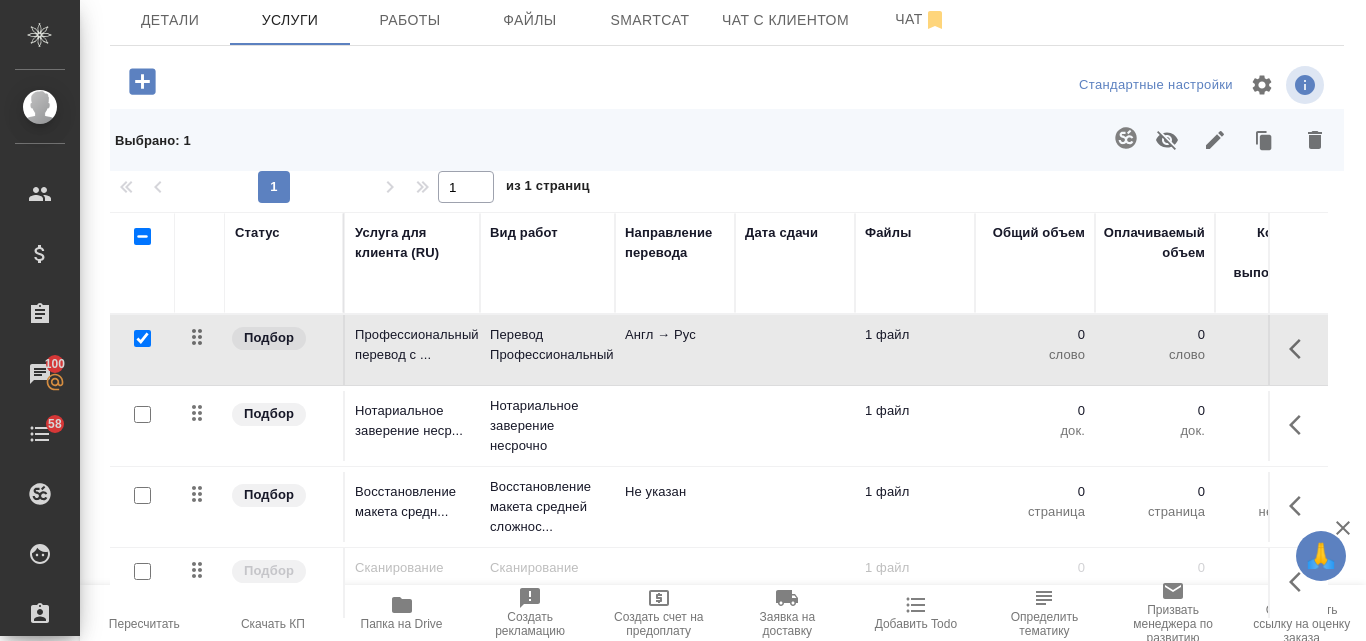 click 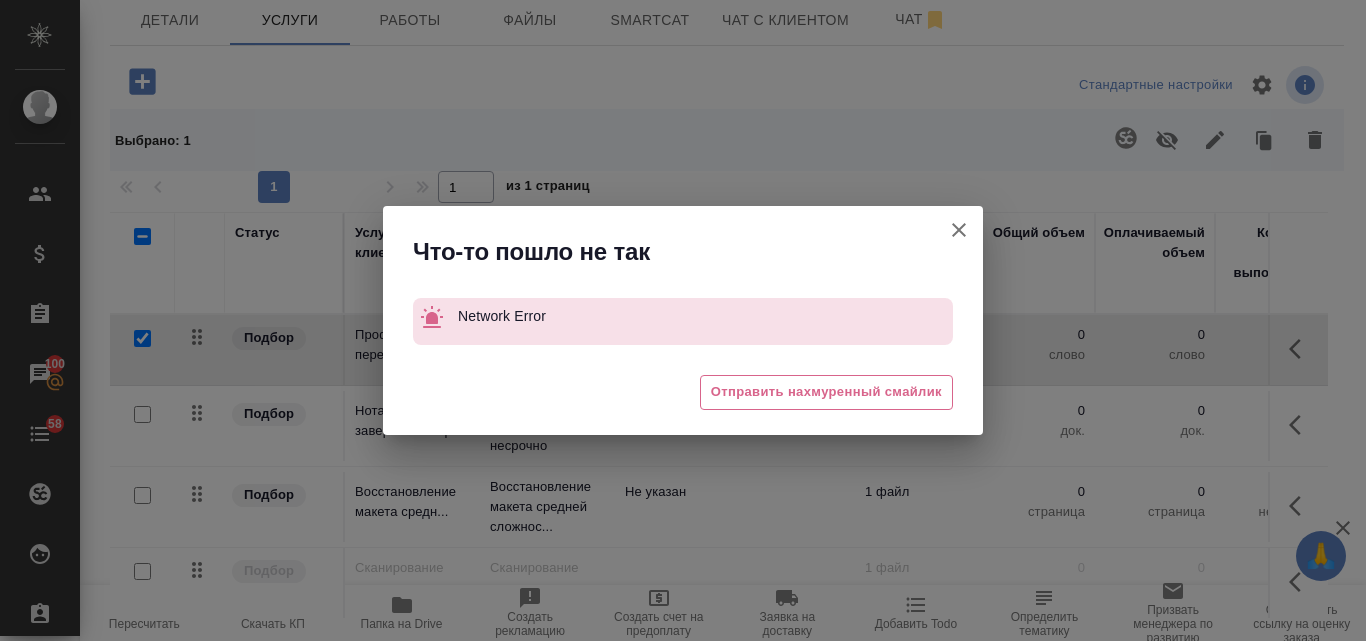 click 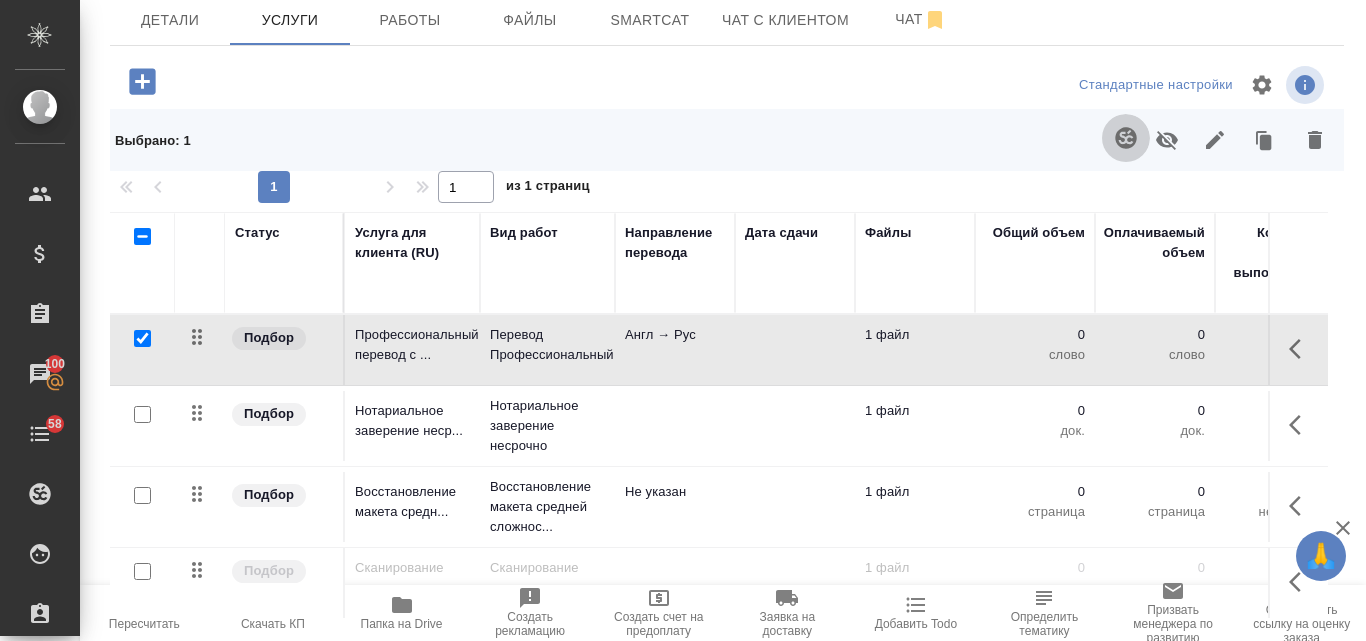 click 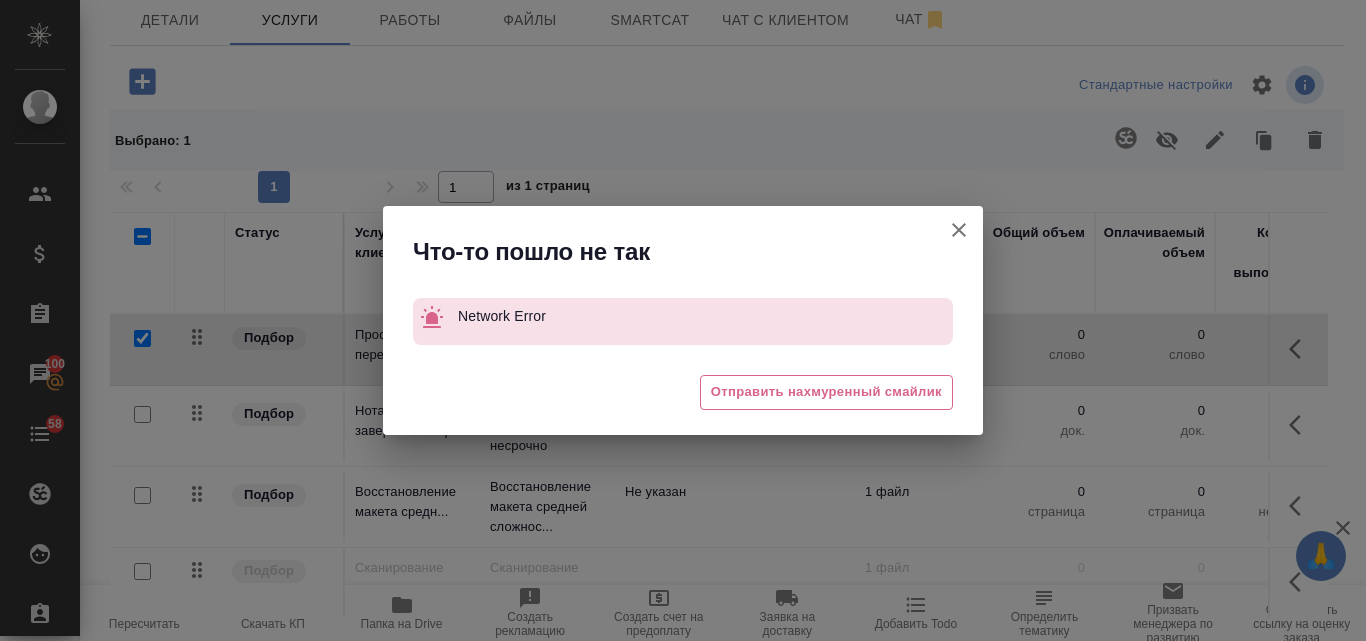 click 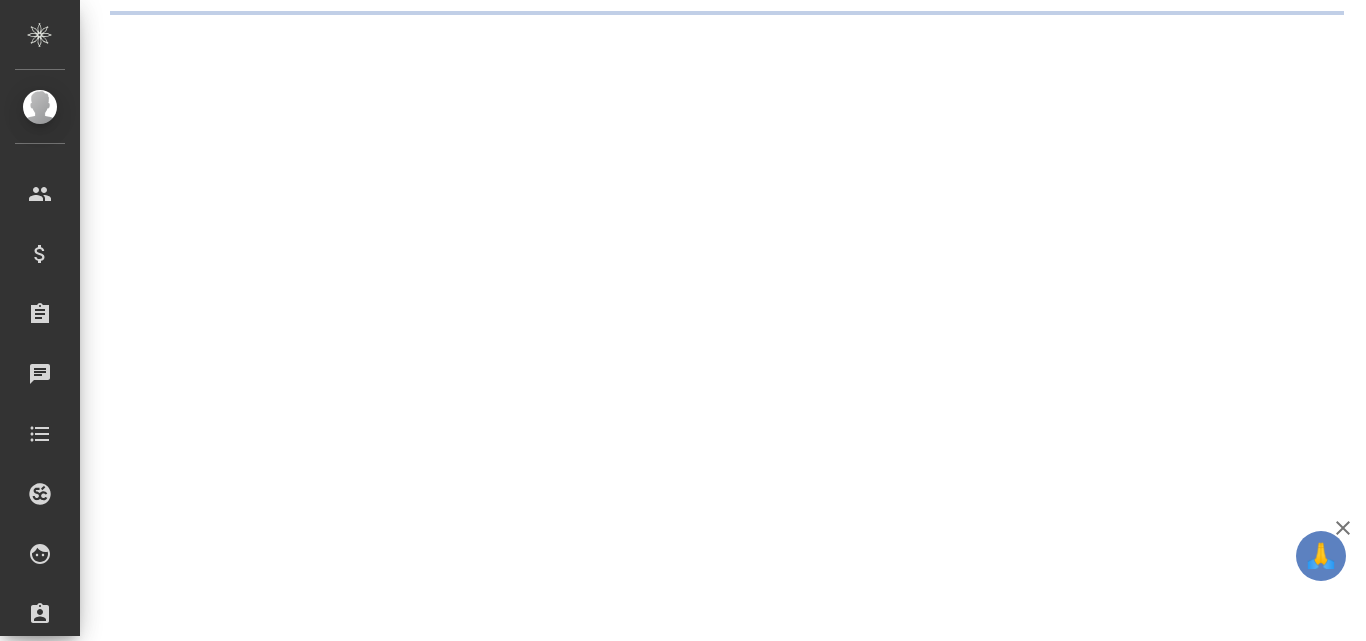 scroll, scrollTop: 0, scrollLeft: 0, axis: both 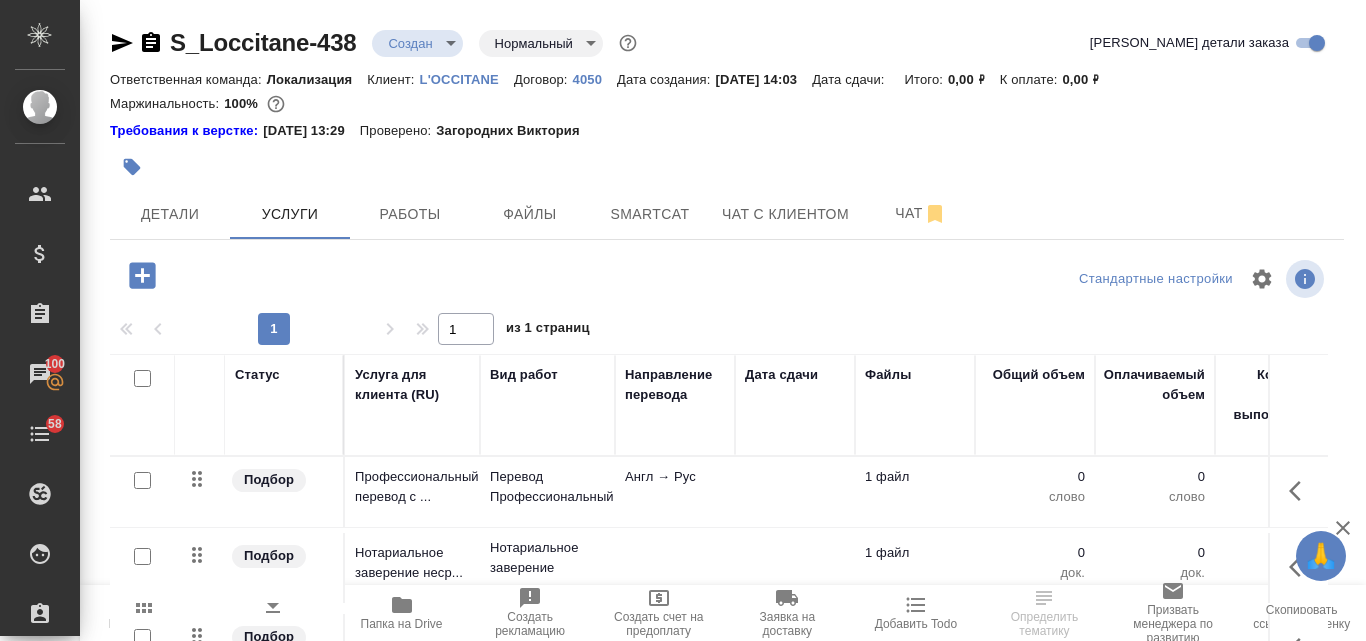 click at bounding box center [142, 480] 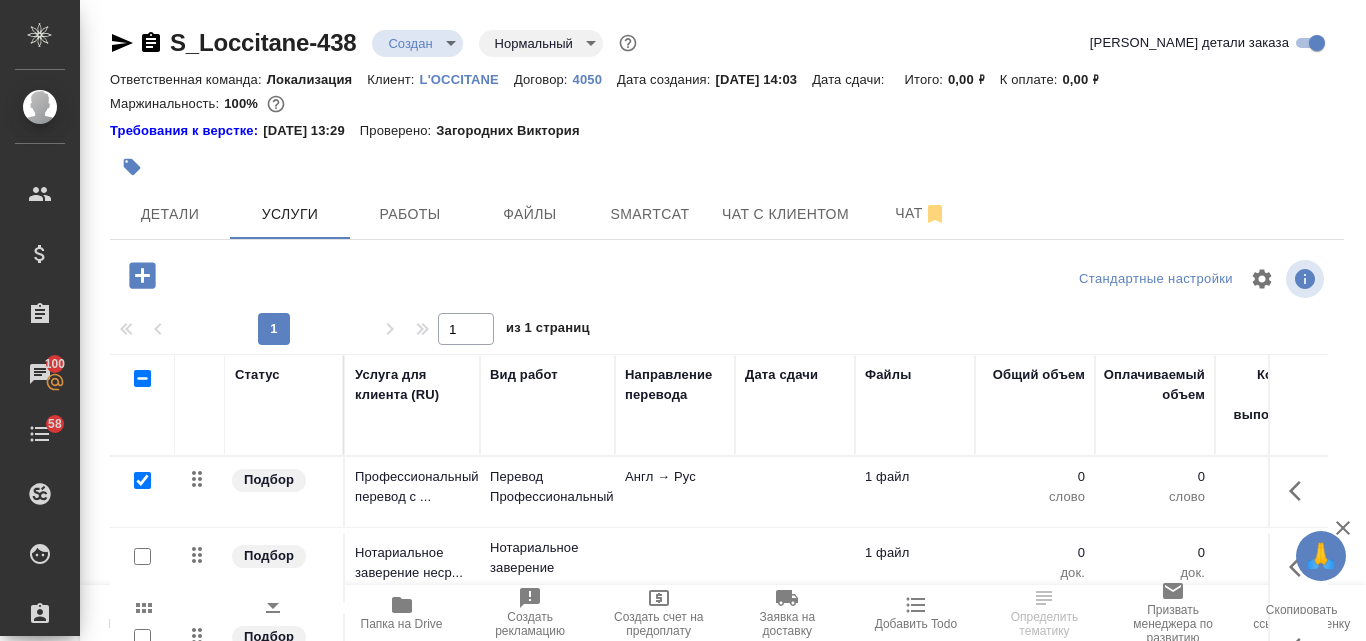 checkbox on "true" 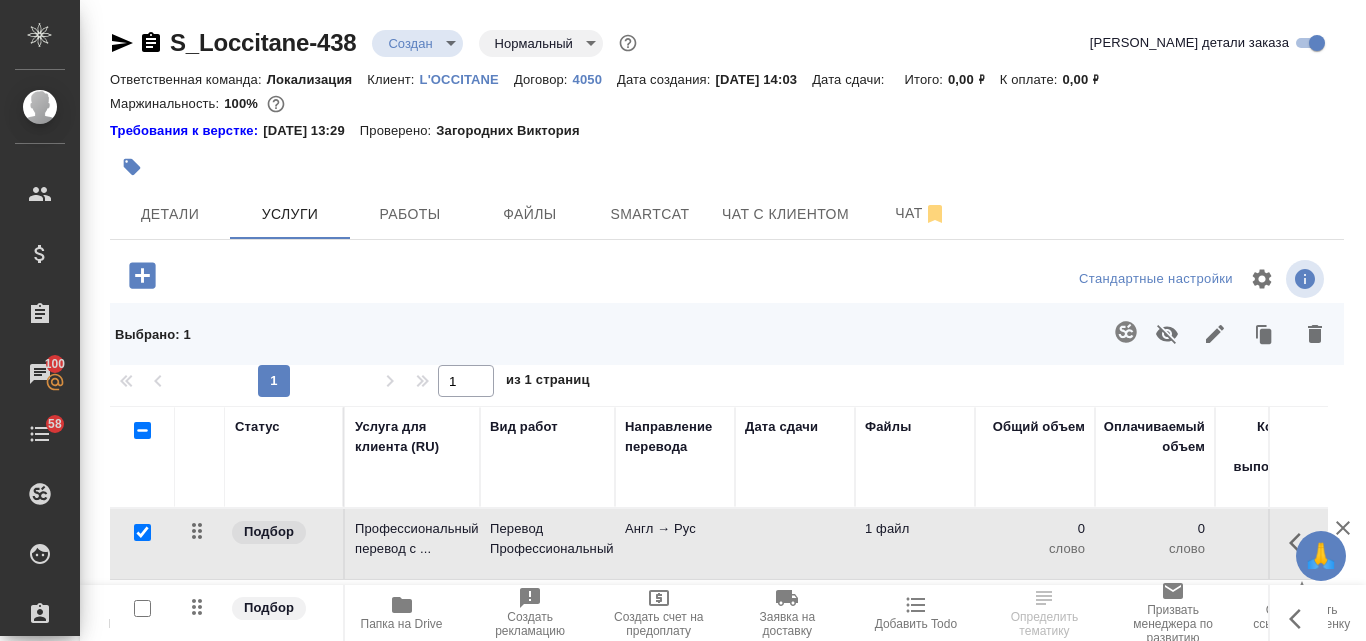 click 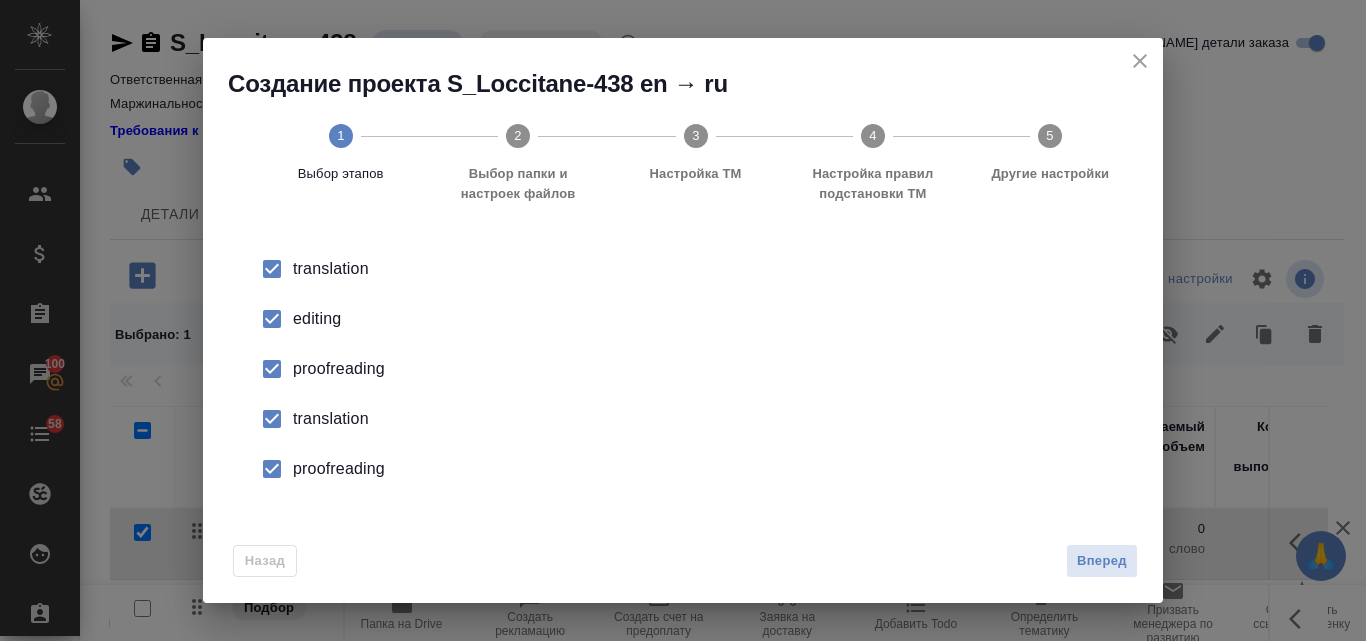 click on "editing" at bounding box center (704, 319) 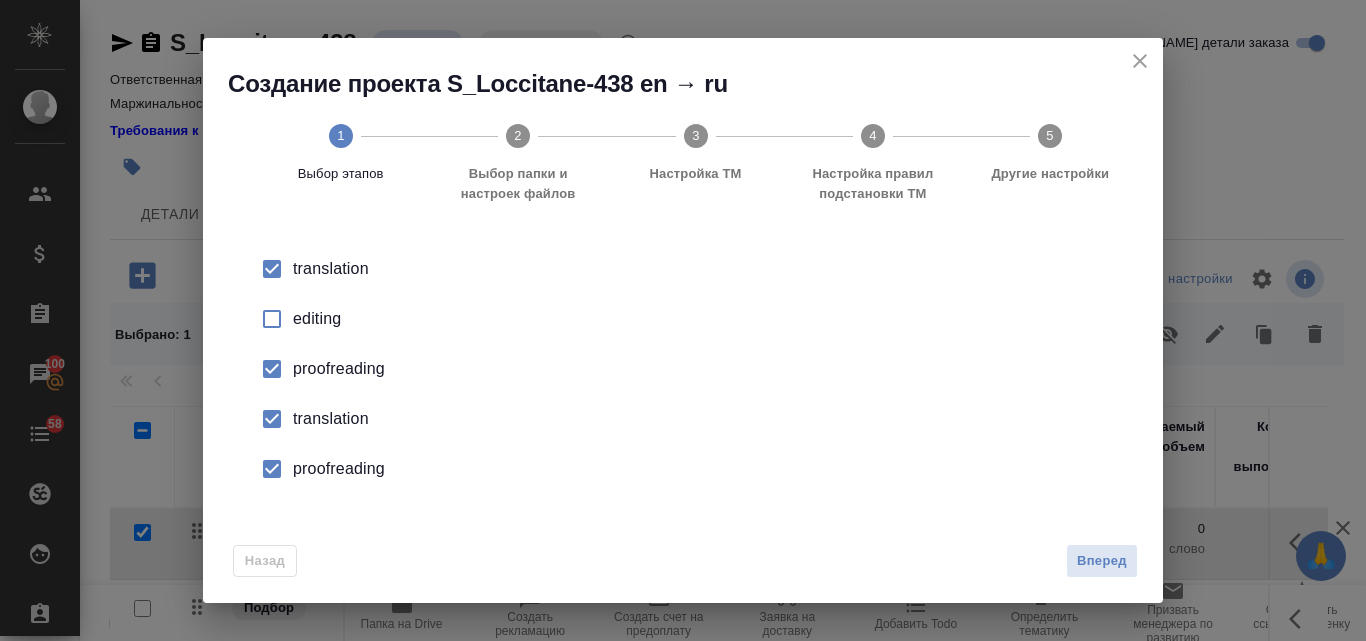 click on "proofreading" at bounding box center [704, 369] 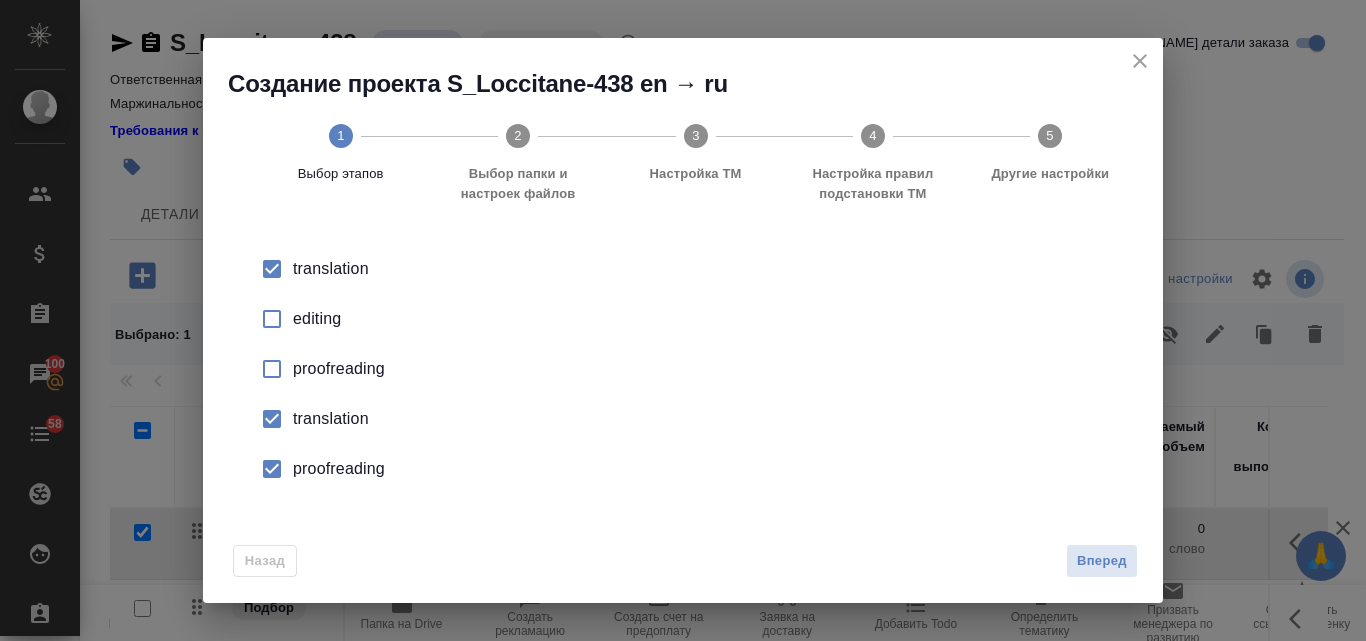 click on "translation" at bounding box center (704, 269) 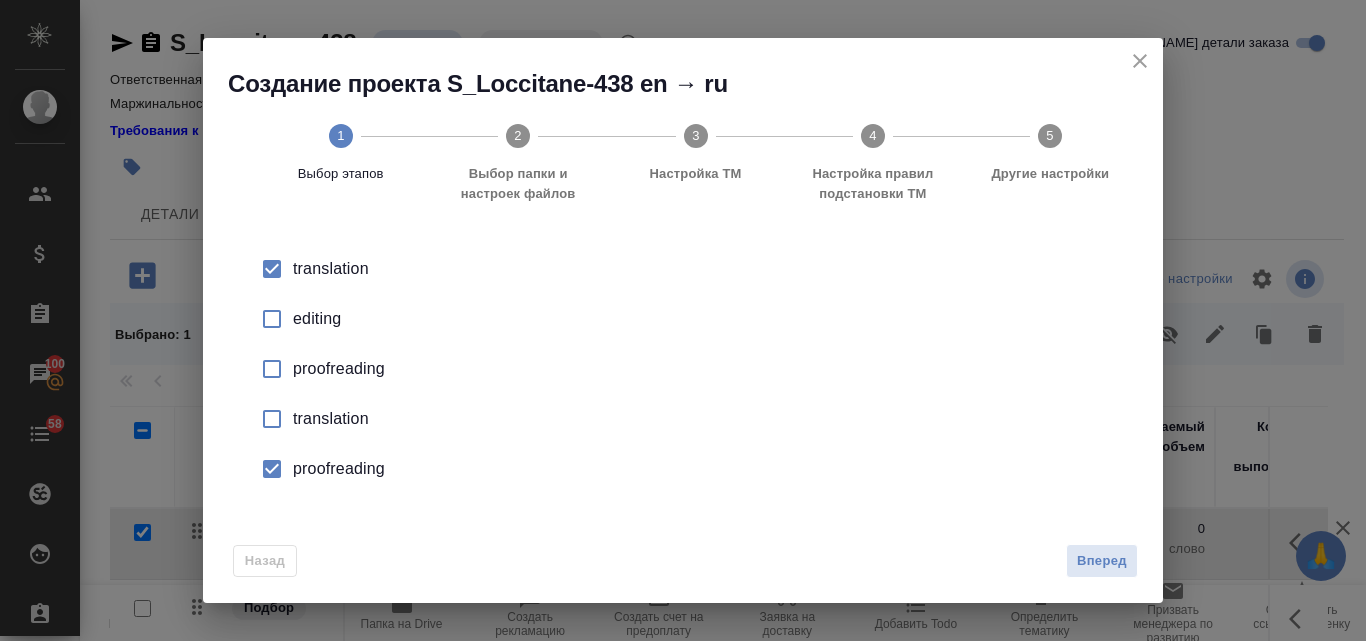 click on "proofreading" at bounding box center (704, 369) 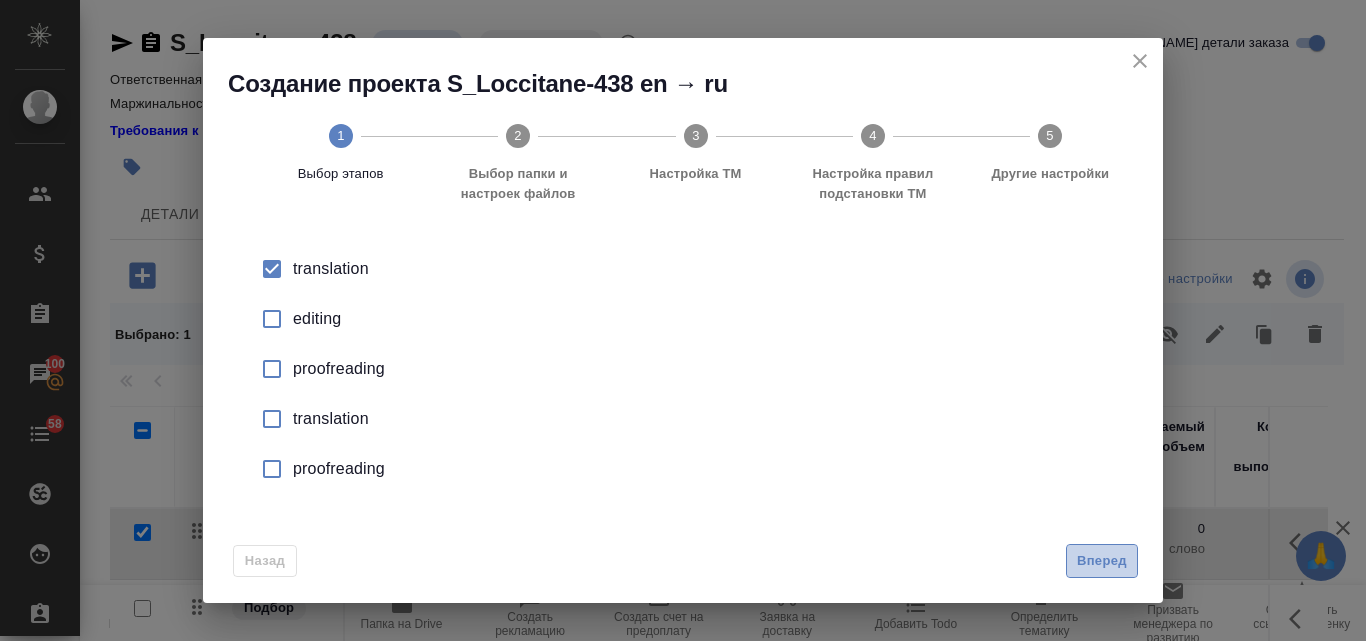 click on "Вперед" at bounding box center (1102, 561) 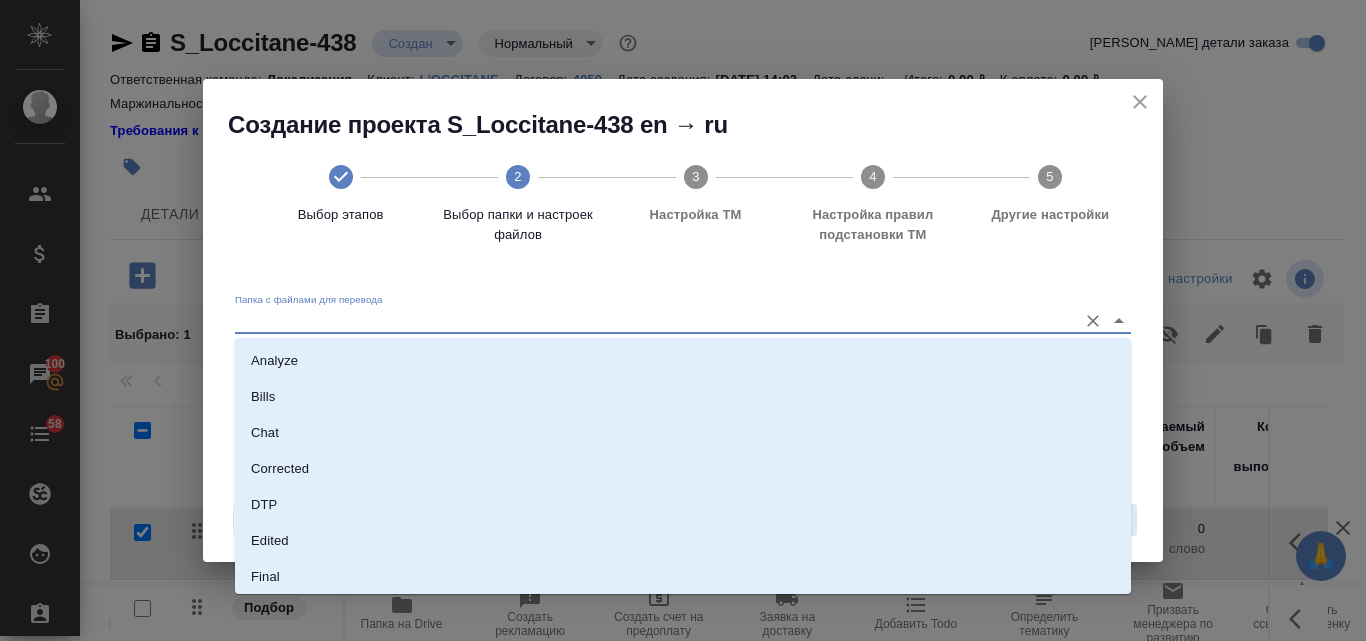click on "Папка с файлами для перевода" at bounding box center [651, 321] 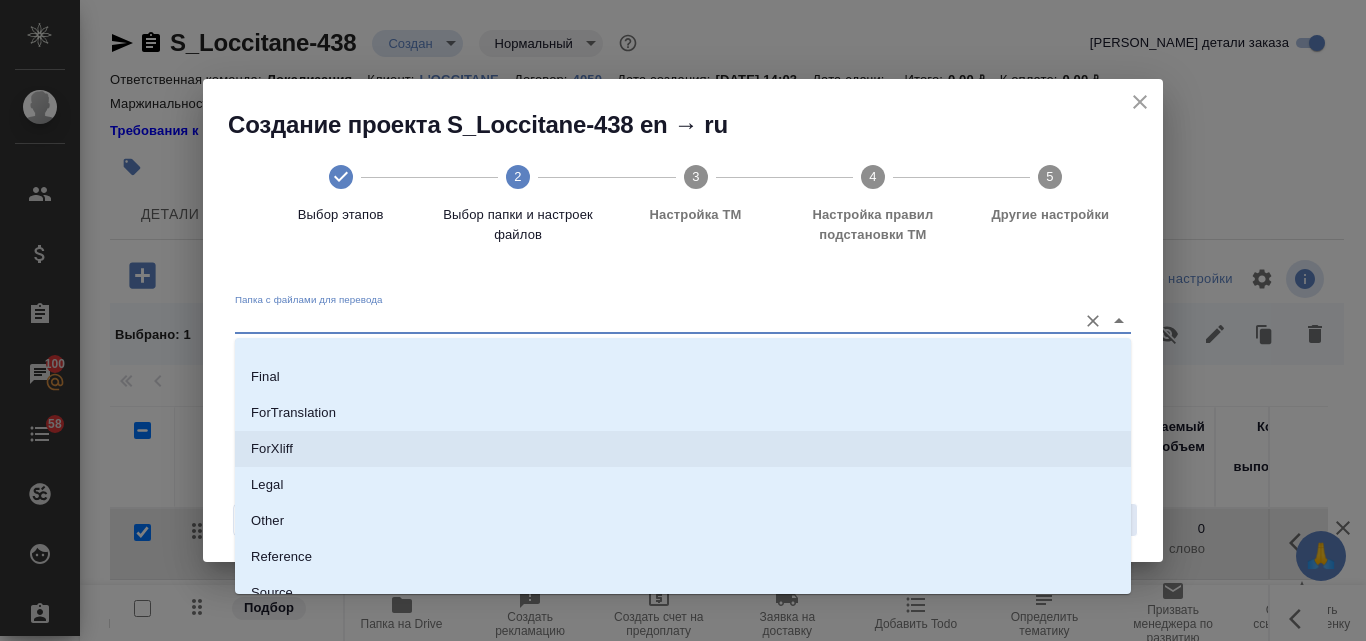 scroll, scrollTop: 290, scrollLeft: 0, axis: vertical 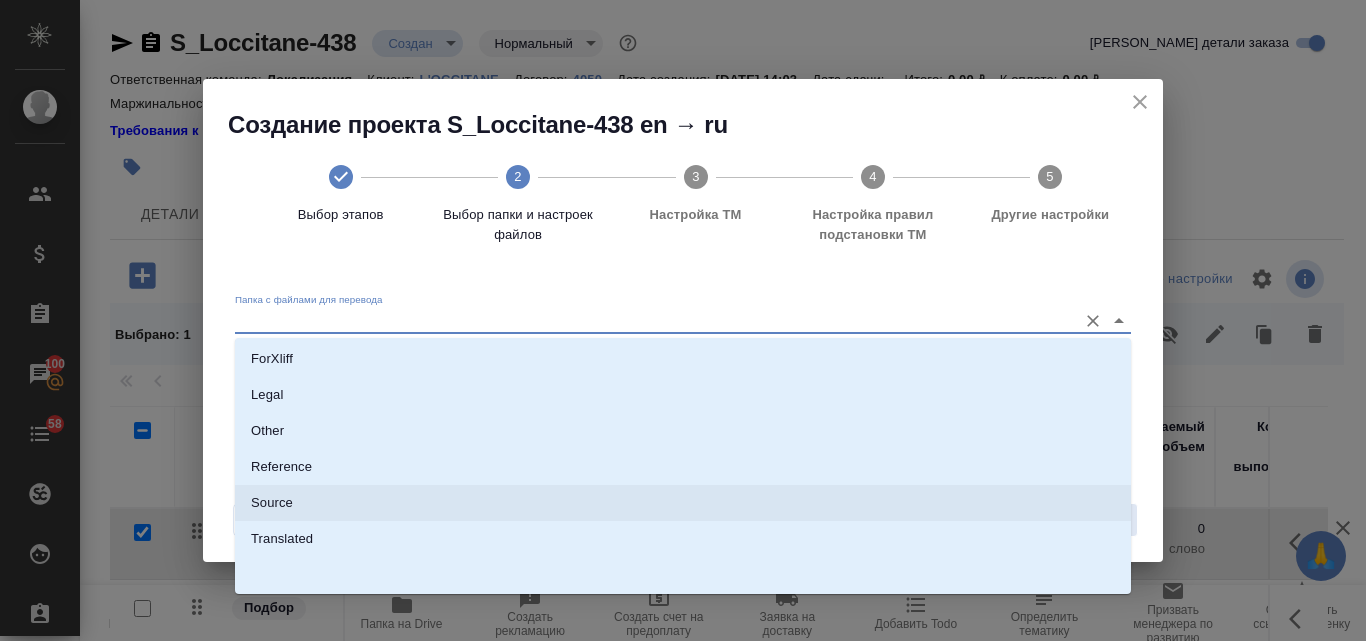 click on "Source" at bounding box center [683, 503] 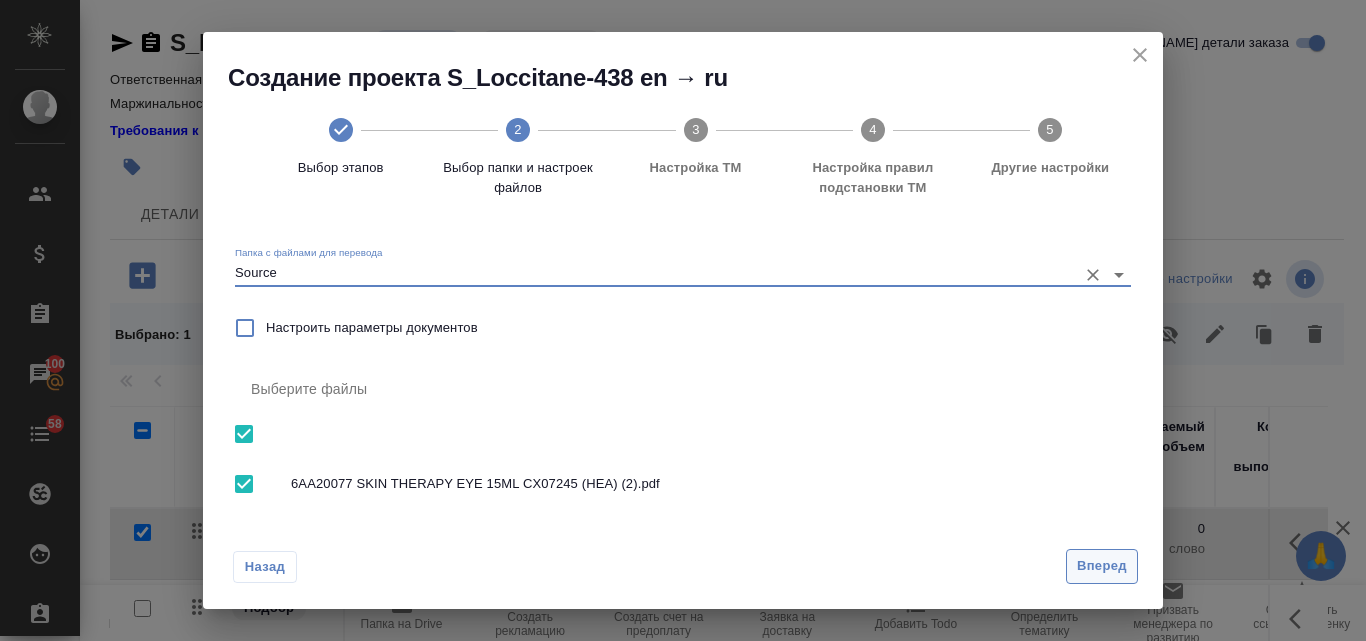 click on "Вперед" at bounding box center (1102, 566) 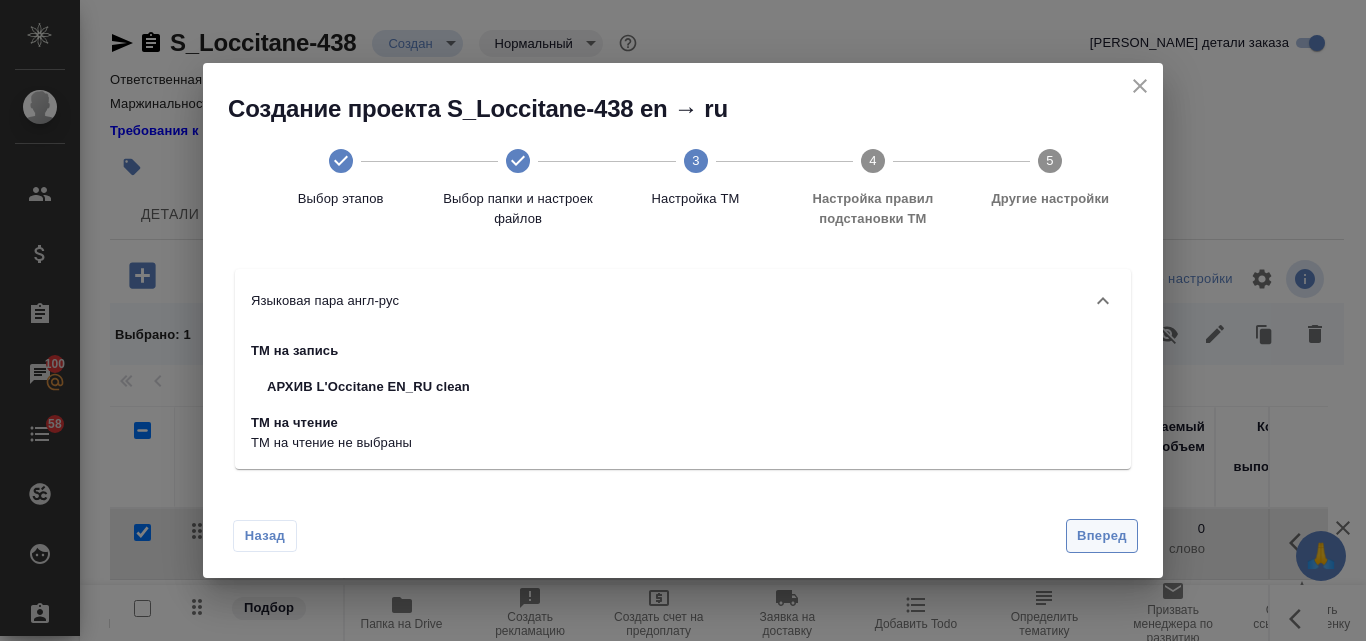 click on "Вперед" at bounding box center [1102, 536] 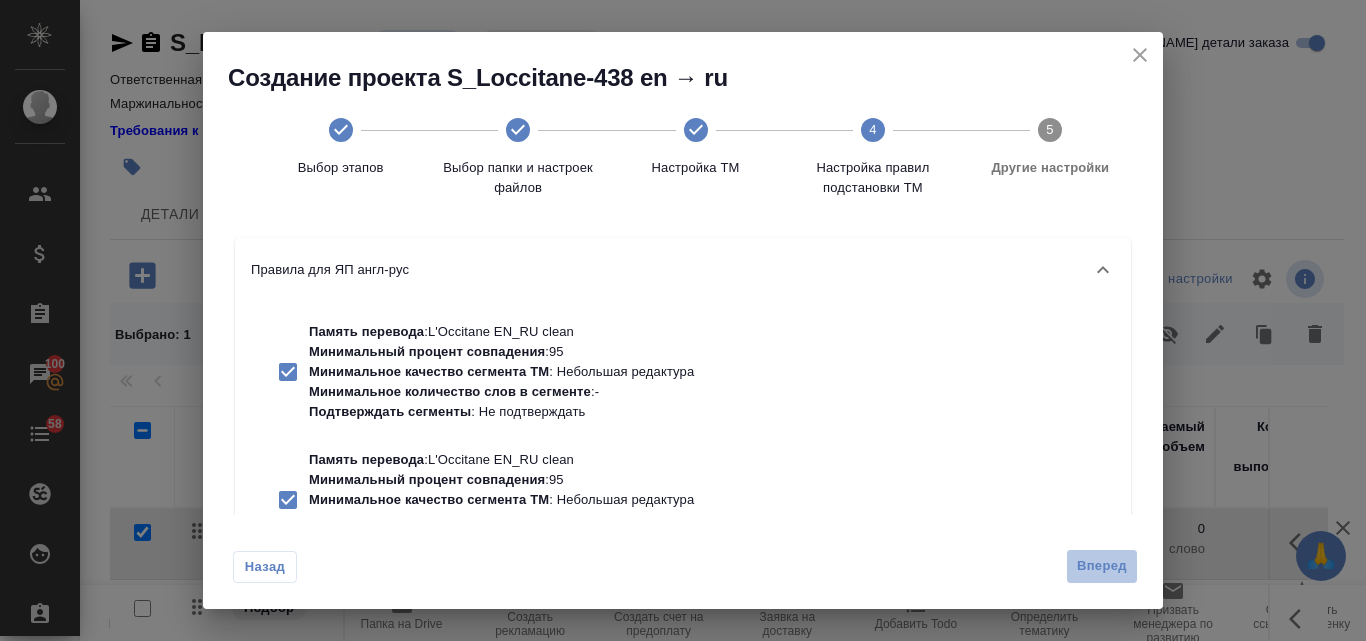 click on "Вперед" at bounding box center (1102, 566) 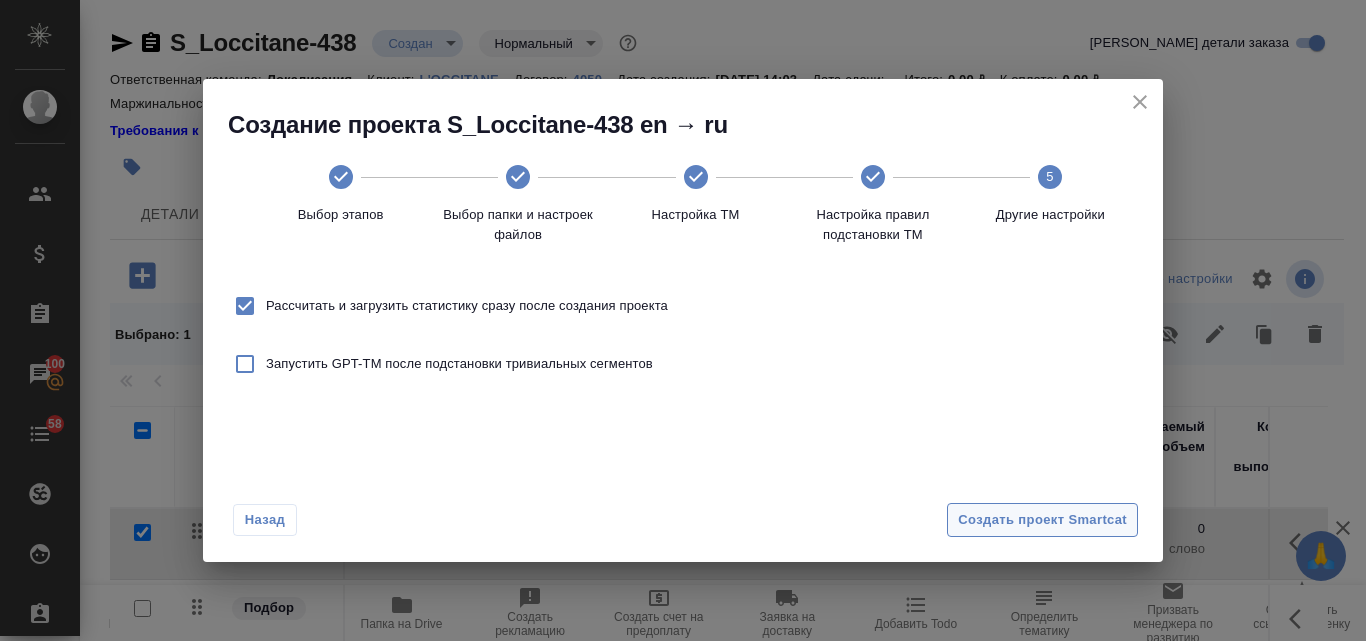 click on "Создать проект Smartcat" at bounding box center [1042, 520] 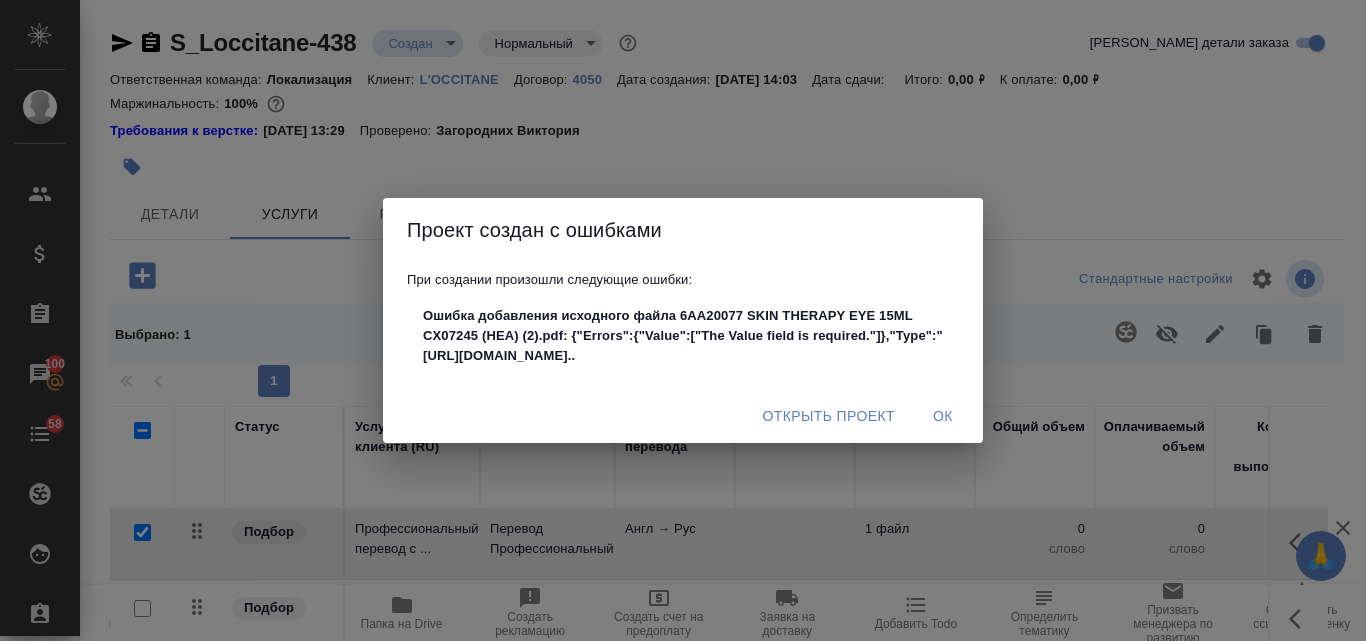 click on "Открыть проект" at bounding box center [828, 416] 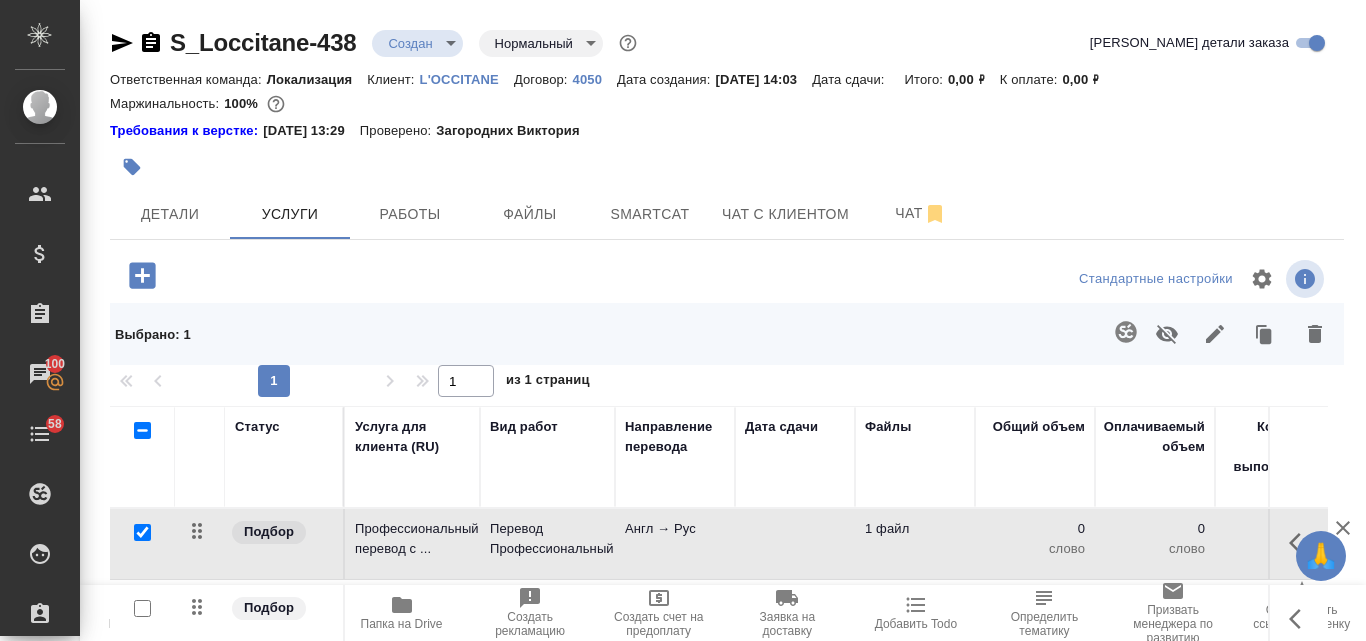 click on "Англ → Рус" at bounding box center (675, 544) 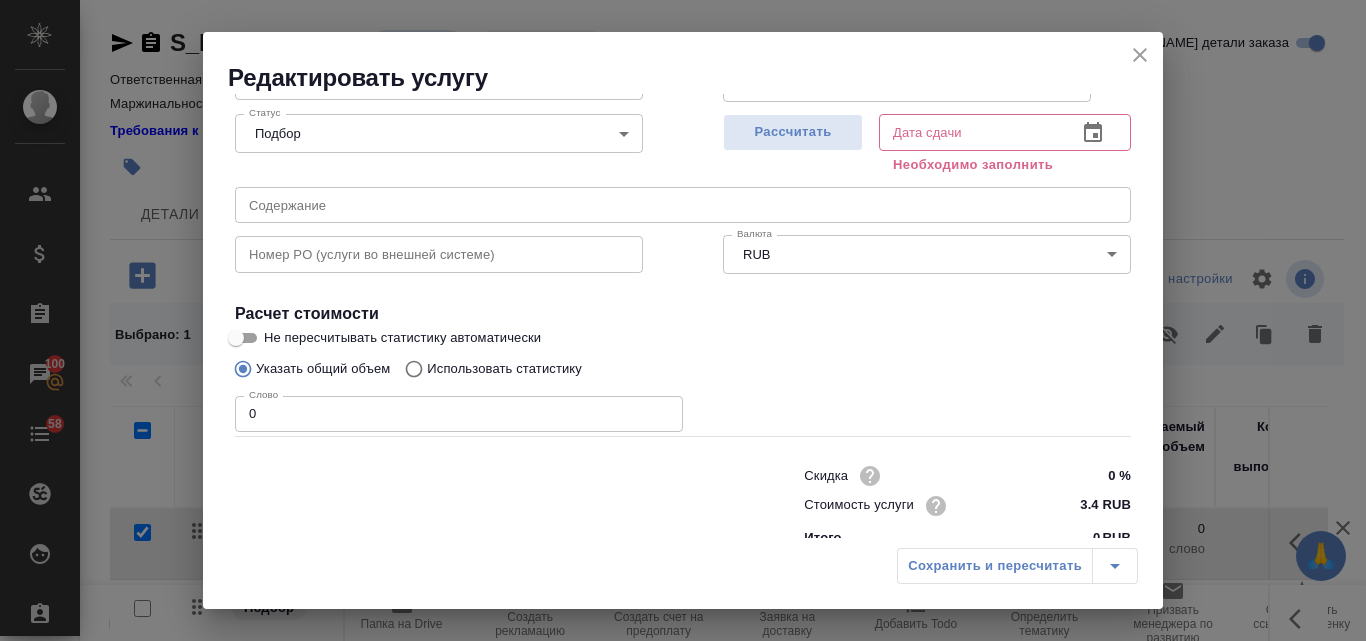 scroll, scrollTop: 202, scrollLeft: 0, axis: vertical 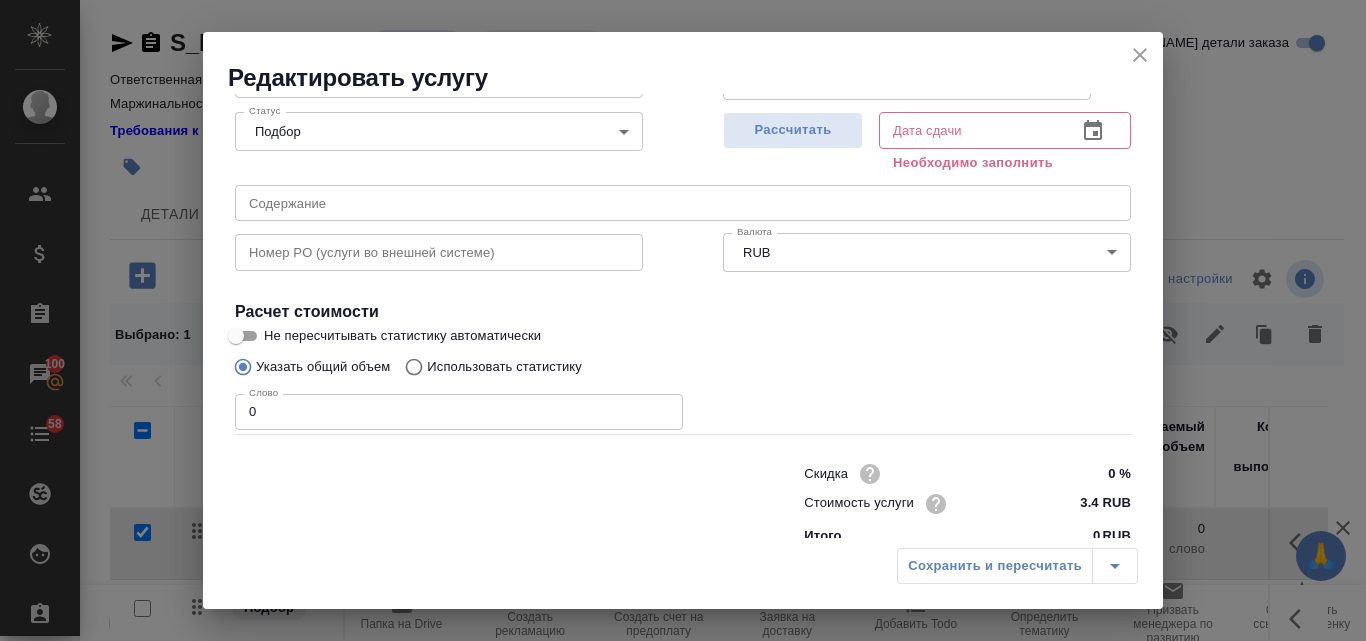 click on "Использовать статистику" at bounding box center [411, 367] 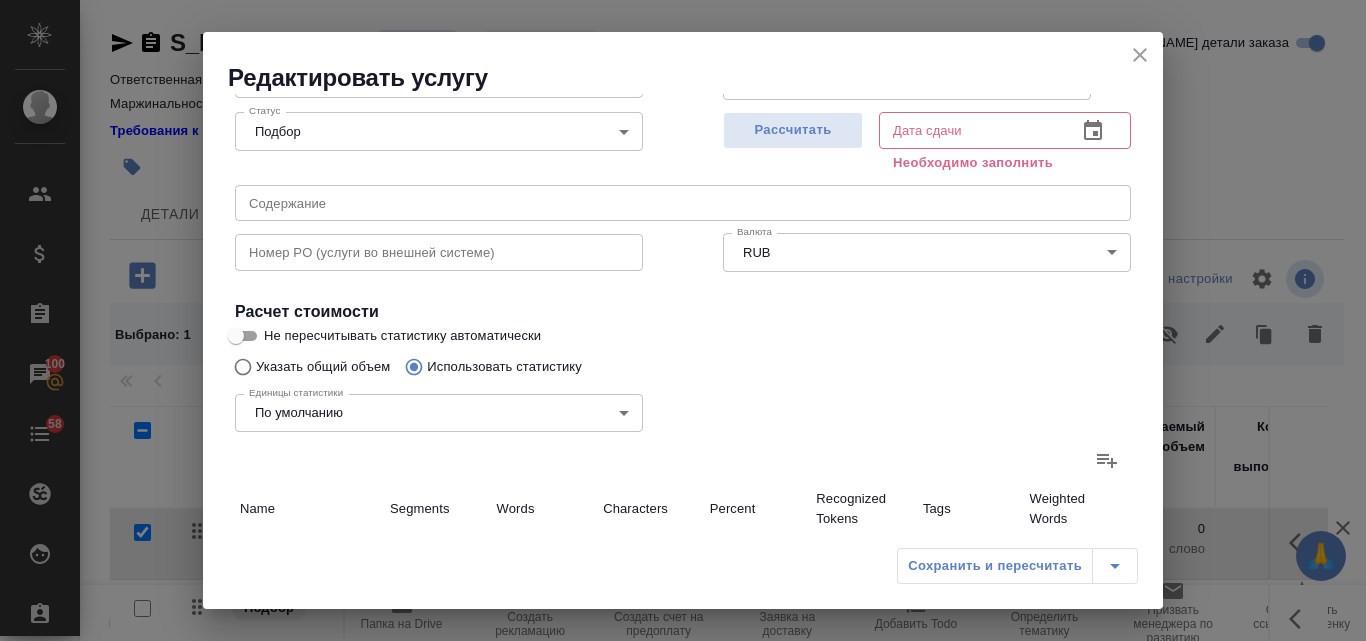 click 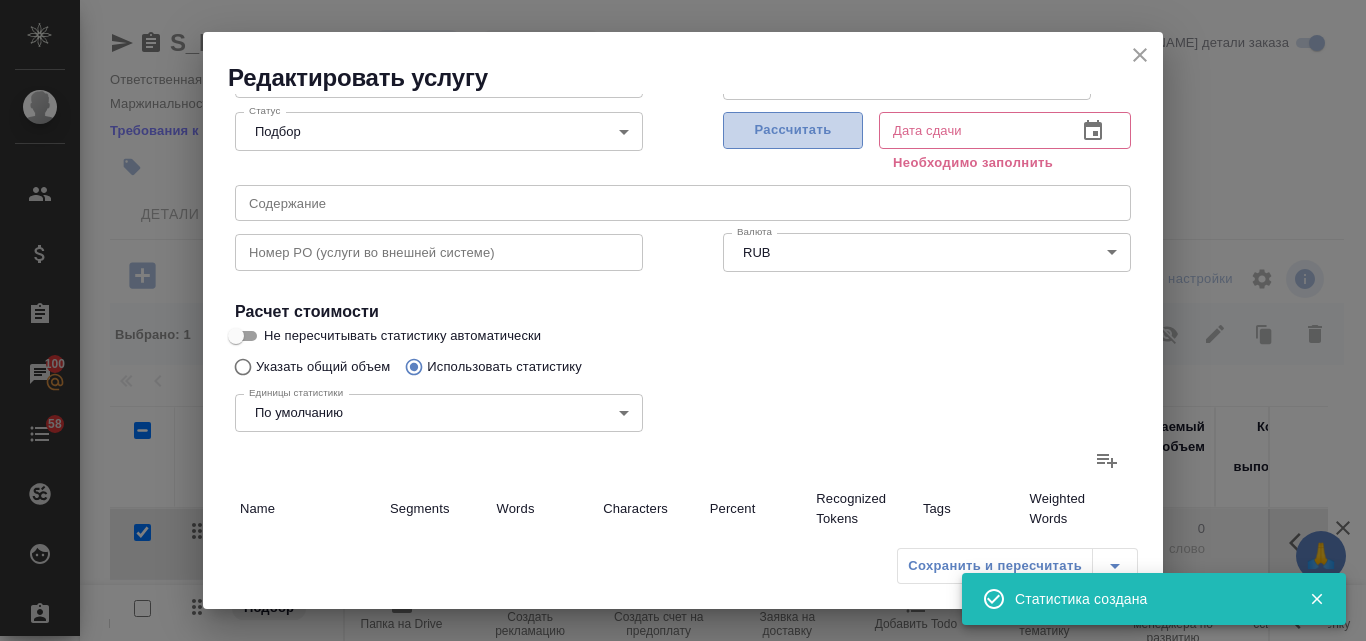 click on "Рассчитать" at bounding box center [793, 130] 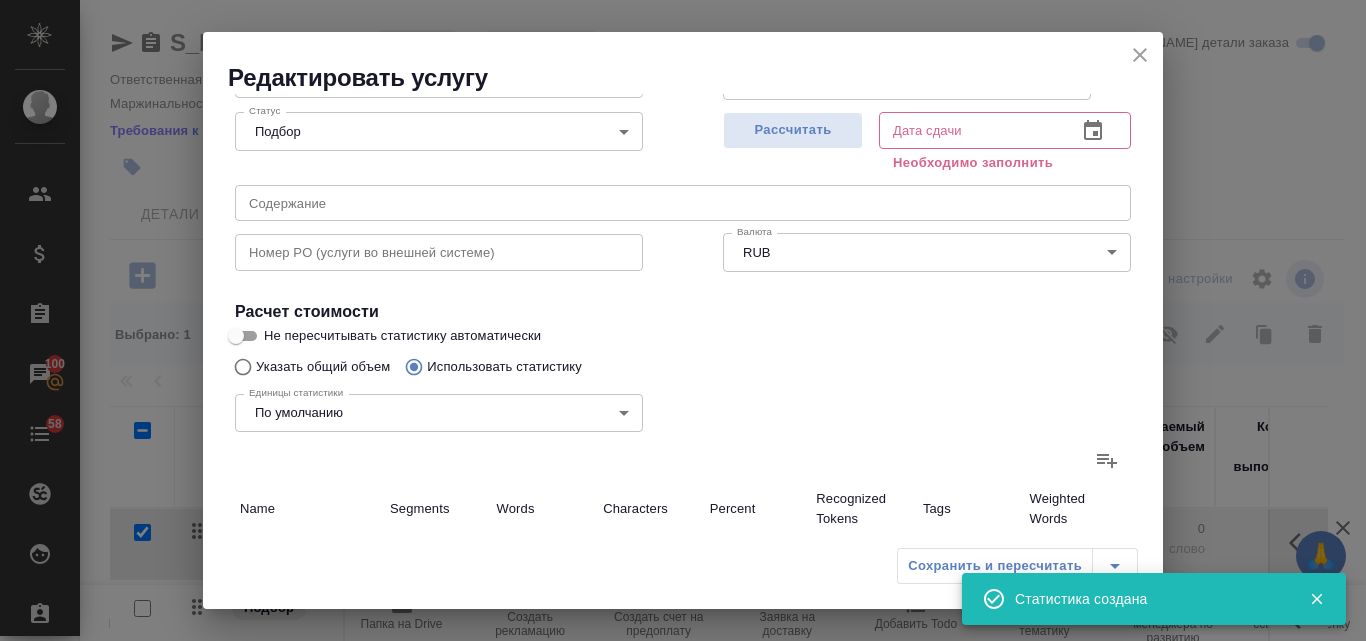 type on "89" 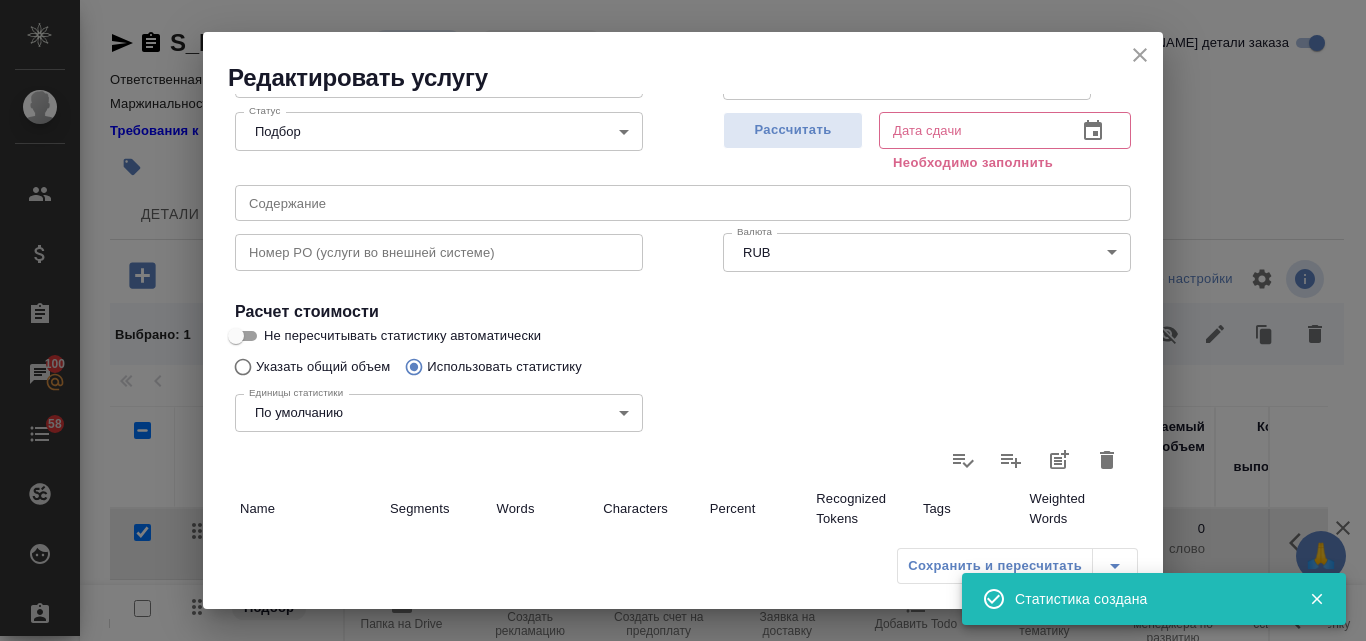 type on "15.07.2025 14:12" 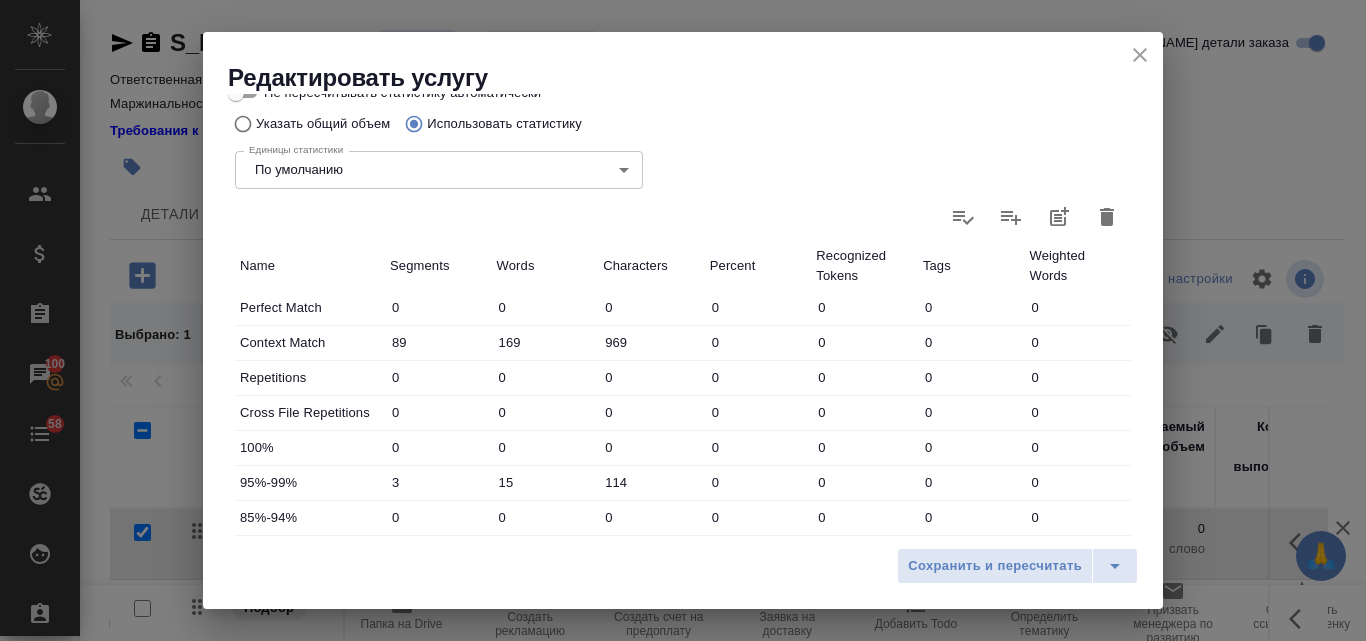 scroll, scrollTop: 723, scrollLeft: 0, axis: vertical 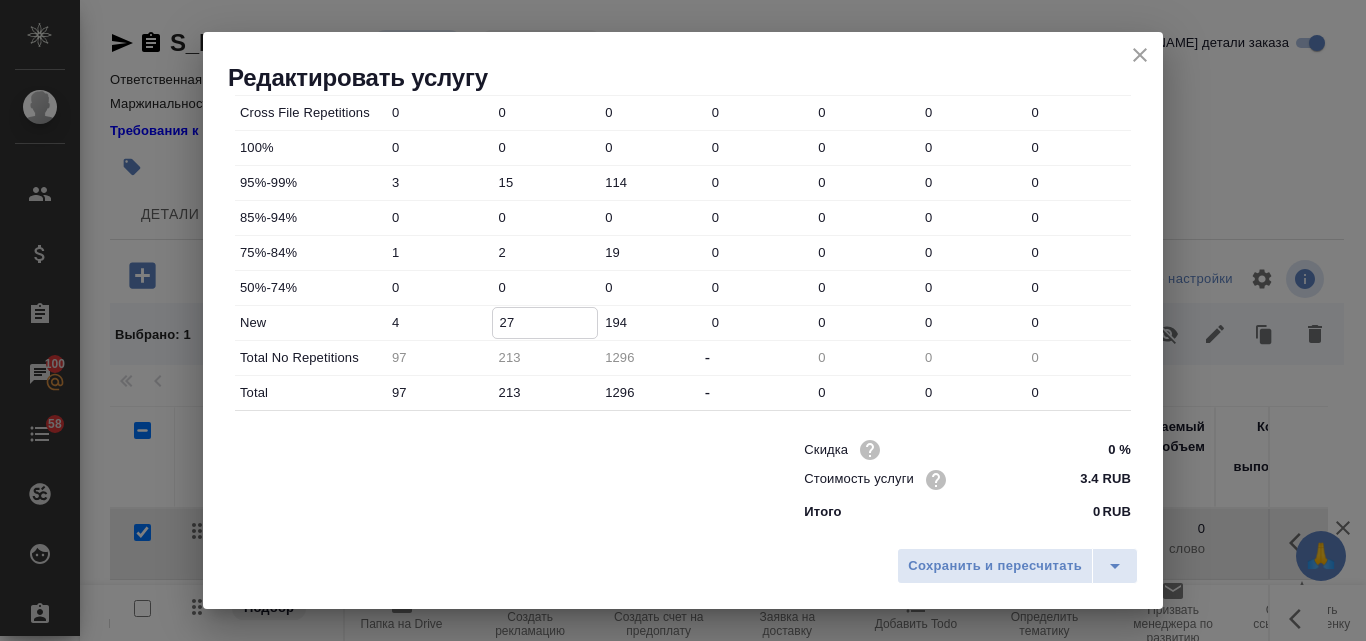 click on "27" at bounding box center (545, 322) 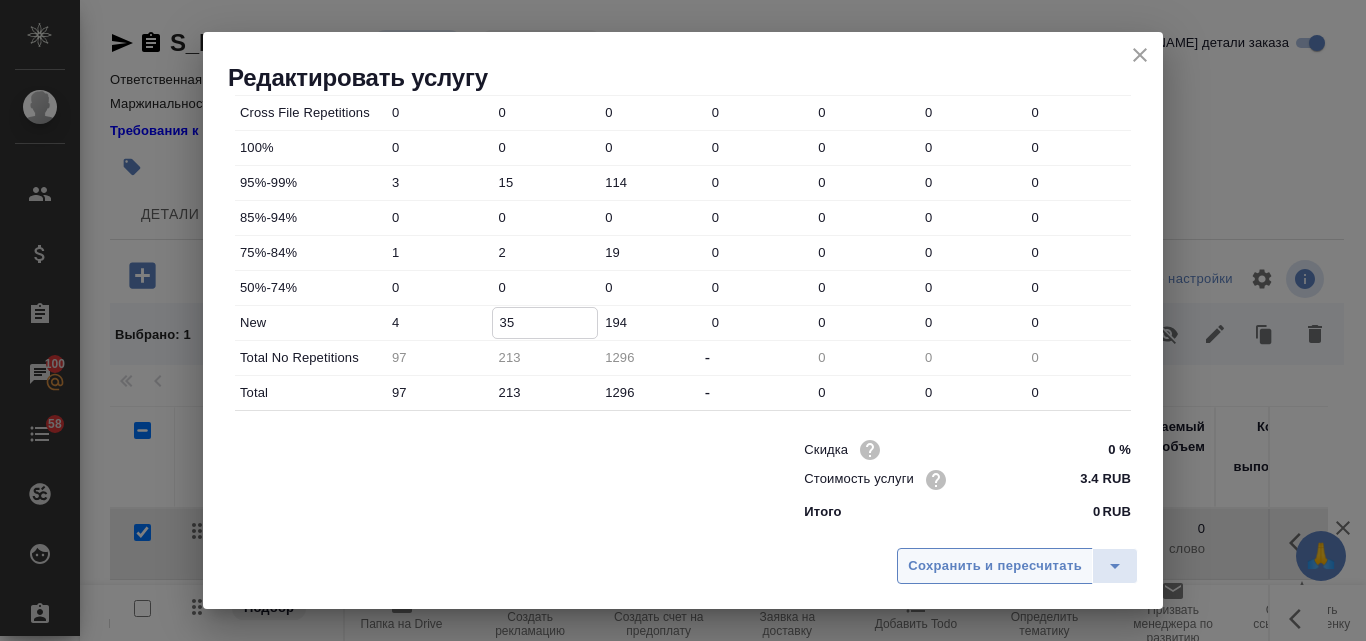 type on "35" 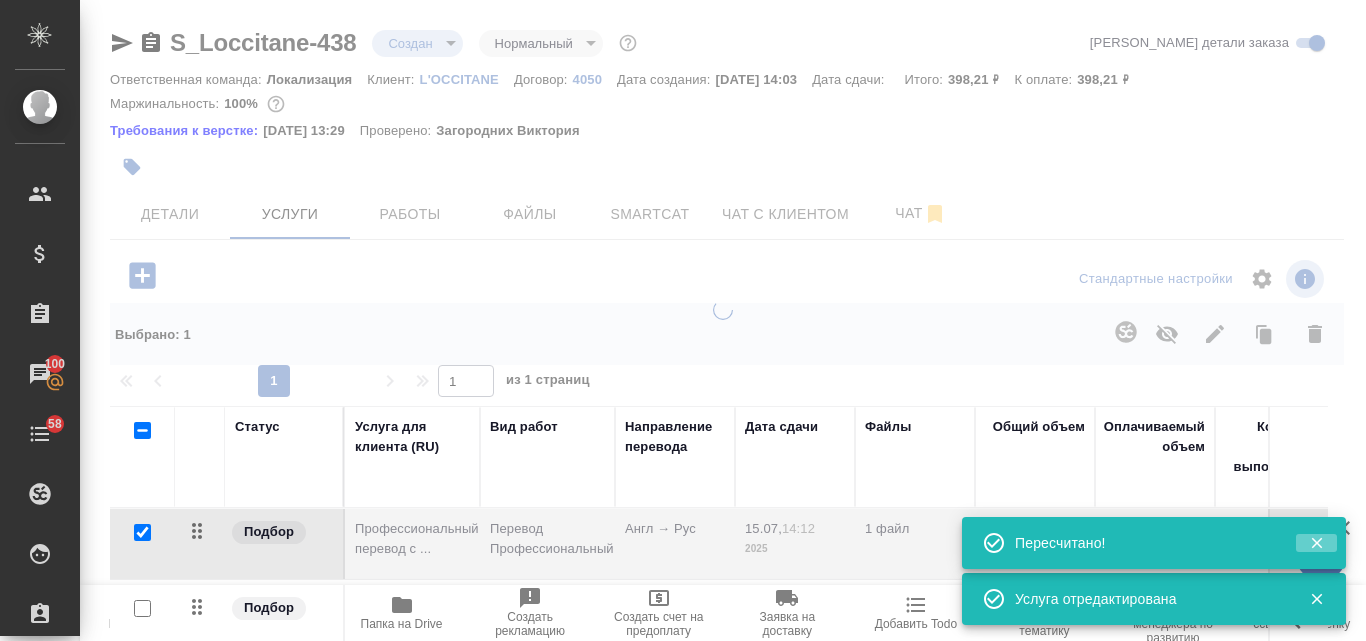 click 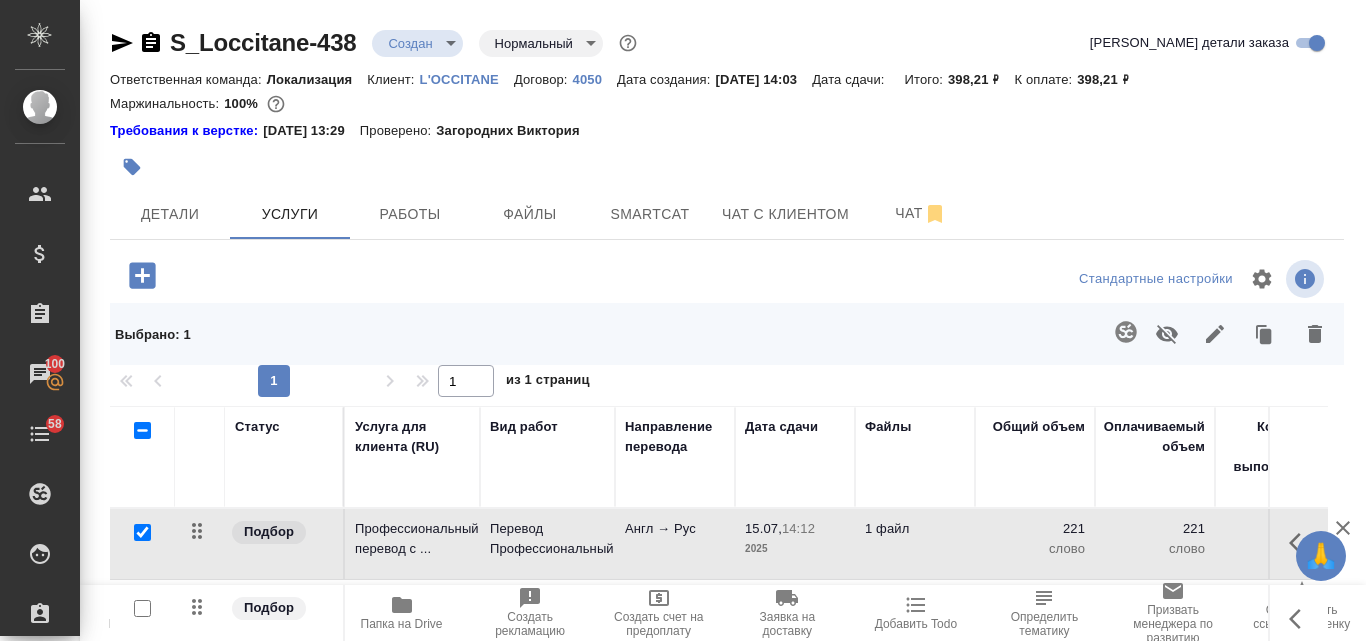 click on "1 файл" at bounding box center (915, 544) 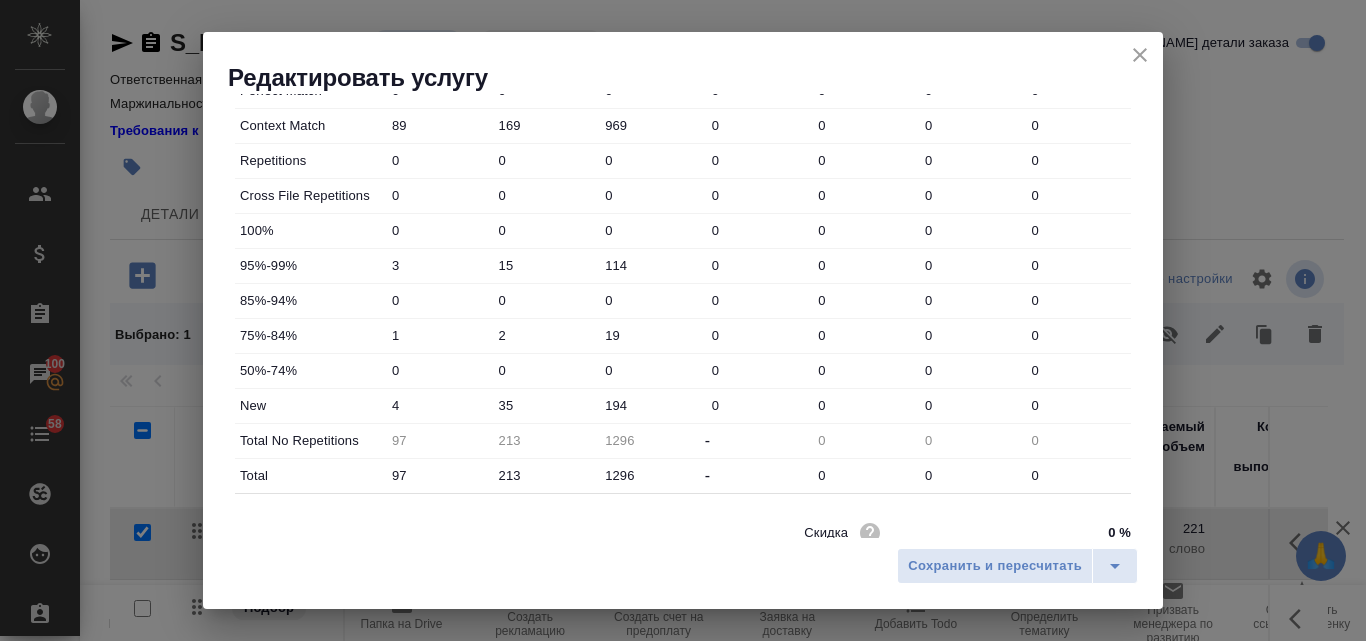 scroll, scrollTop: 723, scrollLeft: 0, axis: vertical 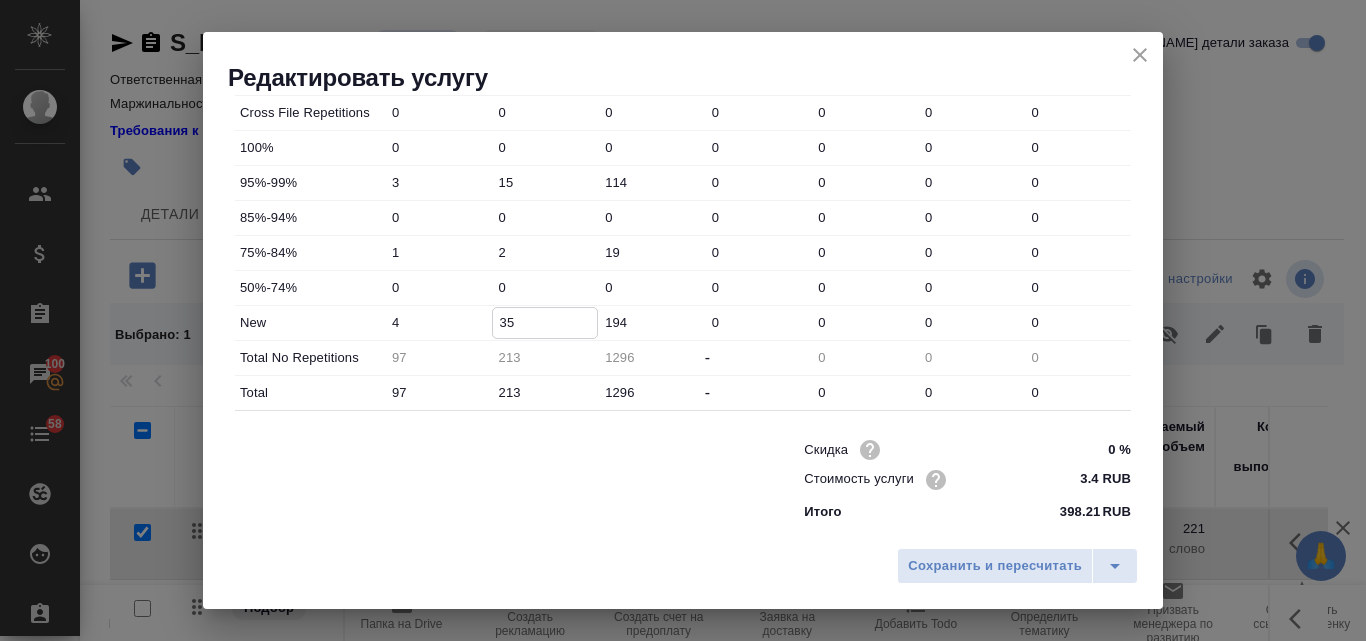 click on "35" at bounding box center (545, 322) 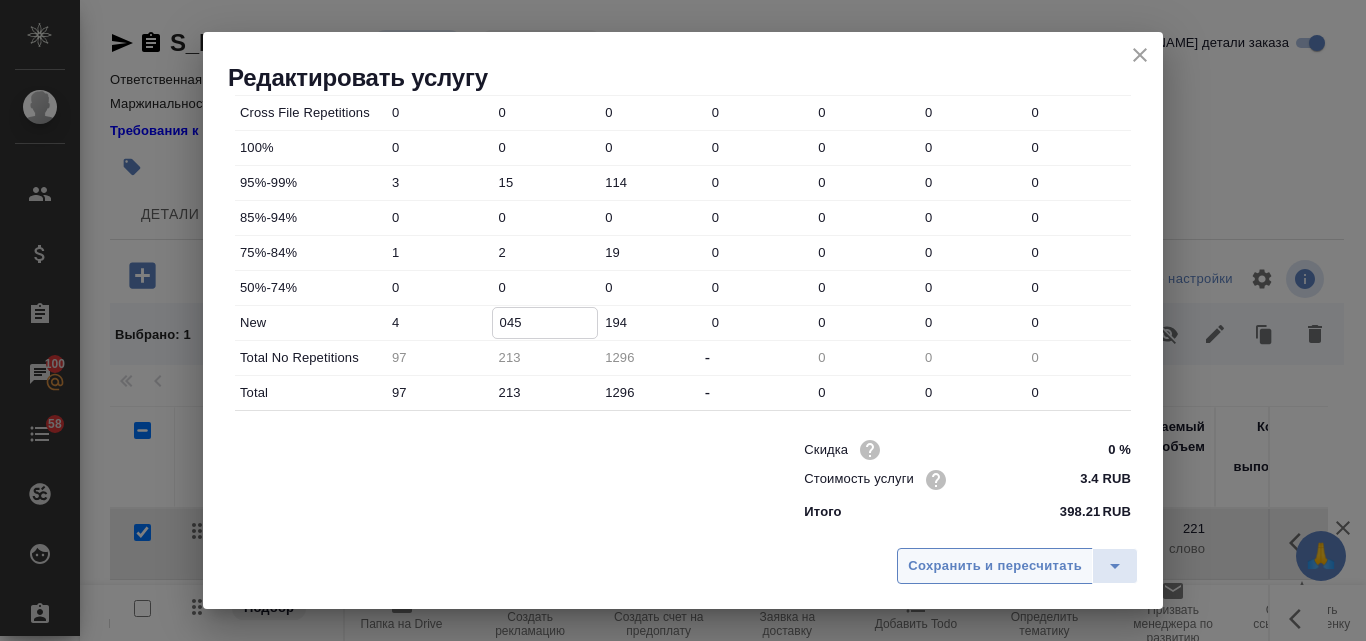 type on "045" 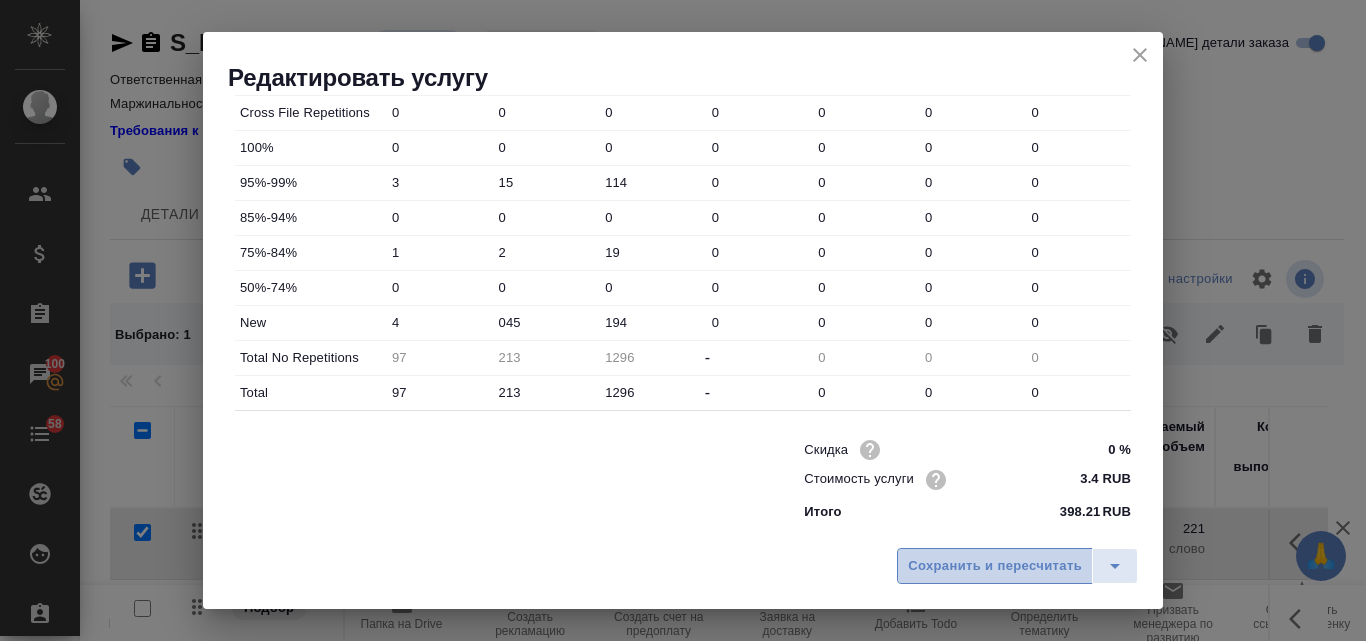 click on "Сохранить и пересчитать" at bounding box center [995, 566] 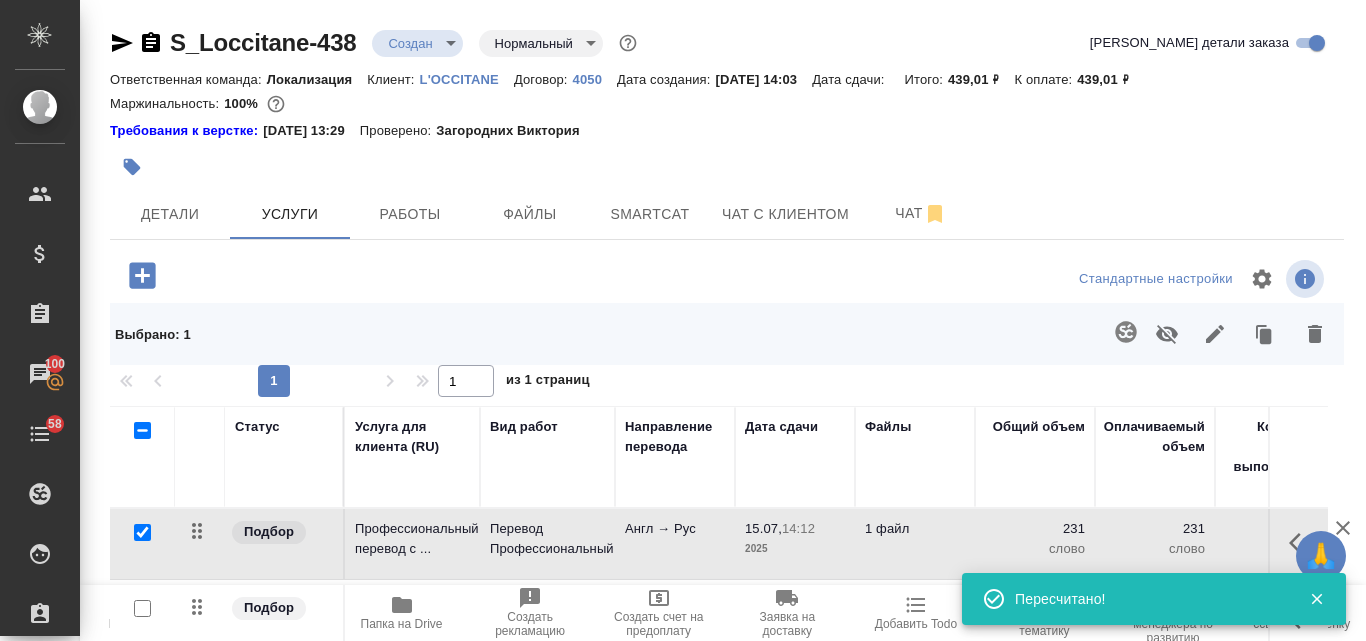 click on "Англ → Рус" at bounding box center [675, 544] 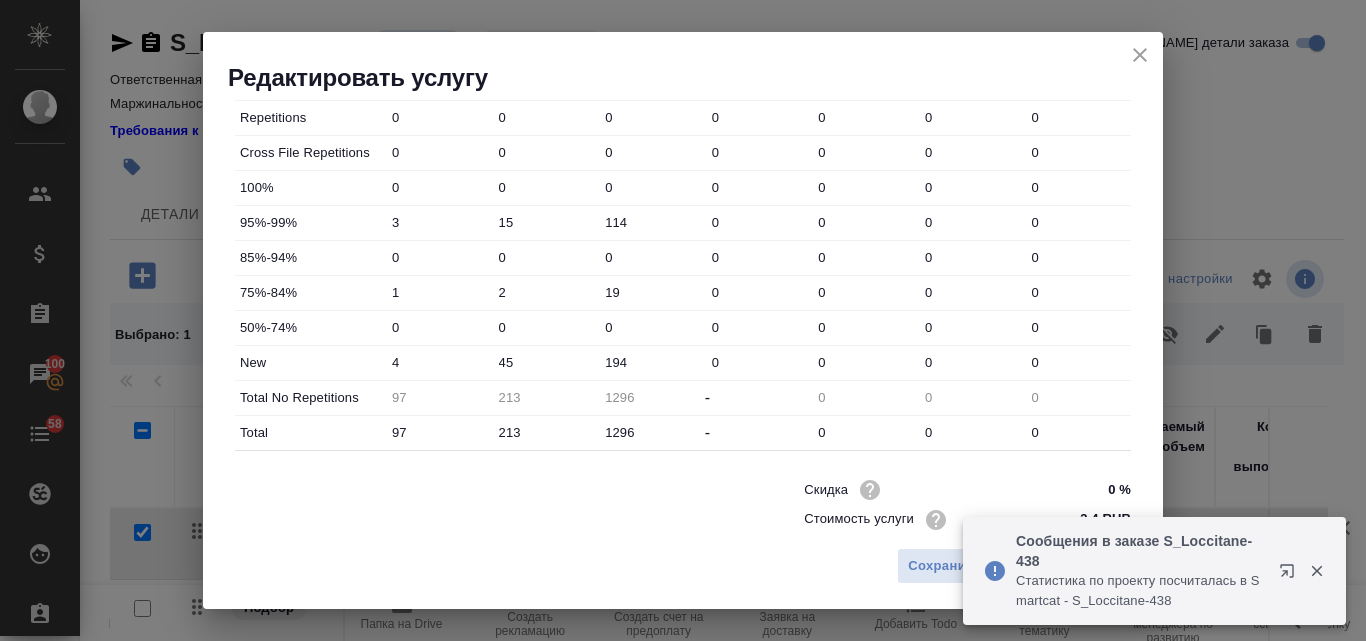 scroll, scrollTop: 723, scrollLeft: 0, axis: vertical 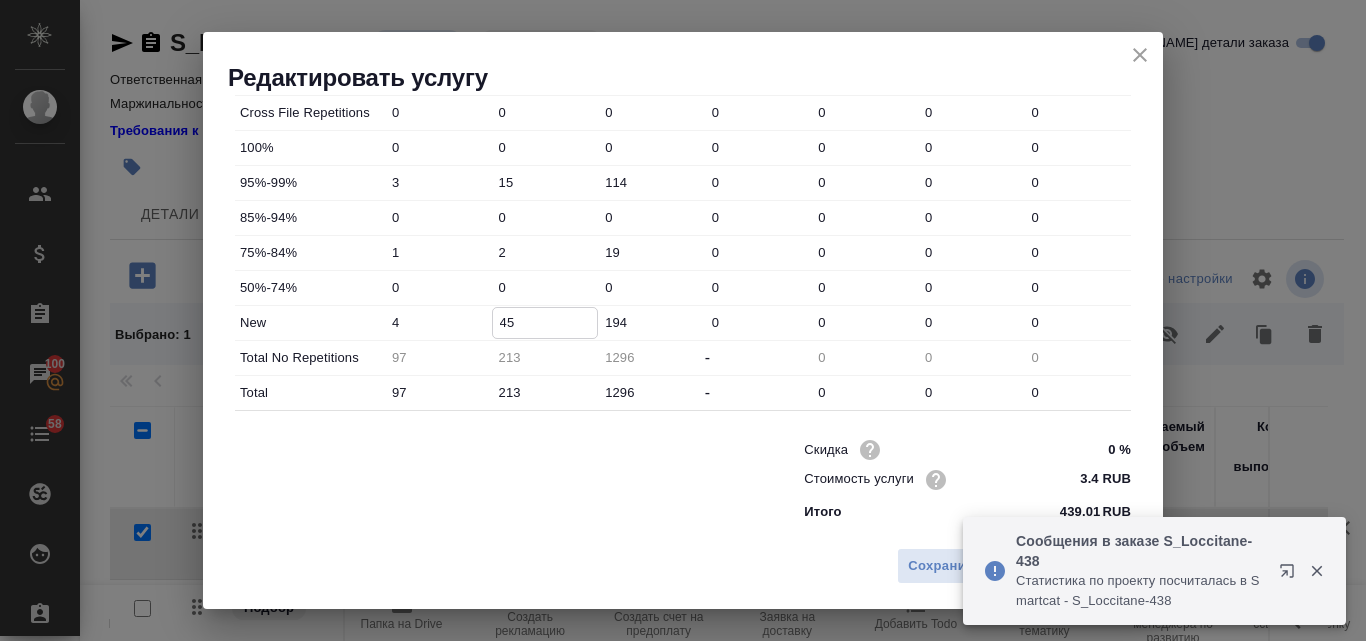 click on "45" at bounding box center (545, 322) 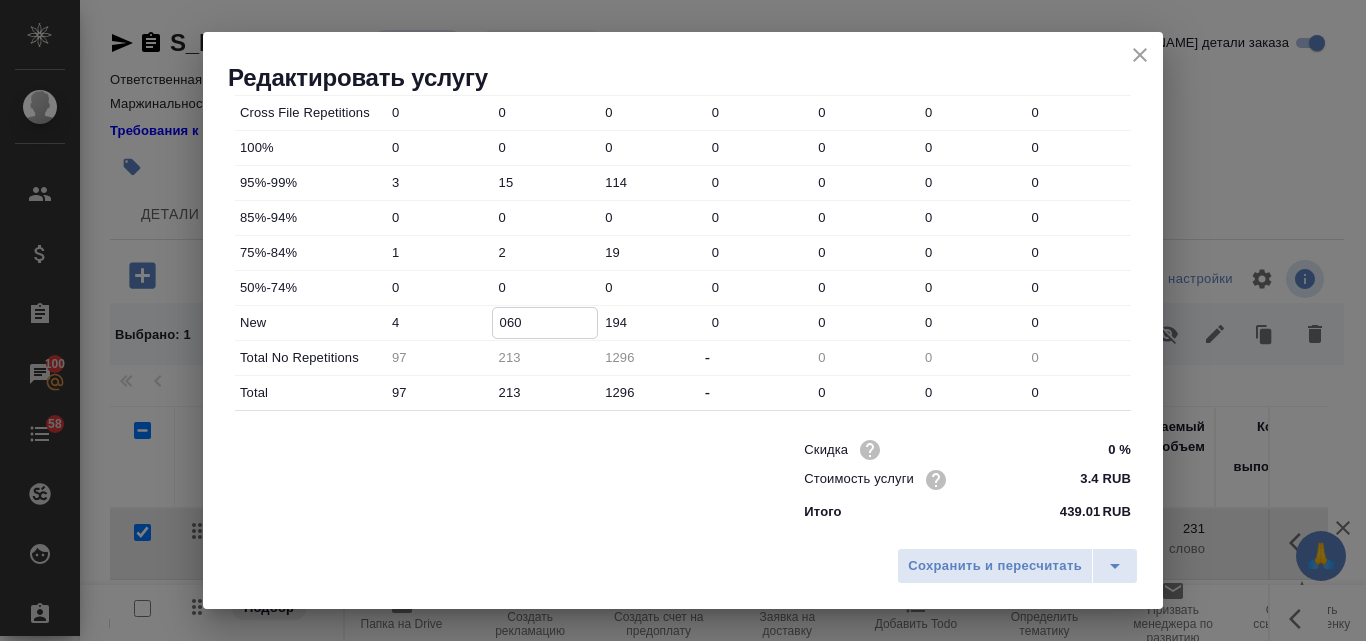 click on "060" at bounding box center [545, 322] 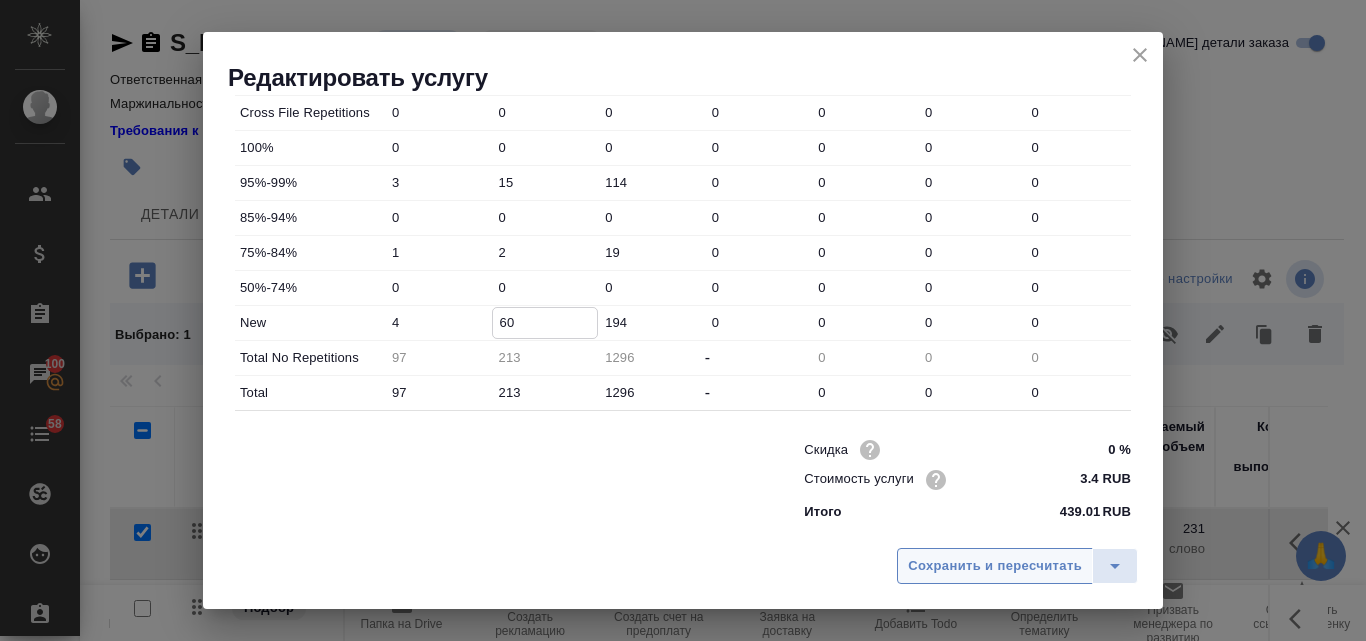 type on "60" 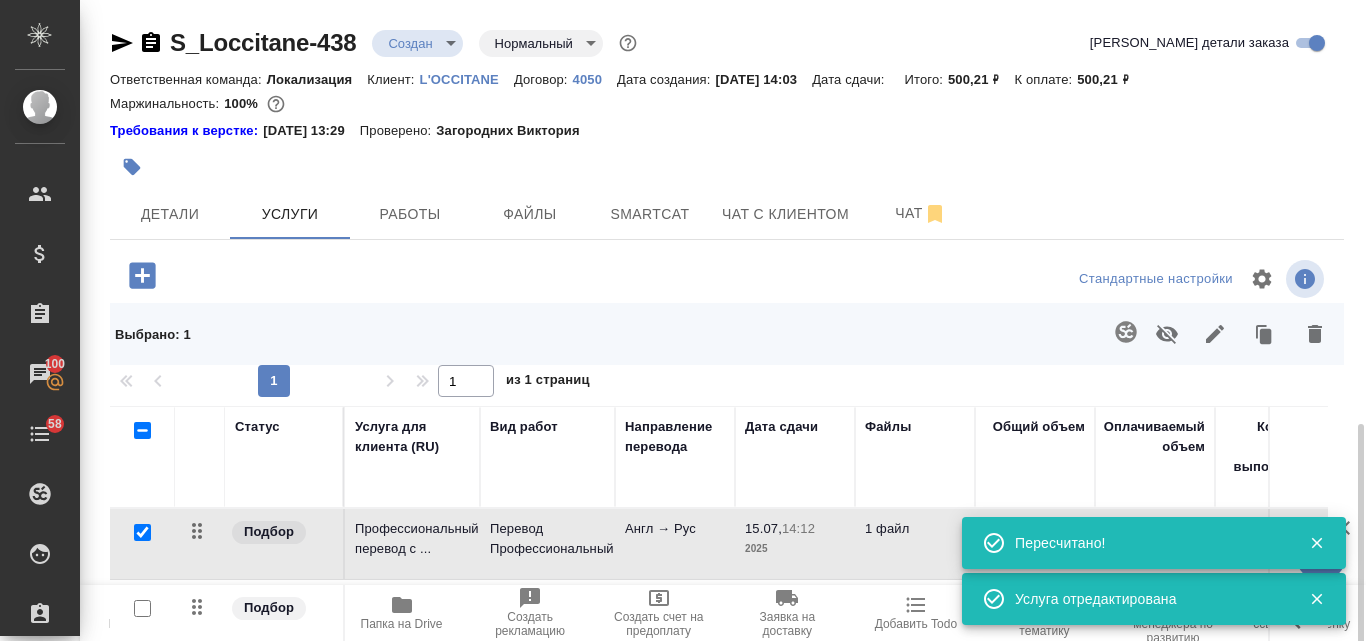 scroll, scrollTop: 246, scrollLeft: 0, axis: vertical 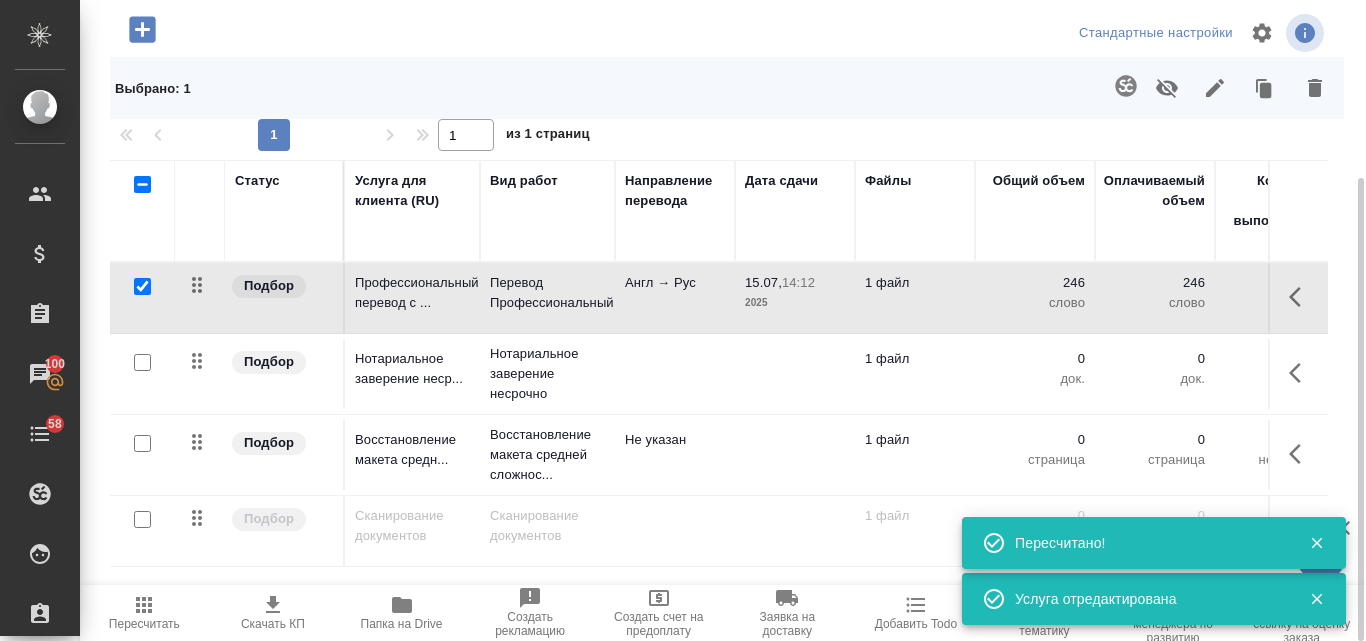 click on "Англ → Рус" at bounding box center (675, 283) 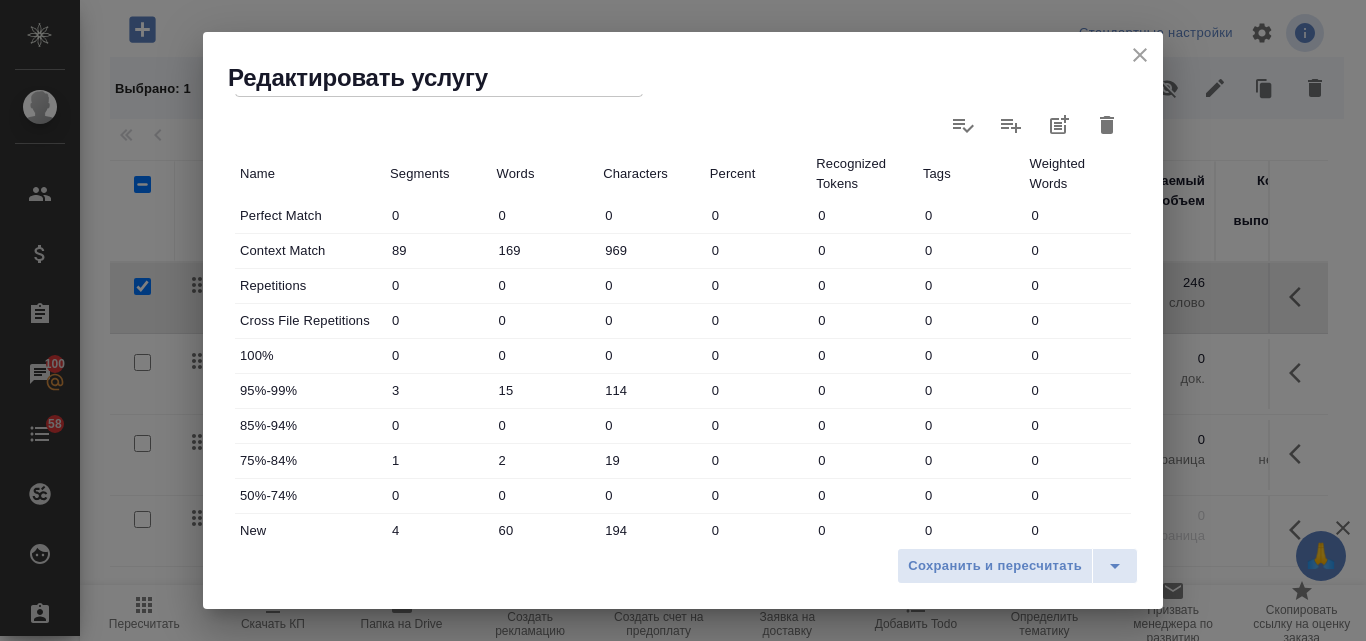 scroll, scrollTop: 723, scrollLeft: 0, axis: vertical 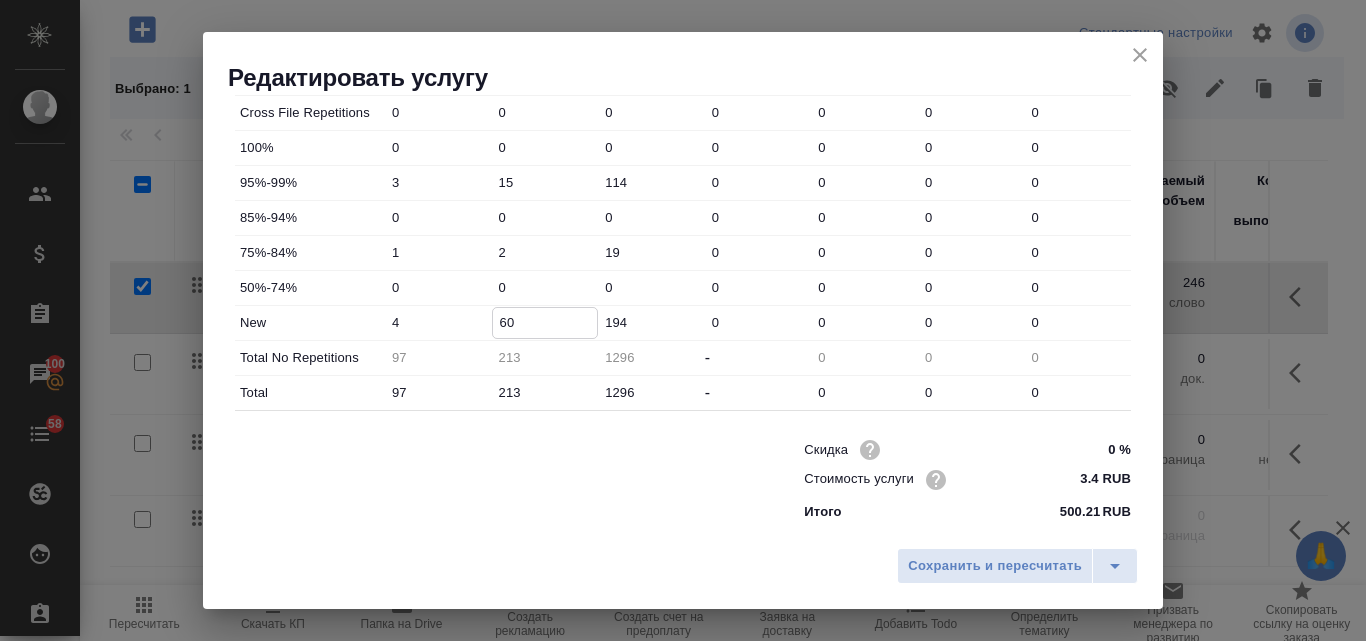 click on "60" at bounding box center [545, 322] 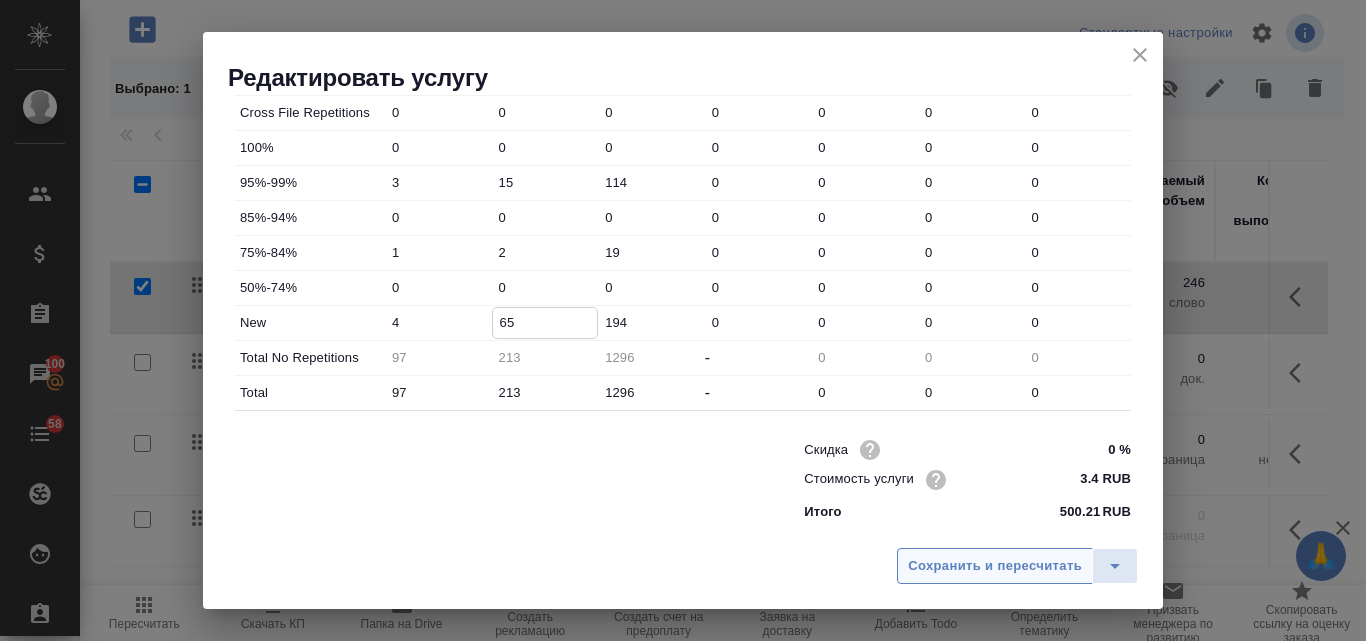 type on "65" 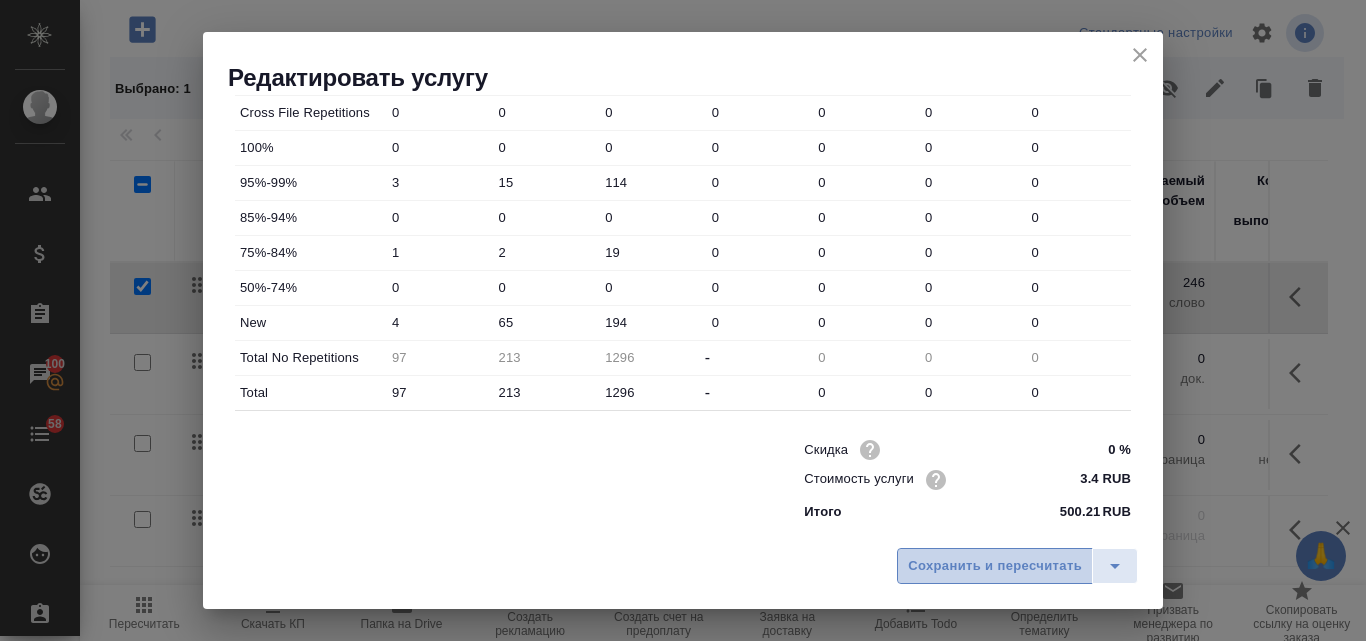 click on "Сохранить и пересчитать" at bounding box center (995, 566) 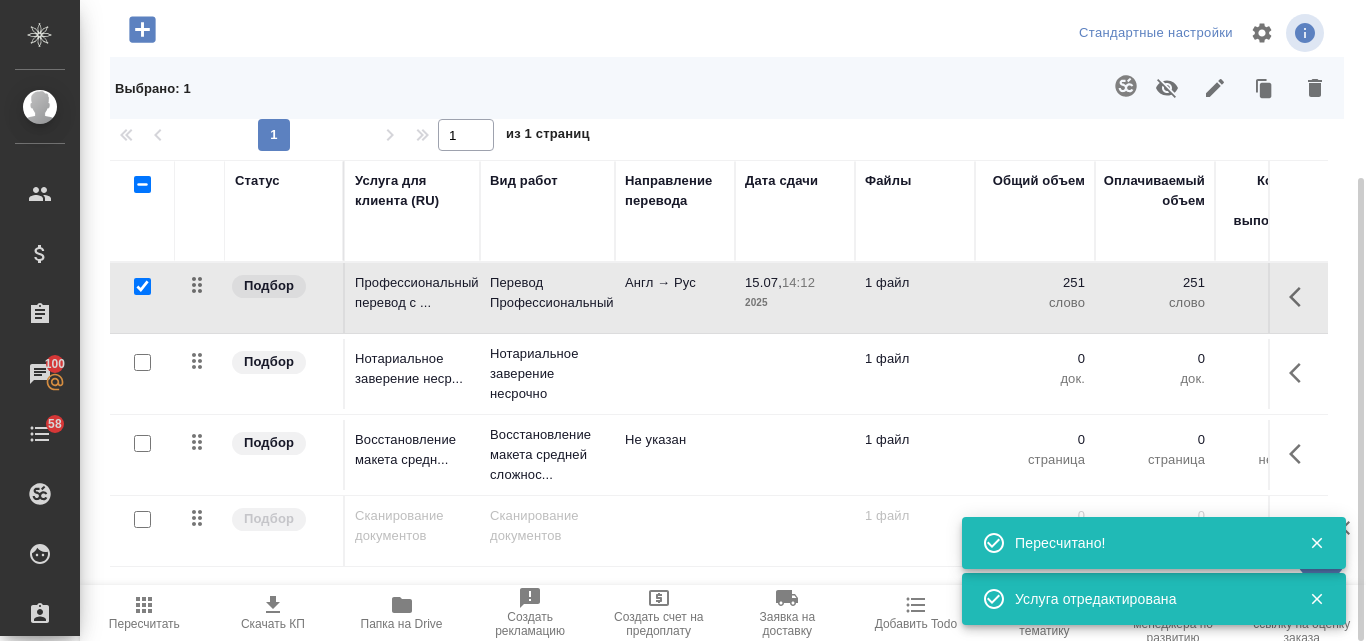 click on "Англ → Рус" at bounding box center [675, 298] 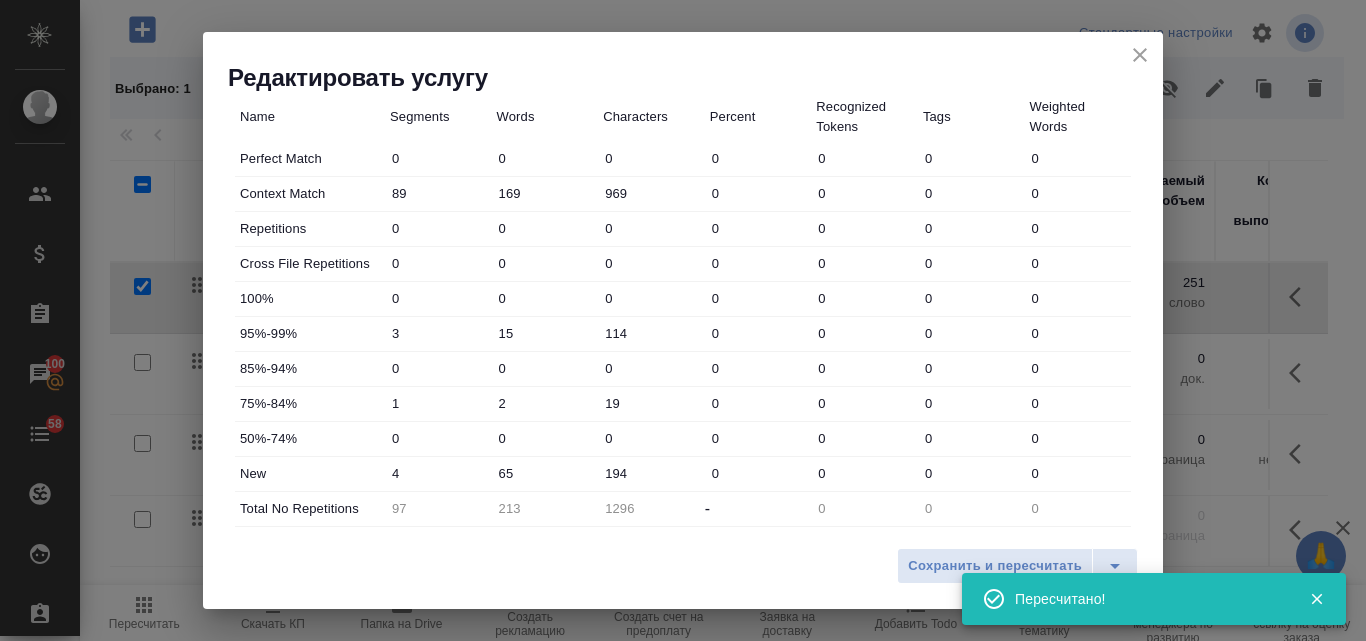 scroll, scrollTop: 700, scrollLeft: 0, axis: vertical 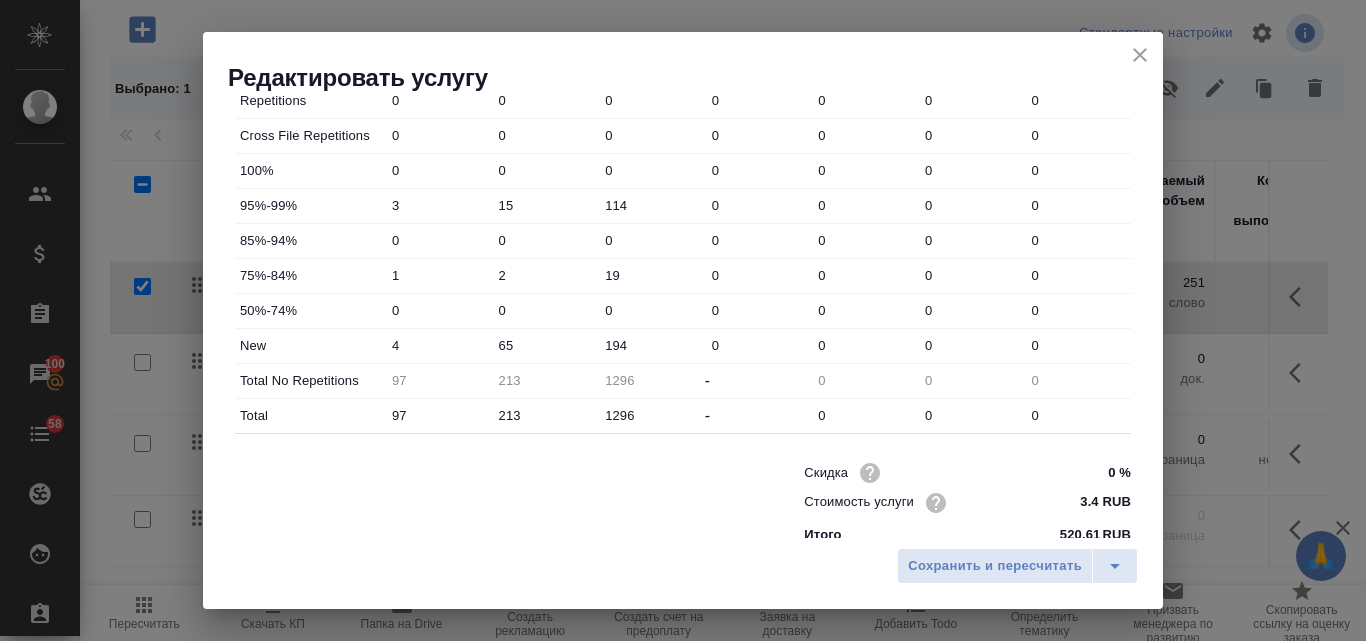 click on "65" at bounding box center (545, 345) 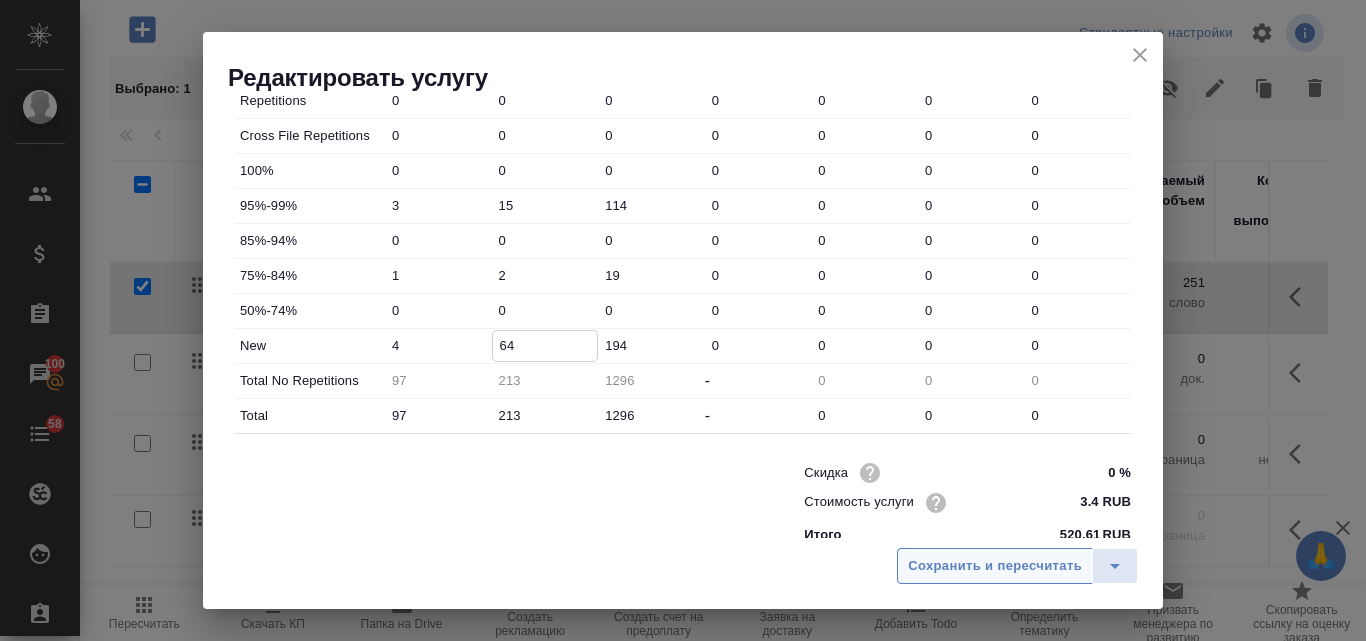 type on "64" 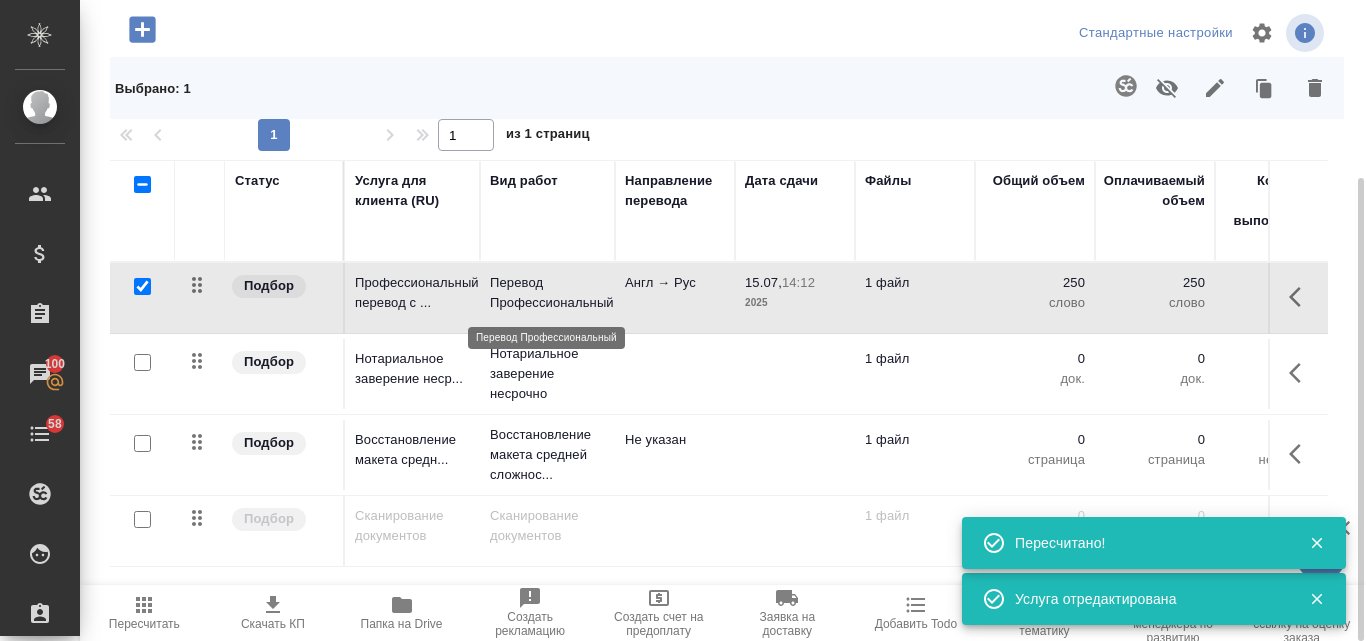 click on "Перевод Профессиональный" at bounding box center [547, 293] 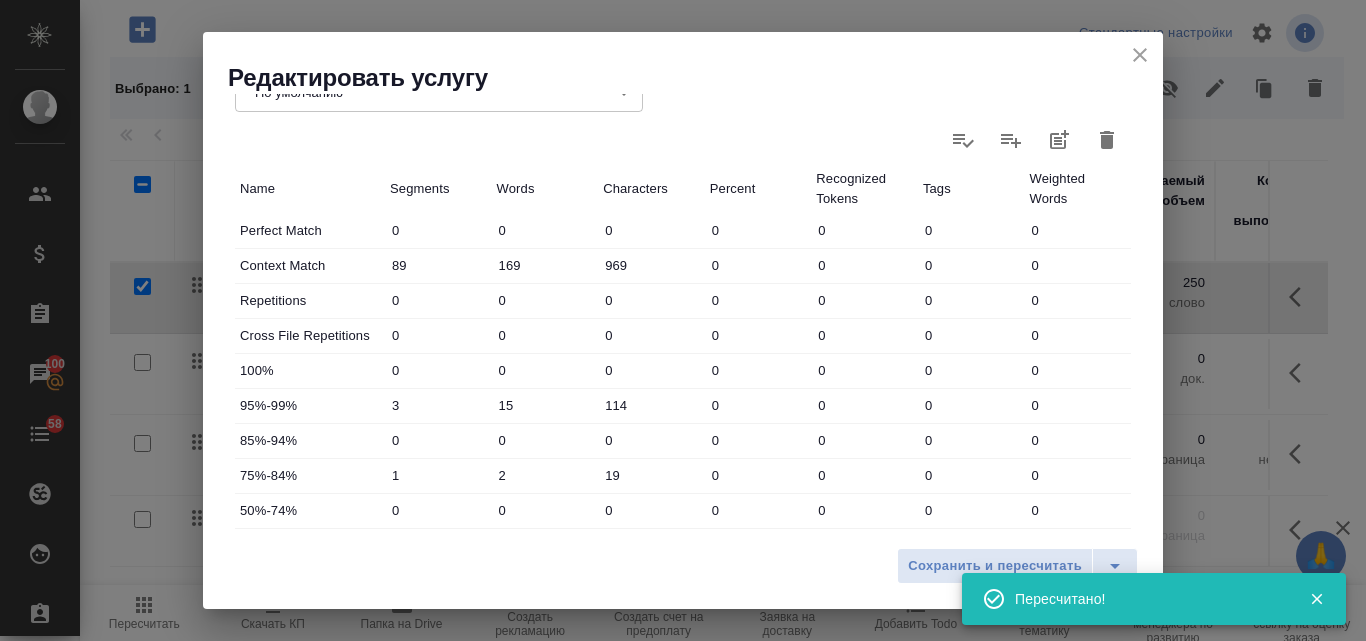 scroll, scrollTop: 300, scrollLeft: 0, axis: vertical 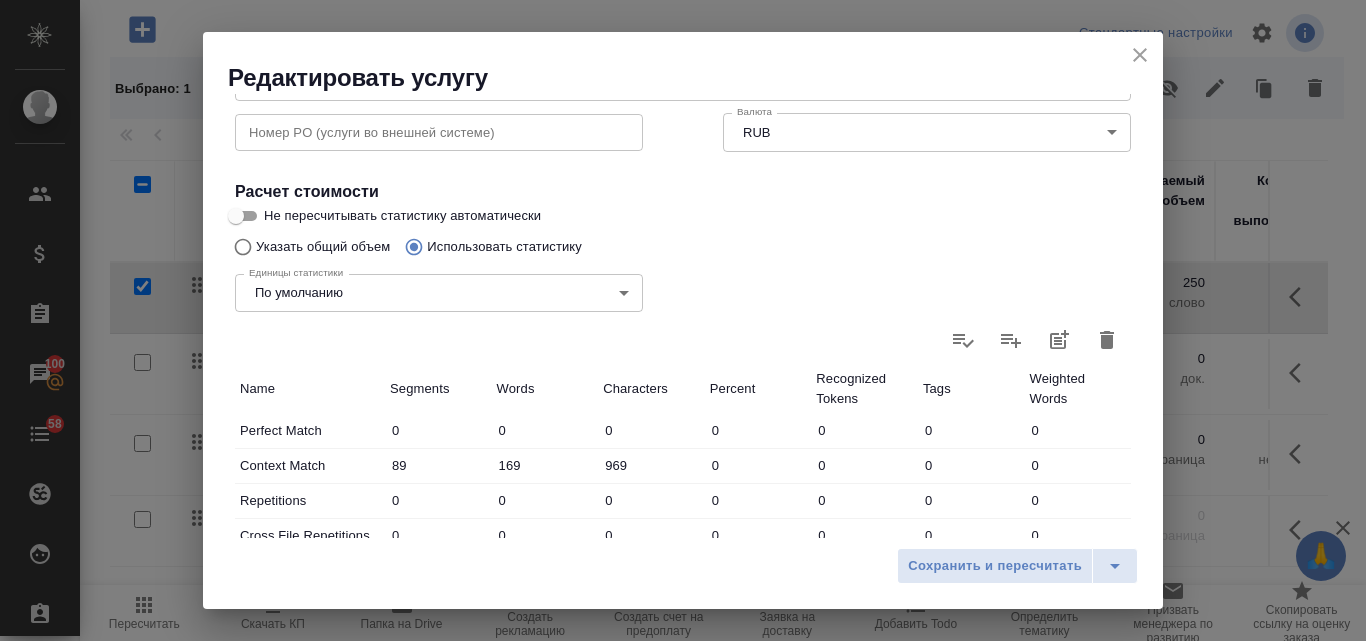 click on "Не пересчитывать статистику автоматически" at bounding box center (236, 216) 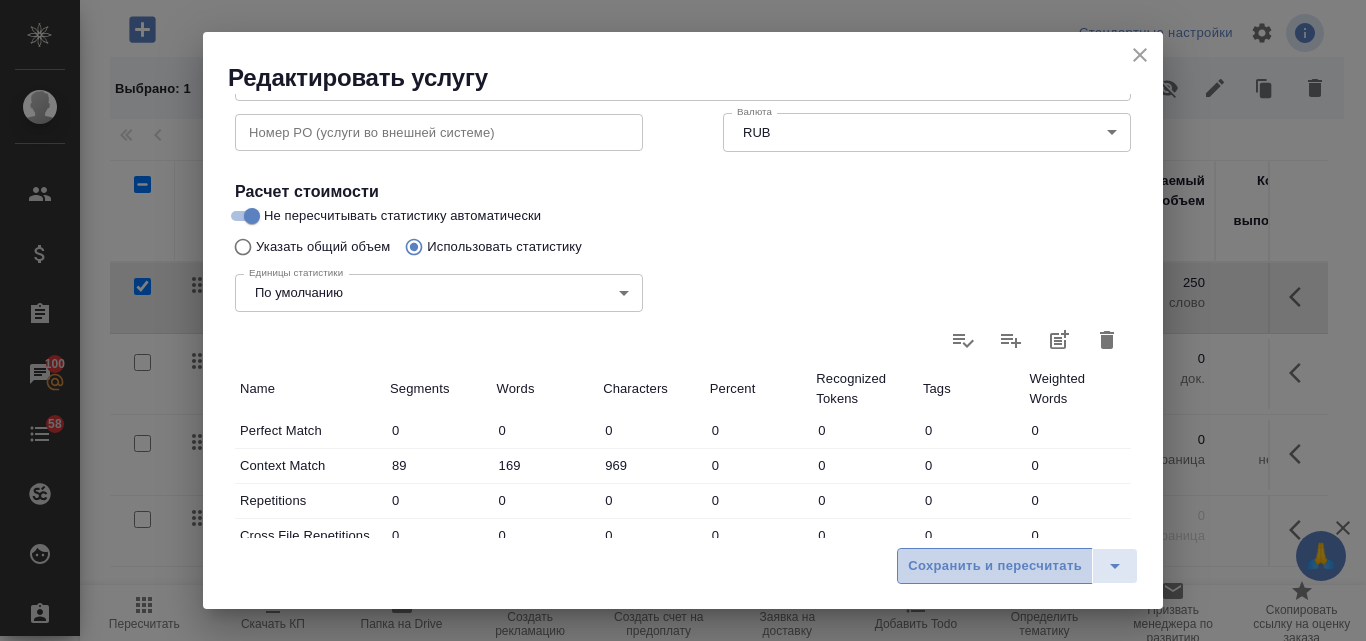click on "Сохранить и пересчитать" at bounding box center (995, 566) 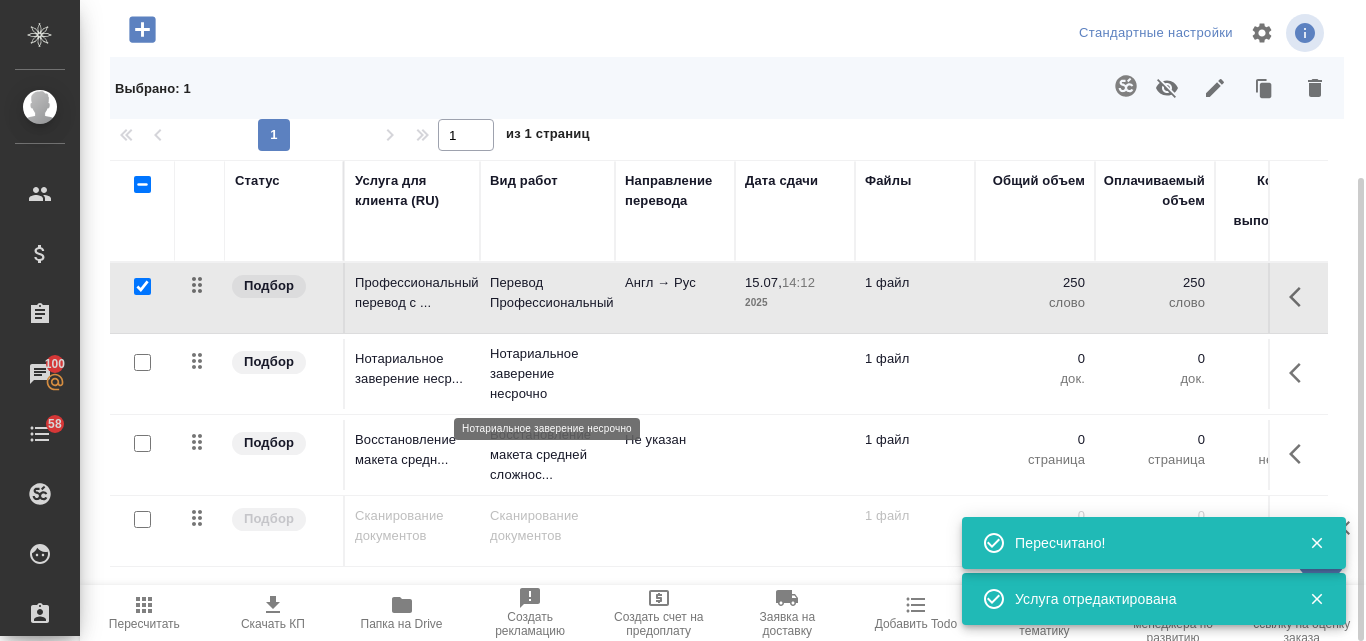 click on "Нотариальное заверение несрочно" at bounding box center (547, 374) 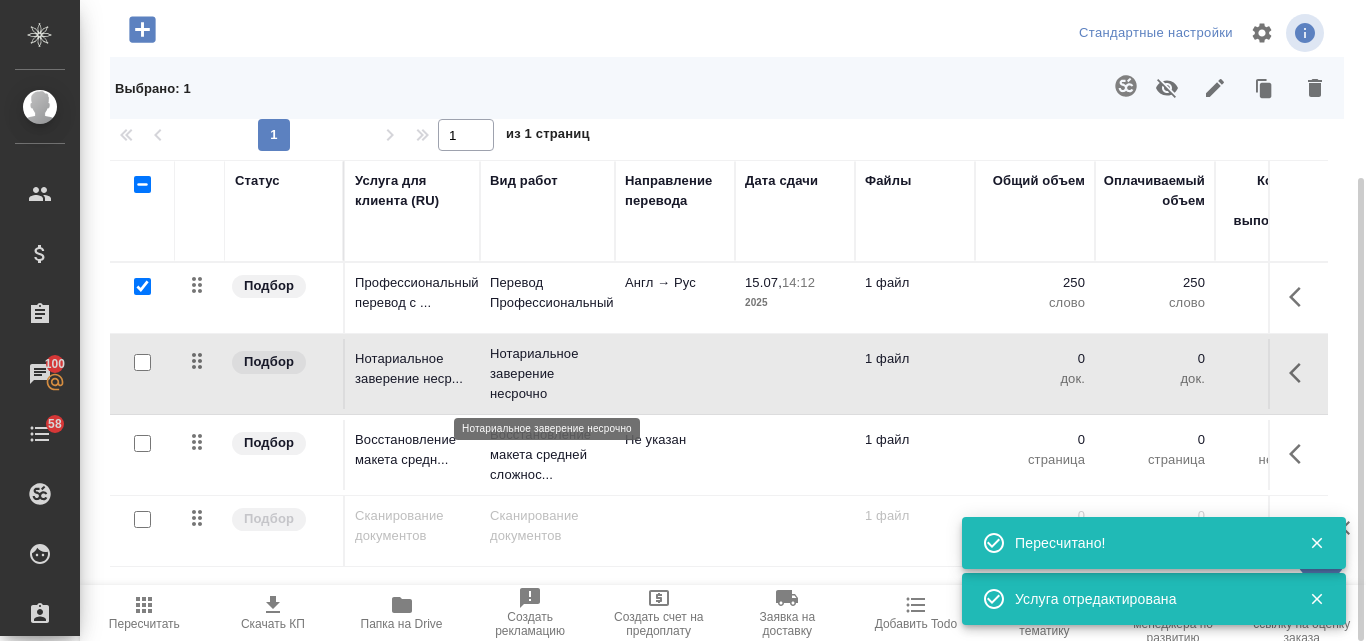 click on "Нотариальное заверение несрочно" at bounding box center (547, 374) 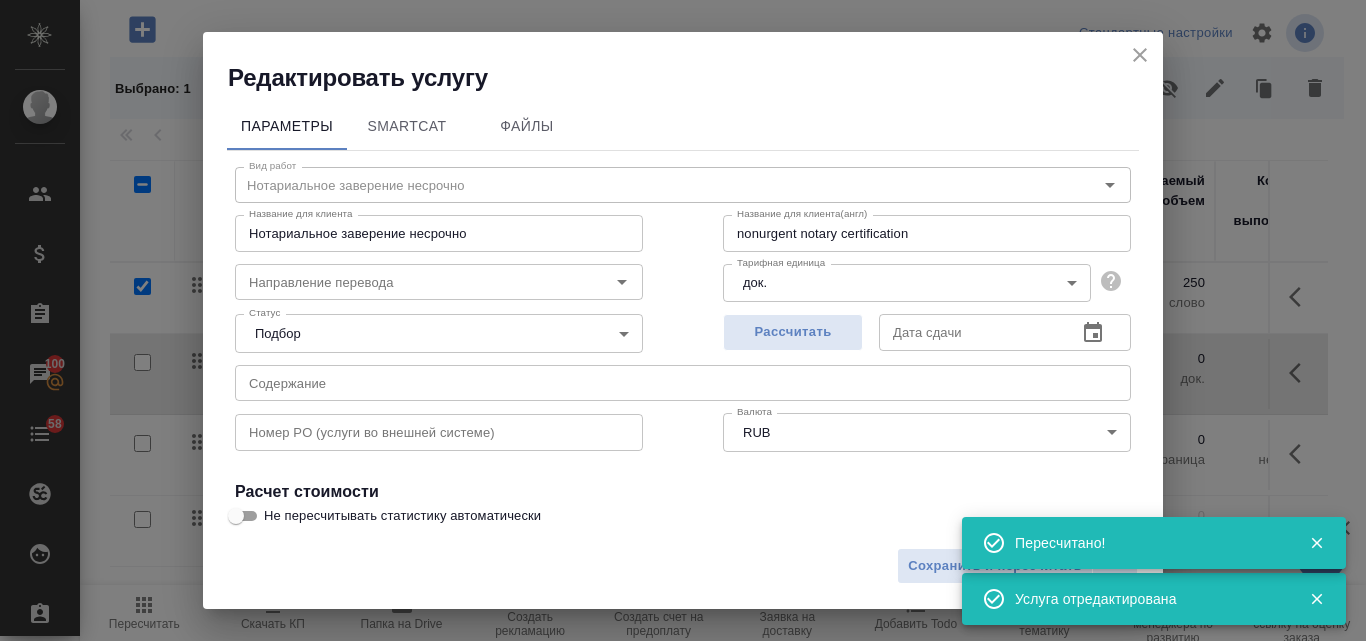 scroll, scrollTop: 204, scrollLeft: 0, axis: vertical 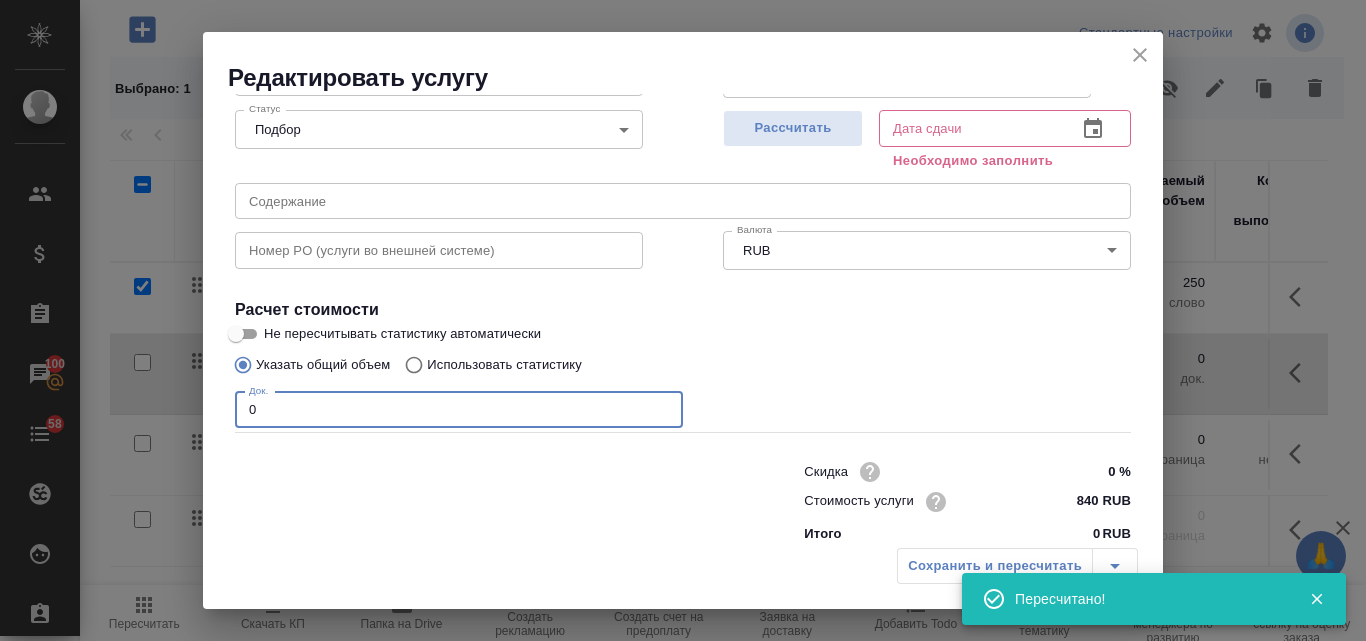 click on "0" at bounding box center [459, 410] 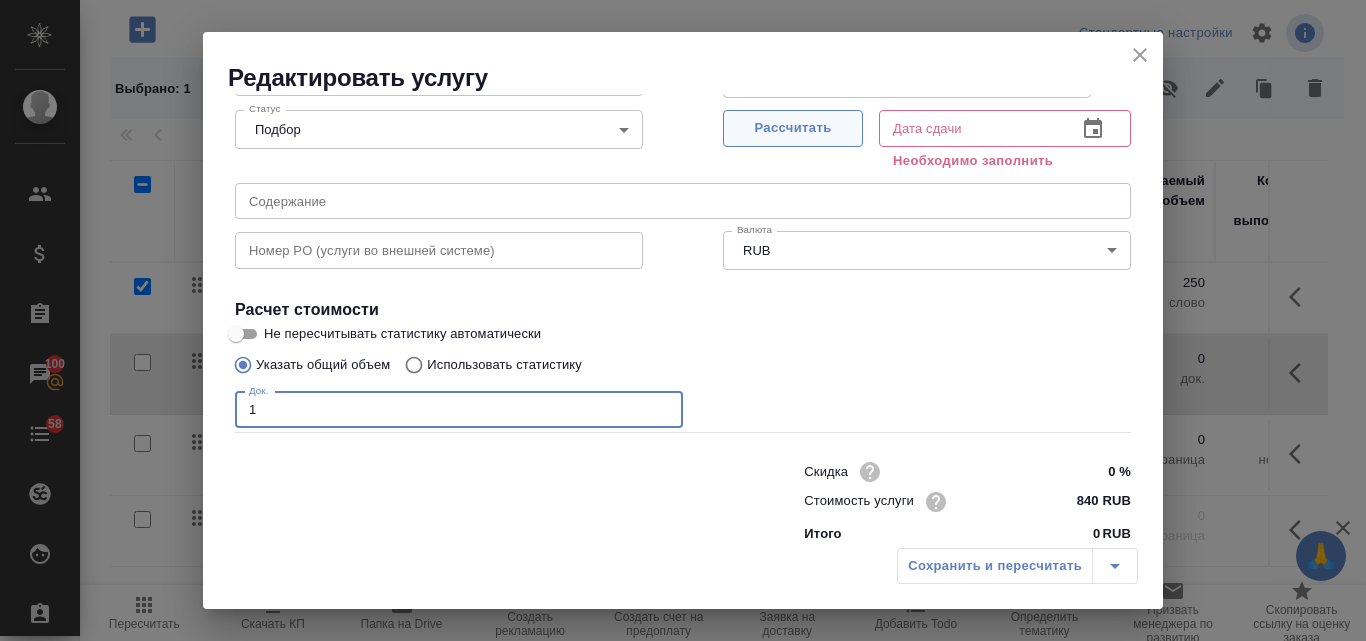 type on "1" 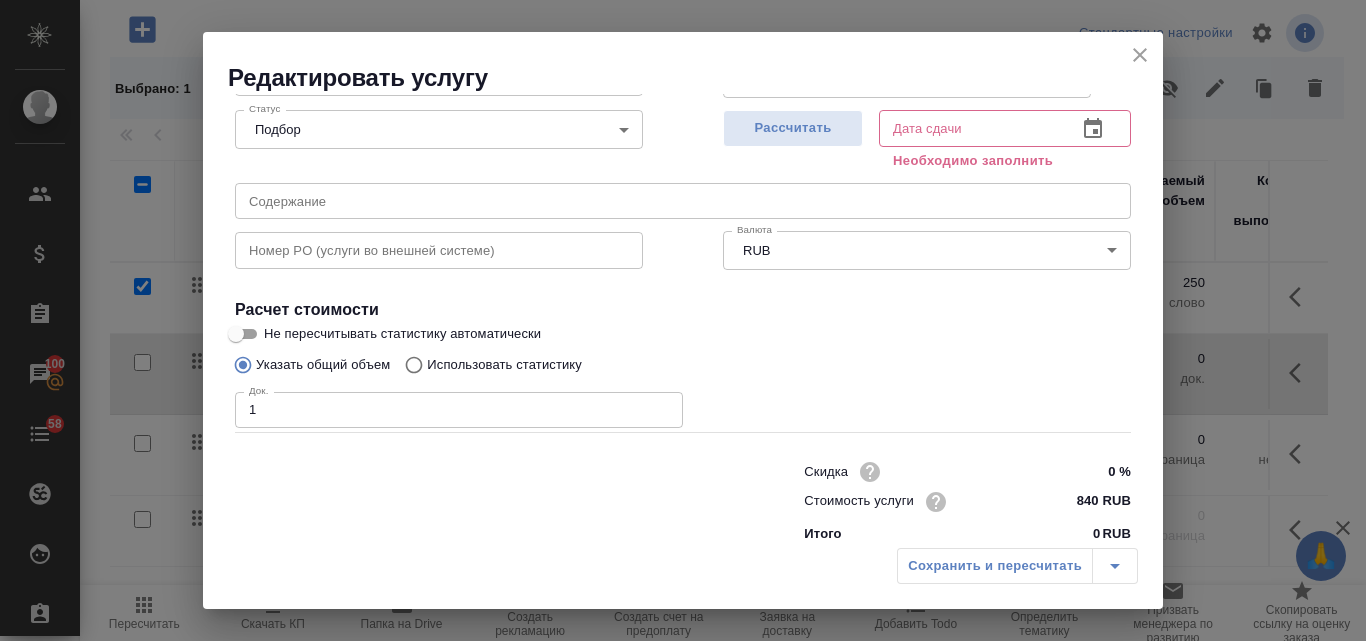 type on "15.07.2025 14:26" 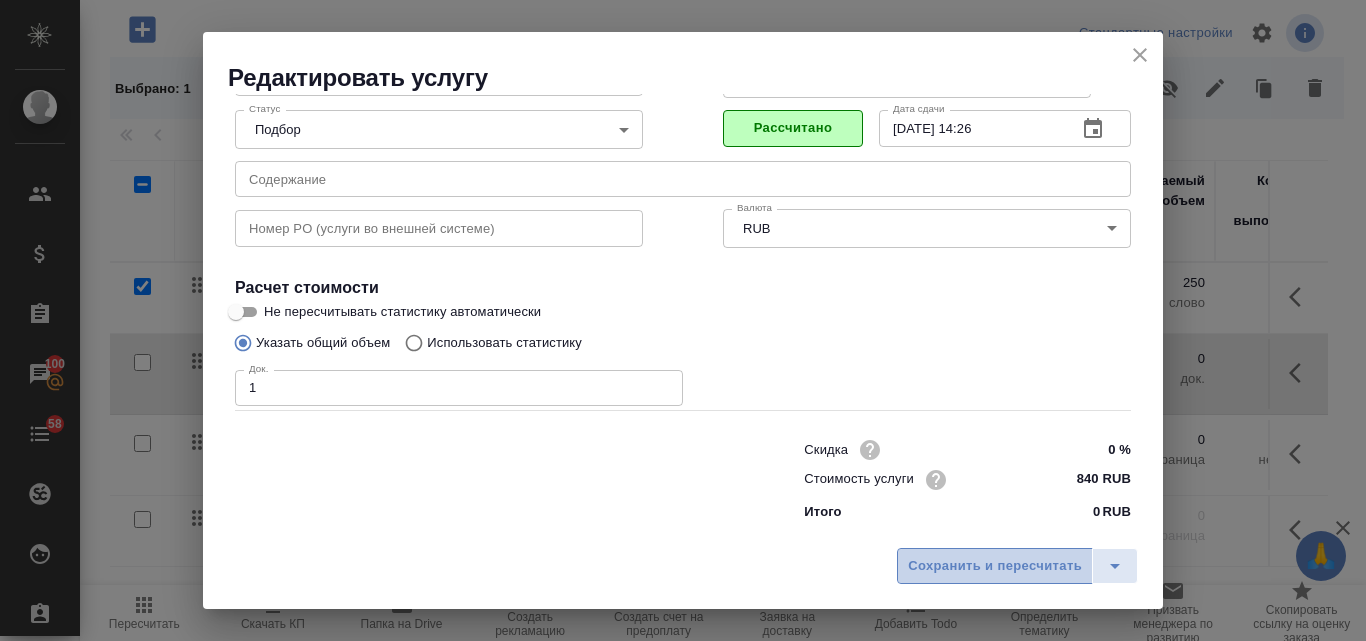 click on "Сохранить и пересчитать" at bounding box center [995, 566] 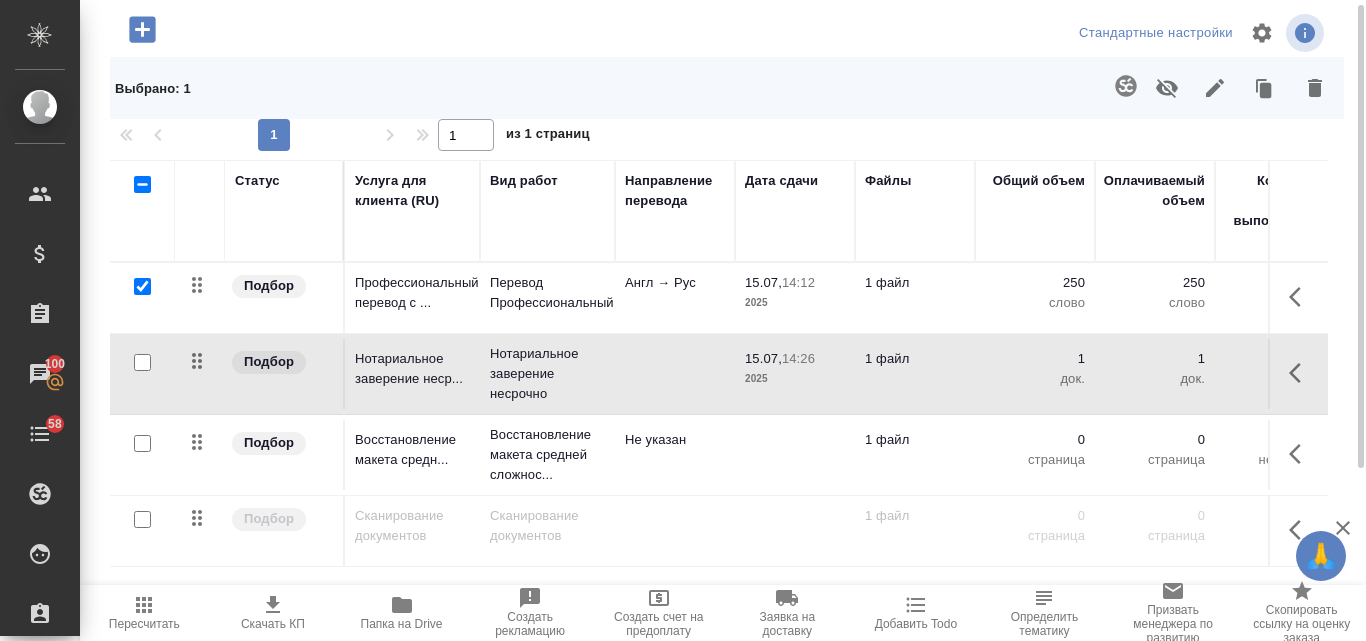 scroll, scrollTop: 0, scrollLeft: 0, axis: both 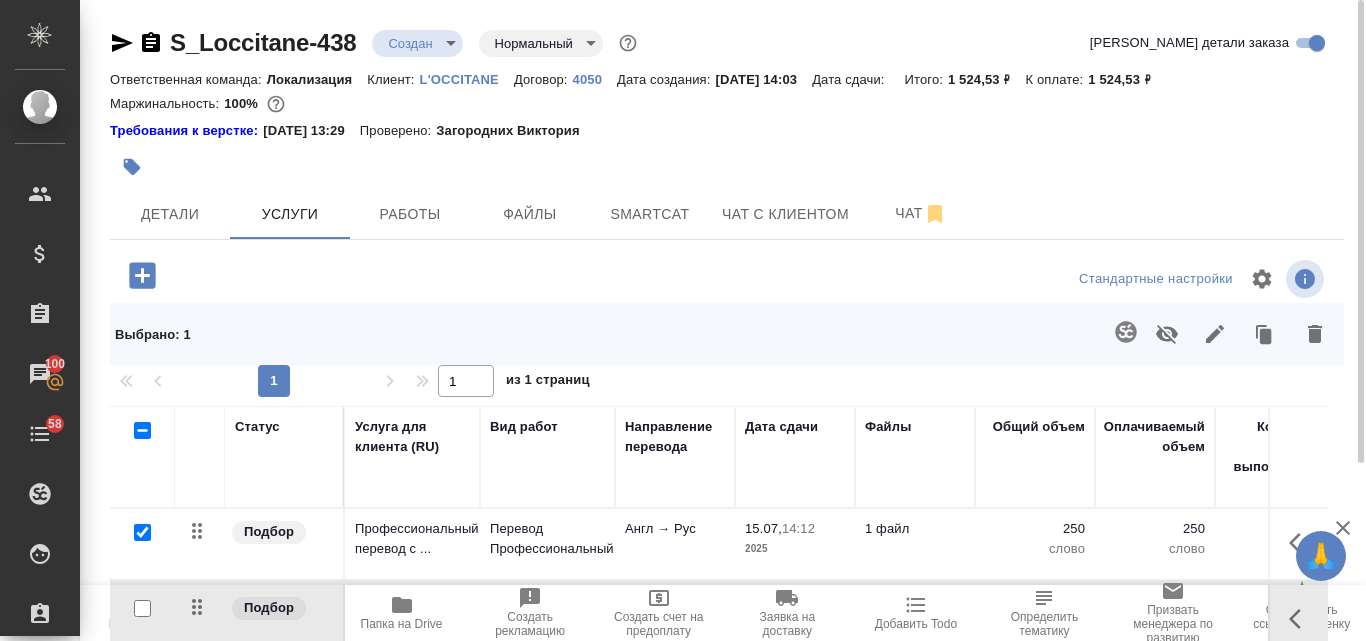 click on "🙏 .cls-1
fill:#fff;
AWATERA Valyaeva Anna Клиенты Спецификации Заказы 100 Чаты 58 Todo Проекты SC Исполнители Кандидаты Работы Входящие заявки Заявки на доставку Рекламации Проекты процессинга Конференции Выйти S_Loccitane-438 Создан new Нормальный normal Кратко детали заказа Ответственная команда: Локализация Клиент: L'OCCITANE Договор: 4050 Дата создания: 15.07.2025, 14:03 Дата сдачи: Итого: 1 524,53 ₽ К оплате: 1 524,53 ₽ Маржинальность: 100% Требования к верстке: 25.09.2024 13:29 Проверено: Загородних Виктория Детали Услуги Работы Файлы Smartcat Чат с клиентом Чат Стандартные настройки Выбрано :   1 1" at bounding box center (683, 320) 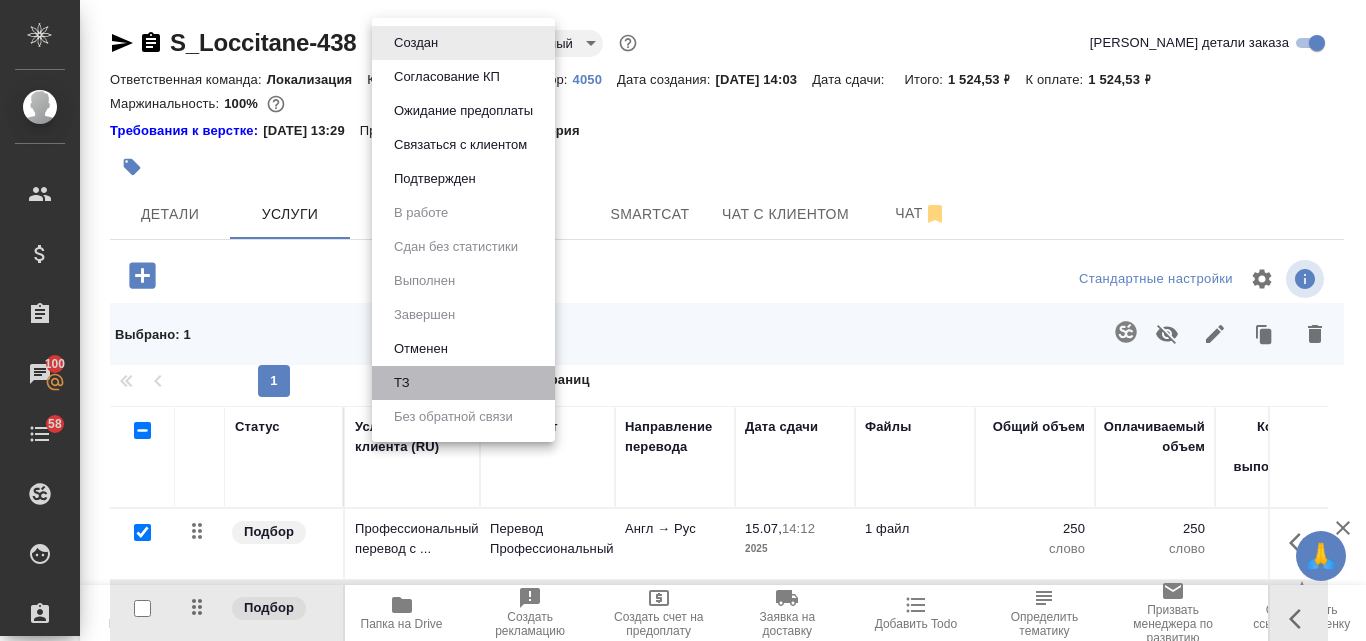 click on "ТЗ" at bounding box center [463, 383] 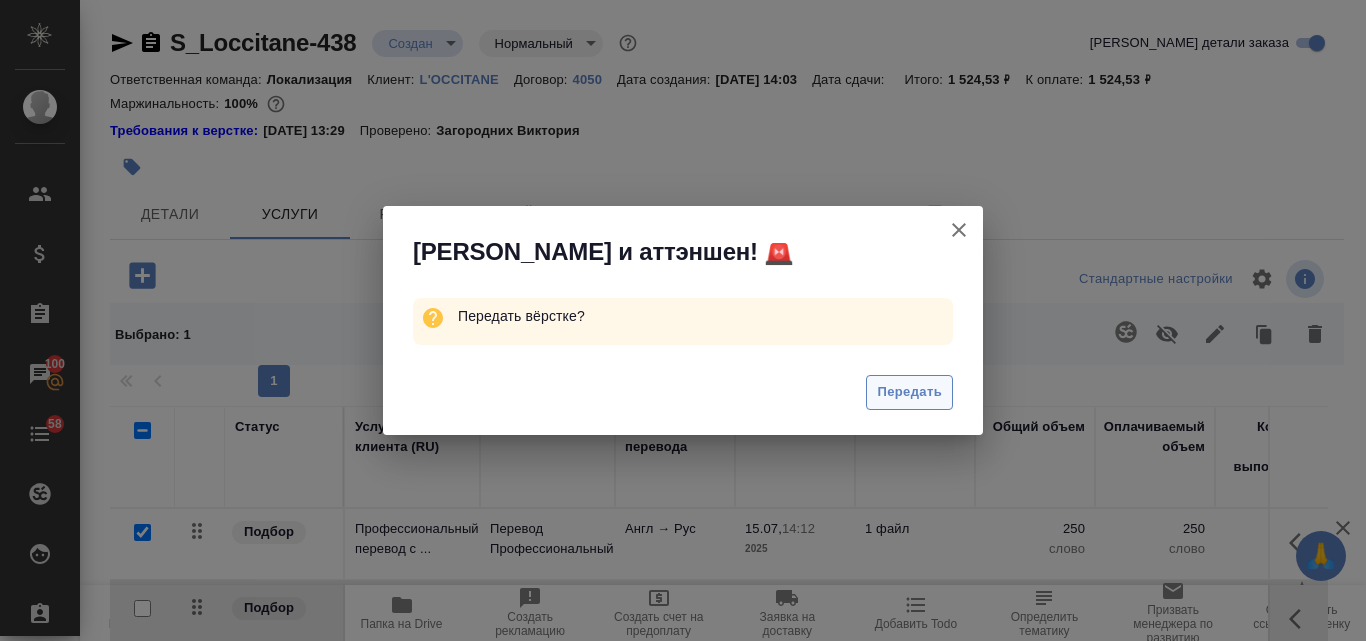 click on "Передать" at bounding box center (909, 392) 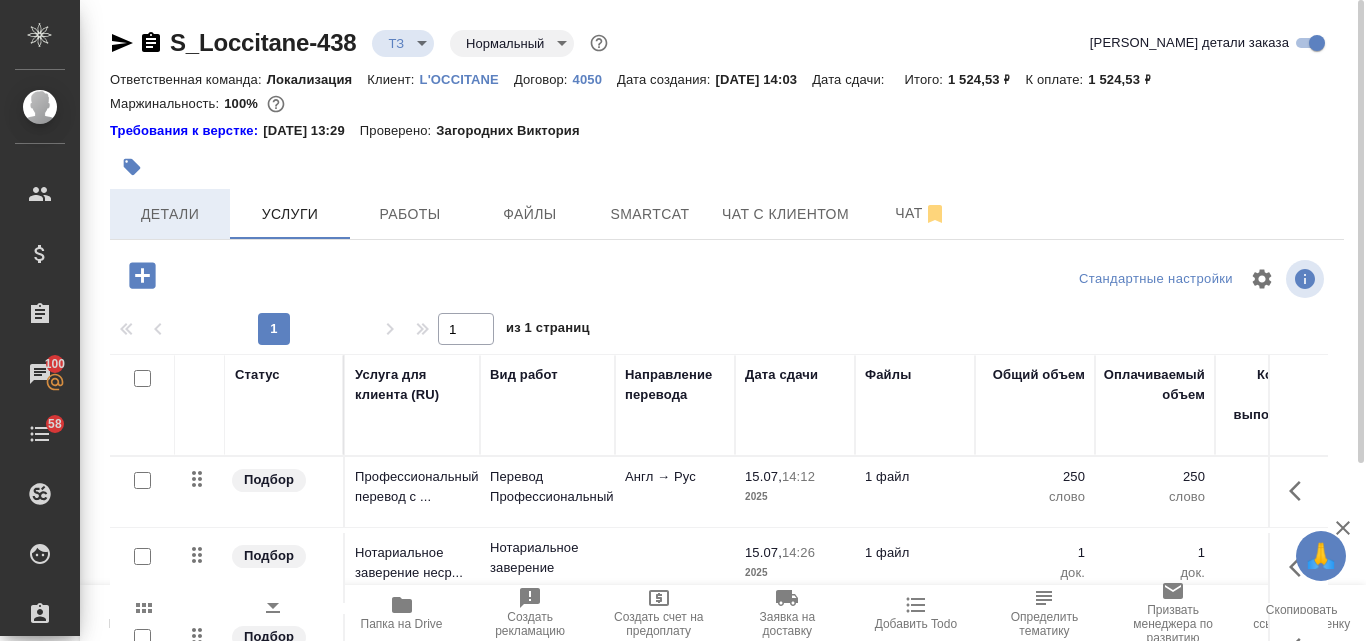 click on "Детали" at bounding box center [170, 214] 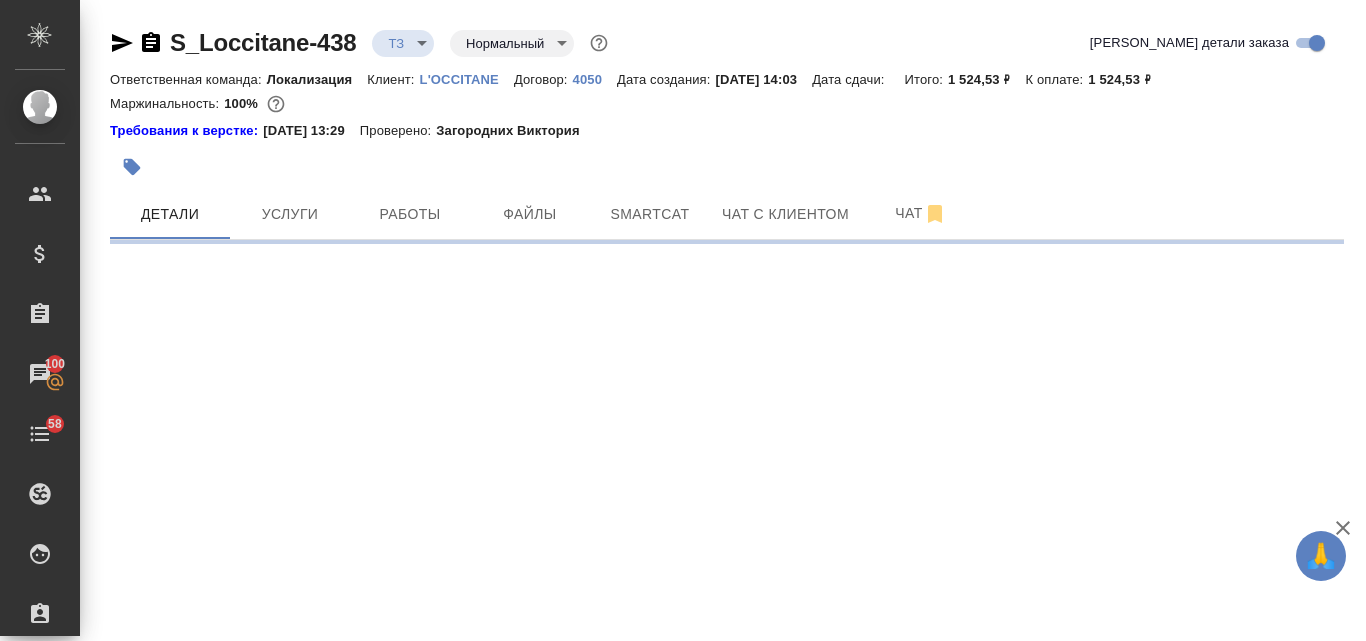 select on "RU" 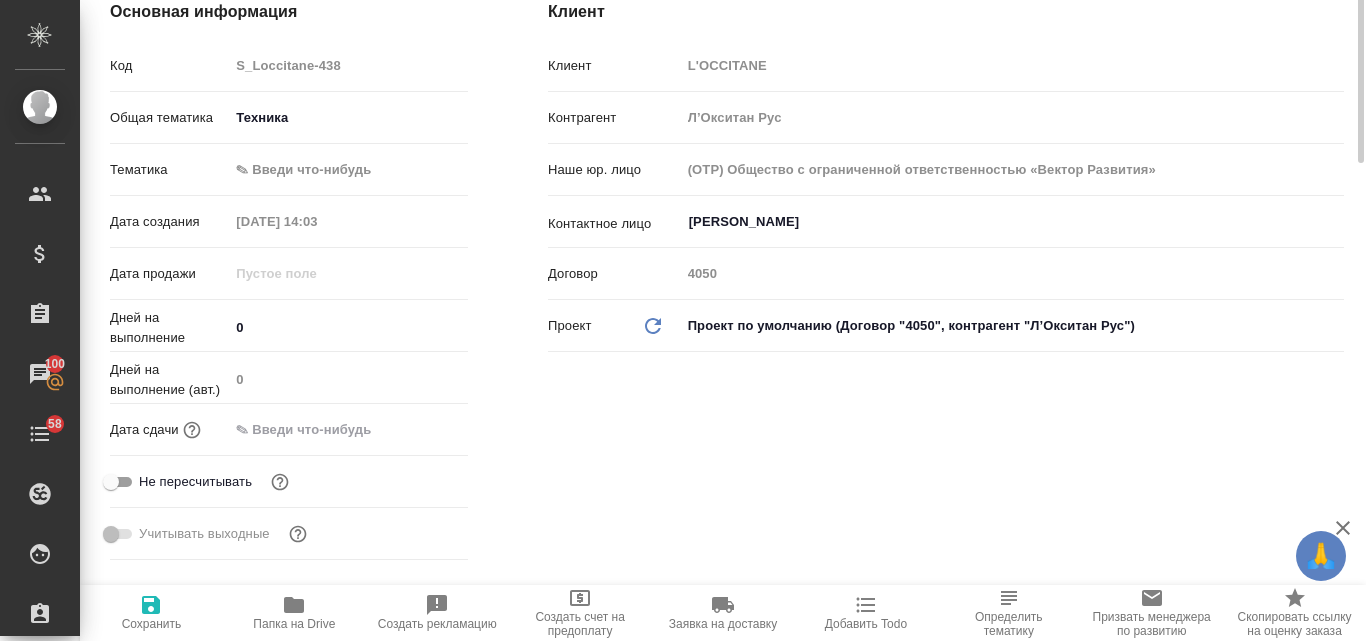type on "x" 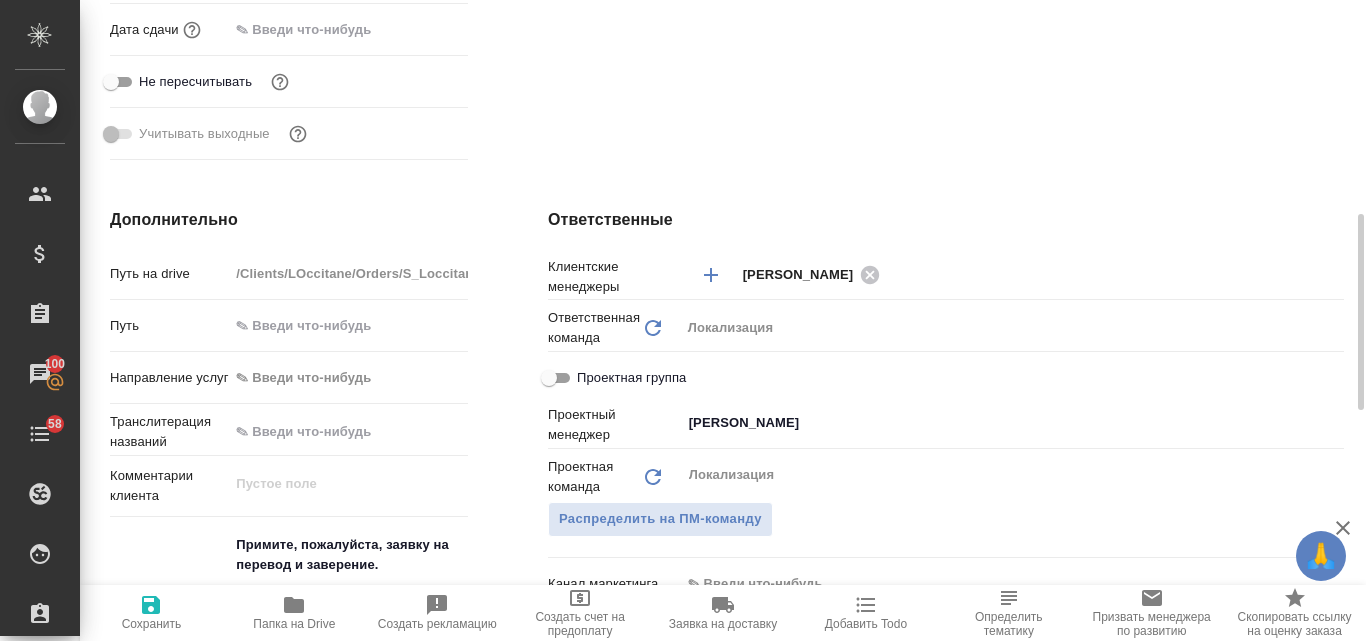 scroll, scrollTop: 1100, scrollLeft: 0, axis: vertical 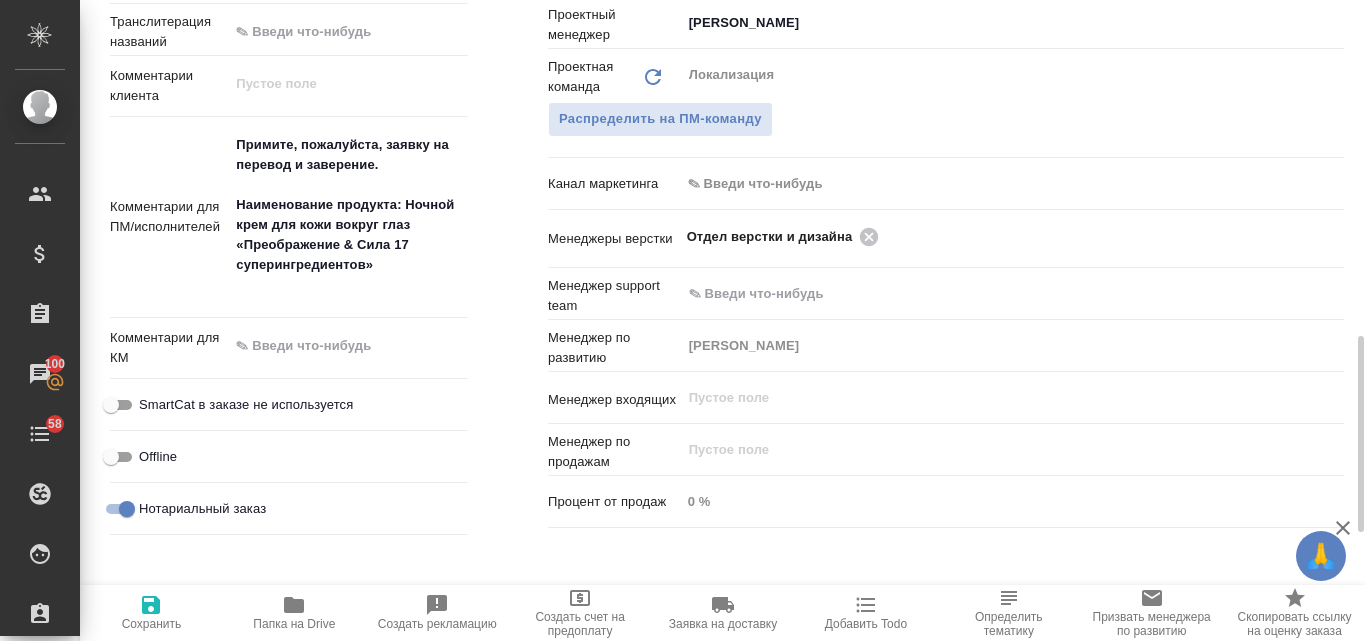 type on "x" 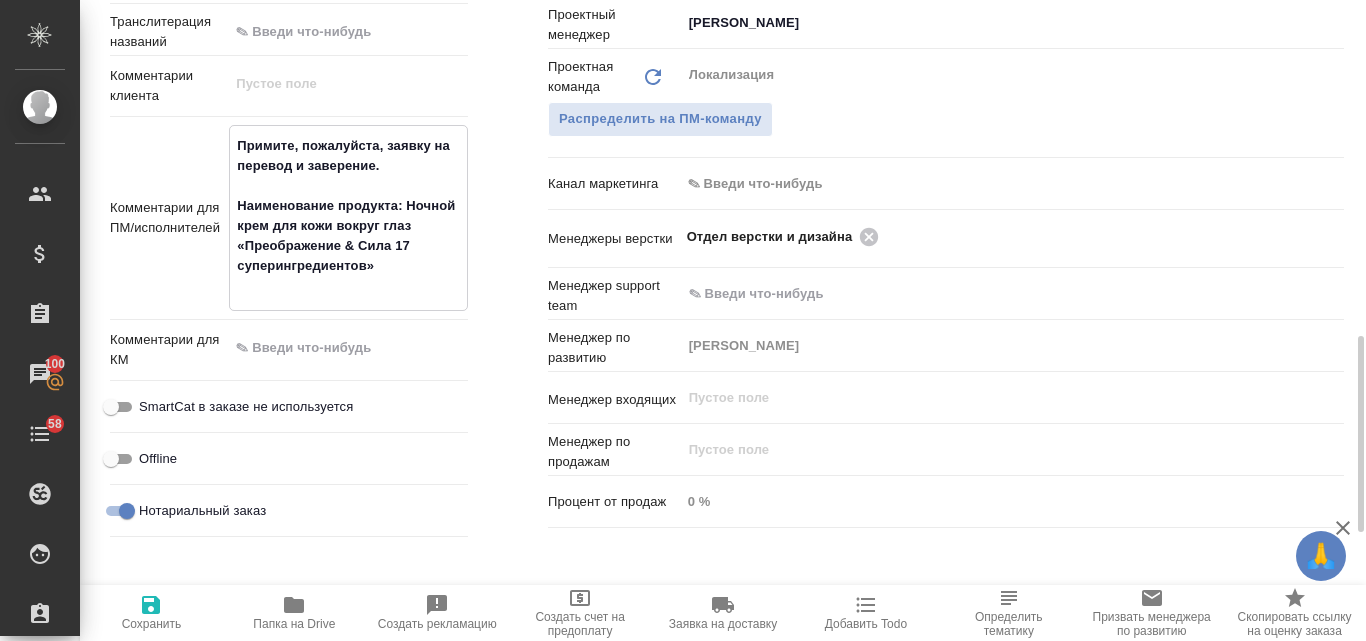 drag, startPoint x: 403, startPoint y: 224, endPoint x: 437, endPoint y: 283, distance: 68.09552 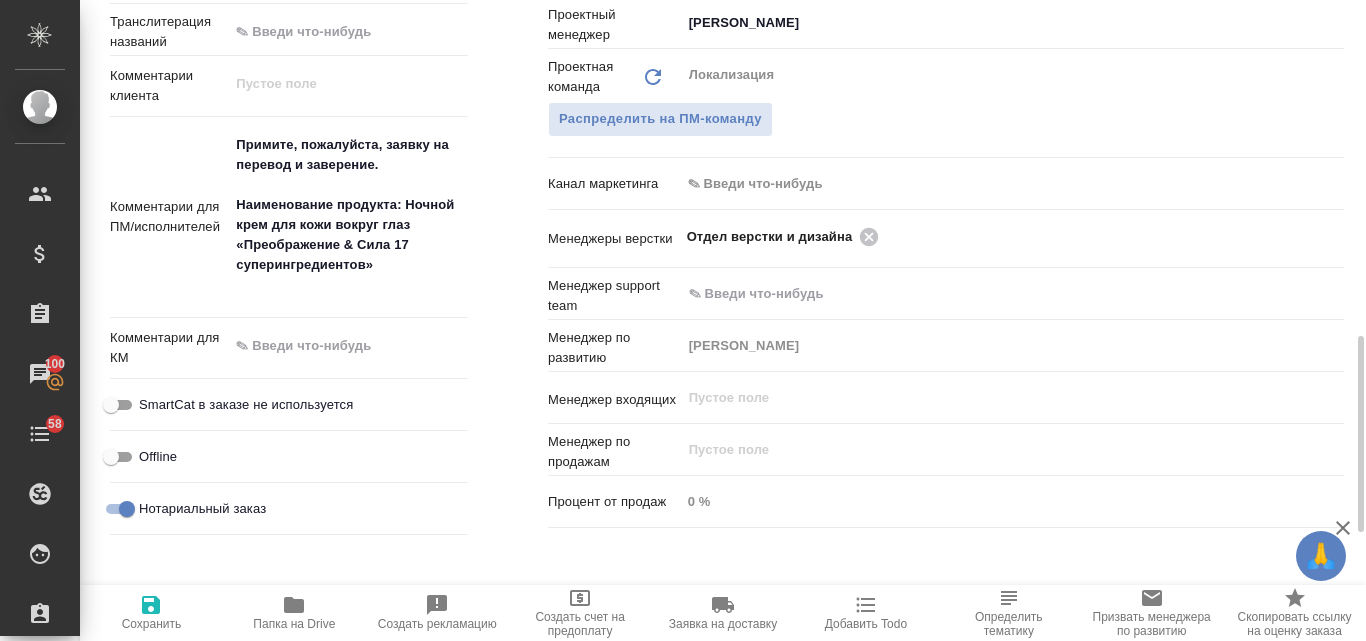 type on "x" 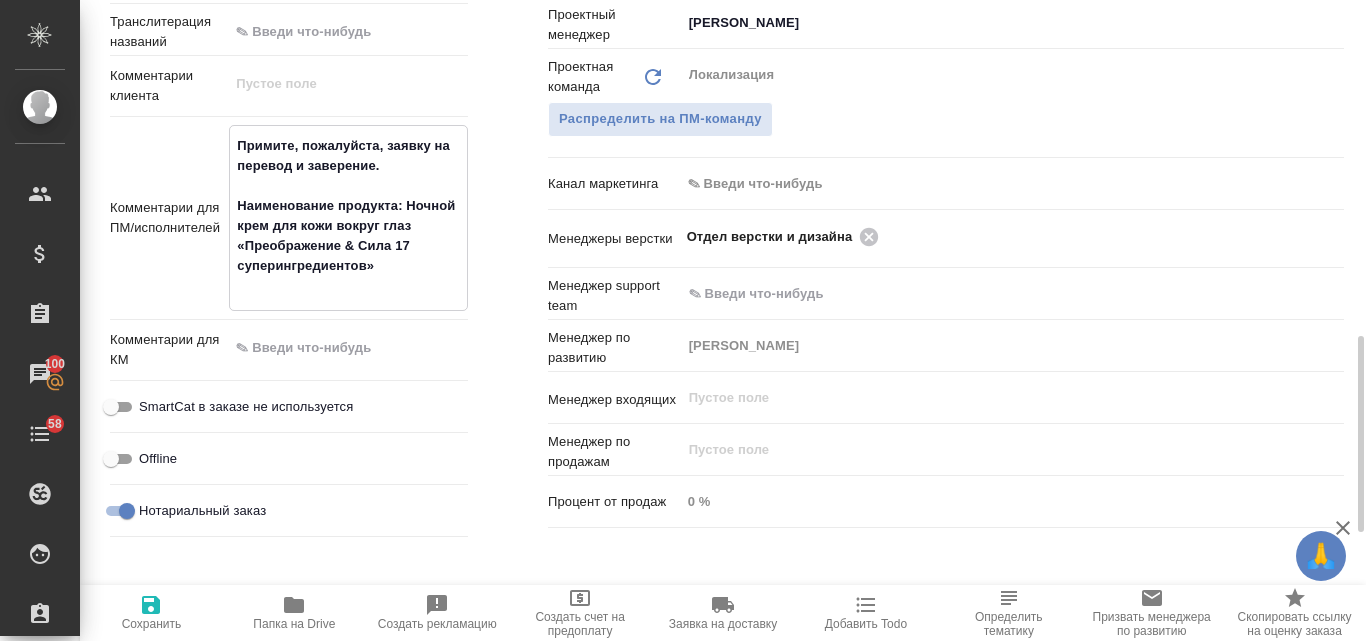 type on "x" 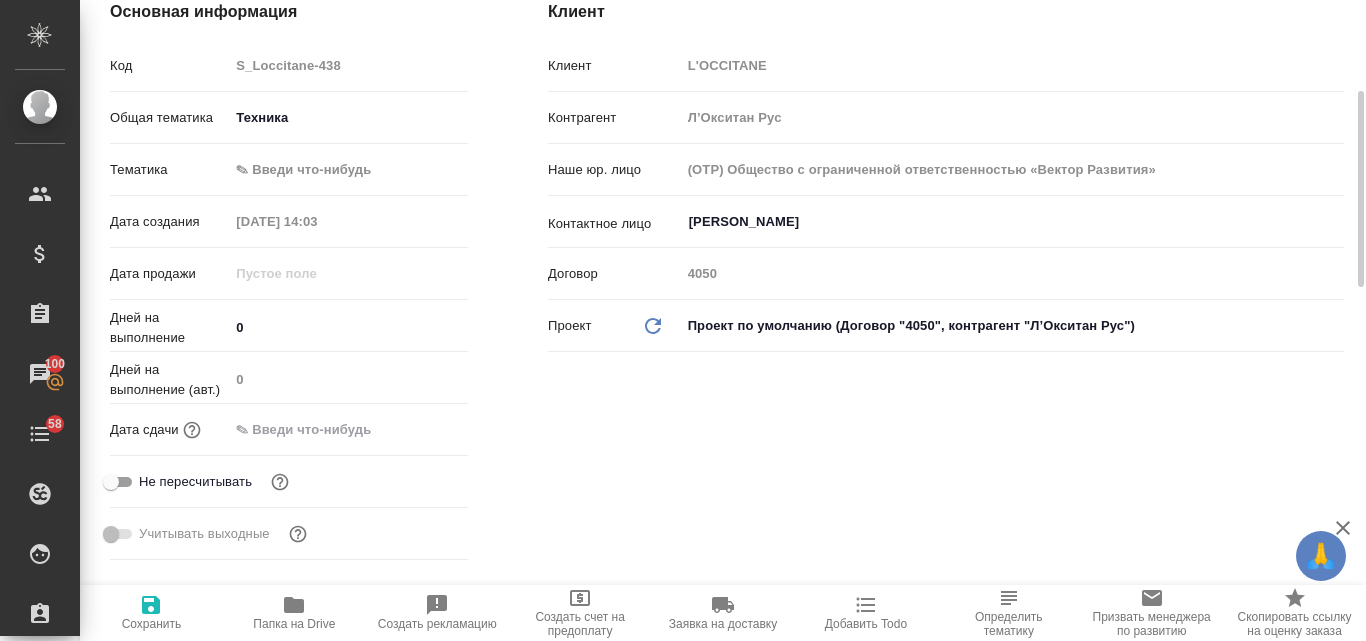 scroll, scrollTop: 100, scrollLeft: 0, axis: vertical 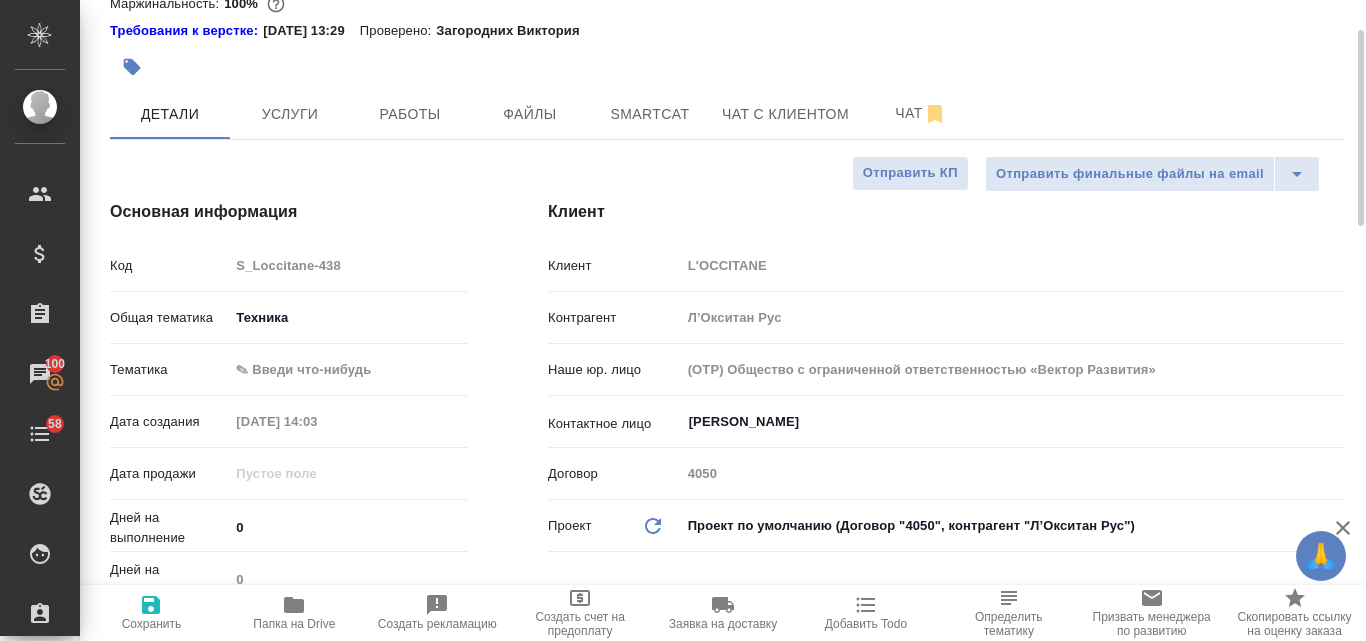 type on "x" 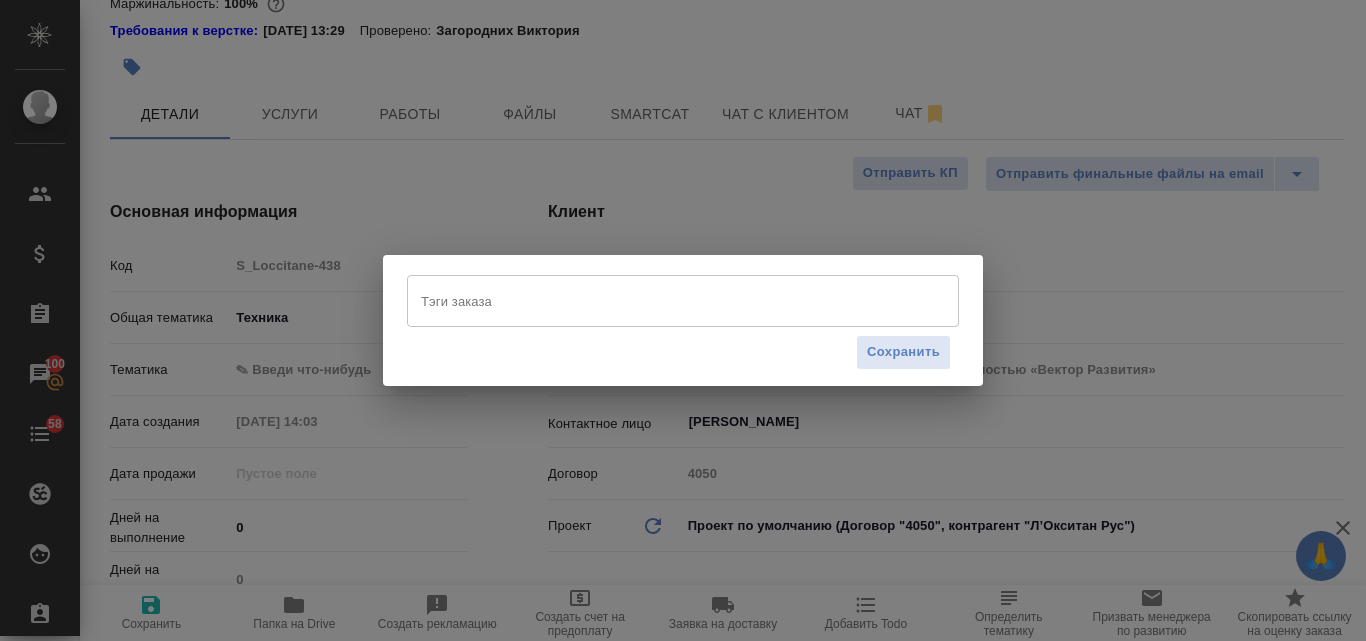 click on "Тэги заказа" at bounding box center [664, 301] 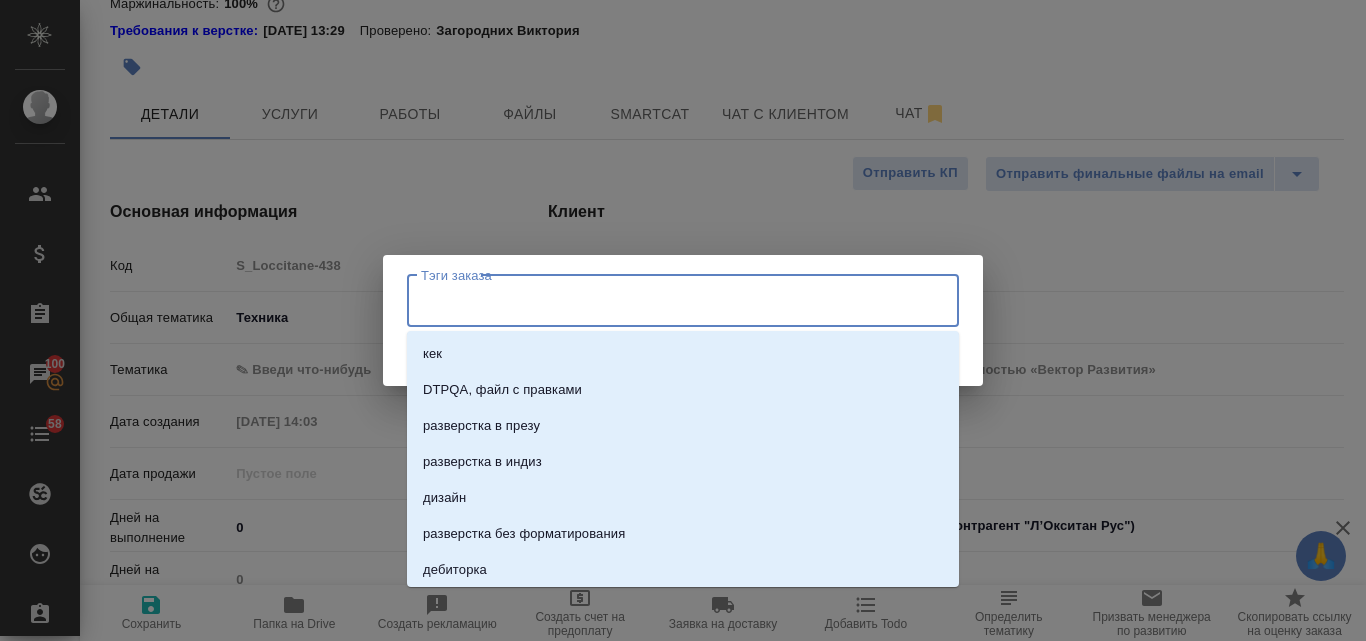 paste on "Ночной крем для кожи вокруг глаз «Преображение & Сила 17 суперингредиентов»" 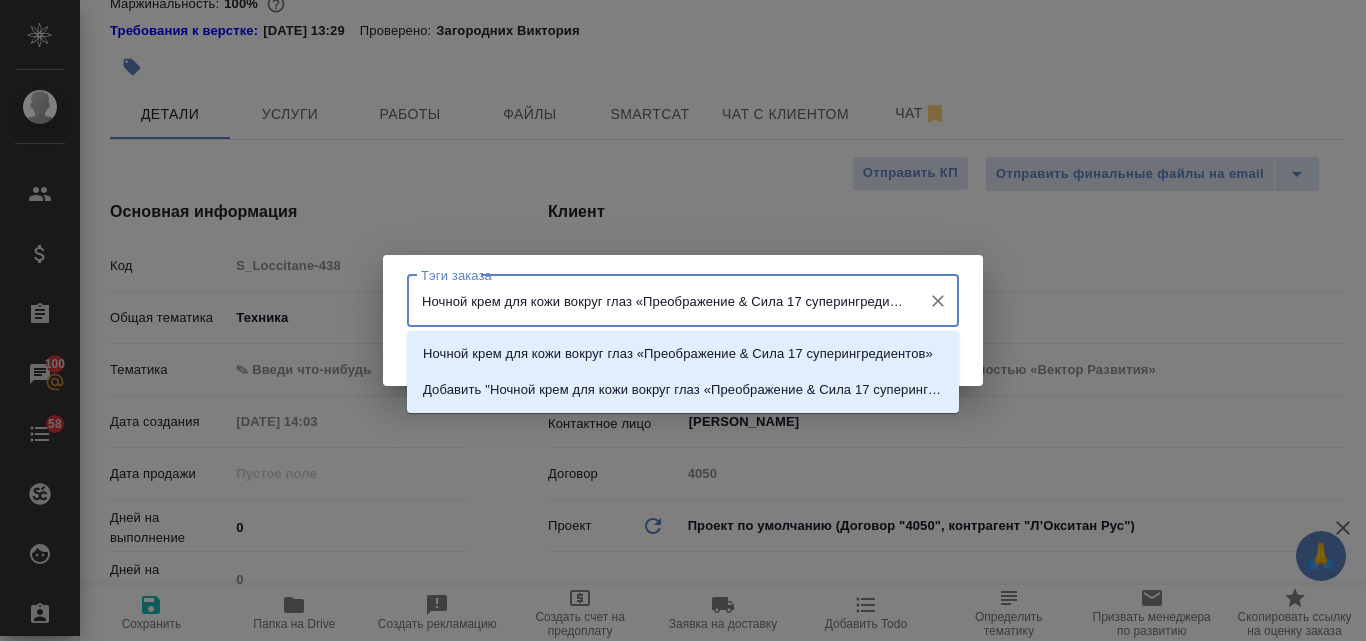 scroll, scrollTop: 0, scrollLeft: 23, axis: horizontal 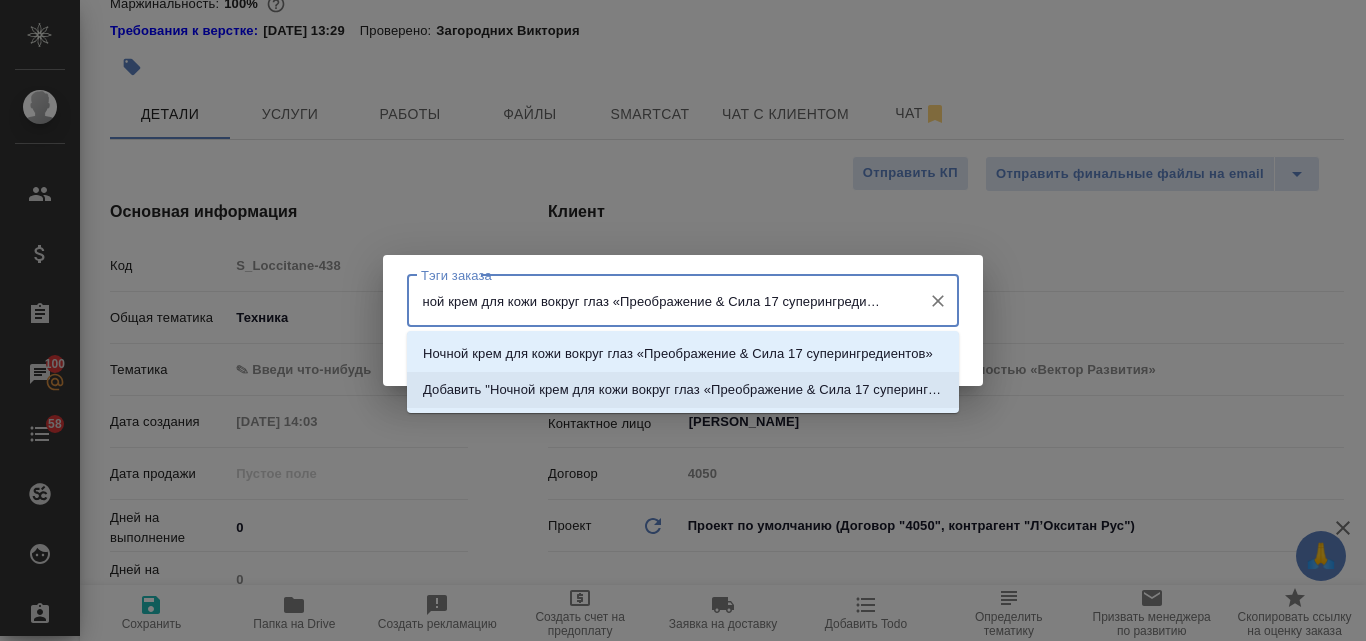 click on "Добавить "Ночной крем для кожи вокруг глаз «Преображение & Сила 17 суперингредиентов»"" at bounding box center [683, 390] 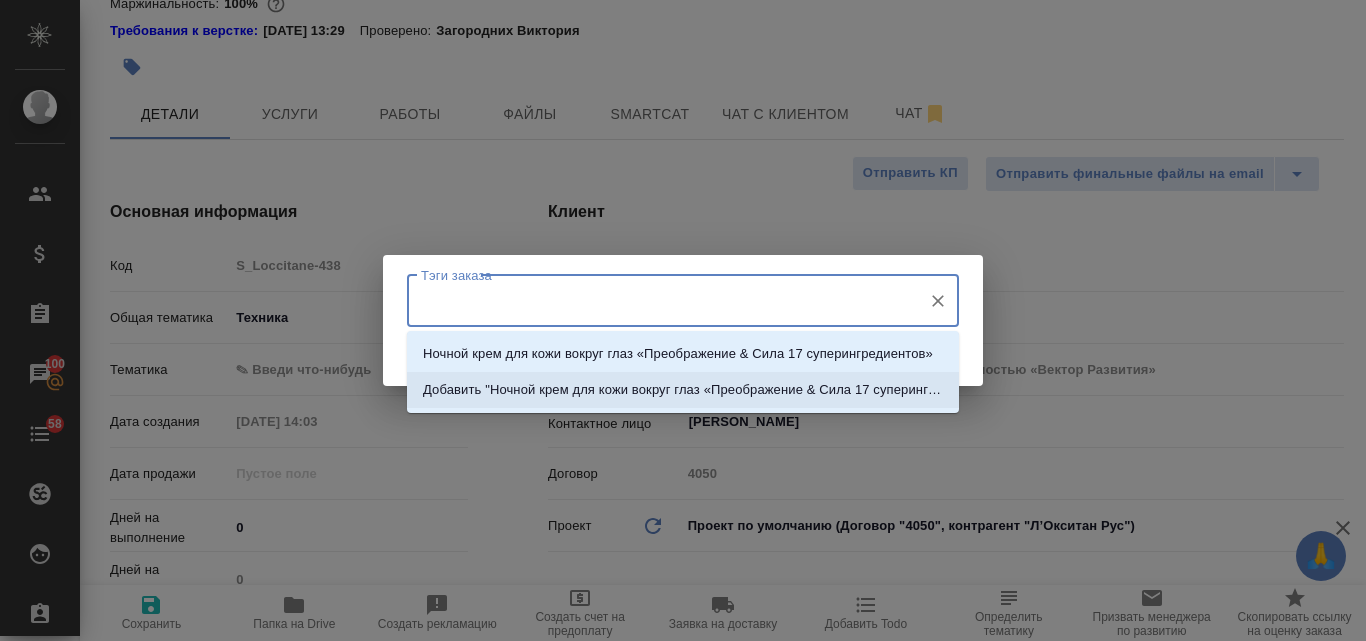 scroll, scrollTop: 0, scrollLeft: 0, axis: both 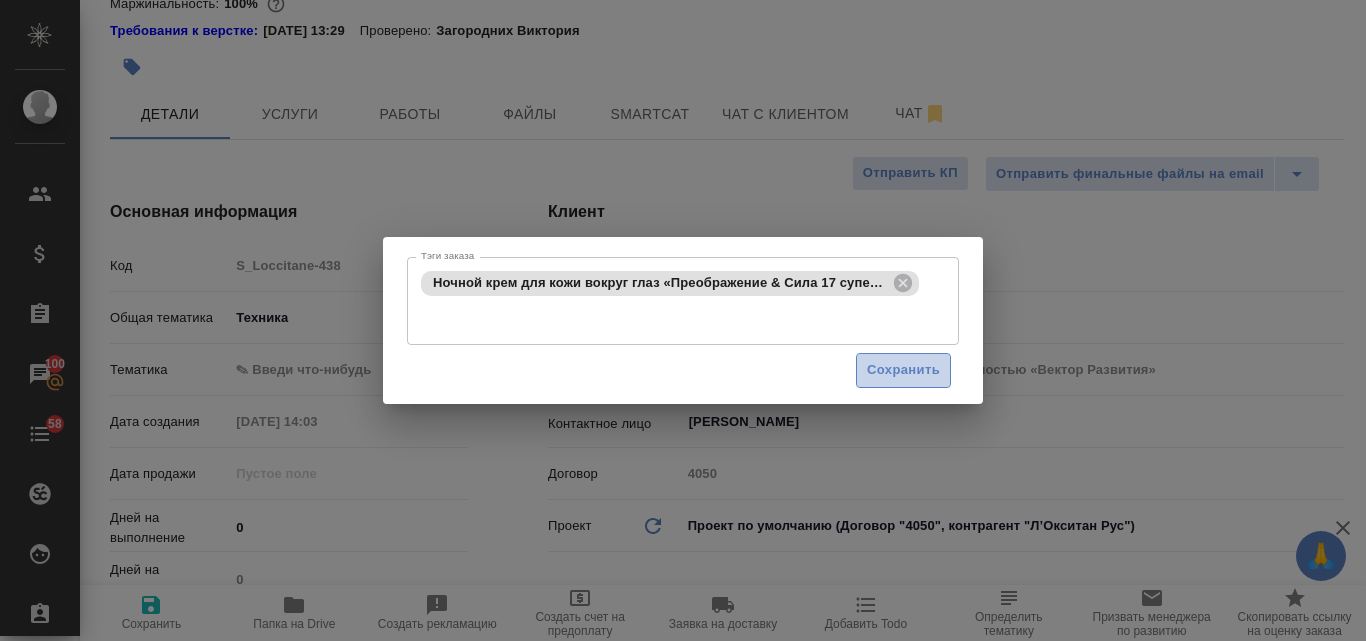 click on "Сохранить" at bounding box center (903, 370) 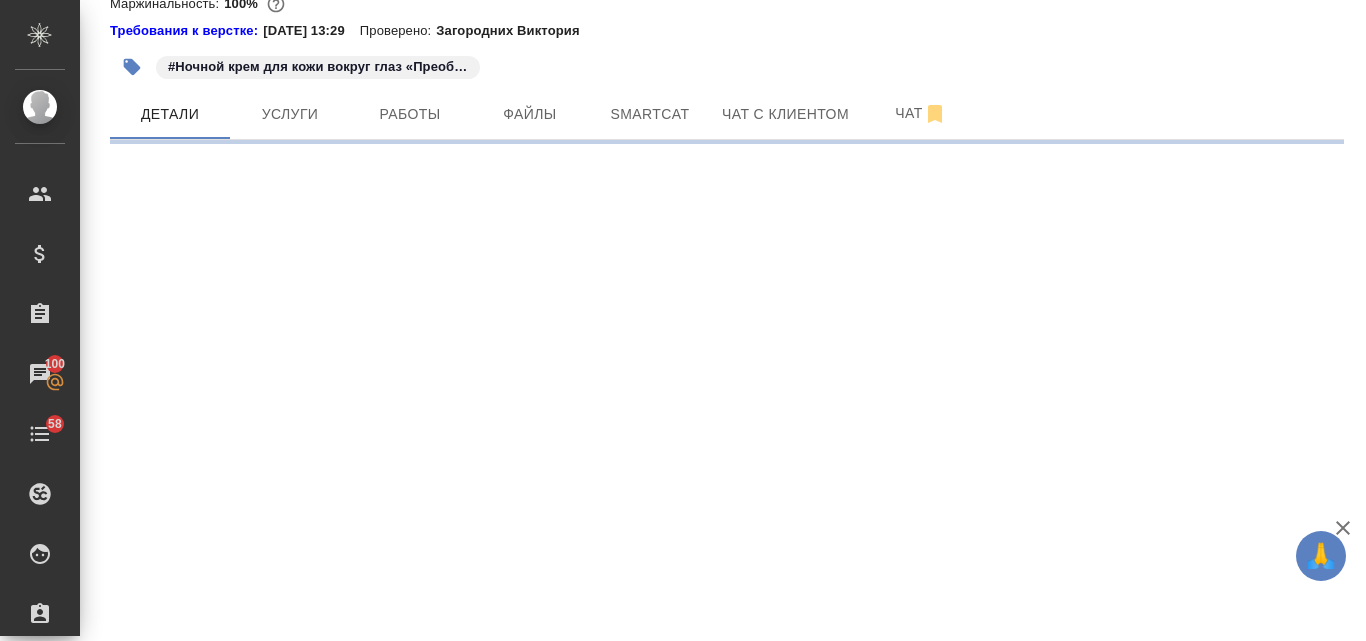 select on "RU" 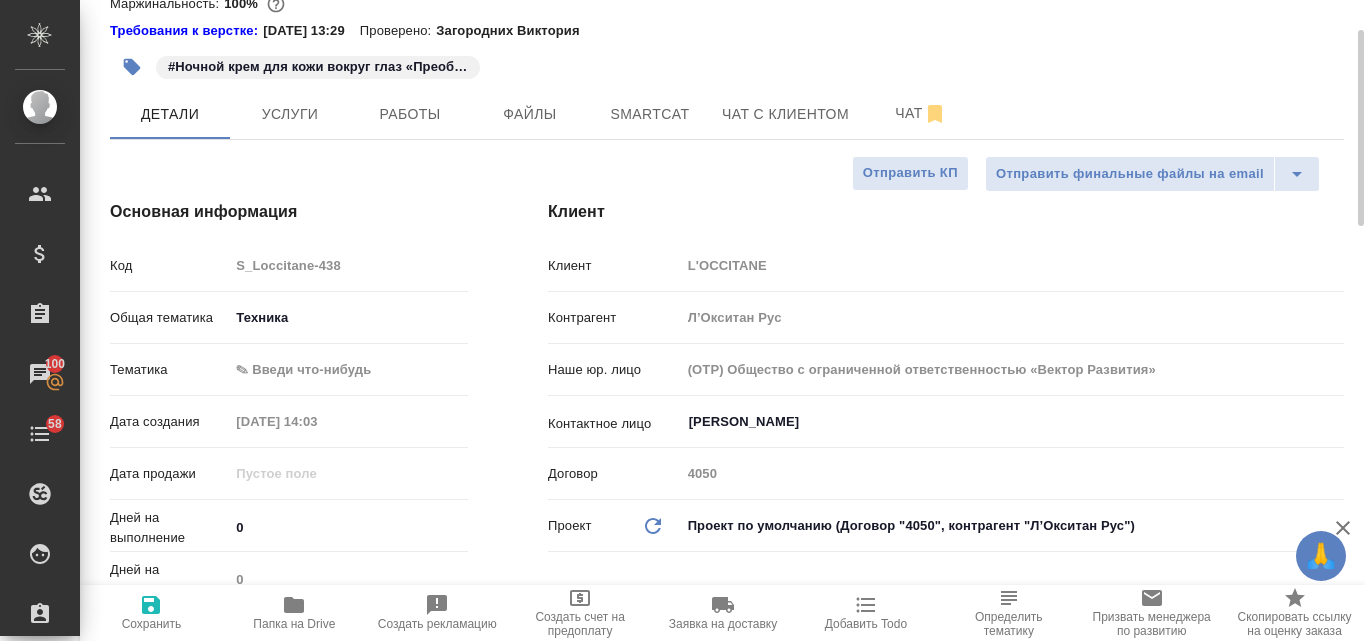 type on "x" 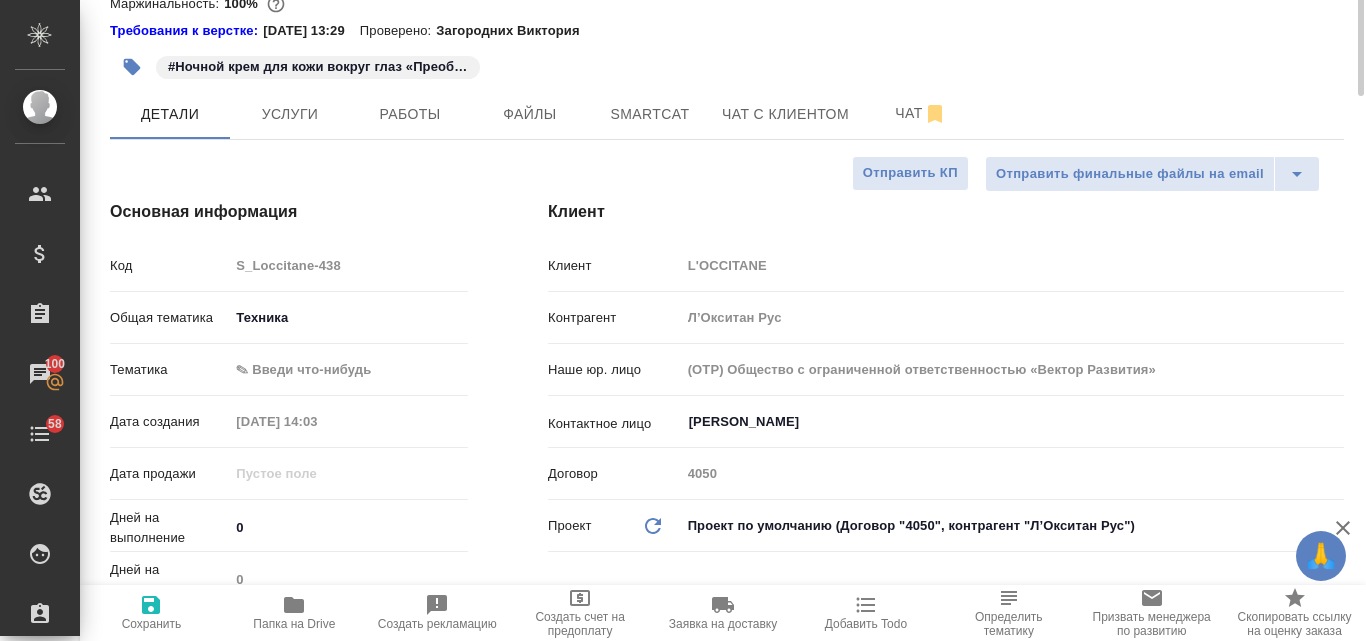 scroll, scrollTop: 0, scrollLeft: 0, axis: both 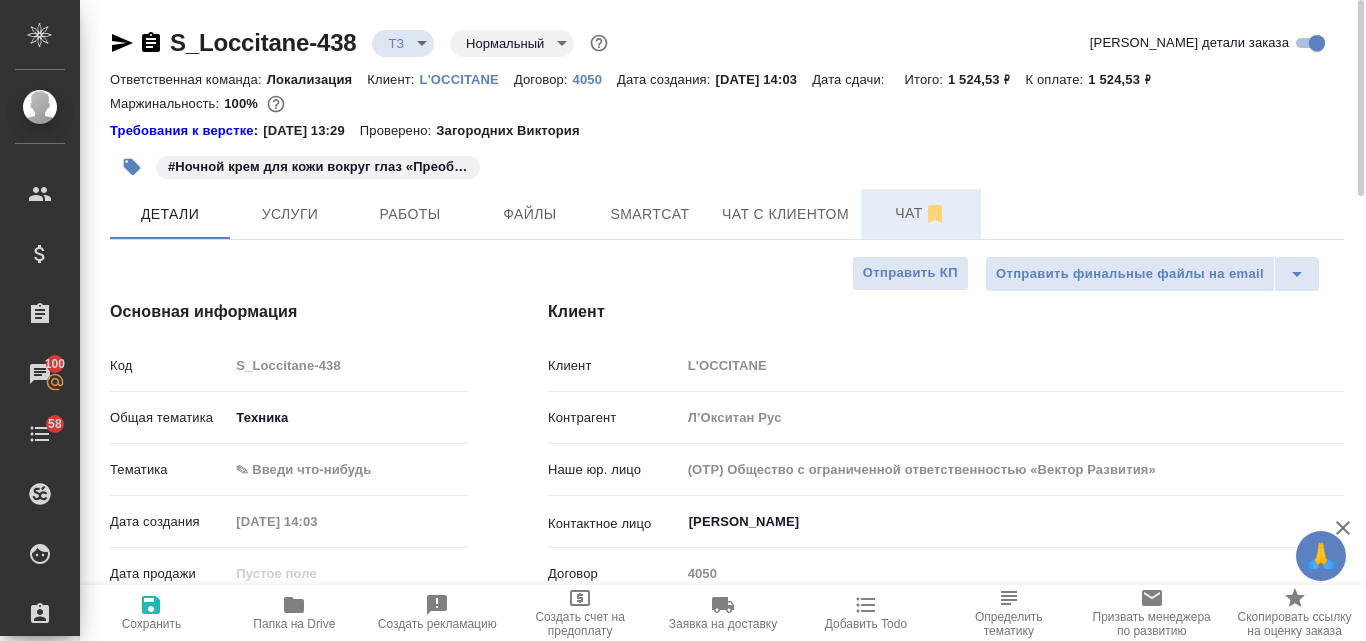 click on "Чат" at bounding box center [921, 213] 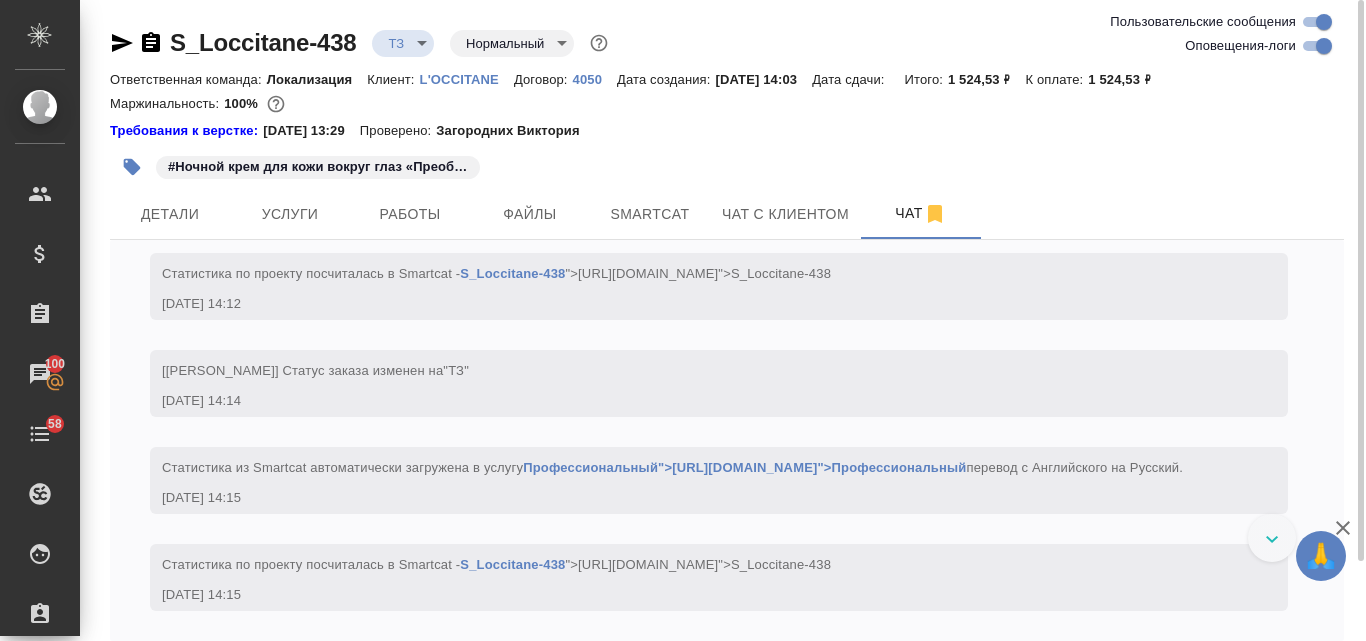 scroll, scrollTop: 833, scrollLeft: 0, axis: vertical 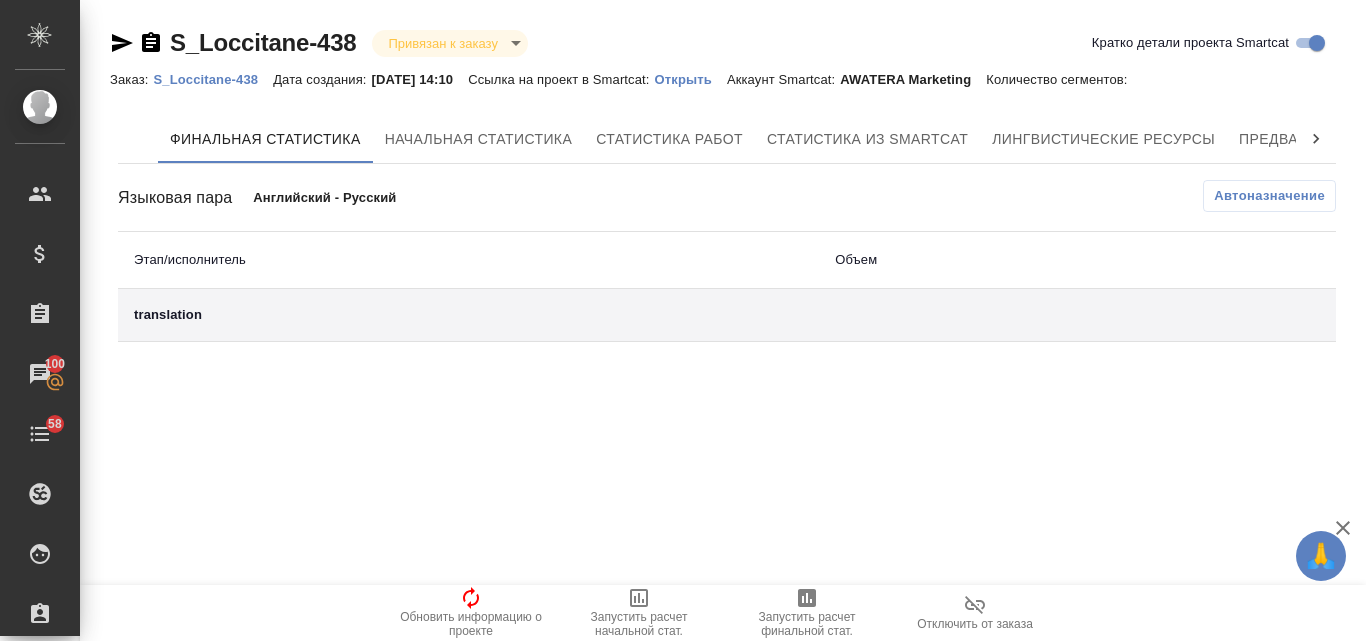 click on "Открыть" at bounding box center (691, 79) 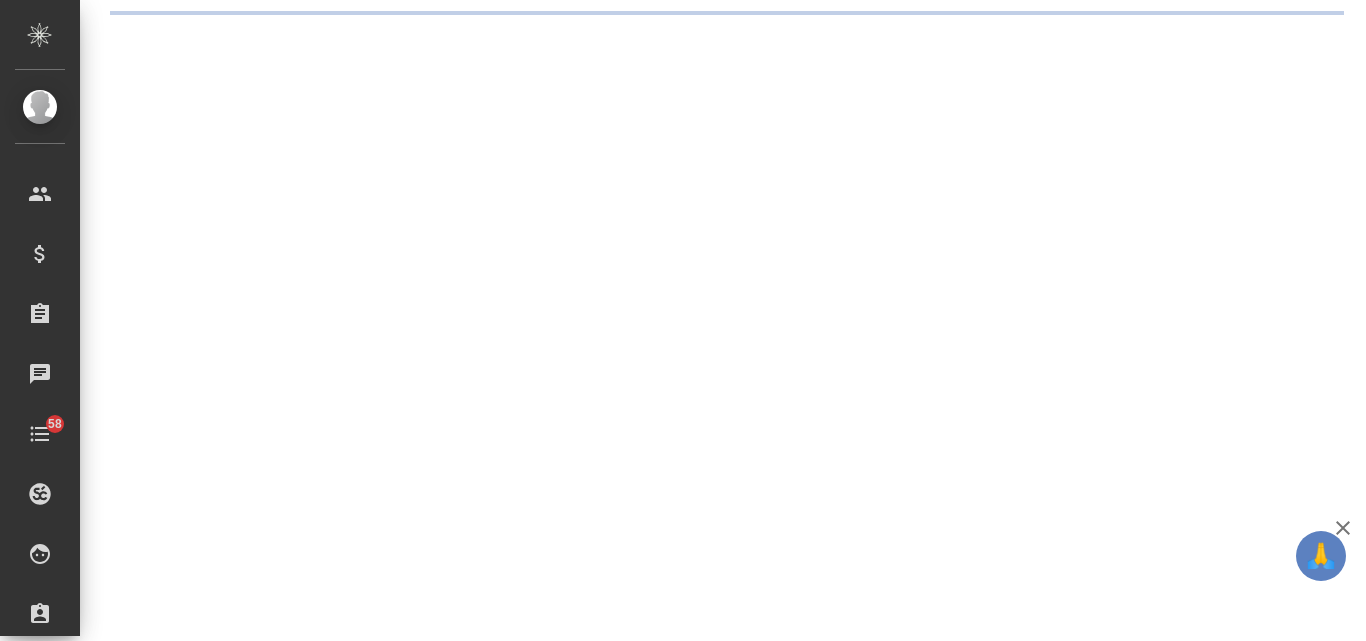 scroll, scrollTop: 0, scrollLeft: 0, axis: both 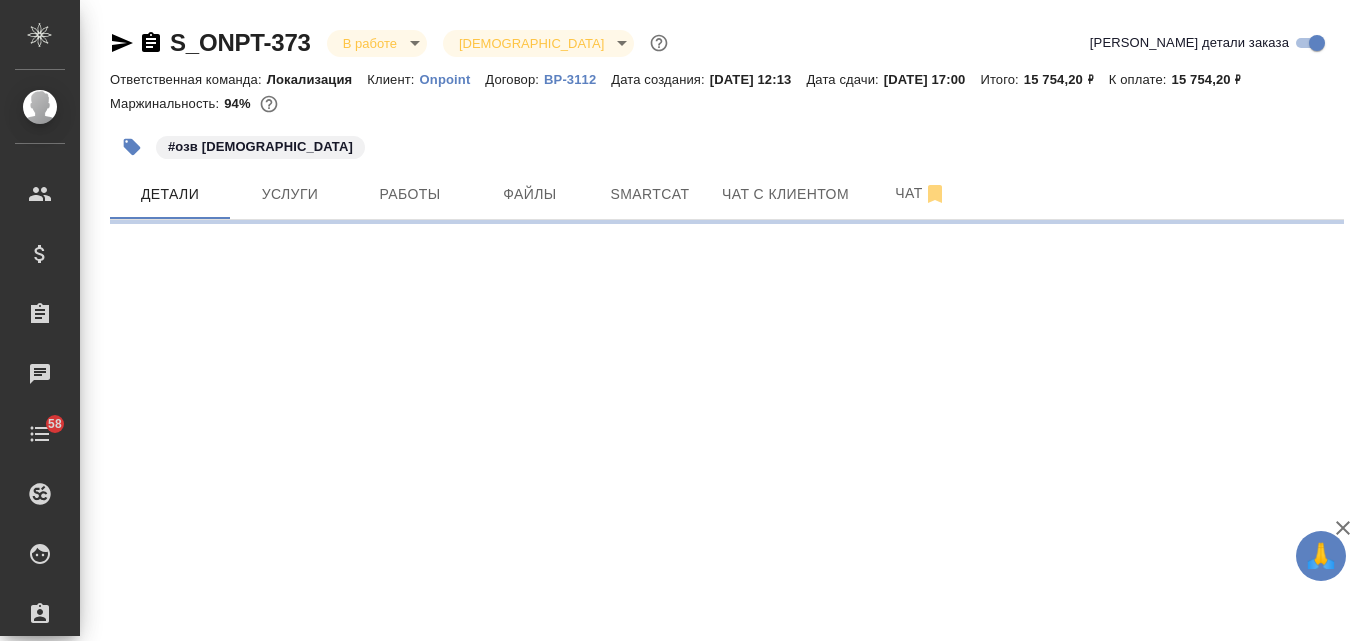 select on "RU" 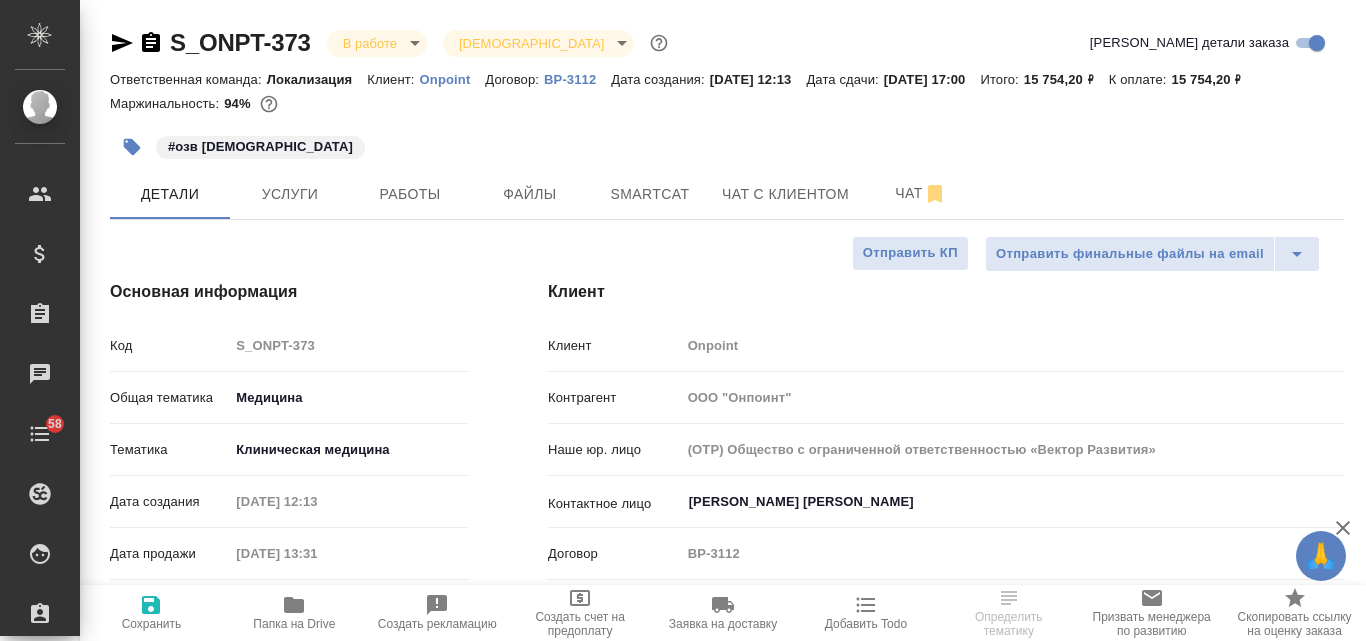 type on "x" 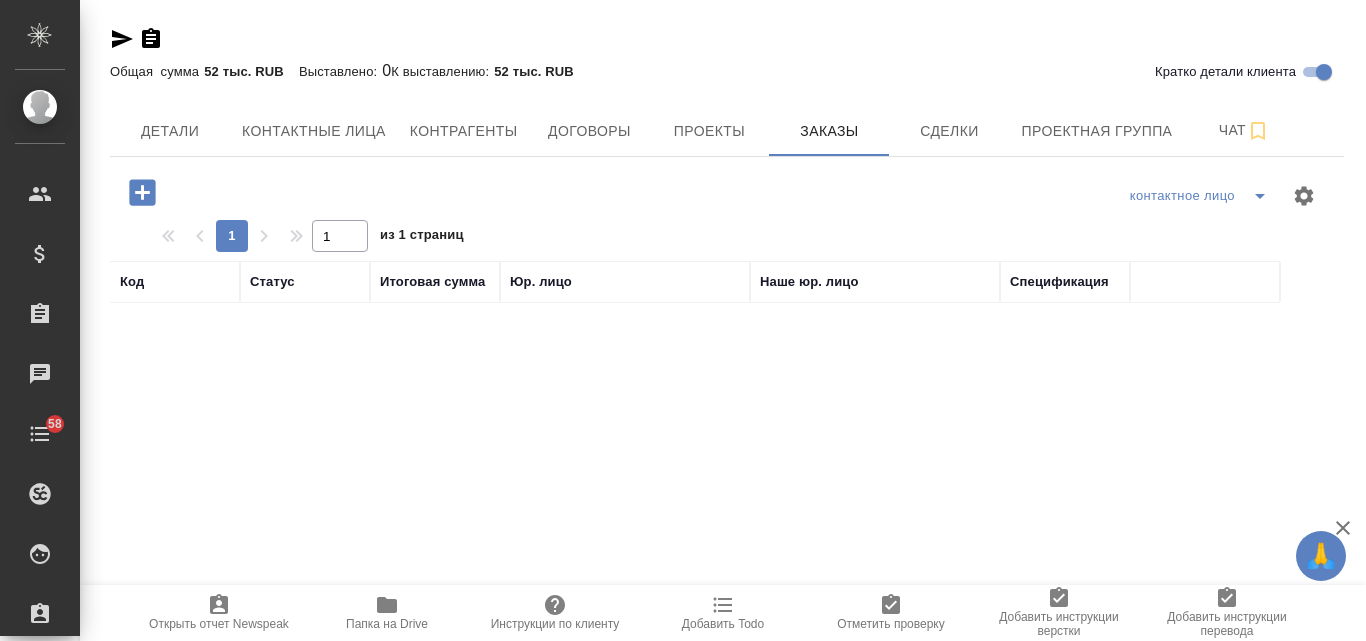 scroll, scrollTop: 0, scrollLeft: 0, axis: both 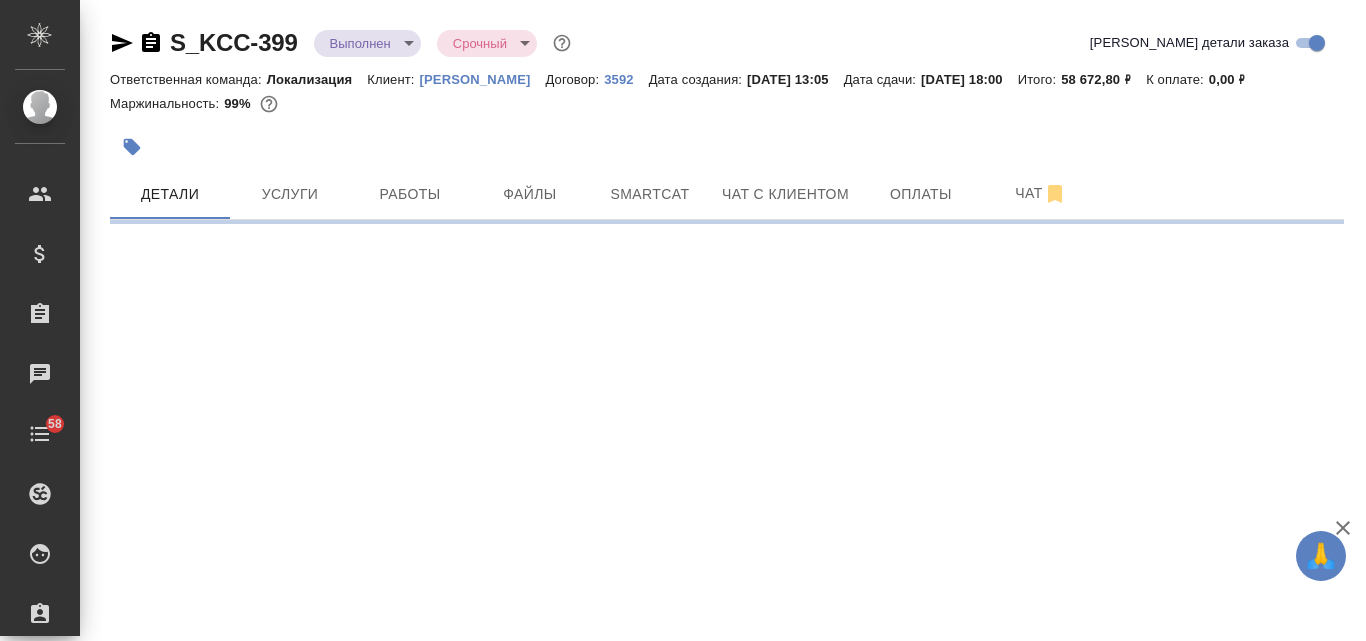 select on "RU" 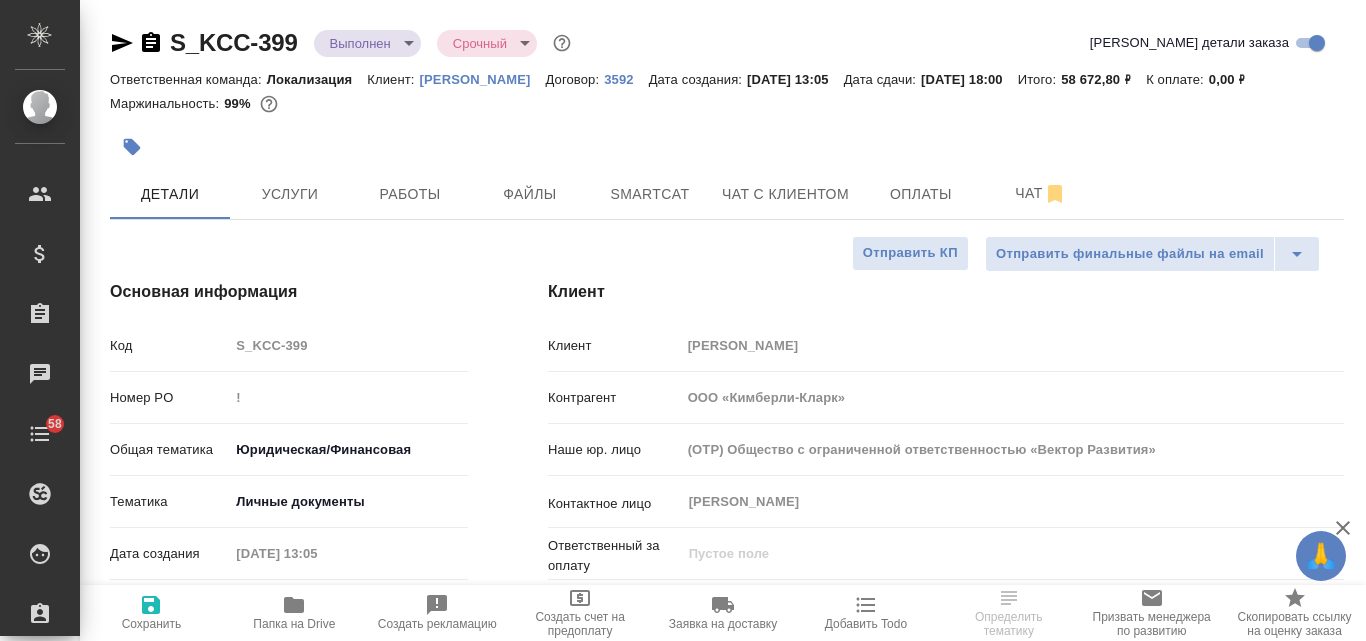 type on "x" 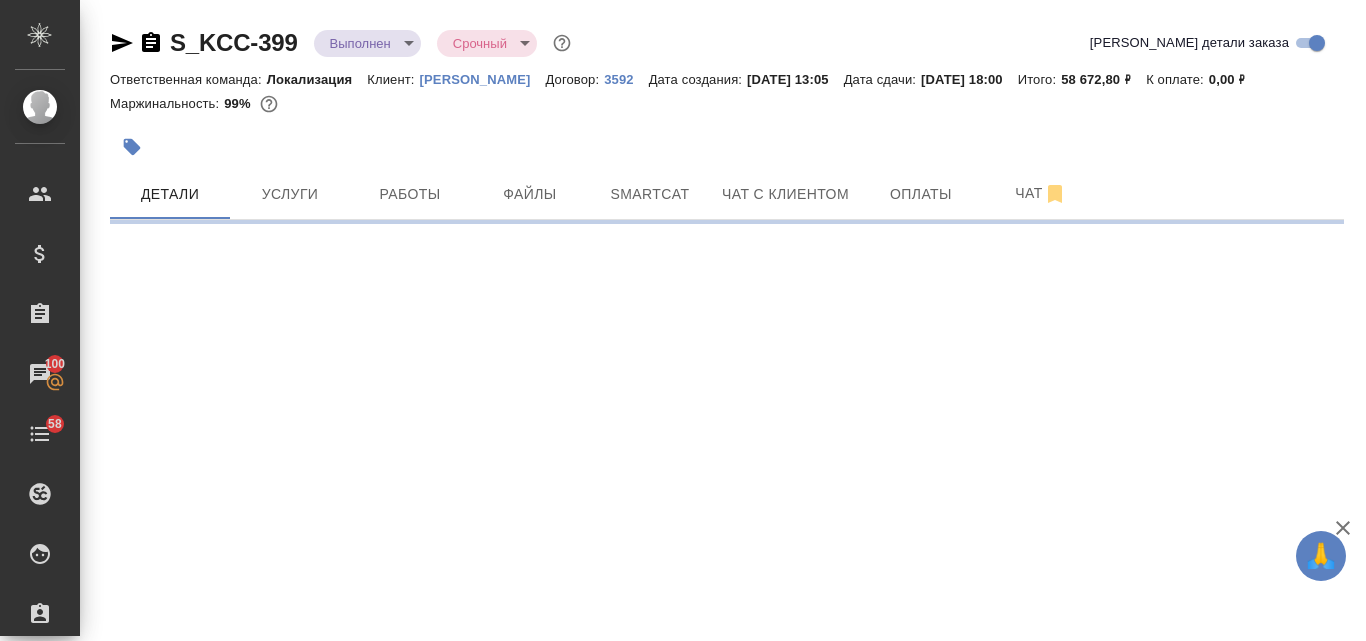 select on "RU" 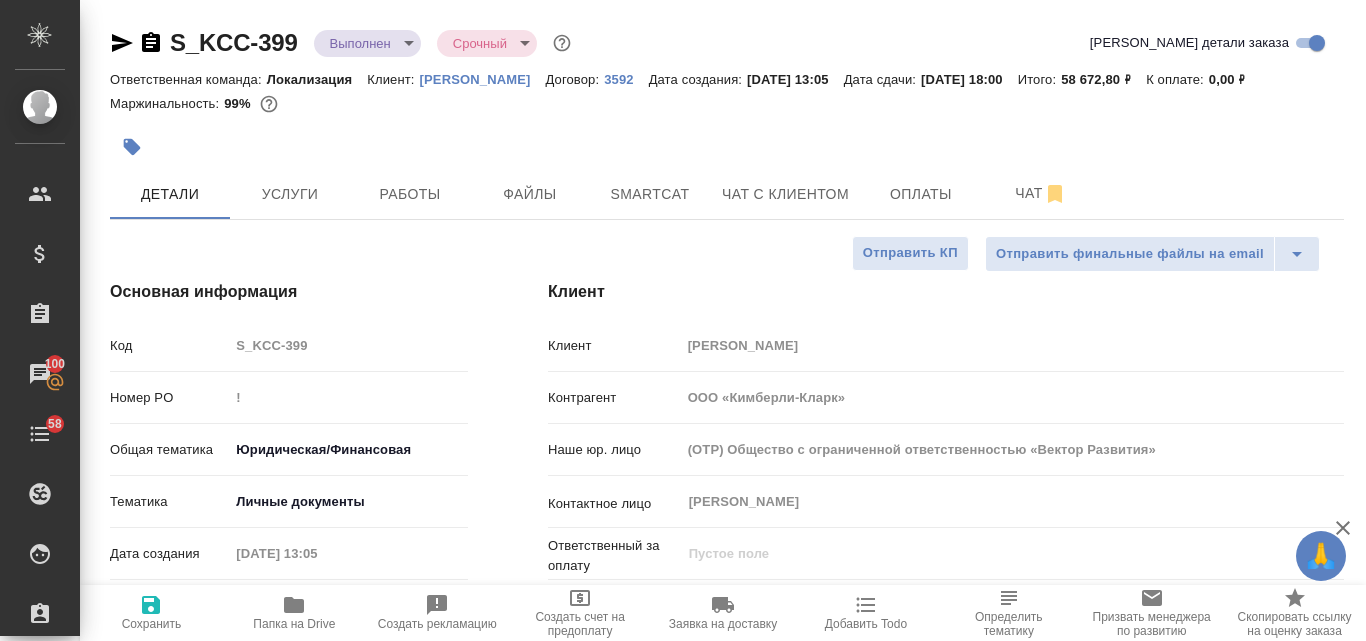 type on "x" 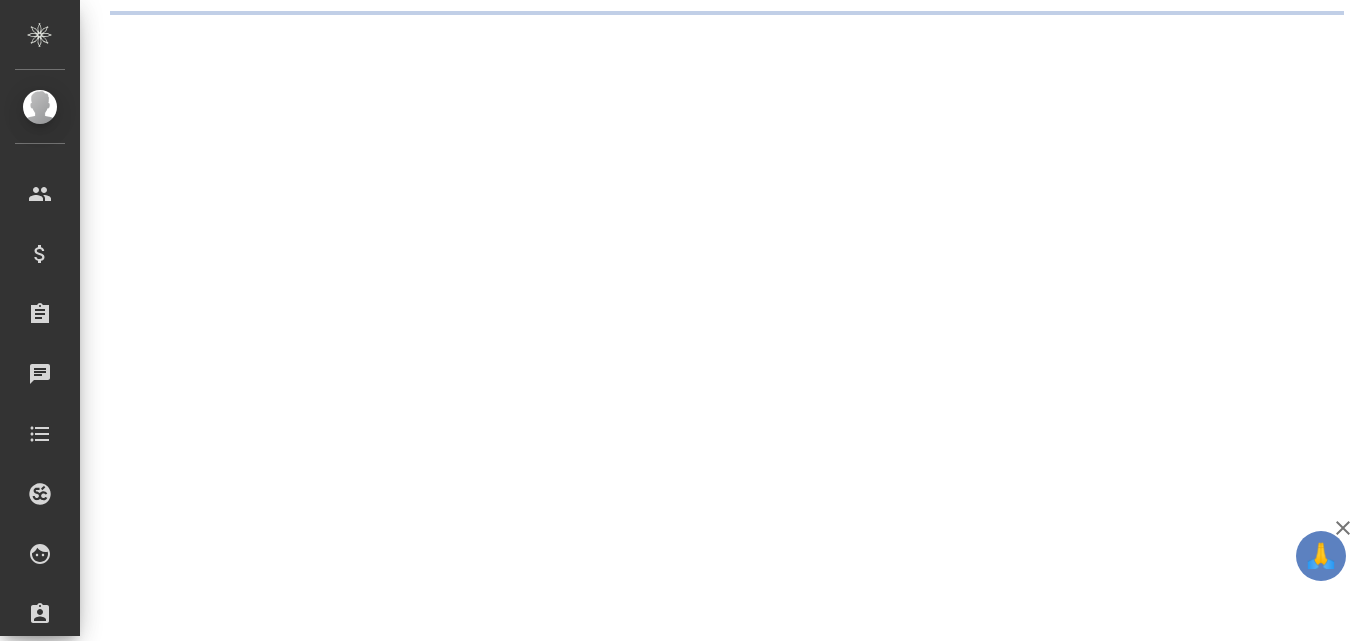 scroll, scrollTop: 0, scrollLeft: 0, axis: both 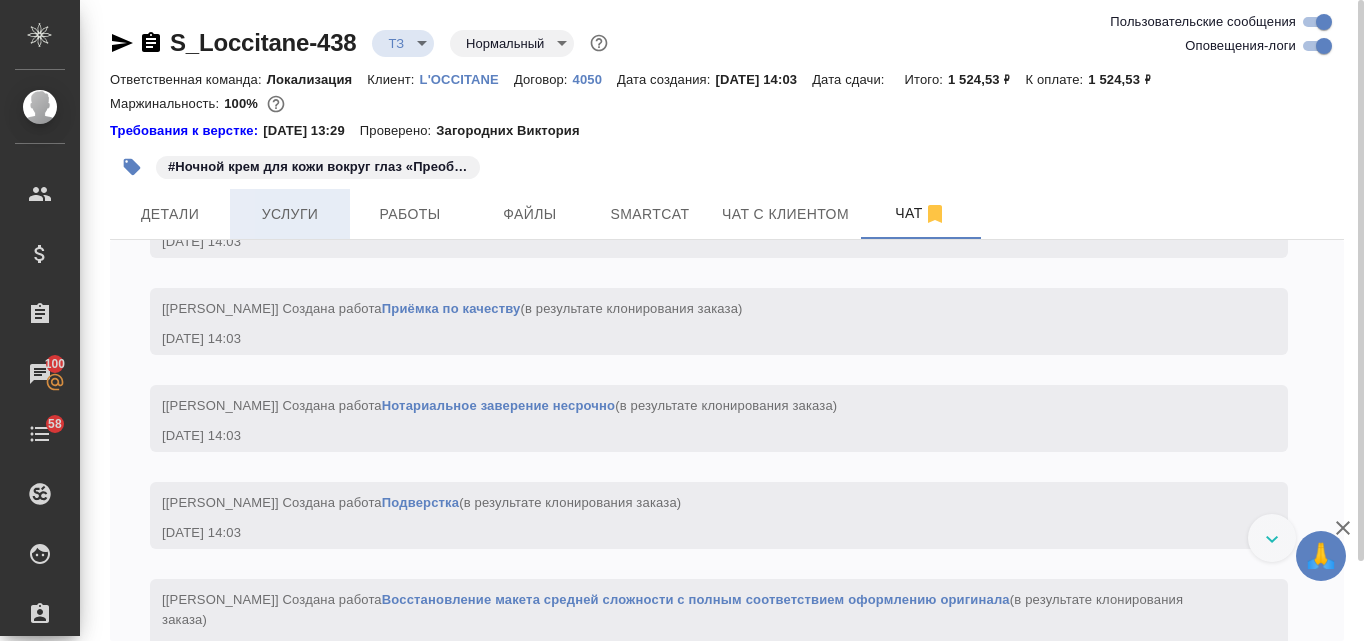 click on "Услуги" at bounding box center (290, 214) 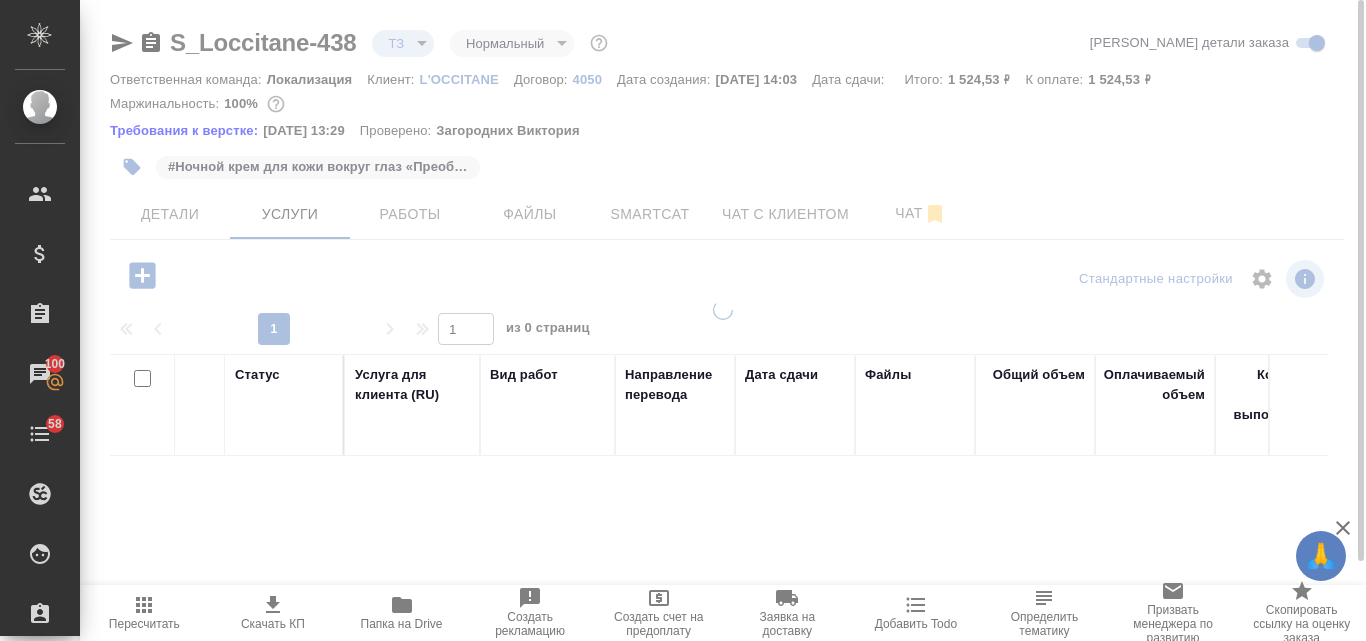 scroll, scrollTop: 194, scrollLeft: 0, axis: vertical 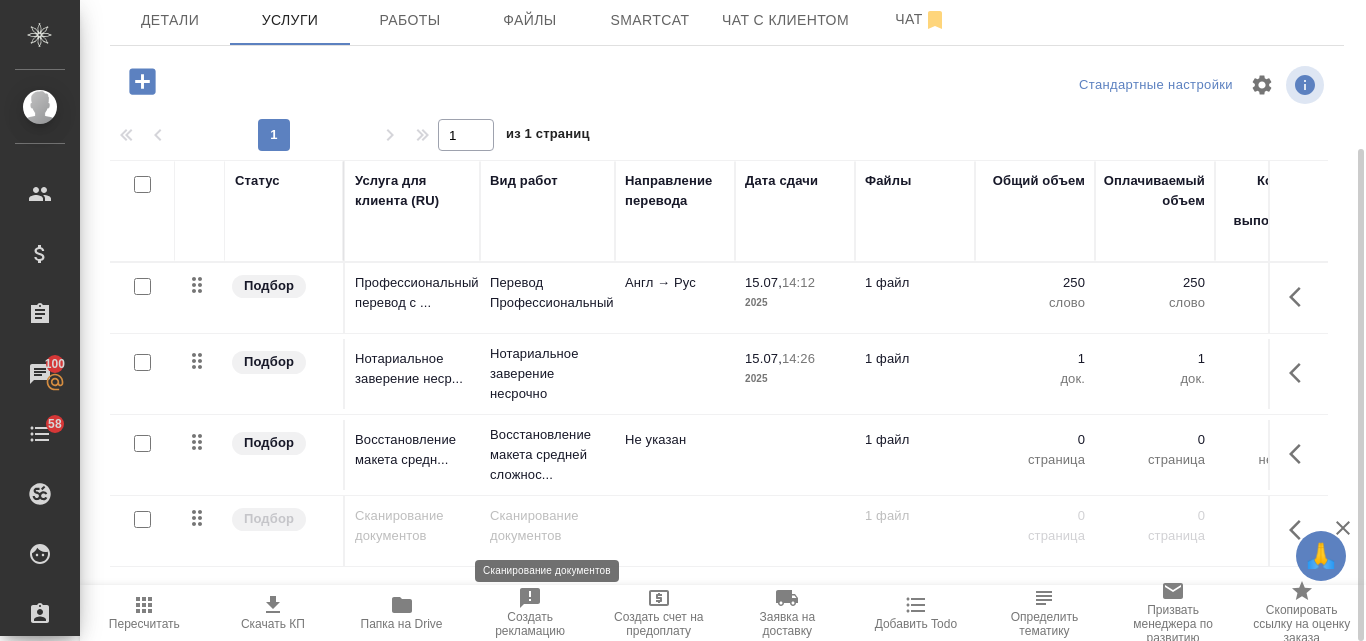 click on "Сканирование документов" at bounding box center (547, 526) 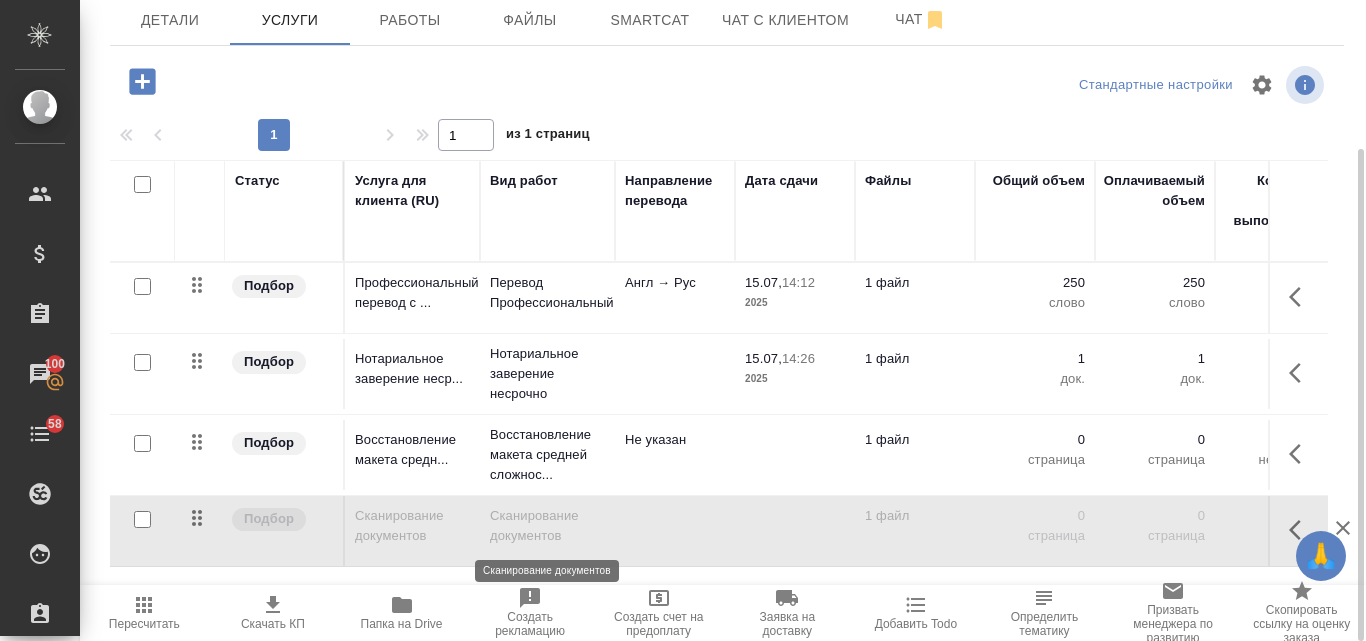 click on "Сканирование документов" at bounding box center (547, 526) 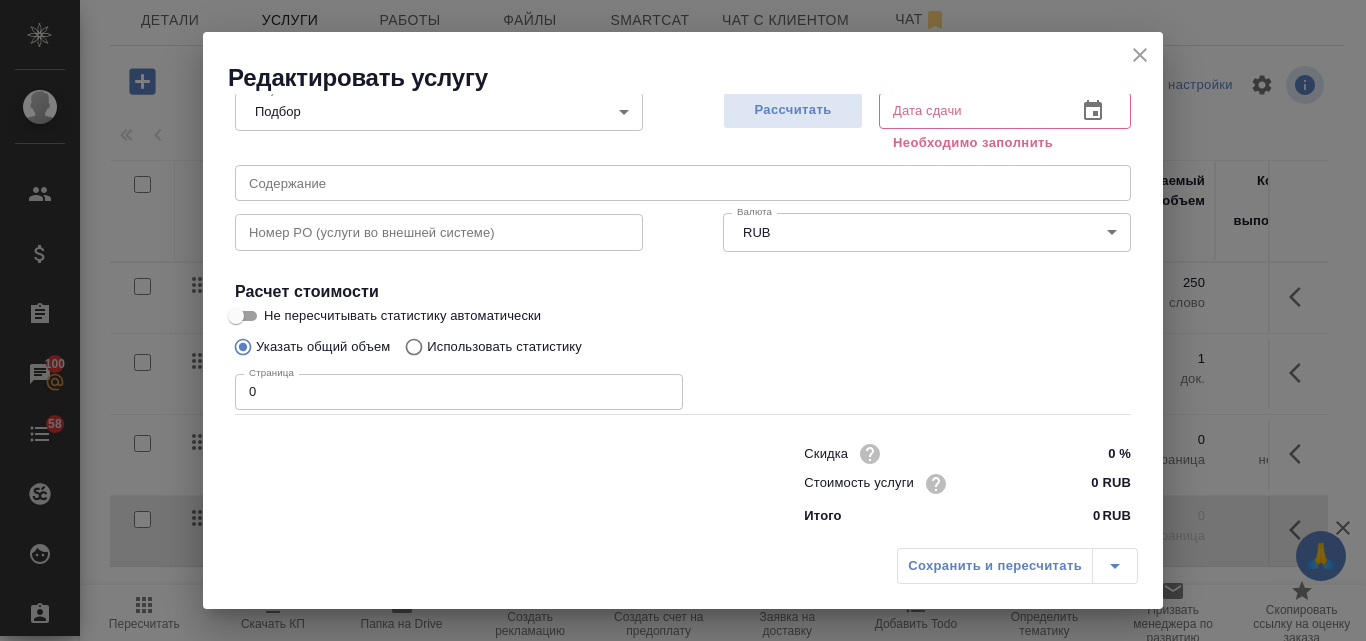 scroll, scrollTop: 226, scrollLeft: 0, axis: vertical 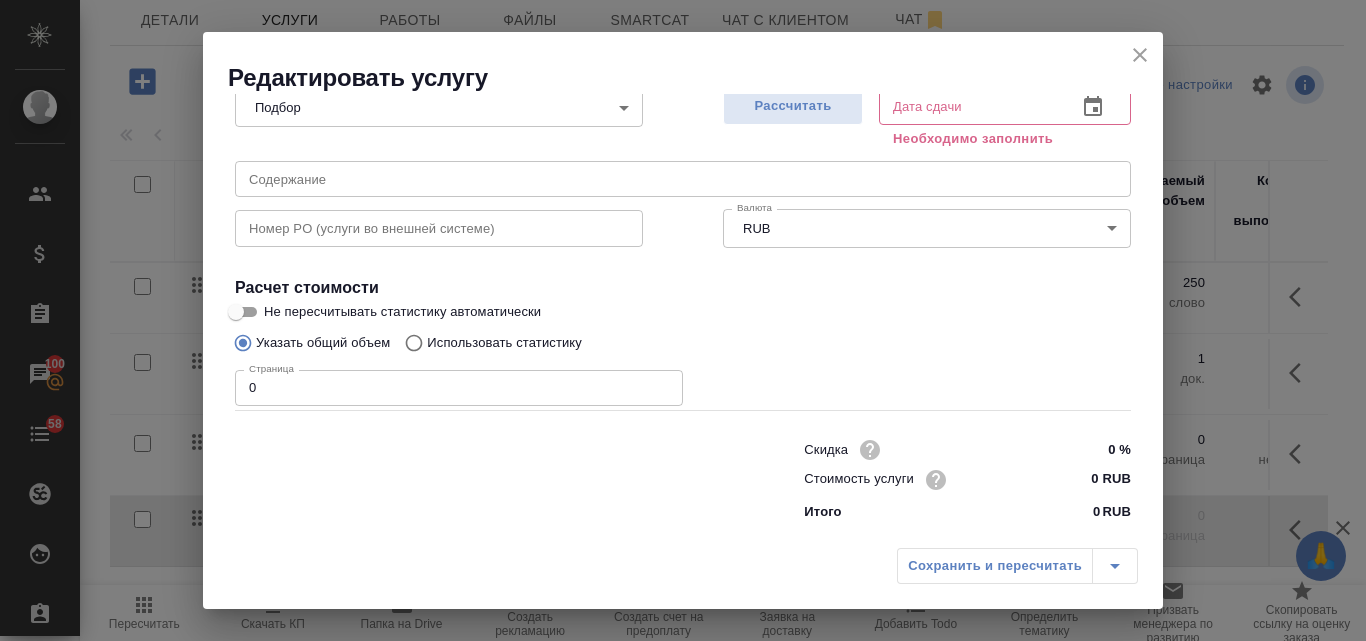 click on "0" at bounding box center (459, 388) 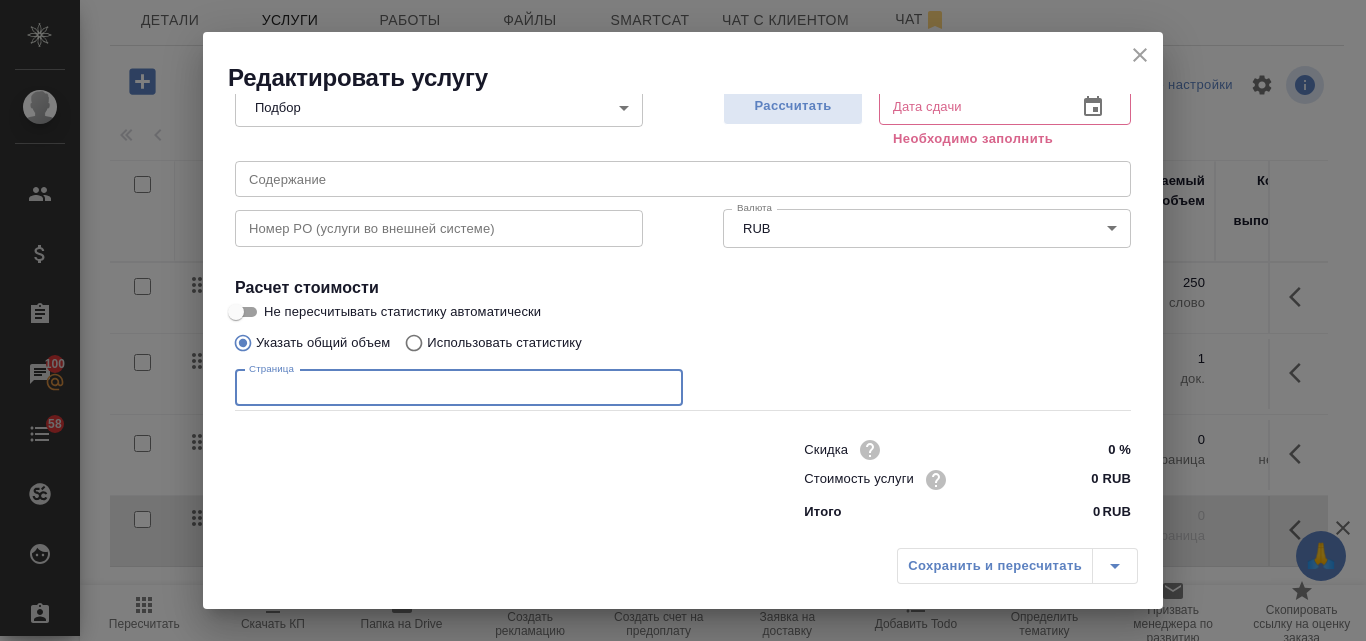 type on "3" 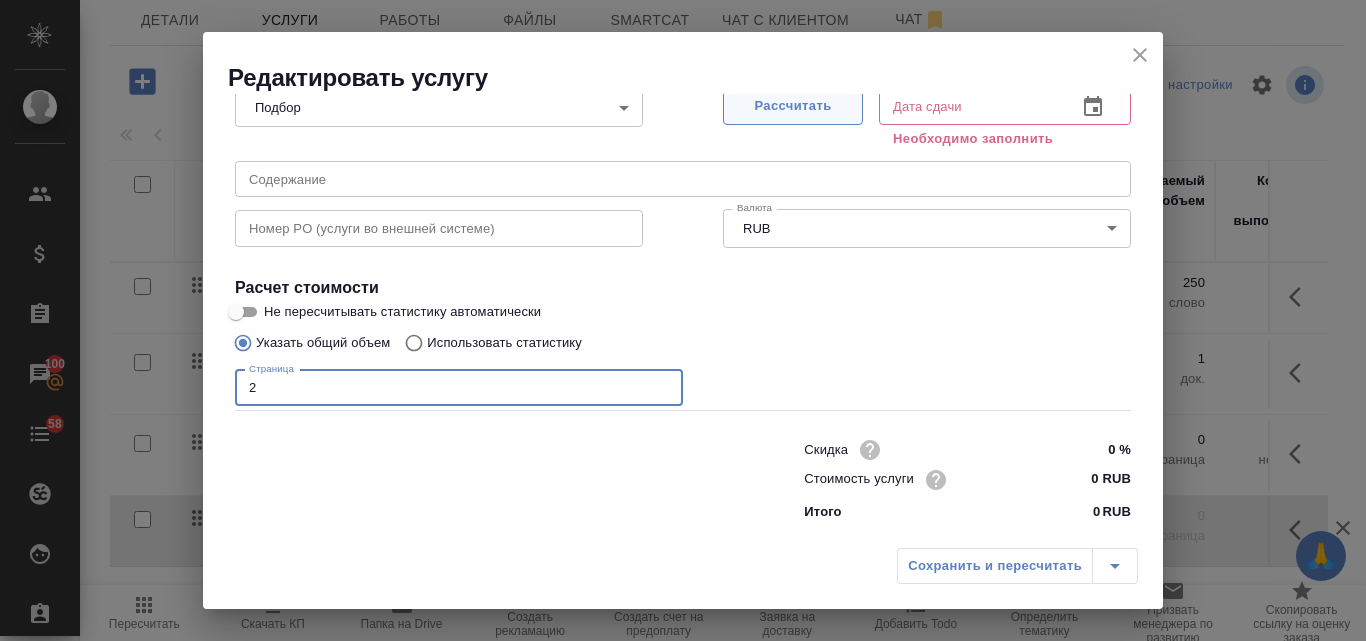 type on "2" 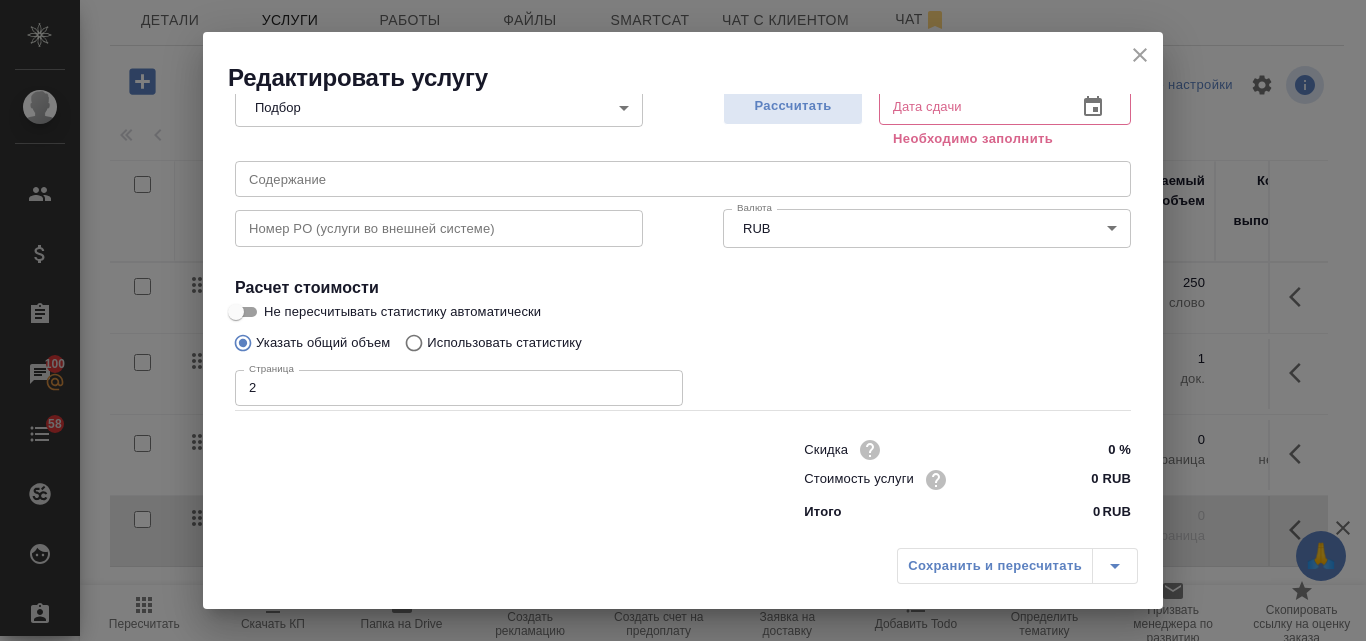 type on "15.07.2025 14:31" 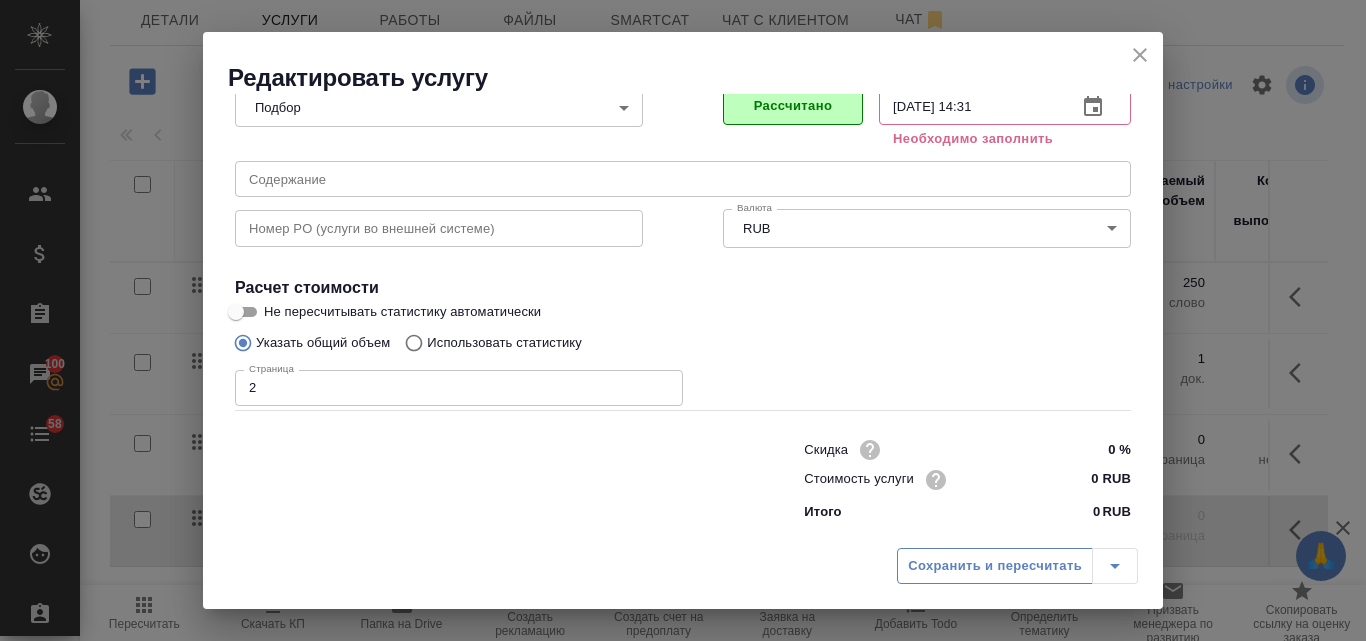 scroll, scrollTop: 204, scrollLeft: 0, axis: vertical 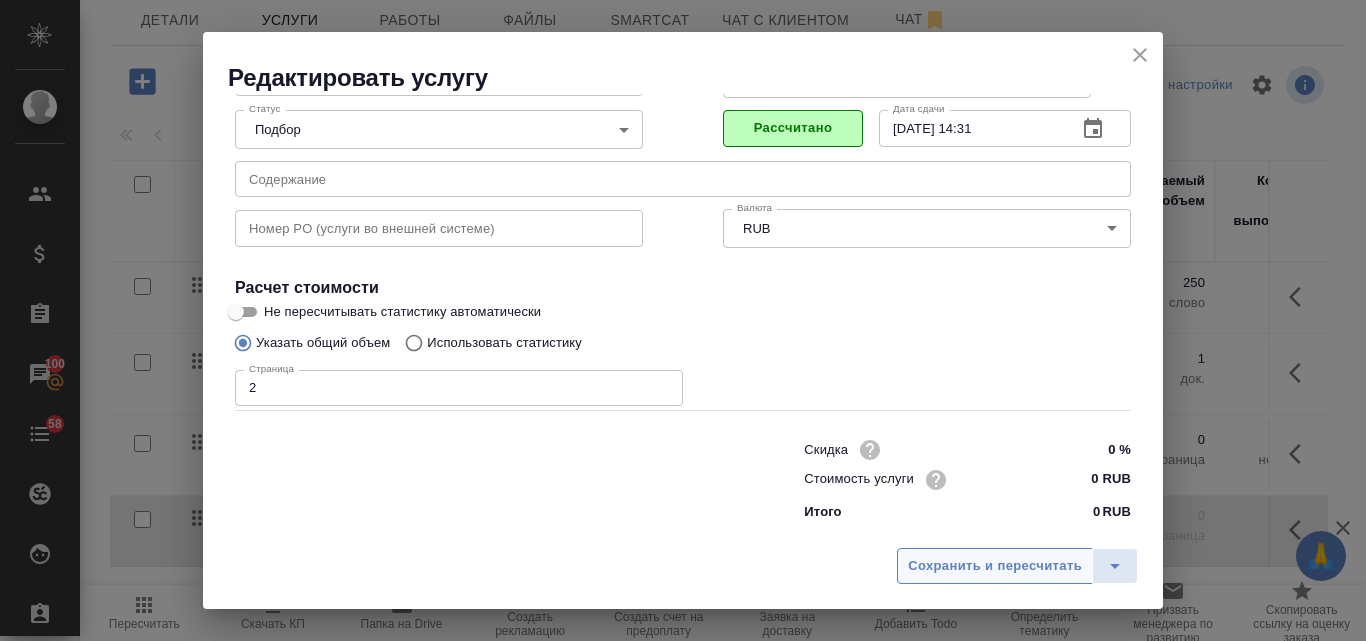 click on "Сохранить и пересчитать" at bounding box center [995, 566] 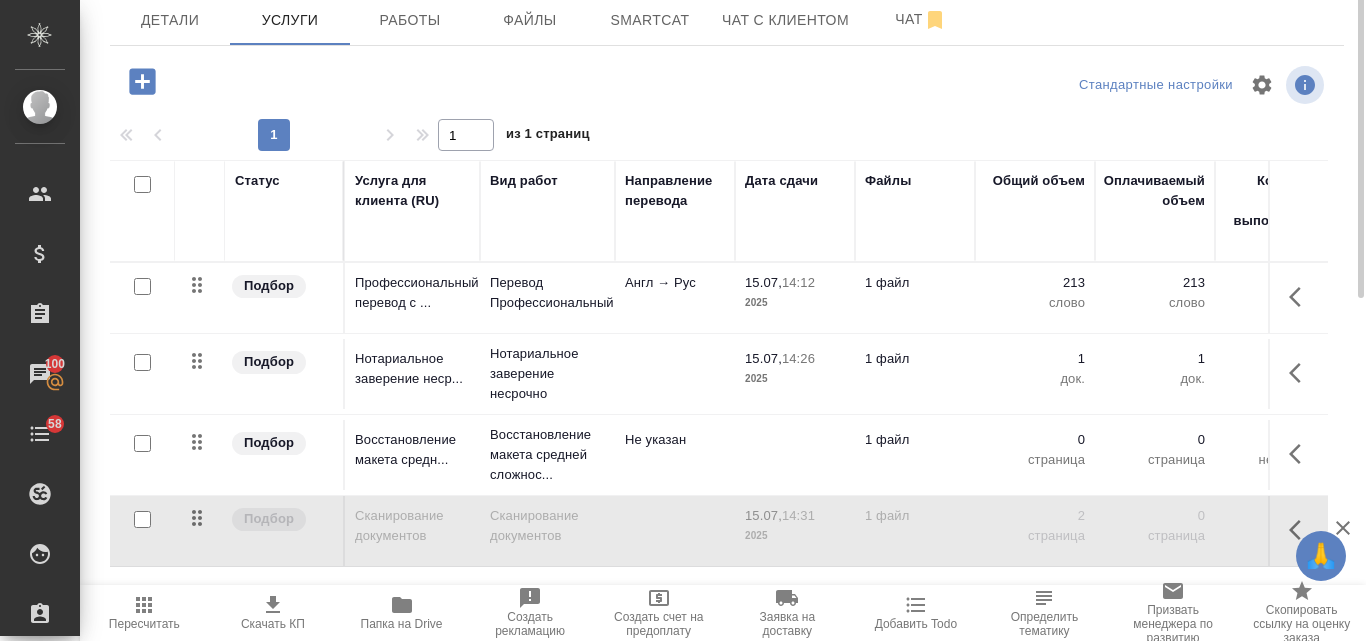 scroll, scrollTop: 0, scrollLeft: 0, axis: both 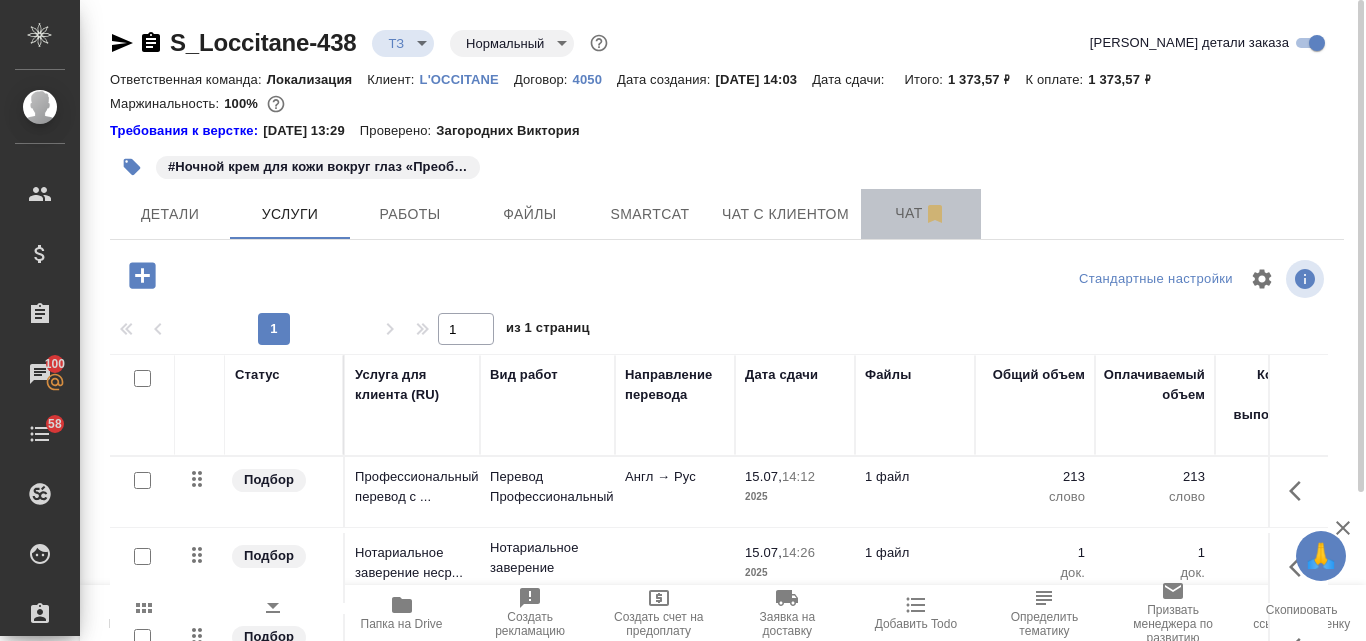 click on "Чат" at bounding box center [921, 213] 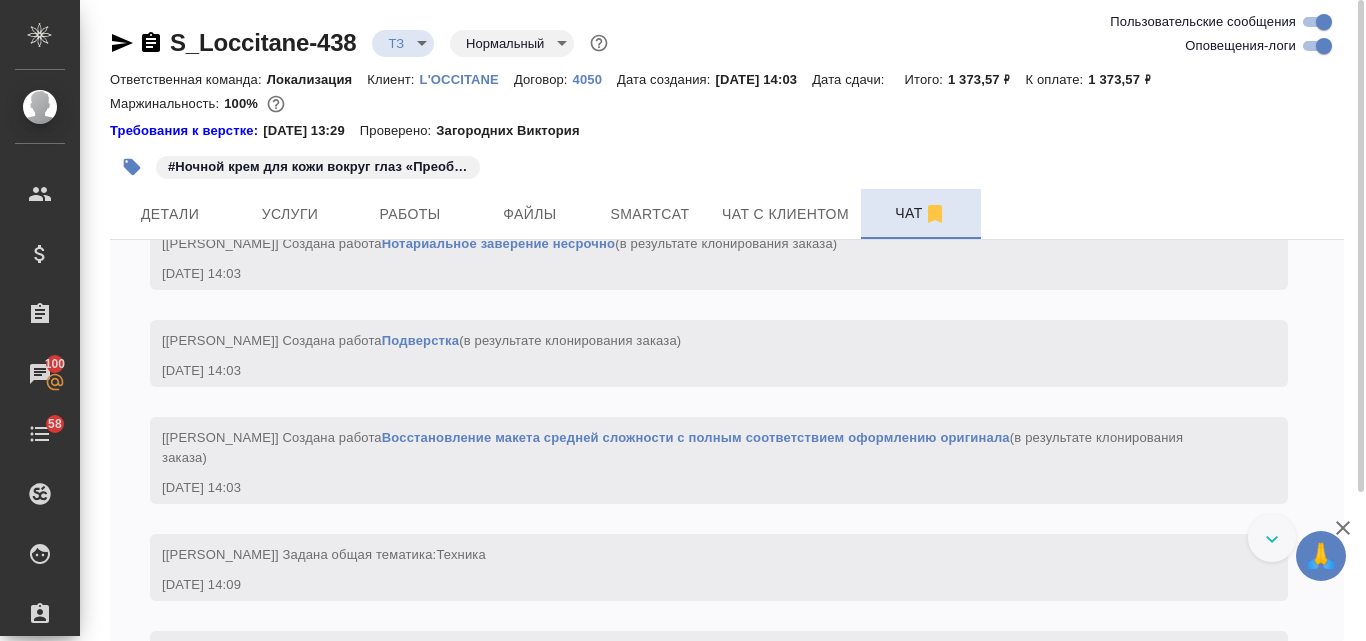 scroll, scrollTop: 833, scrollLeft: 0, axis: vertical 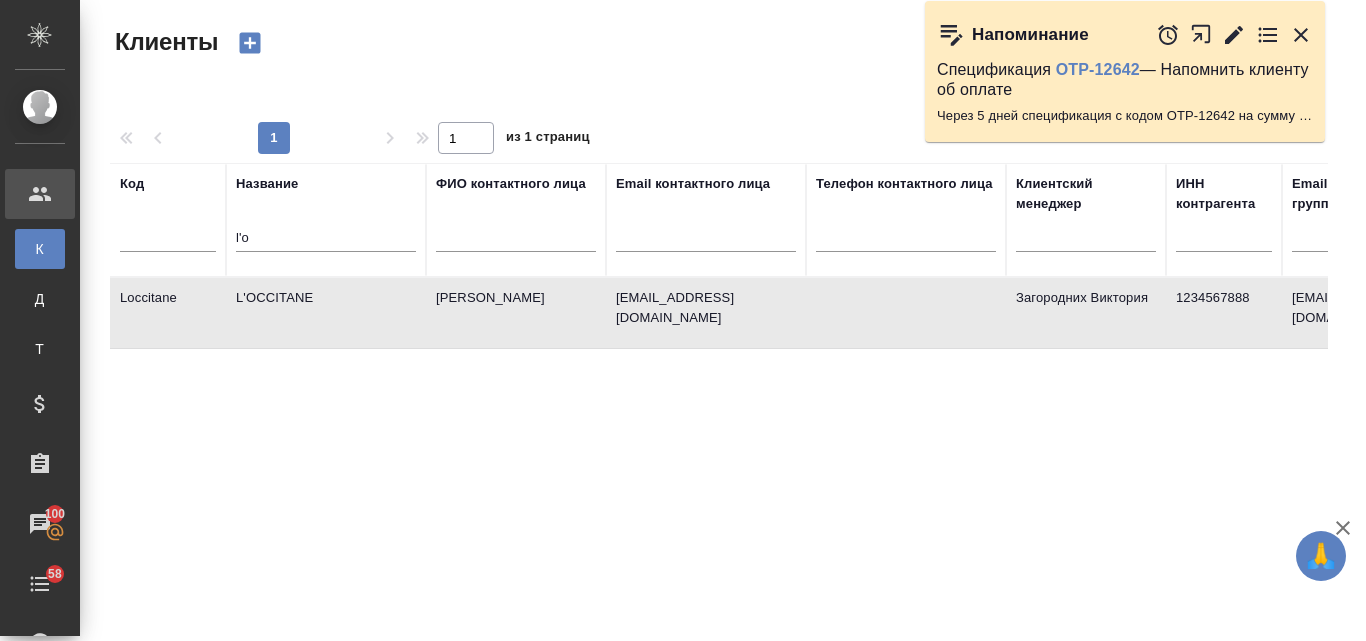 select on "RU" 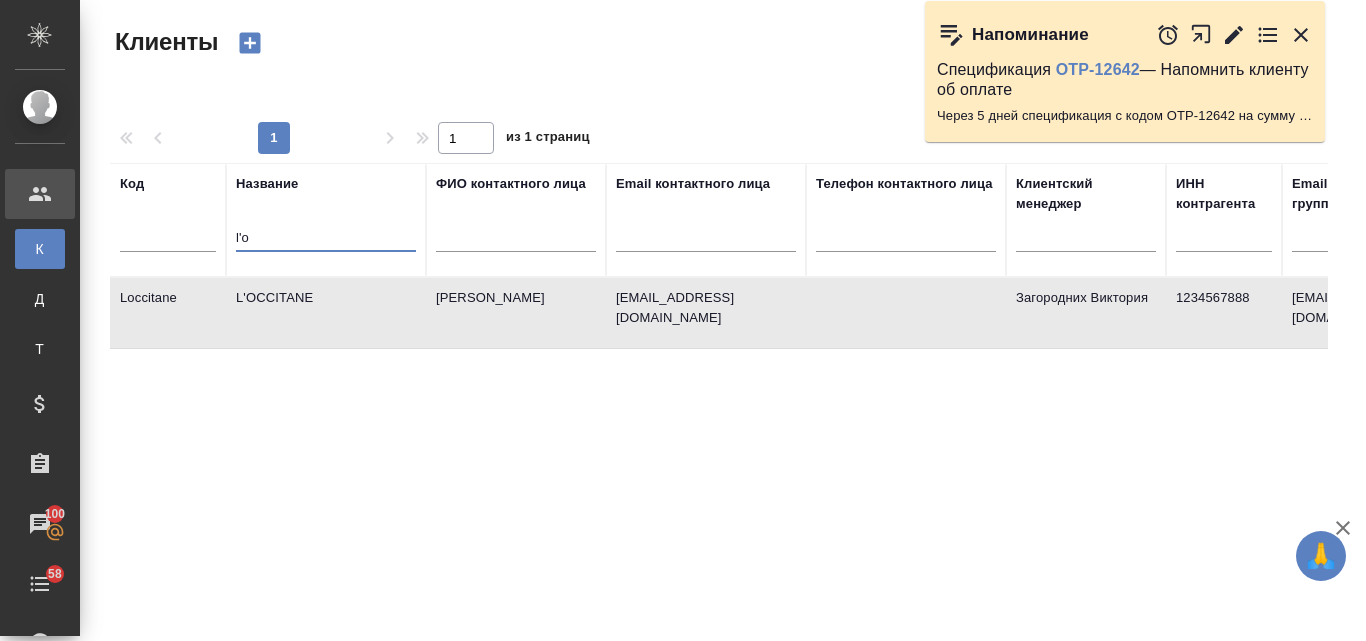 drag, startPoint x: 252, startPoint y: 238, endPoint x: 221, endPoint y: 238, distance: 31 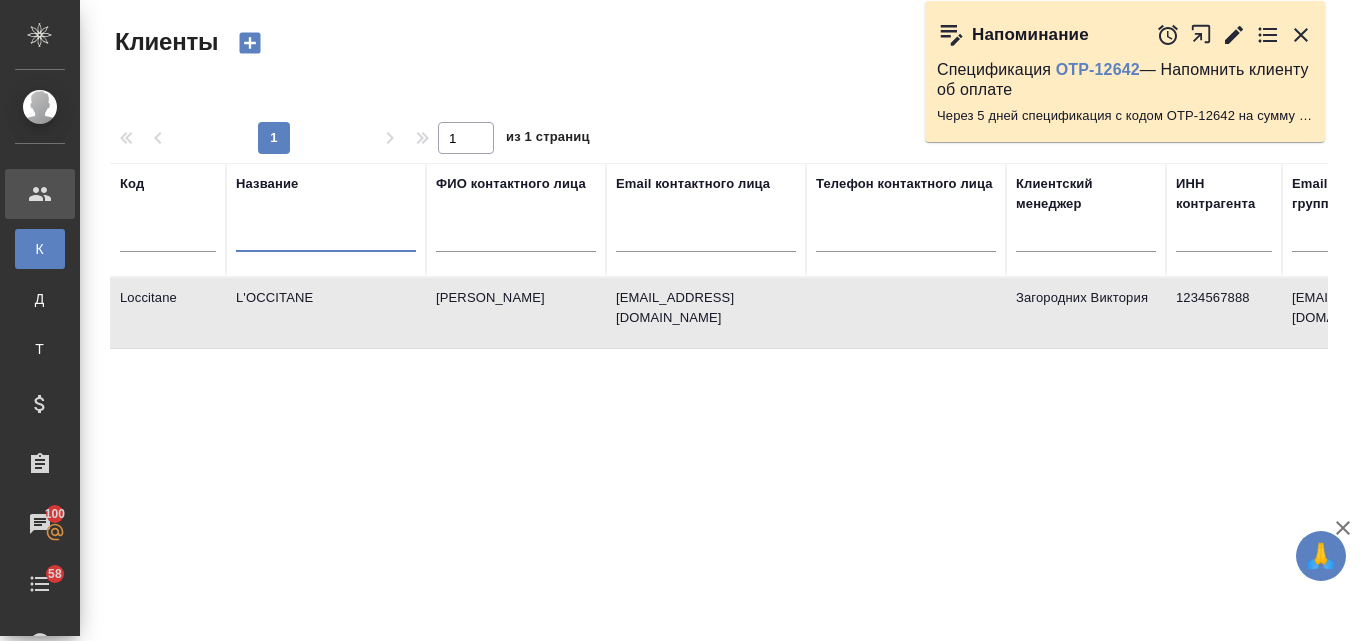 paste on "Enface" 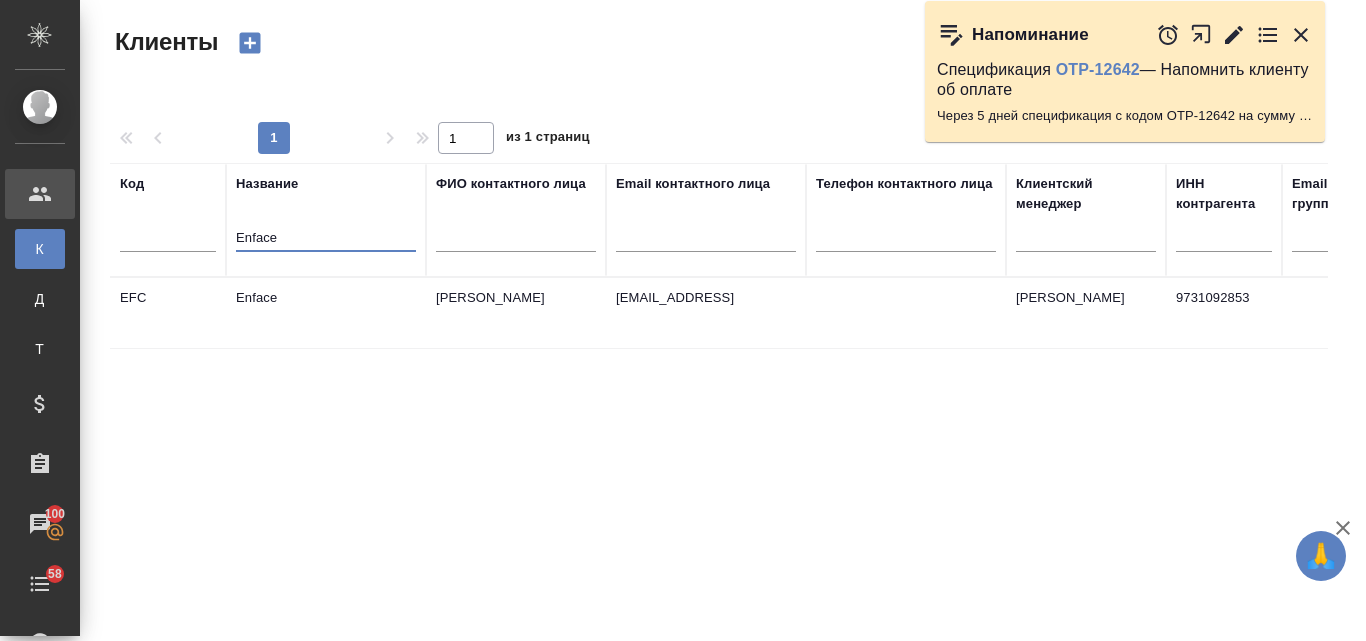 type on "Enface" 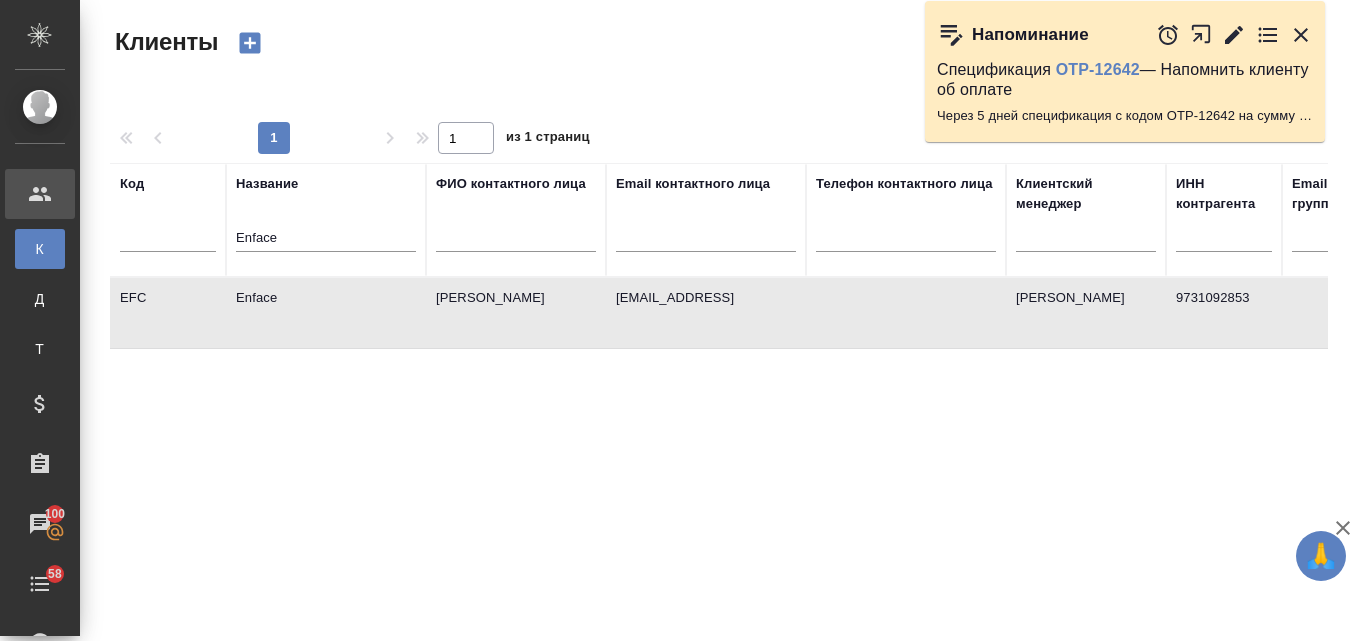 click on "[PERSON_NAME]" at bounding box center [516, 313] 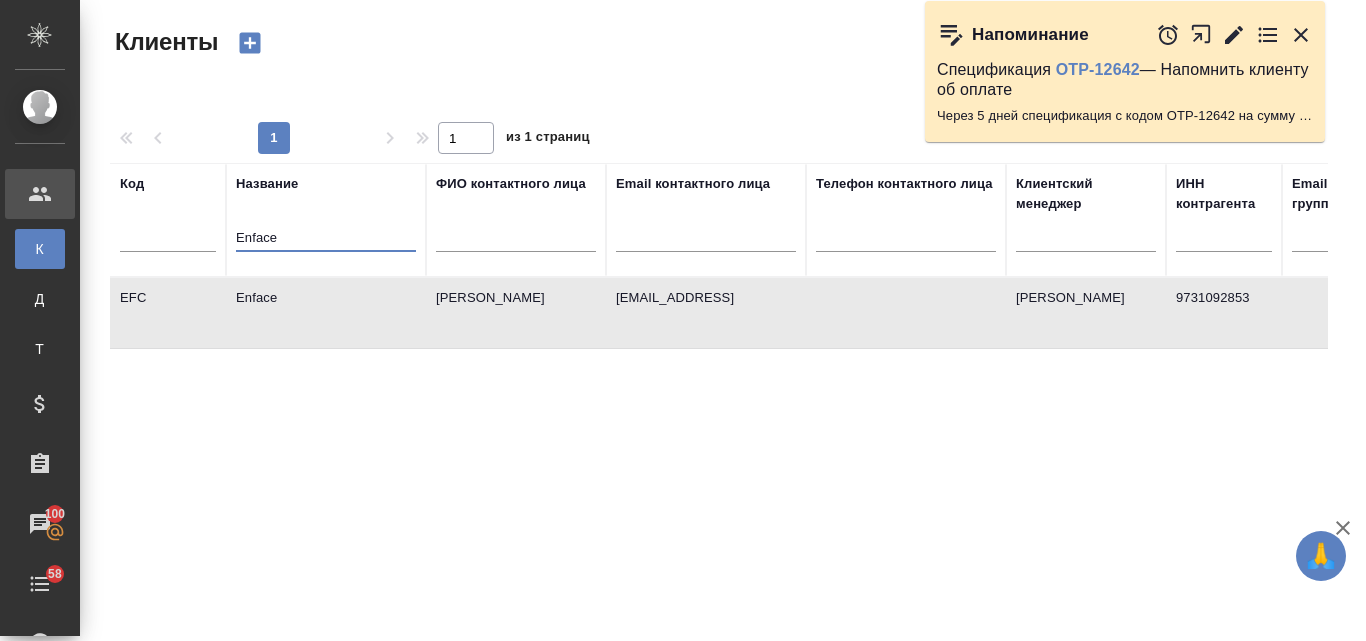 drag, startPoint x: 267, startPoint y: 236, endPoint x: 198, endPoint y: 236, distance: 69 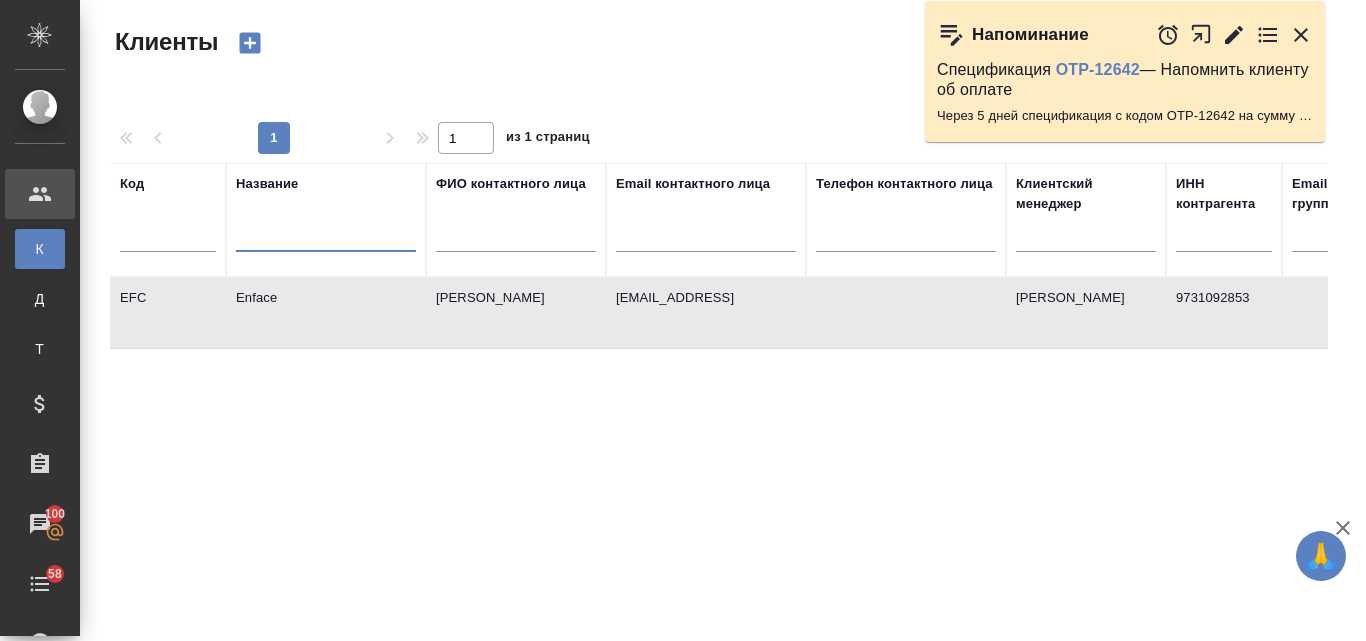 paste on "All Around Creative" 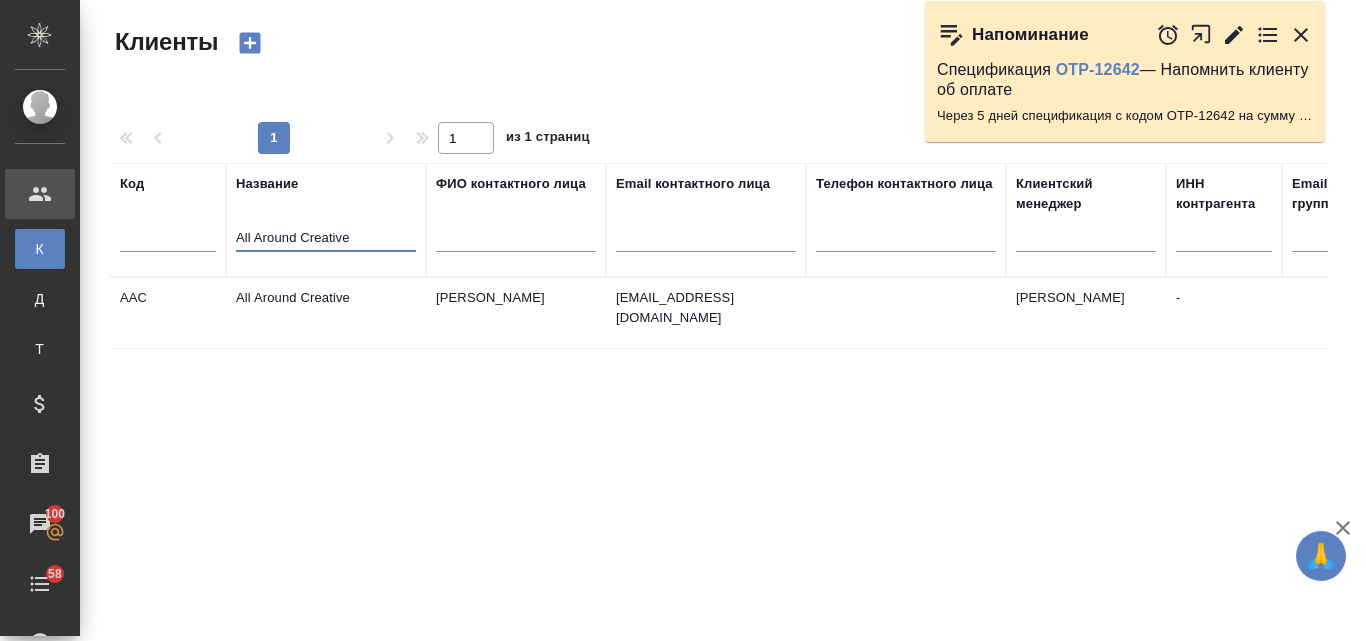 type on "All Around Creative" 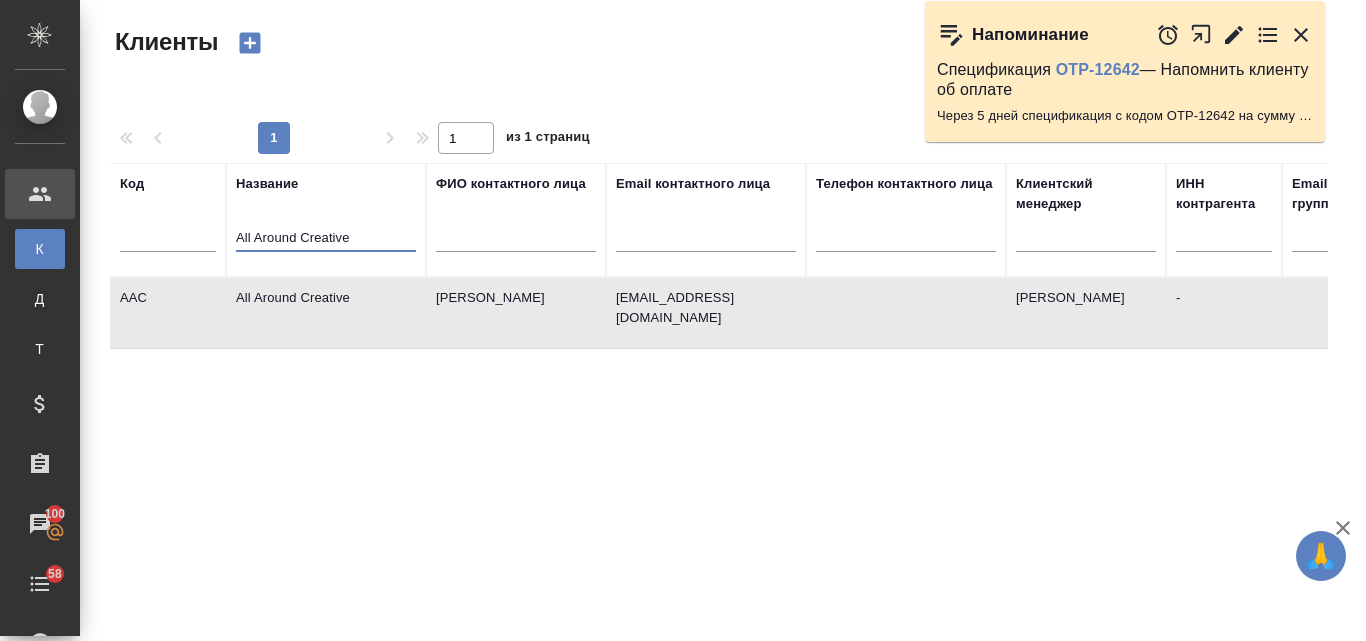 drag, startPoint x: 259, startPoint y: 236, endPoint x: 232, endPoint y: 239, distance: 27.166155 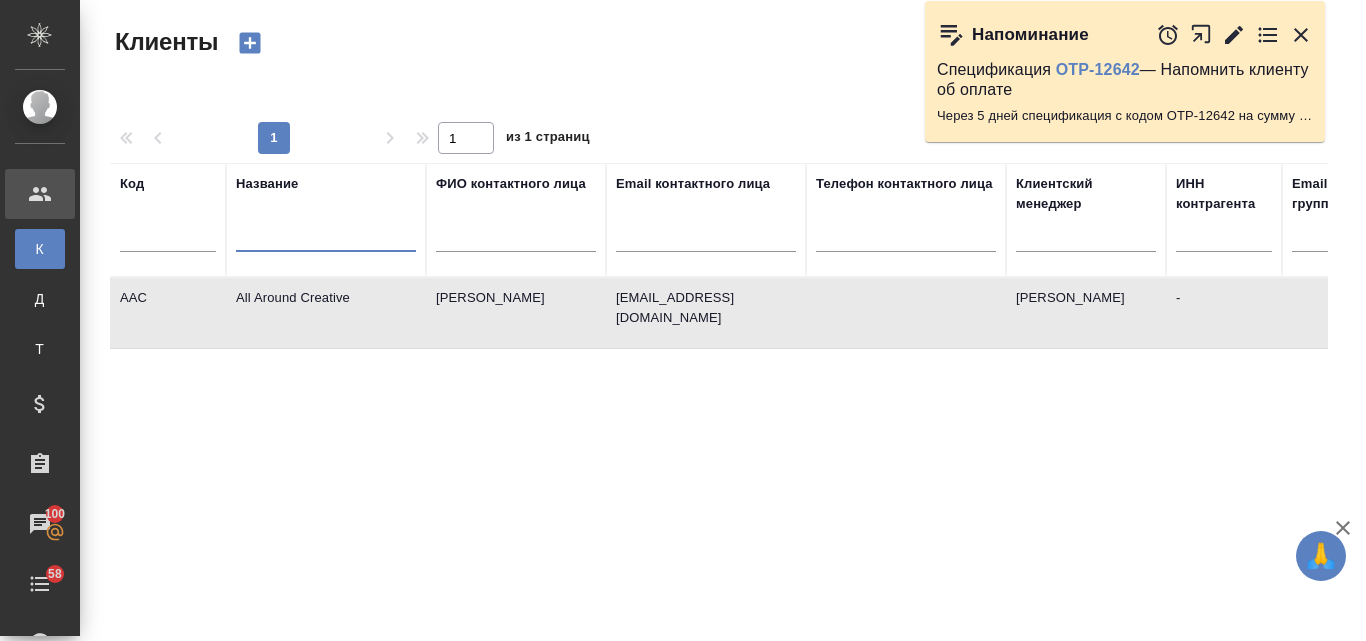 paste on "Kimberly-Clark" 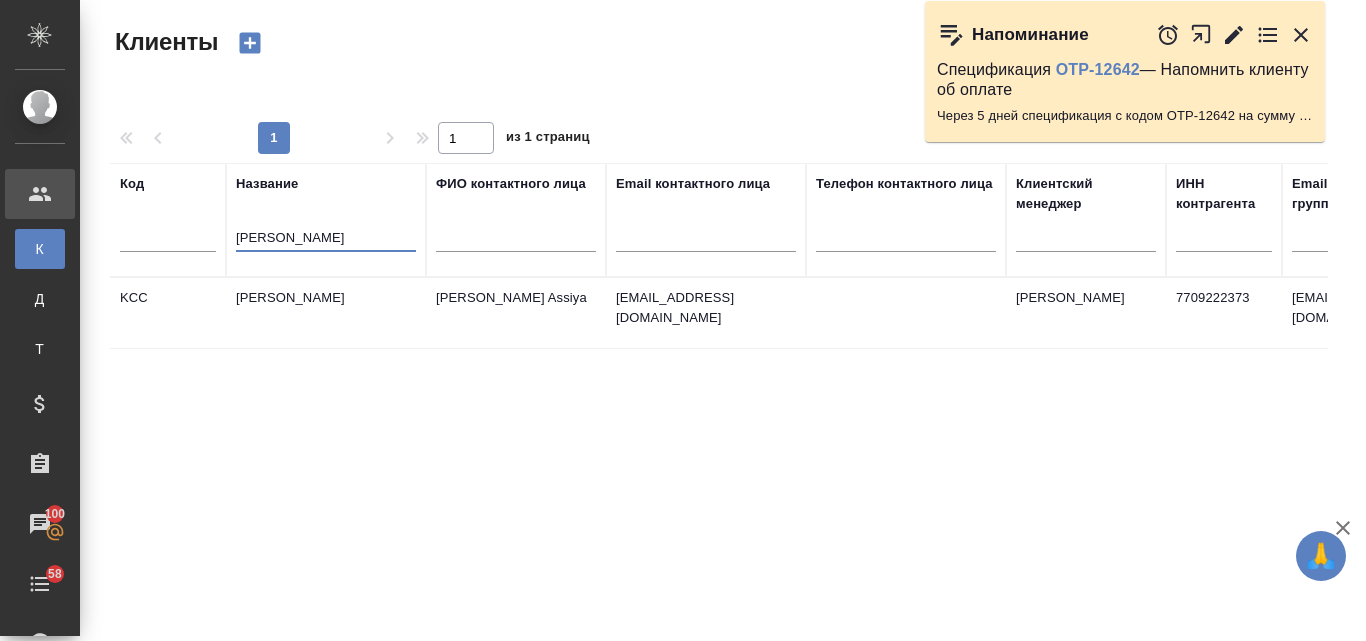 type on "Kimberly-Clark" 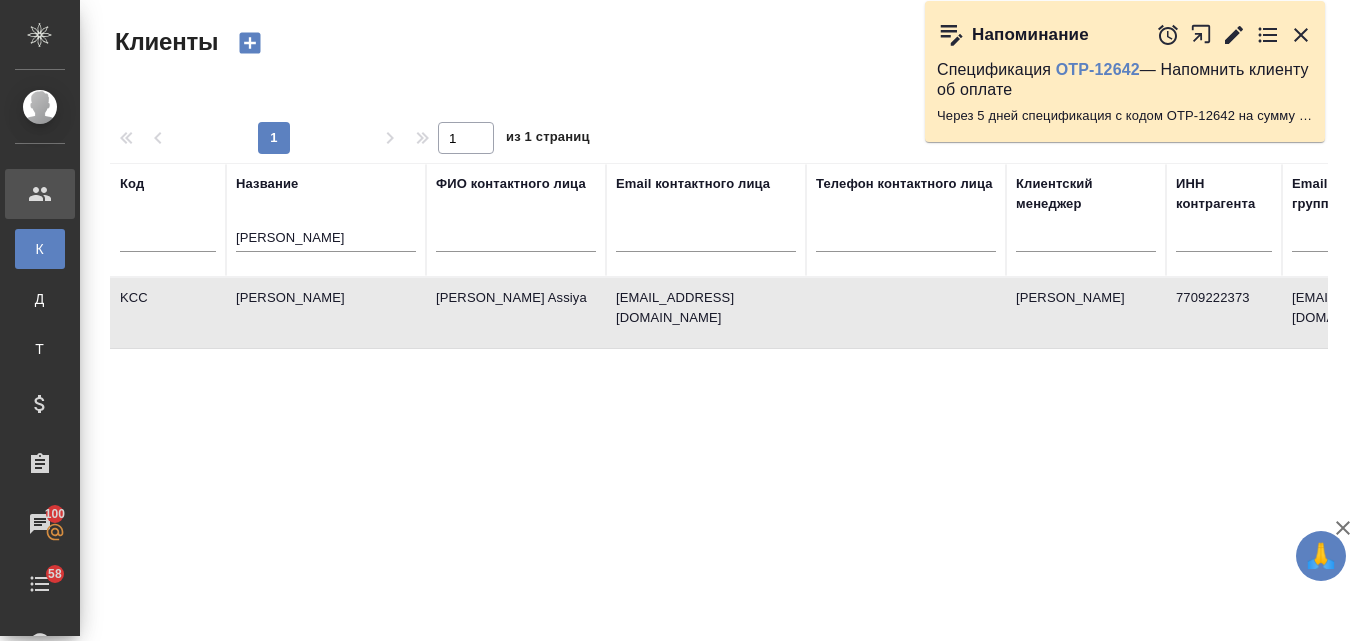 click on "Zhaleyeva Assiya" at bounding box center (516, 313) 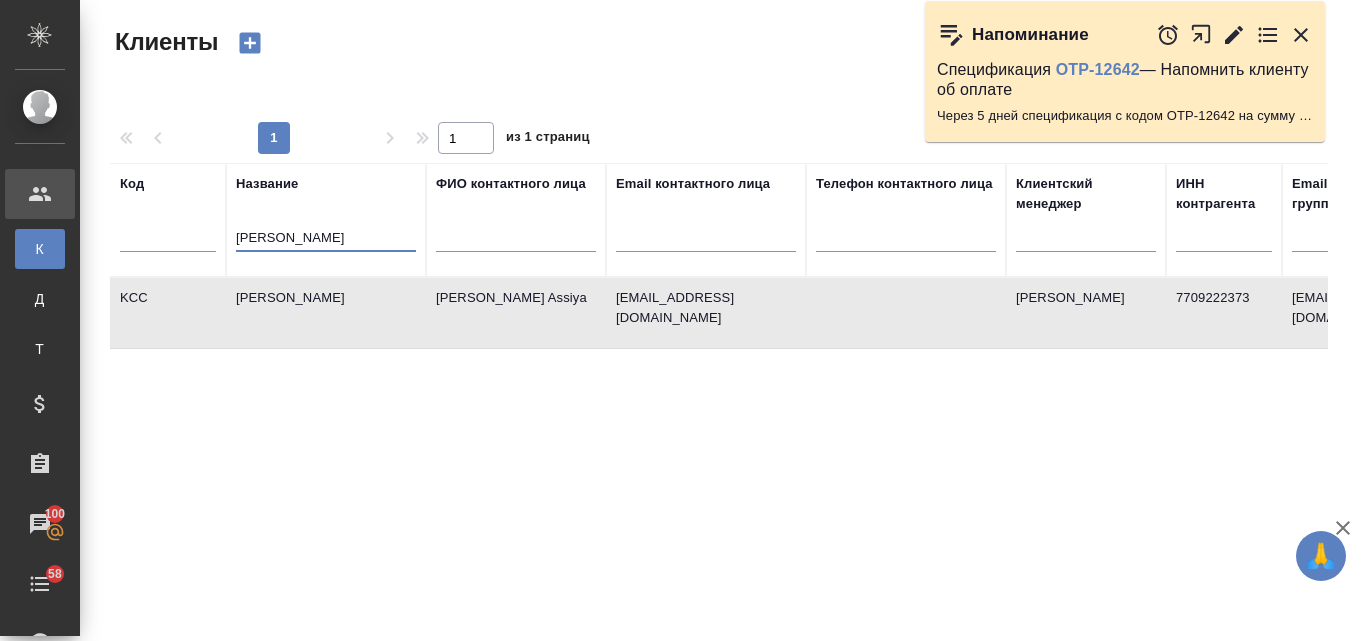 drag, startPoint x: 355, startPoint y: 241, endPoint x: 223, endPoint y: 221, distance: 133.50656 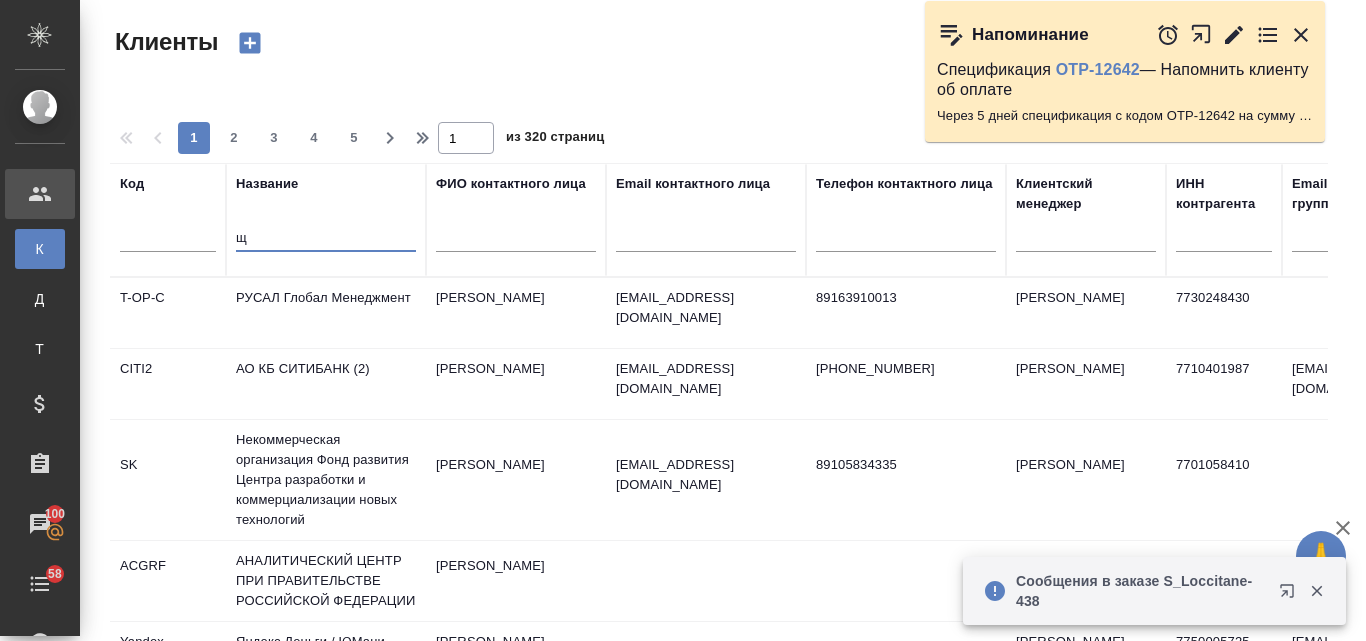 type on "щ" 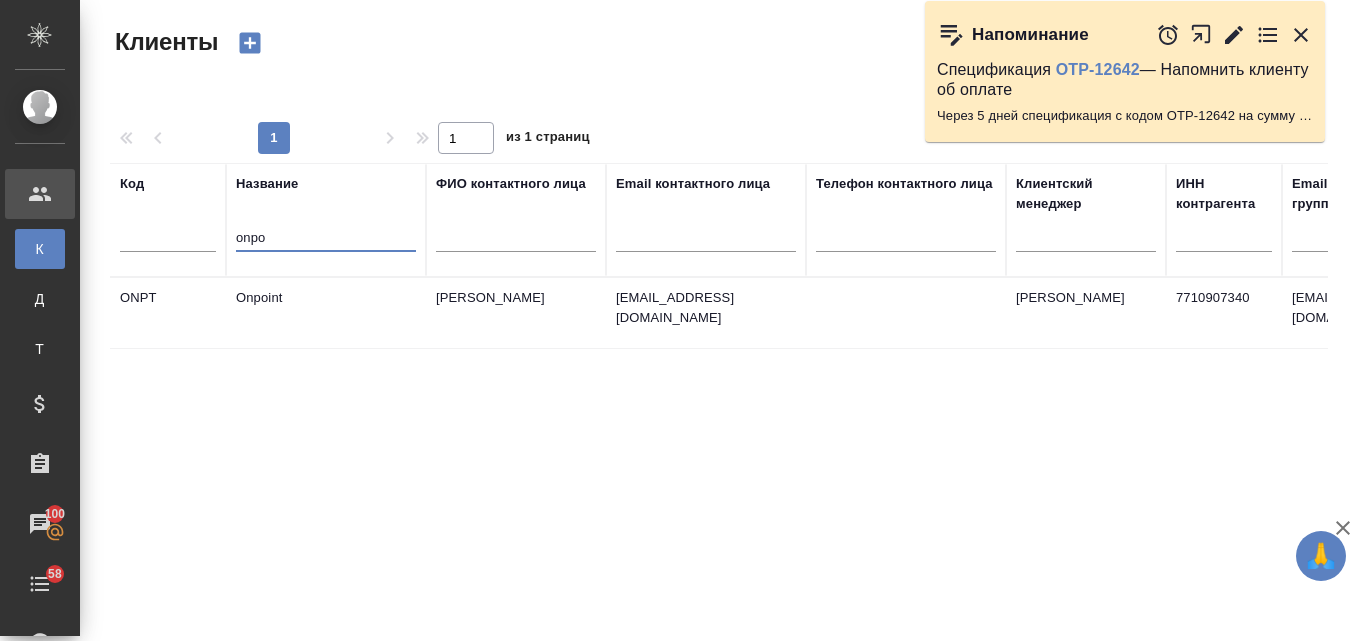 type on "onpo" 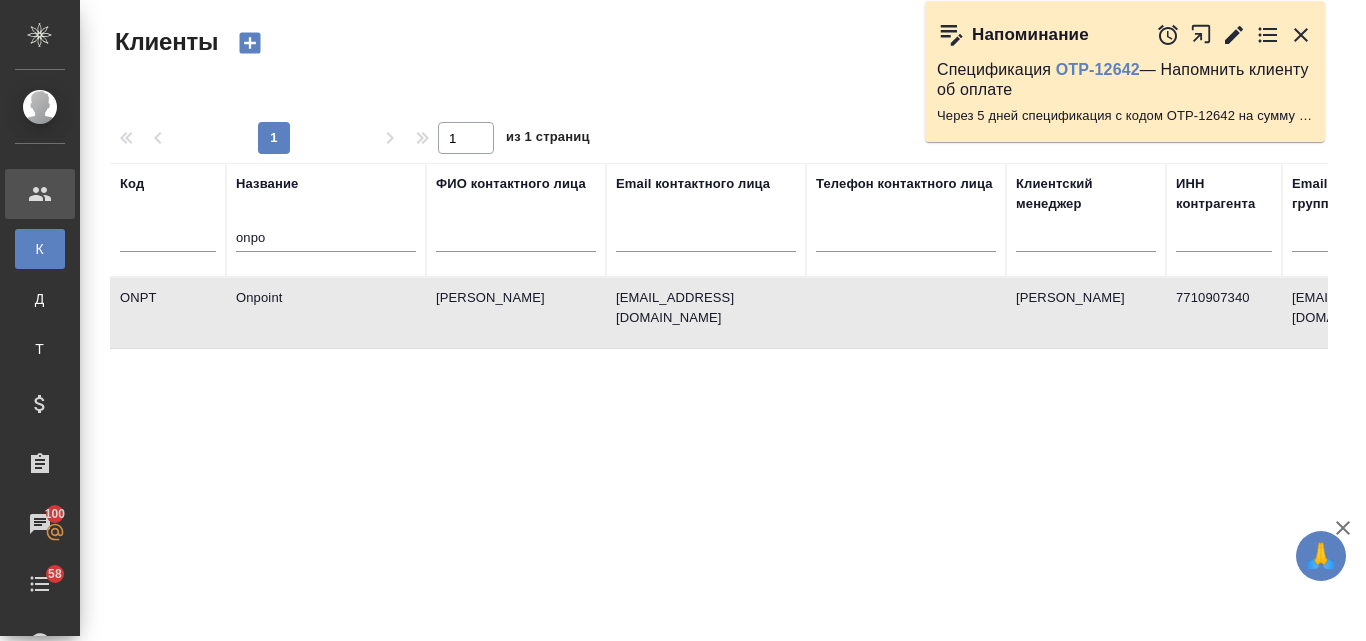 click on "Селин Александр" at bounding box center [516, 313] 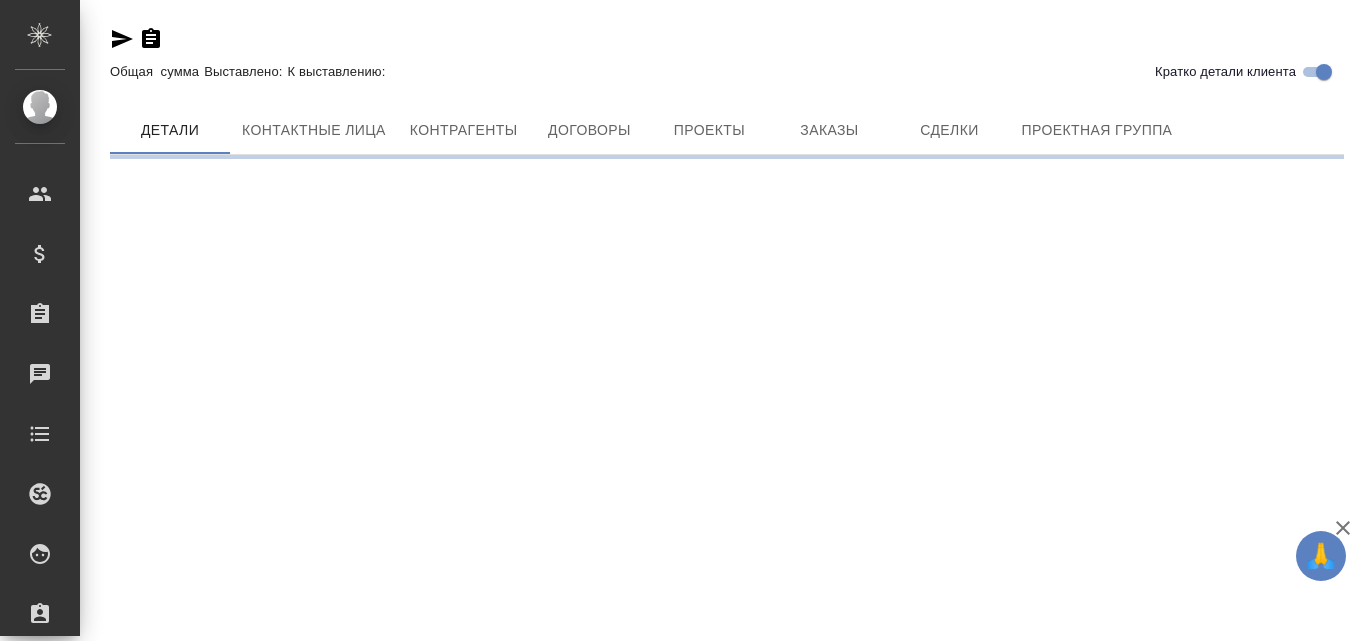 scroll, scrollTop: 0, scrollLeft: 0, axis: both 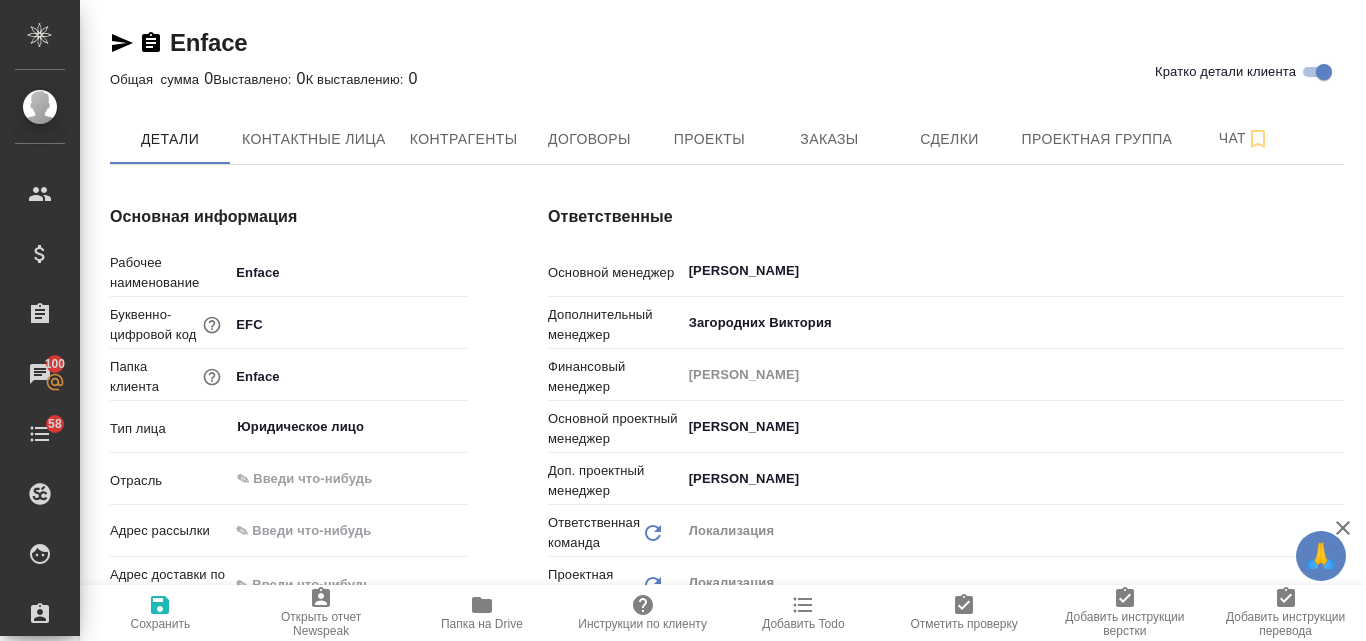 type on "x" 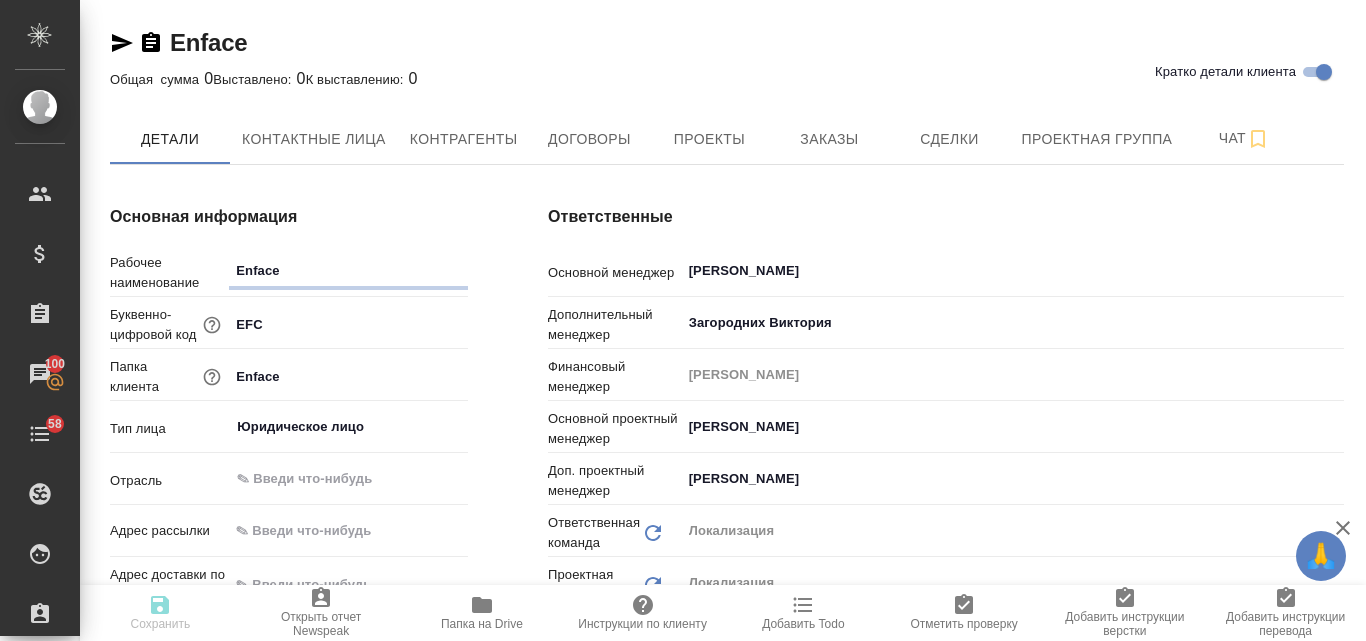type on "x" 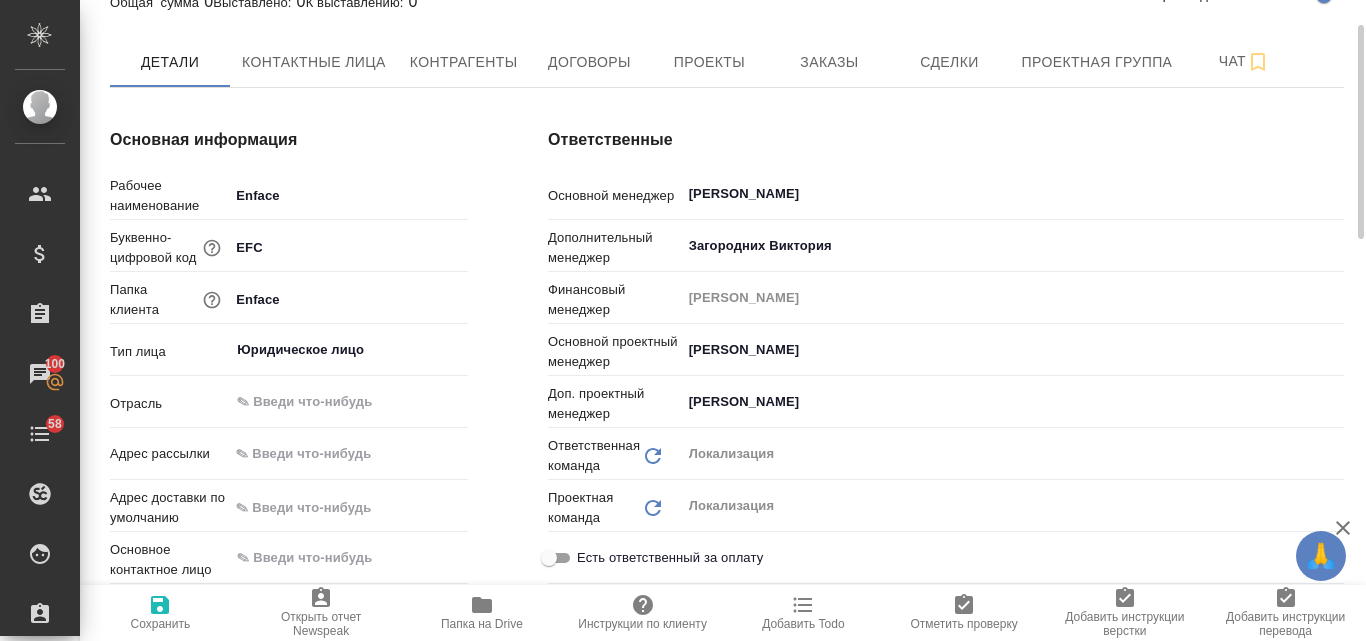 scroll, scrollTop: 0, scrollLeft: 0, axis: both 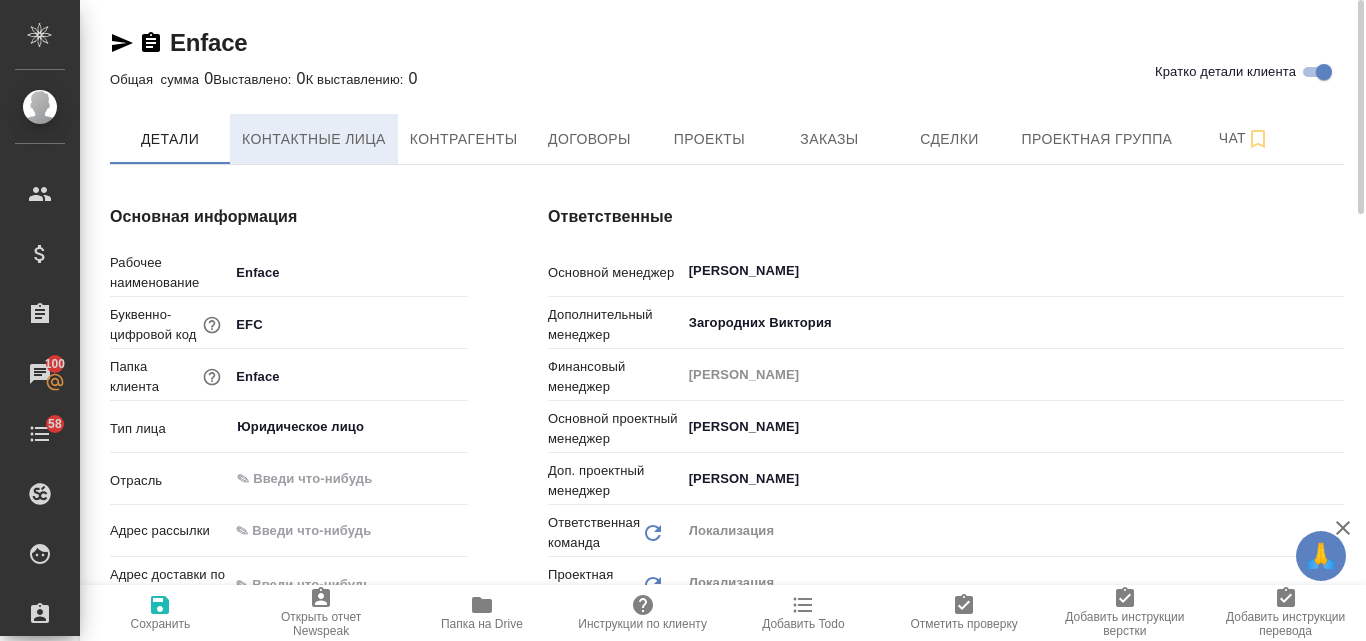 click on "Контактные лица" at bounding box center (314, 139) 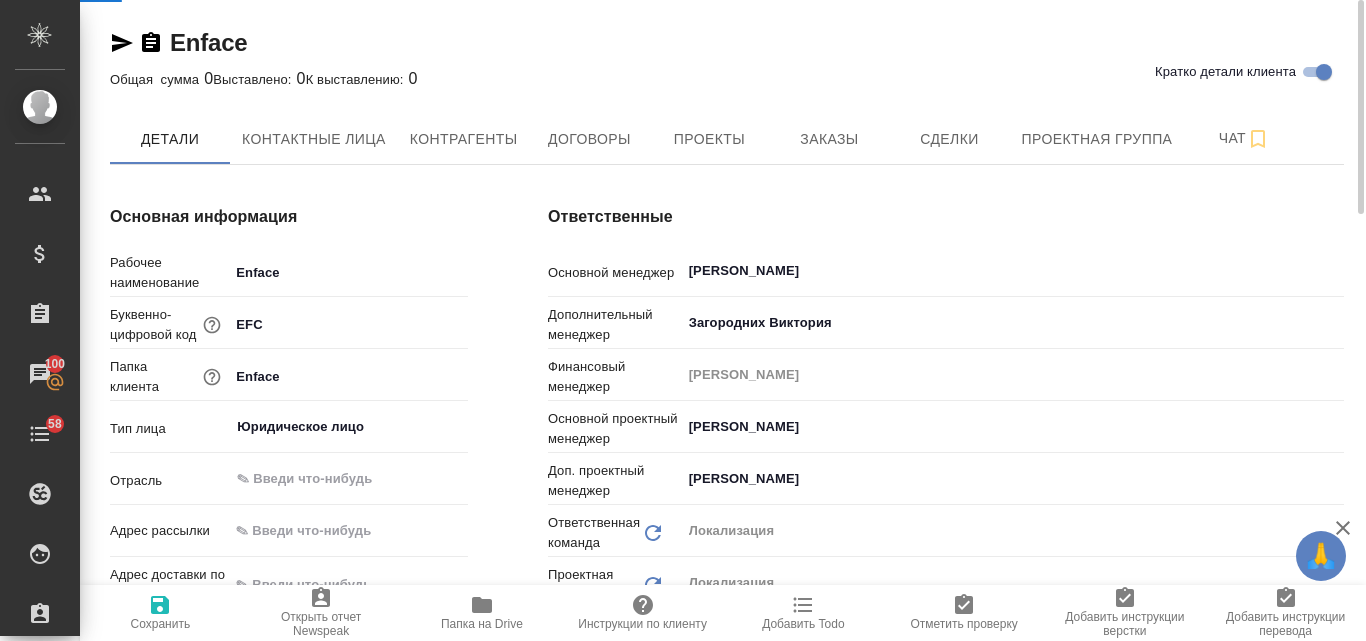 select on "RU" 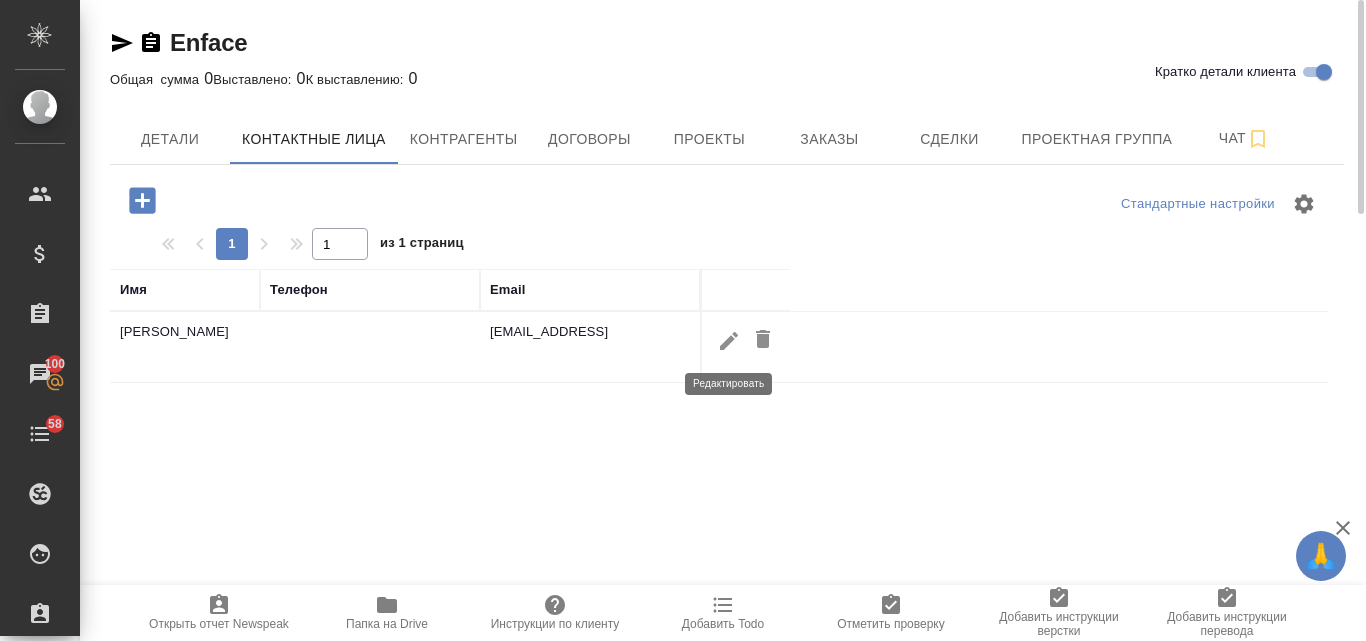 click at bounding box center [729, 340] 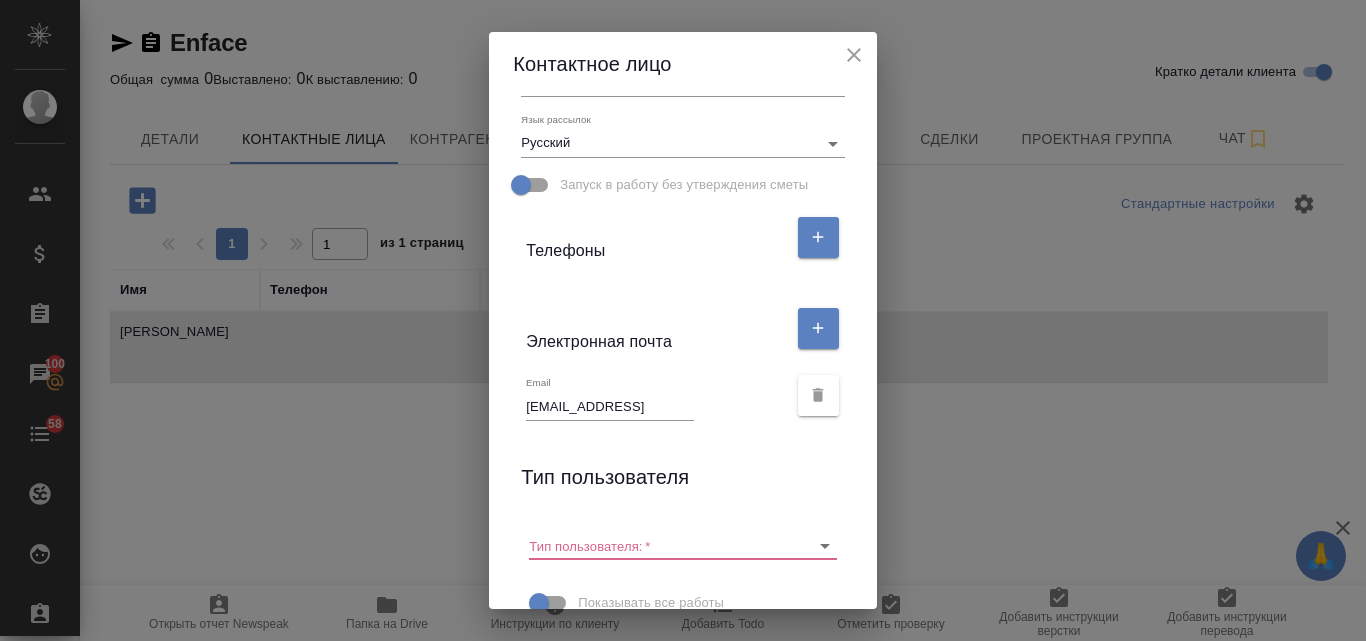 scroll, scrollTop: 374, scrollLeft: 0, axis: vertical 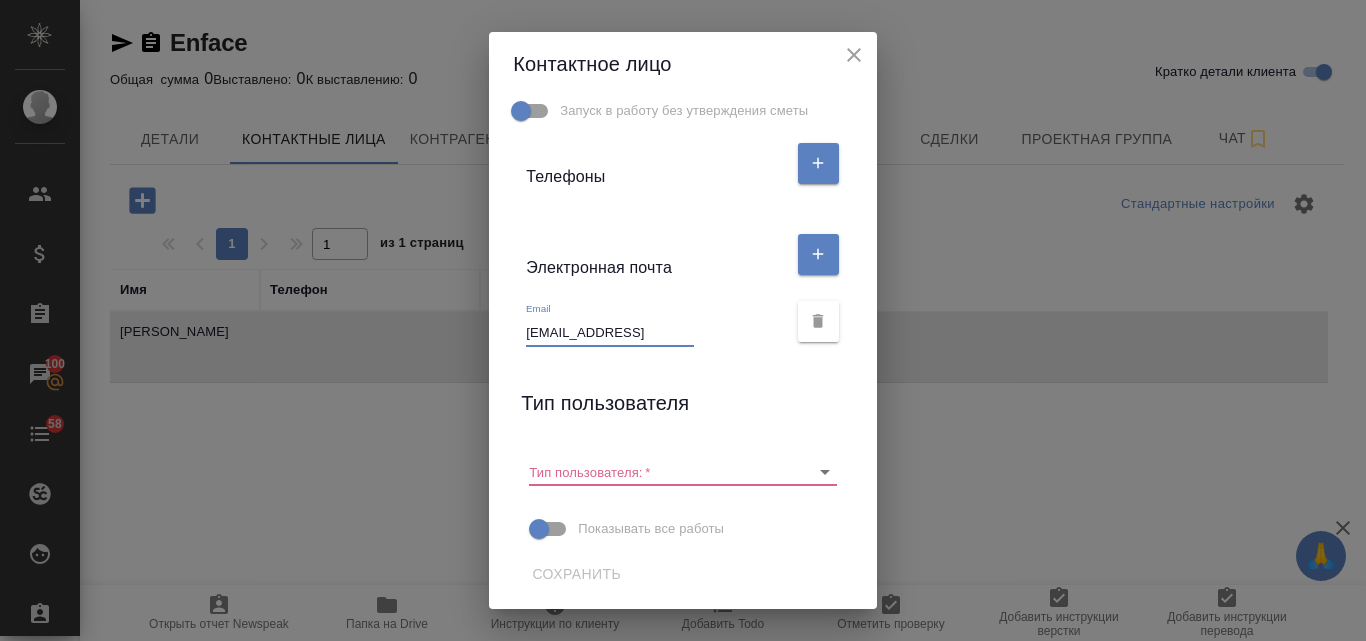 drag, startPoint x: 624, startPoint y: 327, endPoint x: 511, endPoint y: 334, distance: 113.216606 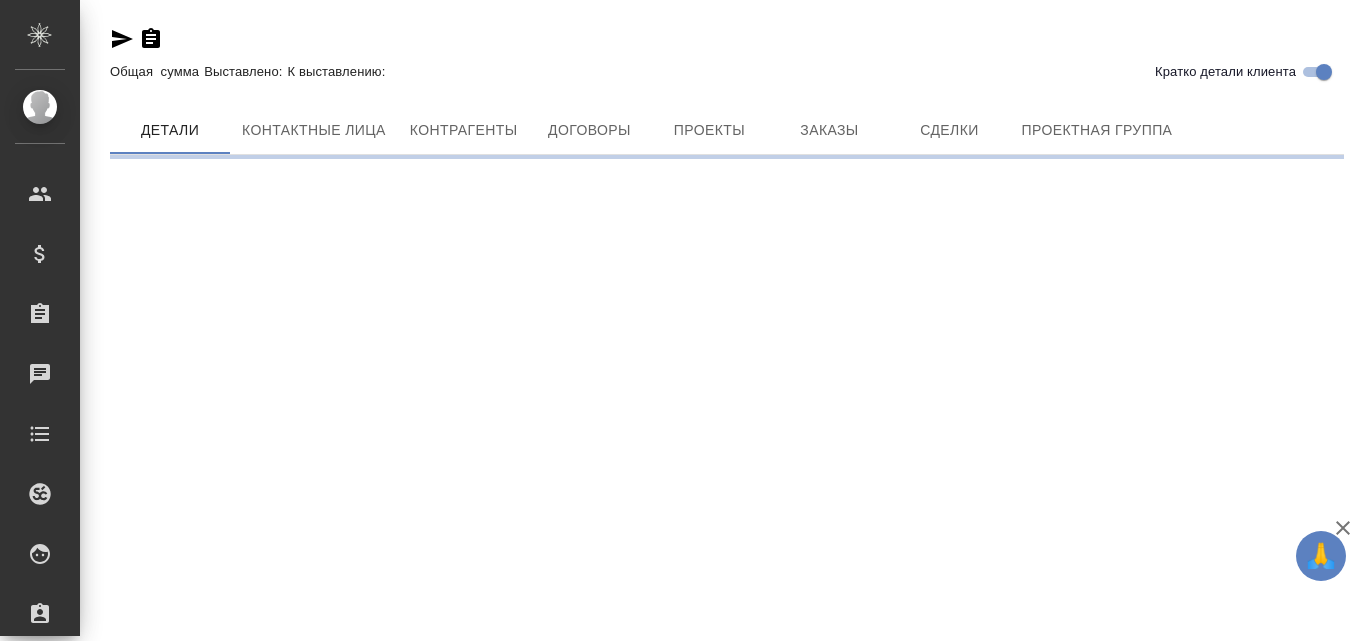 scroll, scrollTop: 0, scrollLeft: 0, axis: both 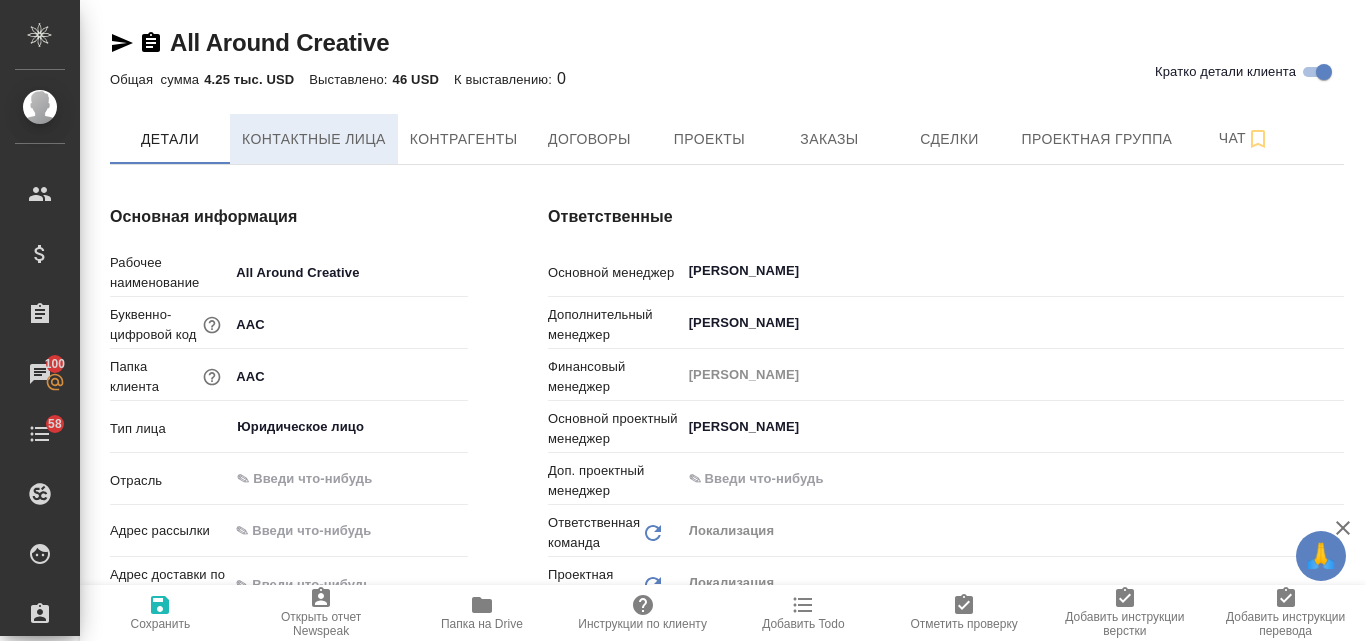 type on "x" 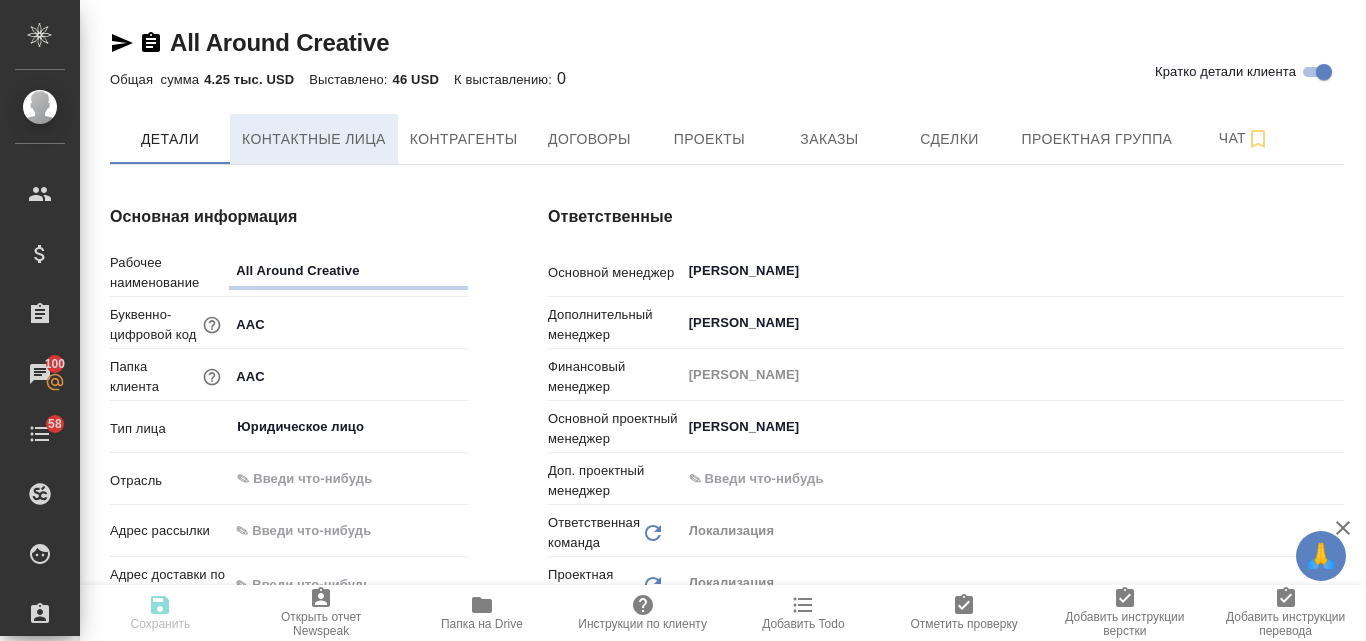 type on "x" 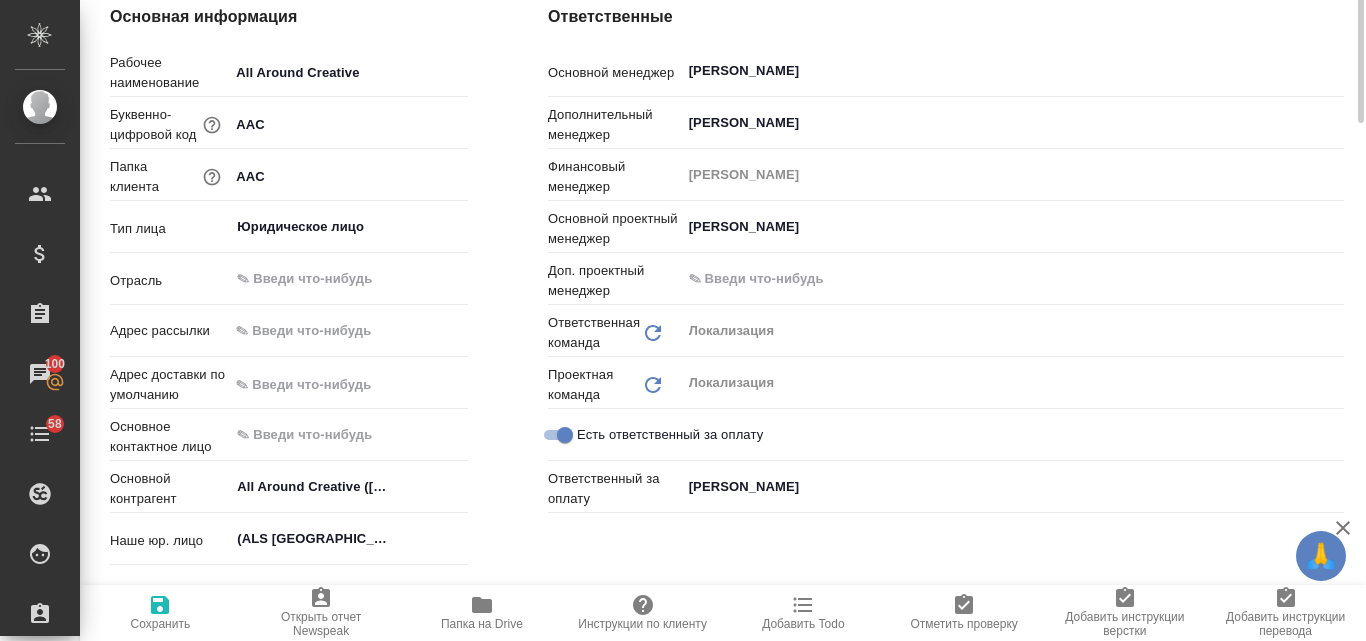 scroll, scrollTop: 100, scrollLeft: 0, axis: vertical 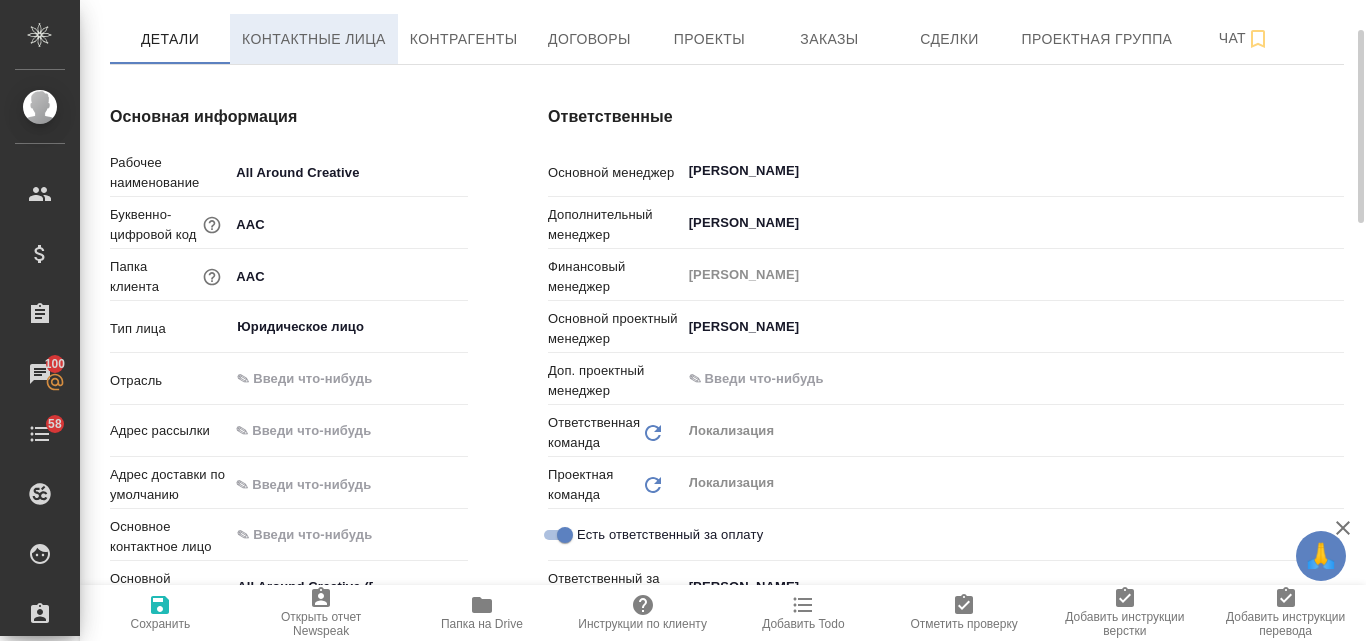 click on "Контактные лица" at bounding box center (314, 39) 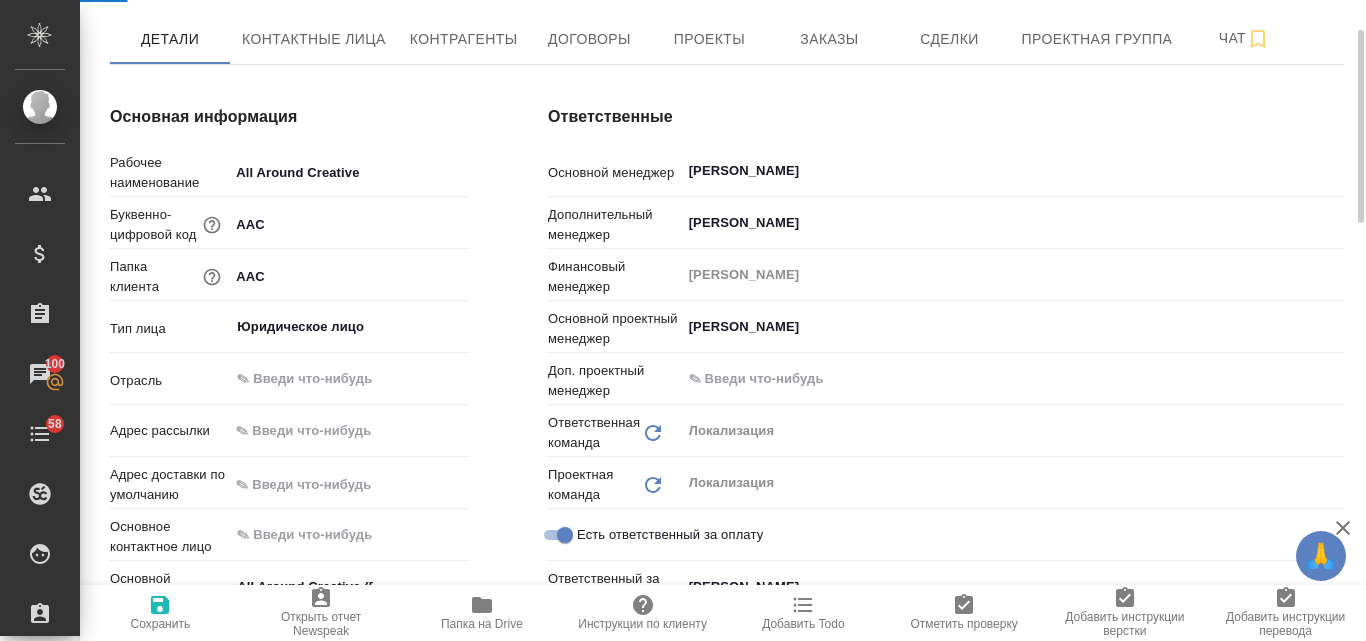 select on "RU" 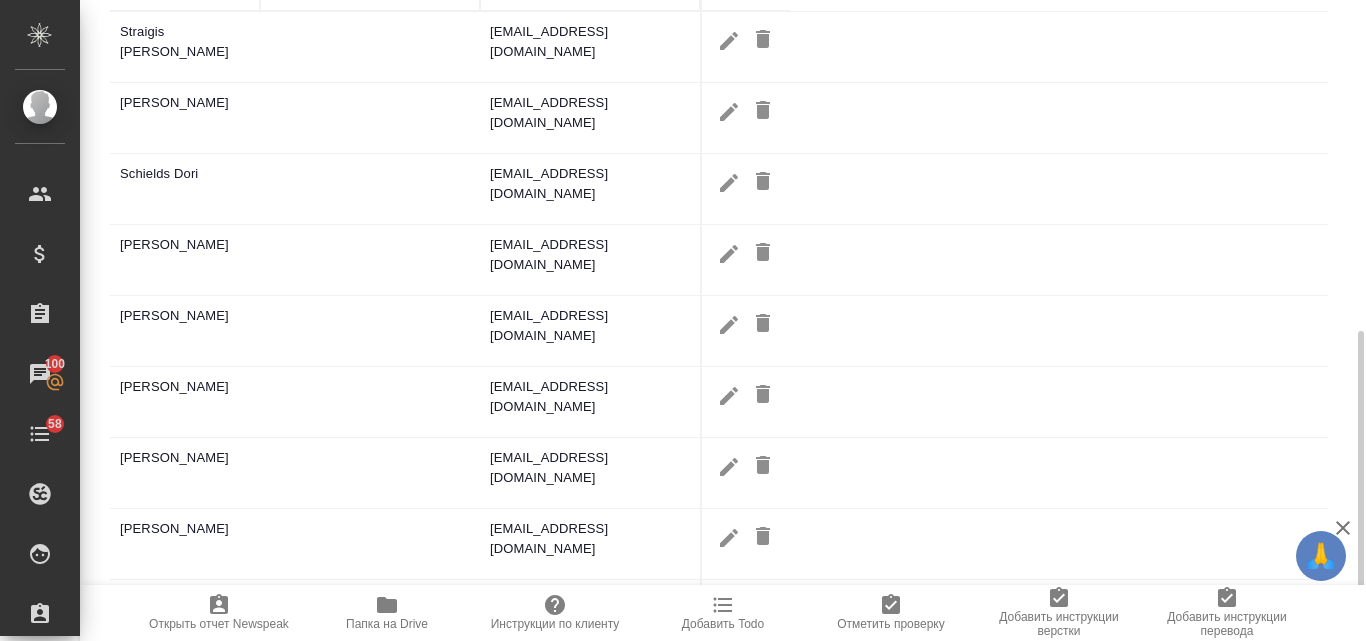 scroll, scrollTop: 469, scrollLeft: 0, axis: vertical 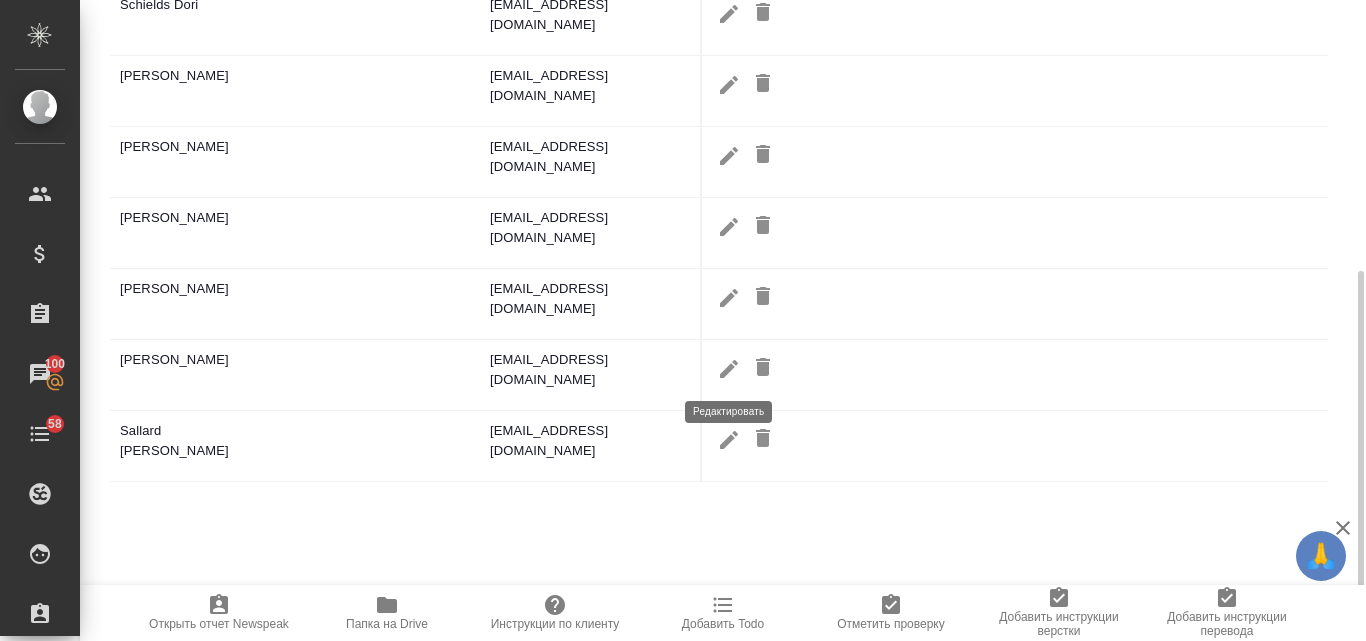 click 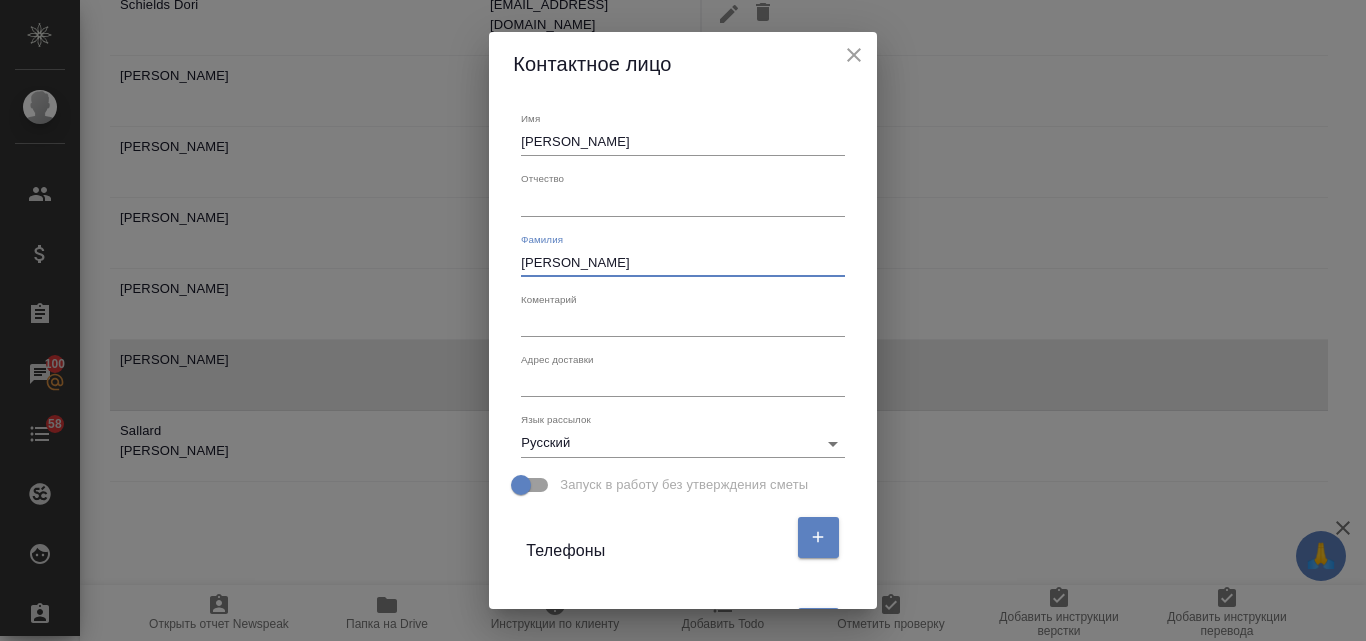 drag, startPoint x: 551, startPoint y: 260, endPoint x: 506, endPoint y: 261, distance: 45.01111 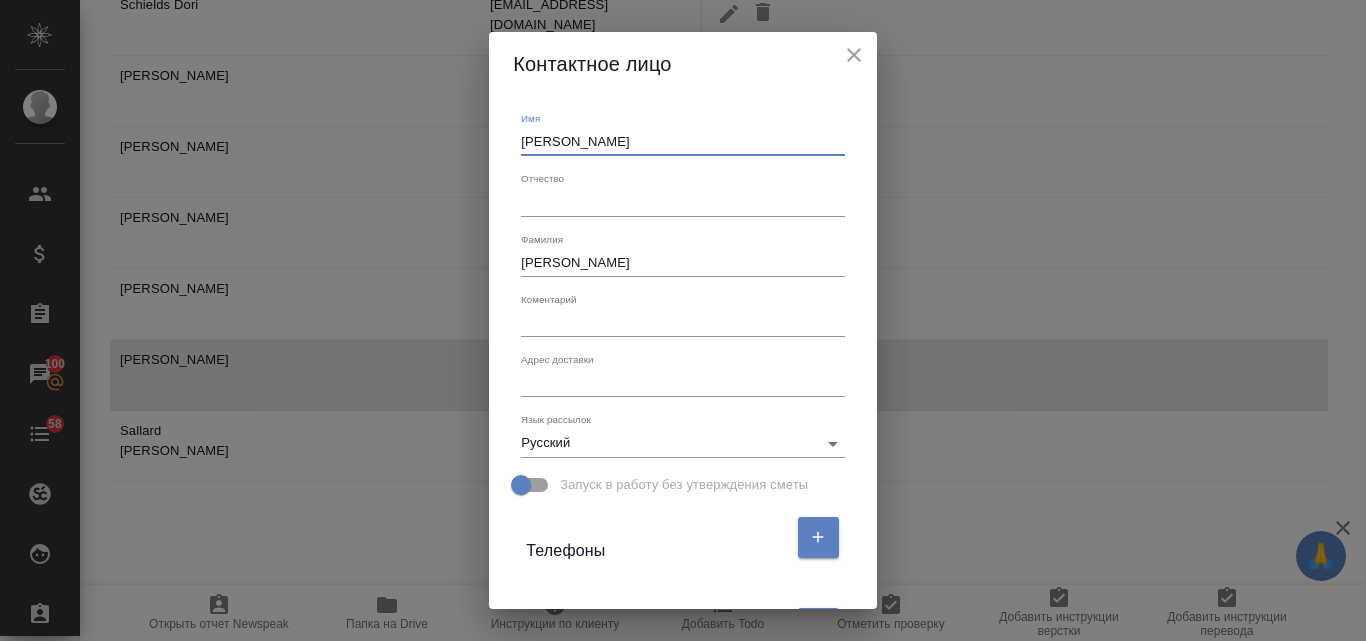 drag, startPoint x: 583, startPoint y: 133, endPoint x: 508, endPoint y: 142, distance: 75.53807 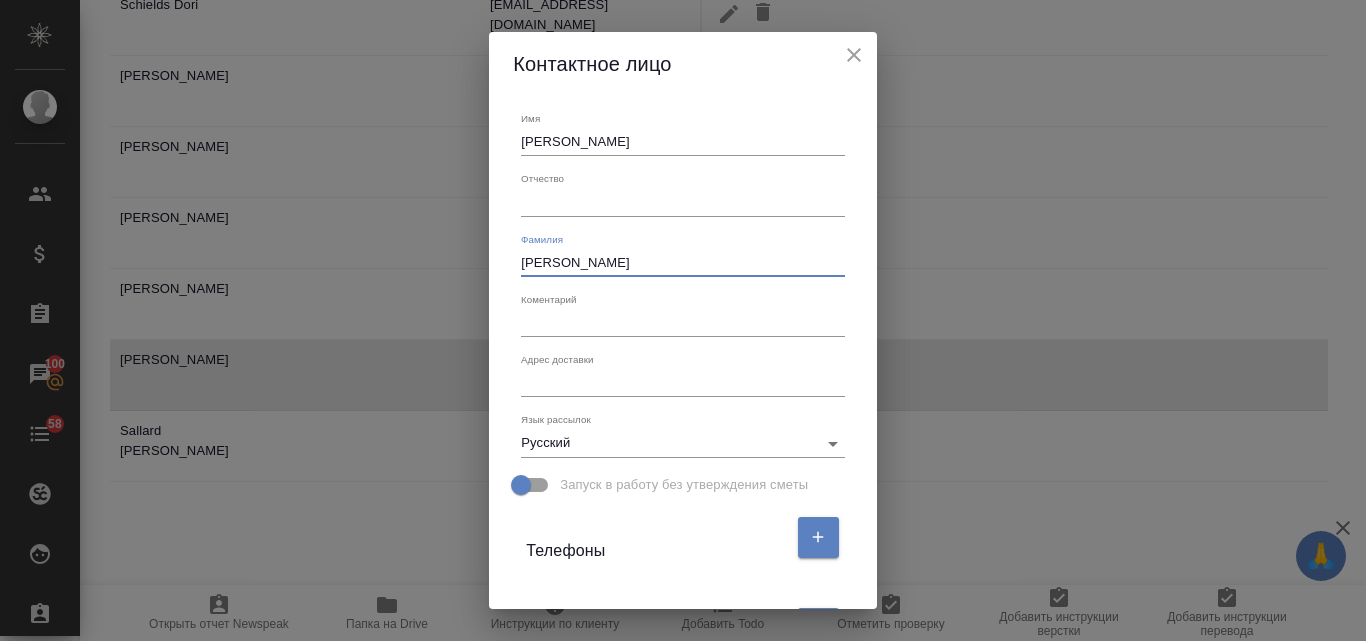 drag, startPoint x: 557, startPoint y: 263, endPoint x: 504, endPoint y: 263, distance: 53 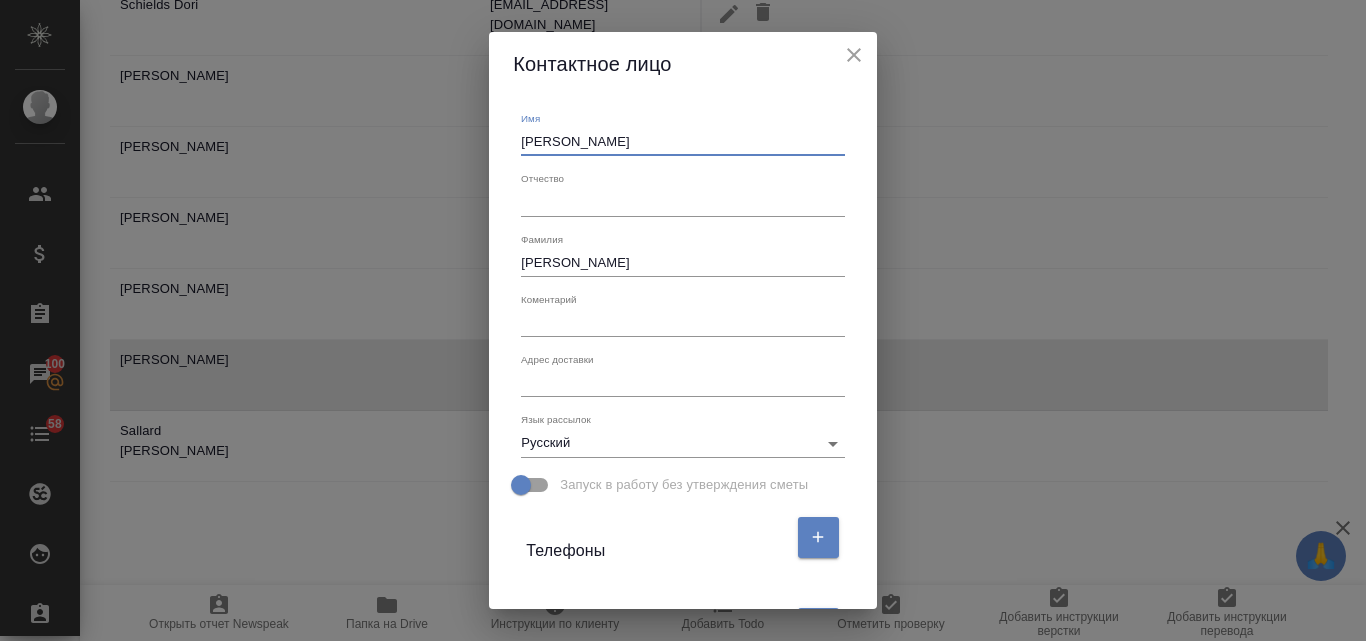 drag, startPoint x: 555, startPoint y: 138, endPoint x: 508, endPoint y: 138, distance: 47 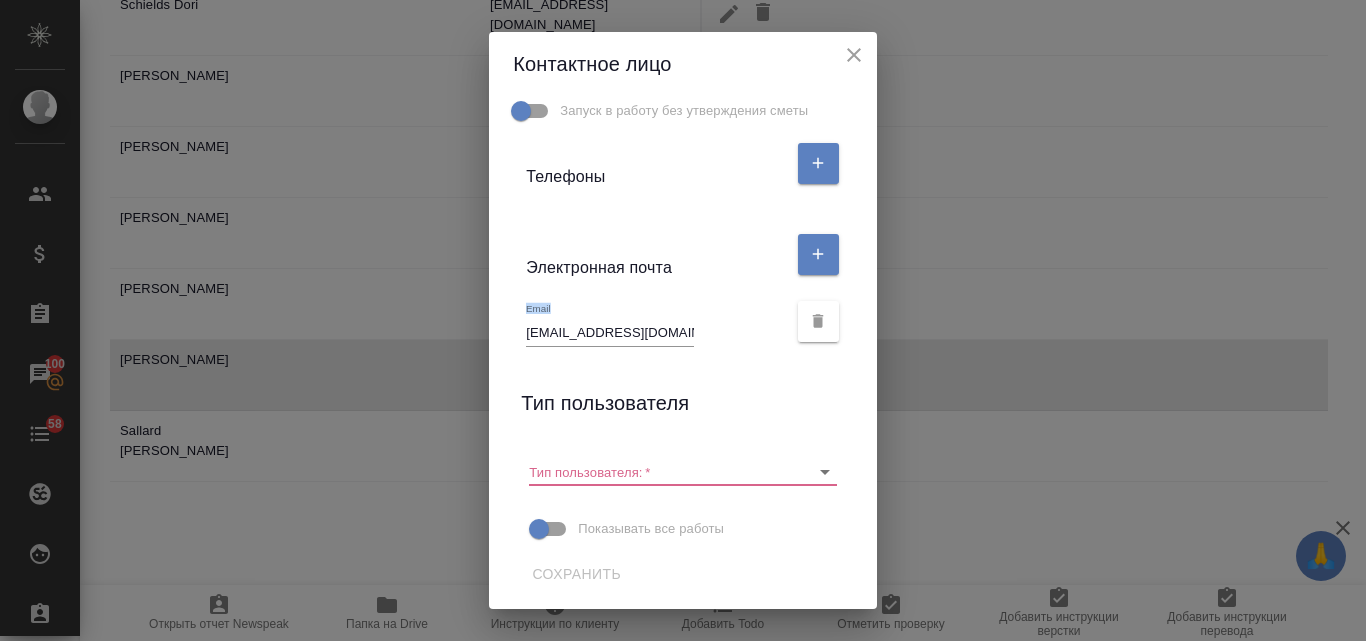 drag, startPoint x: 516, startPoint y: 329, endPoint x: 614, endPoint y: 326, distance: 98.045906 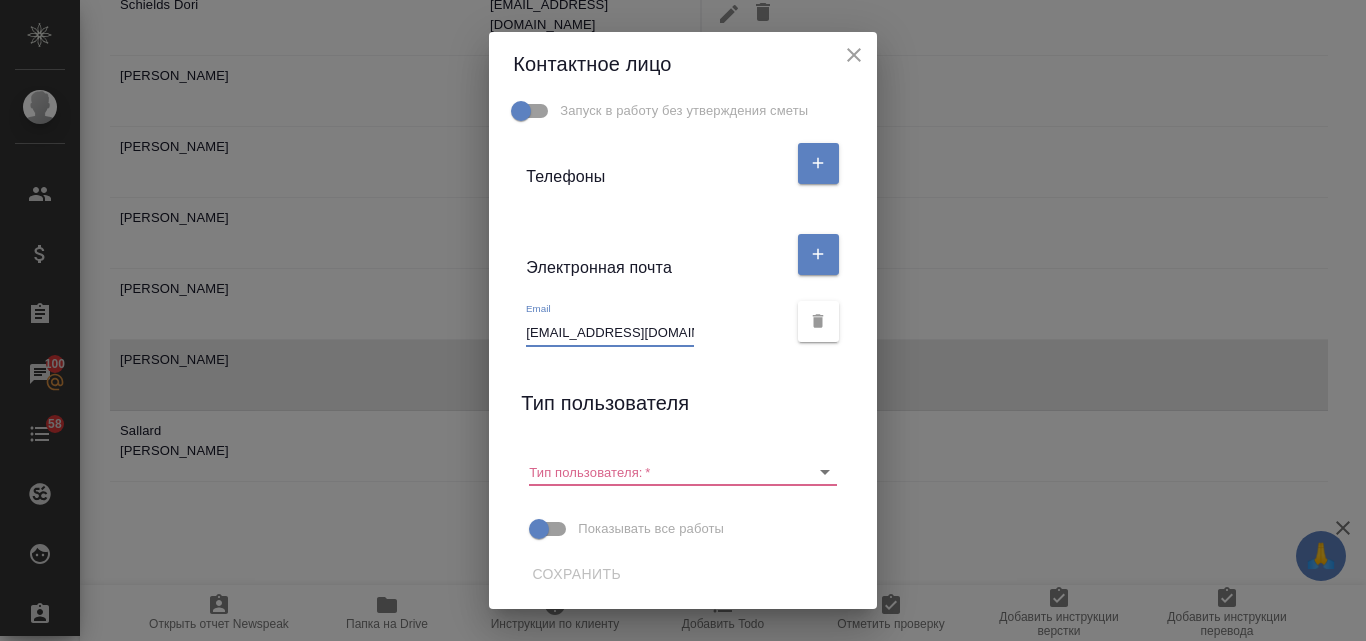 scroll, scrollTop: 0, scrollLeft: 10, axis: horizontal 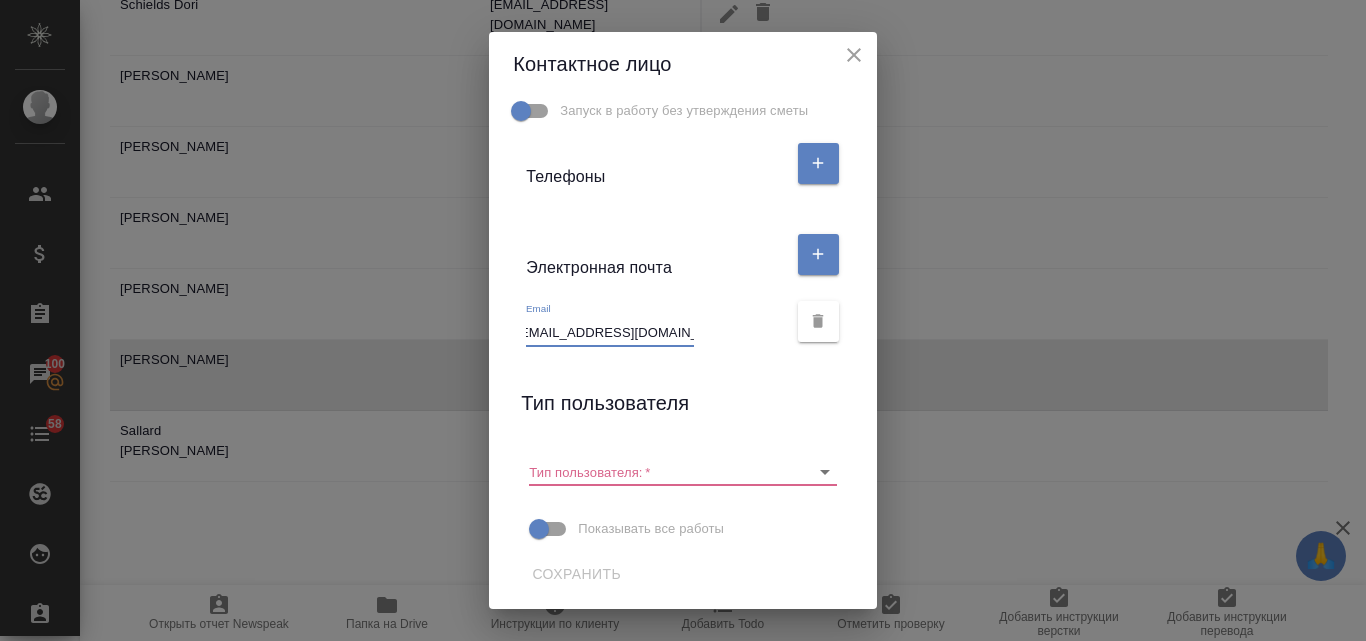 drag, startPoint x: 519, startPoint y: 331, endPoint x: 701, endPoint y: 334, distance: 182.02472 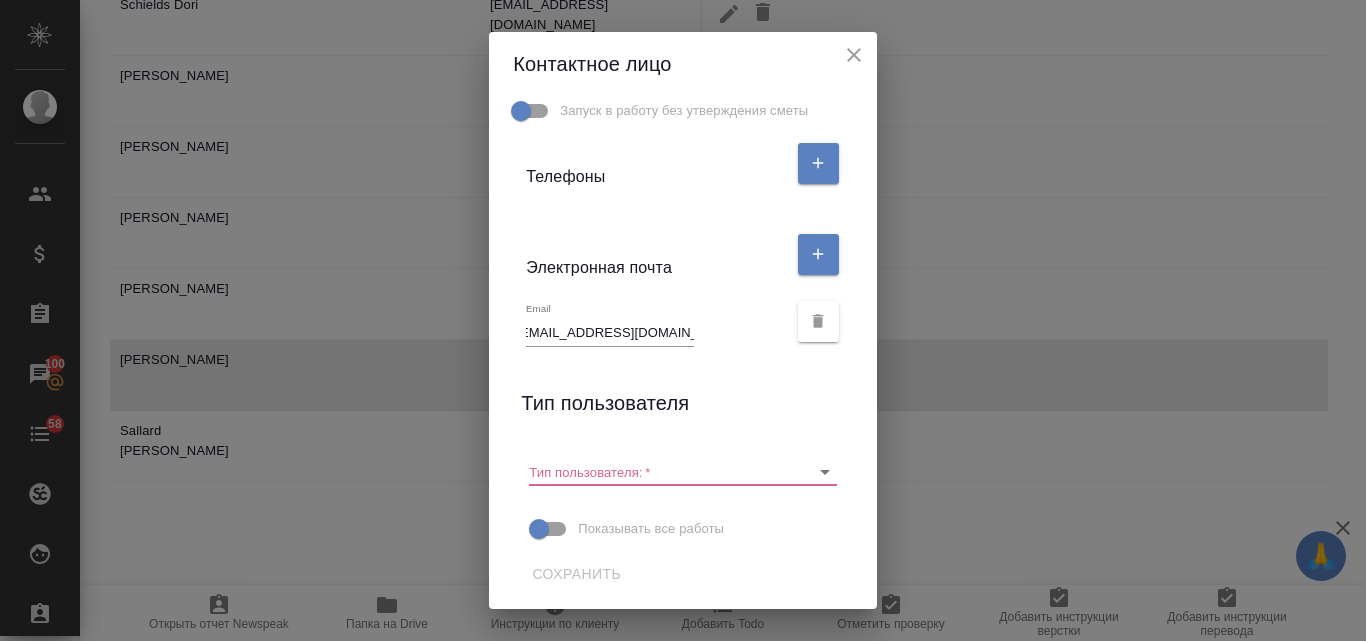 scroll, scrollTop: 0, scrollLeft: 0, axis: both 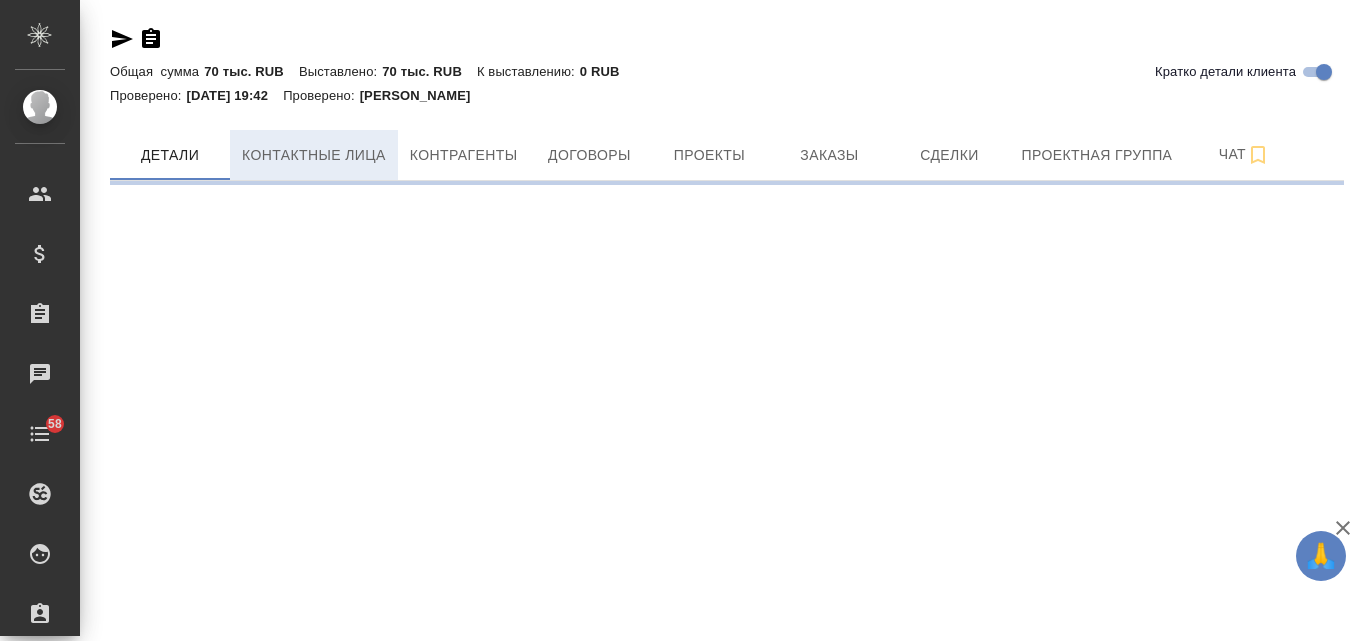 click on "Кратко детали клиента Общая  сумма 70 тыс. RUB Выставлено: 70 тыс. RUB К выставлению: 0 RUB Проверено: [DATE] 19:42 Проверено: [PERSON_NAME] лица Контрагенты Договоры Проекты Заказы Сделки Проектная группа Чат" at bounding box center (727, 98) 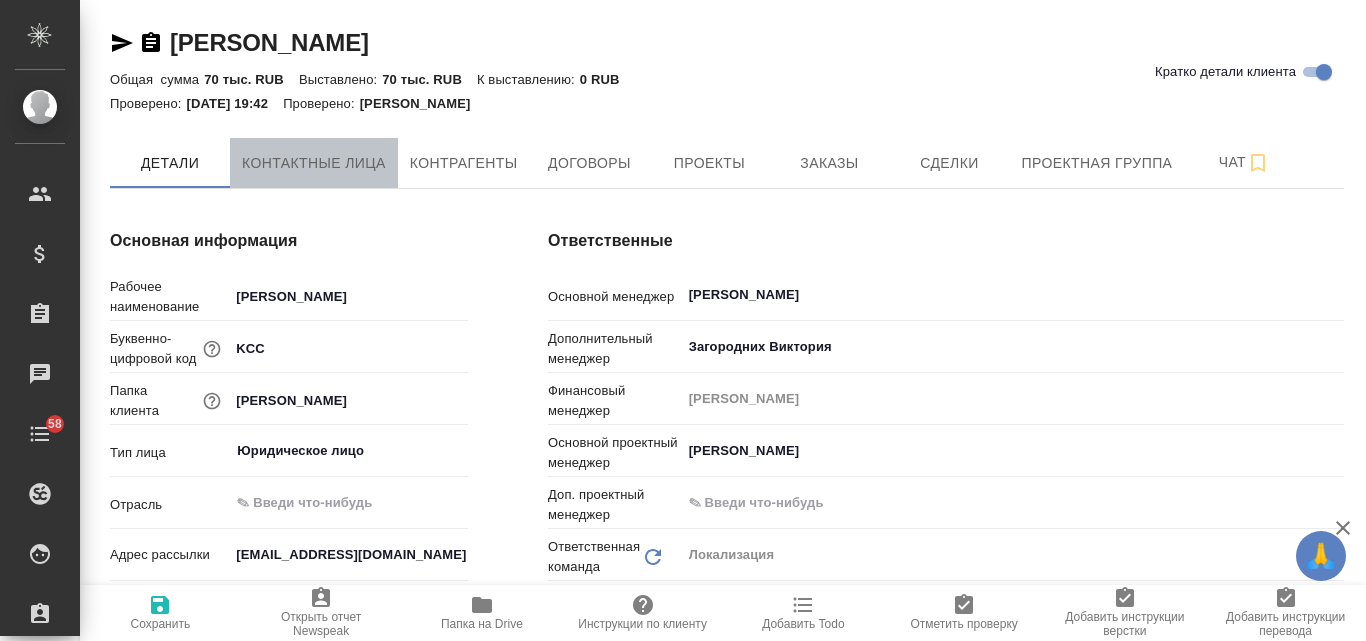 click on "Контактные лица" at bounding box center [314, 163] 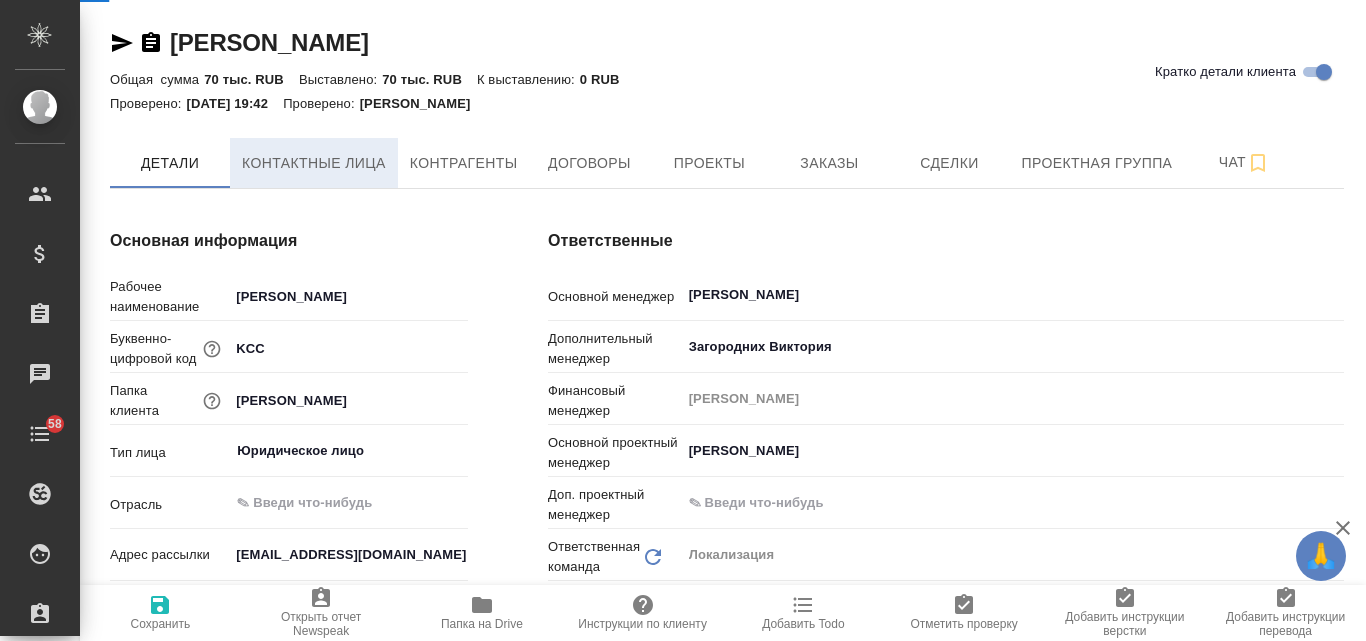 type on "x" 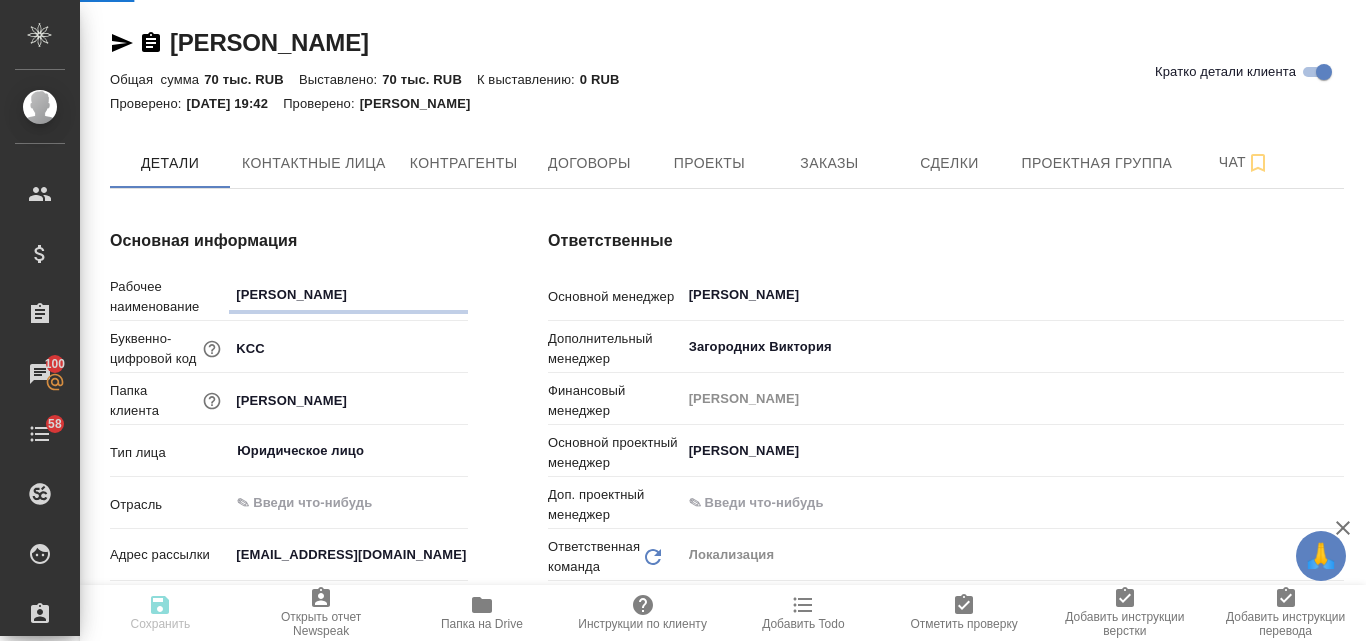 type on "x" 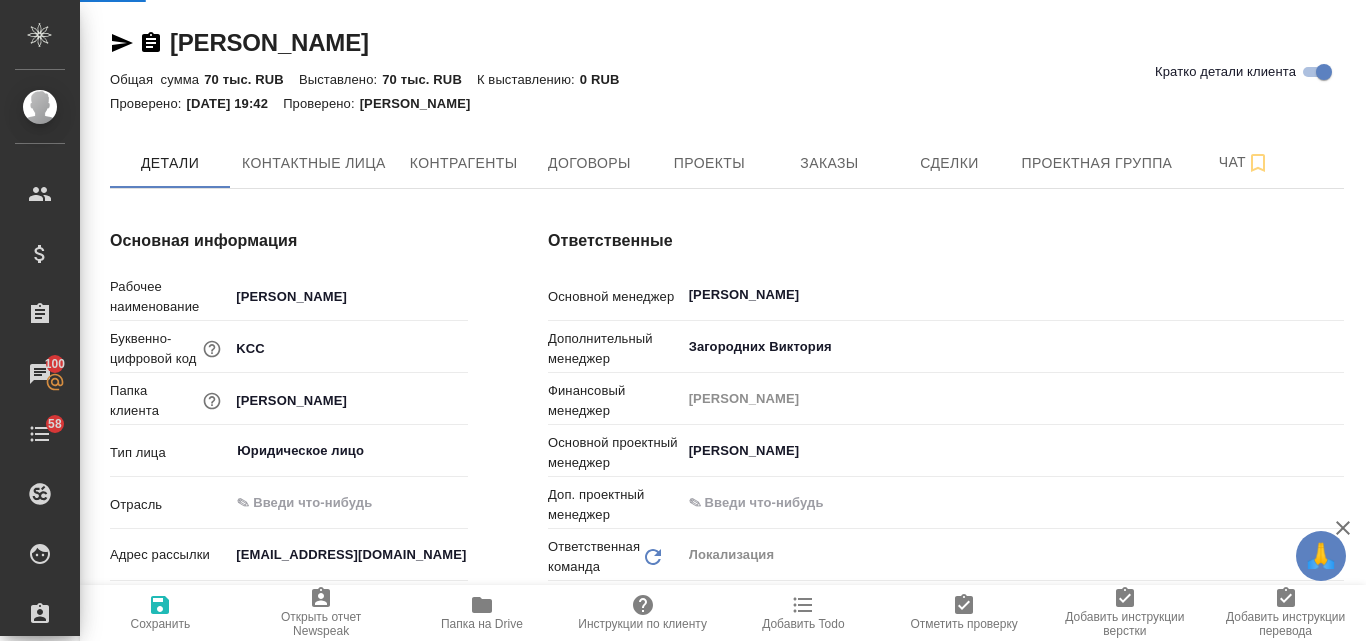 select on "RU" 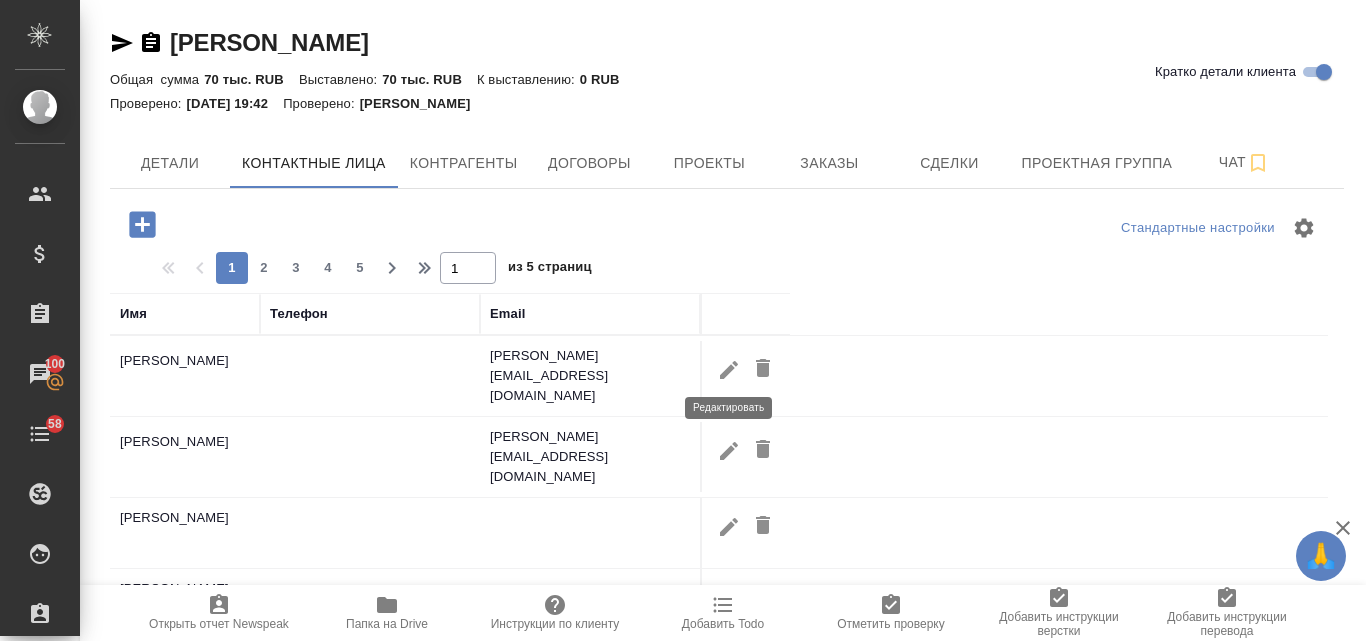 click 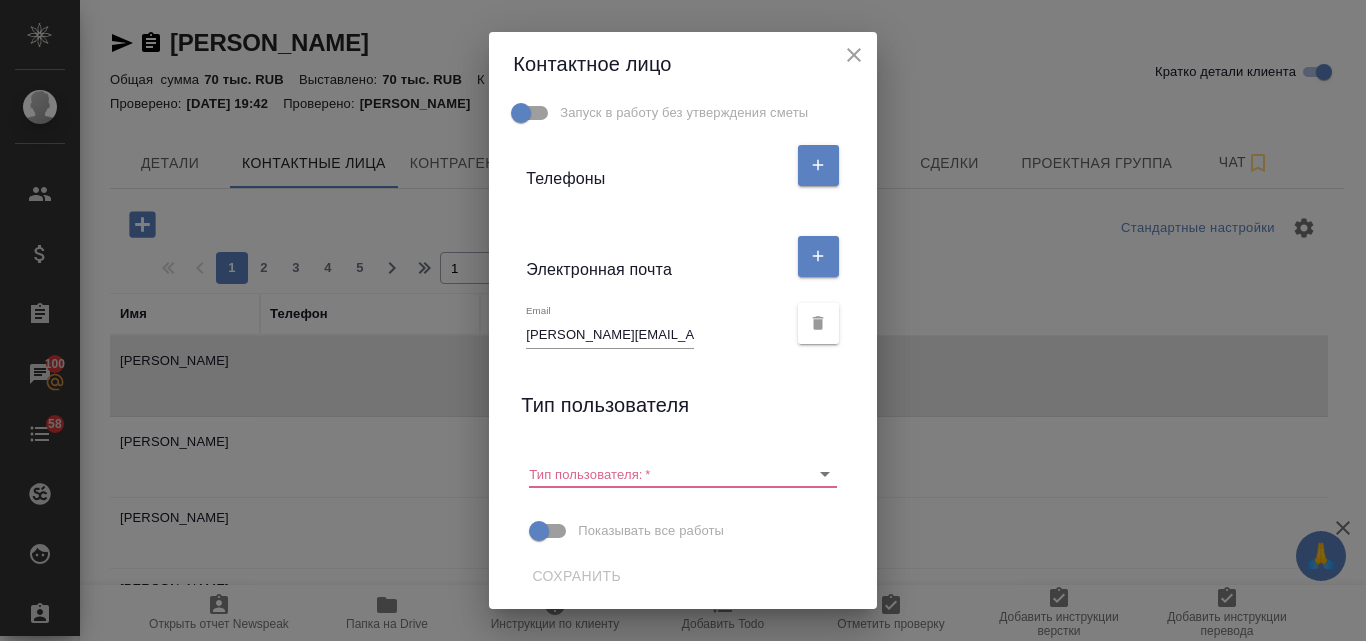 scroll, scrollTop: 374, scrollLeft: 0, axis: vertical 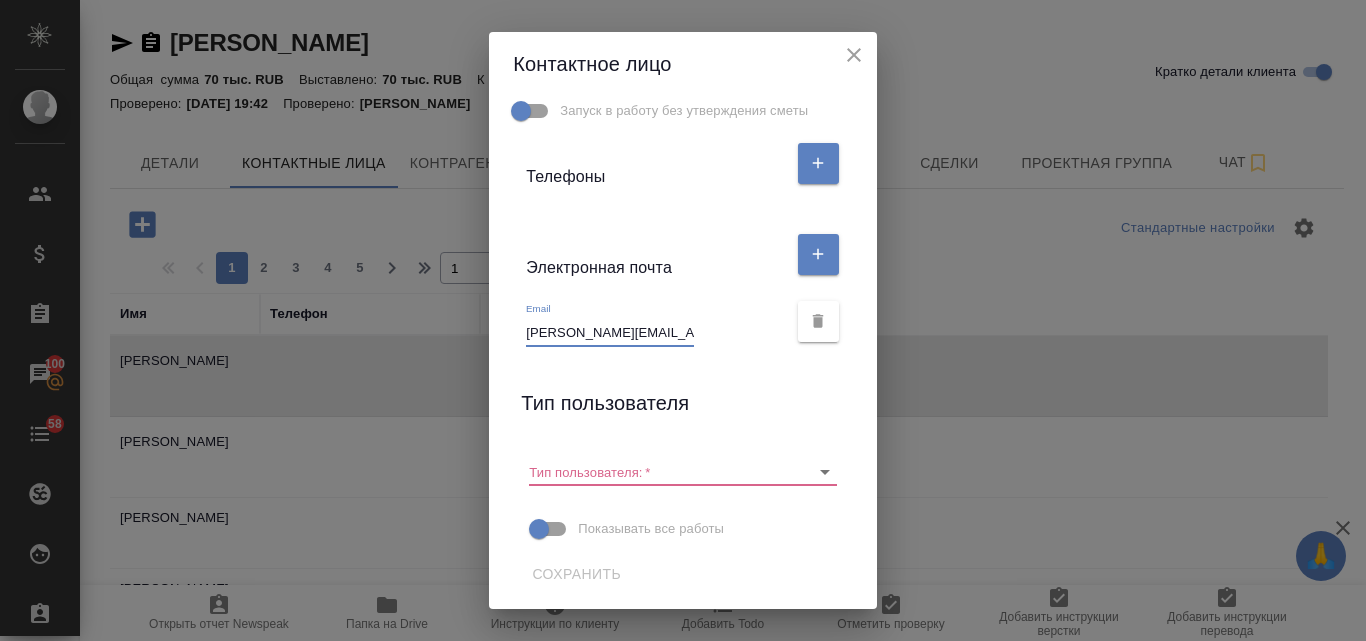 drag, startPoint x: 518, startPoint y: 331, endPoint x: 681, endPoint y: 331, distance: 163 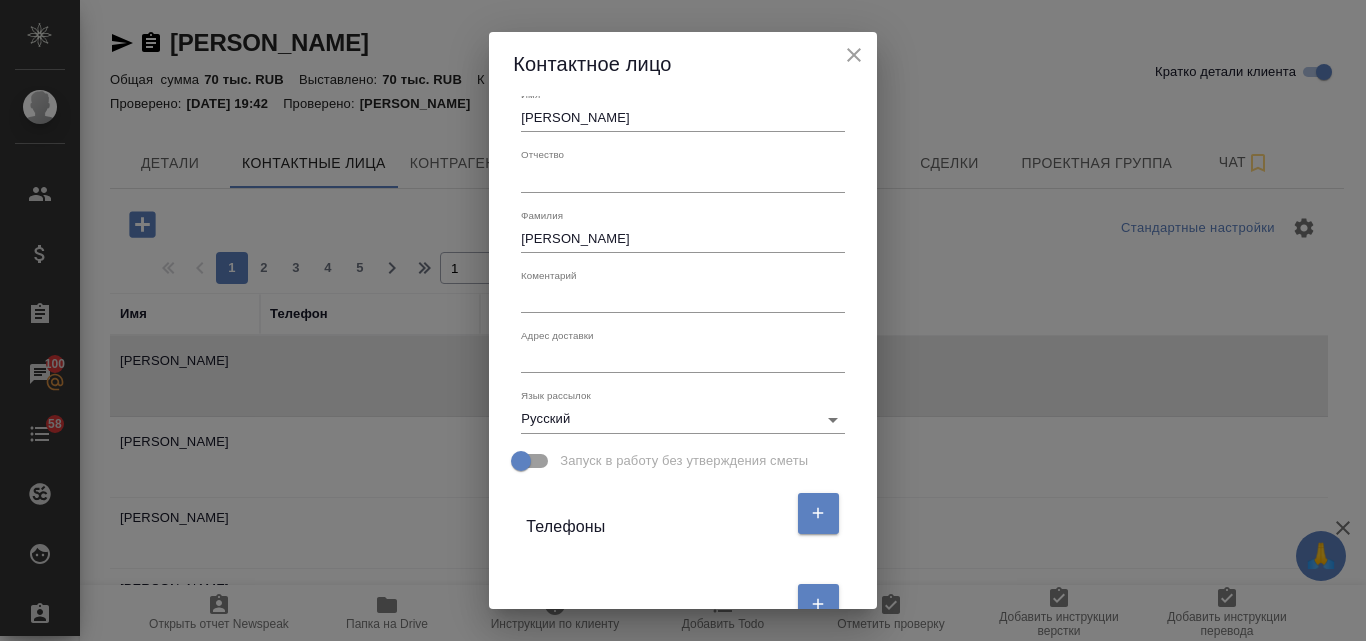 scroll, scrollTop: 0, scrollLeft: 0, axis: both 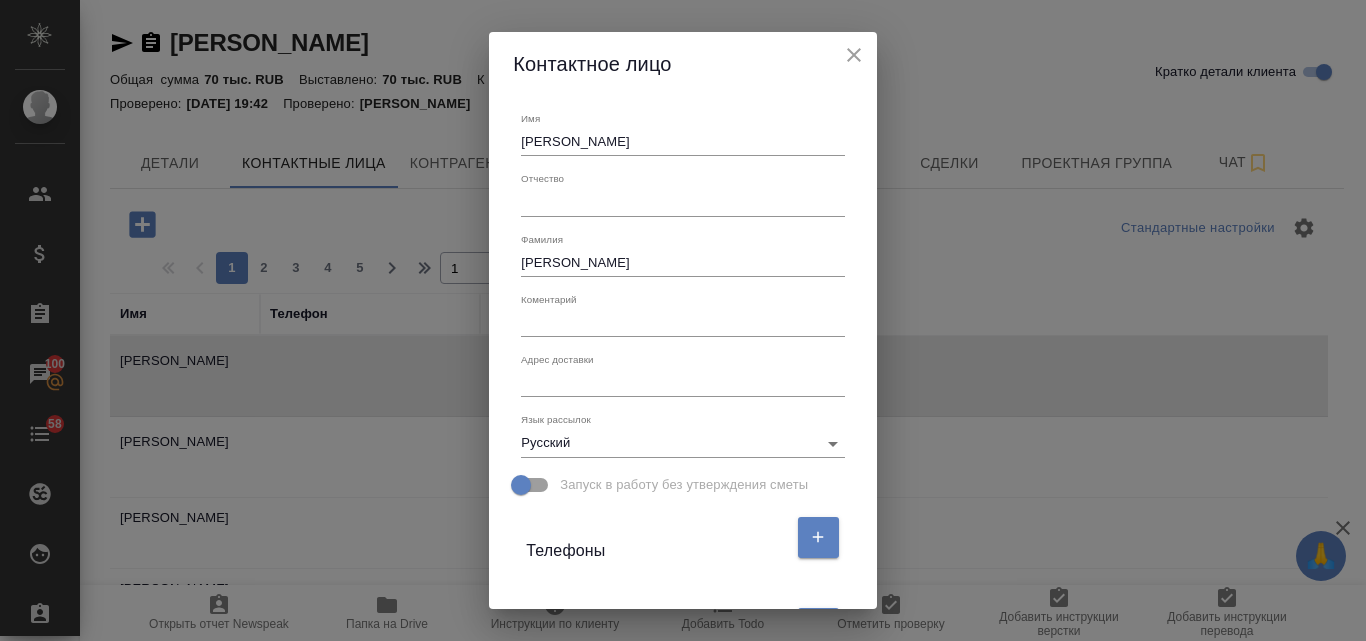 click 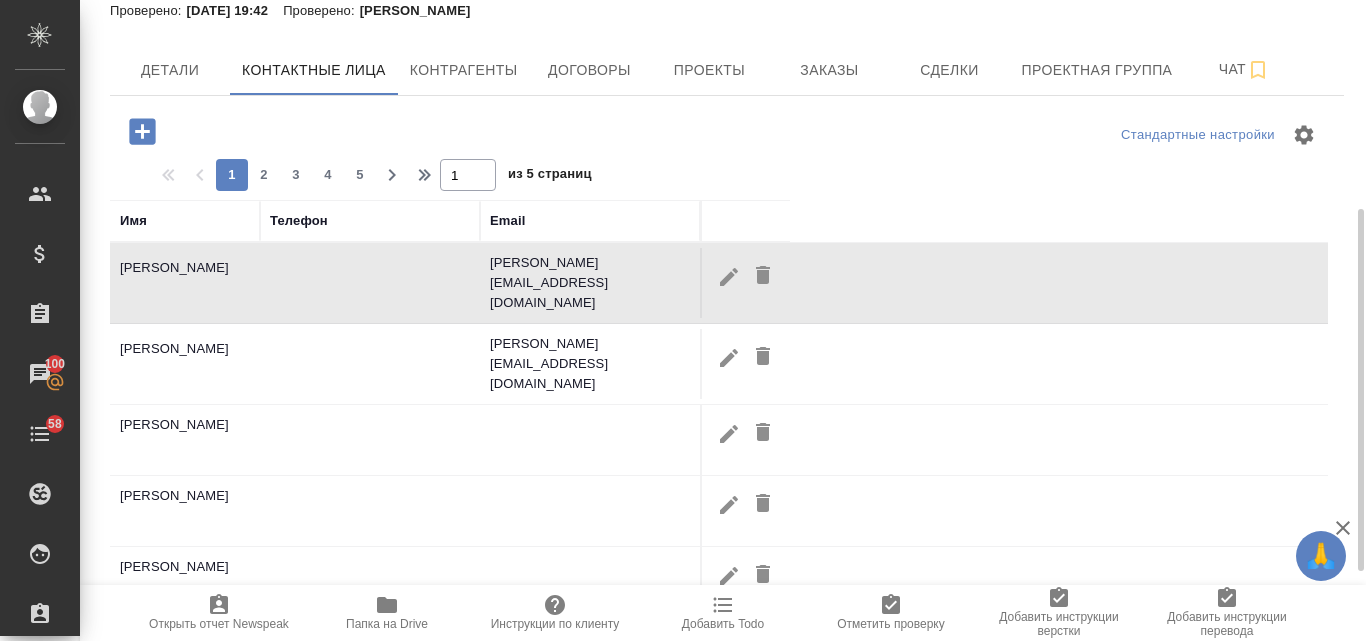 scroll, scrollTop: 193, scrollLeft: 0, axis: vertical 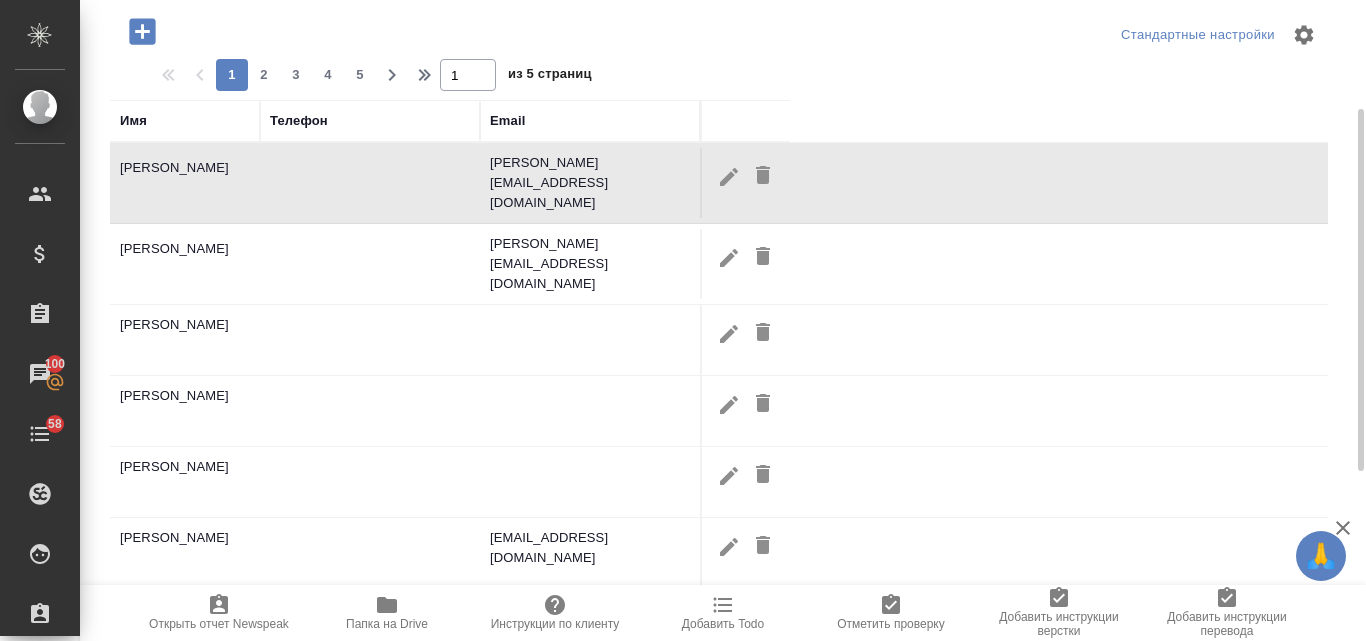 click 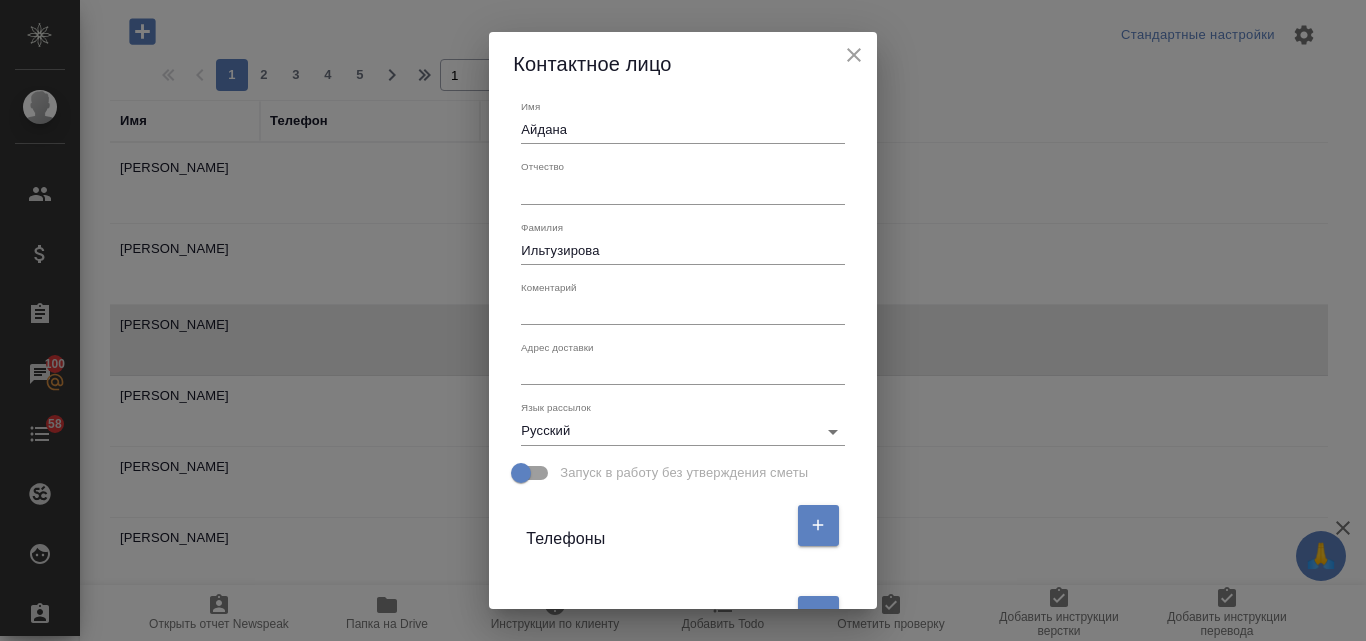 scroll, scrollTop: 7, scrollLeft: 0, axis: vertical 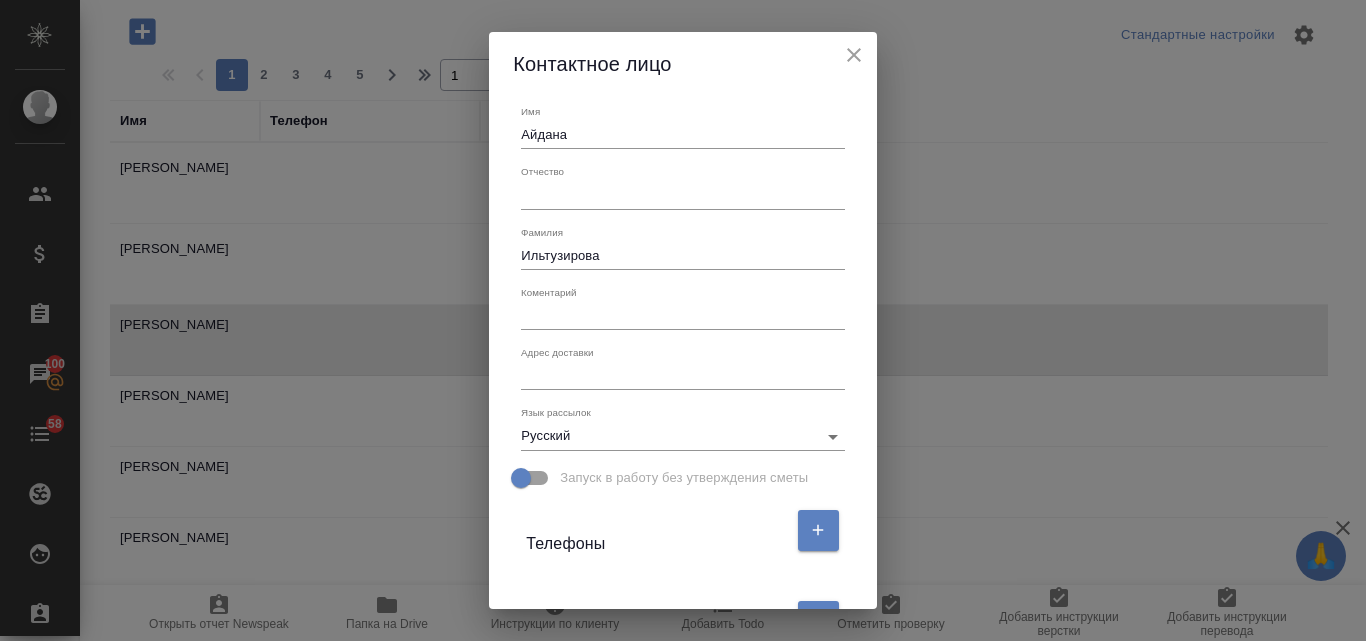 click 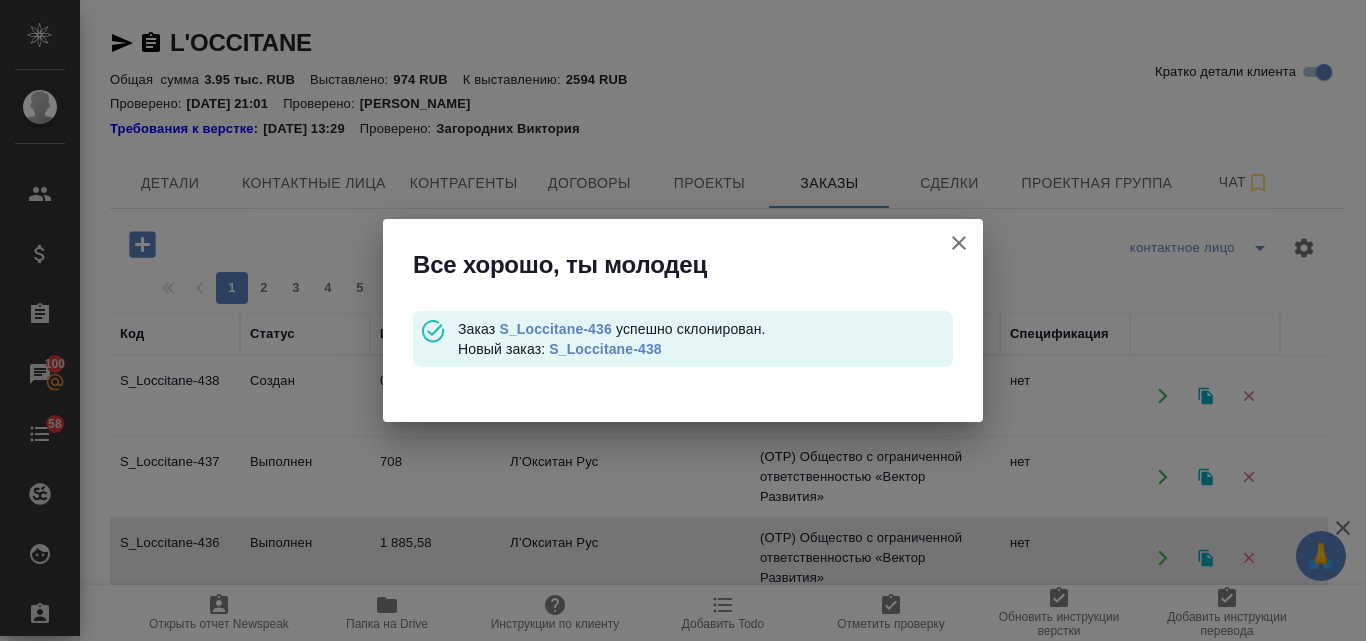 scroll, scrollTop: 0, scrollLeft: 0, axis: both 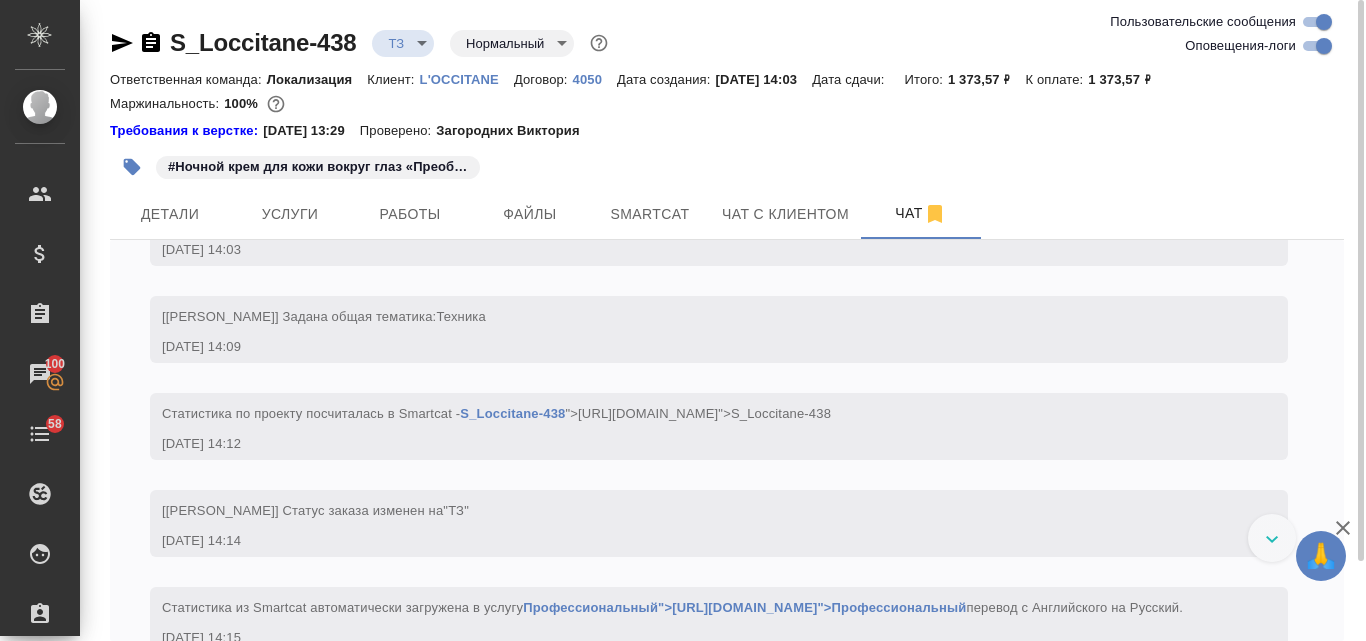 click 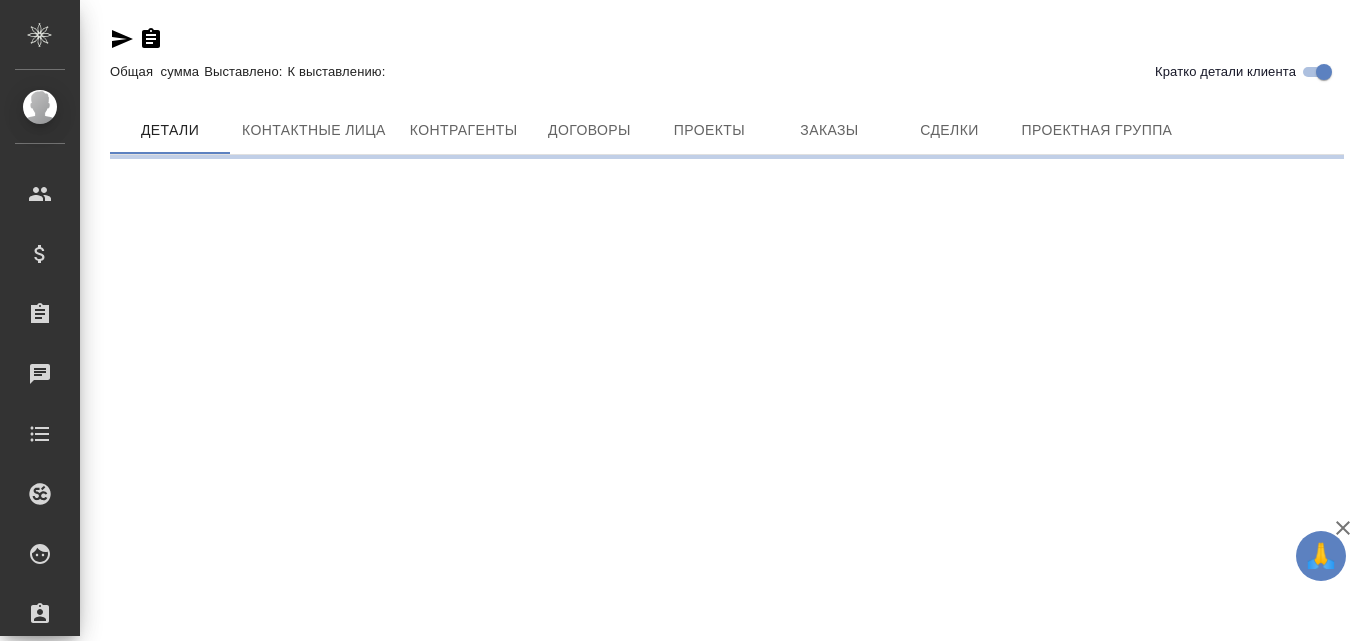 scroll, scrollTop: 0, scrollLeft: 0, axis: both 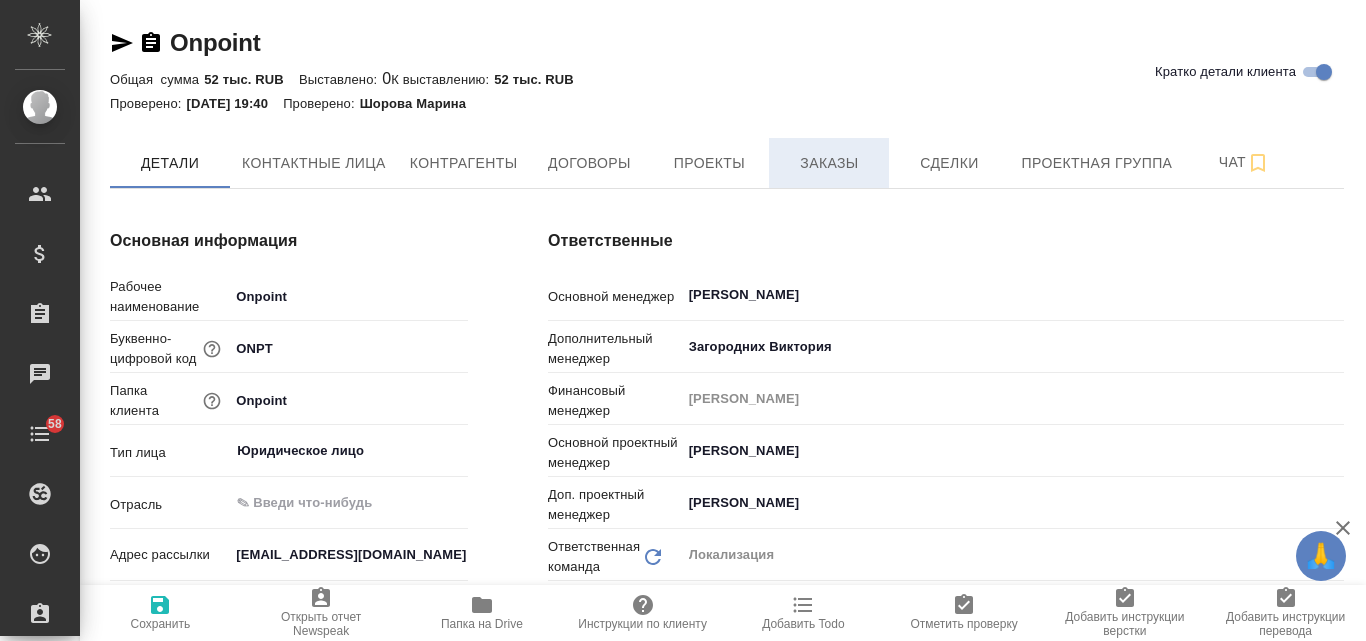 type on "x" 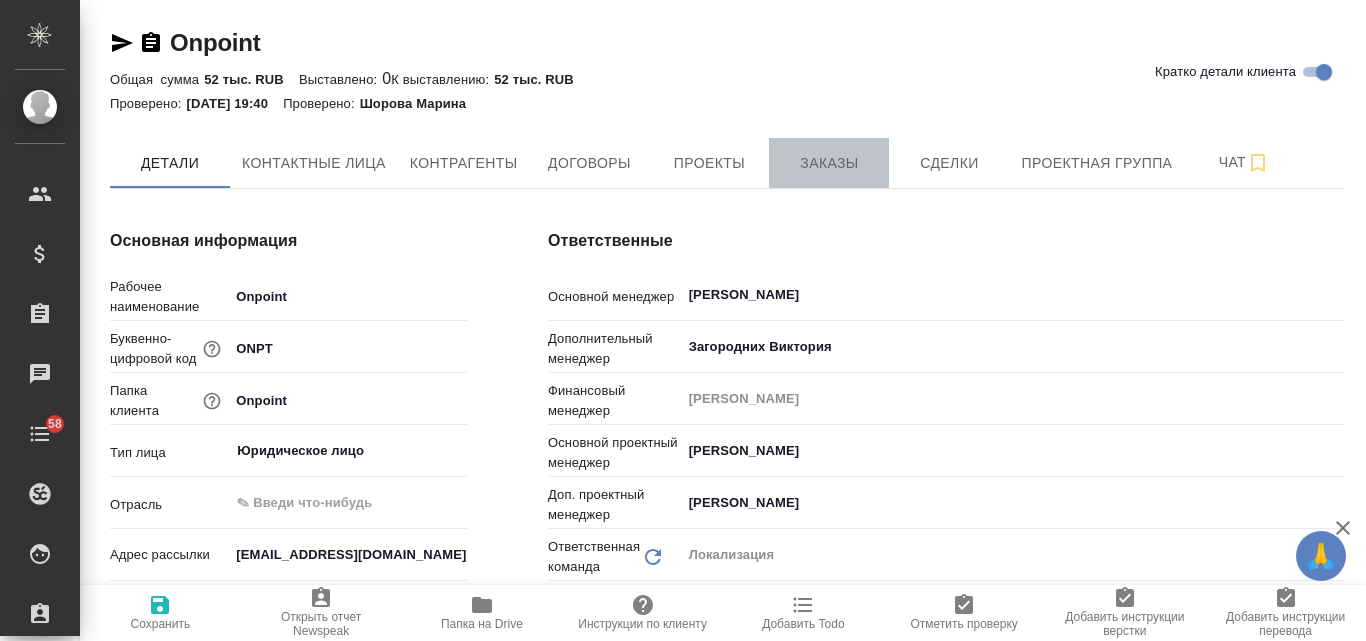 click on "Заказы" at bounding box center (829, 163) 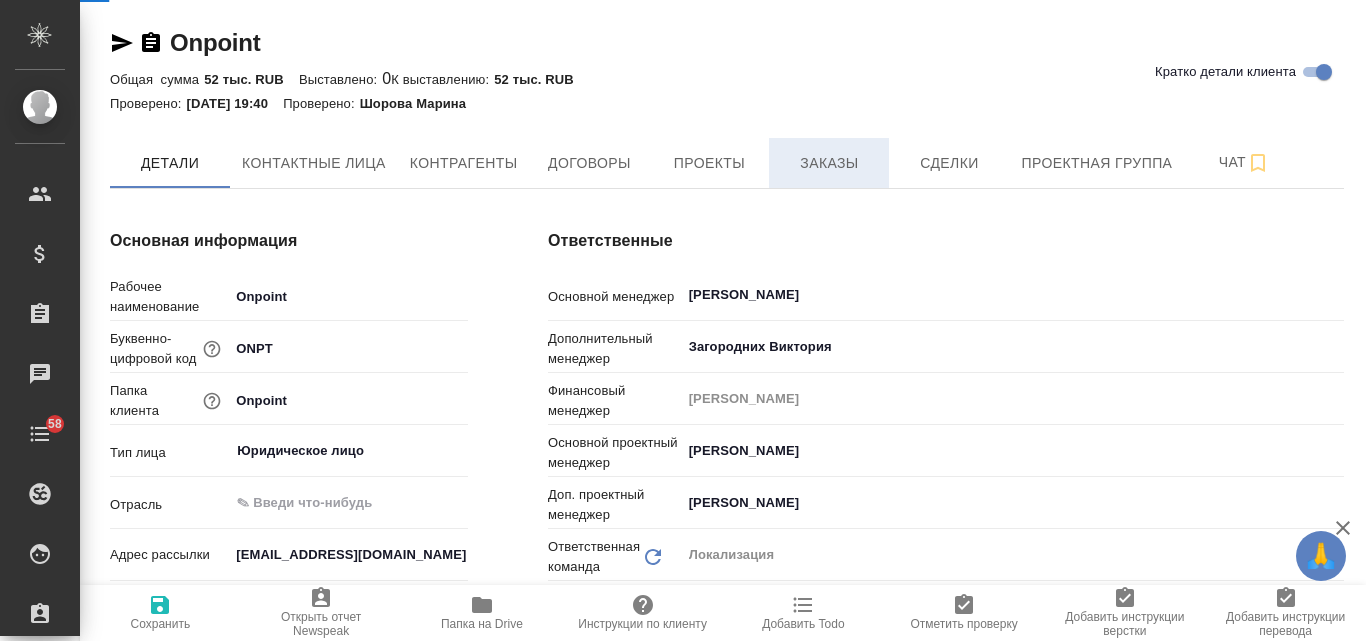 type on "x" 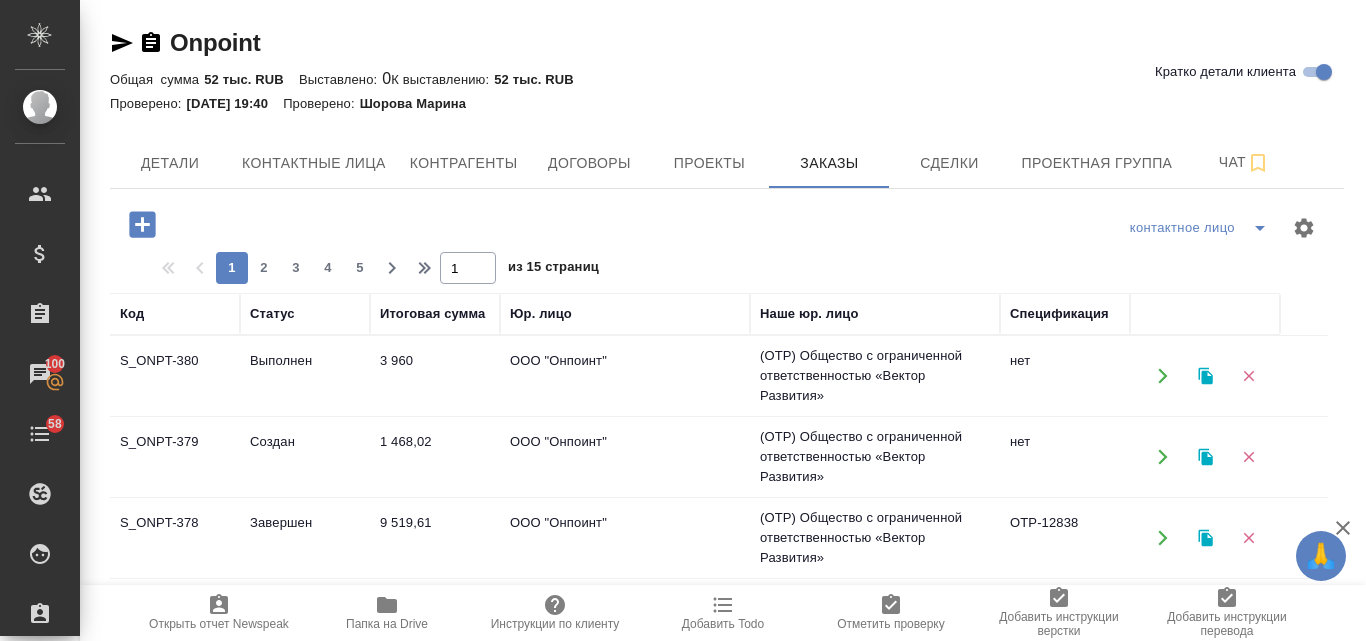 click on "Создан" at bounding box center (305, 376) 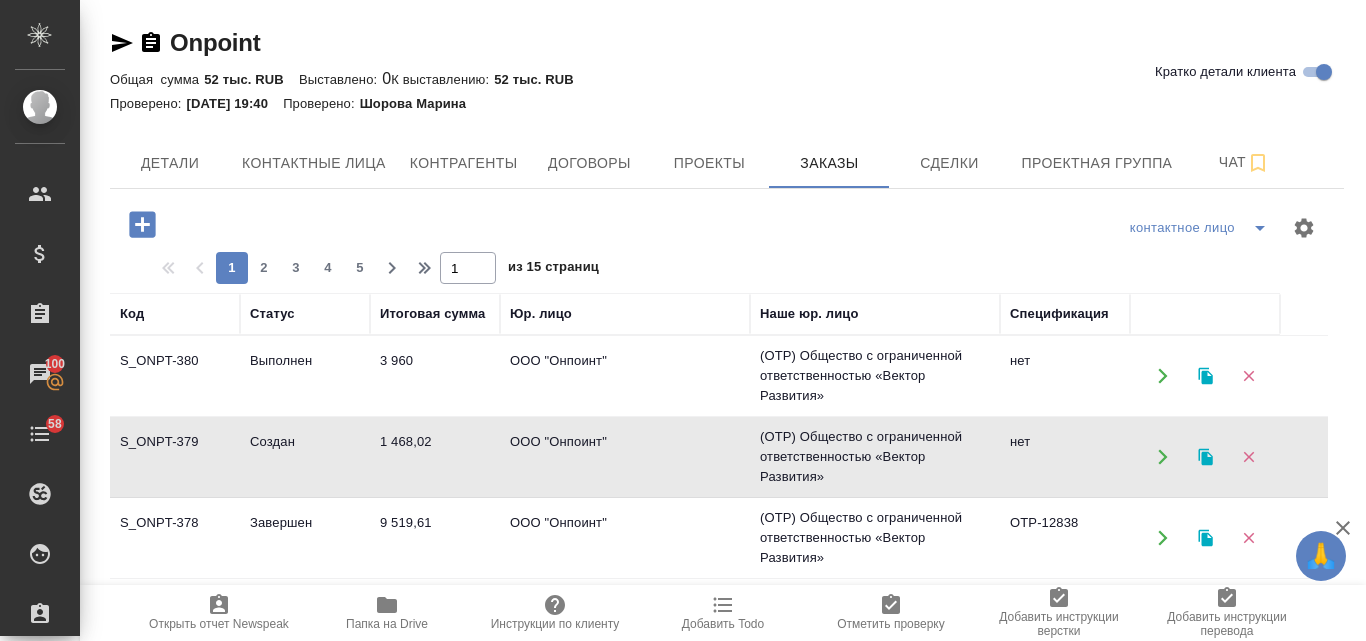 click on "1 468,02" at bounding box center [435, 376] 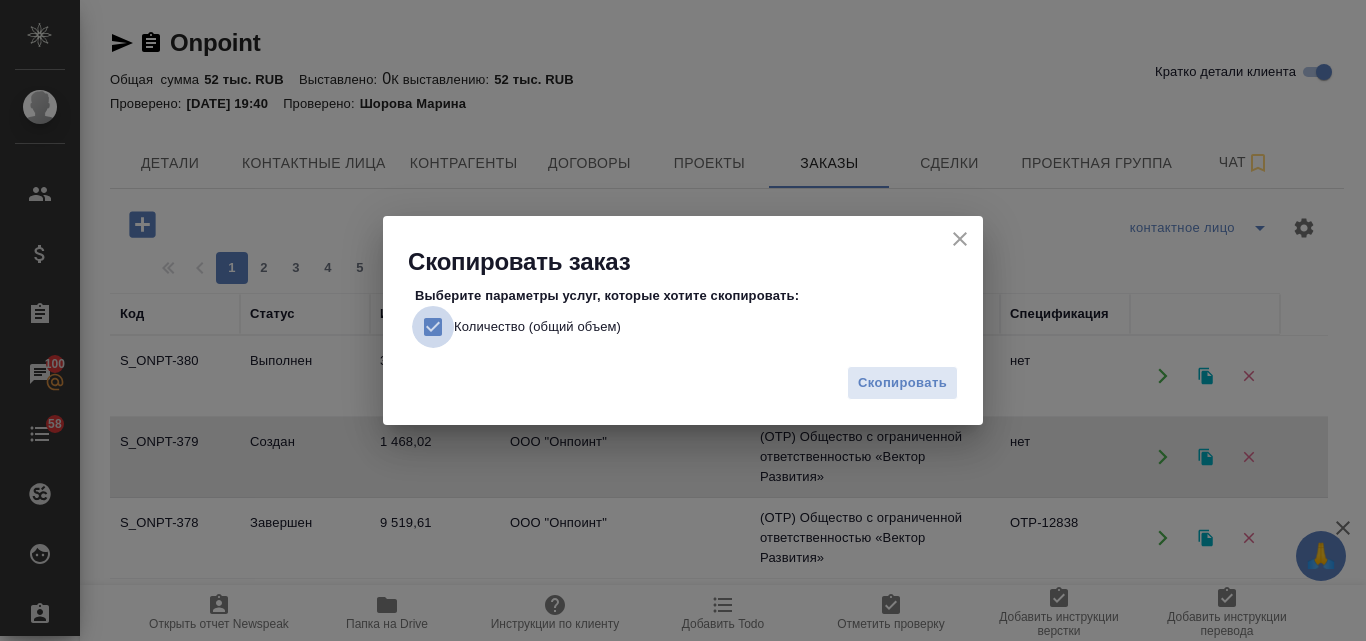click on "Количество (общий объем)" at bounding box center [433, 327] 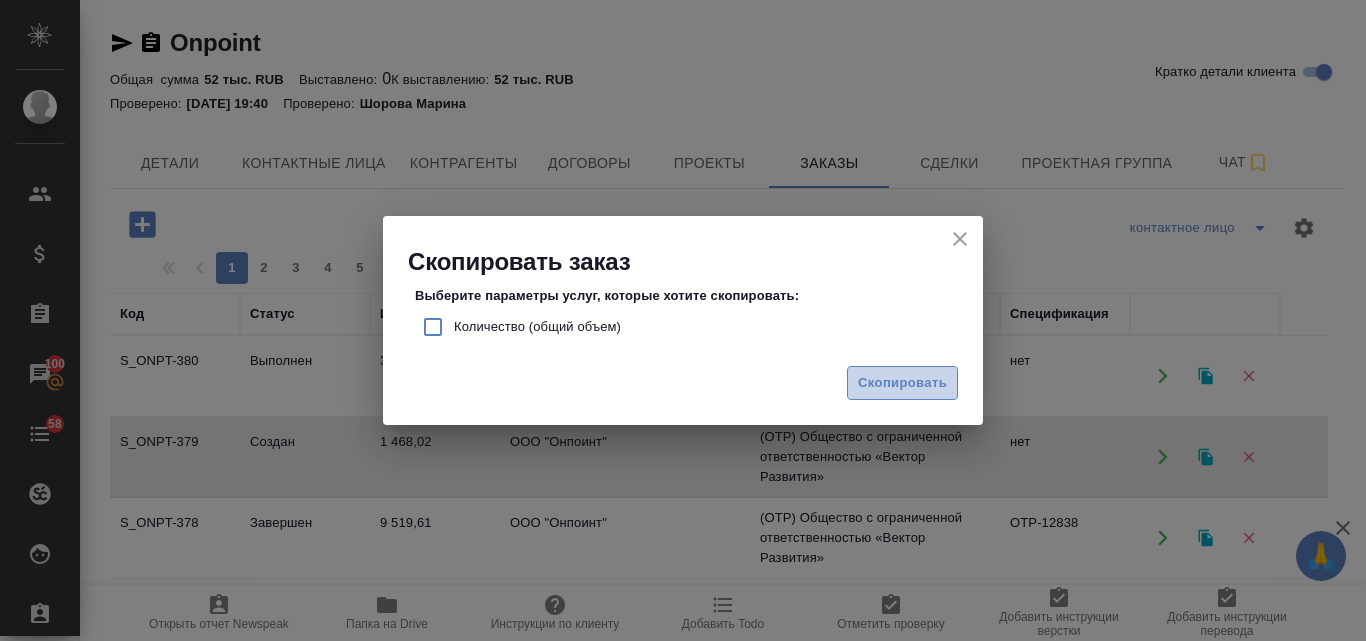click on "Скопировать" at bounding box center [902, 383] 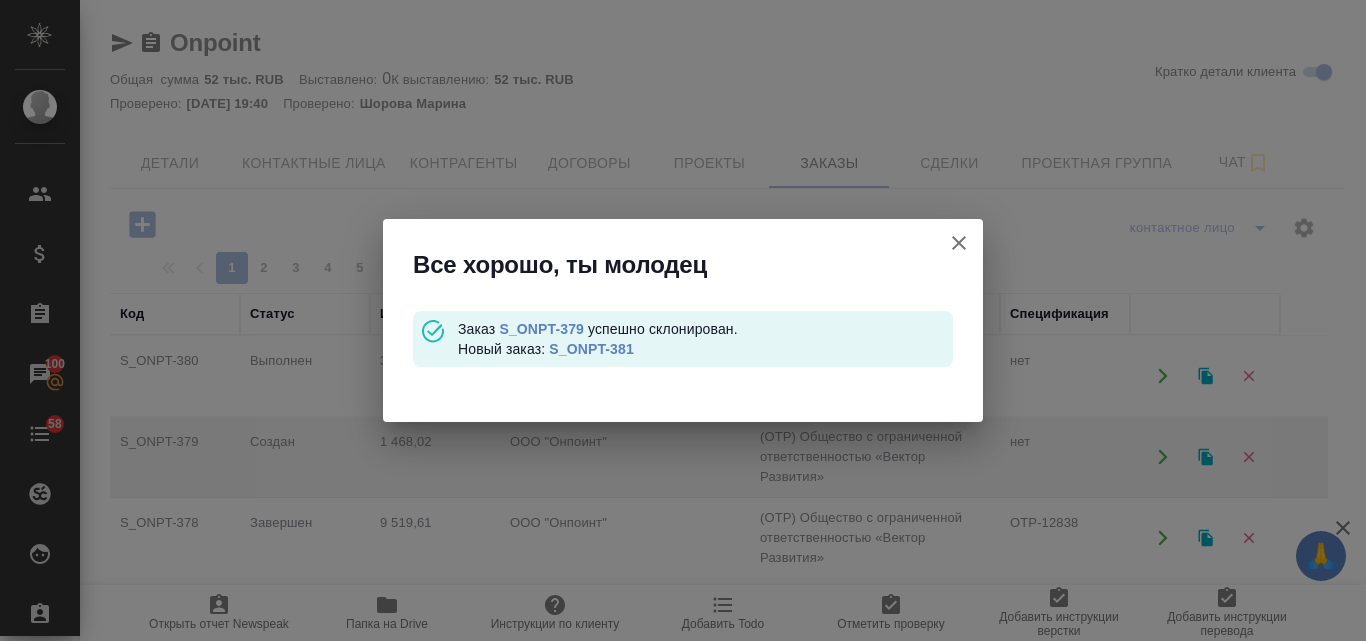 click on "S_ONPT-381" at bounding box center (591, 349) 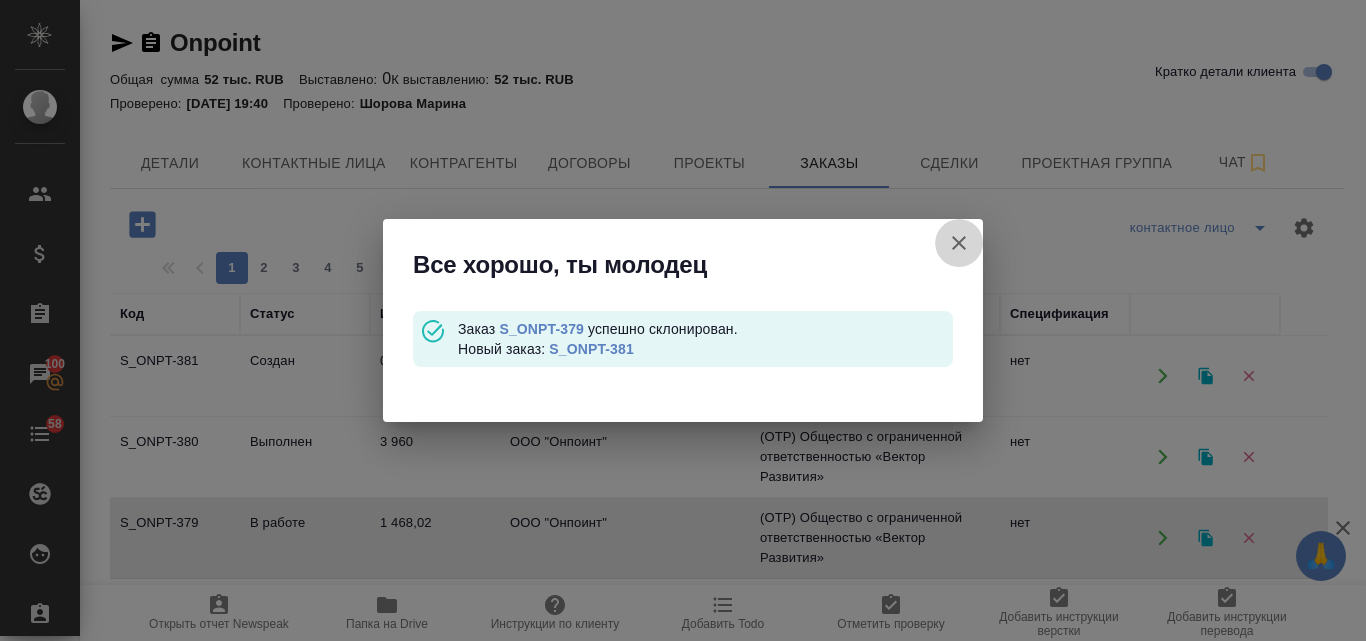click 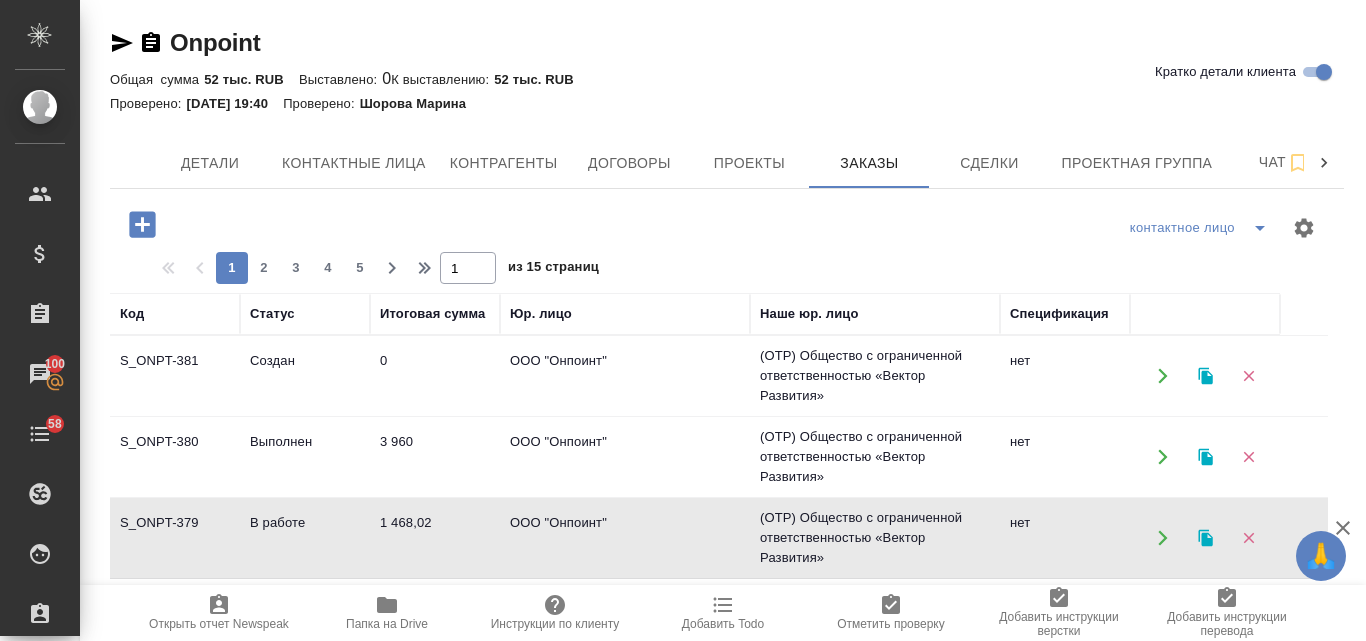 click on "Создан" at bounding box center (305, 376) 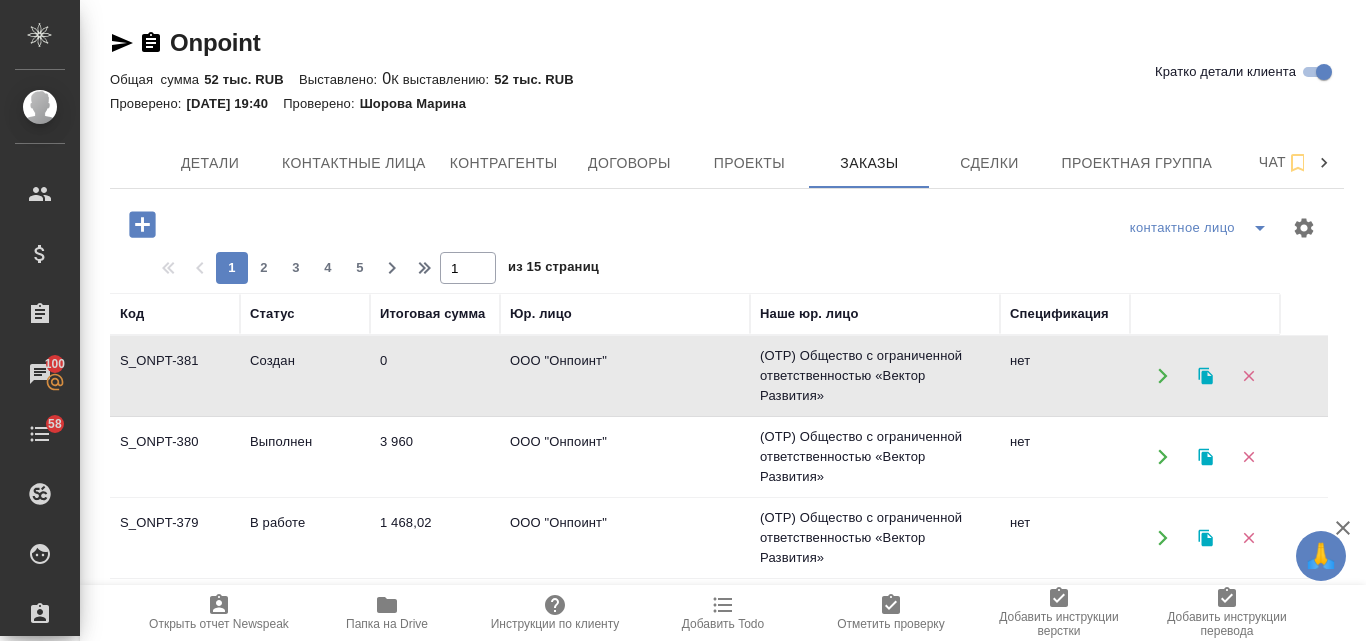 click on "Создан" at bounding box center (305, 376) 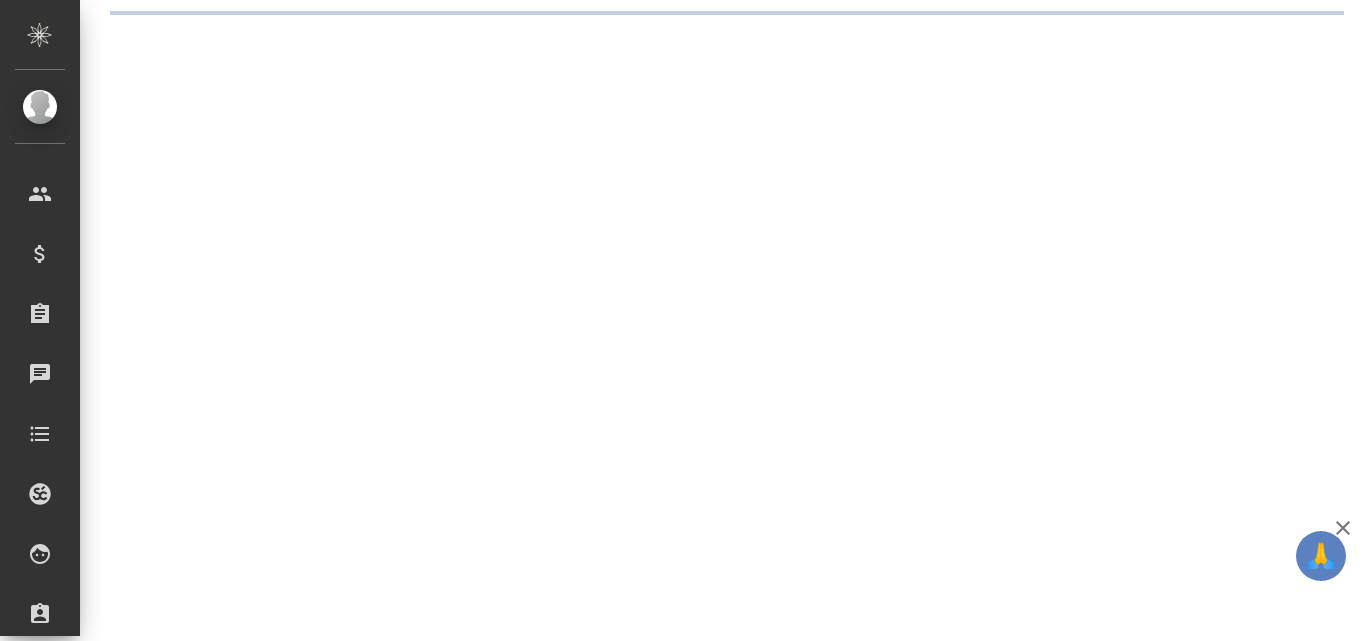 scroll, scrollTop: 0, scrollLeft: 0, axis: both 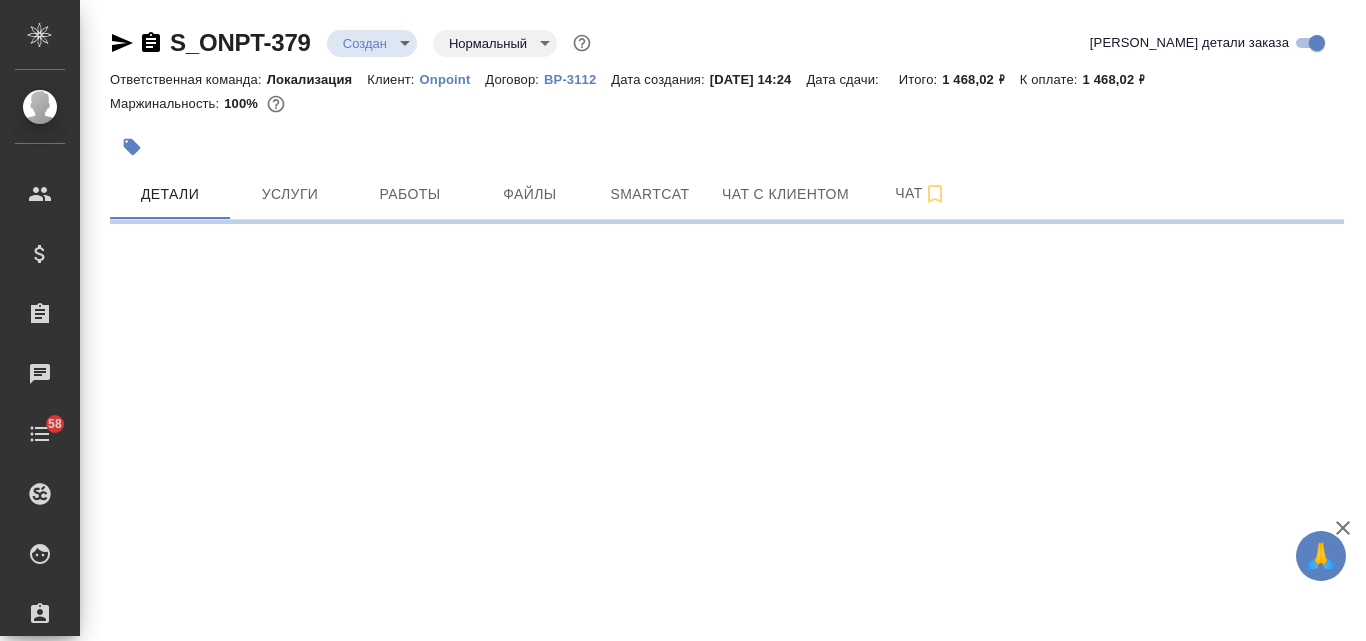 select on "RU" 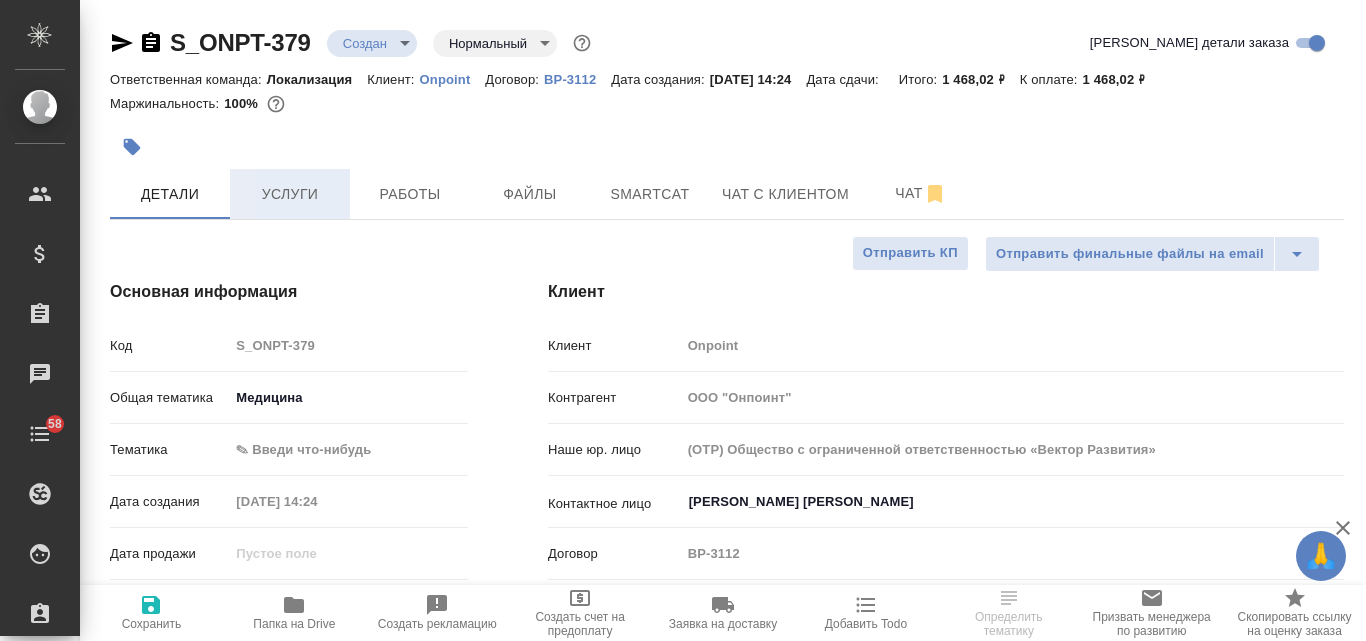 type on "x" 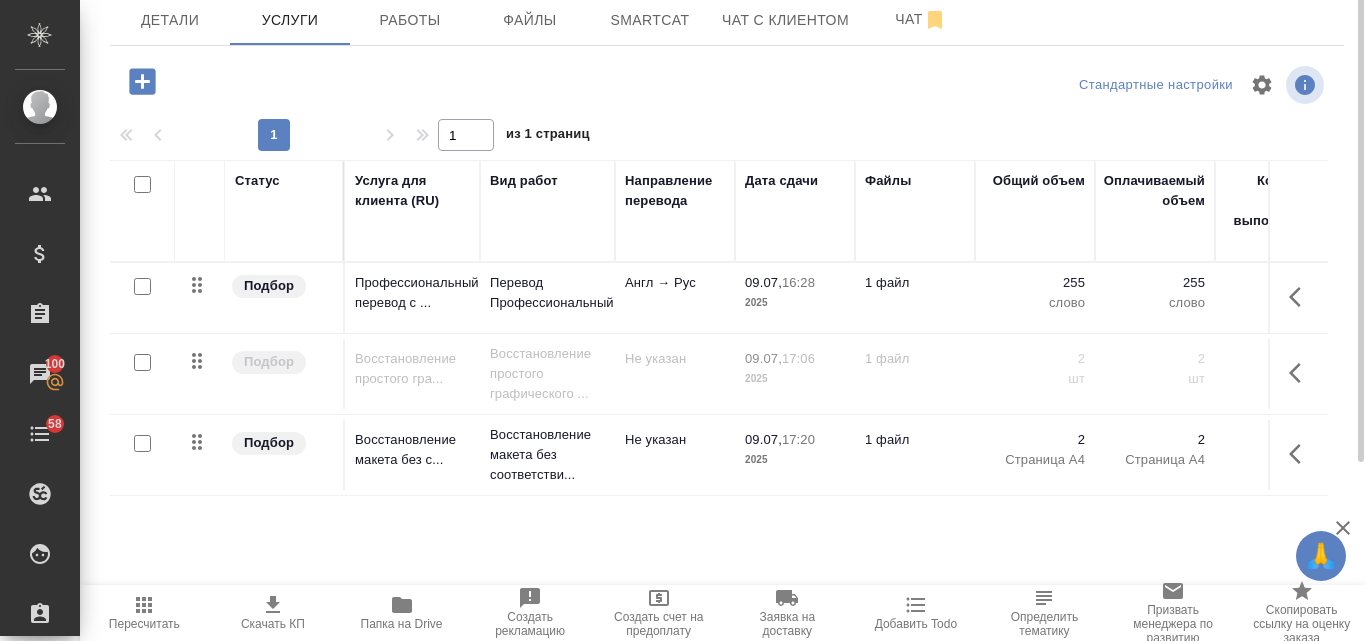 scroll, scrollTop: 0, scrollLeft: 0, axis: both 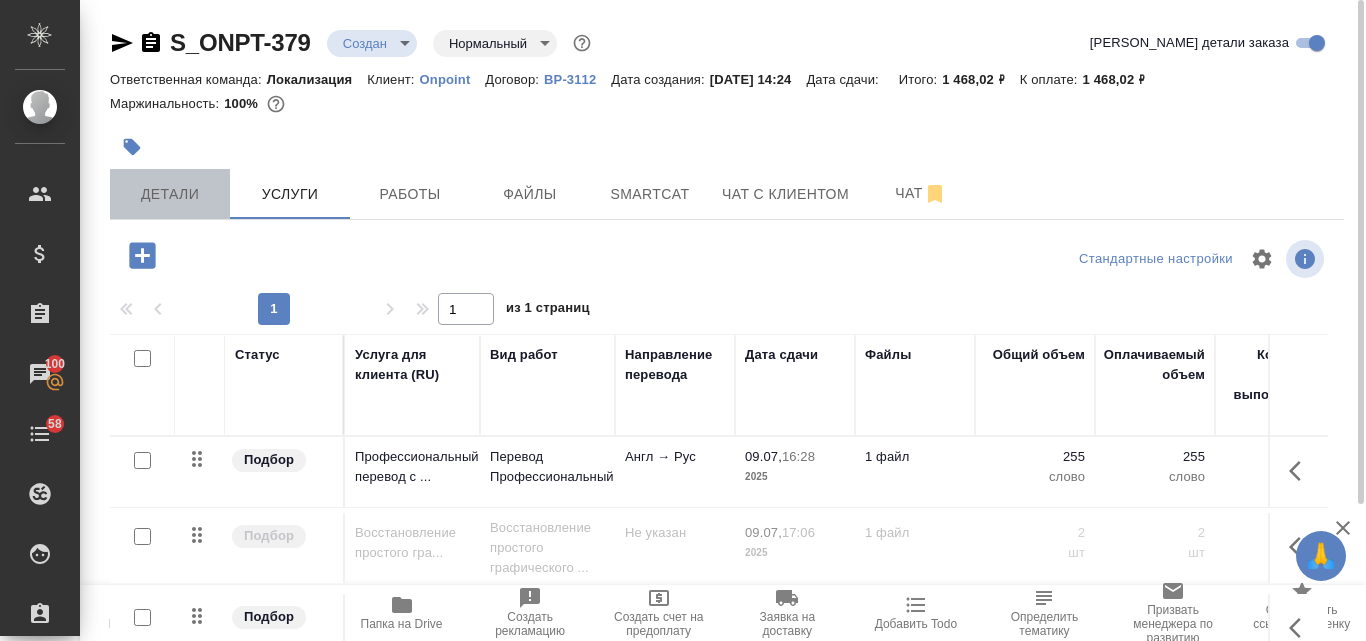 click on "Детали" at bounding box center [170, 194] 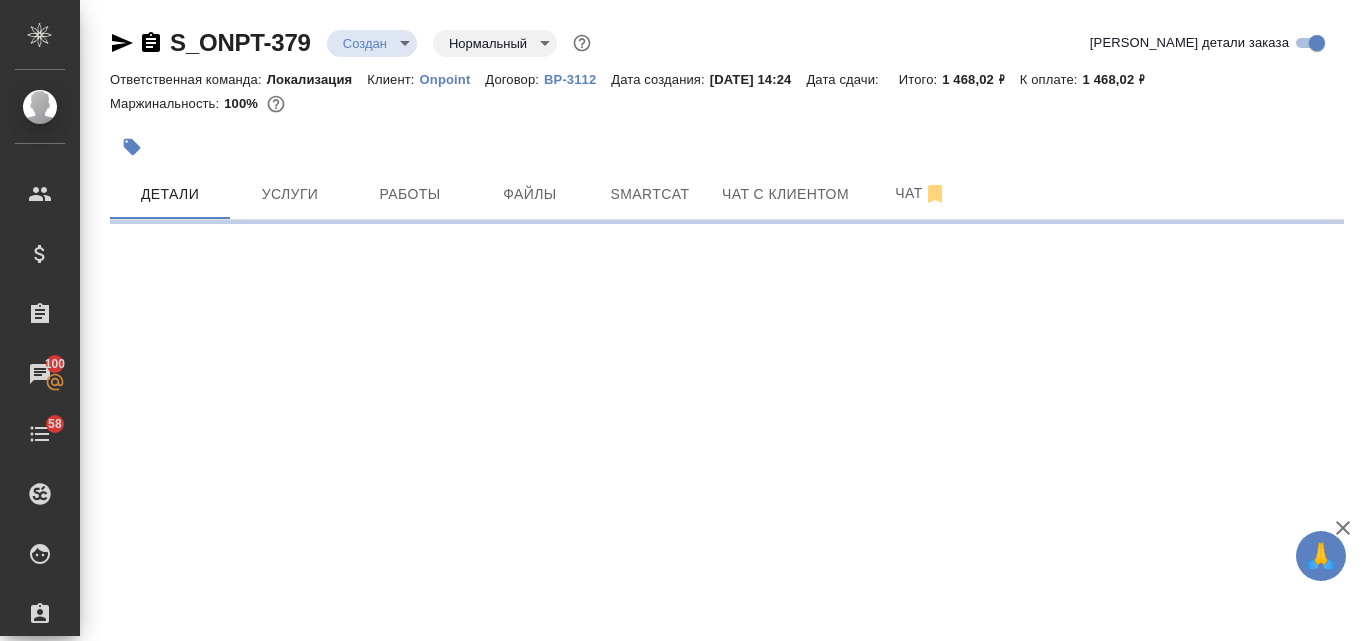 select on "RU" 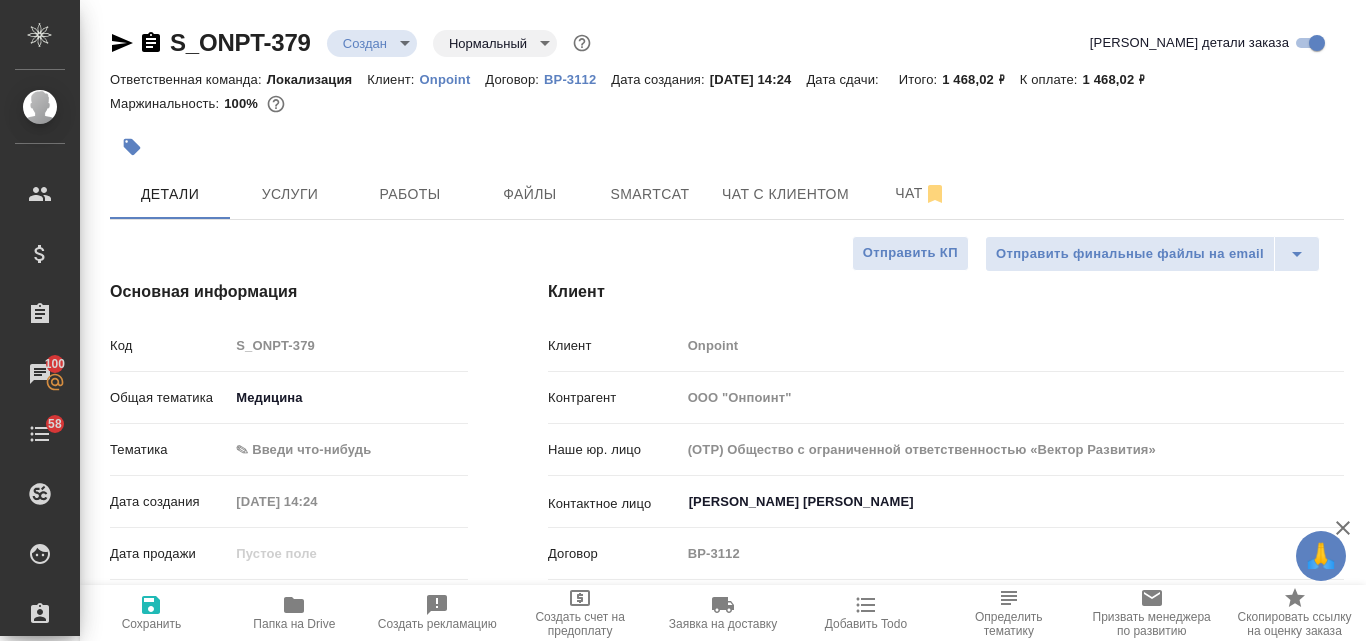 type on "x" 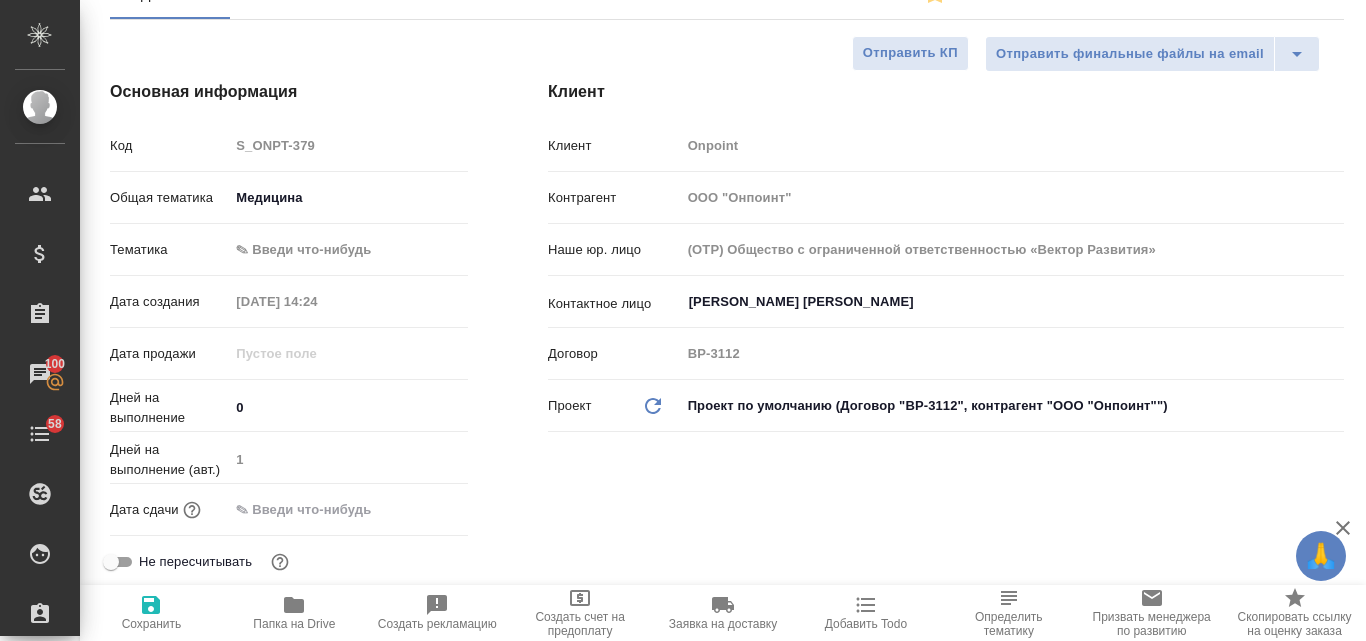 scroll, scrollTop: 0, scrollLeft: 0, axis: both 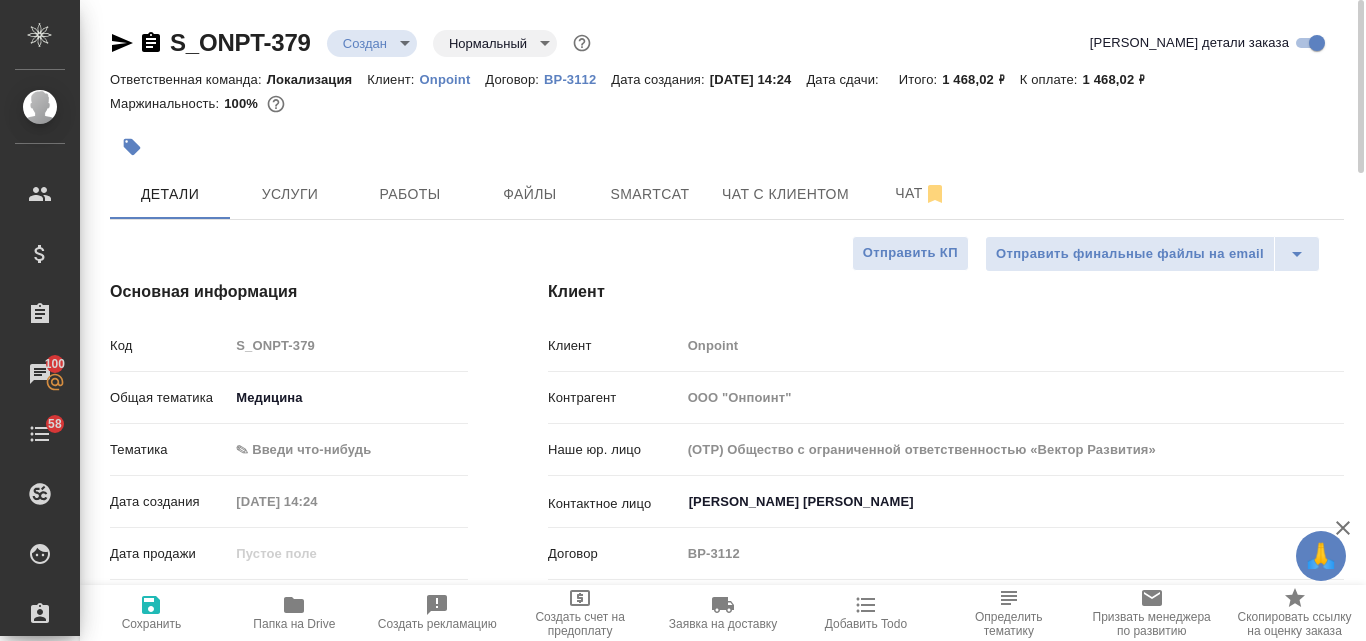 type on "x" 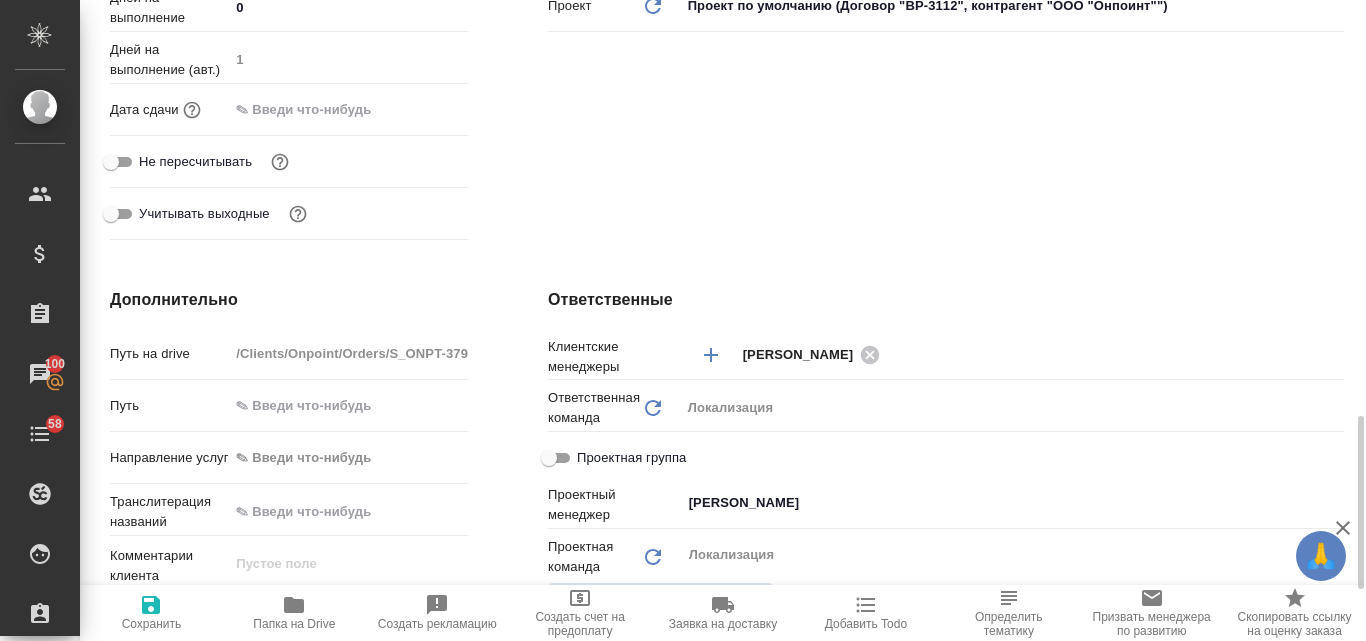 scroll, scrollTop: 800, scrollLeft: 0, axis: vertical 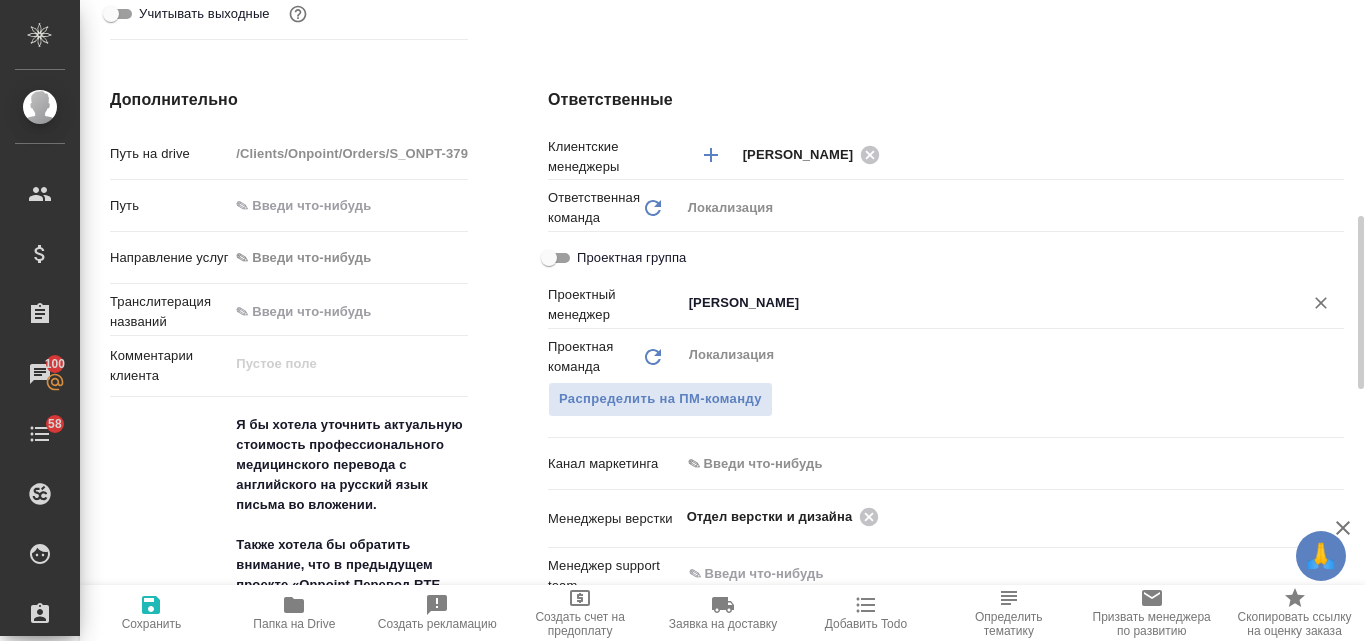 click 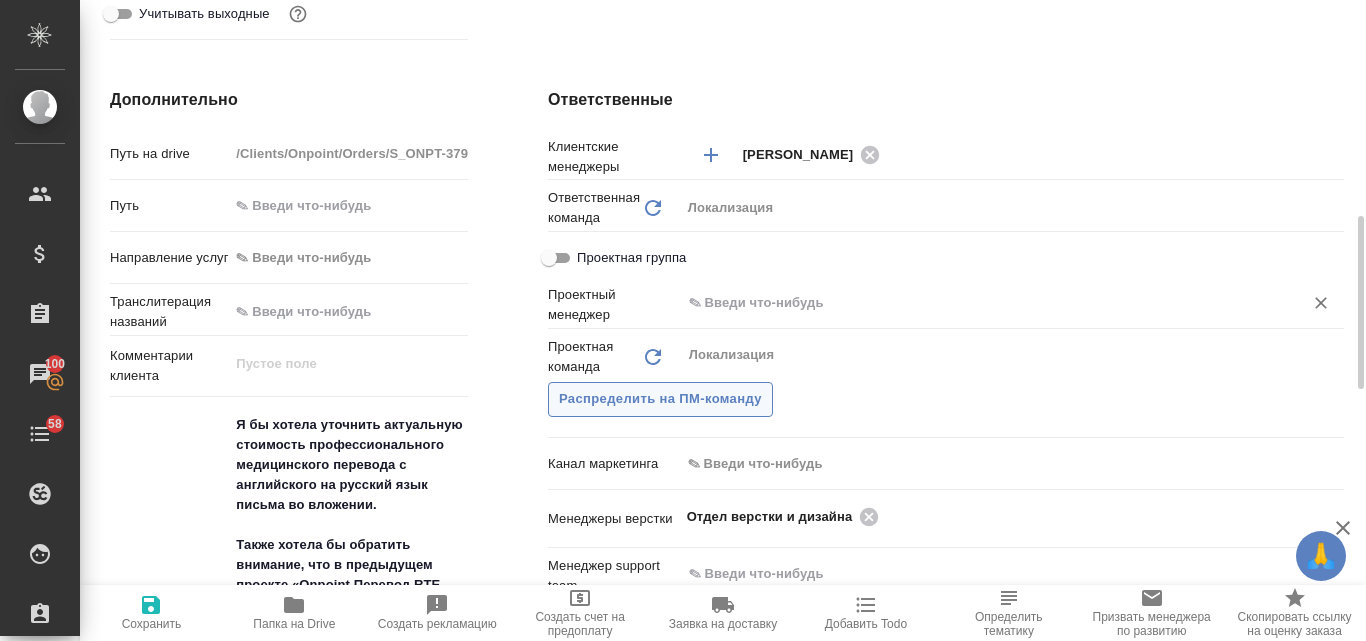 click on "Распределить на ПМ-команду" at bounding box center [660, 399] 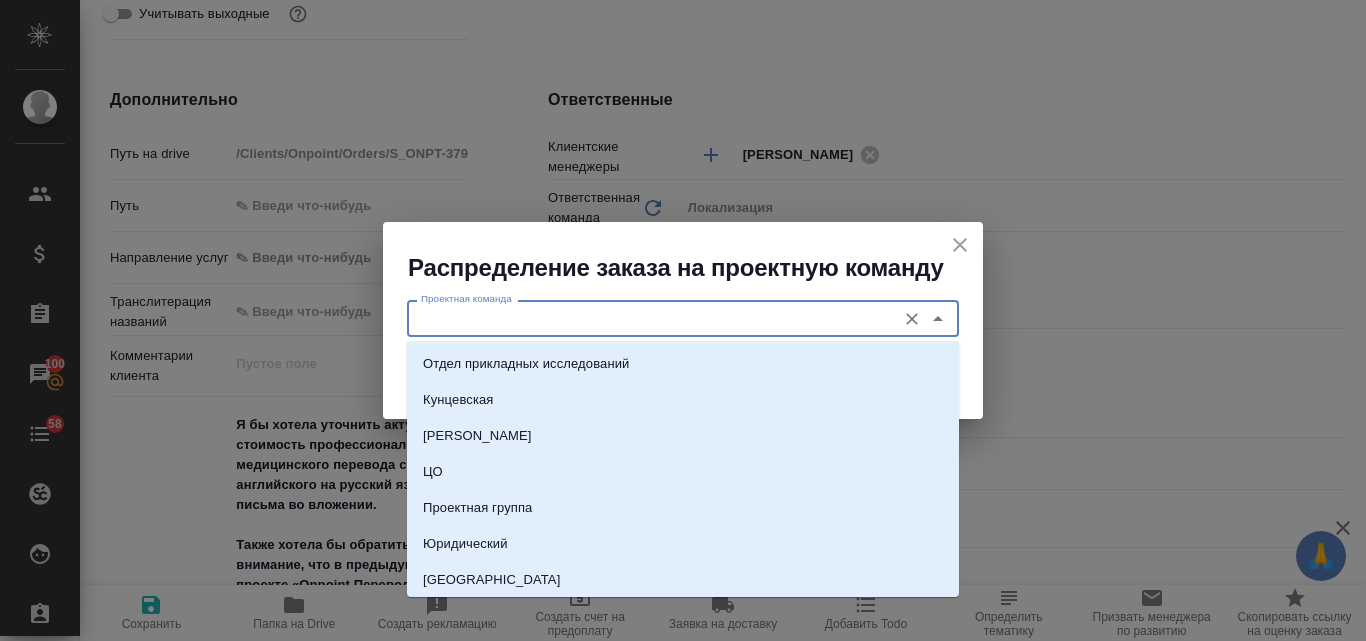 click on "Проектная команда" at bounding box center [649, 318] 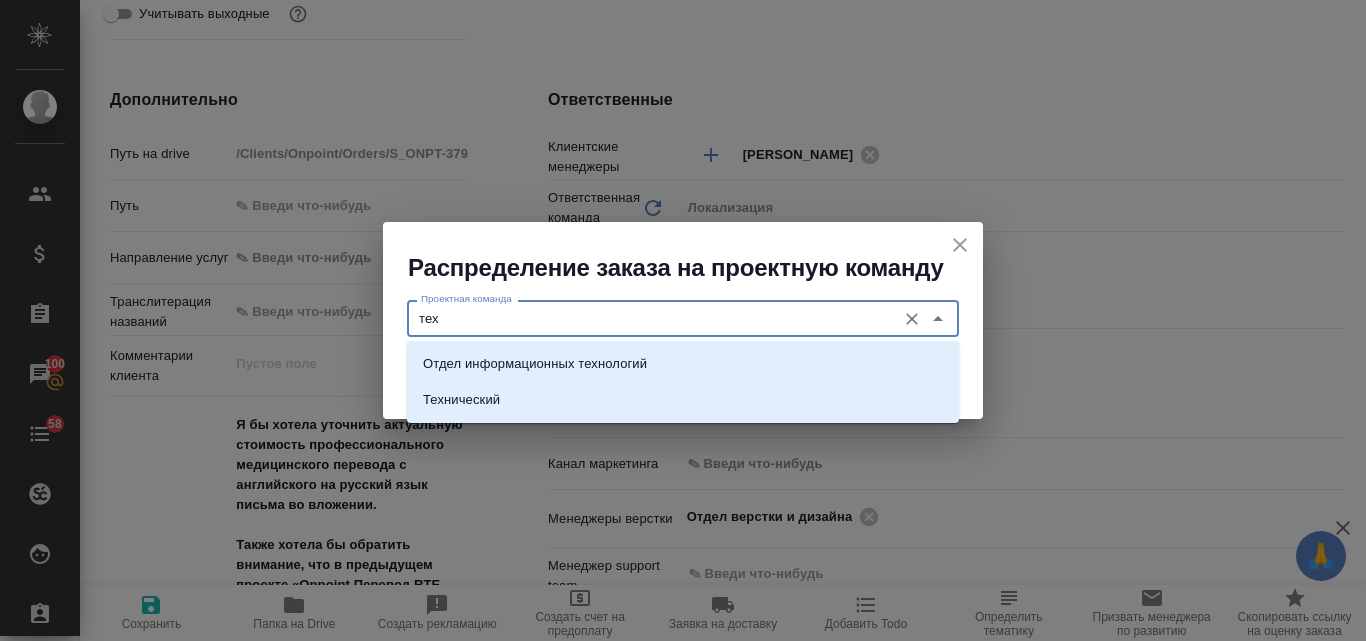 click on "Технический" at bounding box center (461, 400) 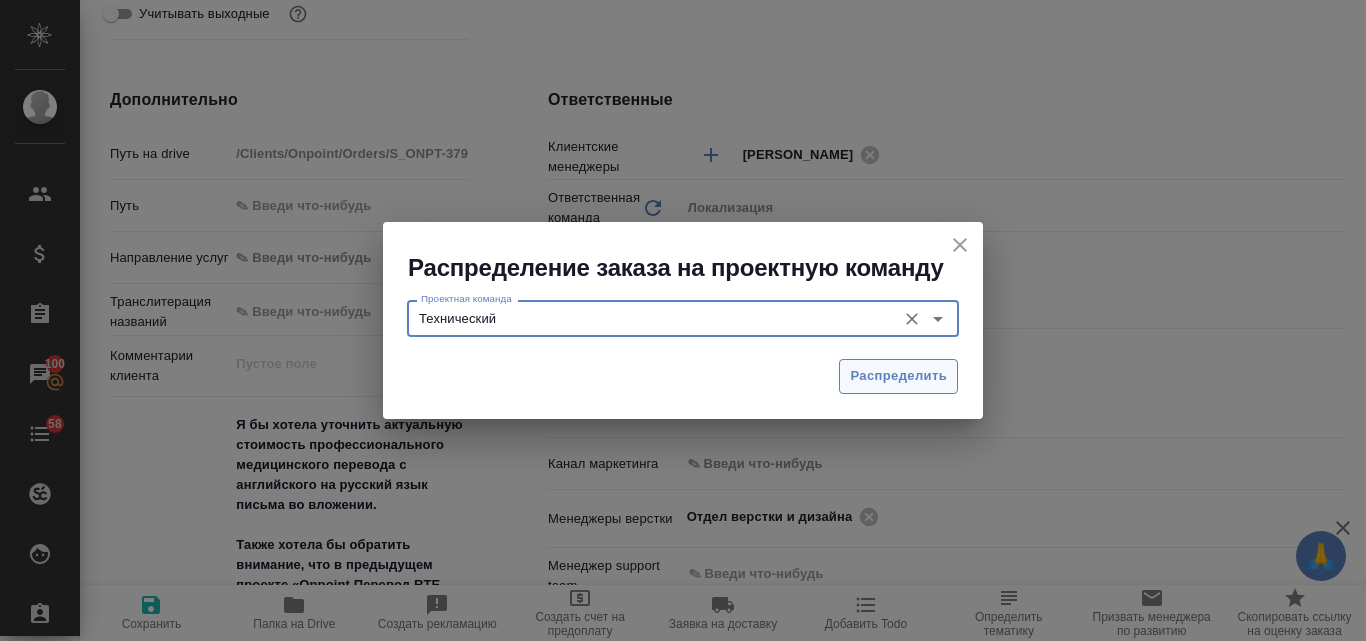 type on "Технический" 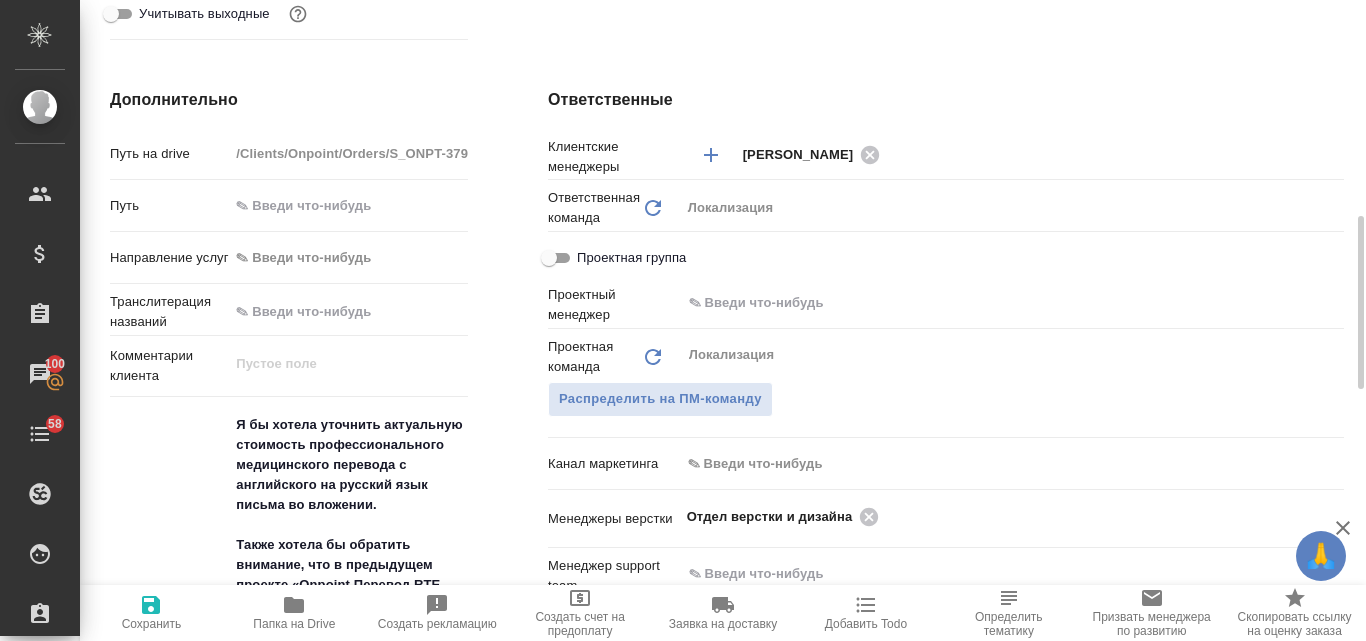 type on "x" 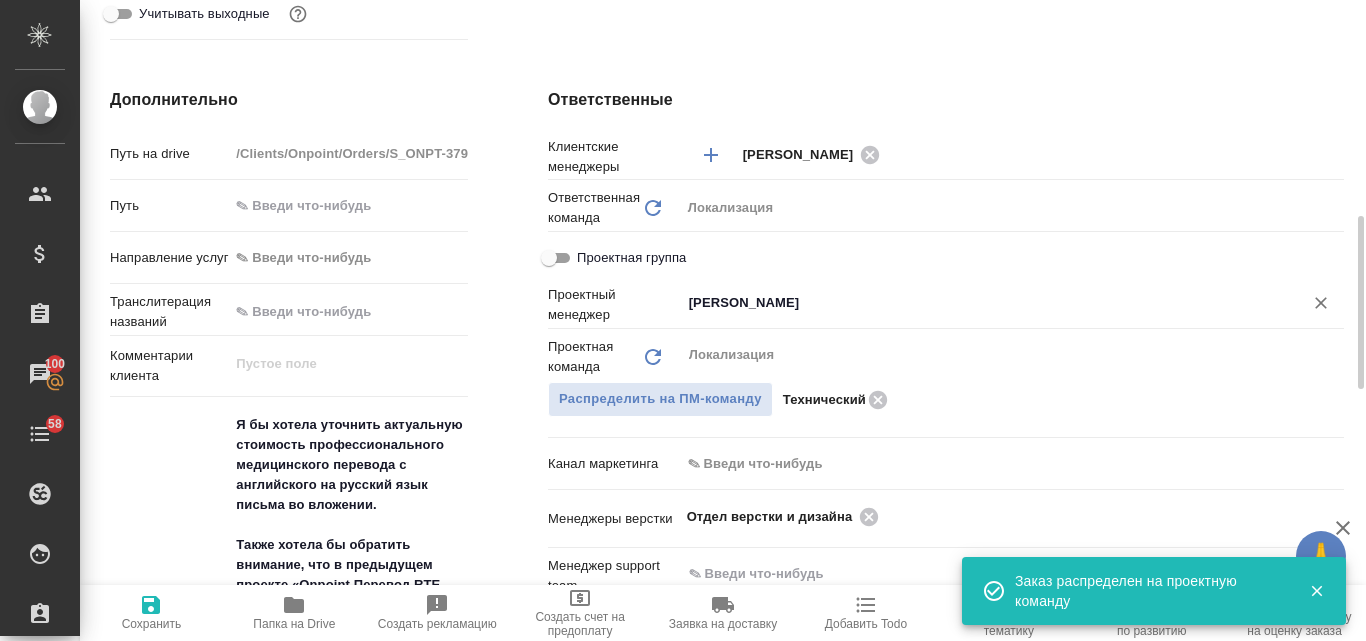 click 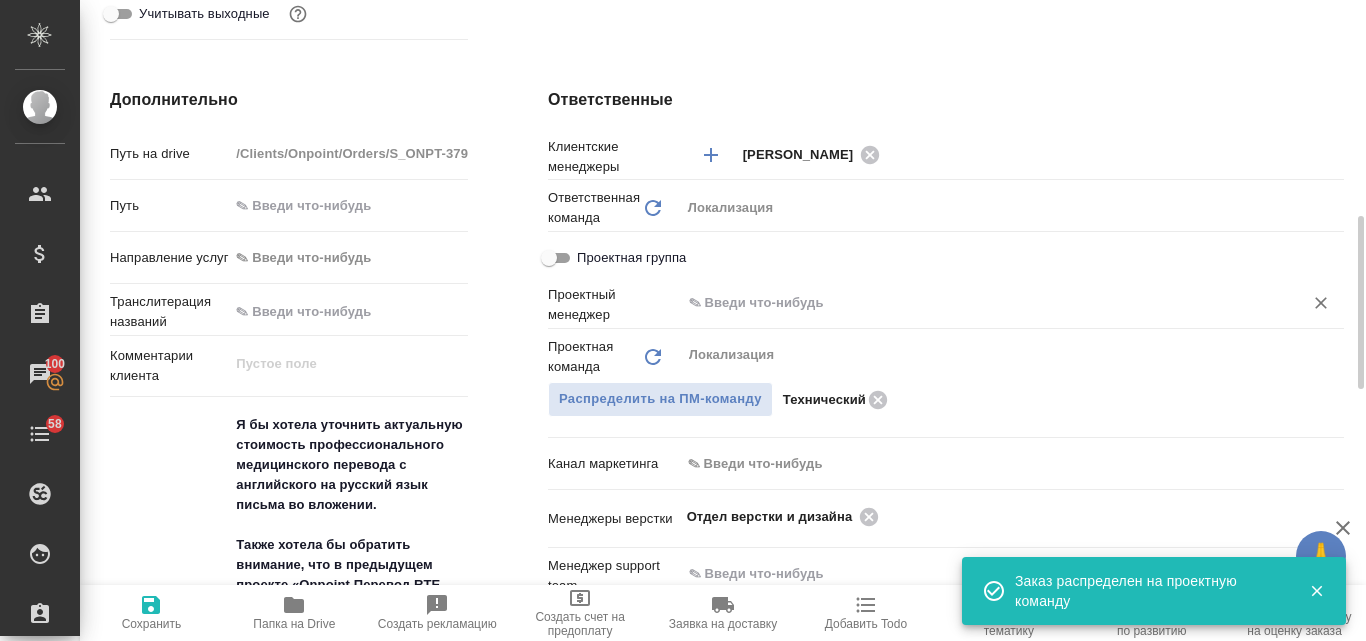 click on "Сохранить" at bounding box center (152, 624) 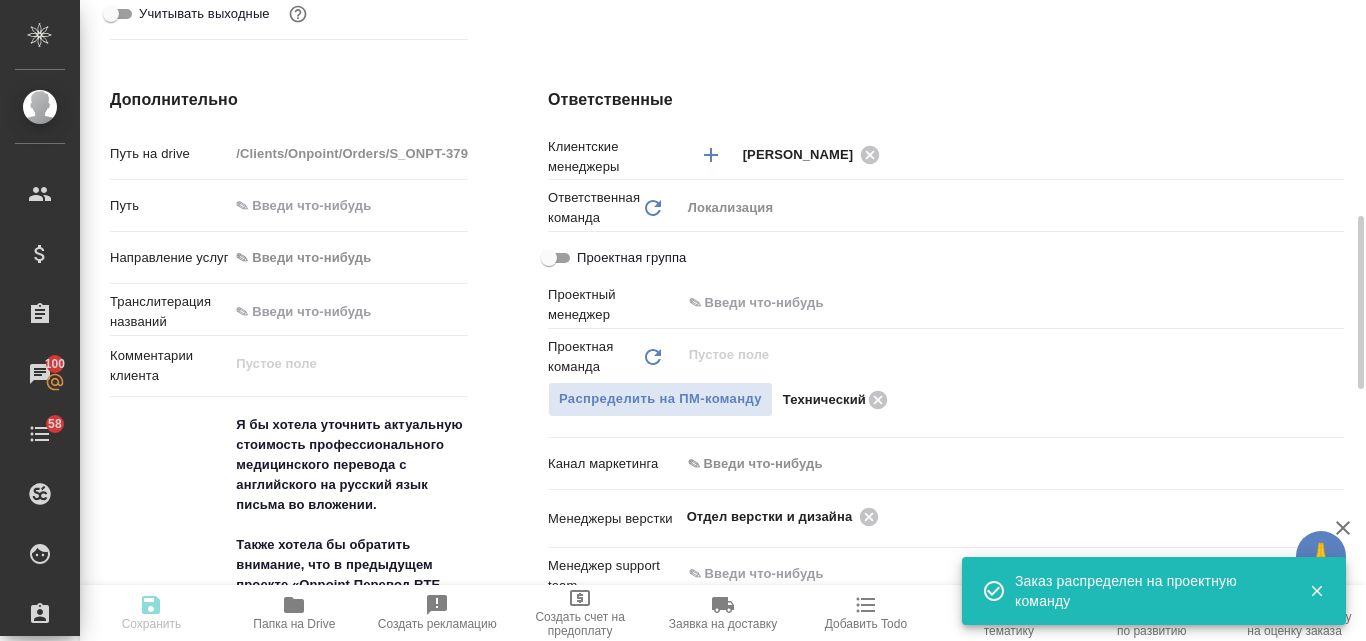 type on "x" 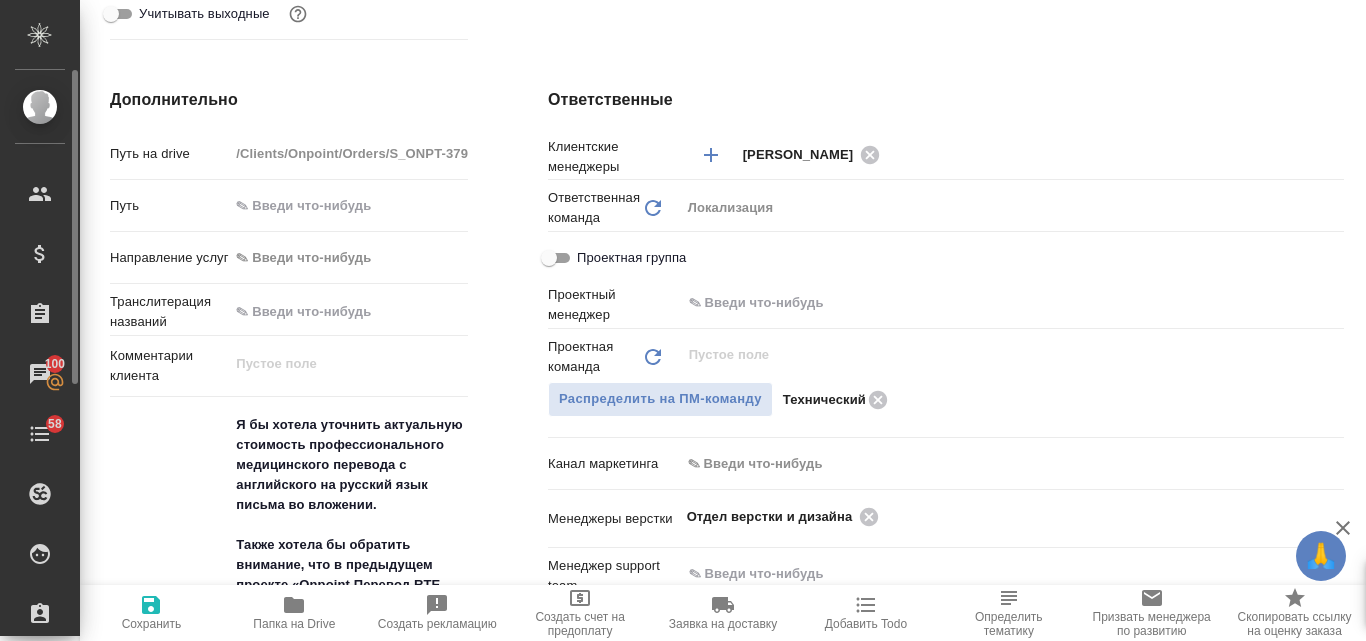 type on "x" 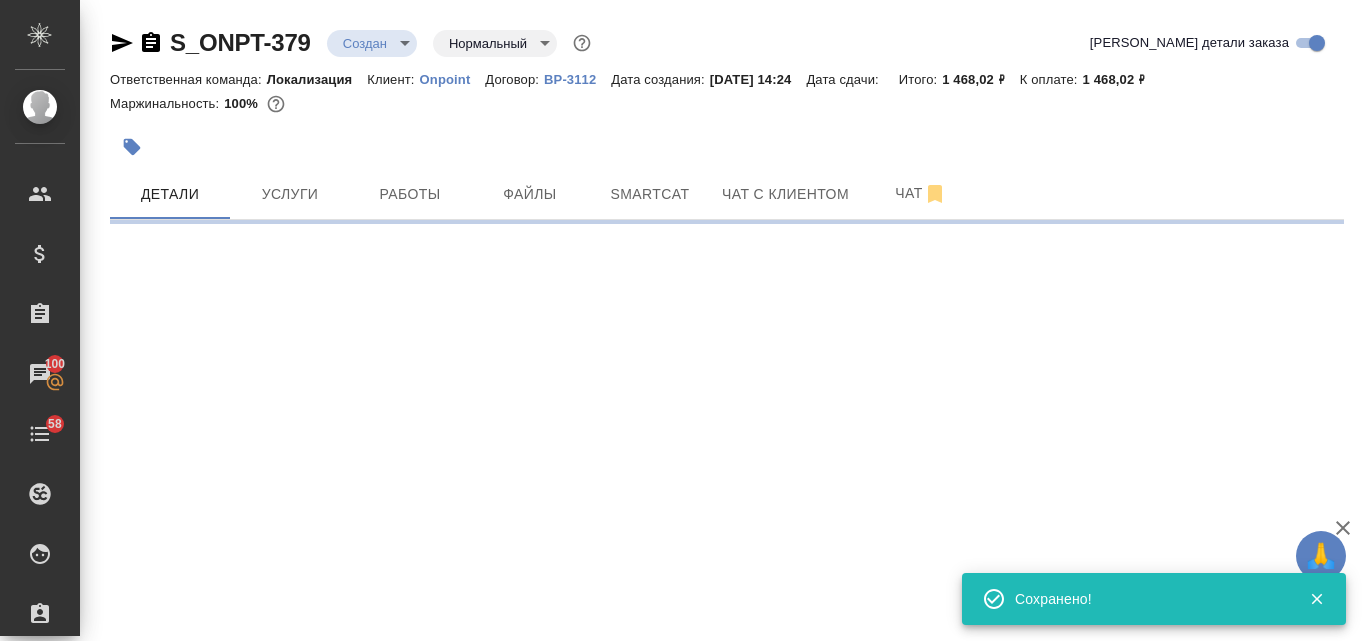 scroll, scrollTop: 0, scrollLeft: 0, axis: both 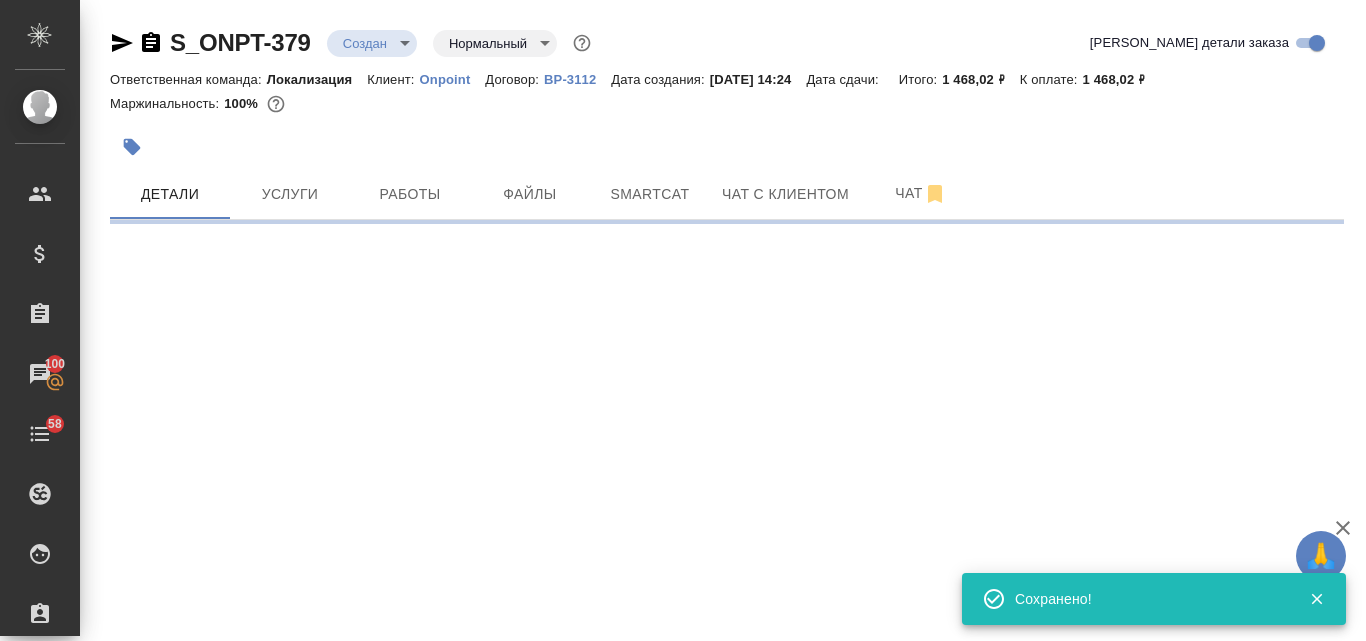 select on "RU" 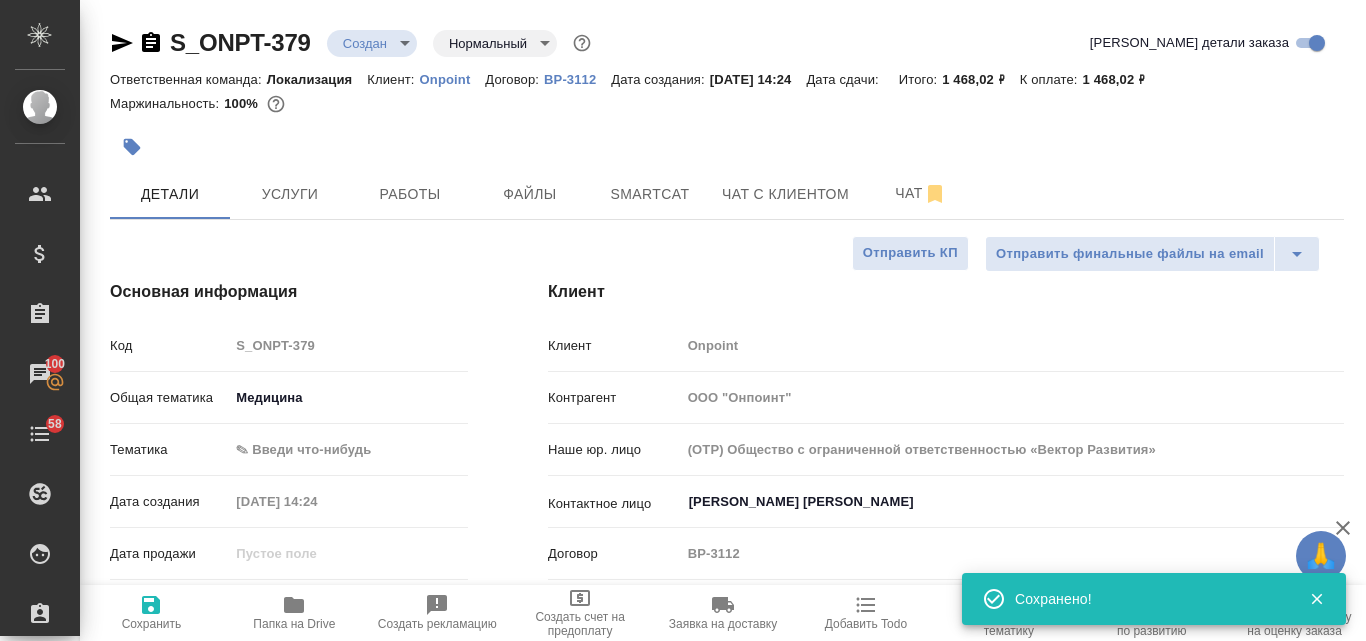 type on "x" 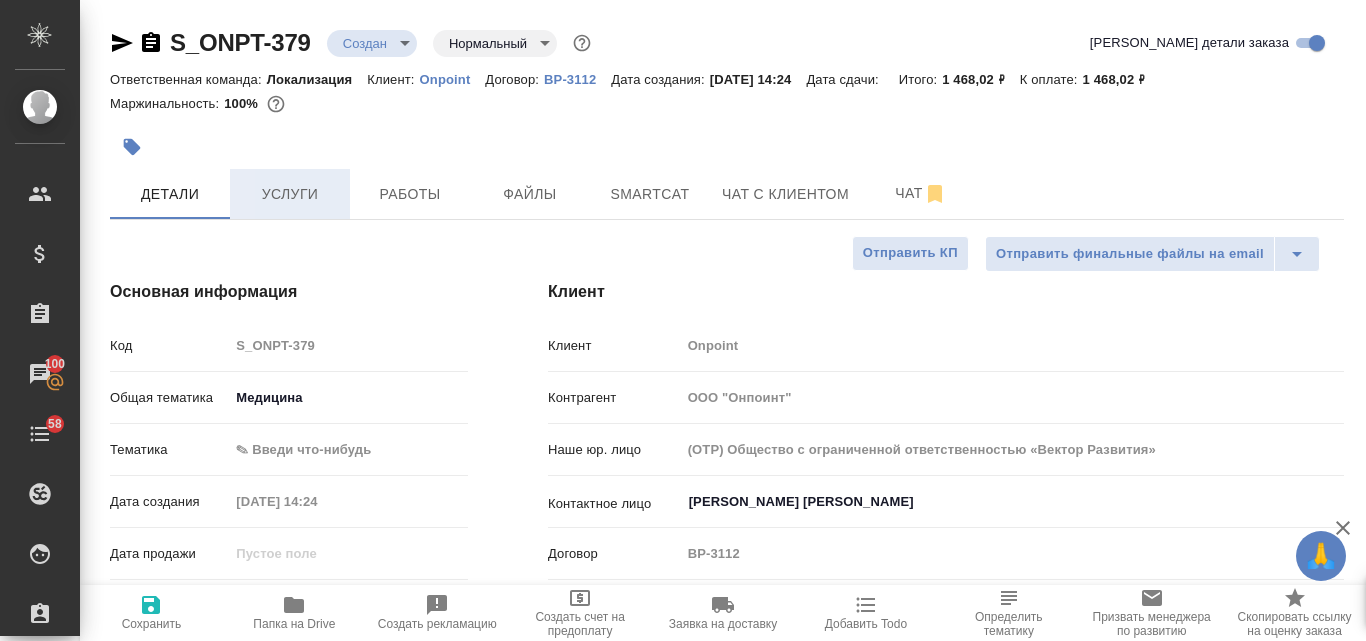 click on "Услуги" at bounding box center (290, 194) 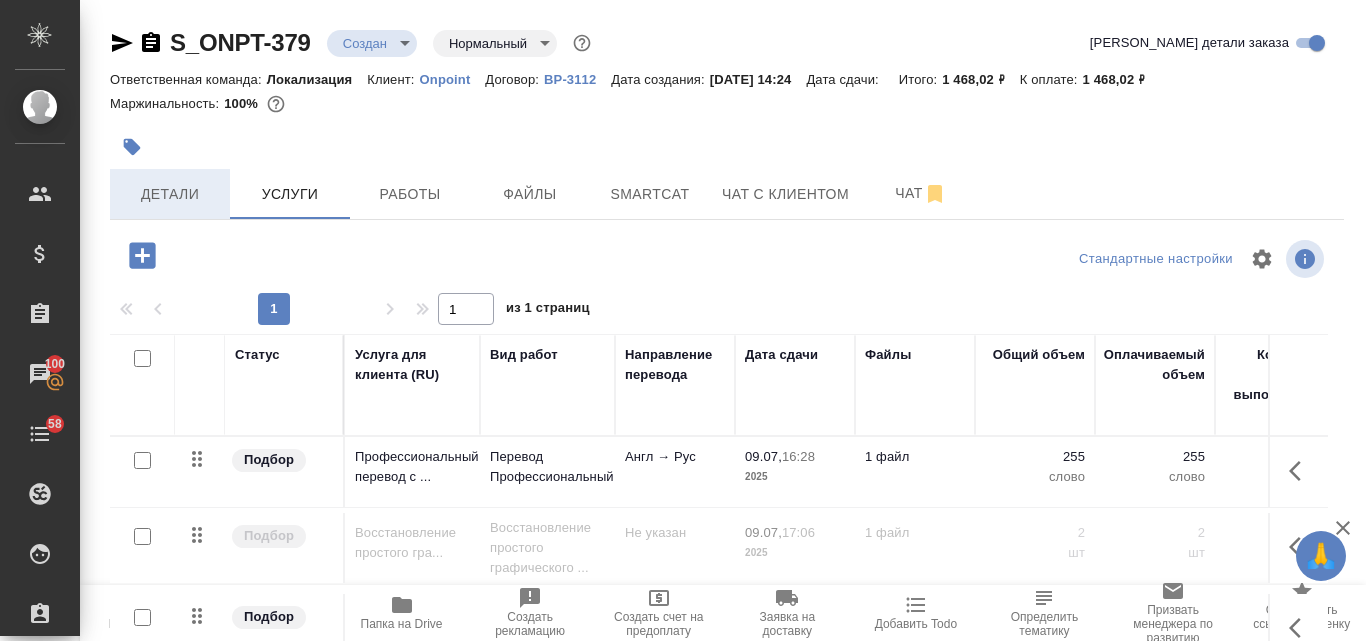 click on "Детали" at bounding box center [170, 194] 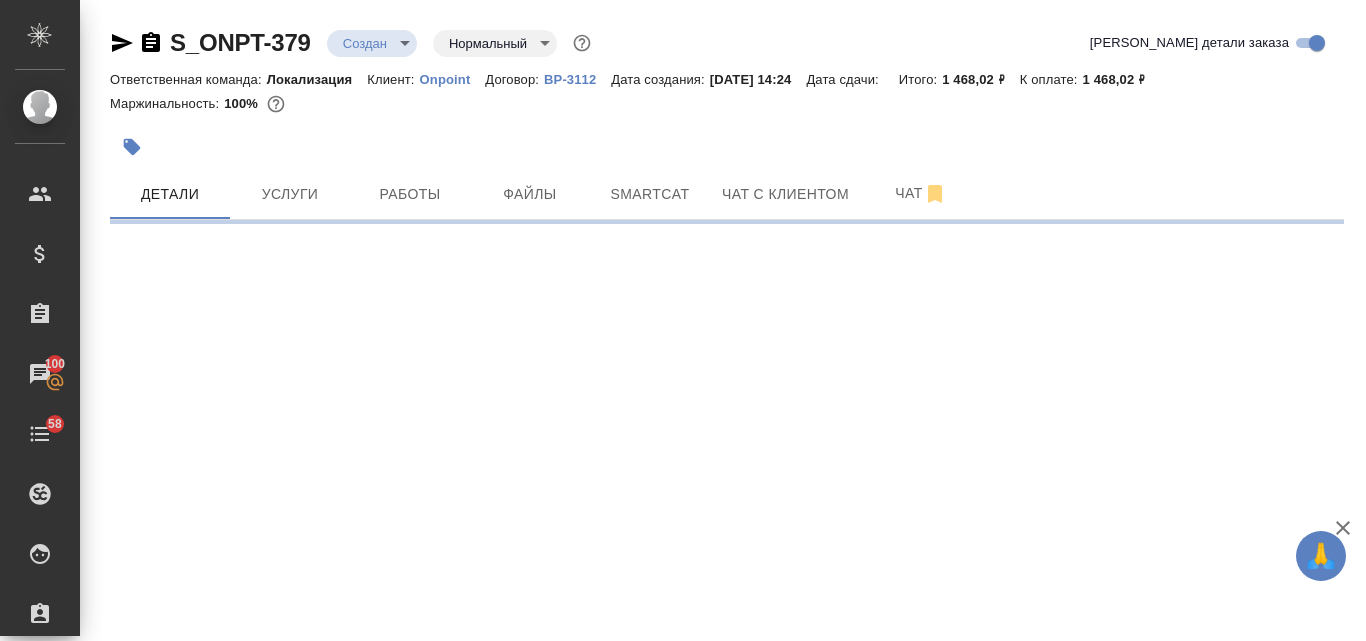 select on "RU" 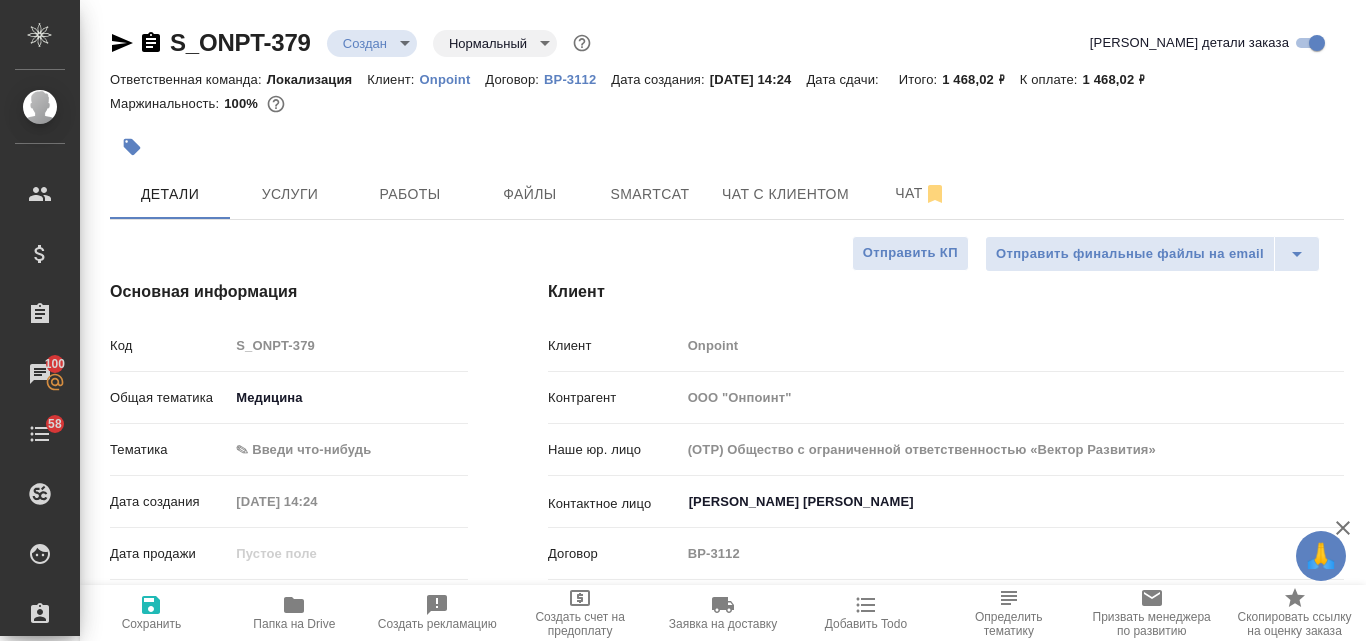 type on "x" 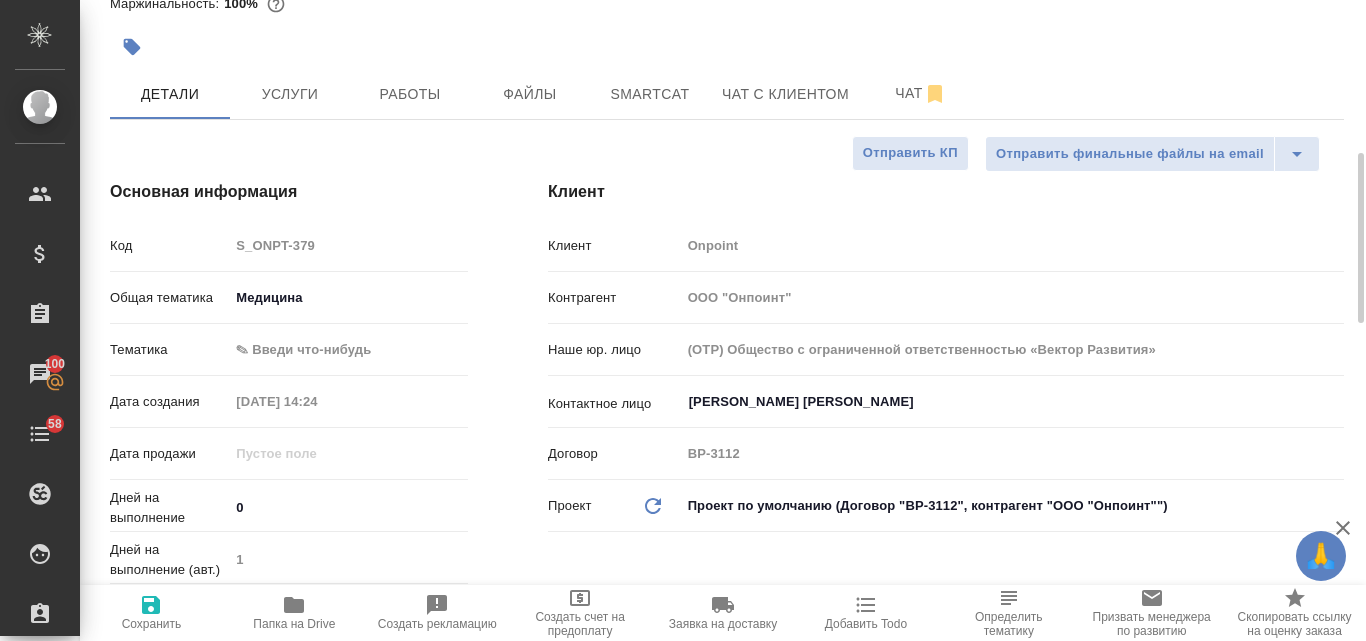 scroll, scrollTop: 400, scrollLeft: 0, axis: vertical 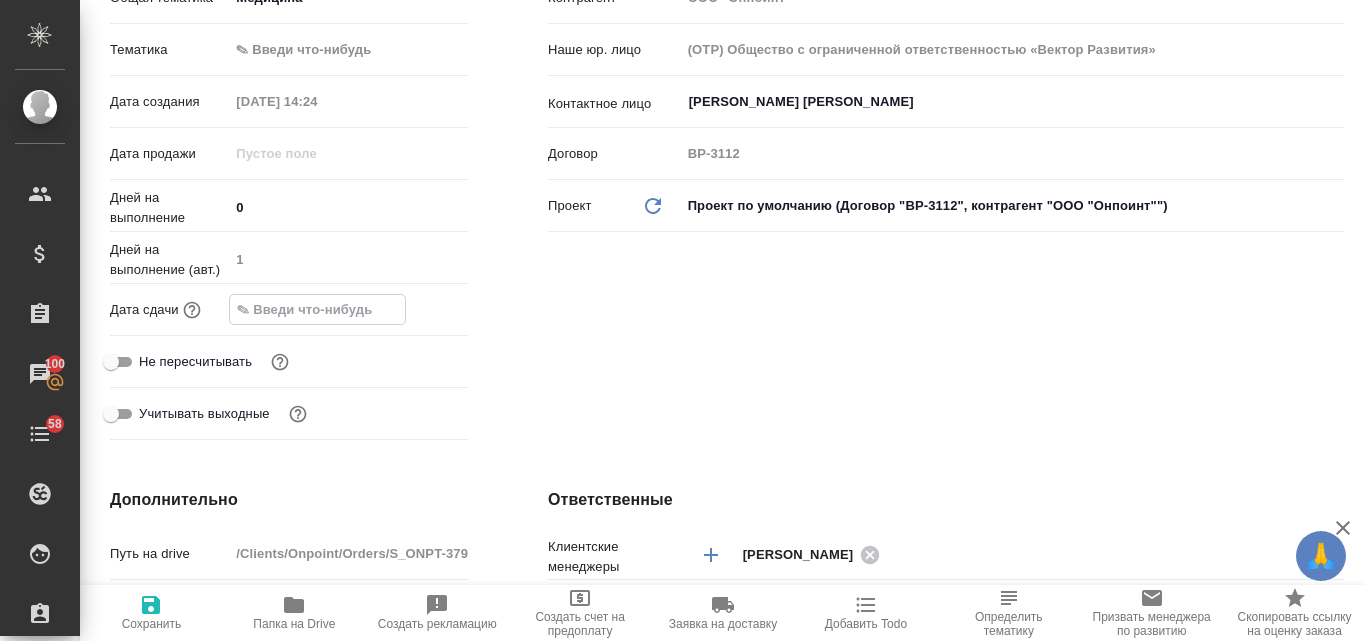 click at bounding box center (317, 309) 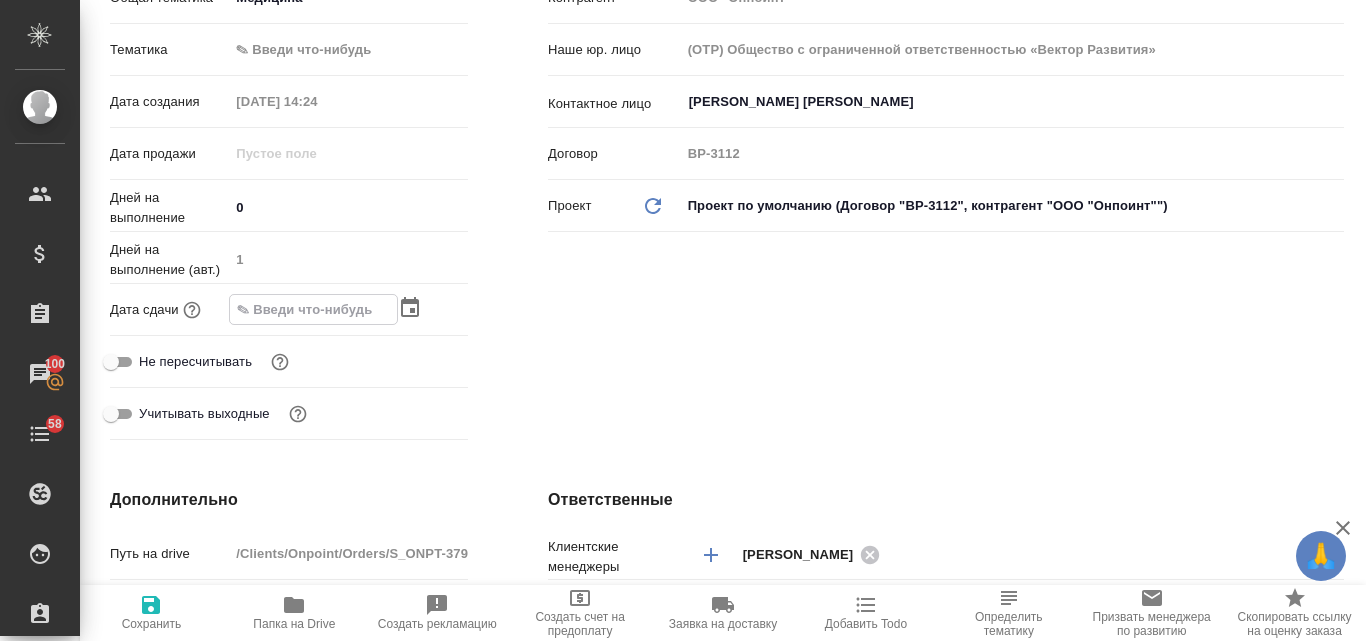 click 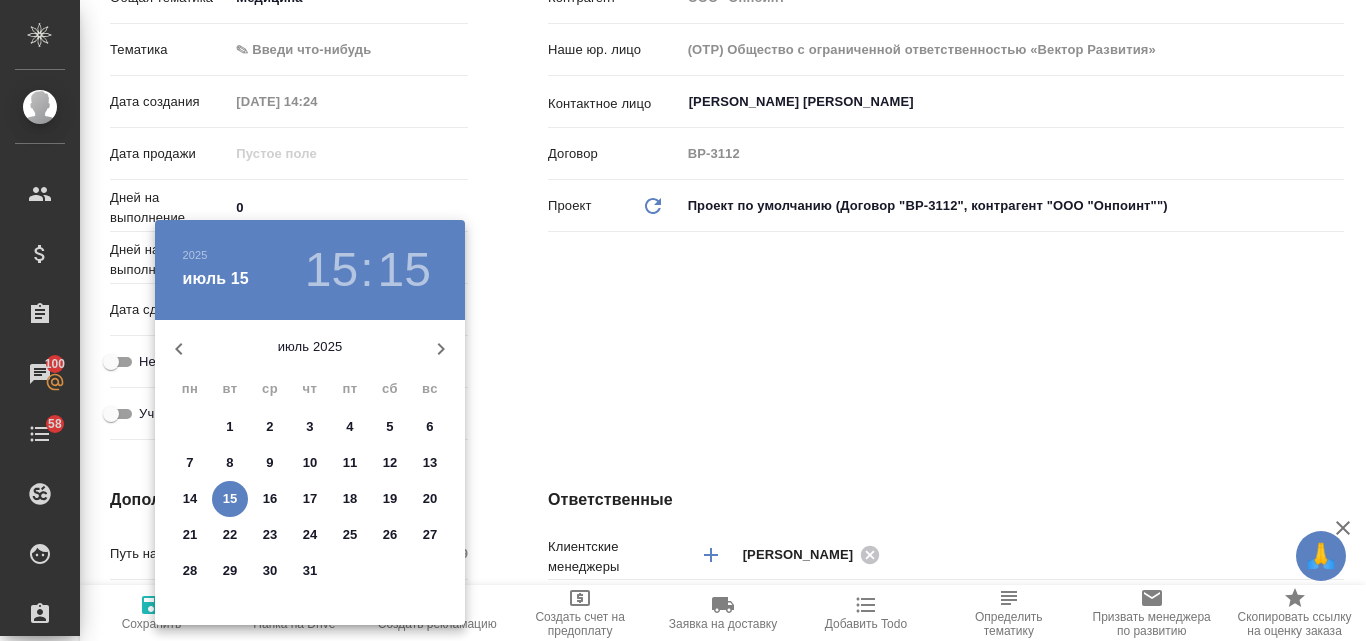 click on "17" at bounding box center (310, 499) 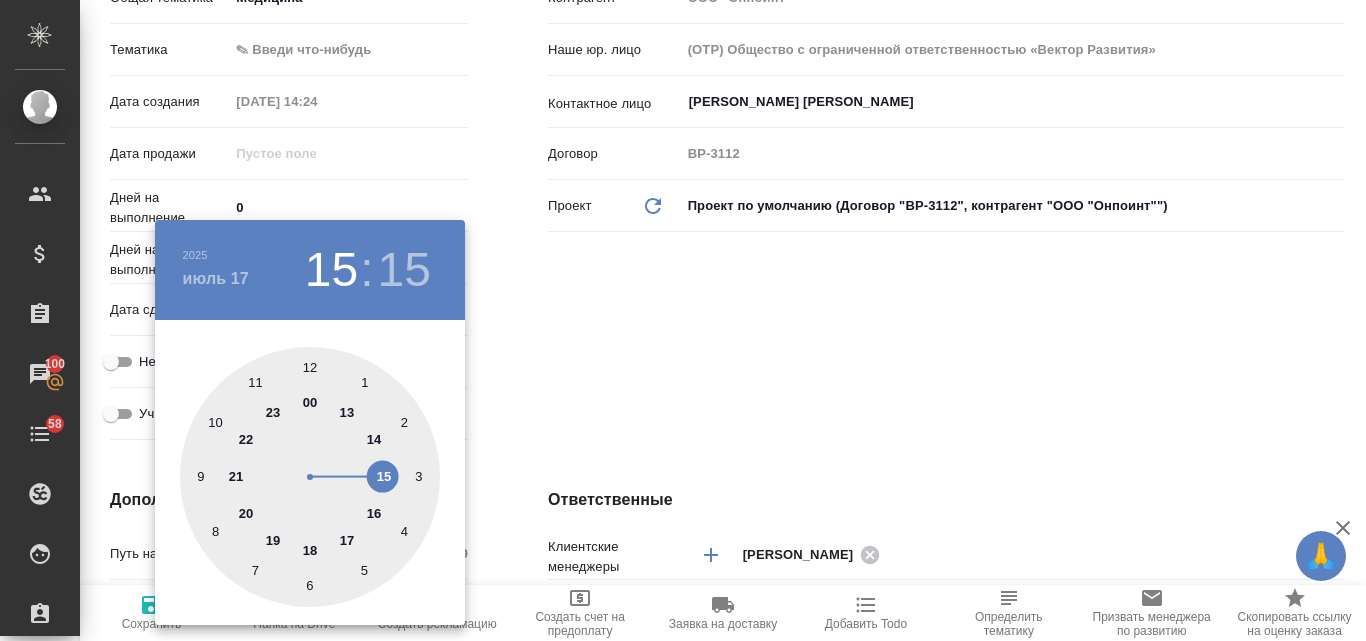 click at bounding box center (310, 477) 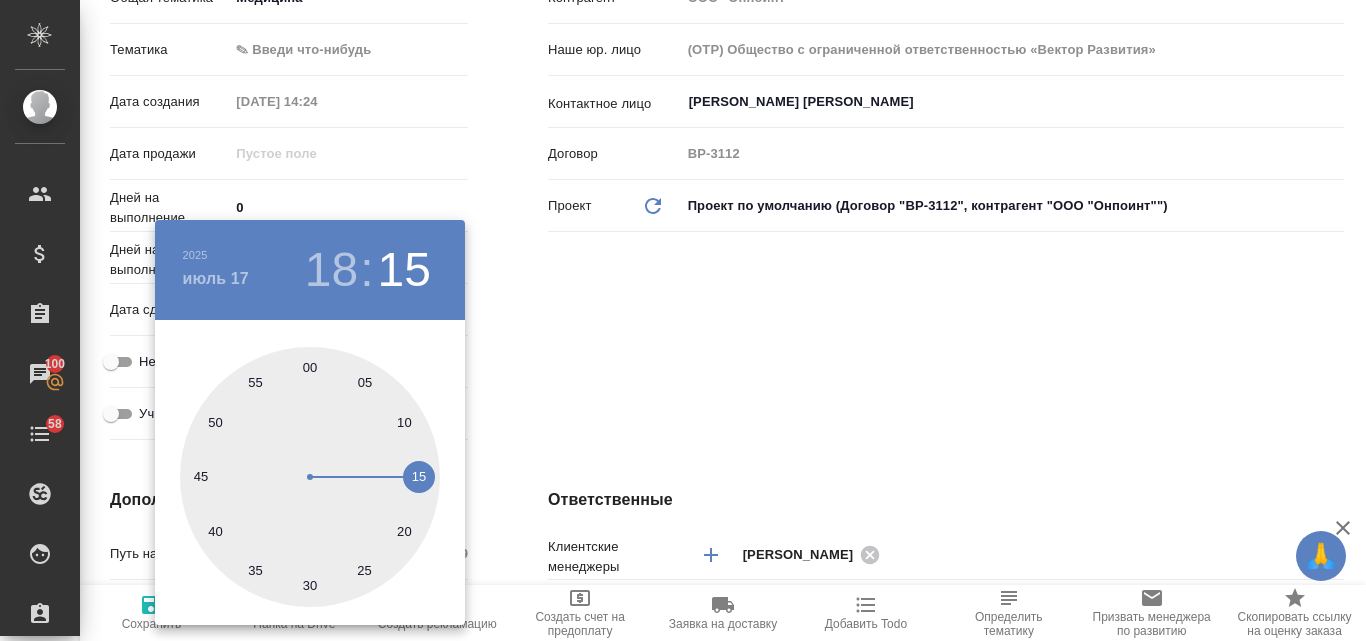 click at bounding box center [310, 477] 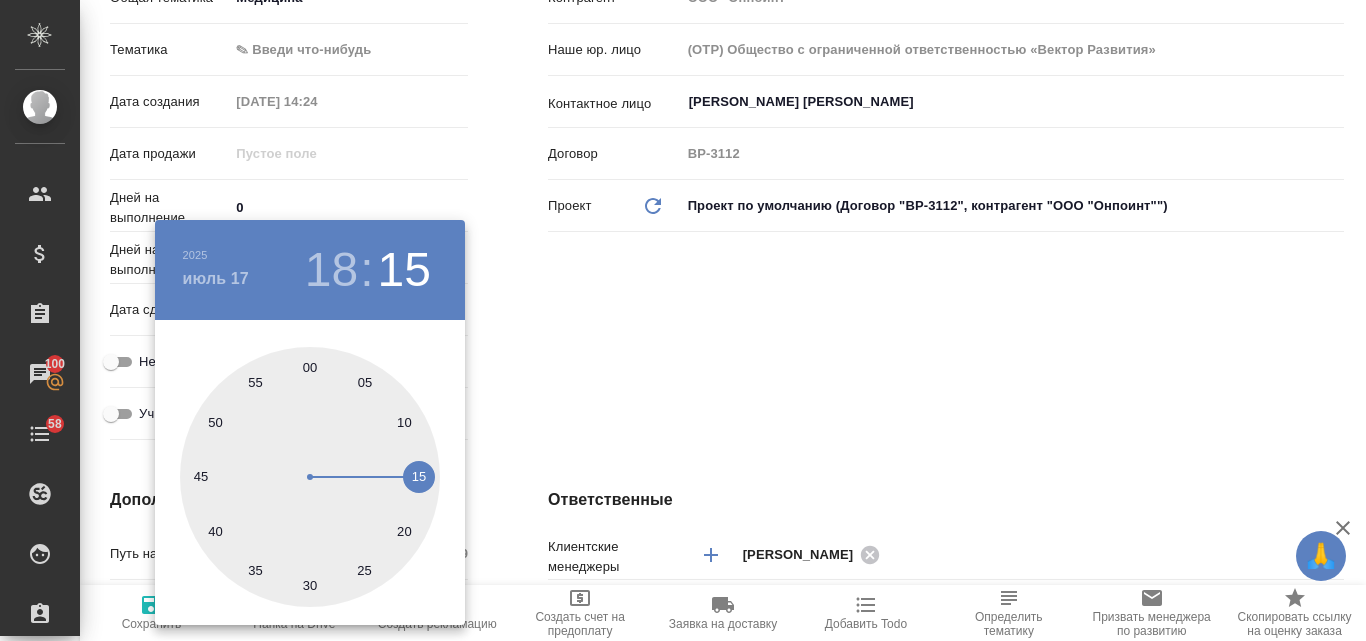 type on "x" 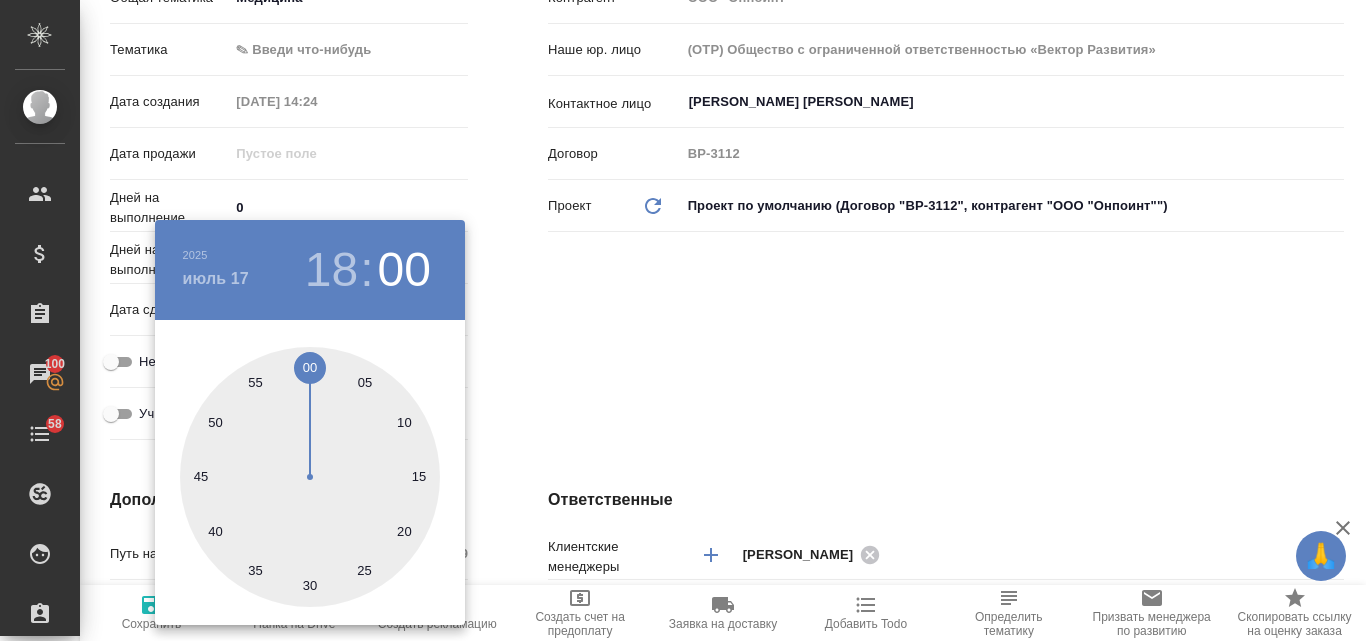 click at bounding box center (683, 320) 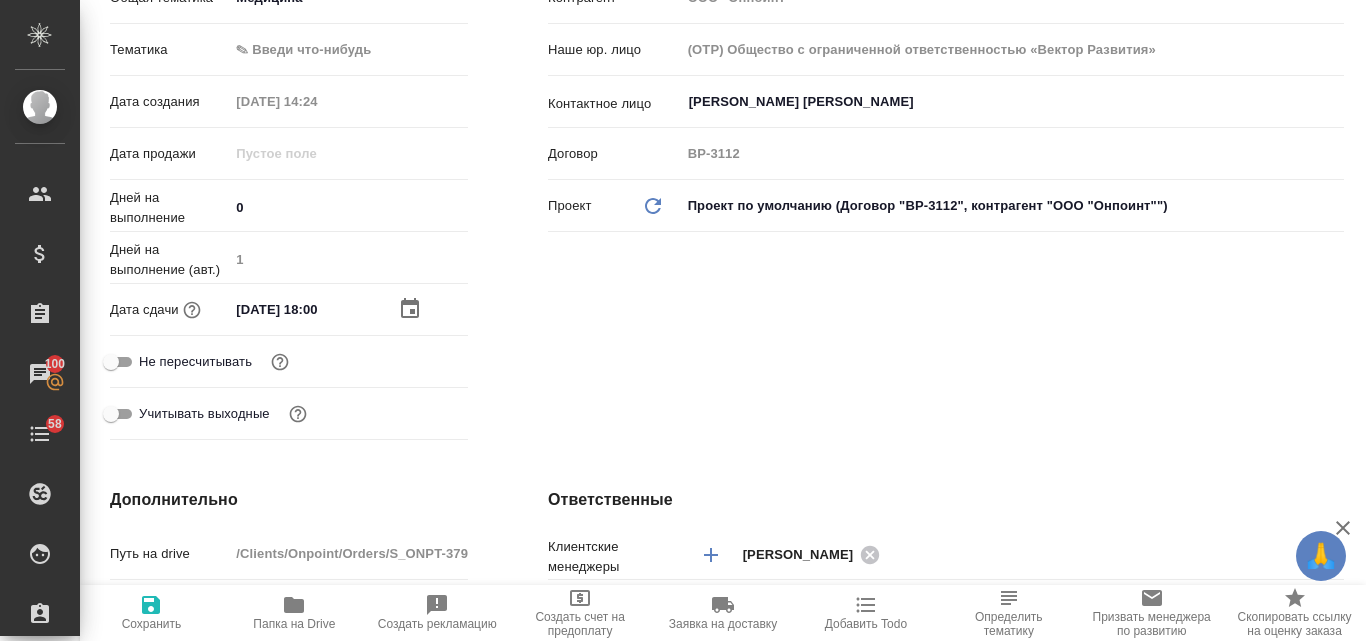 click 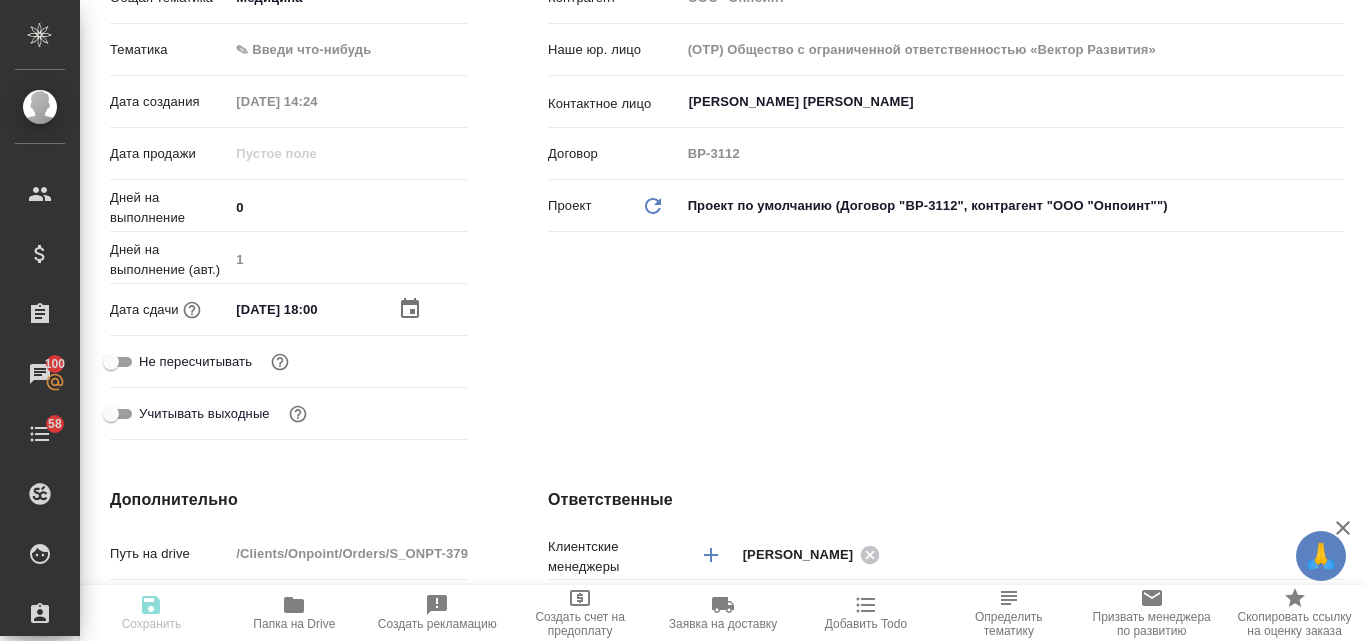 type on "x" 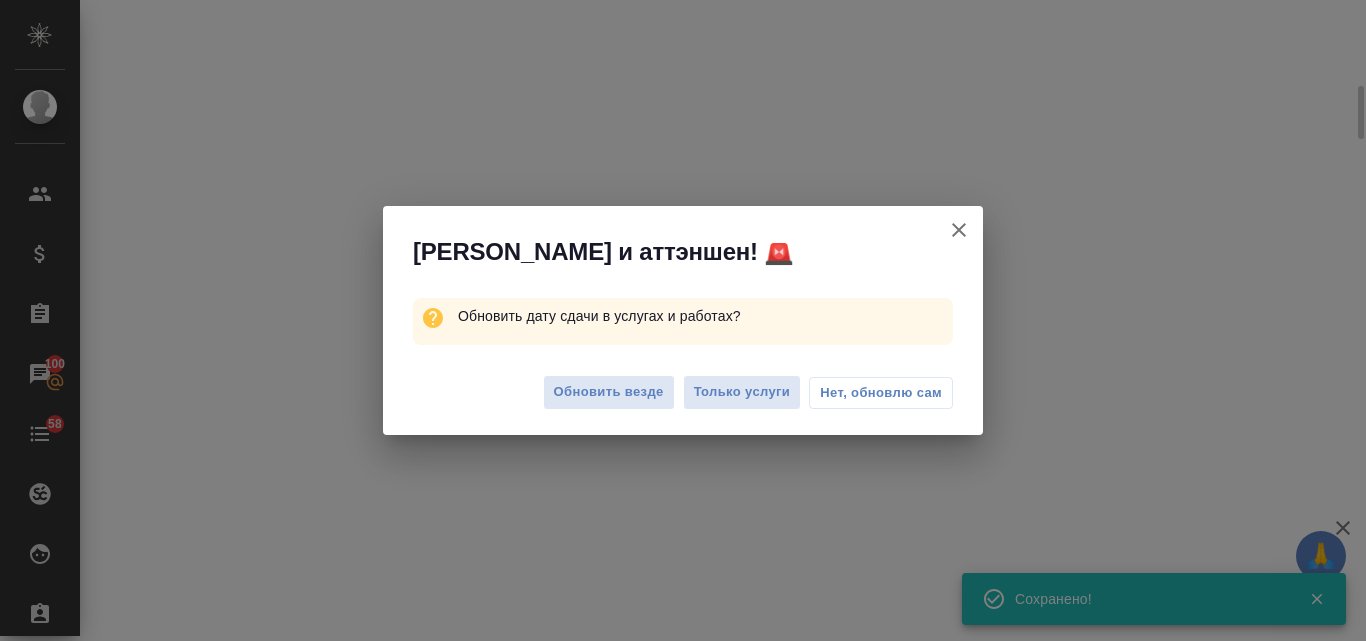 scroll, scrollTop: 384, scrollLeft: 0, axis: vertical 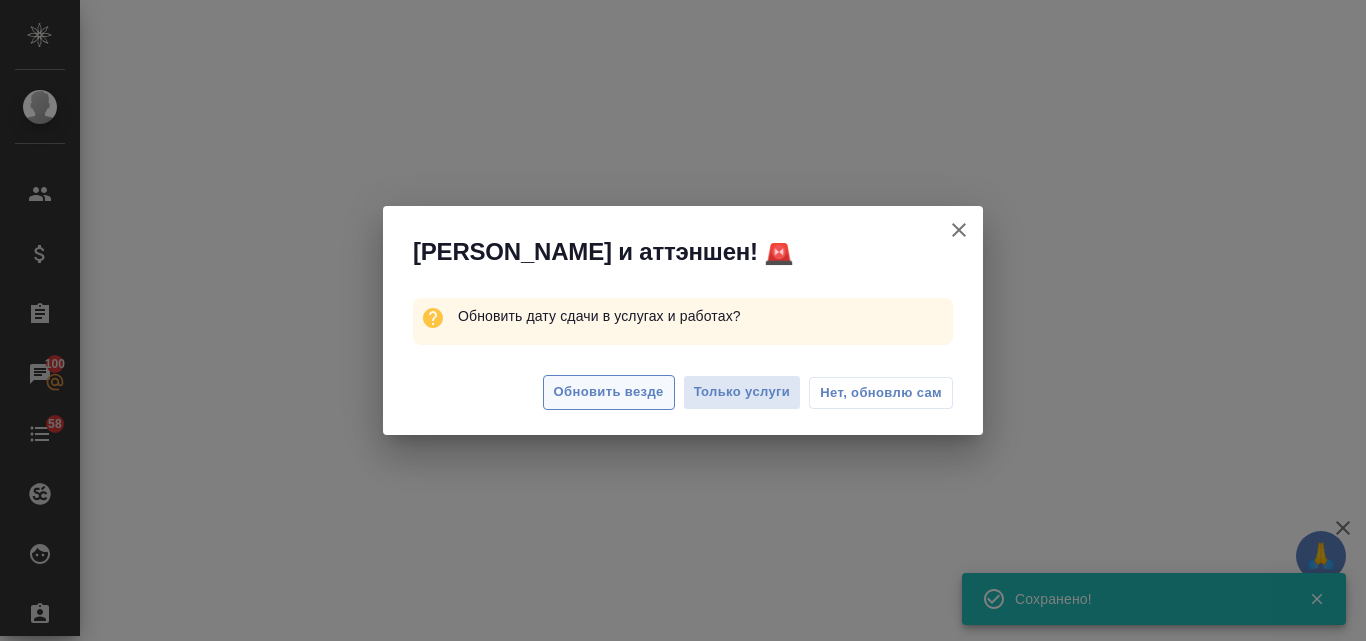 select on "RU" 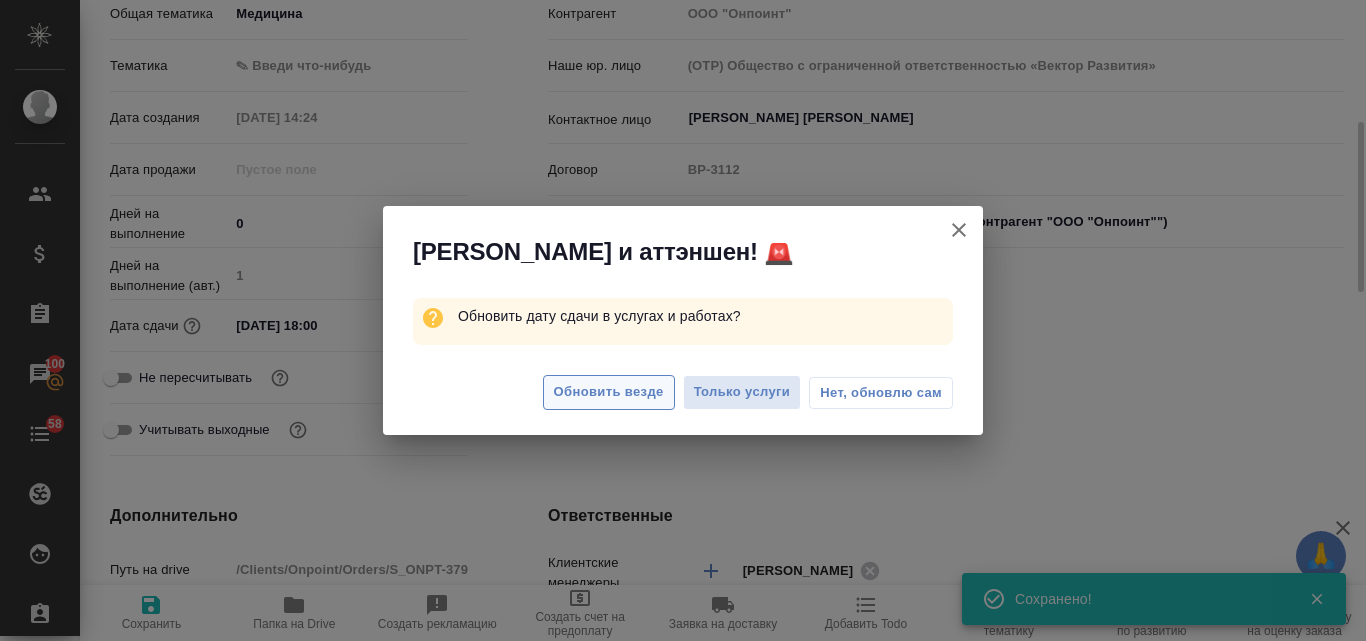 scroll, scrollTop: 400, scrollLeft: 0, axis: vertical 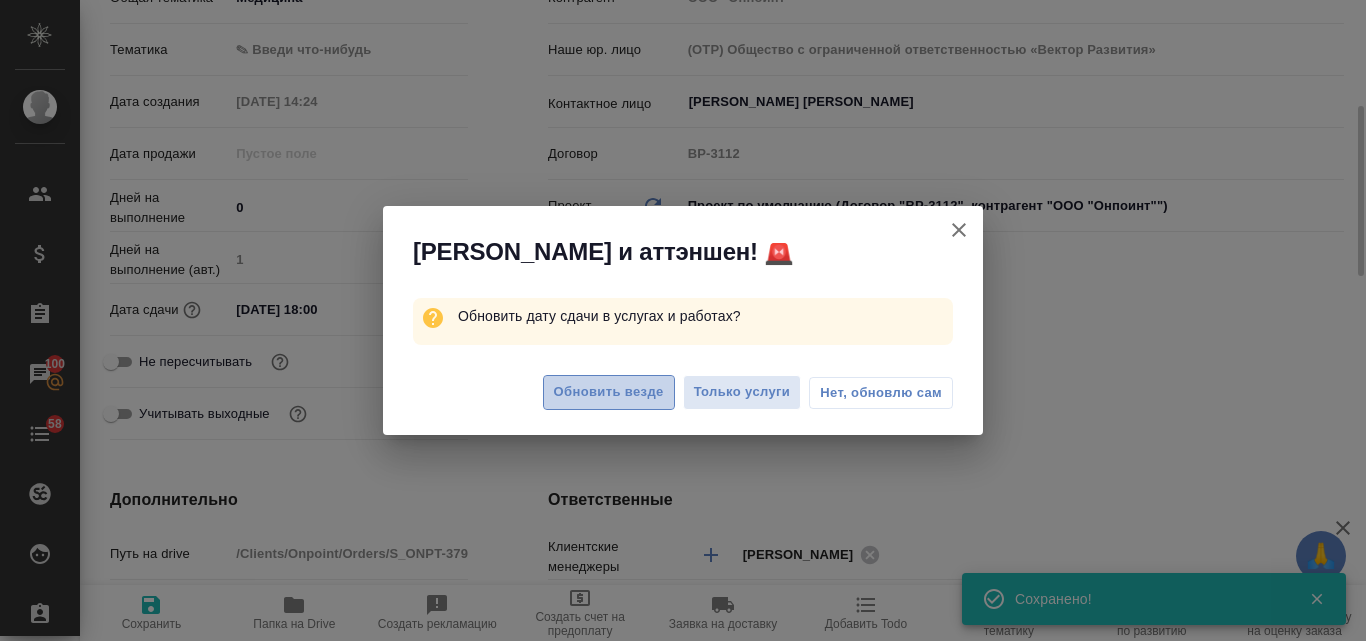 click on "Обновить везде" at bounding box center [609, 392] 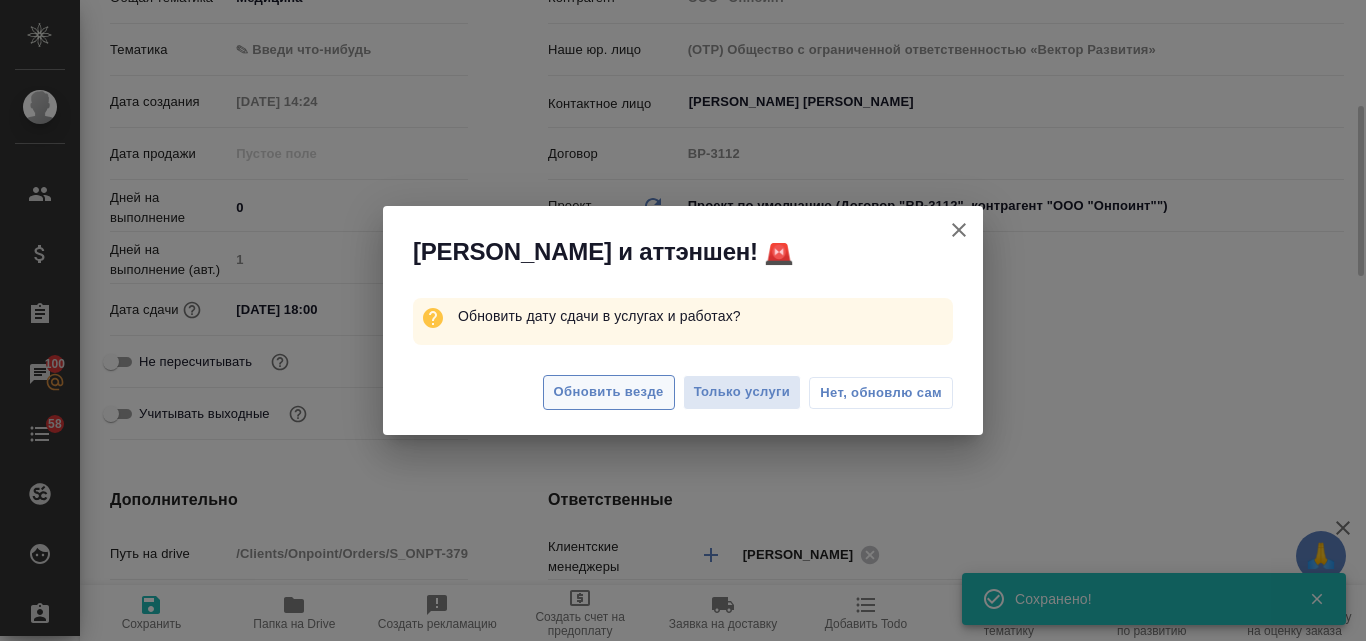 type on "x" 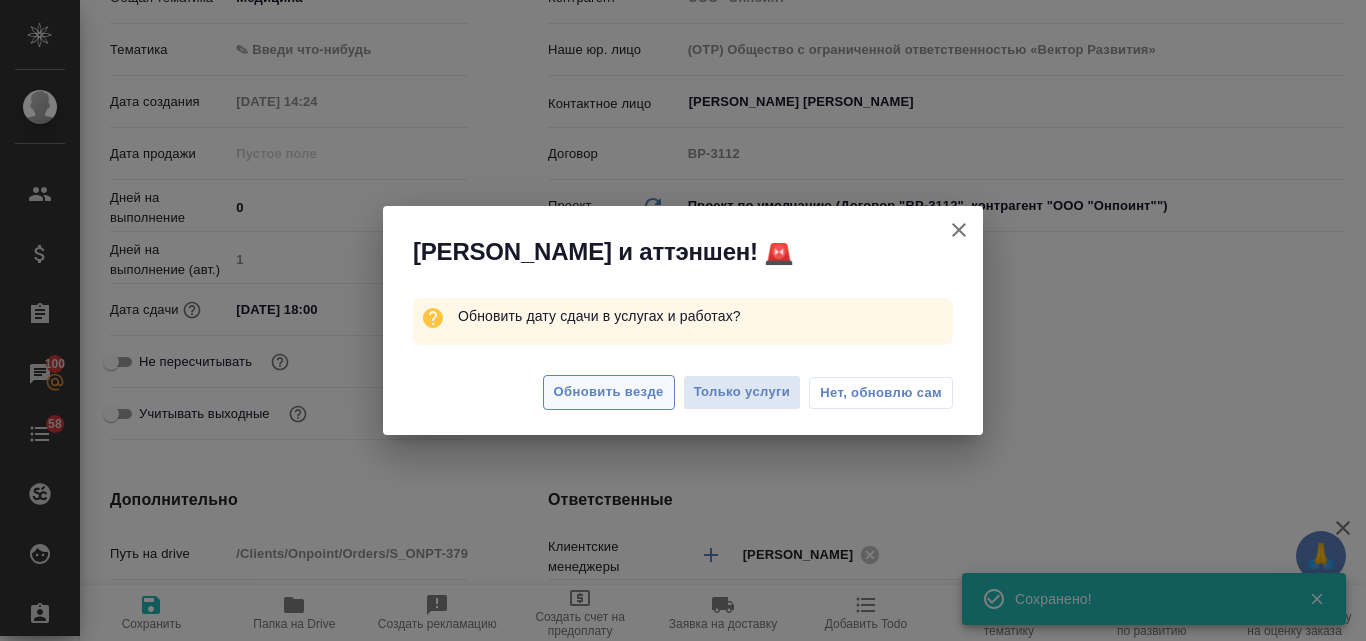 type on "x" 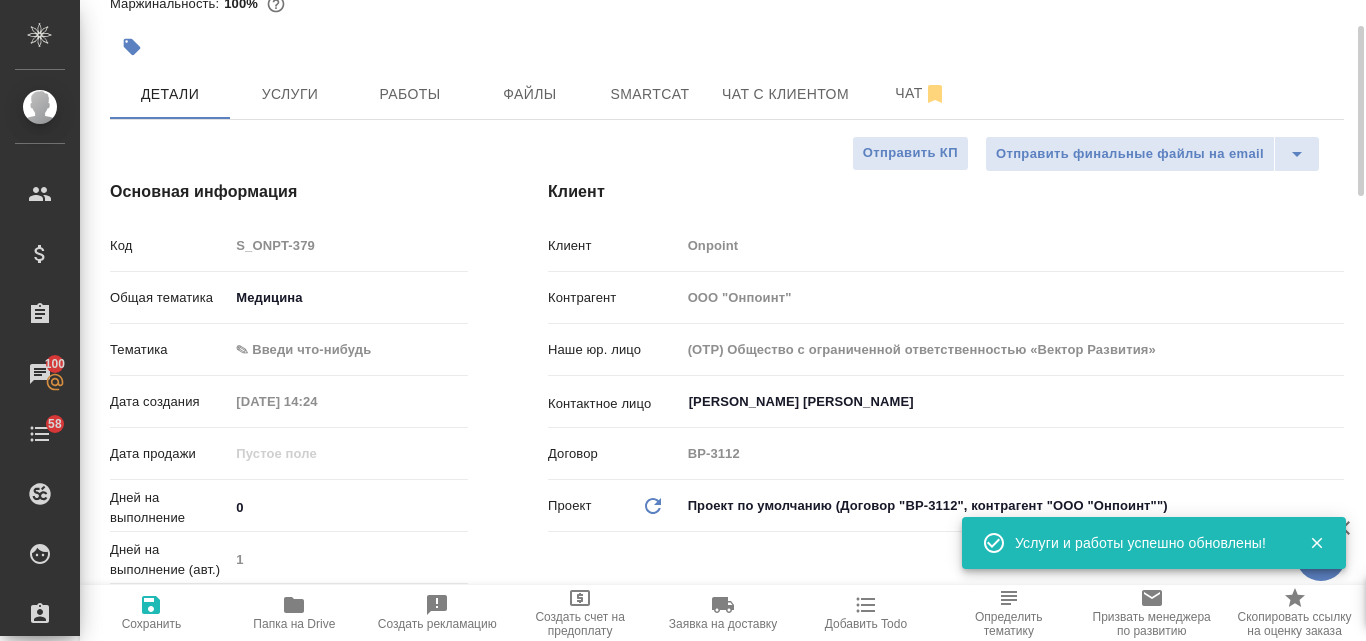 scroll, scrollTop: 0, scrollLeft: 0, axis: both 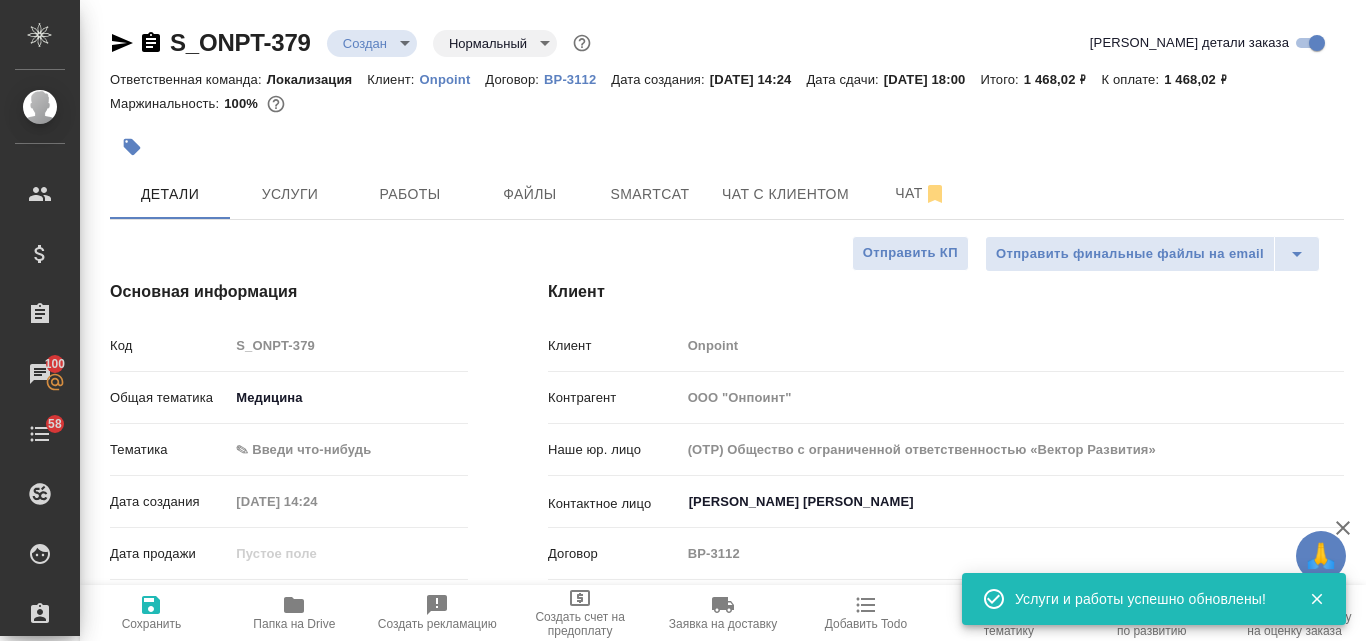 click on "🙏 .cls-1
fill:#fff;
AWATERA Valyaeva Anna Клиенты Спецификации Заказы 100 Чаты 58 Todo Проекты SC Исполнители Кандидаты Работы Входящие заявки Заявки на доставку Рекламации Проекты процессинга Конференции Выйти S_ONPT-379 Создан new Нормальный normal Кратко детали заказа Ответственная команда: Локализация Клиент: Onpoint Договор: ВР-3112 Дата создания: 09.07.2025, 14:24 Дата сдачи: 17.07.2025, 18:00 Итого: 1 468,02 ₽ К оплате: 1 468,02 ₽ Маржинальность: 100% Детали Услуги Работы Файлы Smartcat Чат с клиентом Чат Отправить финальные файлы на email Отправить КП Основная информация Код S_ONPT-379 Медицина med 0 1" at bounding box center (683, 320) 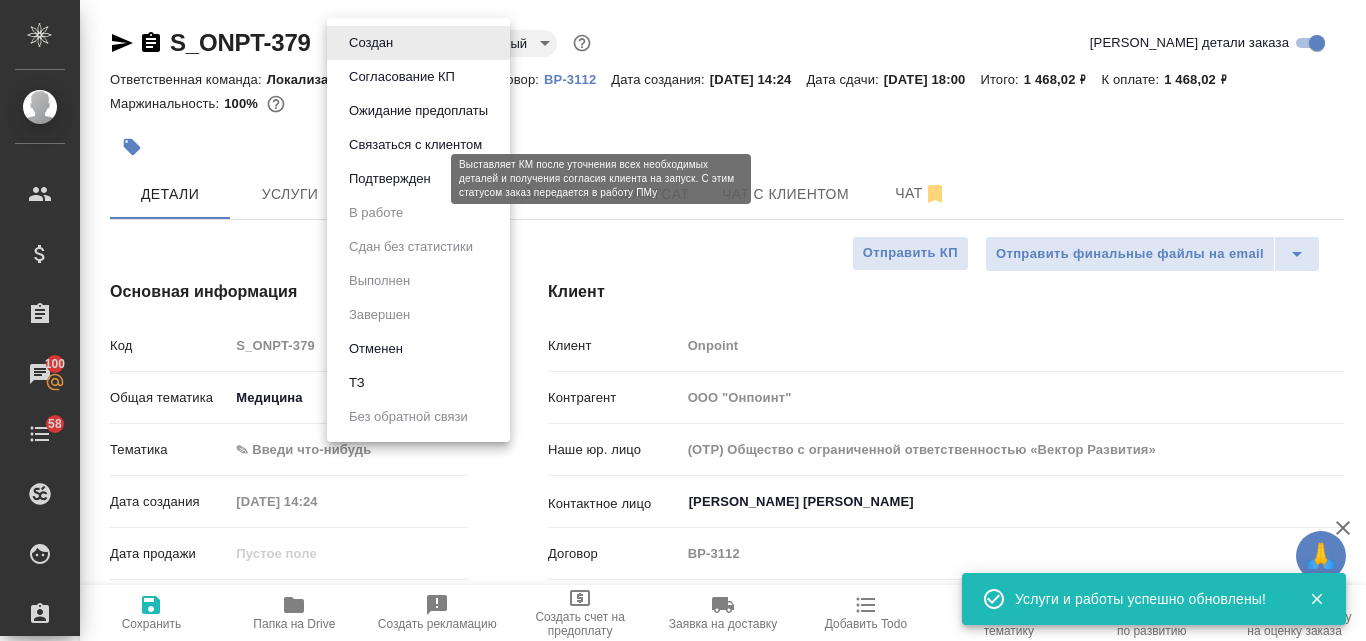 click on "Подтвержден" at bounding box center [390, 179] 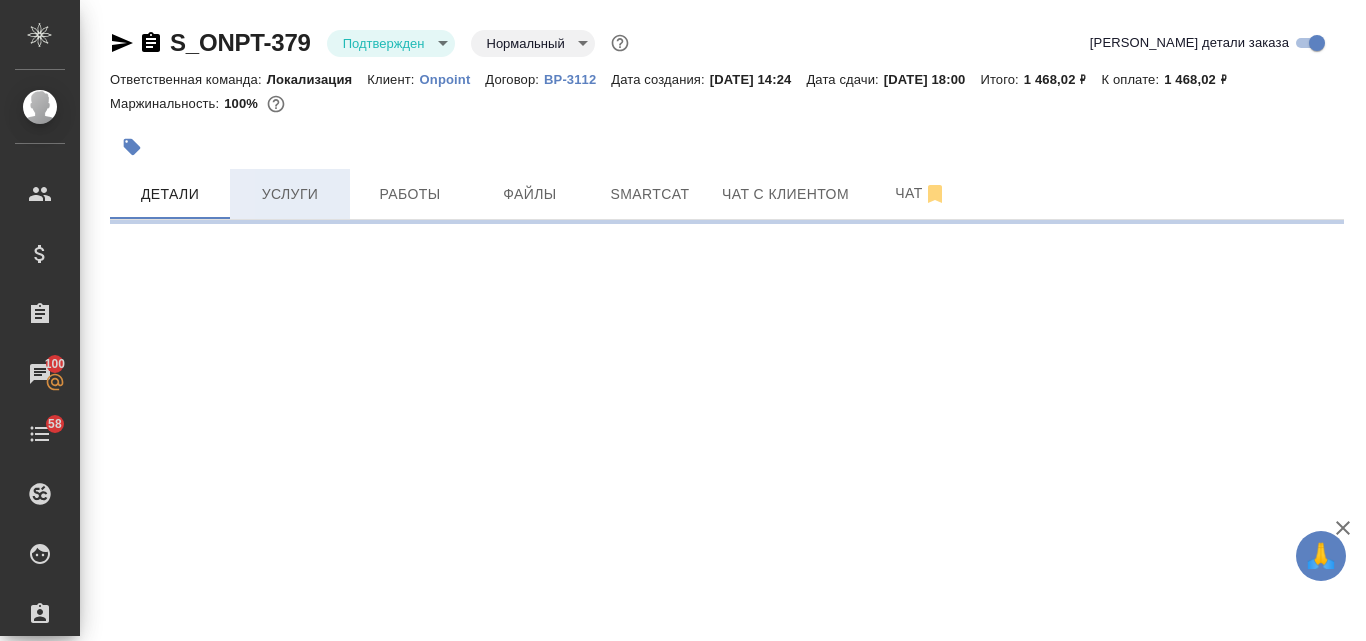 select on "RU" 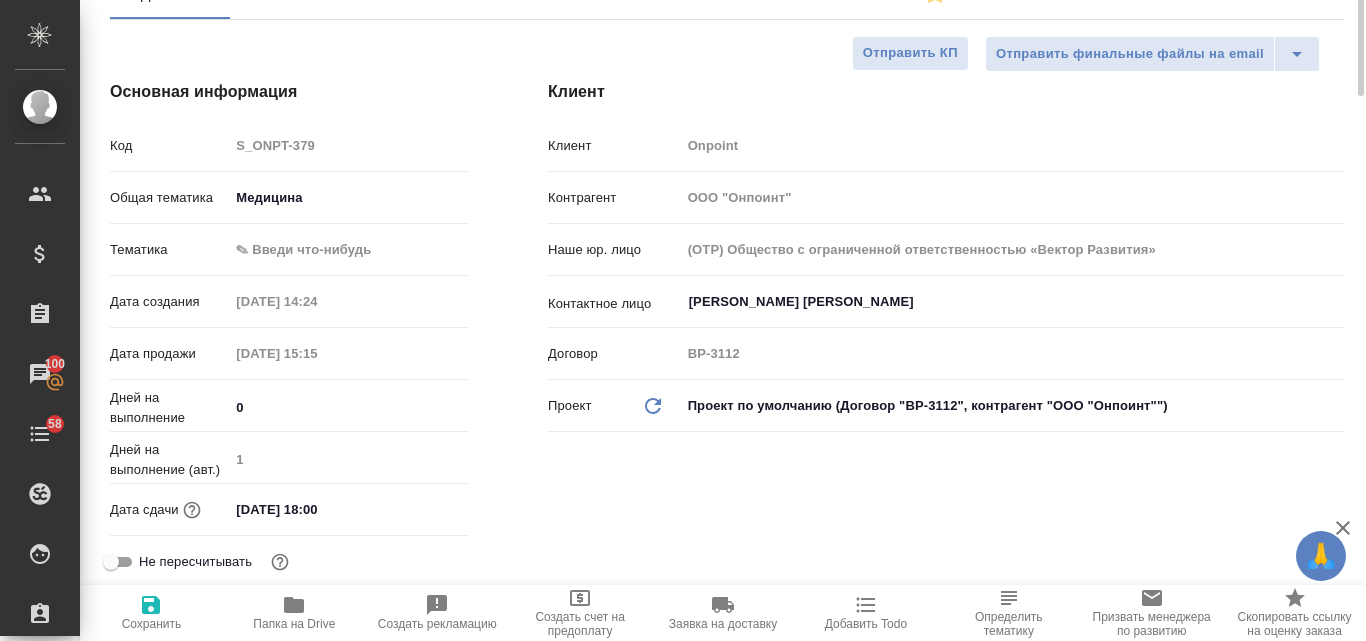type on "x" 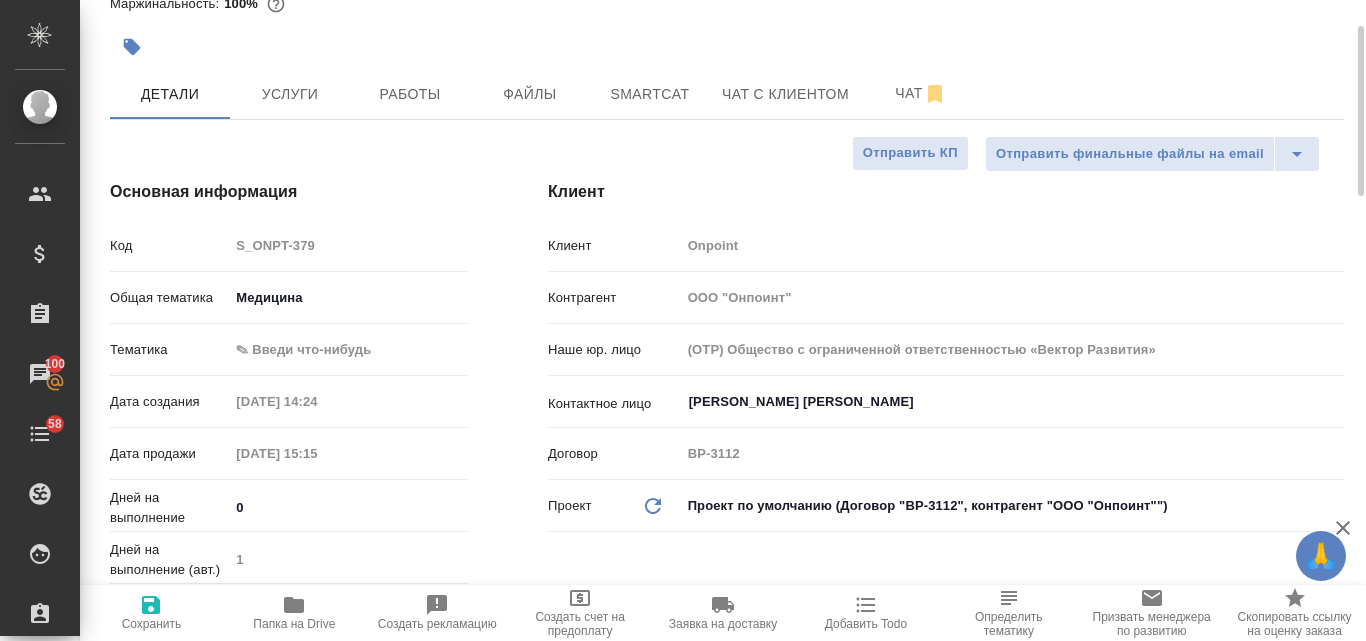 scroll, scrollTop: 0, scrollLeft: 0, axis: both 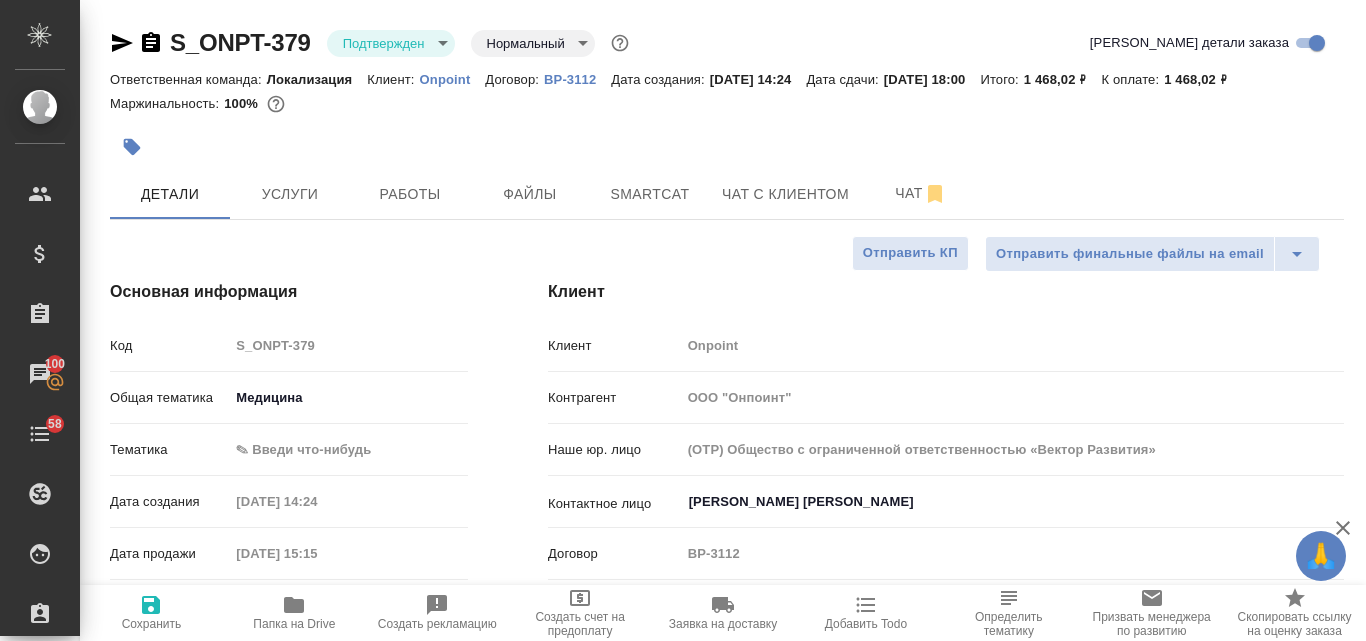 type on "x" 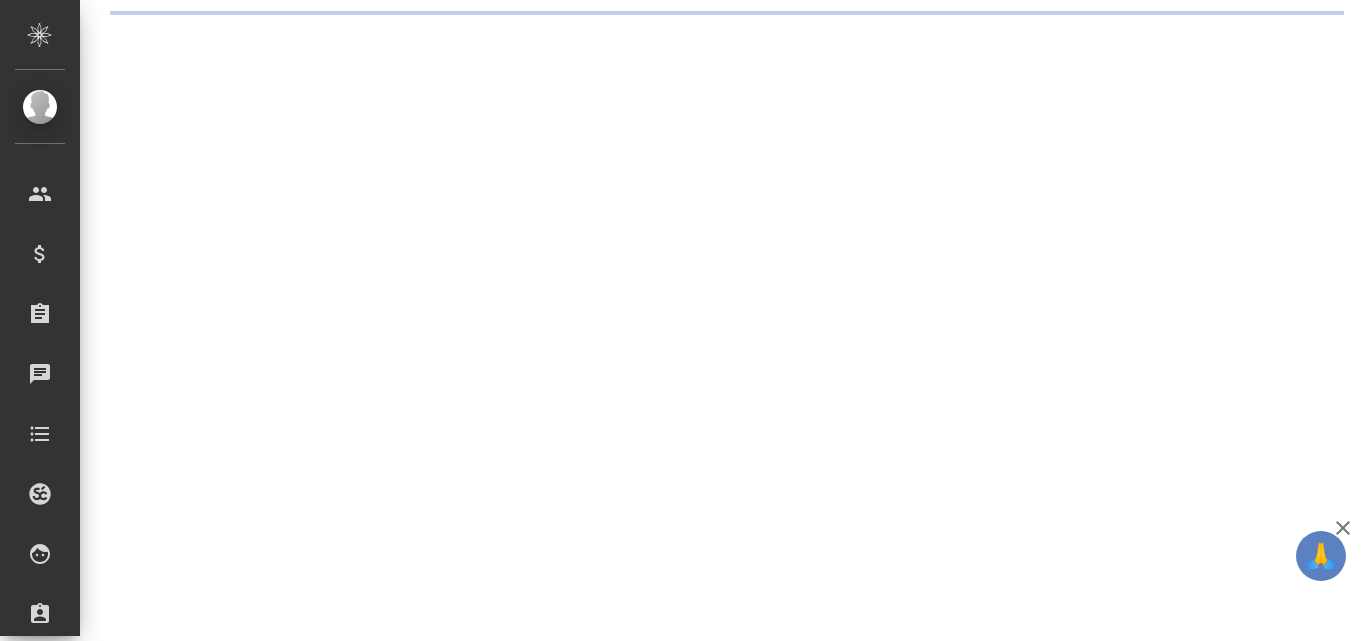 scroll, scrollTop: 0, scrollLeft: 0, axis: both 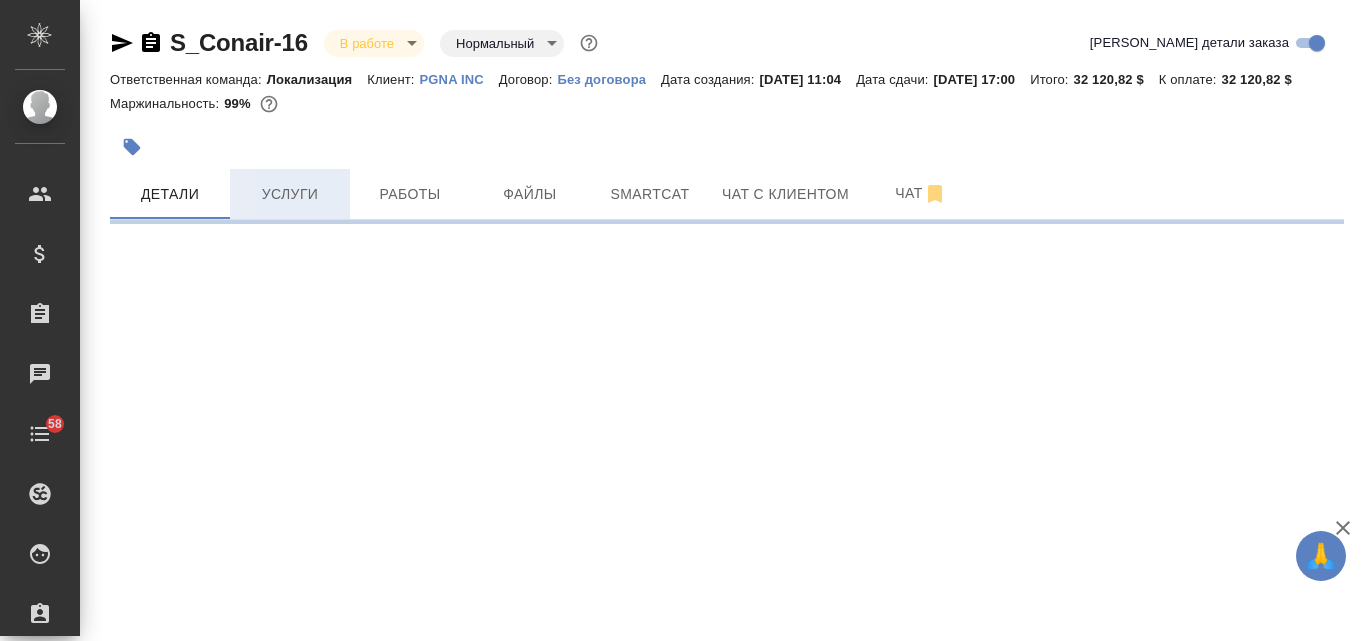 select on "RU" 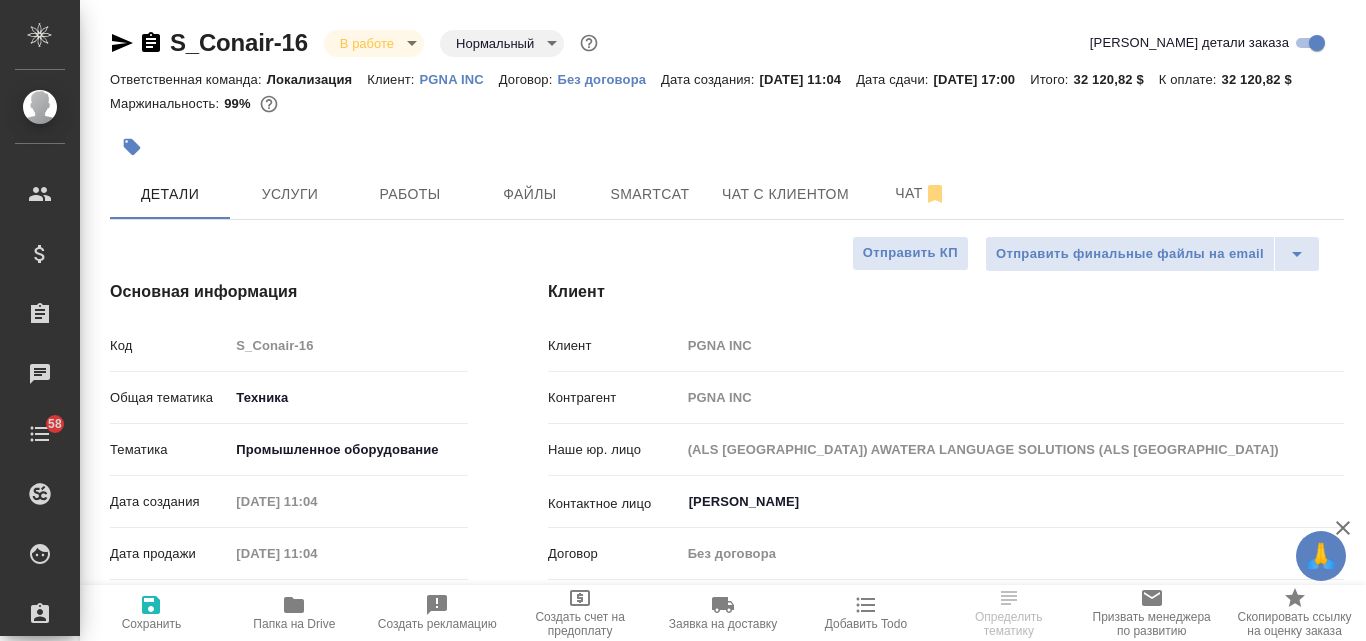 type on "x" 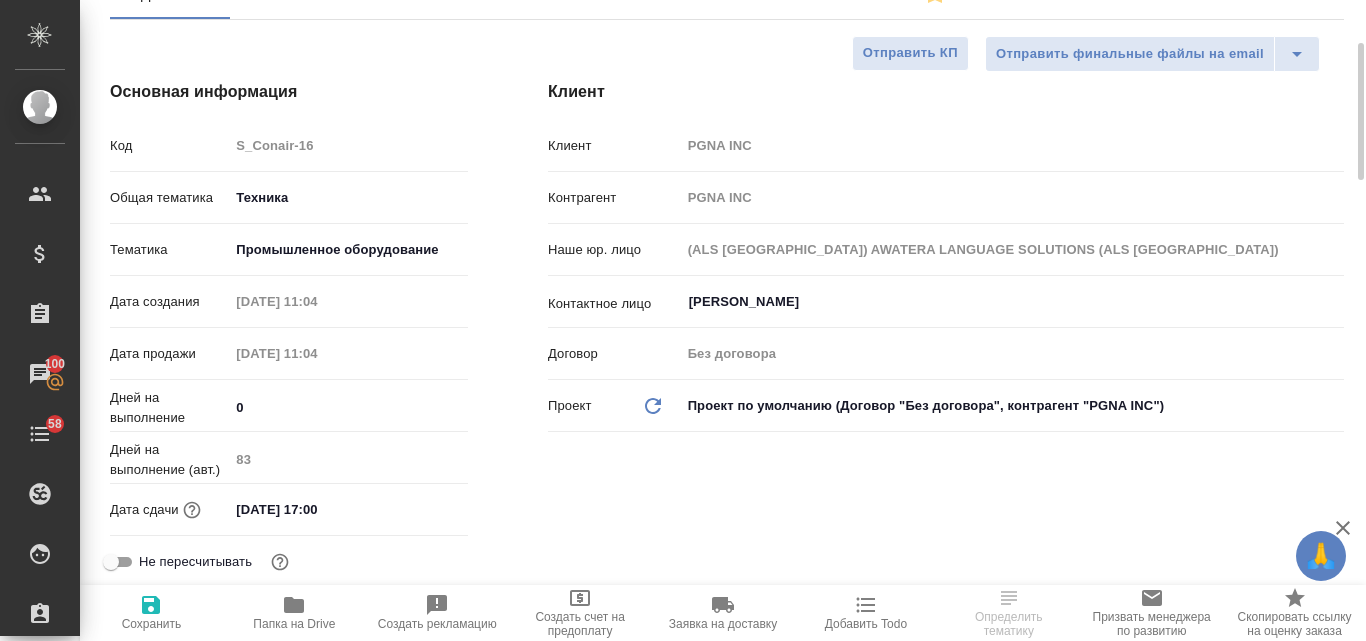 scroll, scrollTop: 0, scrollLeft: 0, axis: both 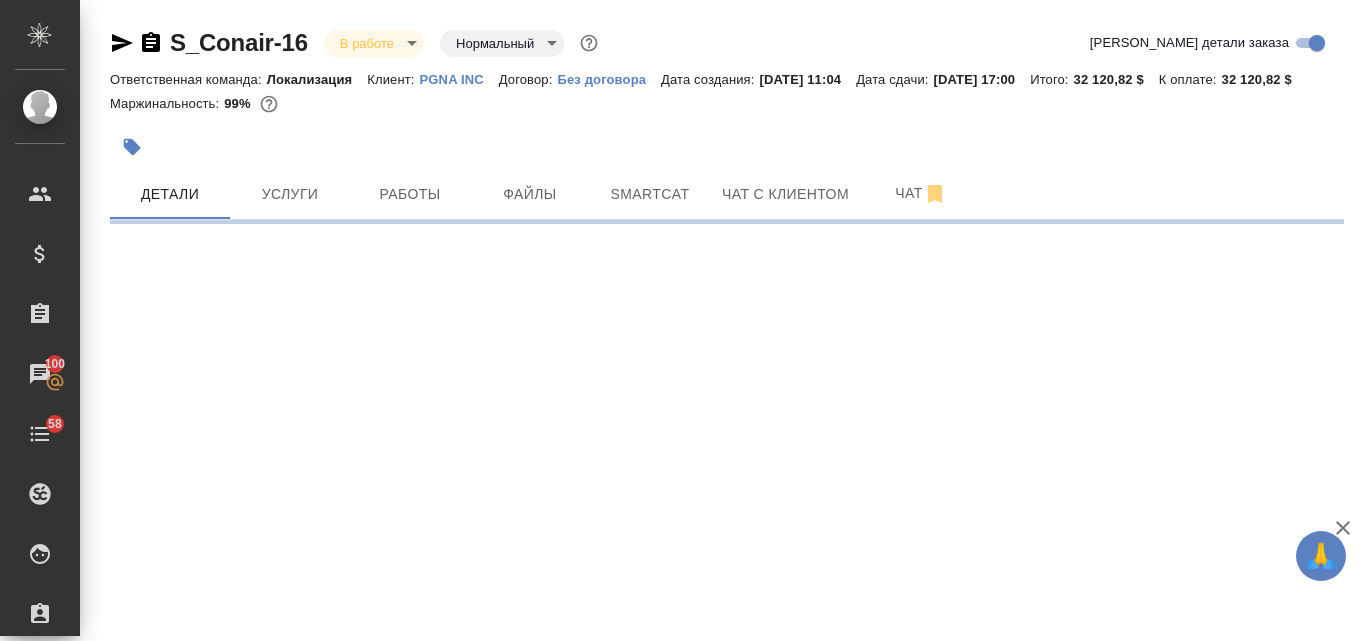 select on "RU" 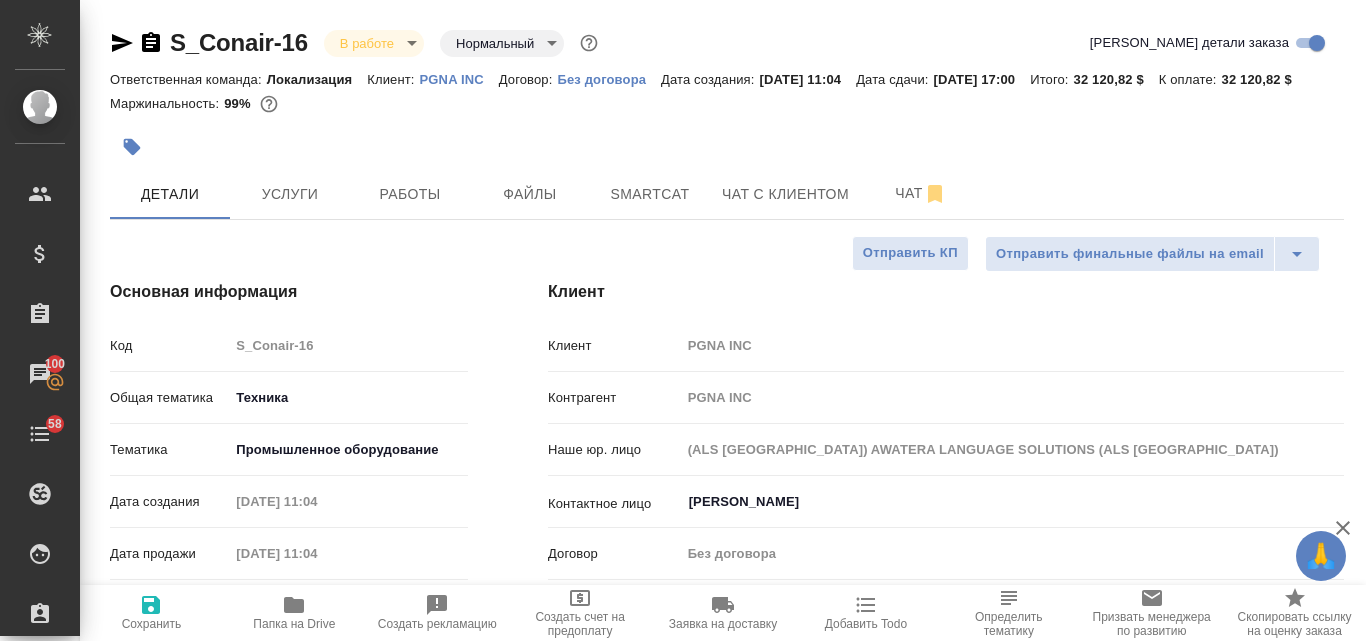 type on "x" 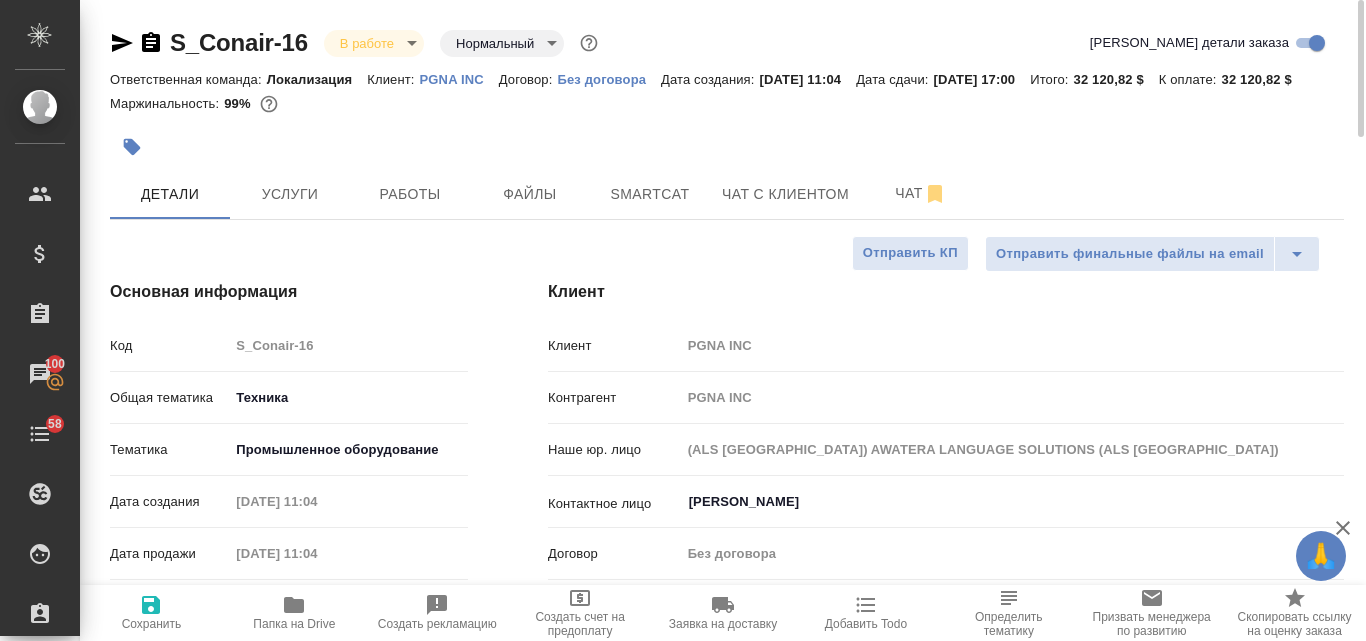 type on "x" 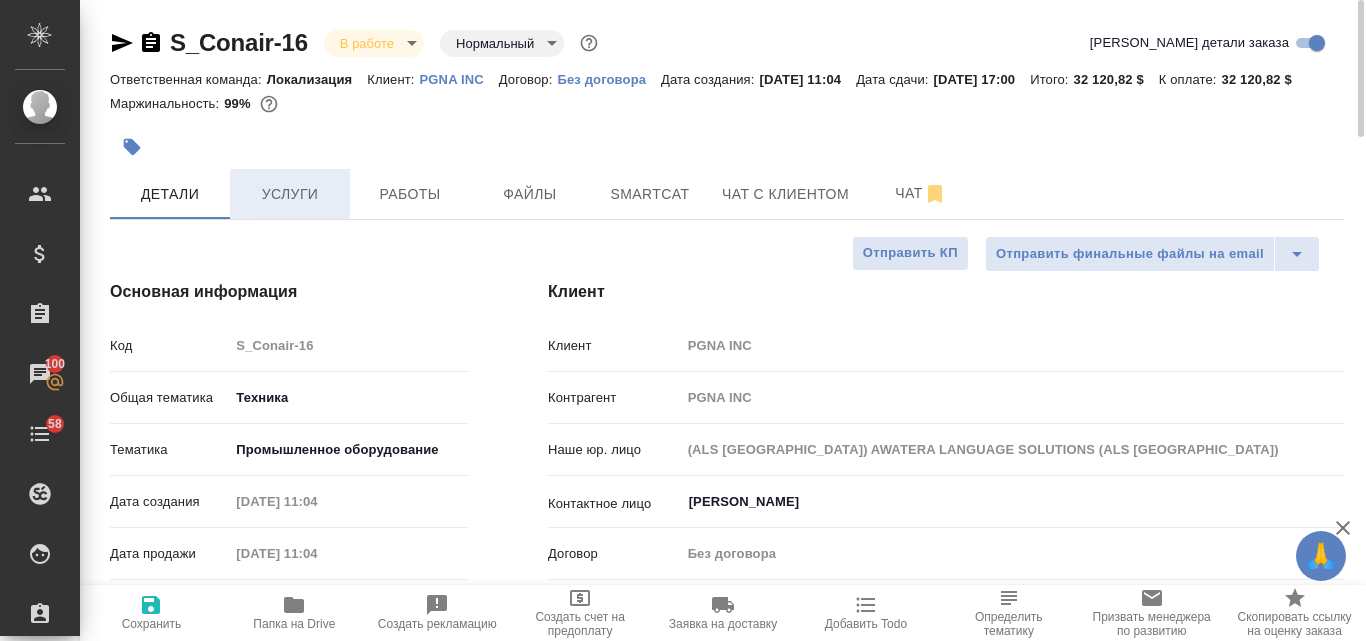 click on "Услуги" at bounding box center [290, 194] 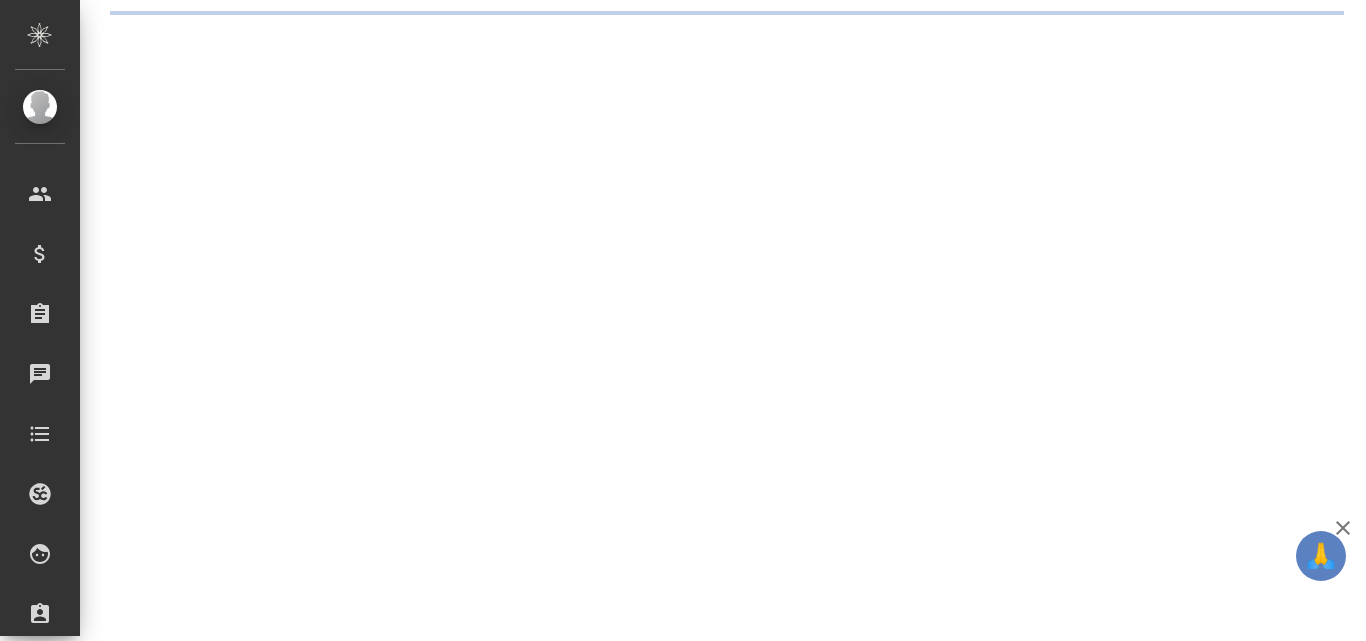scroll, scrollTop: 0, scrollLeft: 0, axis: both 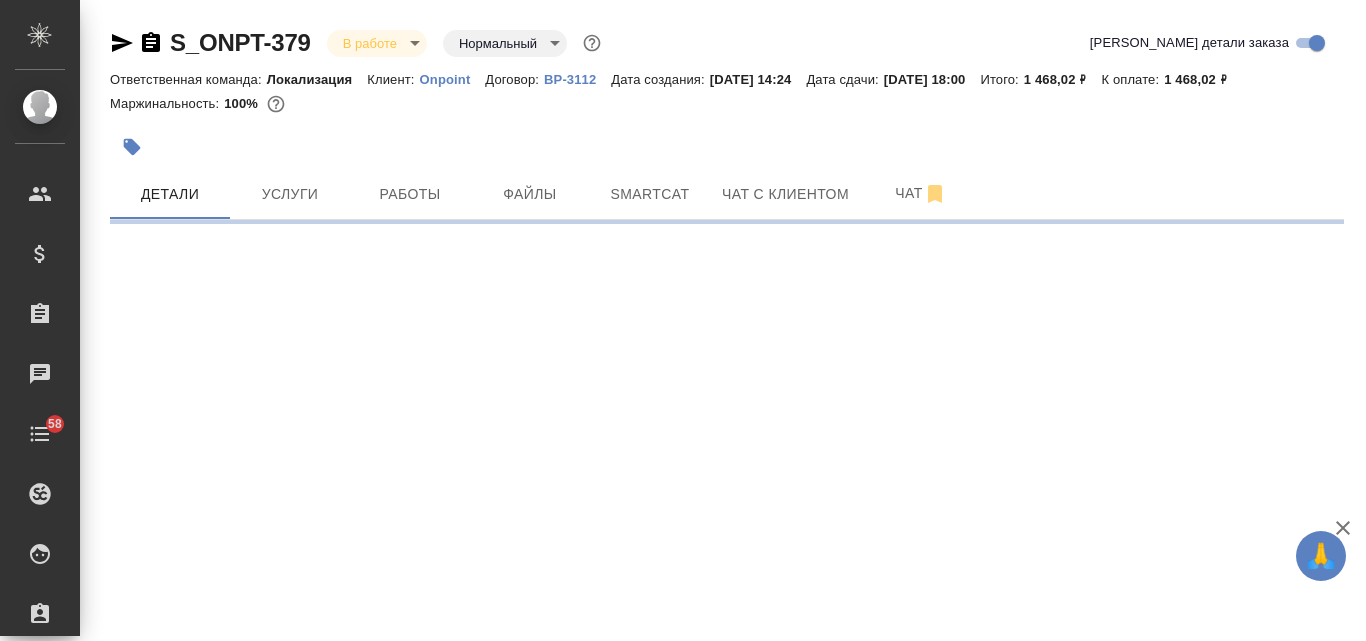 select on "RU" 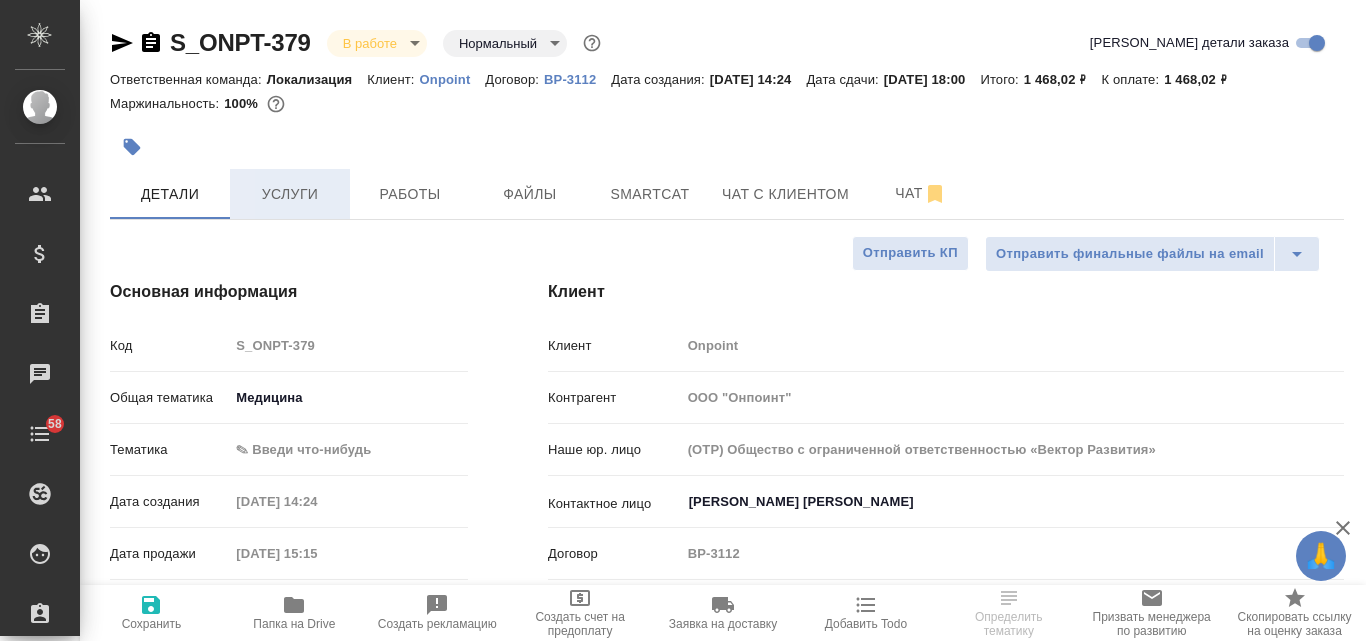 type on "x" 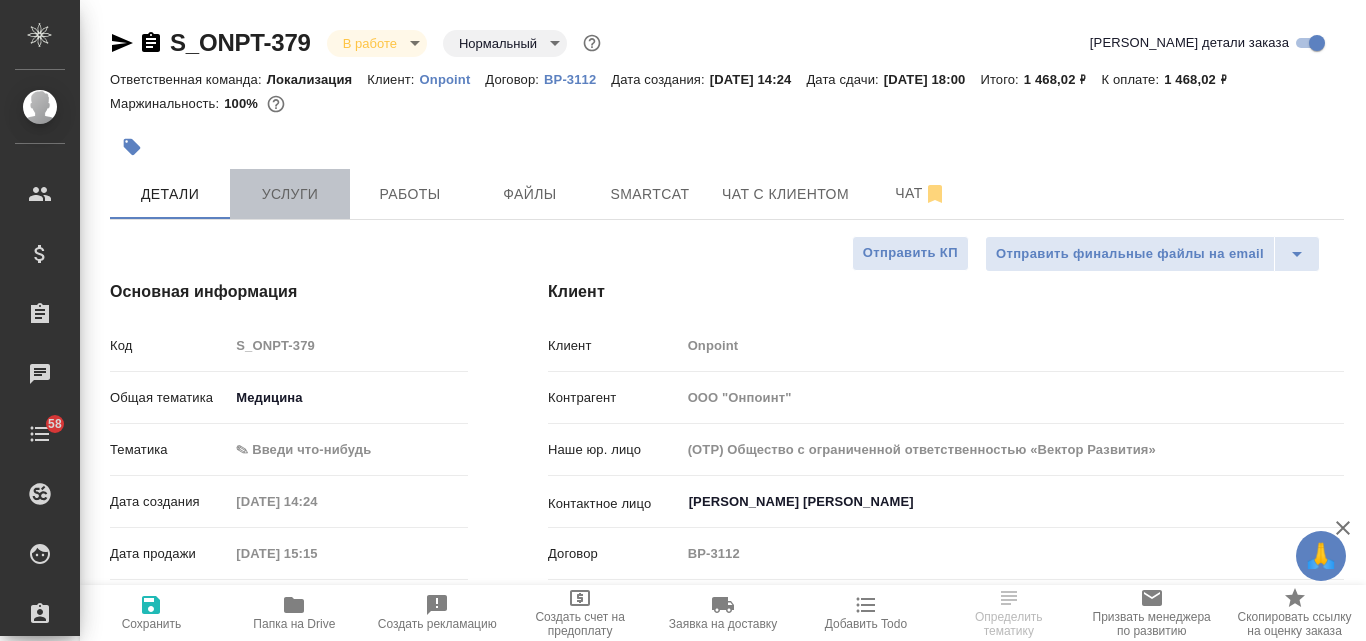 click on "Услуги" at bounding box center (290, 194) 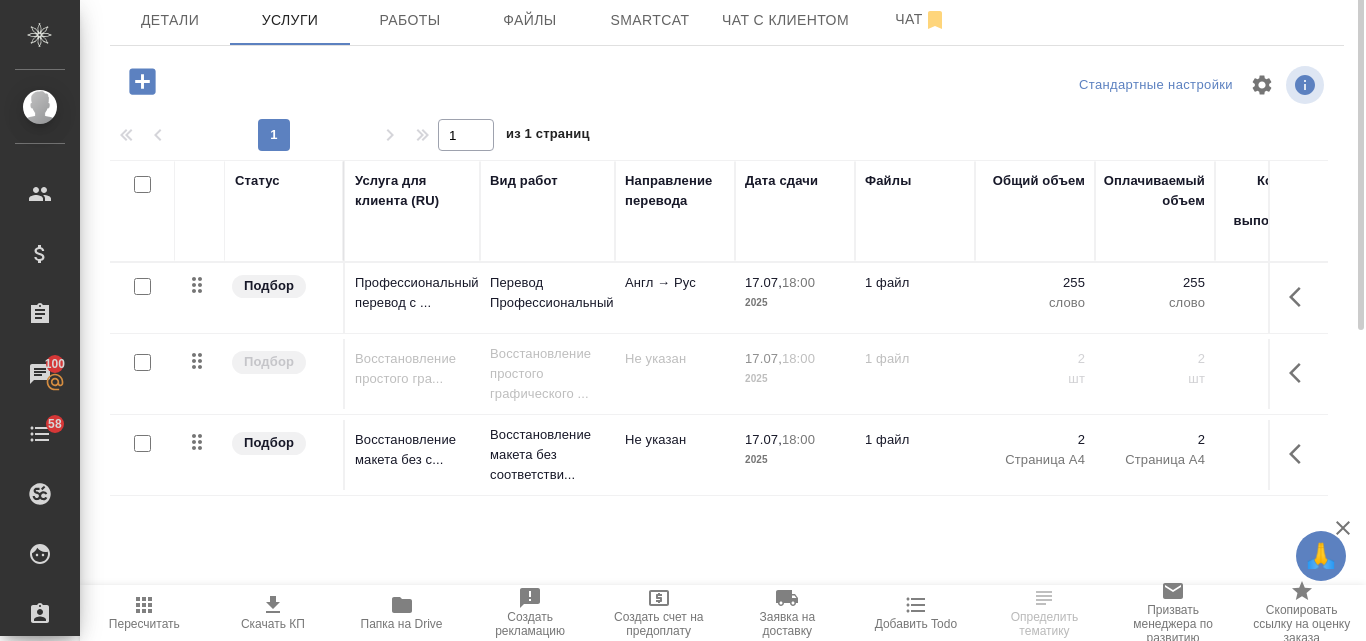 scroll, scrollTop: 0, scrollLeft: 0, axis: both 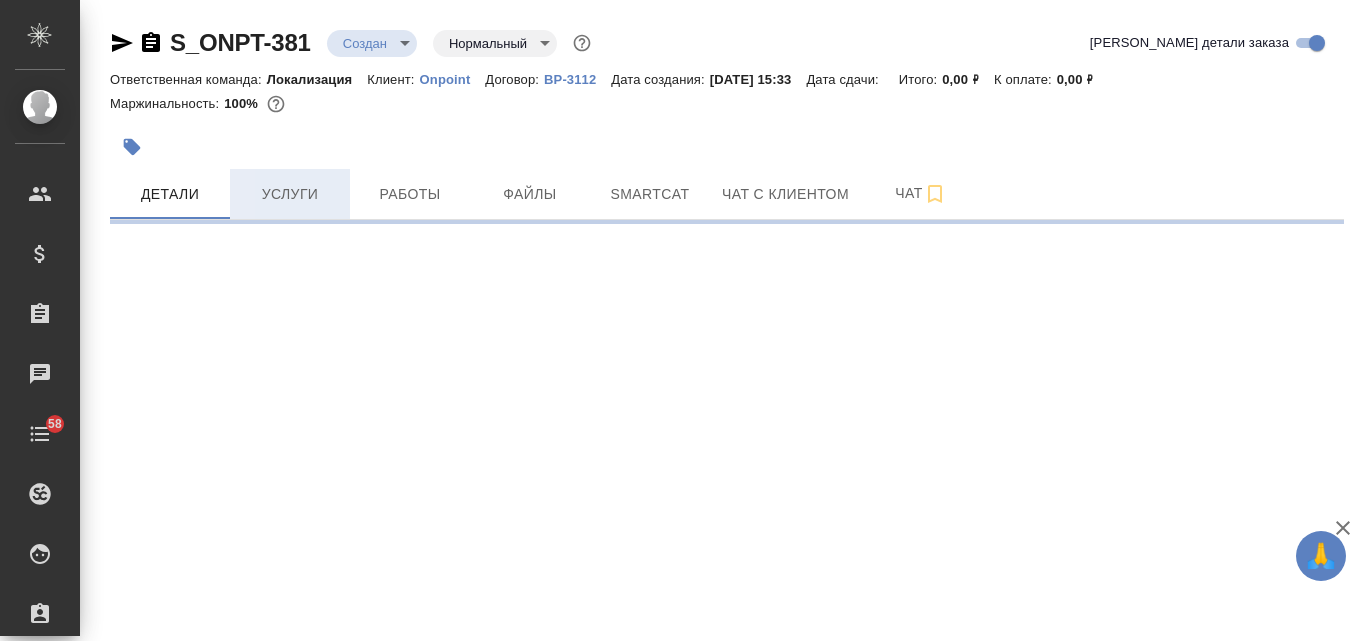 select on "RU" 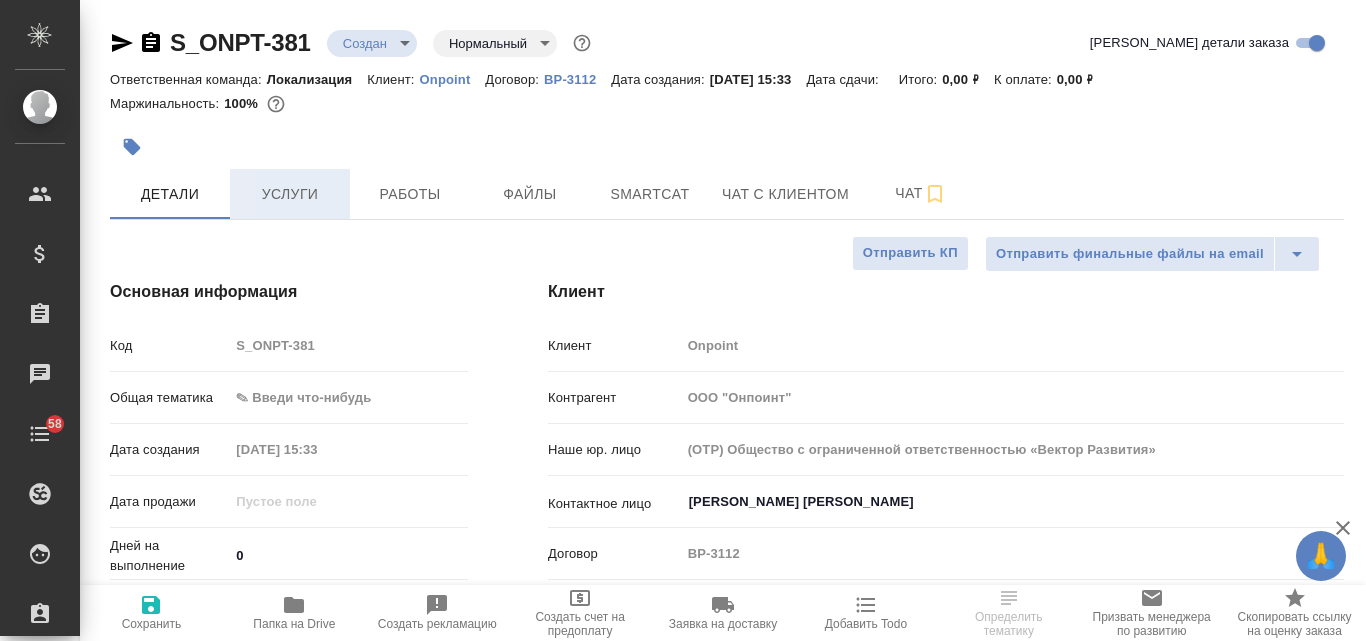 type on "x" 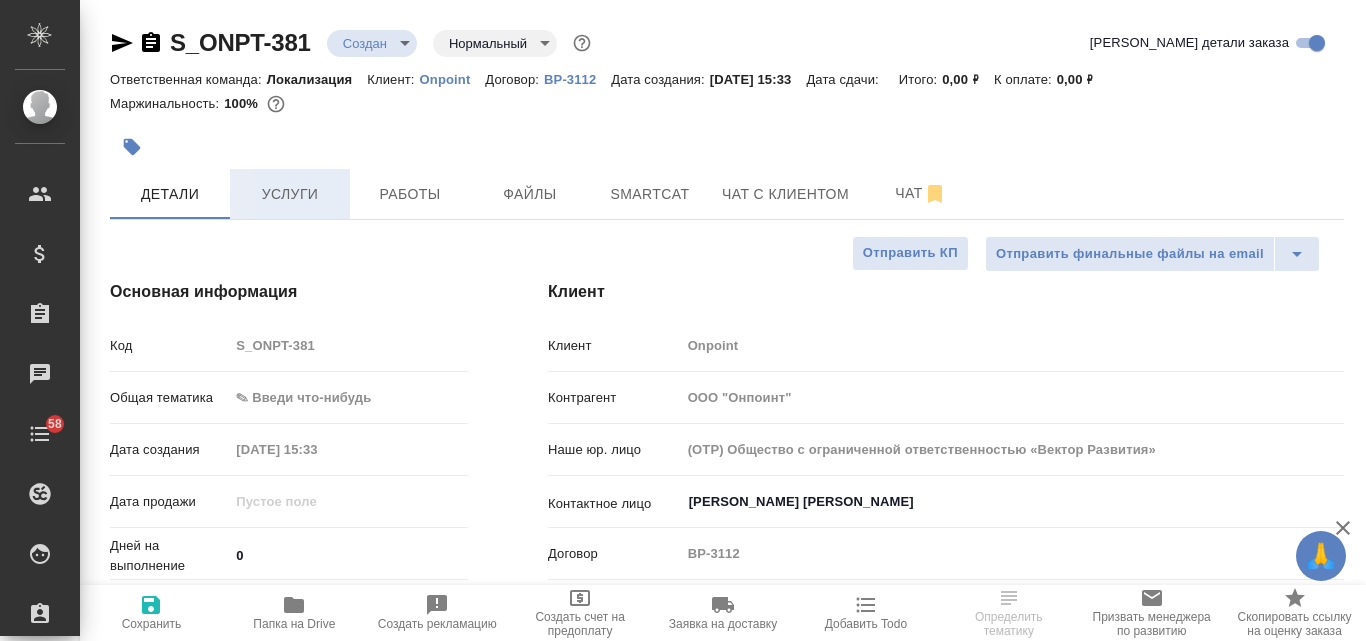 type on "x" 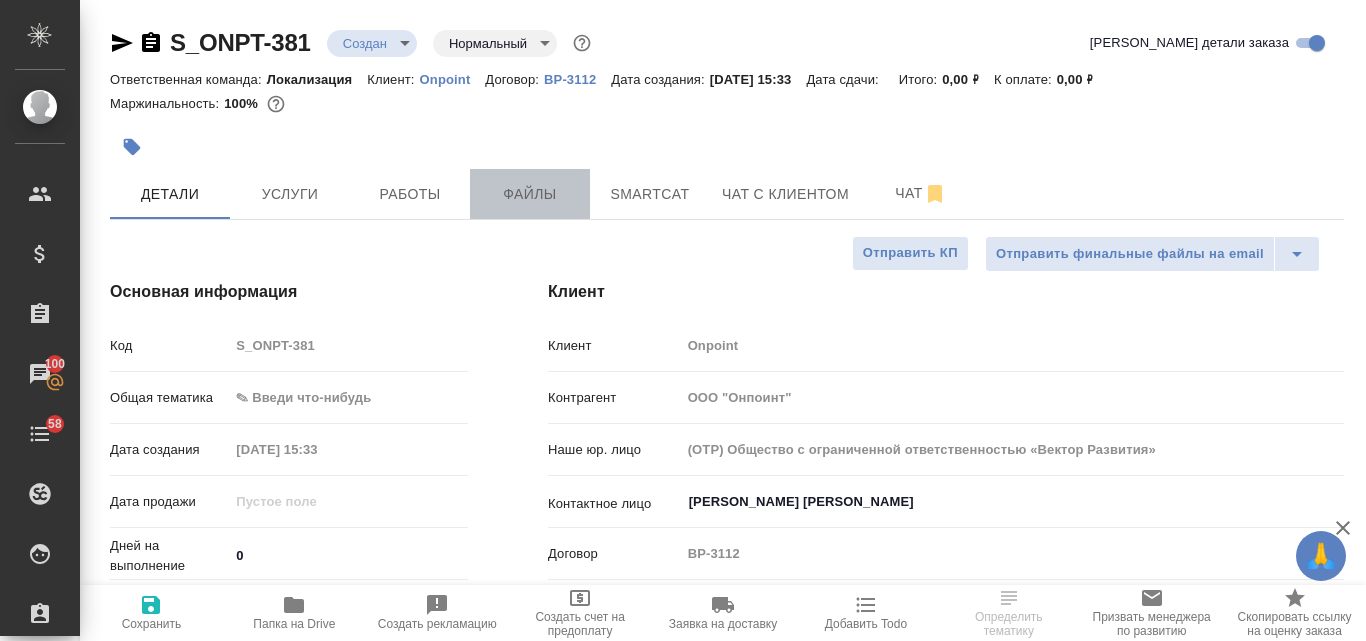 click on "Файлы" at bounding box center [530, 194] 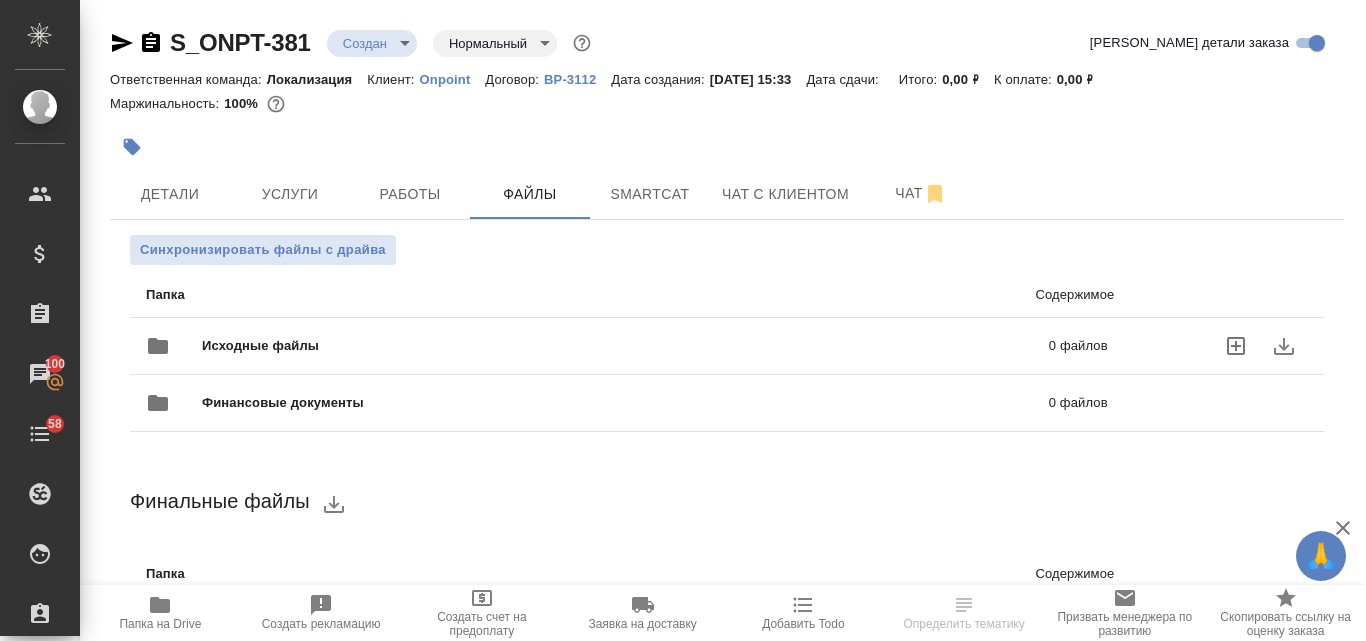 click on "Исходные файлы" at bounding box center (443, 346) 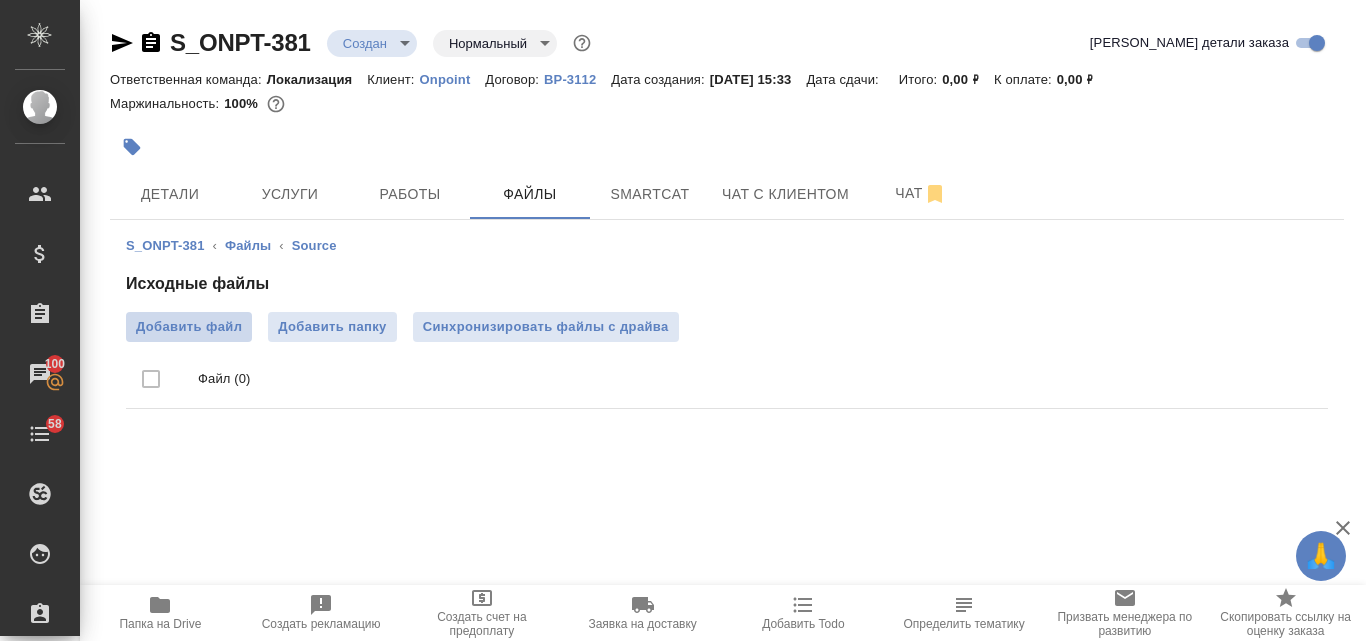 click on "Добавить файл" at bounding box center [189, 327] 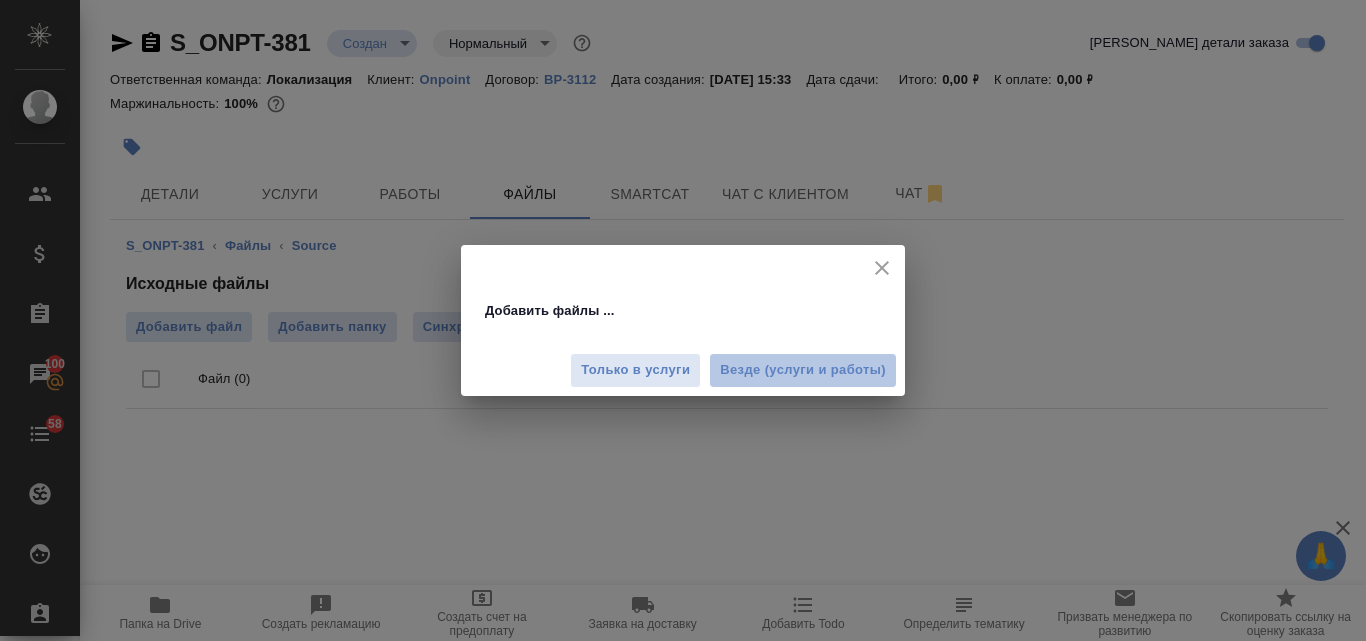 click on "Везде (услуги и работы)" at bounding box center (803, 370) 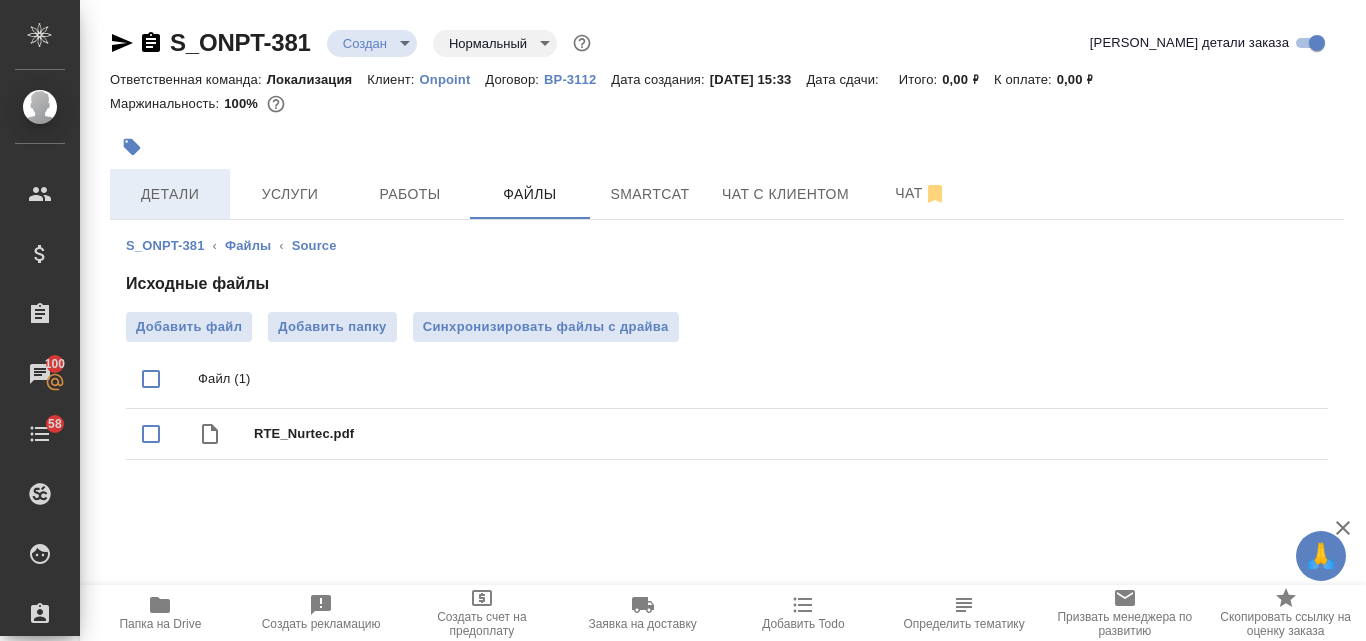 click on "Детали" at bounding box center (170, 194) 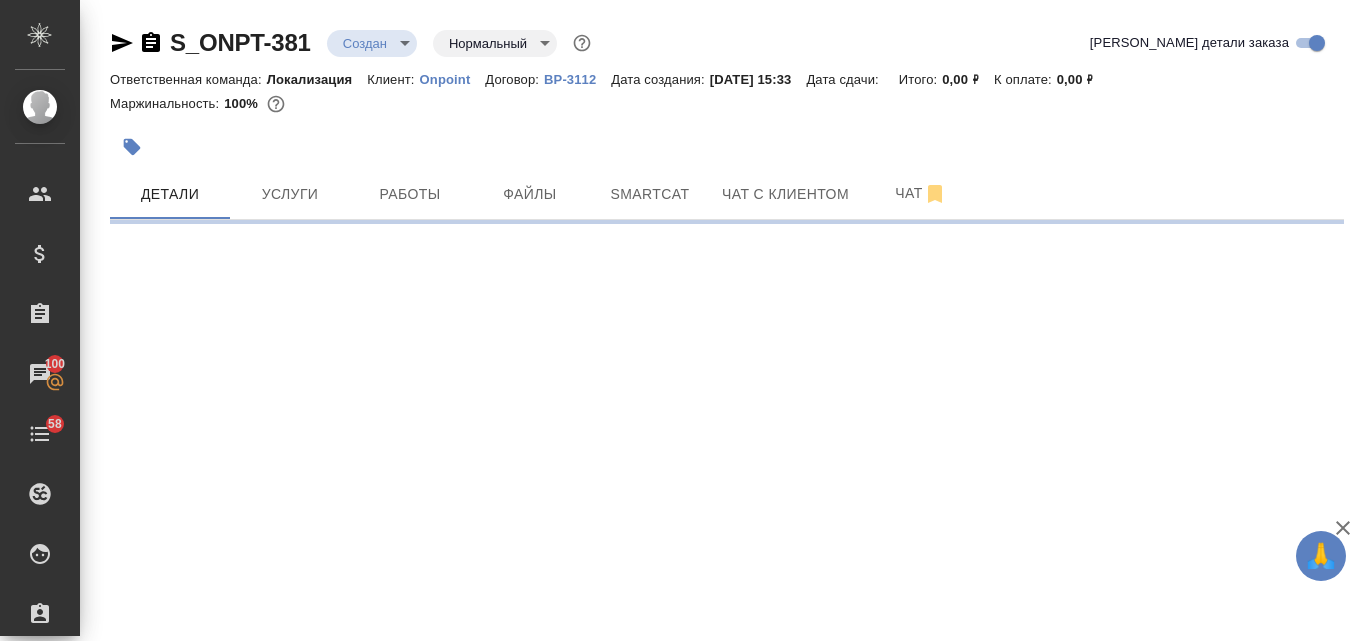 select on "RU" 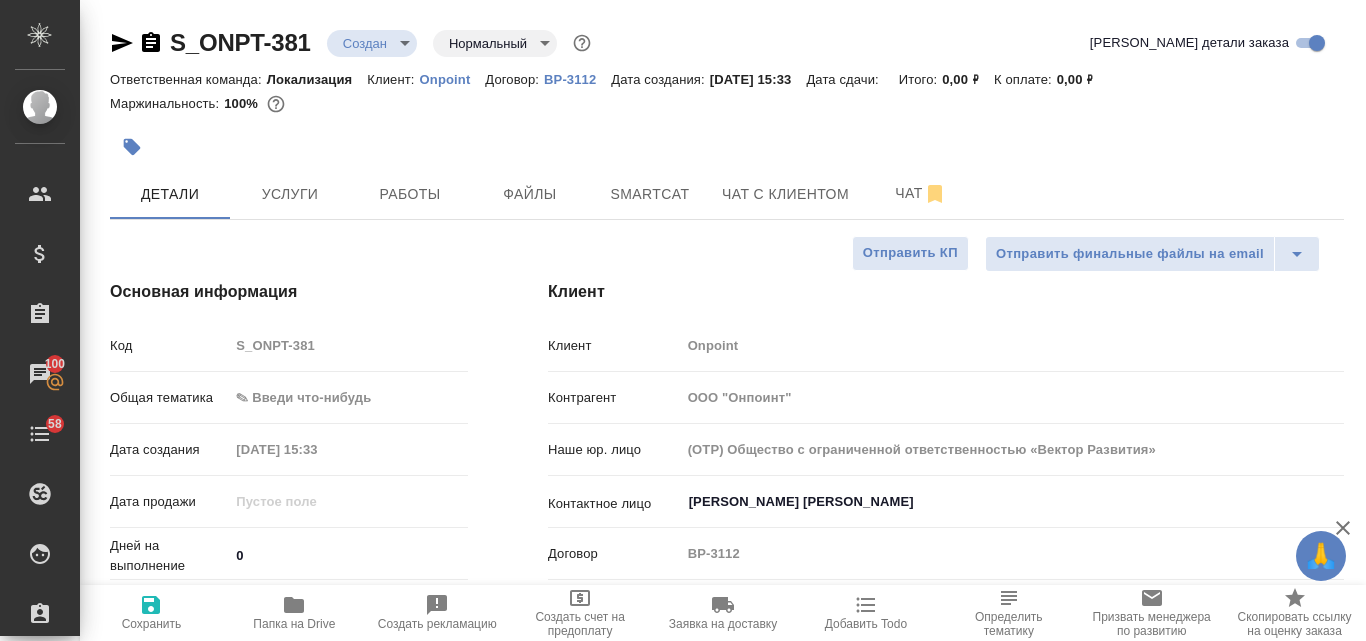 type on "x" 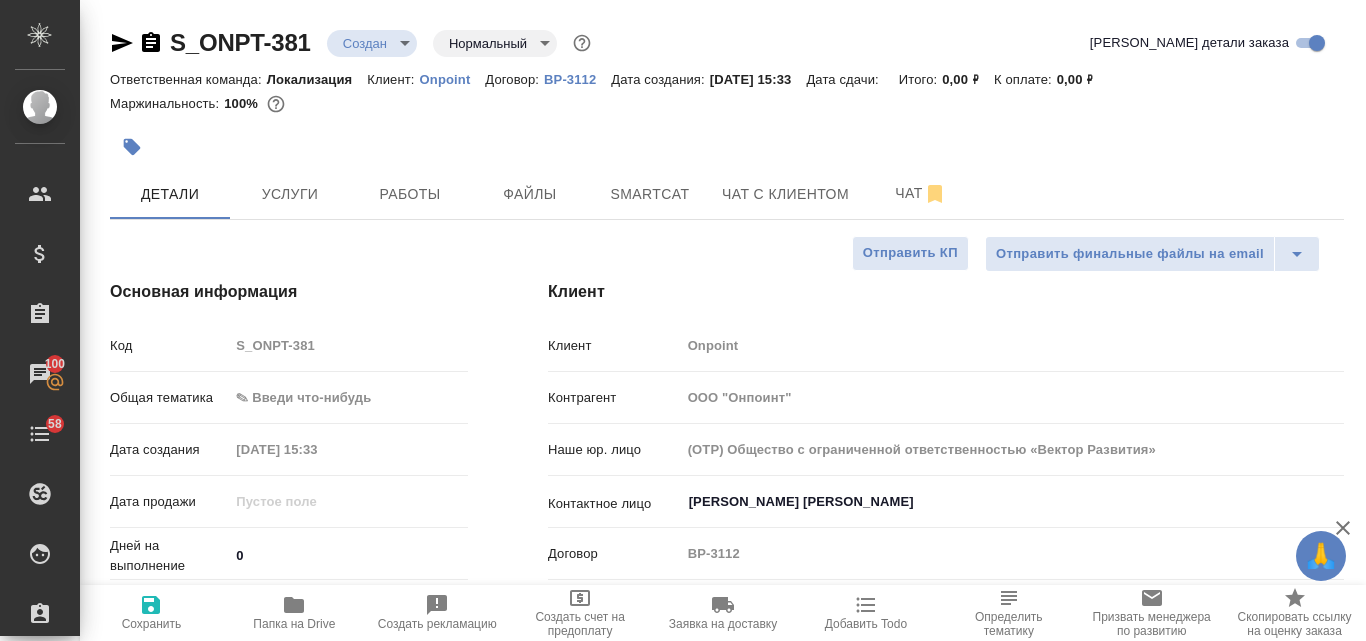 type on "x" 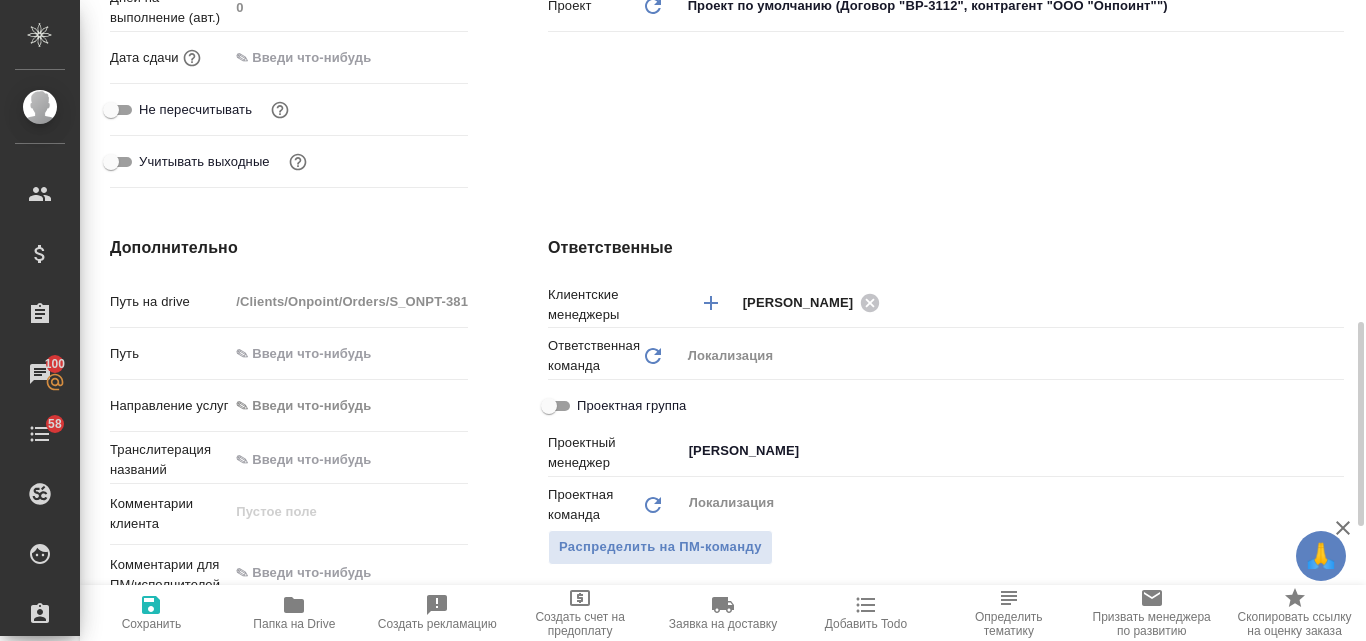 scroll, scrollTop: 800, scrollLeft: 0, axis: vertical 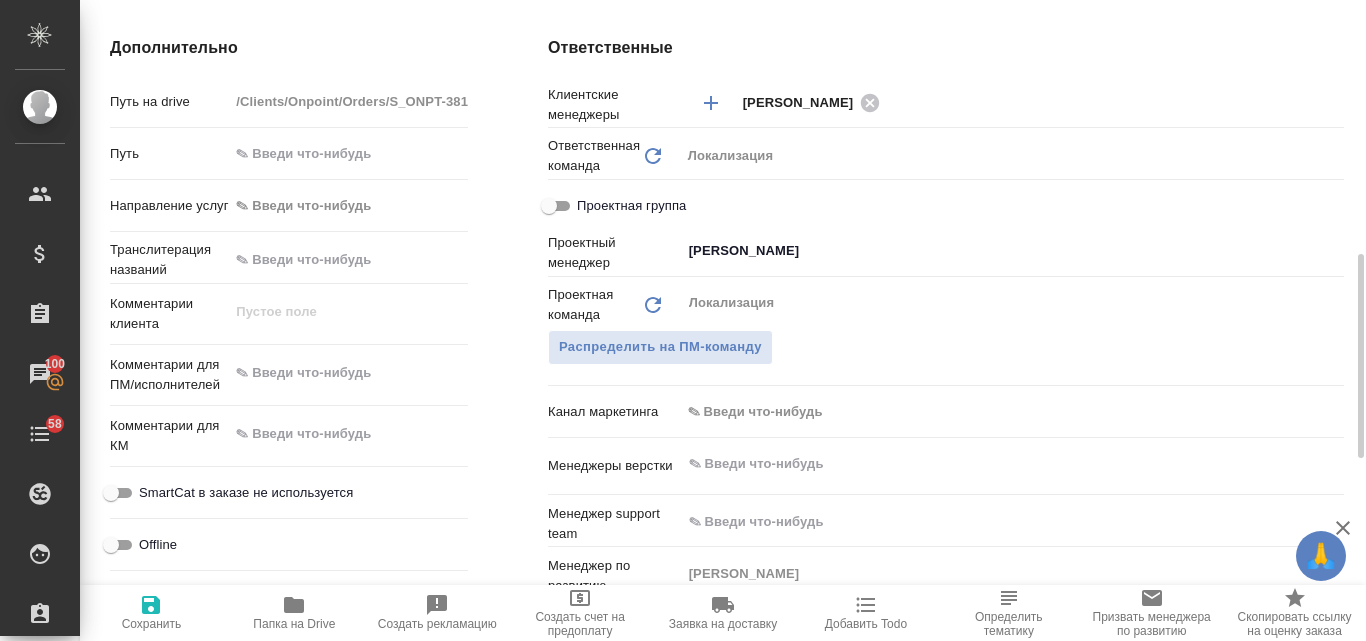 type on "x" 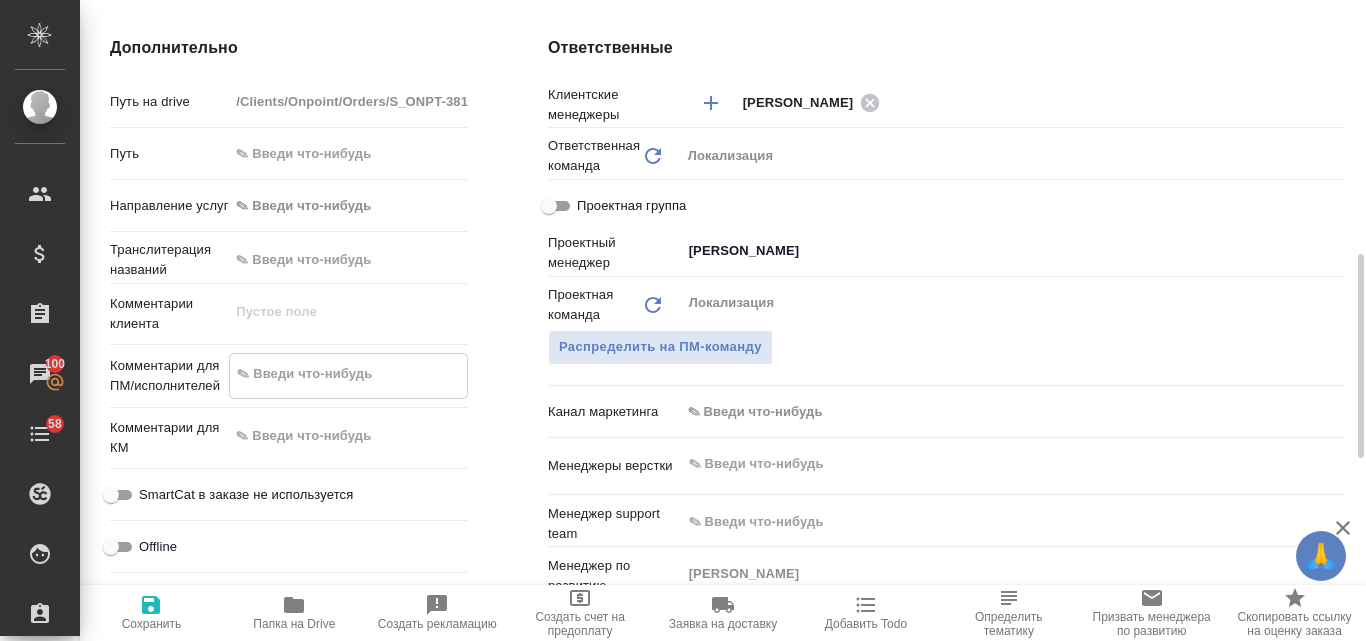 paste on "Я бы хотела уточнить актуальную стоимость профессионального медицинского перевода RTE с английского на русский язык письма во вложении. В пдф уже некоторые фразы переведены, мы их берем в работу.
Буду ожидать обратную связь" 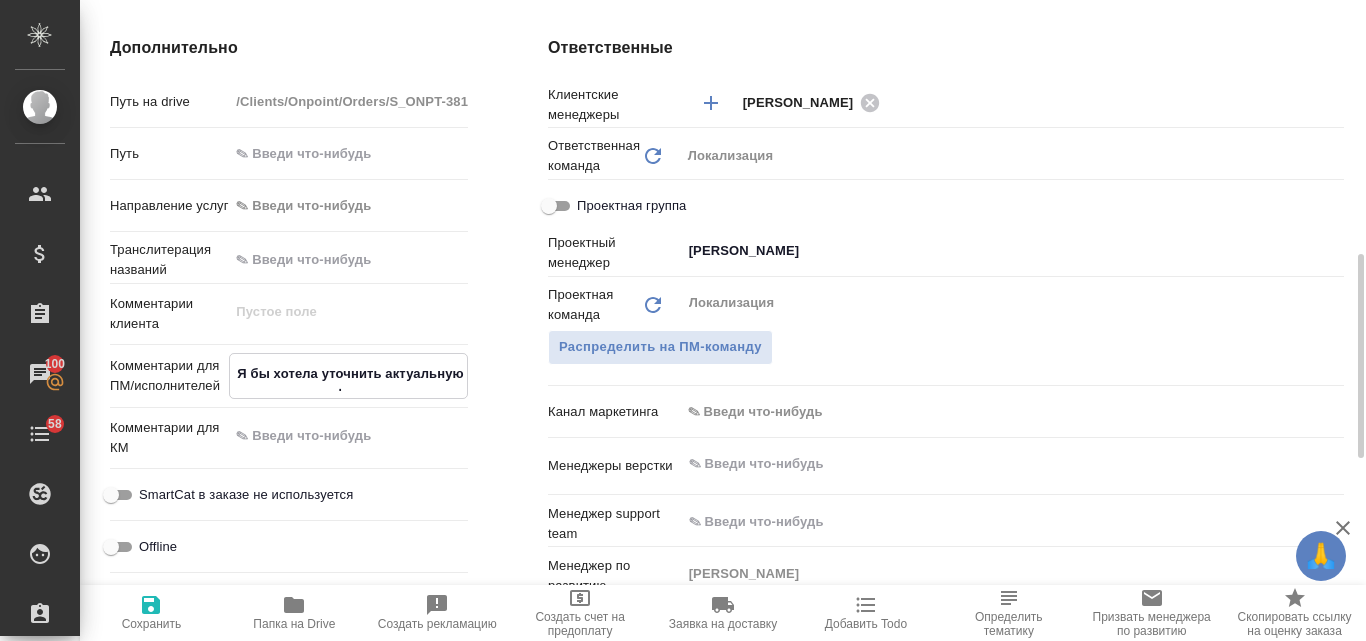 type on "x" 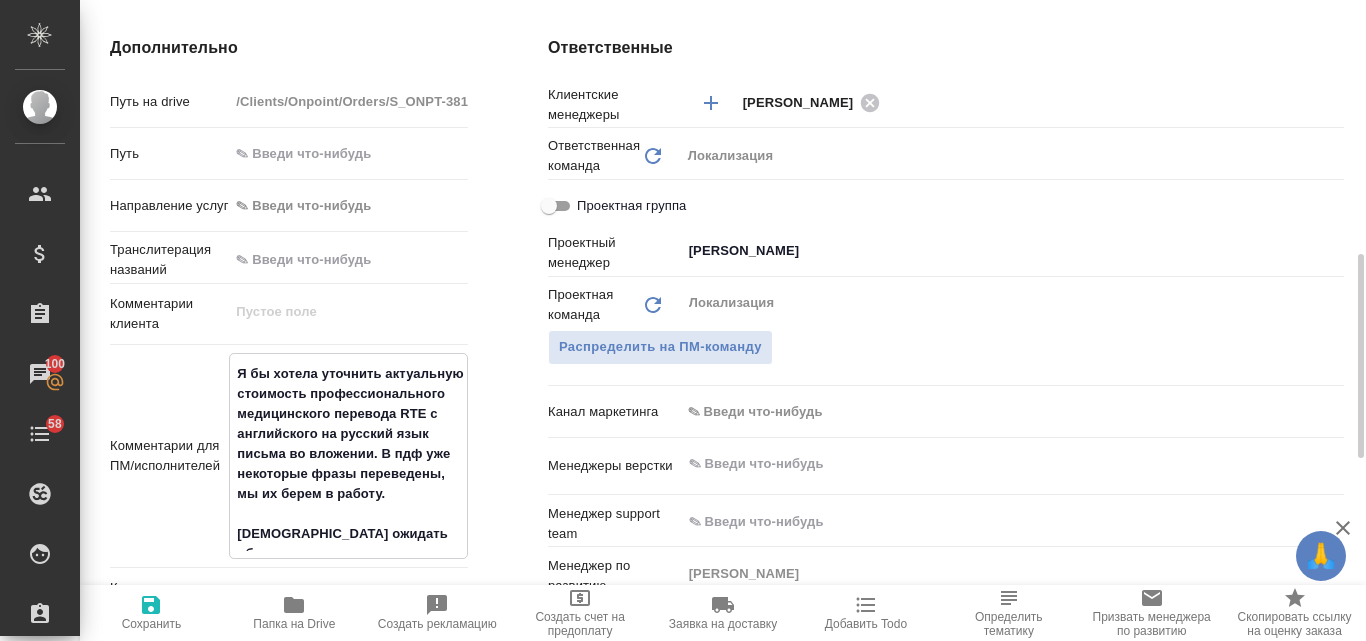 type on "Я бы хотела уточнить актуальную стоимость профессионального медицинского перевода RTE с английского на русский язык письма во вложении. В пдф уже некоторые фразы переведены, мы их берем в работу.
Буду ожидать обратную связь" 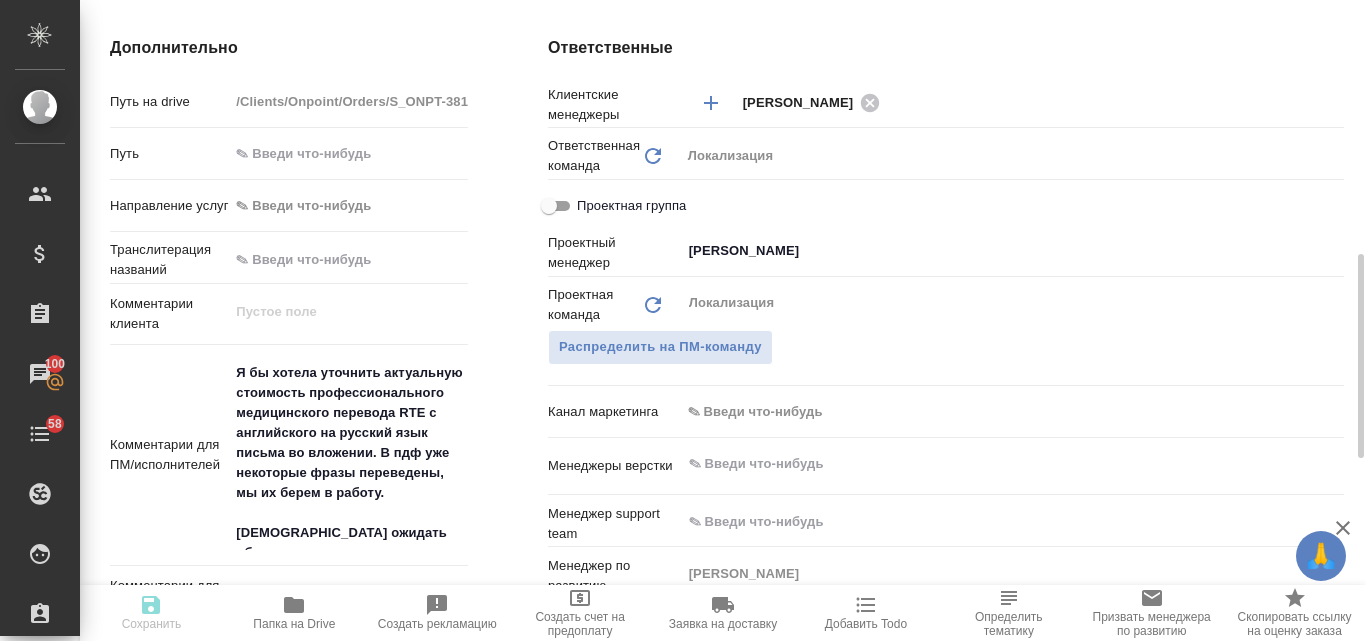 type on "x" 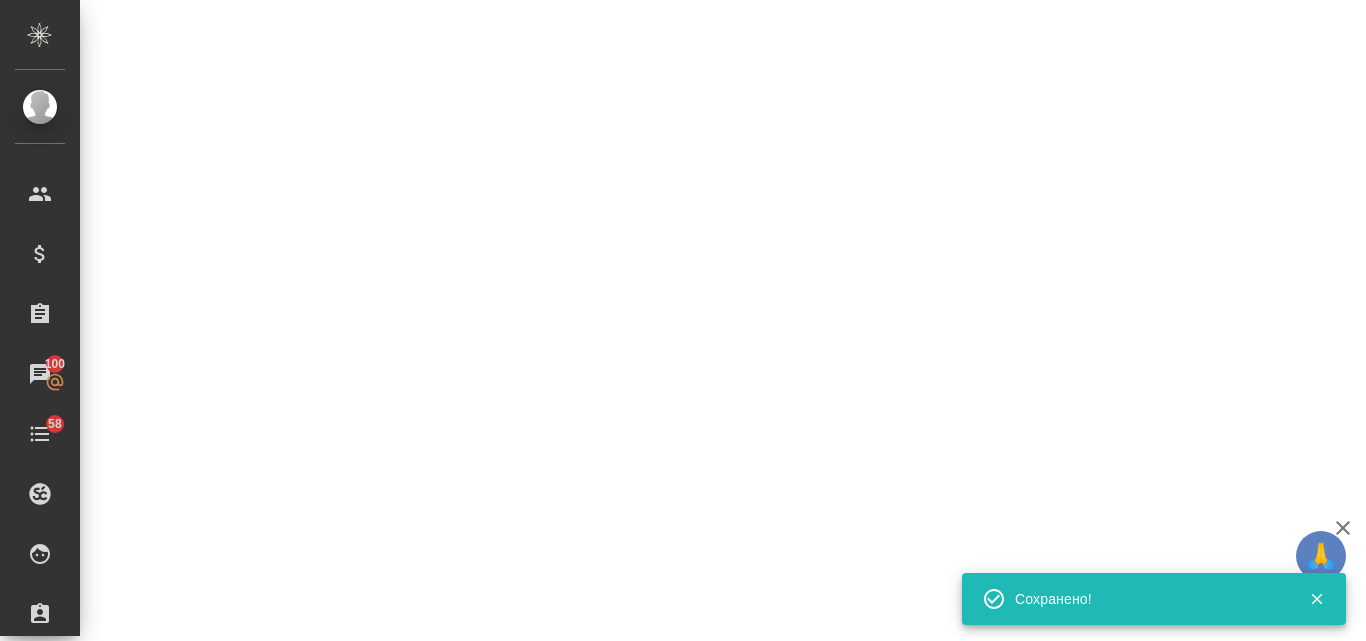 select on "RU" 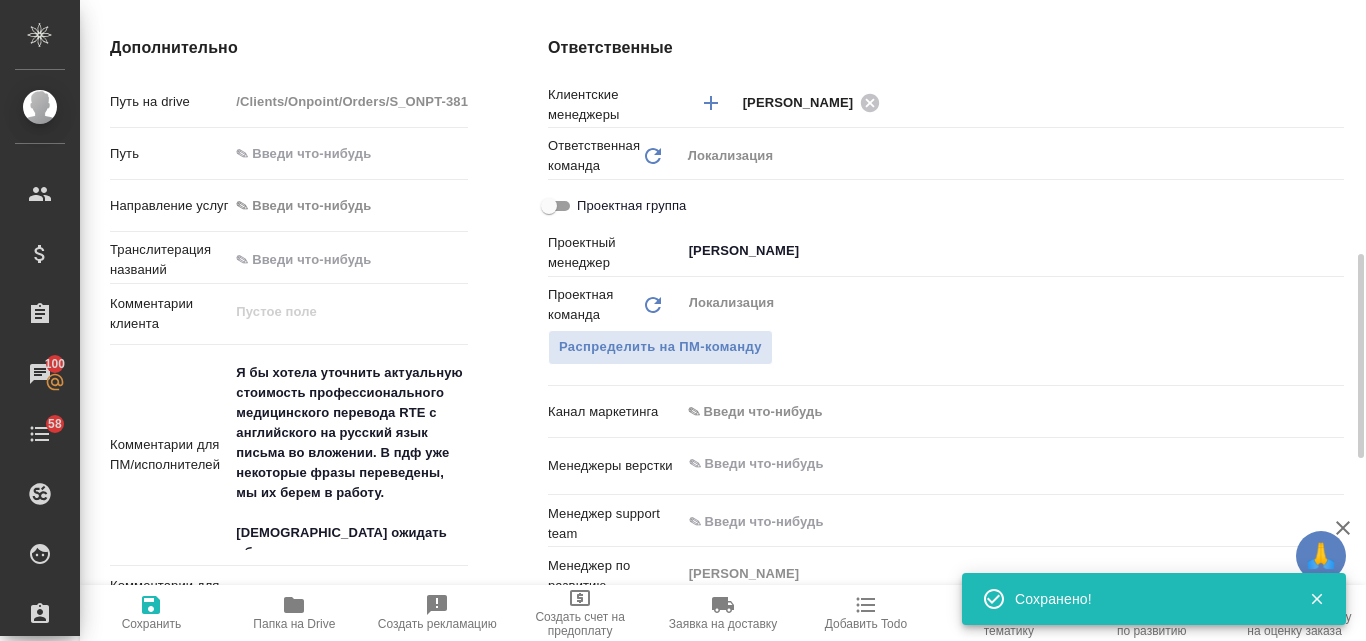 type on "x" 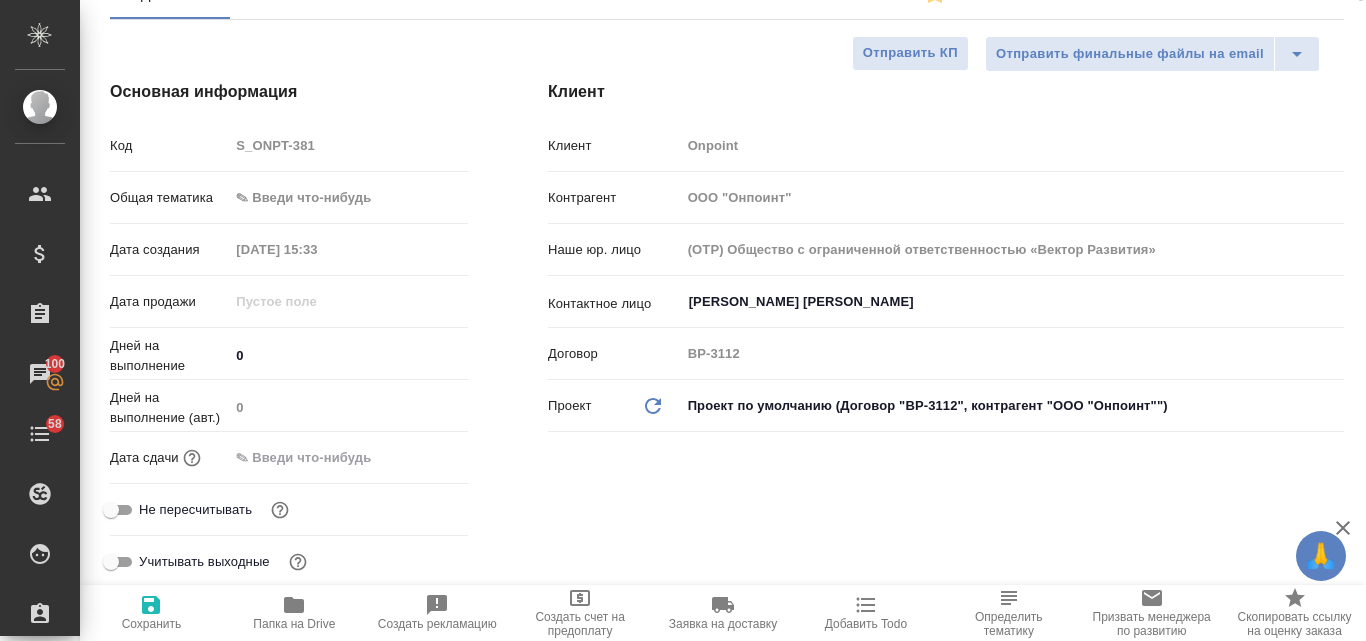 scroll, scrollTop: 0, scrollLeft: 0, axis: both 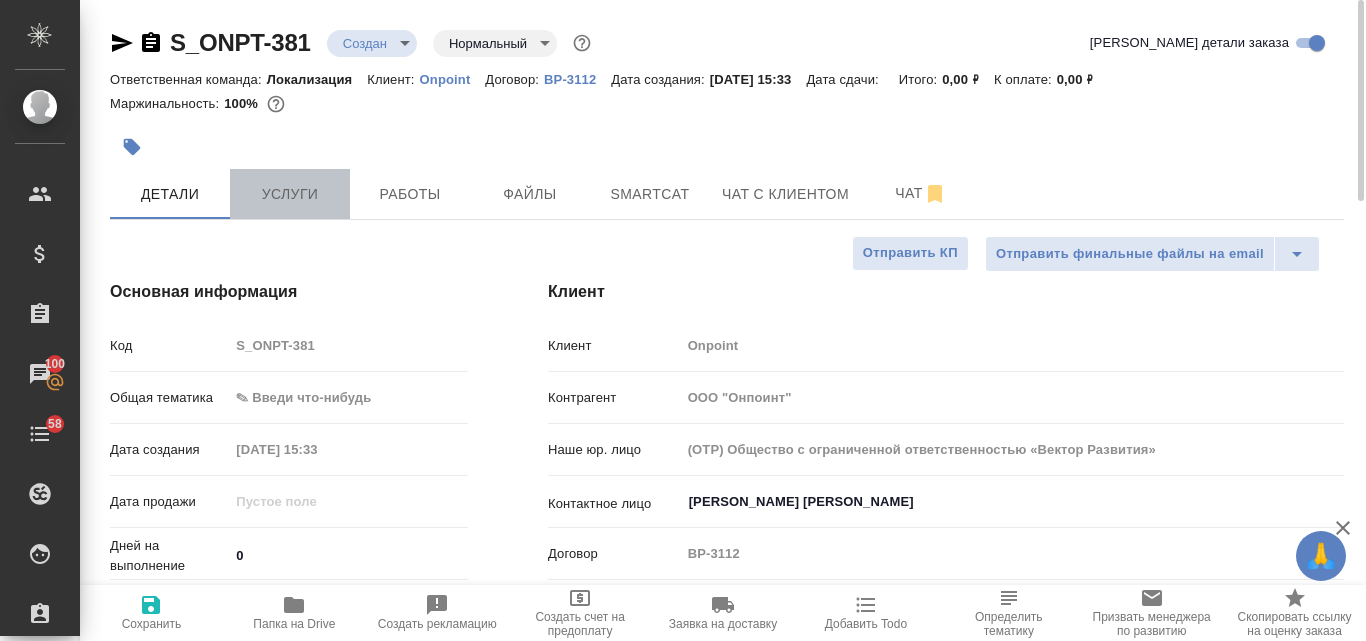 click on "Услуги" at bounding box center [290, 194] 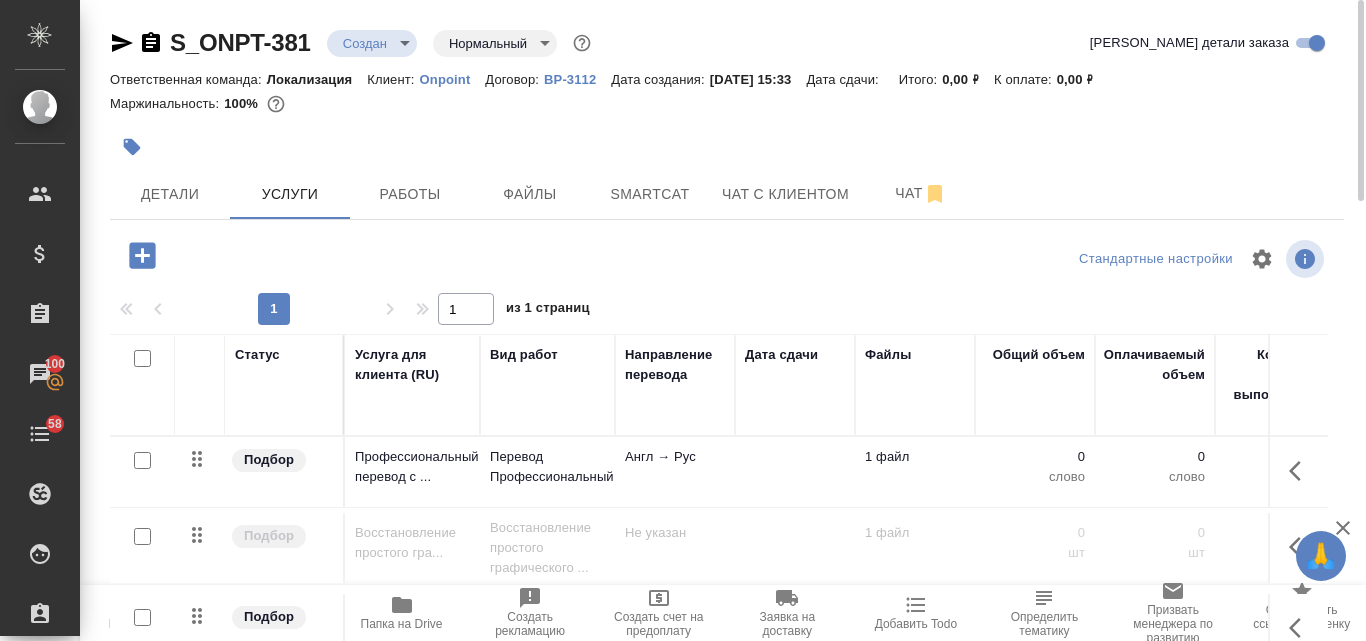 click at bounding box center [142, 460] 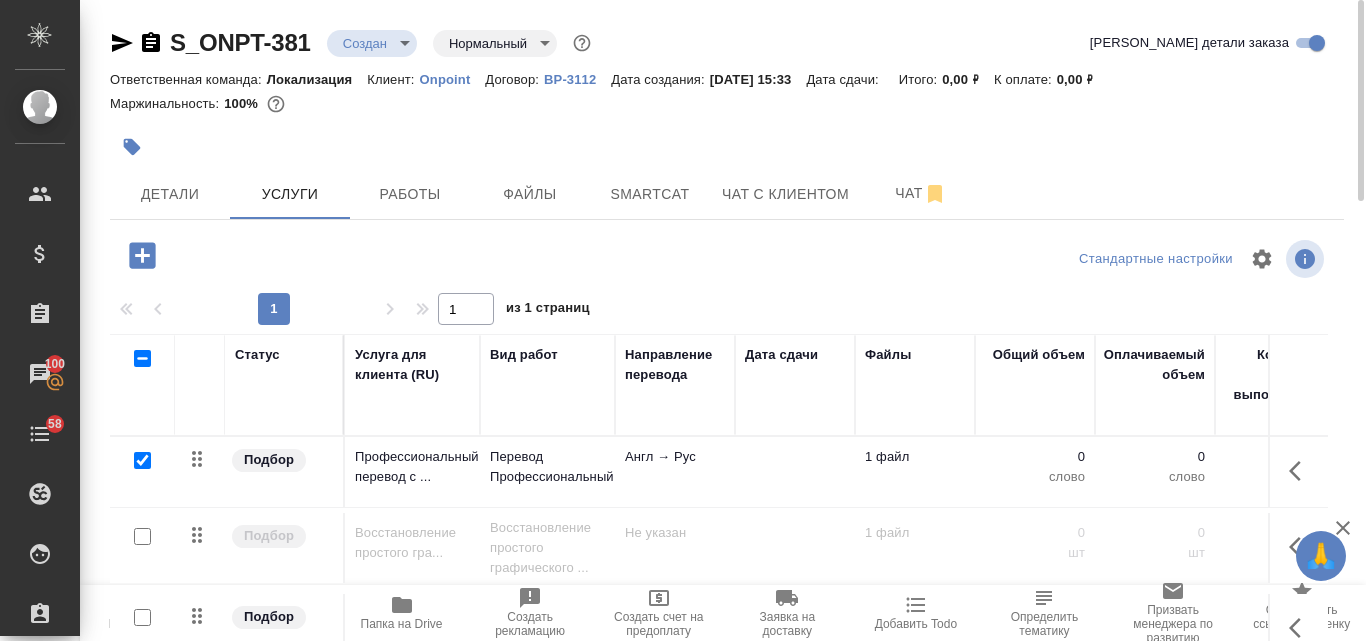checkbox on "true" 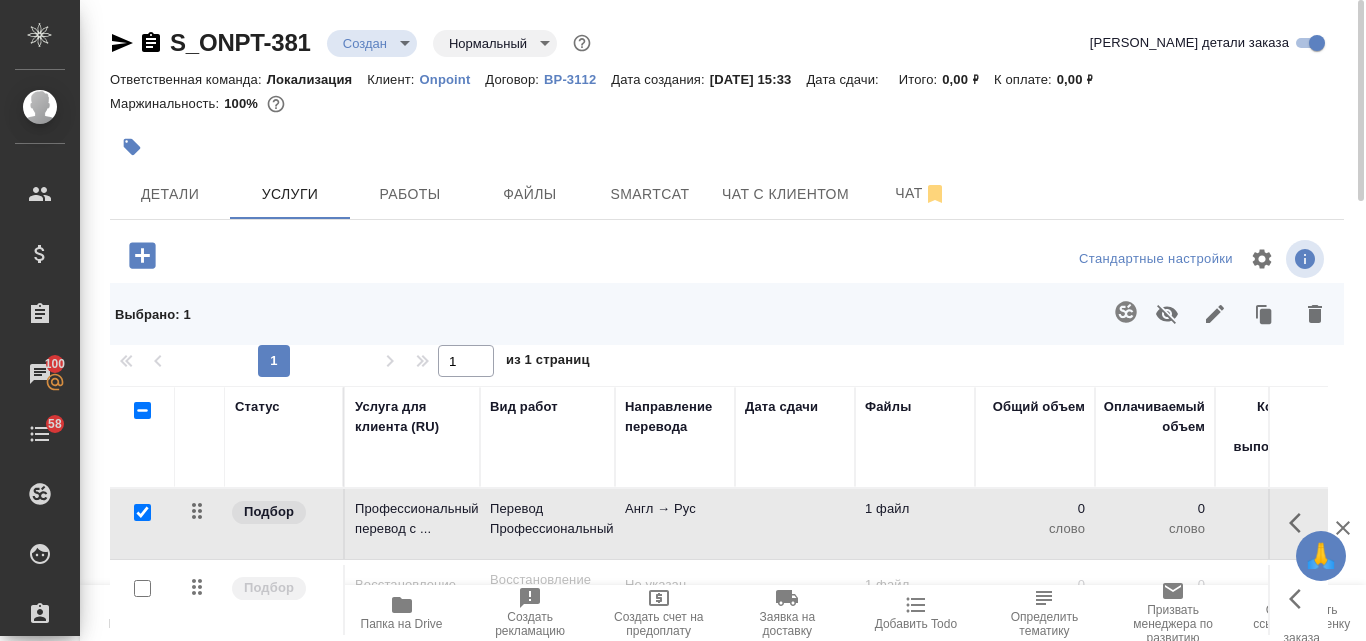 click at bounding box center [1126, 312] 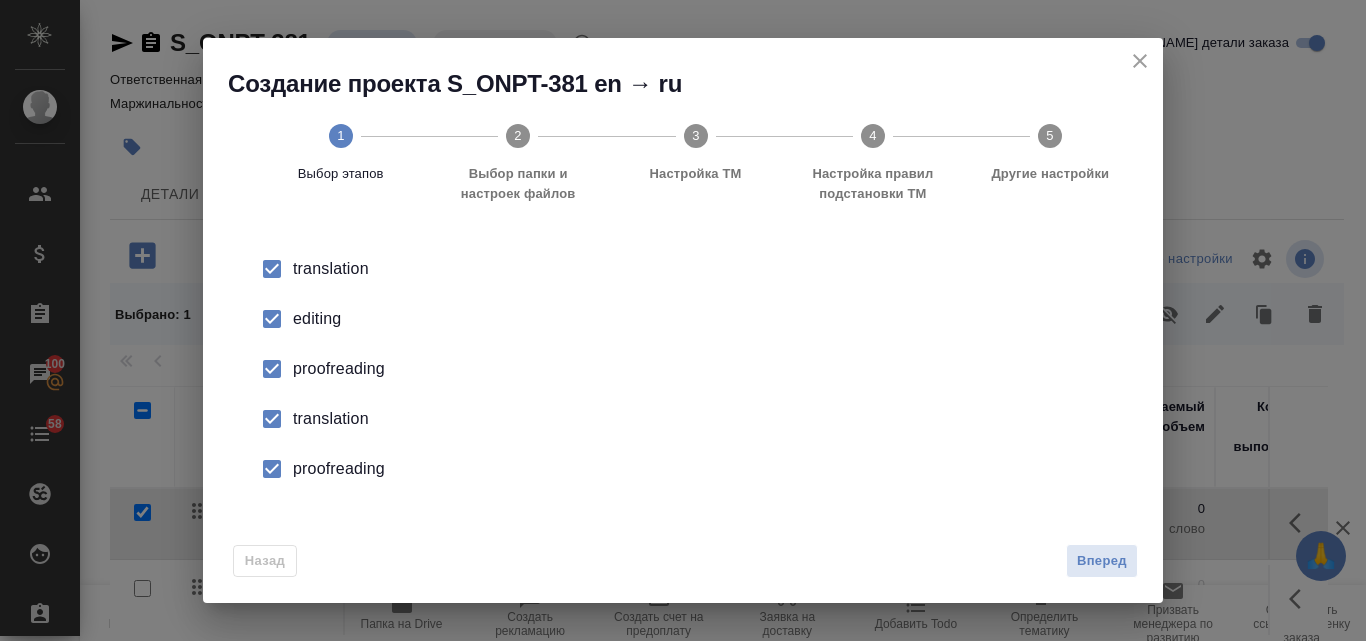 click on "editing" at bounding box center [704, 319] 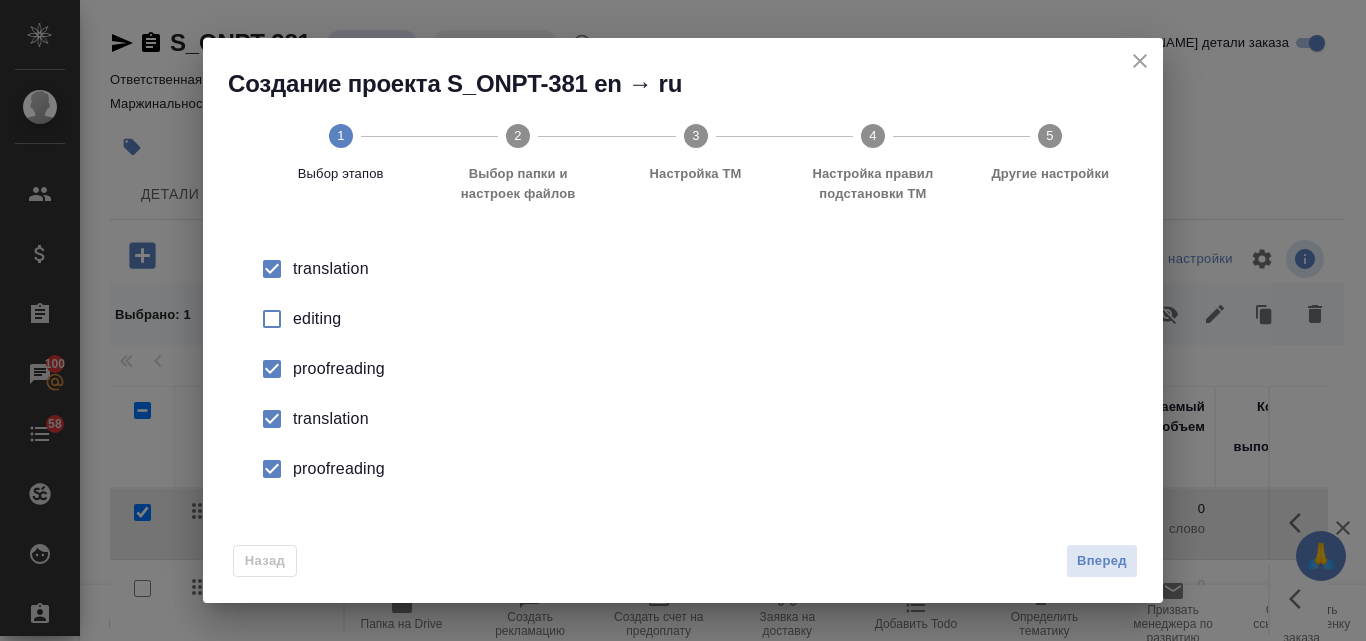 click on "proofreading" at bounding box center [704, 369] 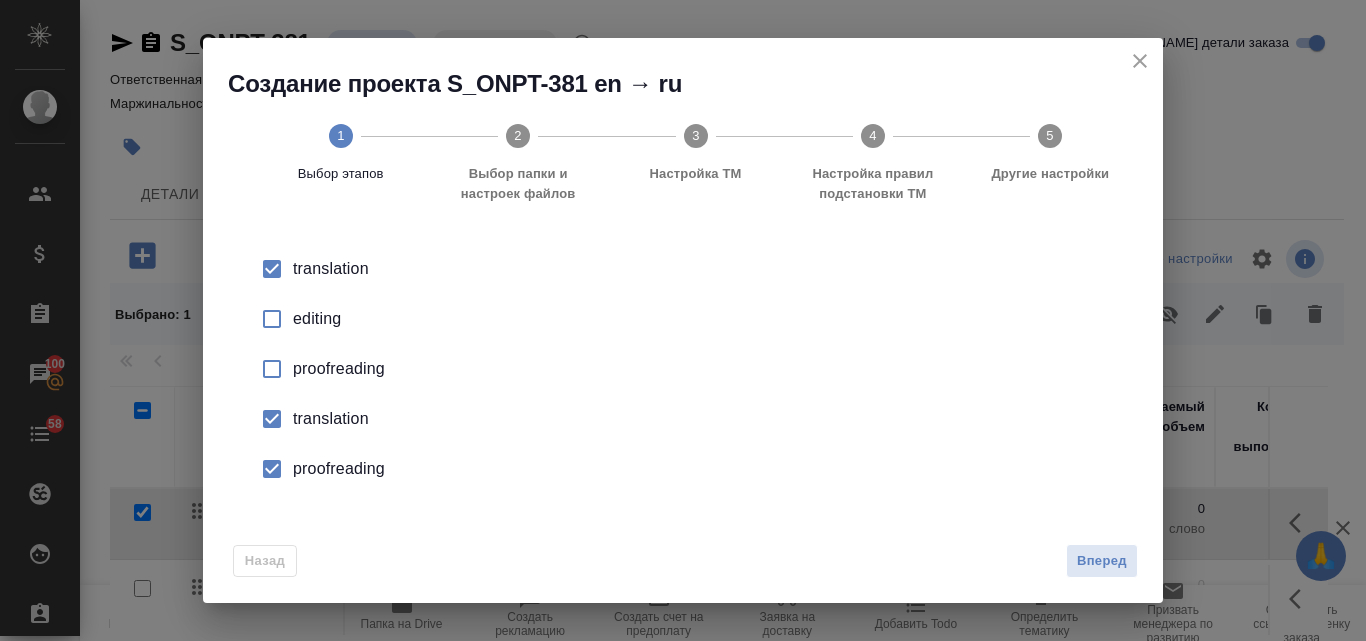 click on "translation" at bounding box center [704, 269] 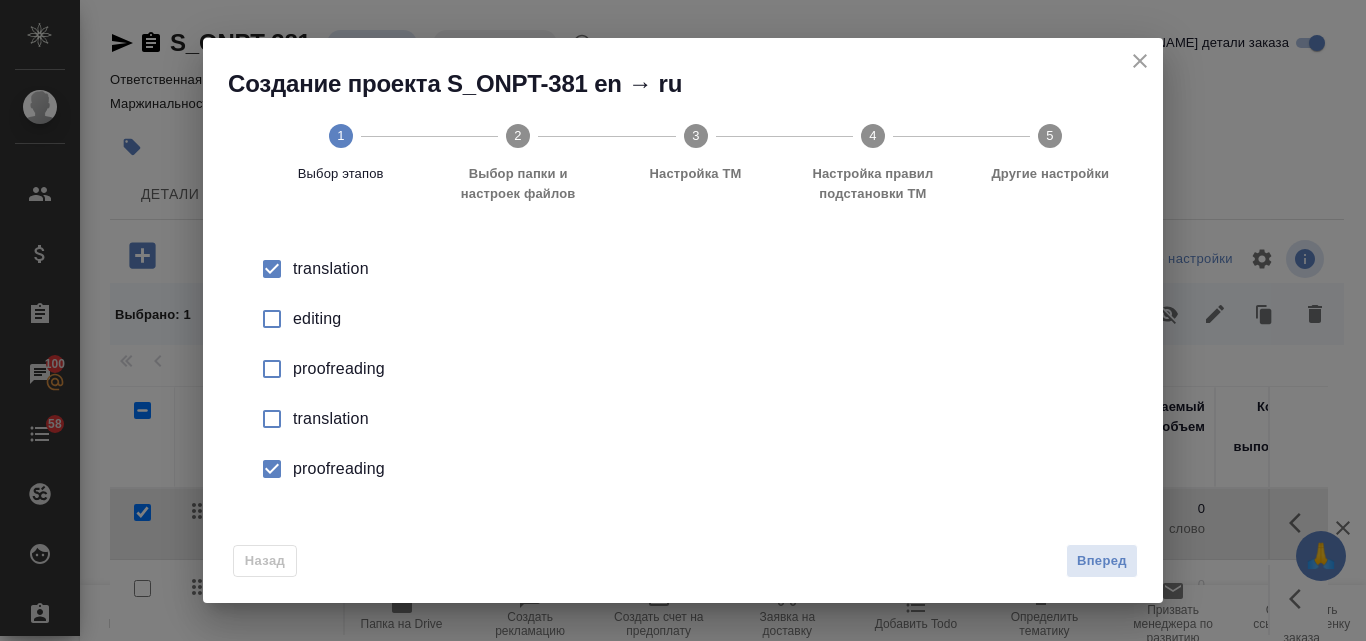 click on "proofreading" at bounding box center (704, 369) 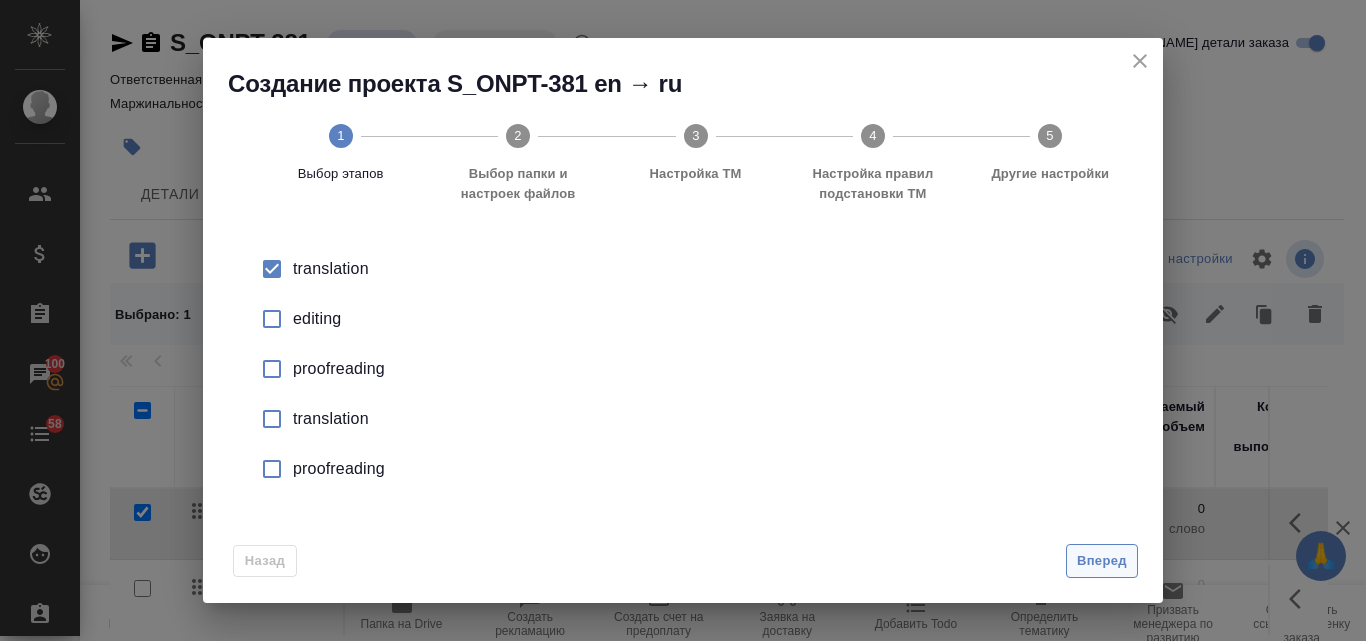 click on "Вперед" at bounding box center [1102, 561] 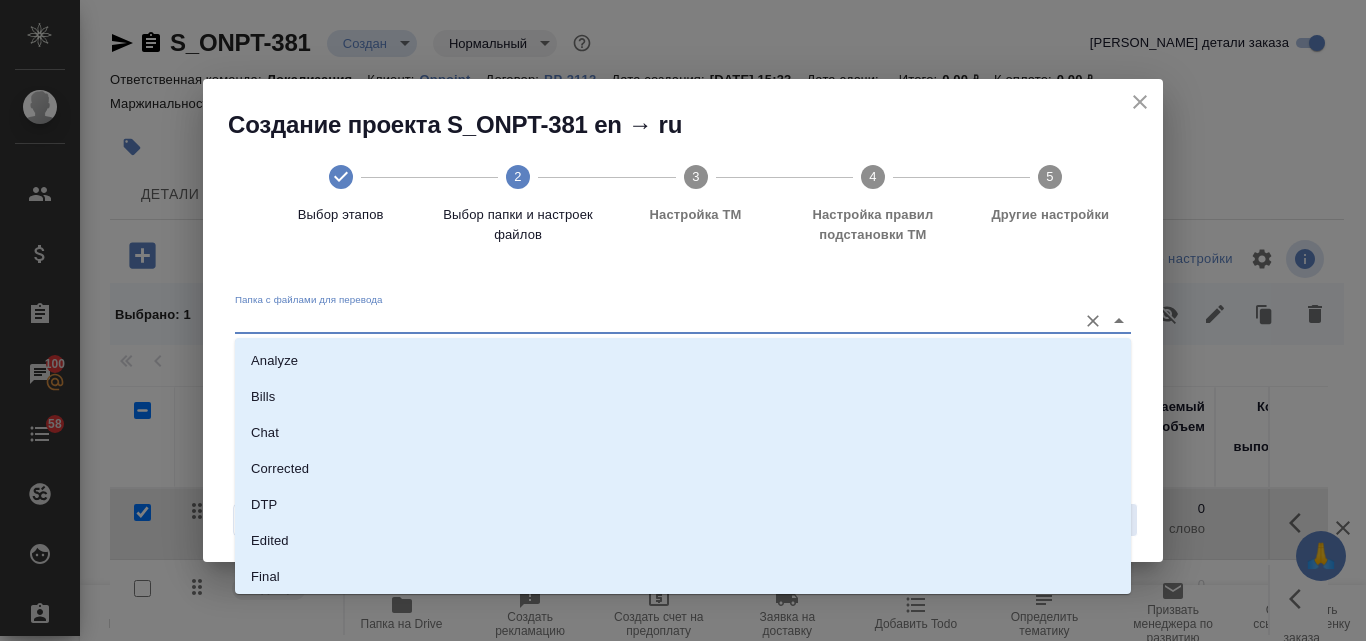 click on "Папка с файлами для перевода" at bounding box center [651, 321] 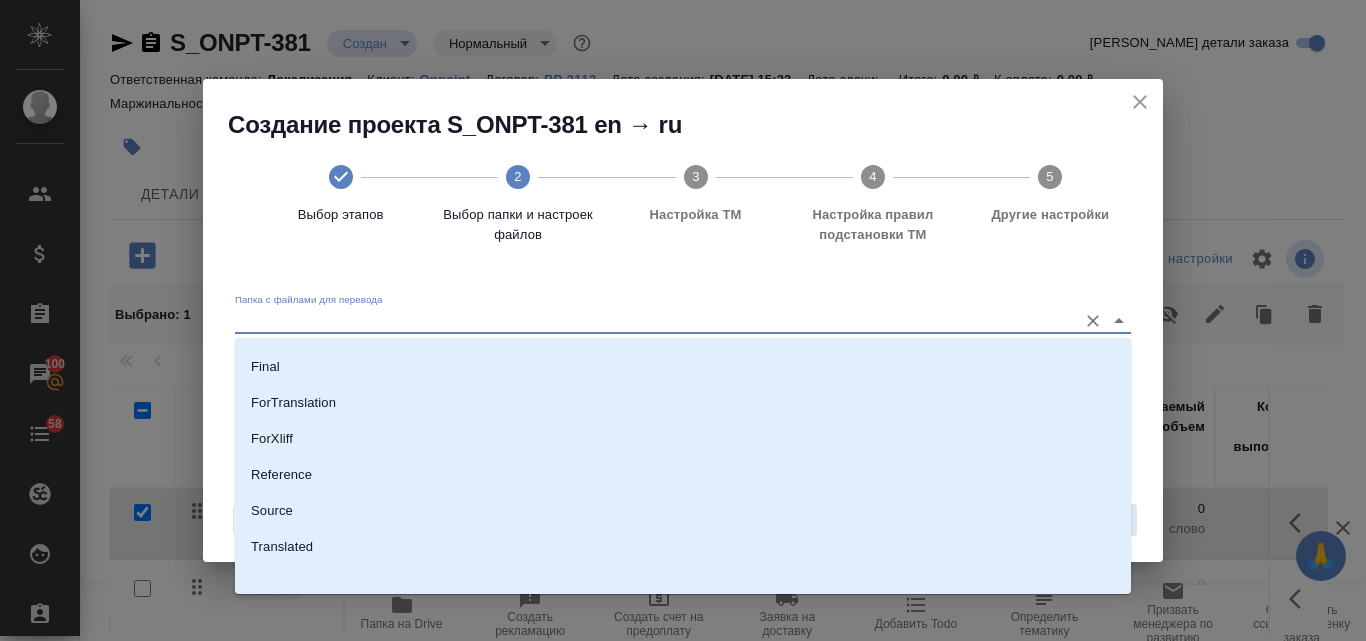scroll, scrollTop: 218, scrollLeft: 0, axis: vertical 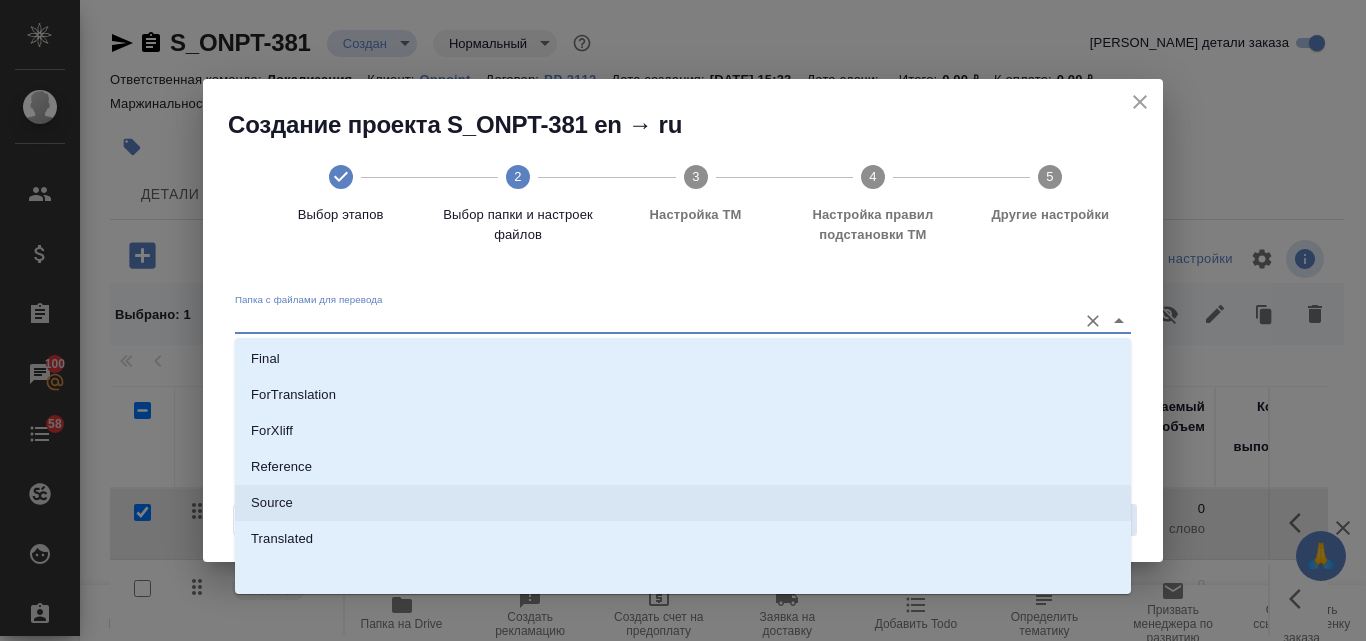 click on "Source" at bounding box center (272, 503) 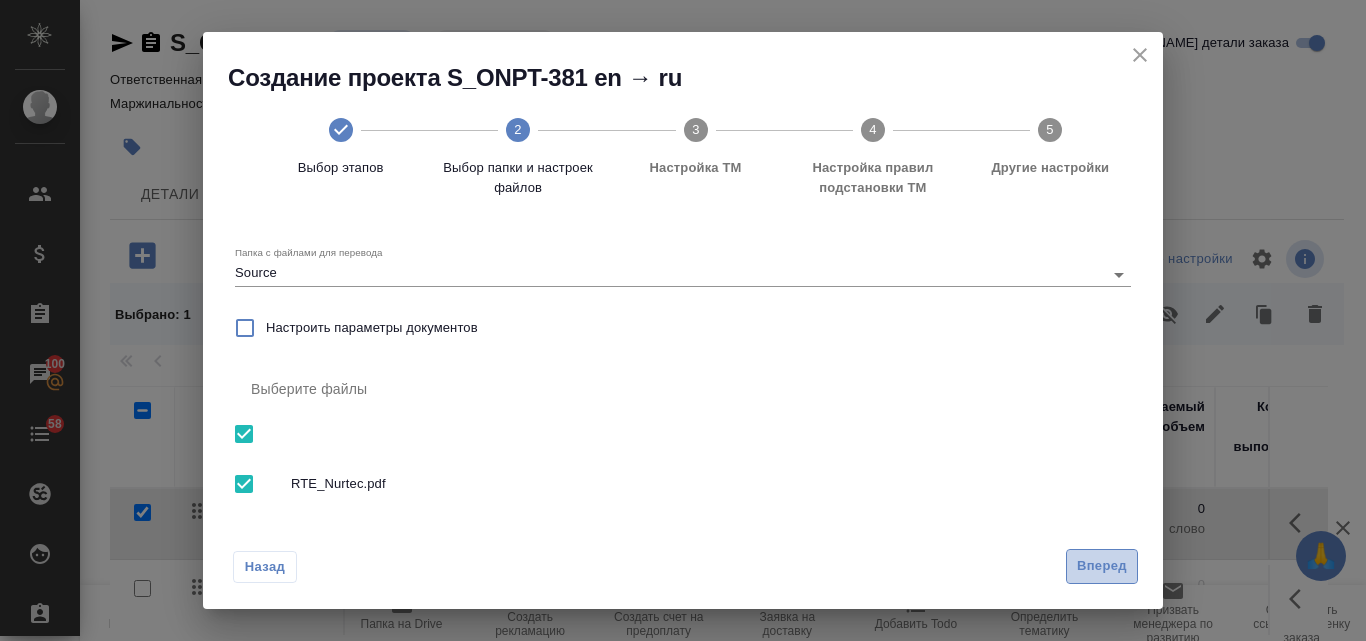 click on "Вперед" at bounding box center [1102, 566] 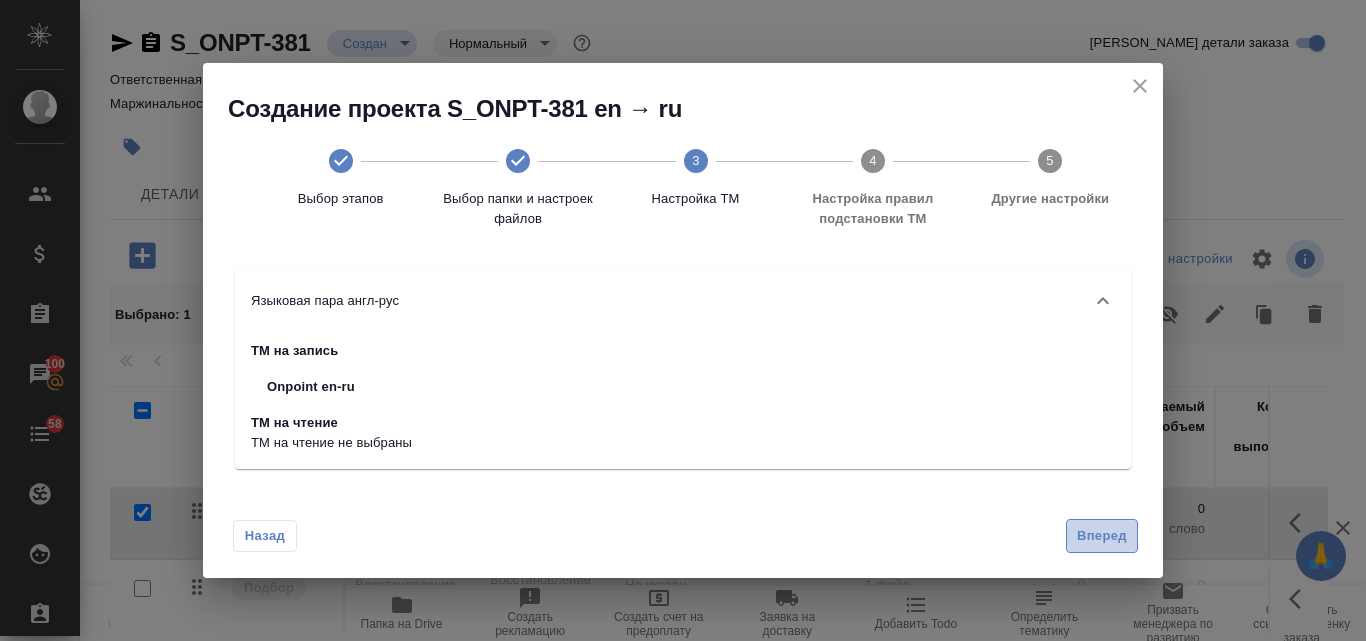 click on "Вперед" at bounding box center (1102, 536) 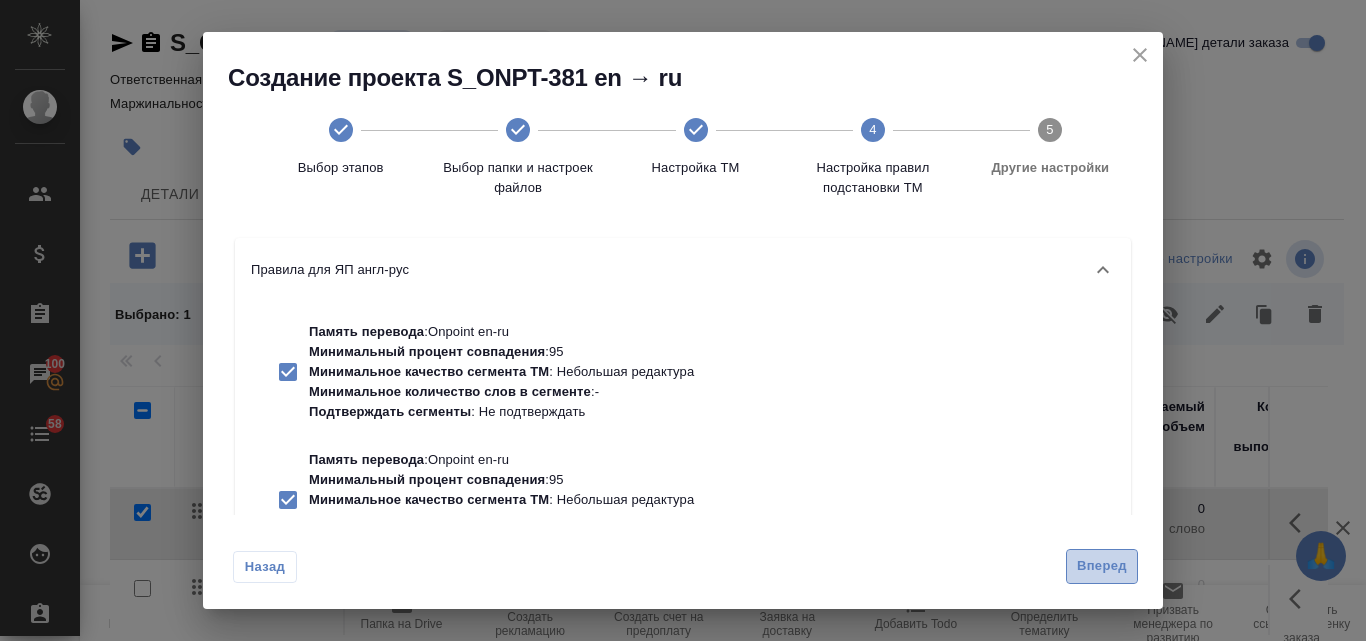 click on "Вперед" at bounding box center (1102, 566) 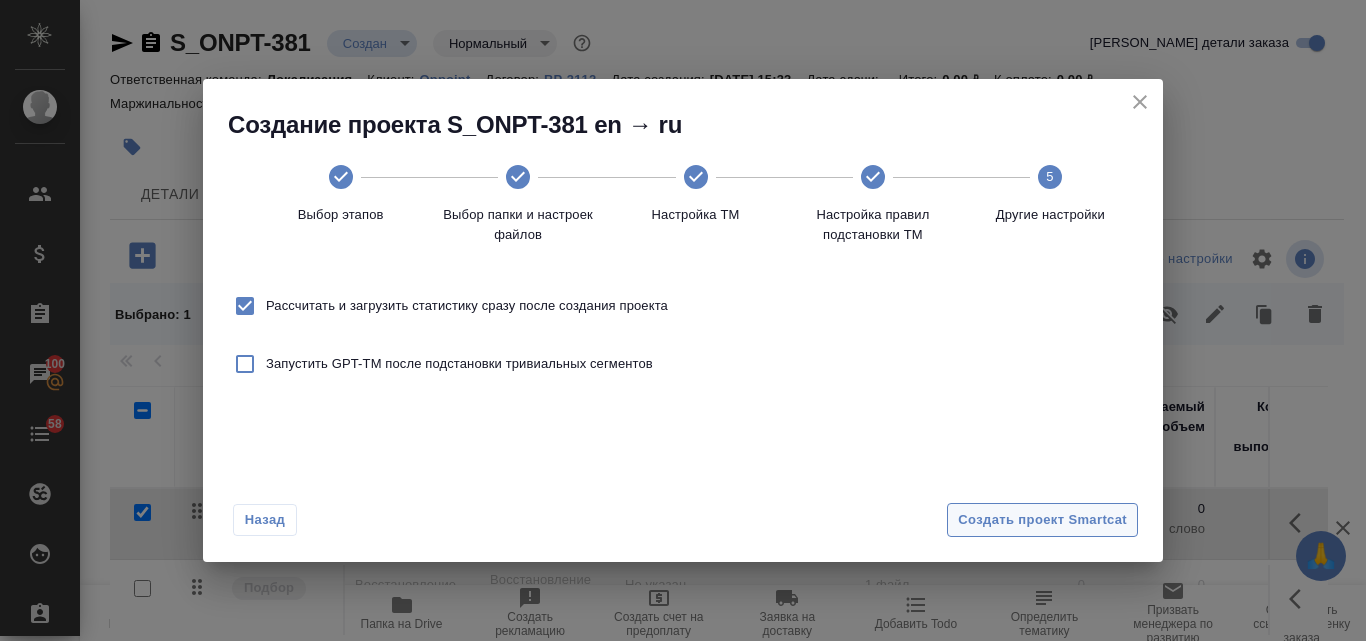 click on "Создать проект Smartcat" at bounding box center [1042, 520] 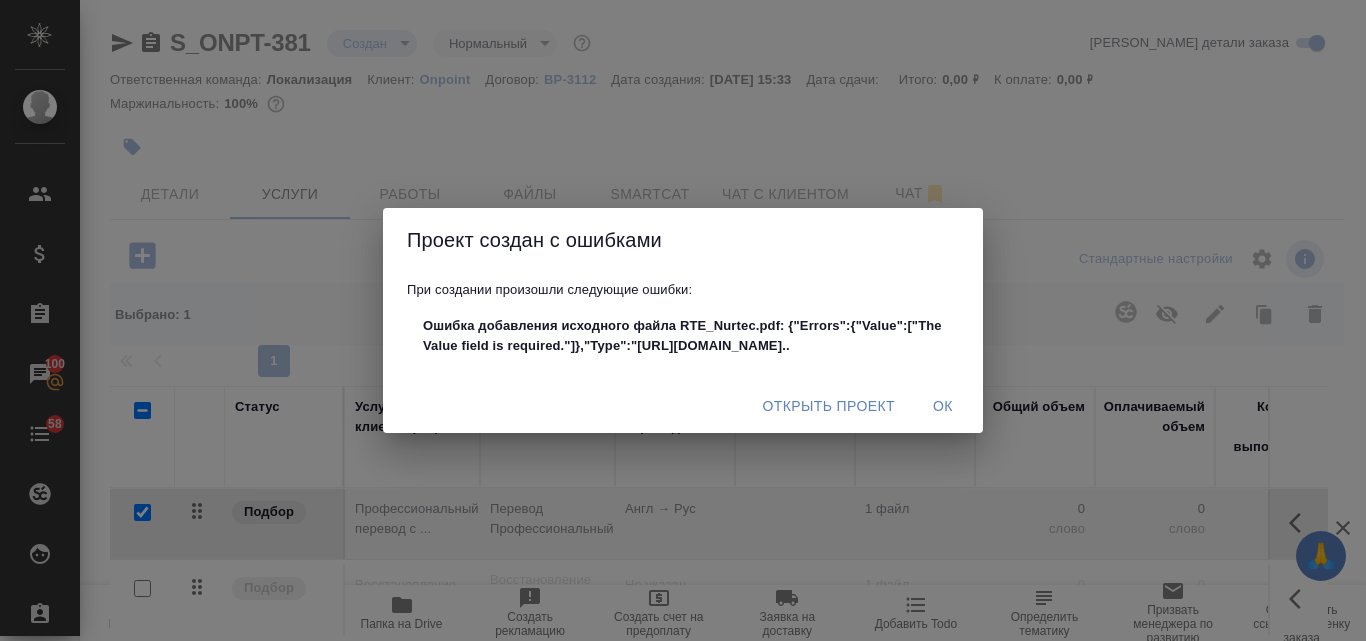 click on "Открыть проект" at bounding box center [828, 406] 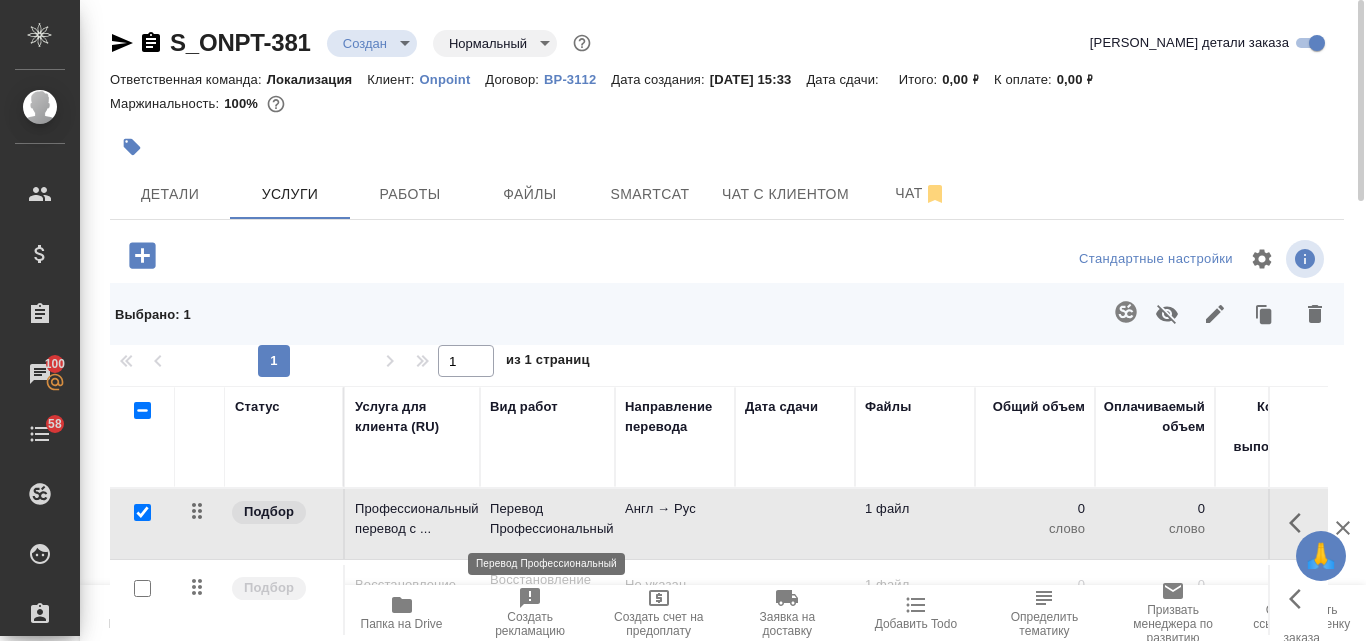 click on "Перевод Профессиональный" at bounding box center (547, 519) 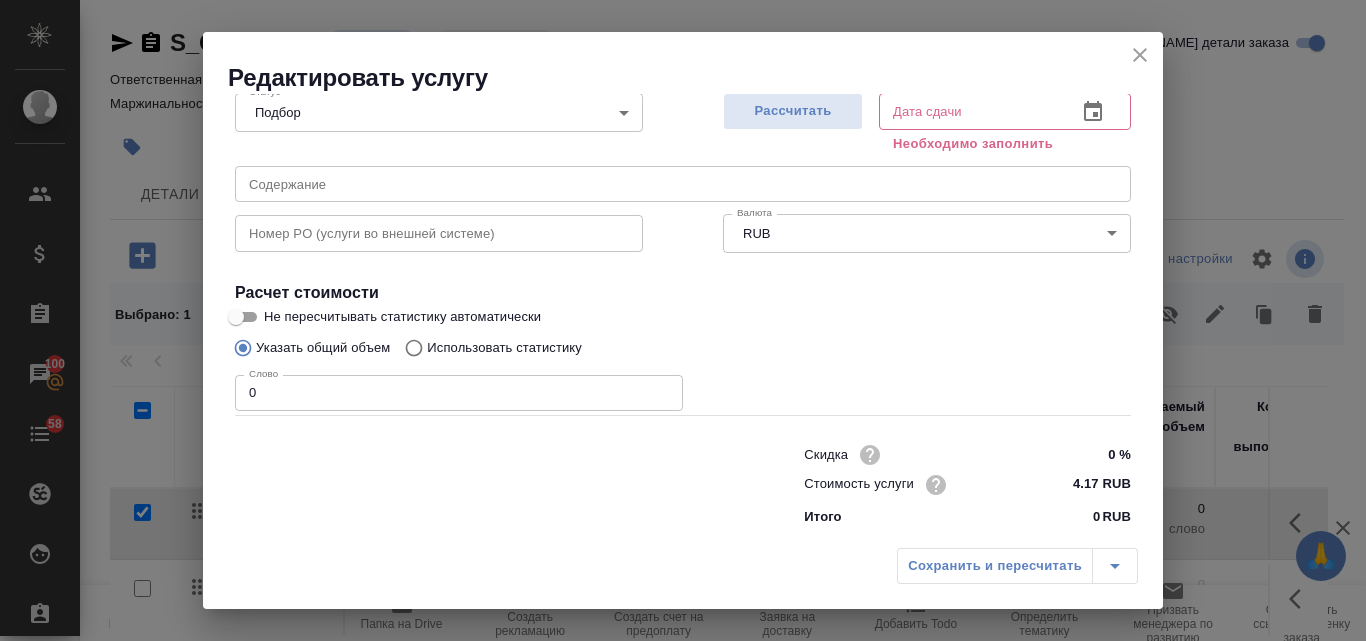 scroll, scrollTop: 226, scrollLeft: 0, axis: vertical 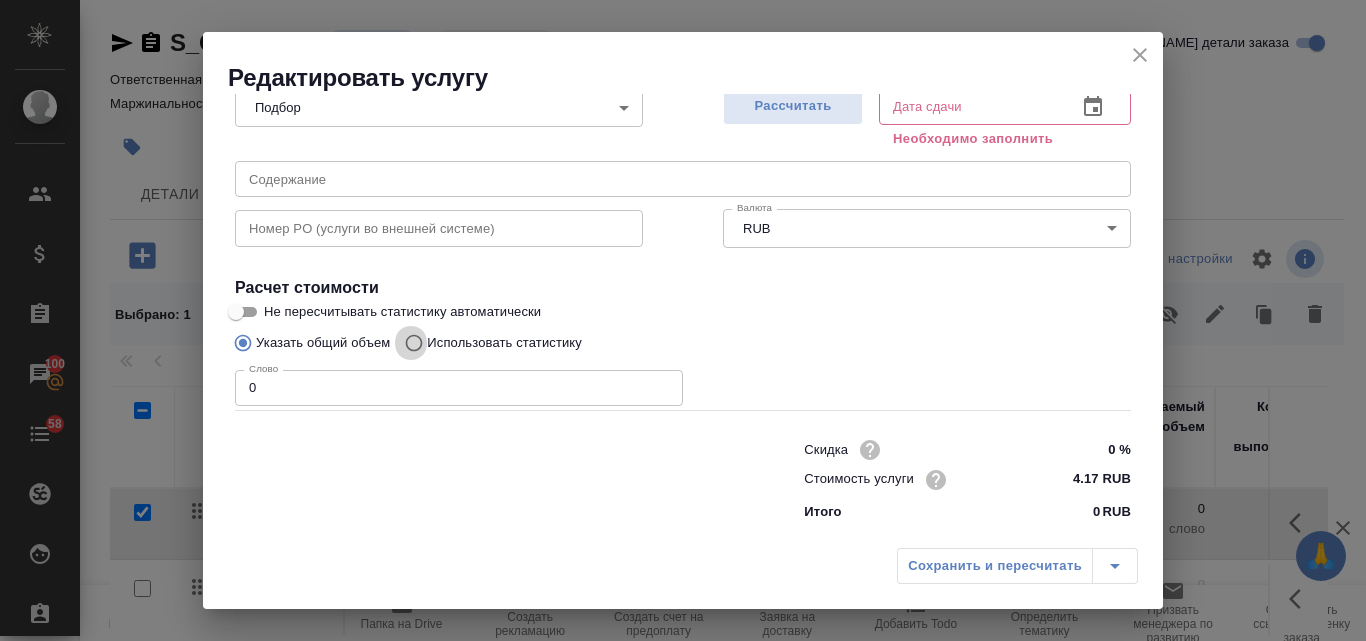 click on "Использовать статистику" at bounding box center (411, 343) 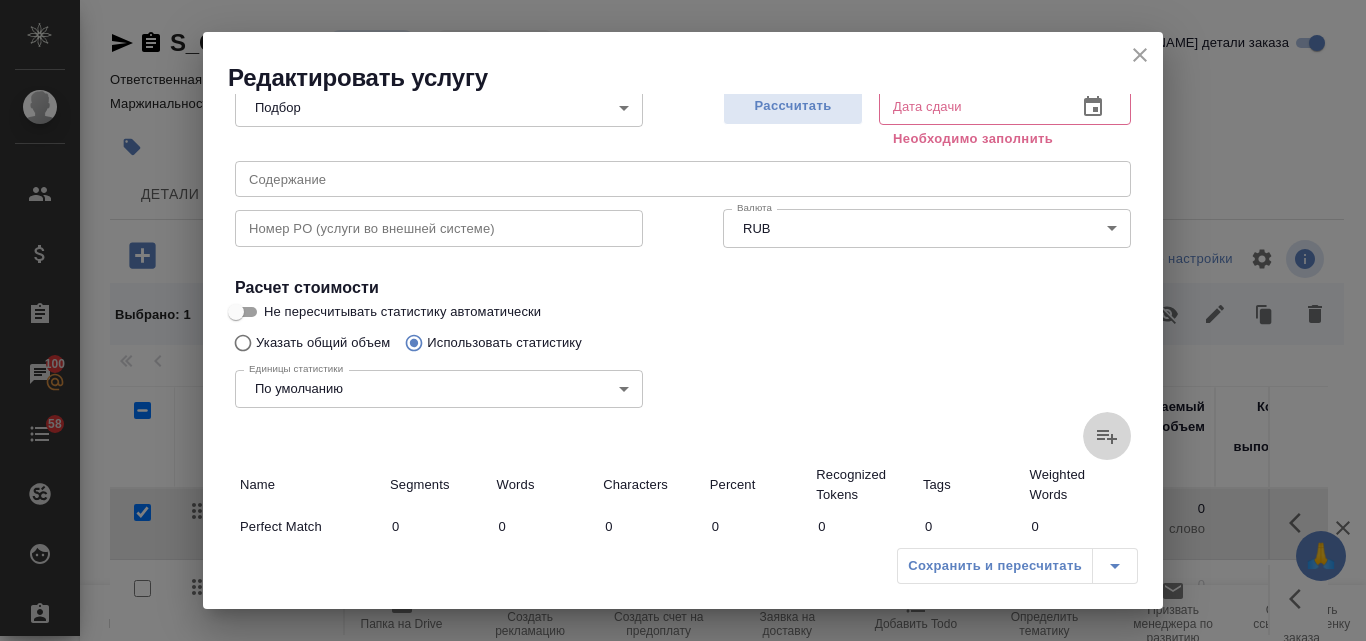 click 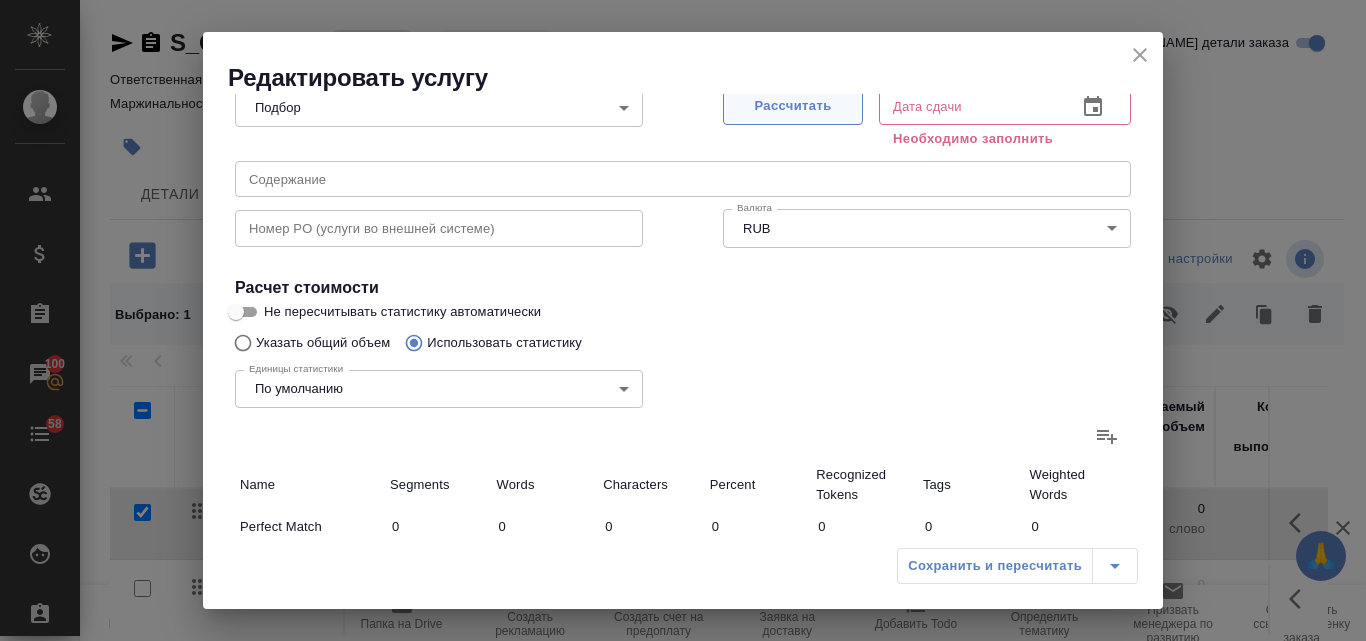 click on "Рассчитать" at bounding box center (793, 106) 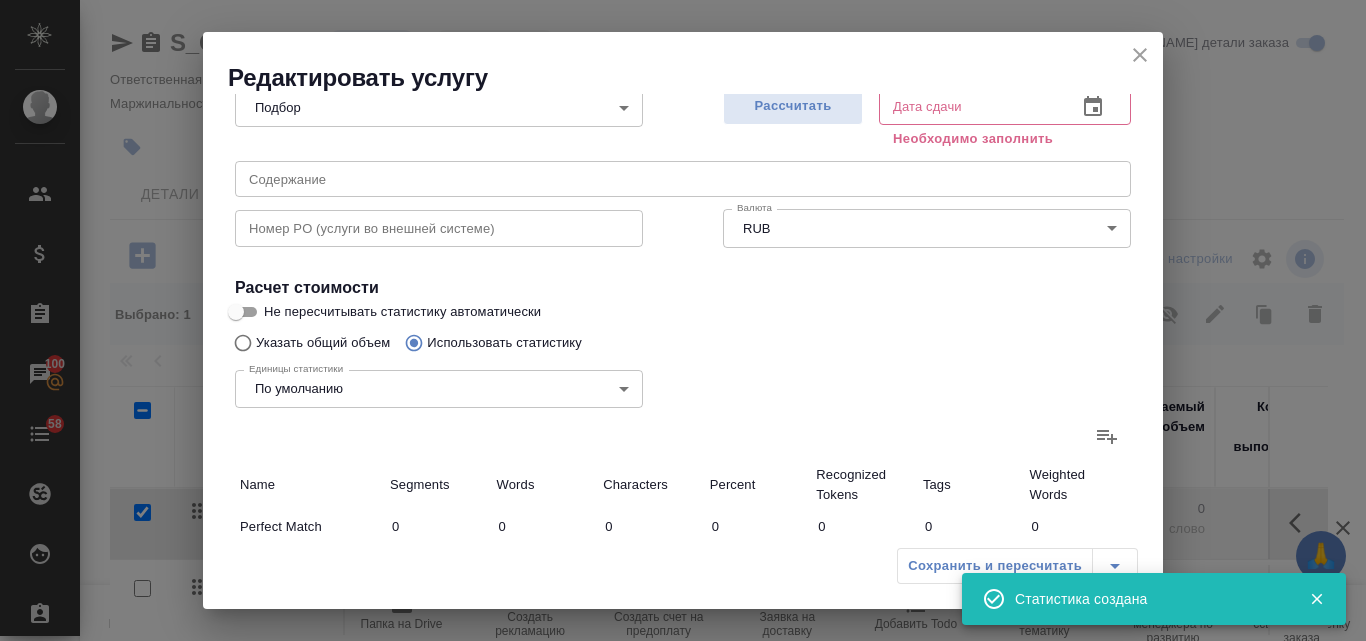 type on "8" 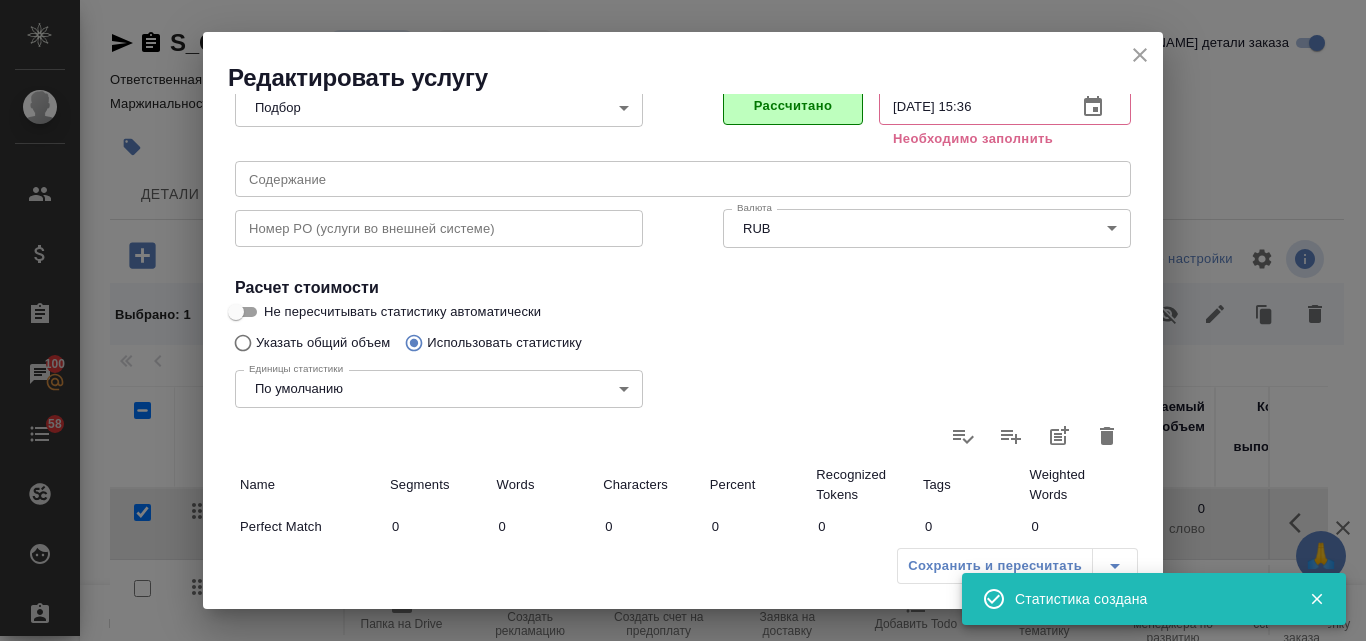 type on "15.07.2025 15:36" 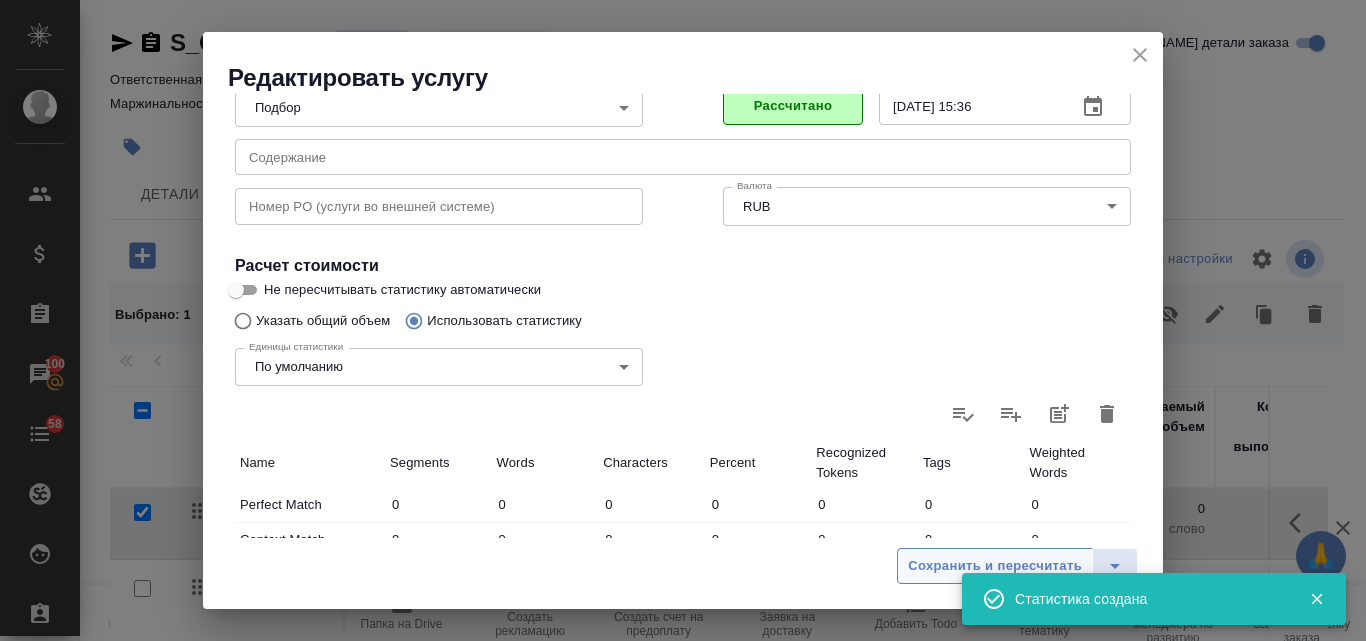 click on "Сохранить и пересчитать" at bounding box center (995, 566) 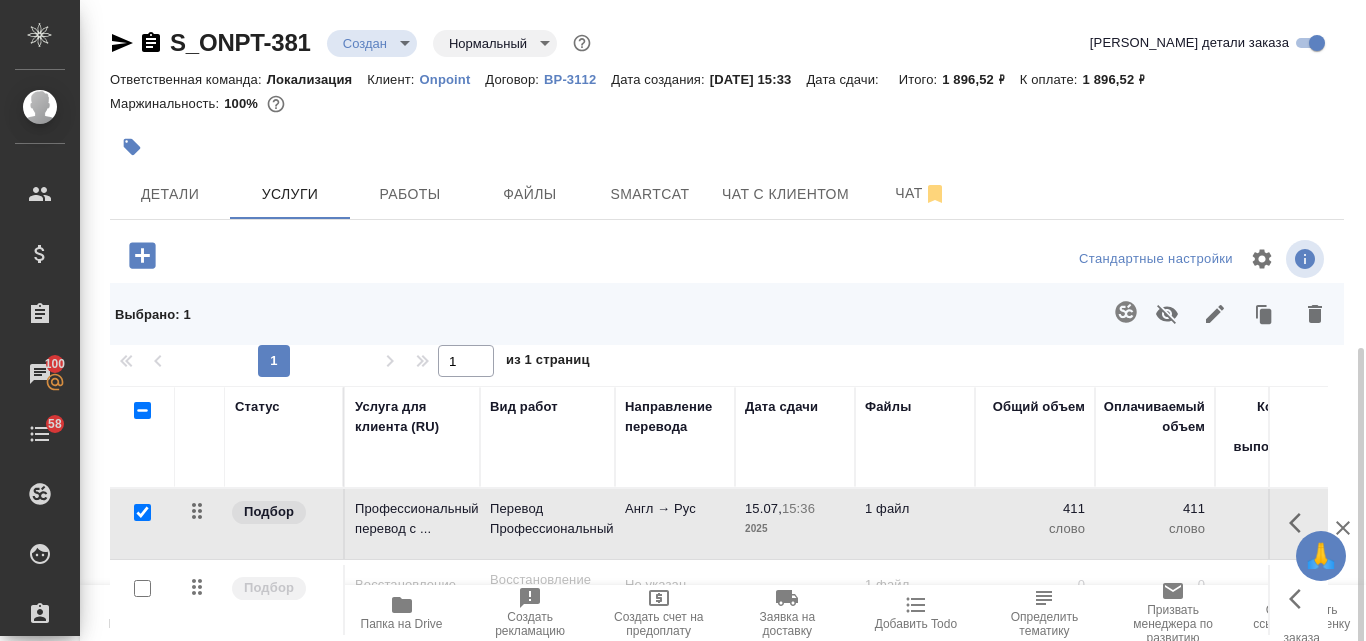 scroll, scrollTop: 226, scrollLeft: 0, axis: vertical 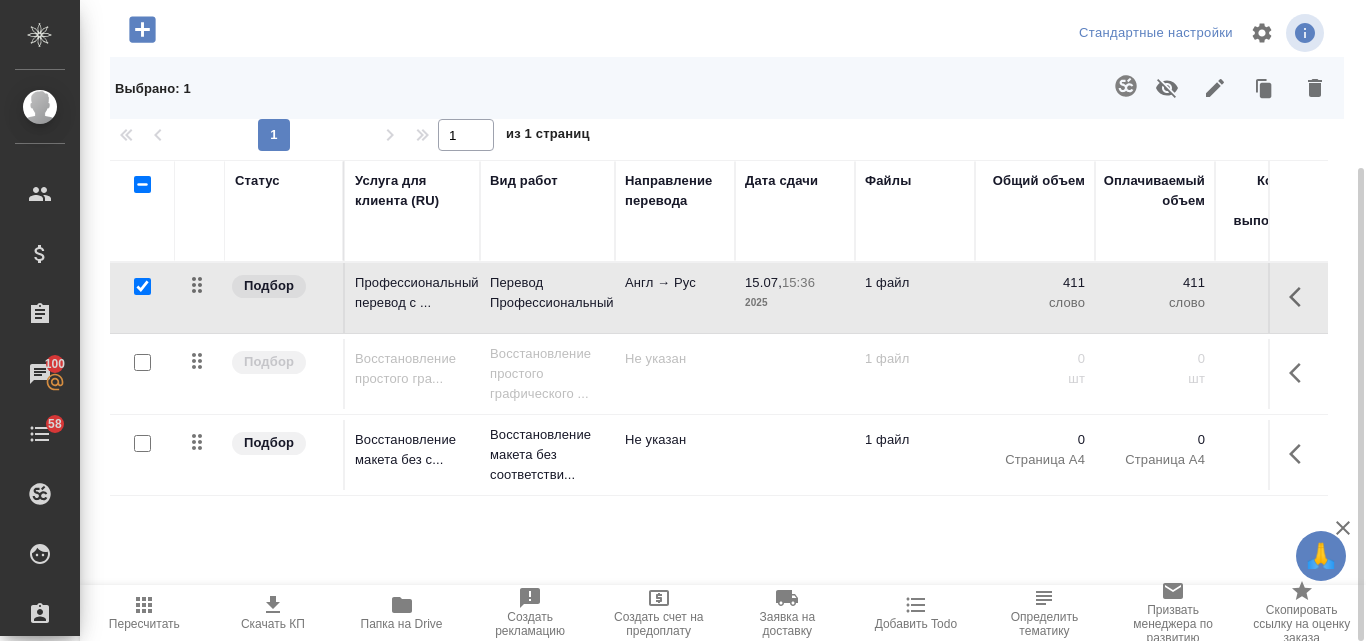click at bounding box center [142, 362] 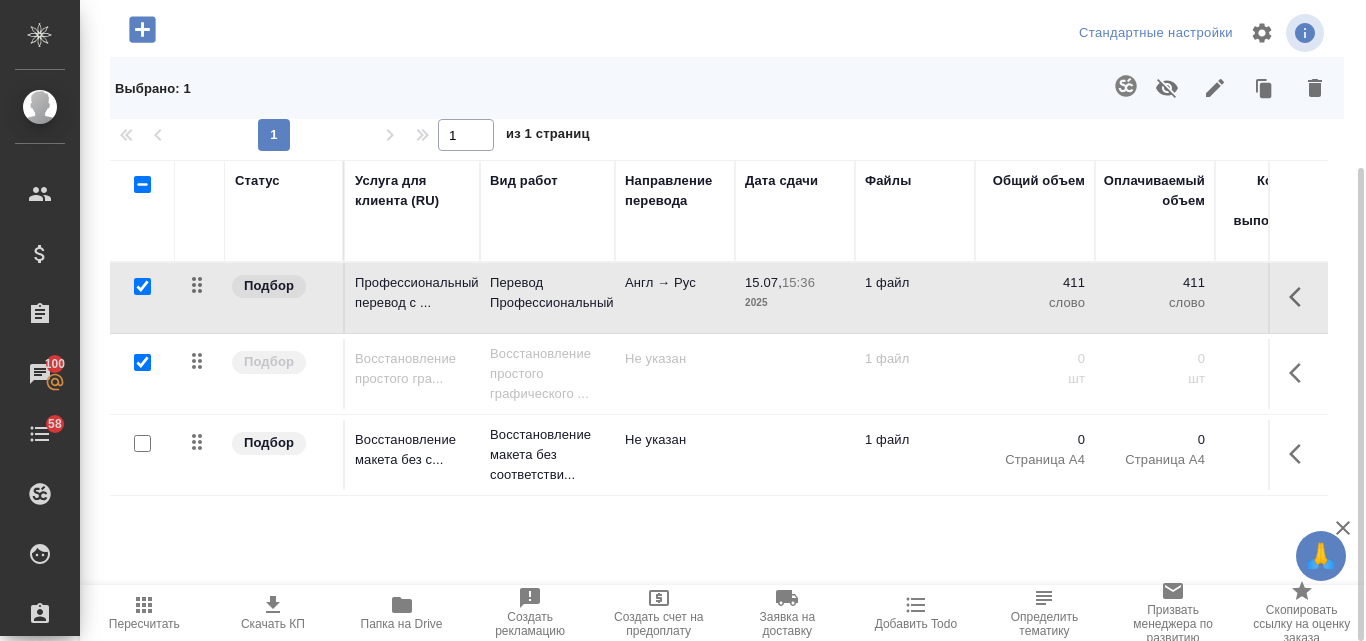 checkbox on "true" 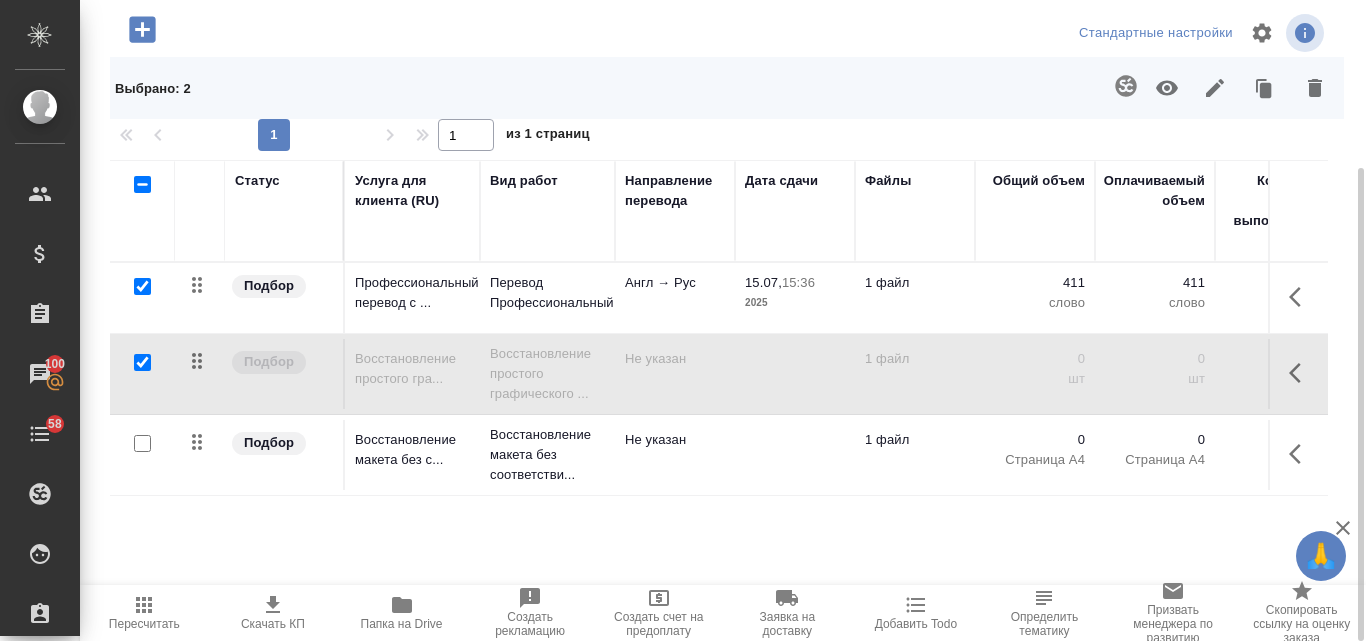 click at bounding box center [142, 443] 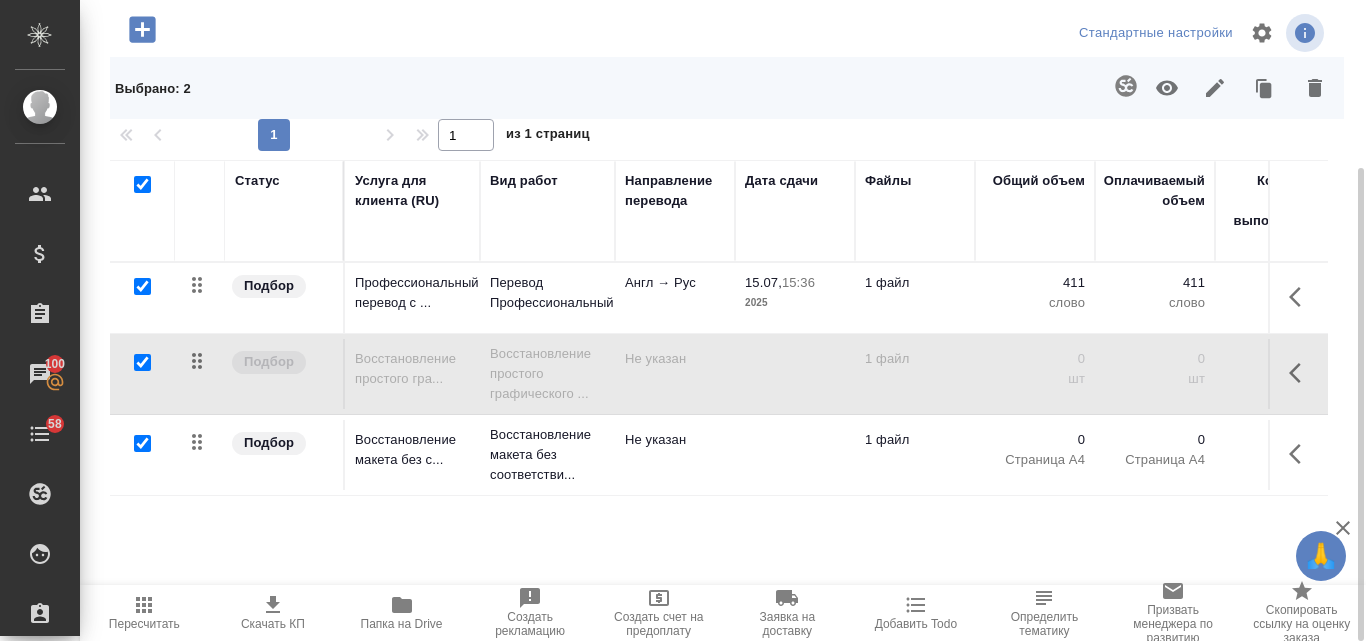 checkbox on "true" 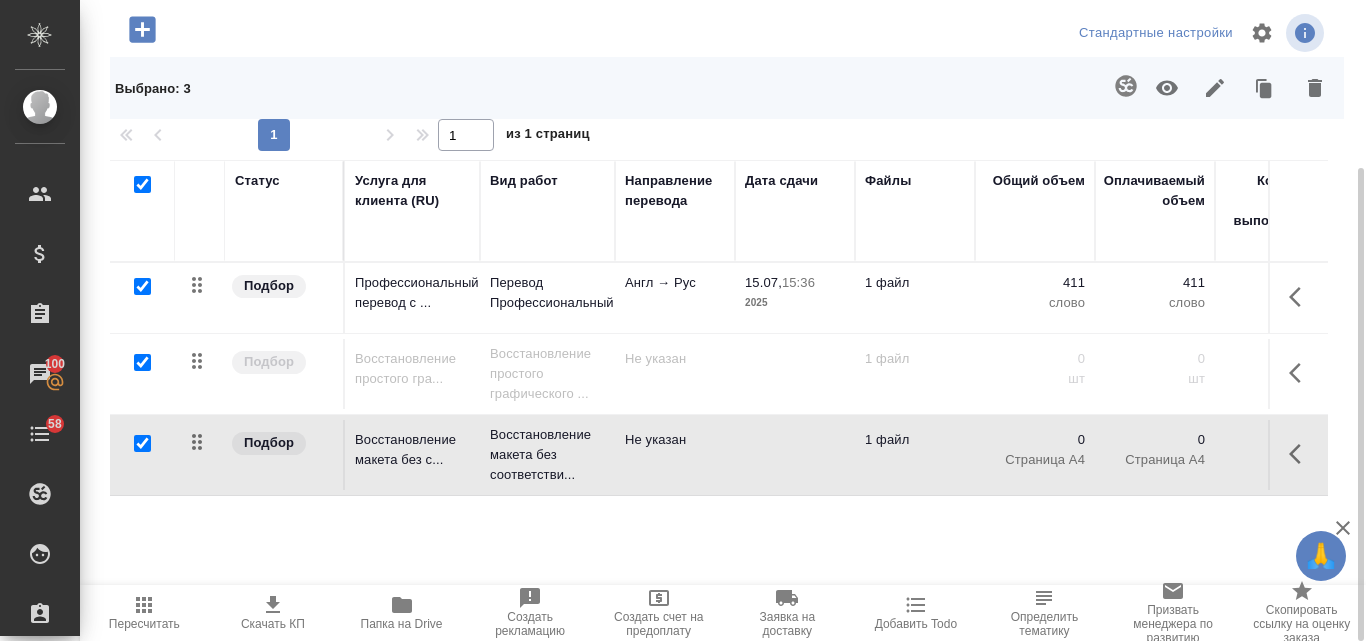 click at bounding box center (142, 286) 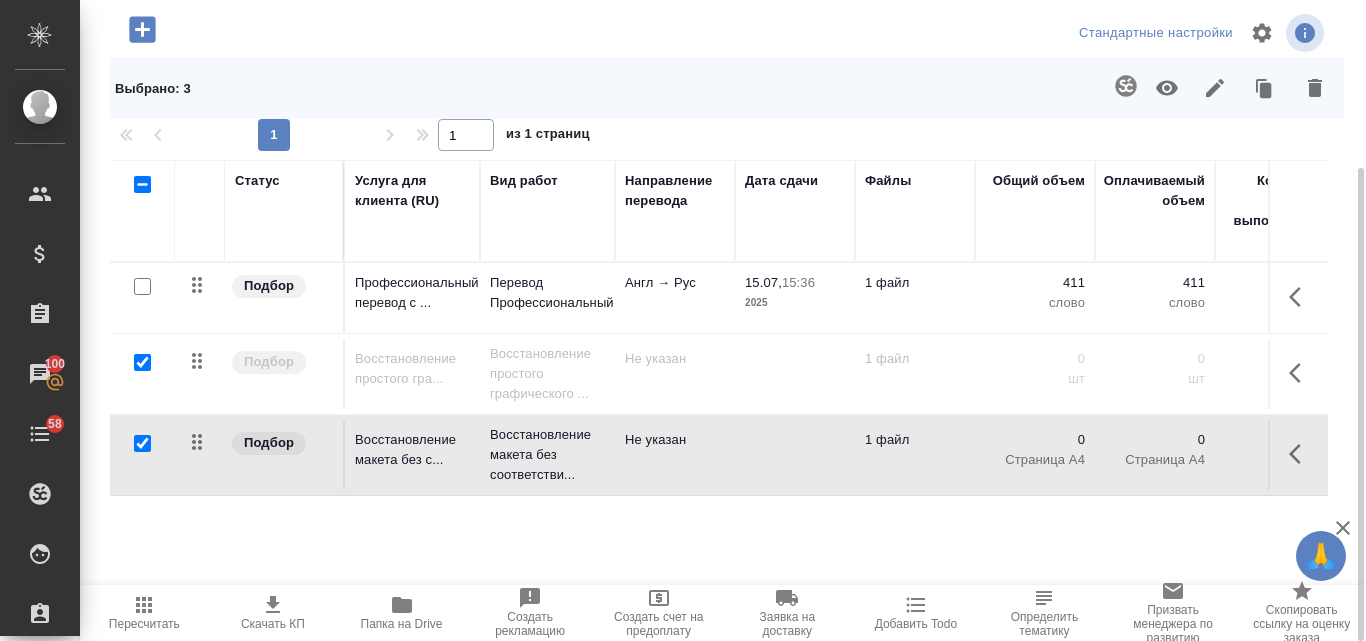 checkbox on "false" 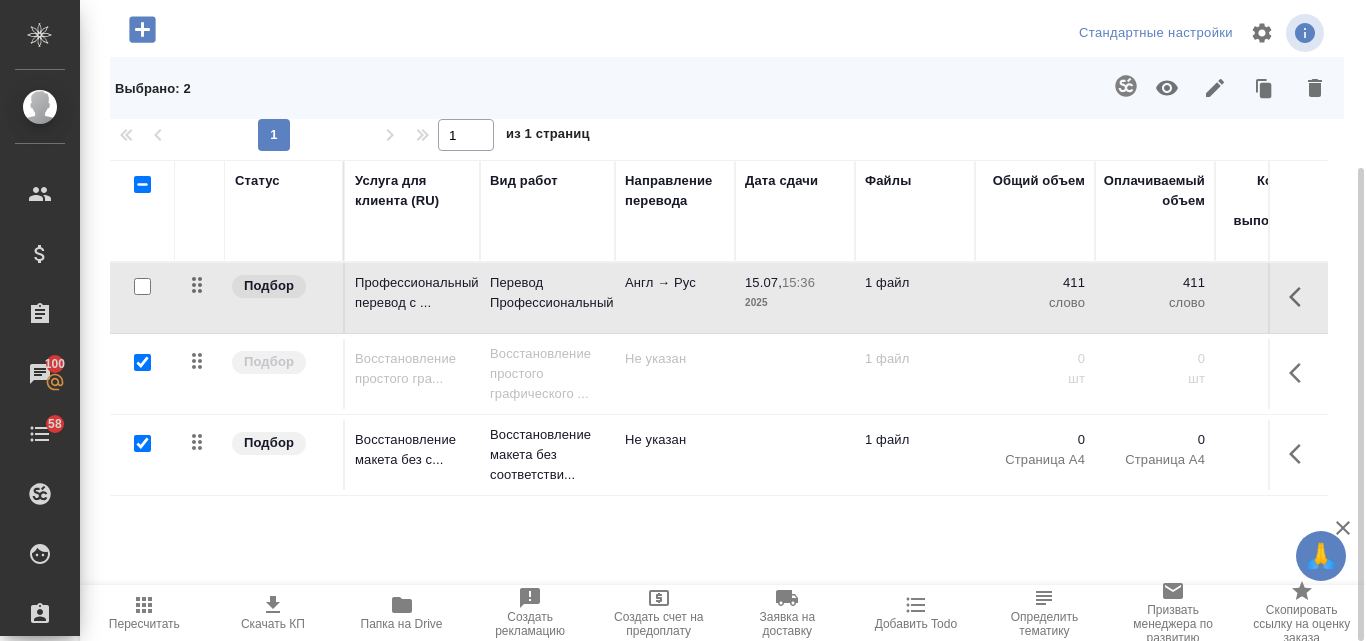 click 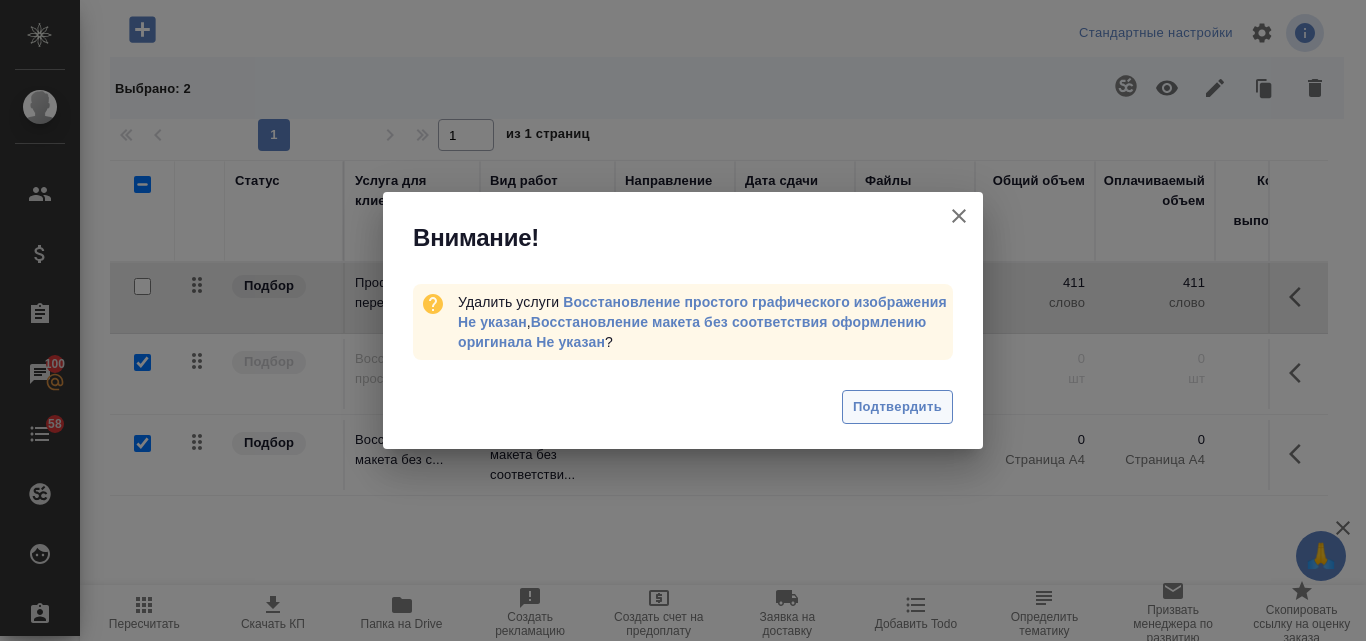 click on "Подтвердить" at bounding box center (897, 407) 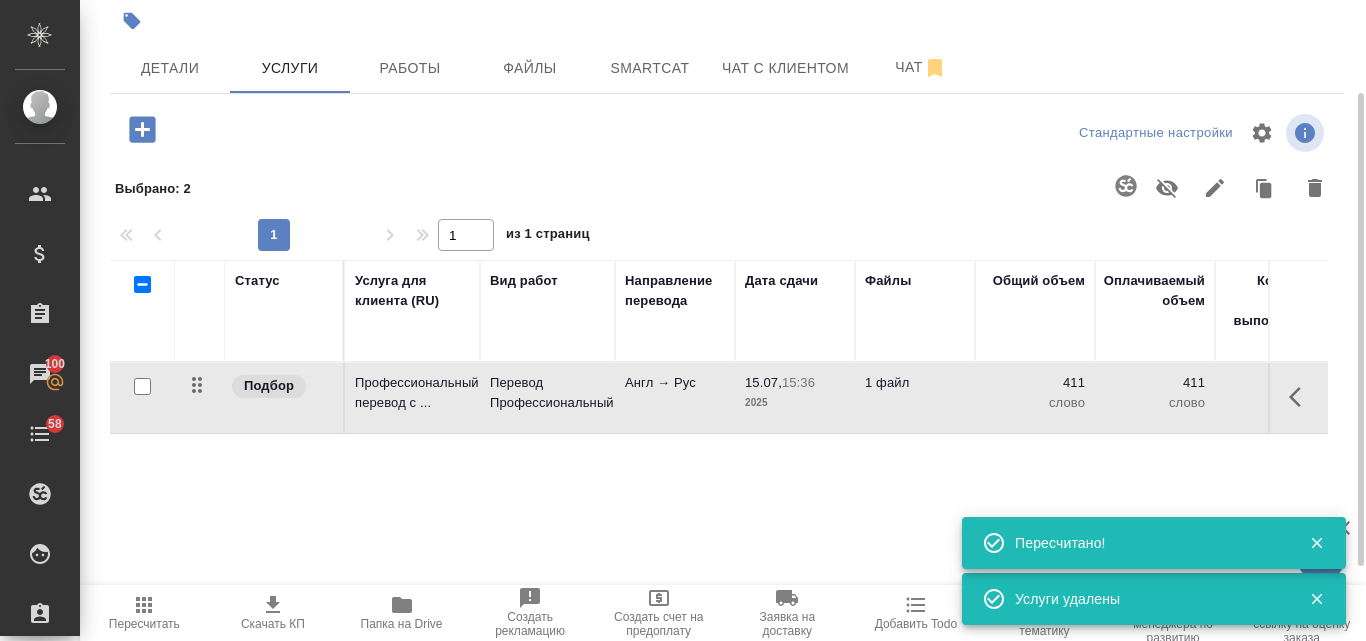 scroll, scrollTop: 0, scrollLeft: 0, axis: both 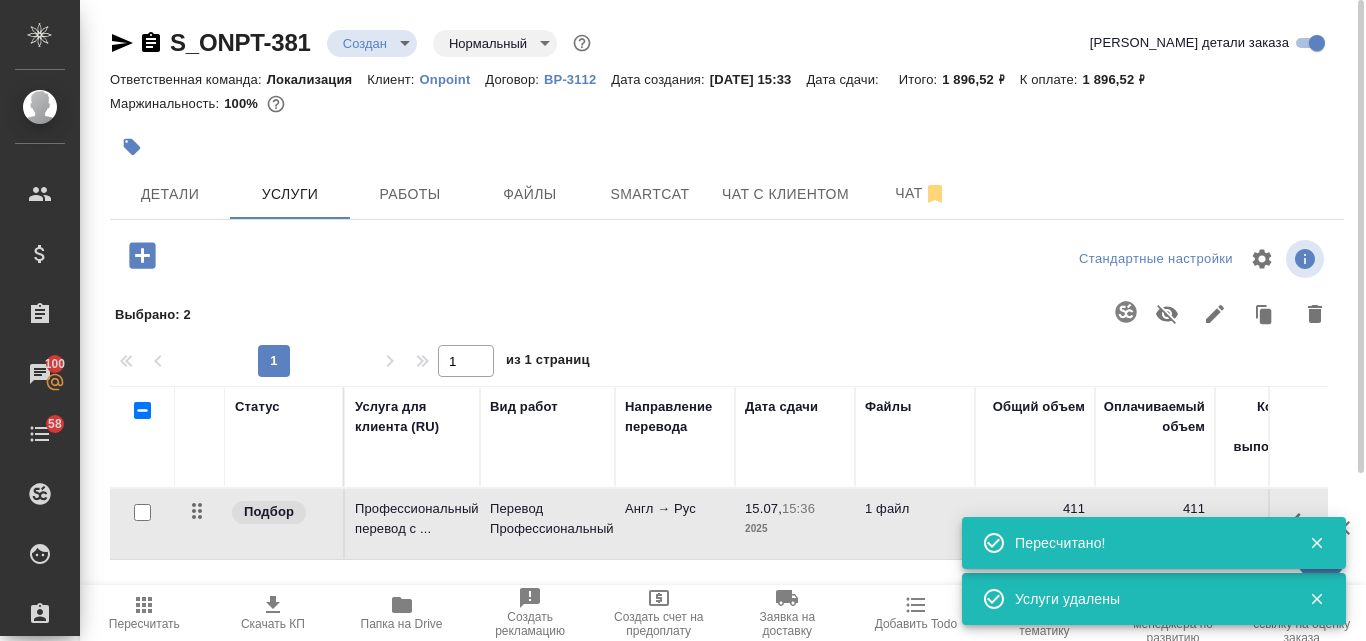 click on "🙏 .cls-1
fill:#fff;
AWATERA Valyaeva Anna Клиенты Спецификации Заказы 100 Чаты 58 Todo Проекты SC Исполнители Кандидаты Работы Входящие заявки Заявки на доставку Рекламации Проекты процессинга Конференции Выйти S_ONPT-381 Создан new Нормальный normal Кратко детали заказа Ответственная команда: Локализация Клиент: Onpoint Договор: ВР-3112 Дата создания: 15.07.2025, 15:33 Дата сдачи: Итого: 1 896,52 ₽ К оплате: 1 896,52 ₽ Маржинальность: 100% Детали Услуги Работы Файлы Smartcat Чат с клиентом Чат Стандартные настройки Выбрано :   2 1 1 из 1 страниц   Статус Услуга для клиента (RU) Вид работ Дата сдачи" at bounding box center [683, 320] 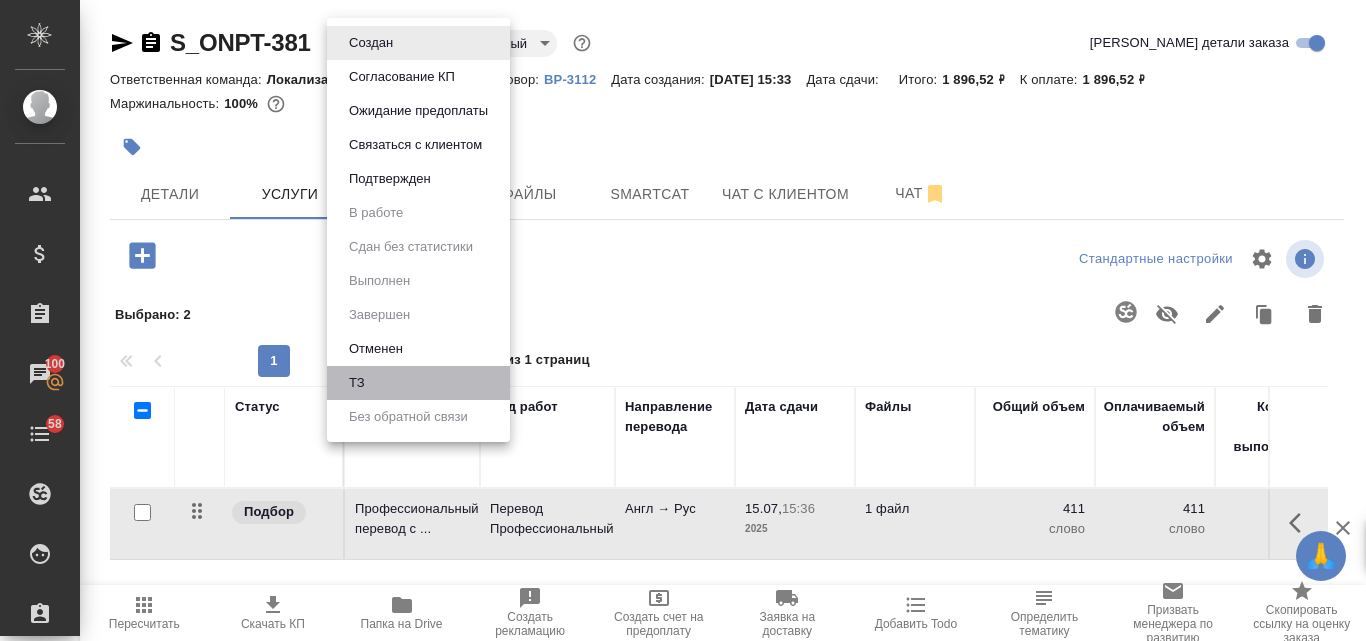 click on "ТЗ" at bounding box center (418, 383) 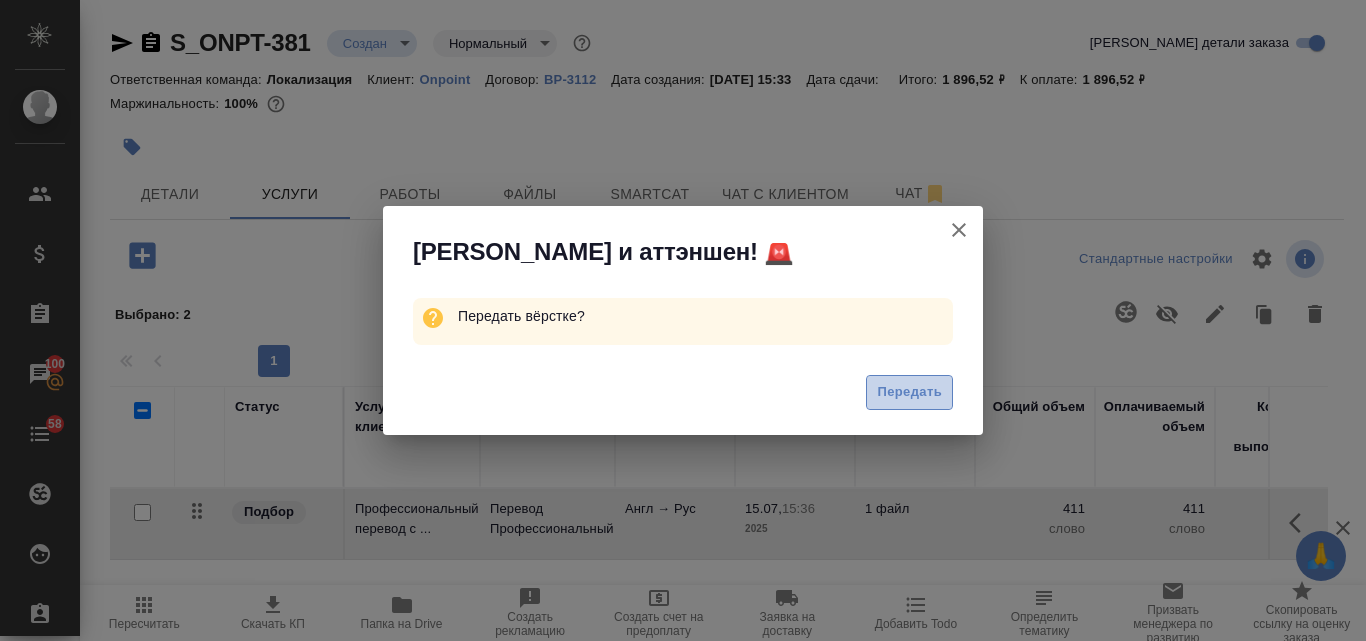 click on "Передать" at bounding box center (909, 392) 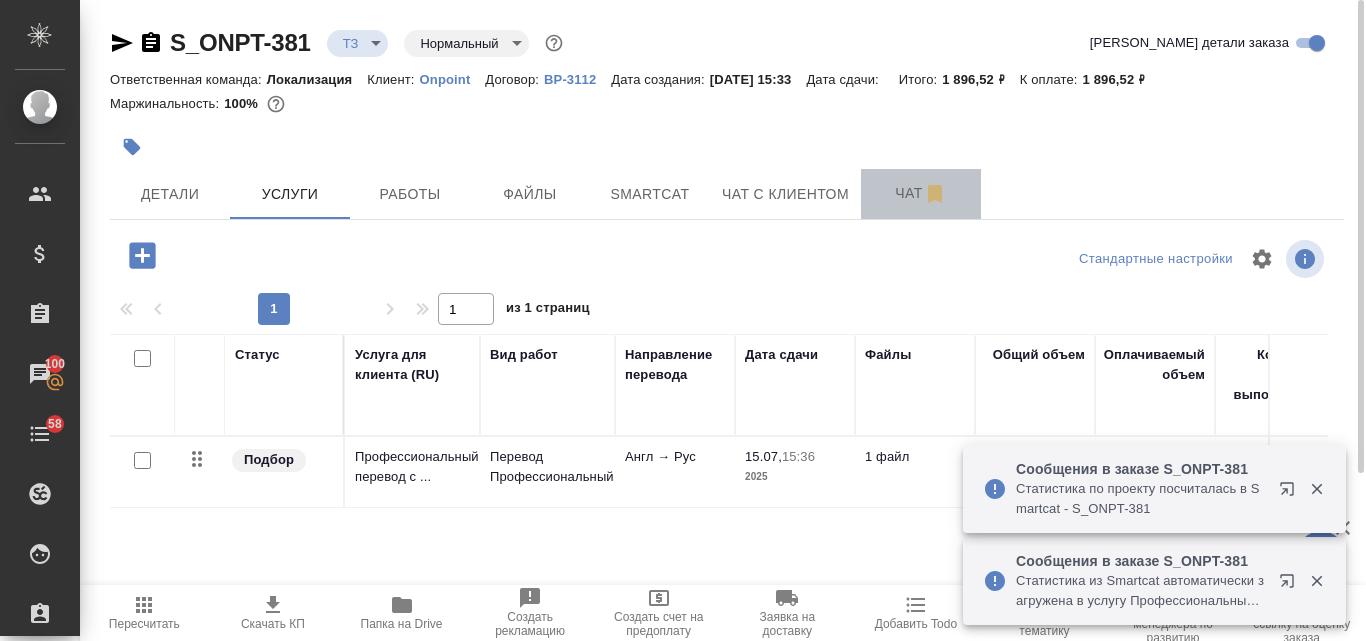 click on "Чат" at bounding box center (921, 194) 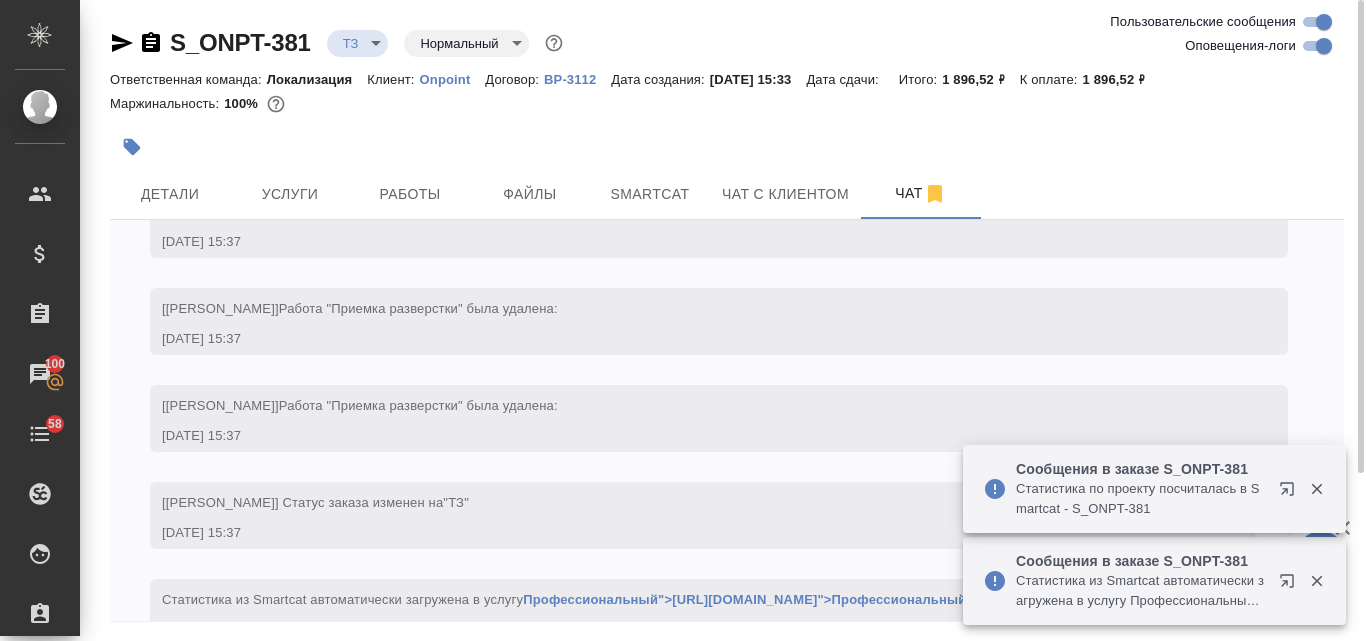 scroll, scrollTop: 967, scrollLeft: 0, axis: vertical 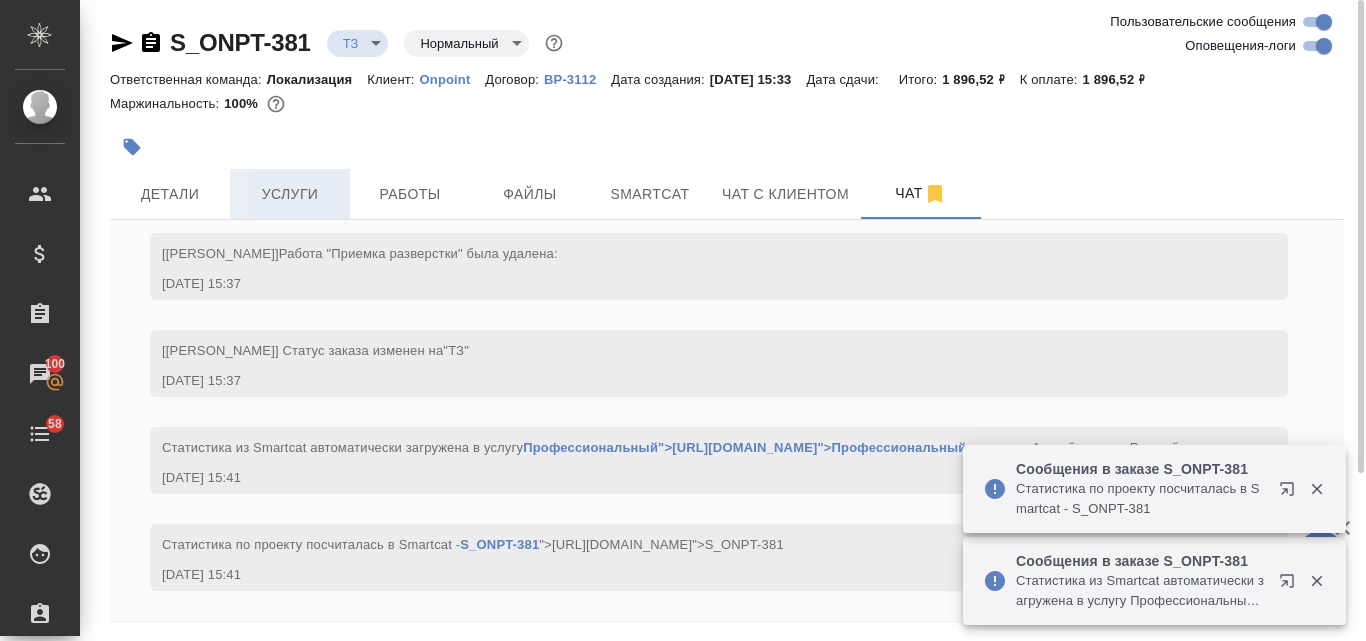 click on "Услуги" at bounding box center [290, 194] 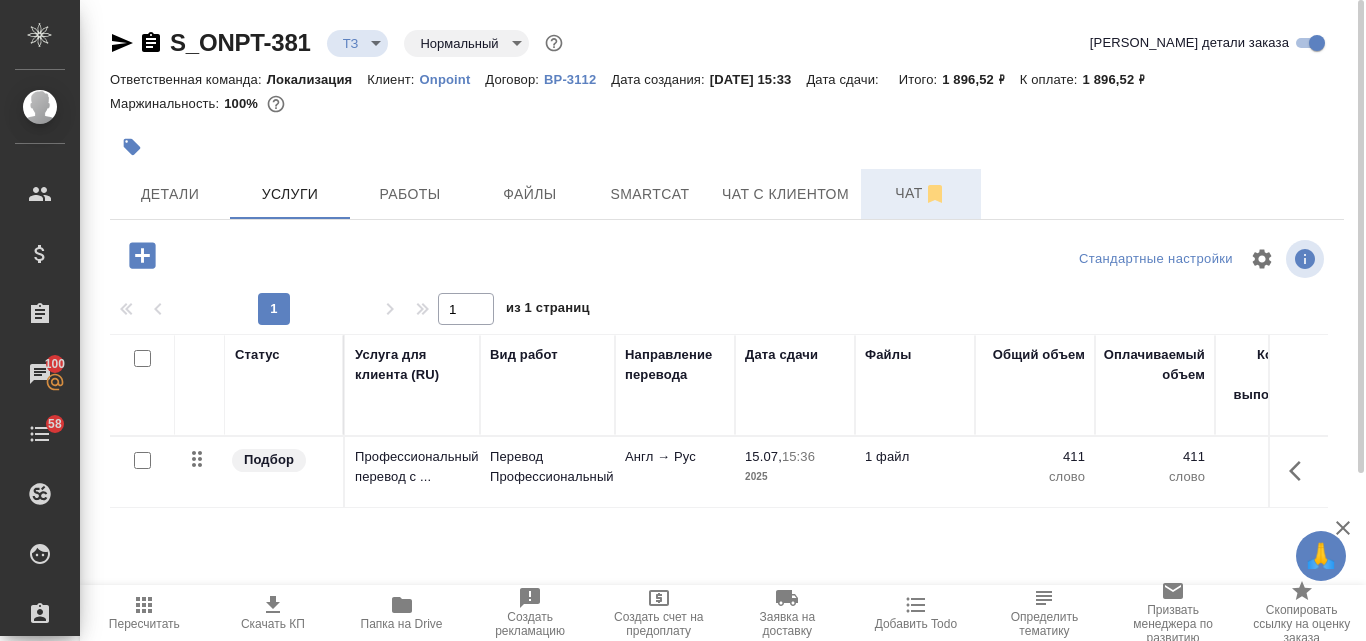 click on "Чат" at bounding box center (921, 193) 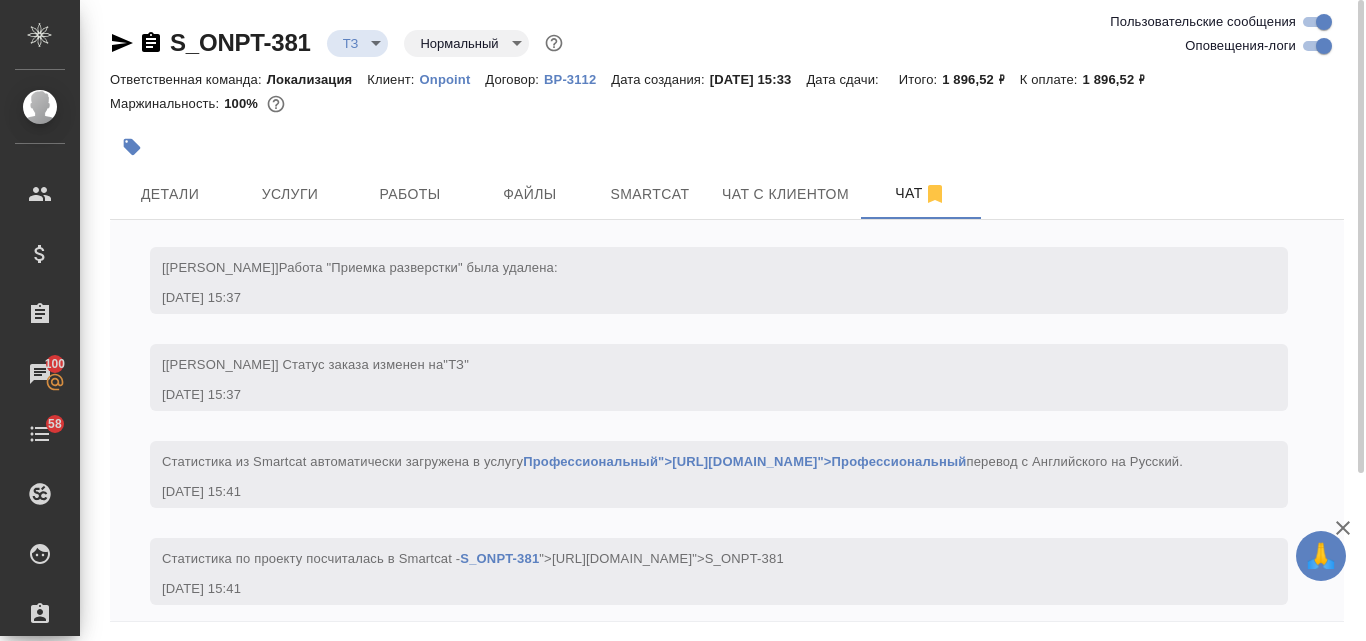 scroll, scrollTop: 967, scrollLeft: 0, axis: vertical 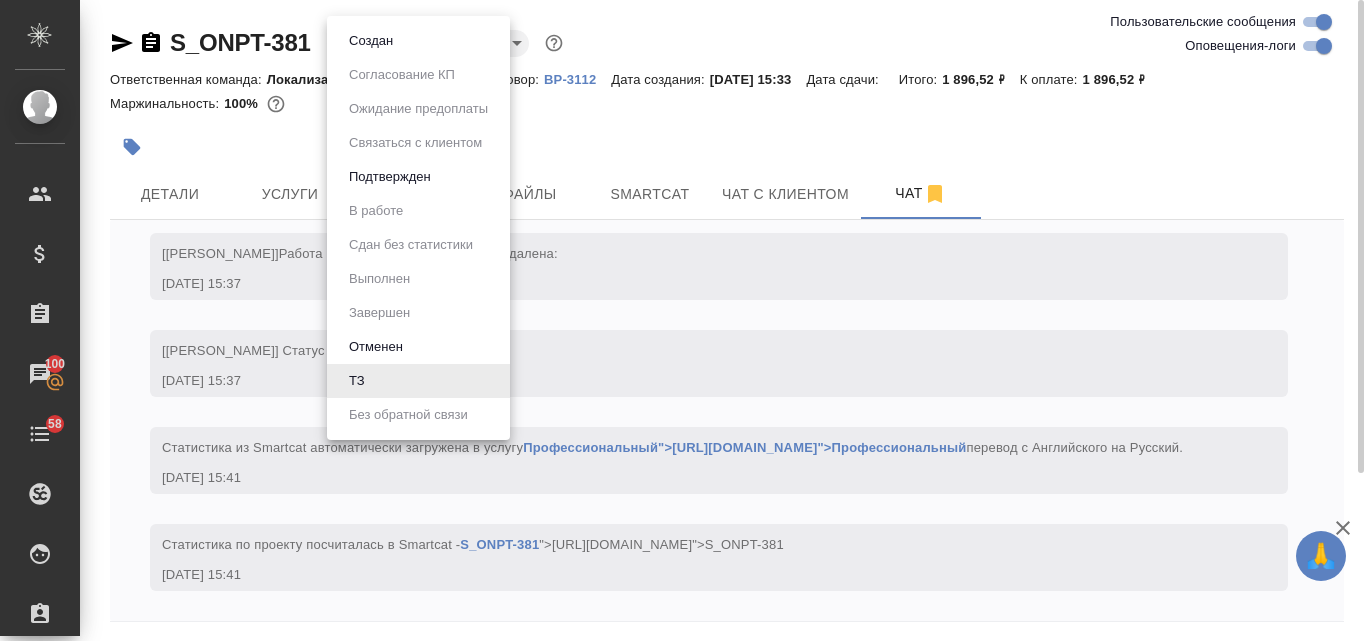 click on "🙏 .cls-1
fill:#fff;
AWATERA Valyaeva Anna Клиенты Спецификации Заказы 100 Чаты 58 Todo Проекты SC Исполнители Кандидаты Работы Входящие заявки Заявки на доставку Рекламации Проекты процессинга Конференции Выйти S_ONPT-381 ТЗ tz Нормальный normal Ответственная команда: Локализация Клиент: Onpoint Договор: ВР-3112 Дата создания: 15.07.2025, 15:33 Дата сдачи: Итого: 1 896,52 ₽ К оплате: 1 896,52 ₽ Маржинальность: 100% Детали Услуги Работы Файлы Smartcat Чат с клиентом Чат Пользовательские сообщения Оповещения-логи 15.07, вторник [Валяева Анна] Создана работа  Приемка разверстки 15.07.25, 15:33 15.07.25, 15:33 0" at bounding box center (683, 320) 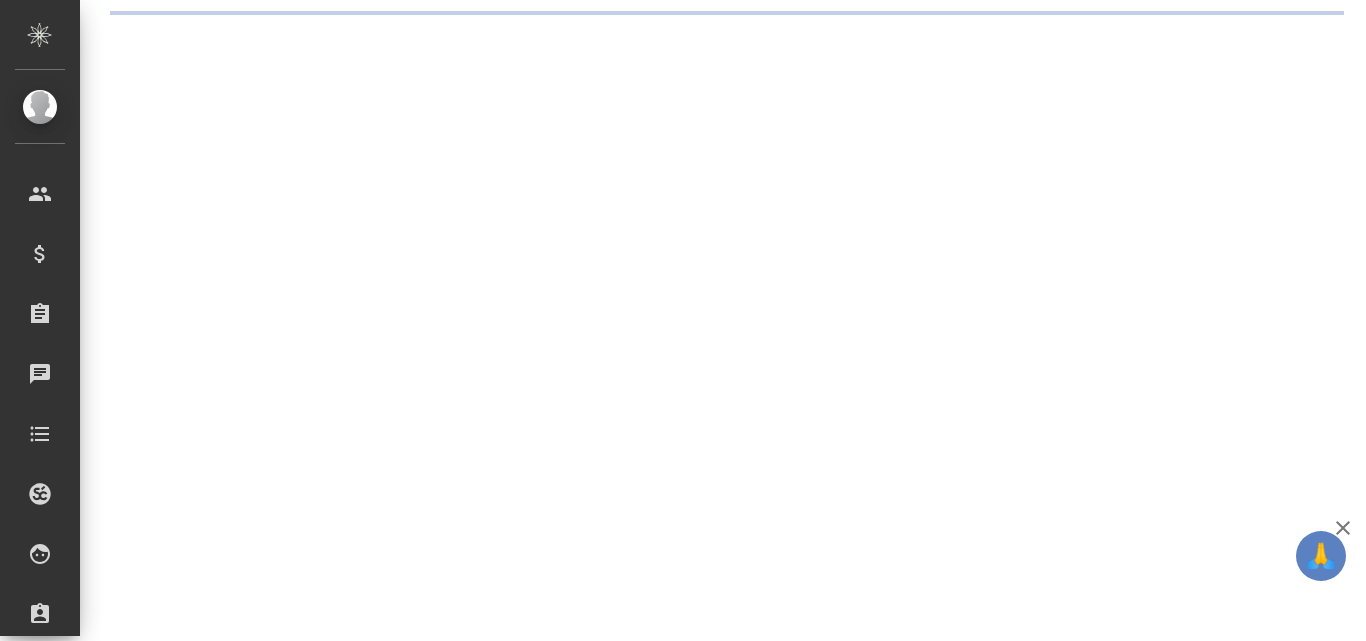 scroll, scrollTop: 0, scrollLeft: 0, axis: both 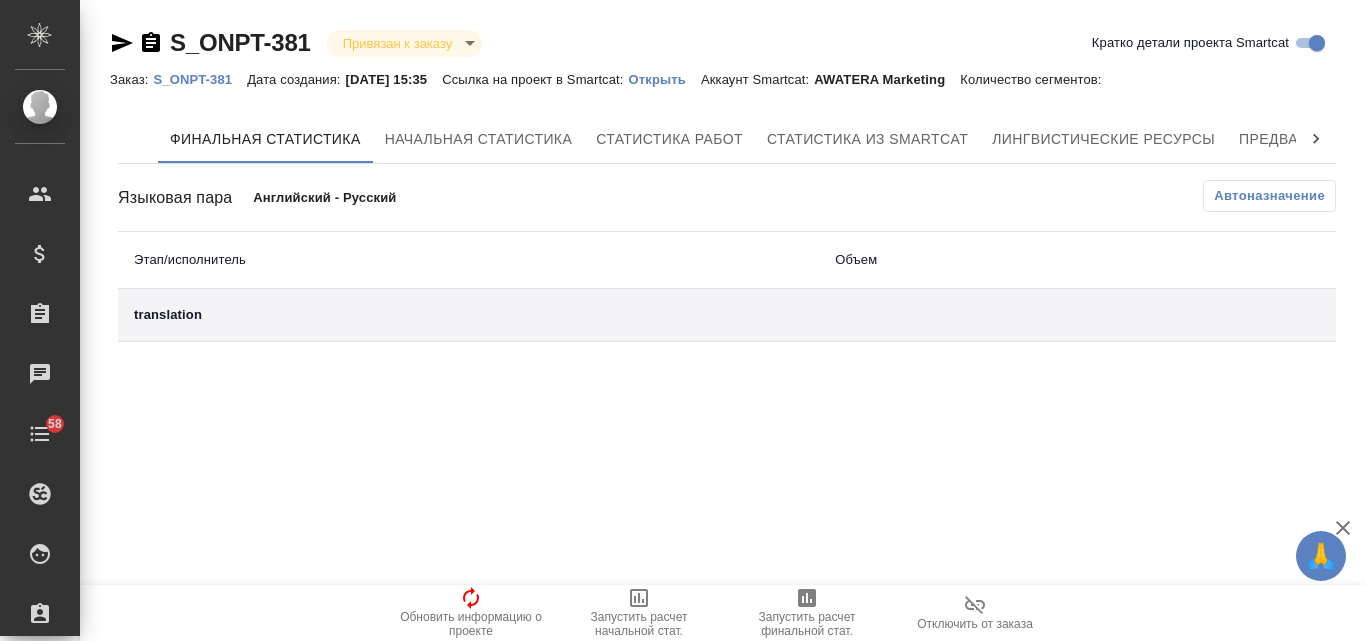 click on "Открыть" at bounding box center [665, 79] 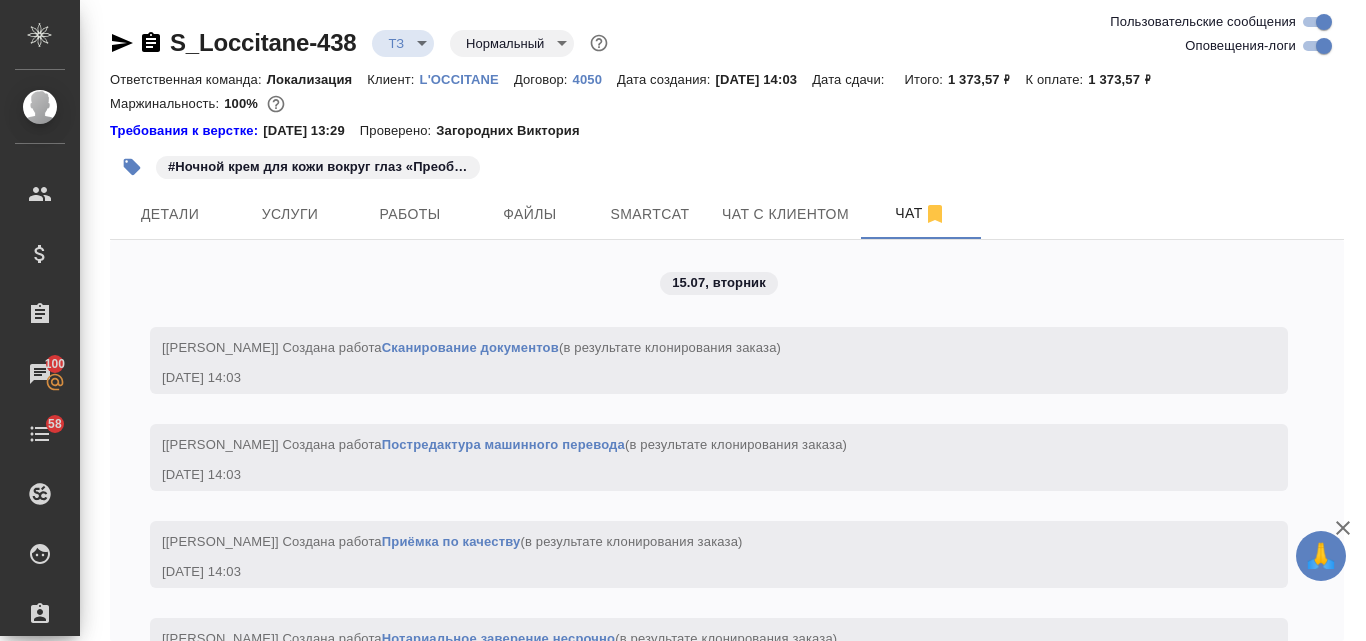 scroll, scrollTop: 0, scrollLeft: 0, axis: both 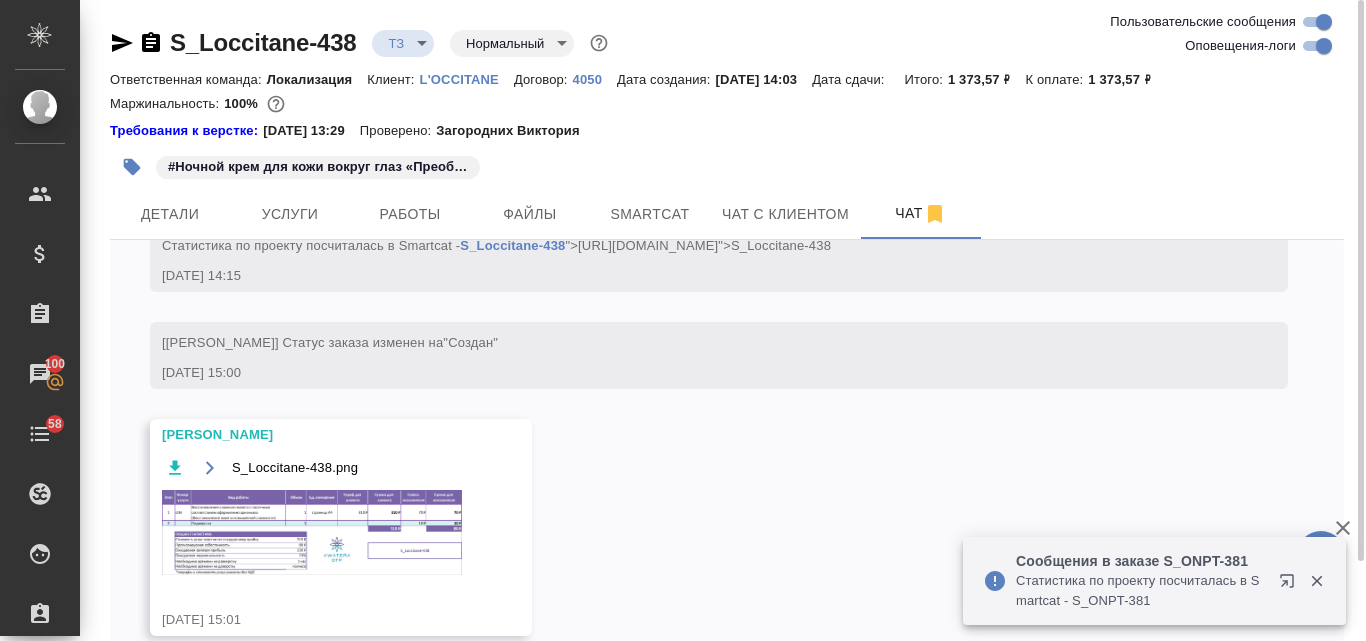 click on "S_Loccitane-438.png" at bounding box center (312, 527) 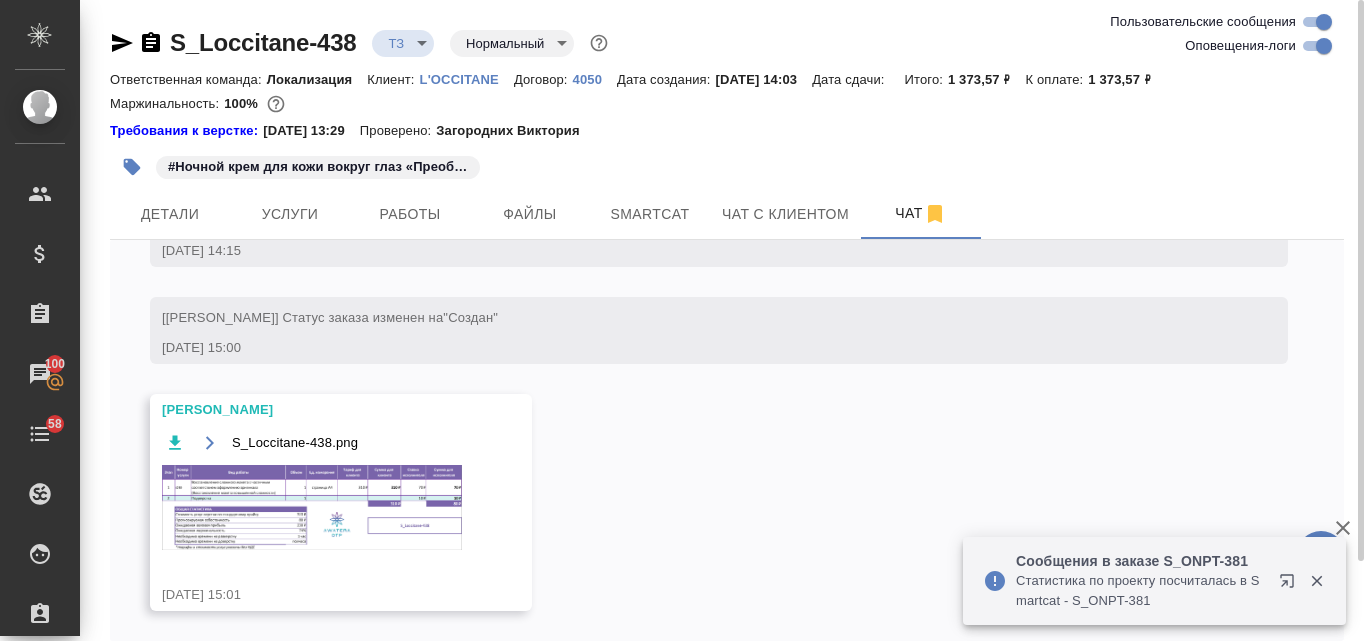 scroll, scrollTop: 1177, scrollLeft: 0, axis: vertical 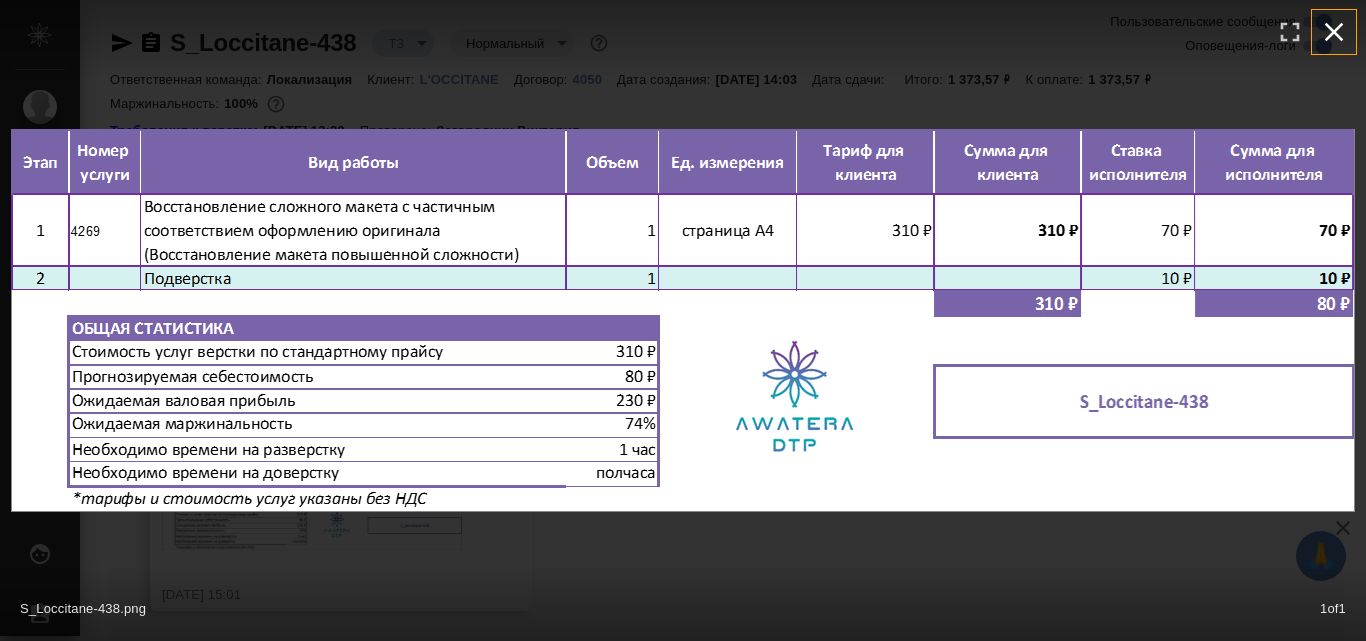 click 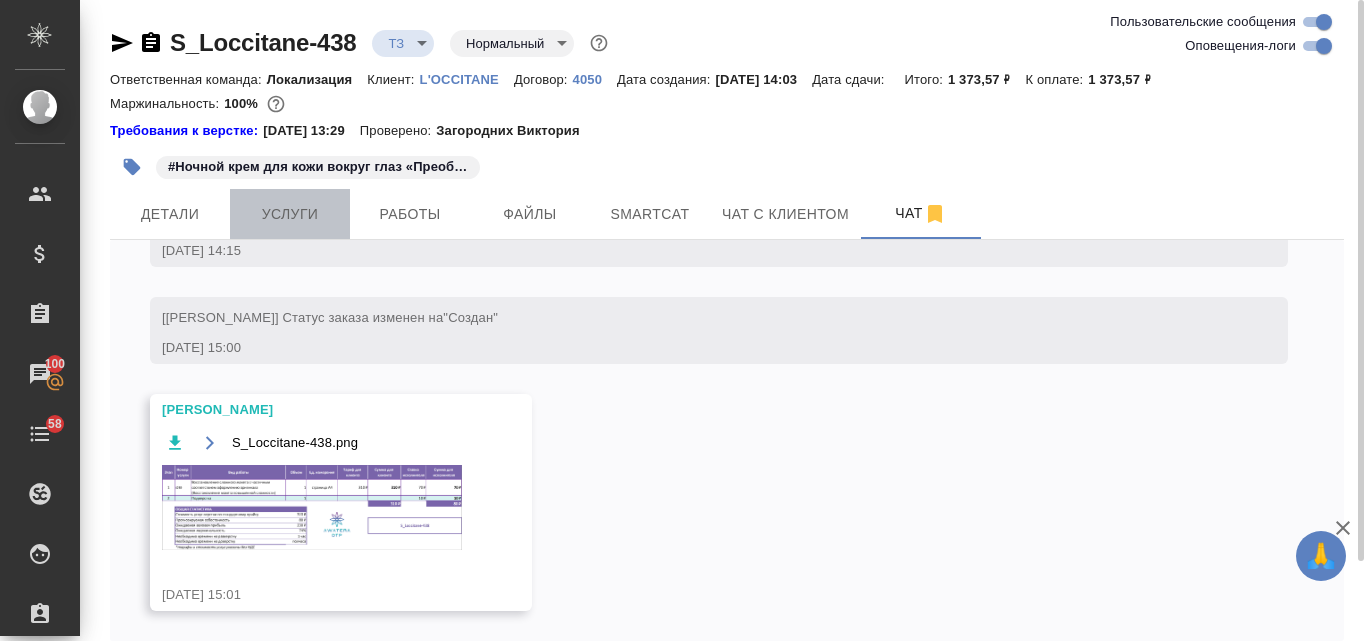 click on "Услуги" at bounding box center (290, 214) 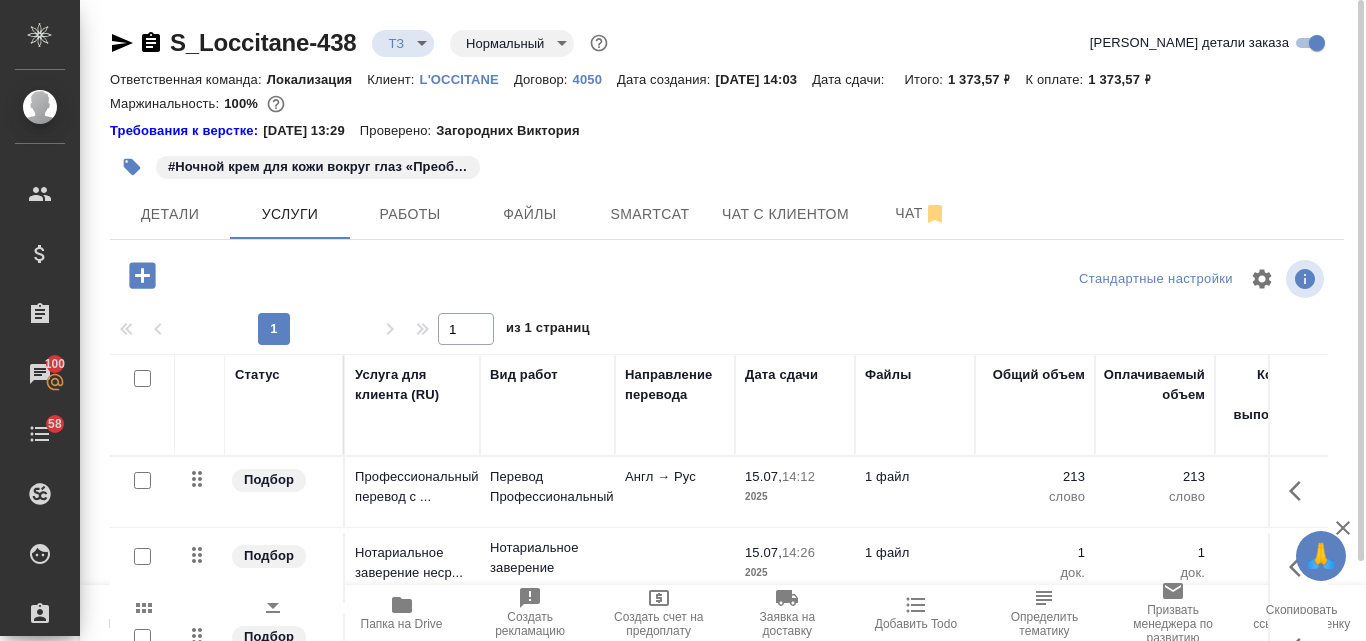 click 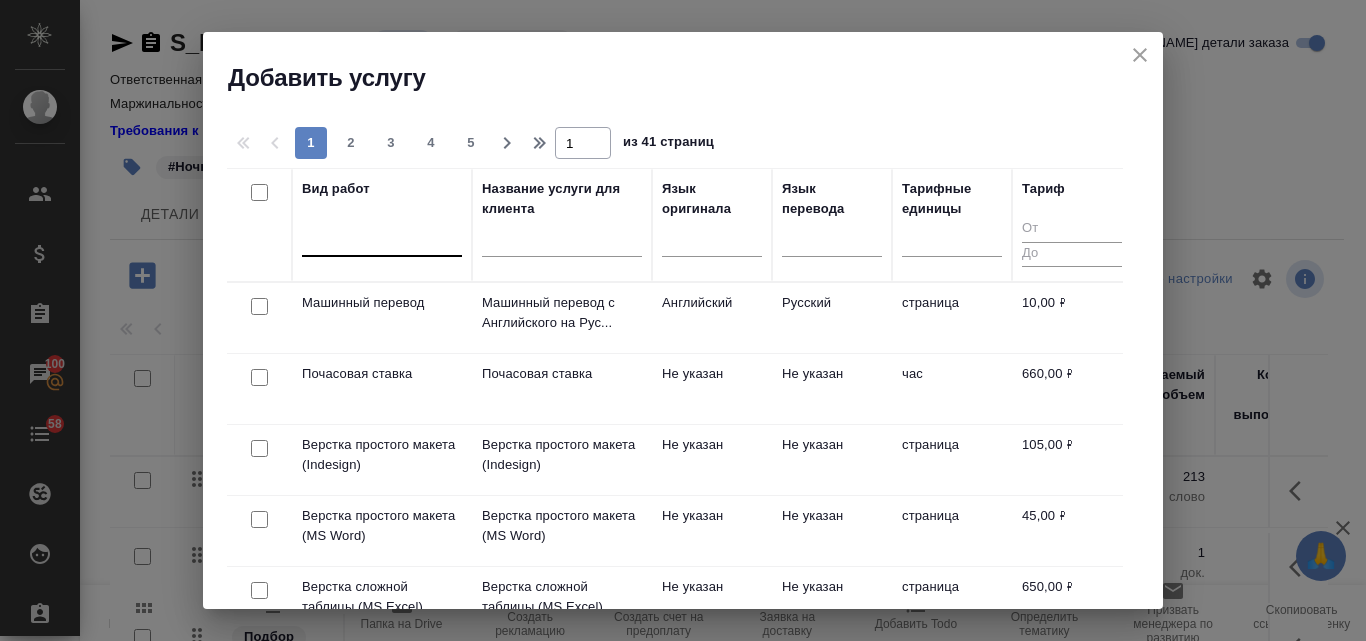 click at bounding box center (382, 236) 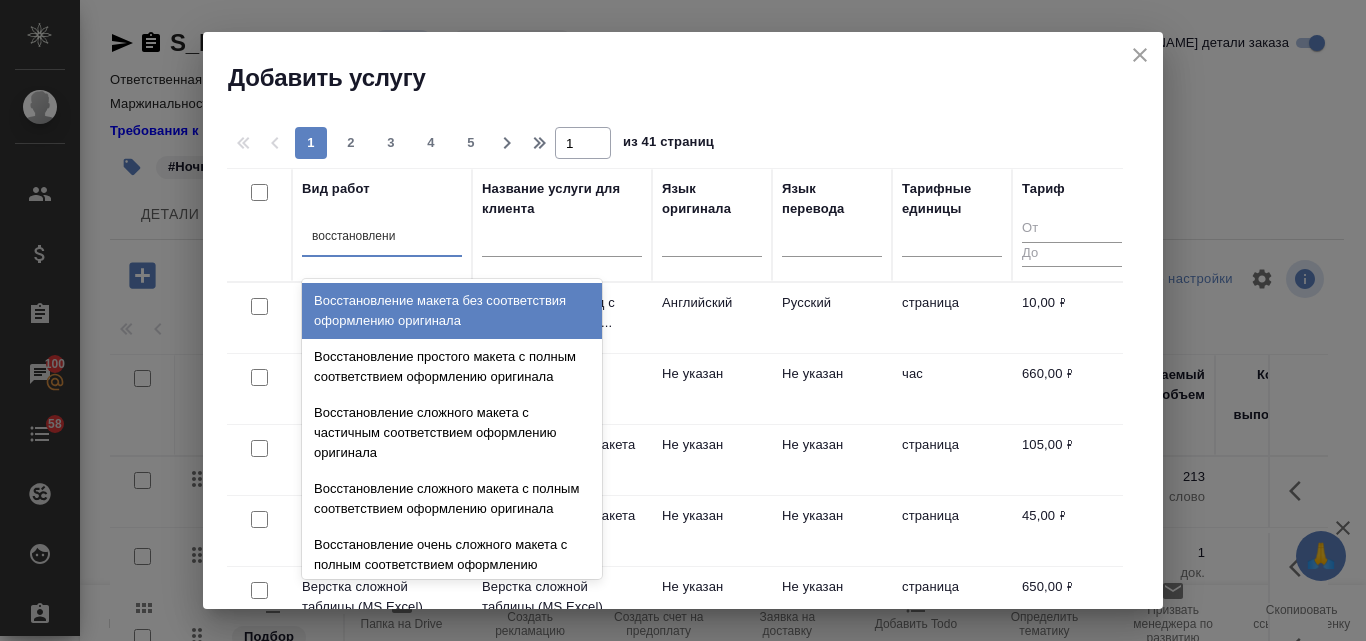 type on "восстановление" 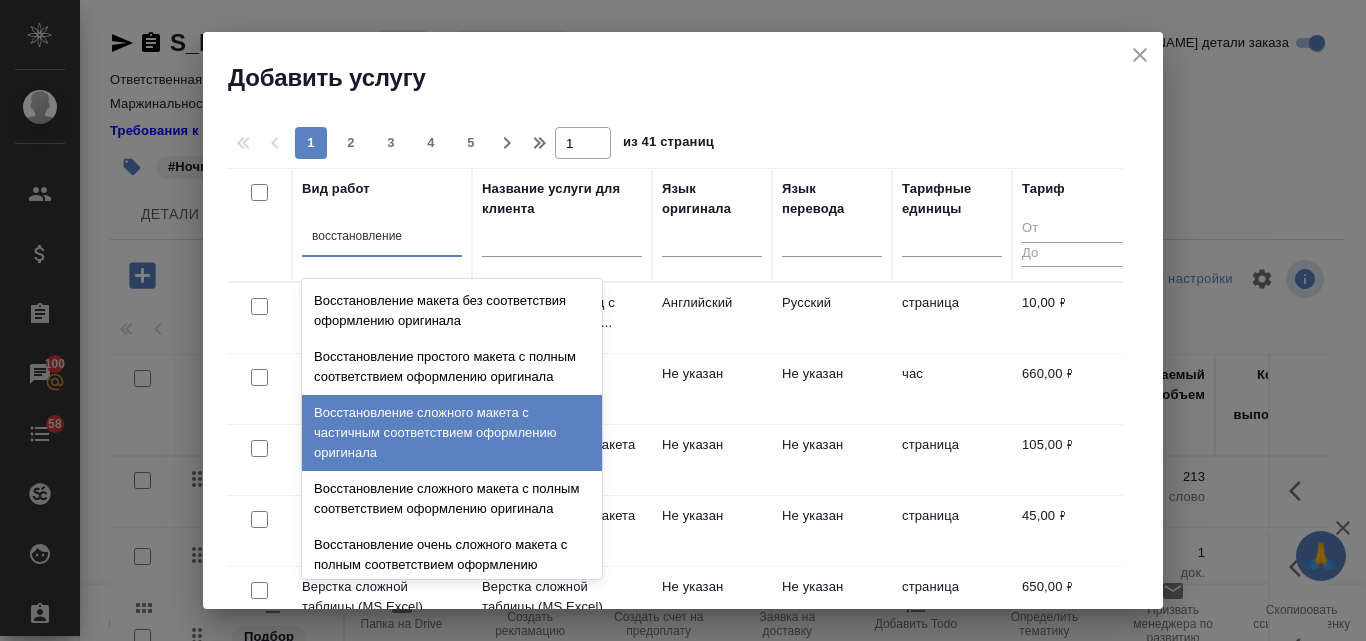 click on "Восстановление сложного макета с частичным соответствием оформлению оригинала" at bounding box center [452, 433] 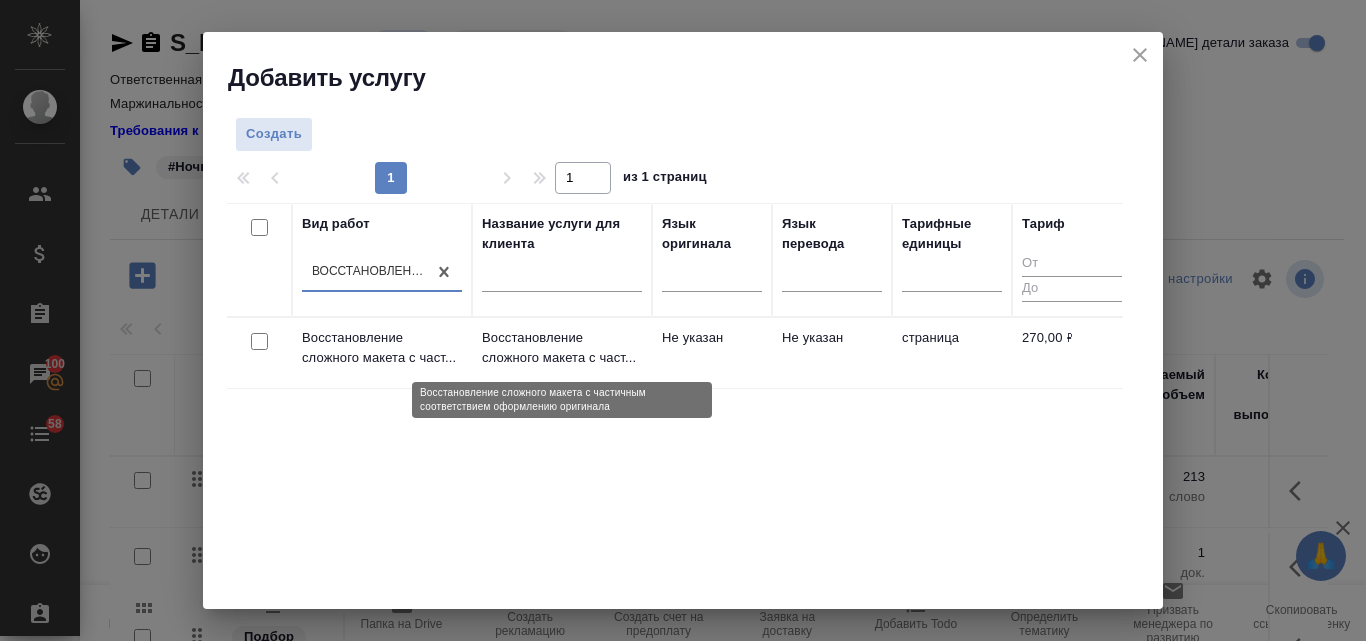 click on "Восстановление сложного макета с част..." at bounding box center (562, 348) 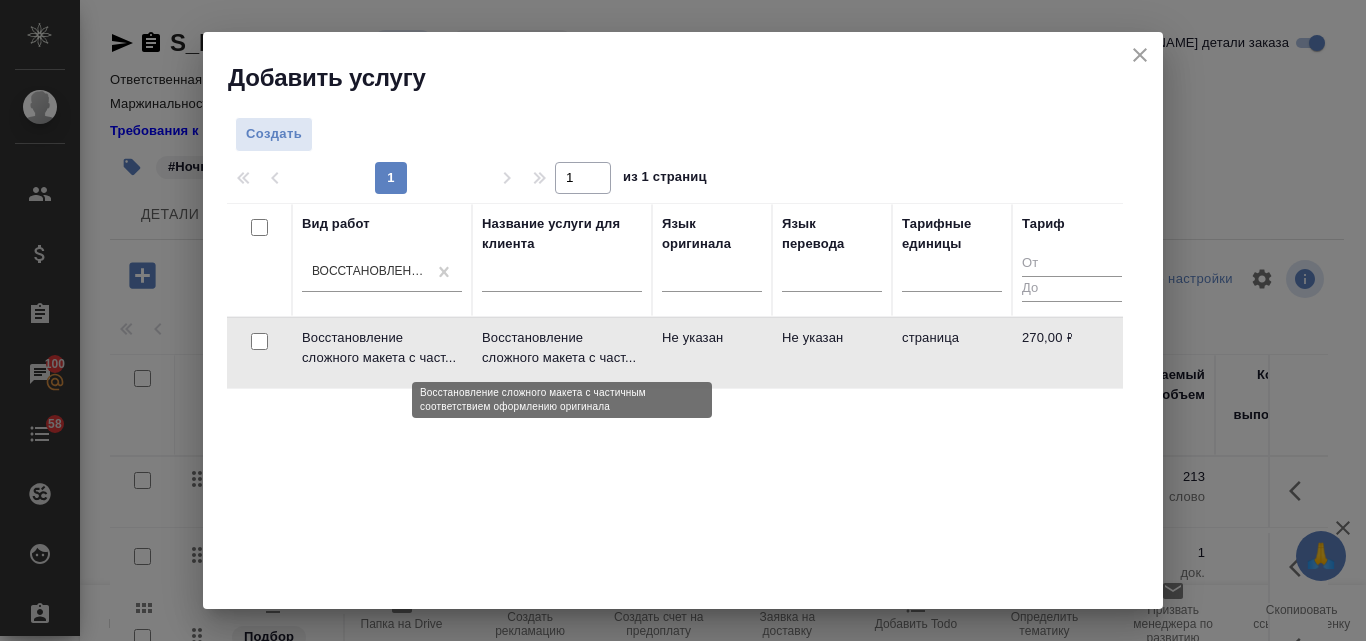 click on "Восстановление сложного макета с част..." at bounding box center [562, 348] 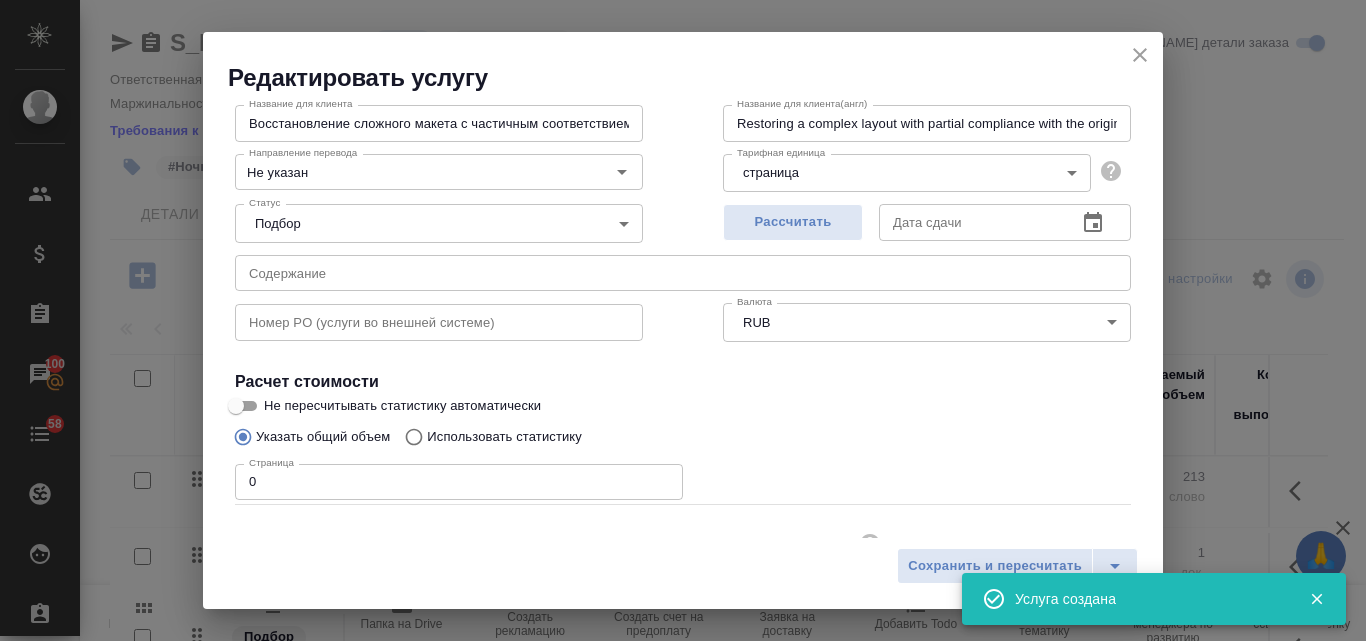 scroll, scrollTop: 200, scrollLeft: 0, axis: vertical 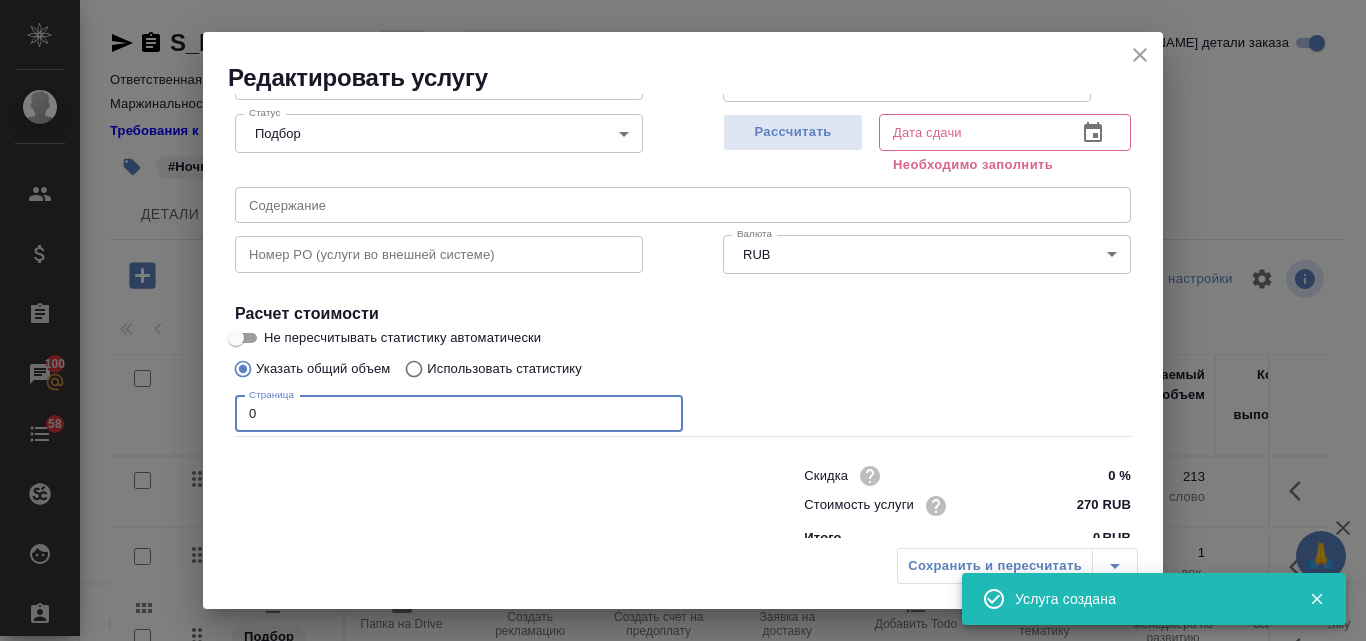 click on "0" at bounding box center (459, 414) 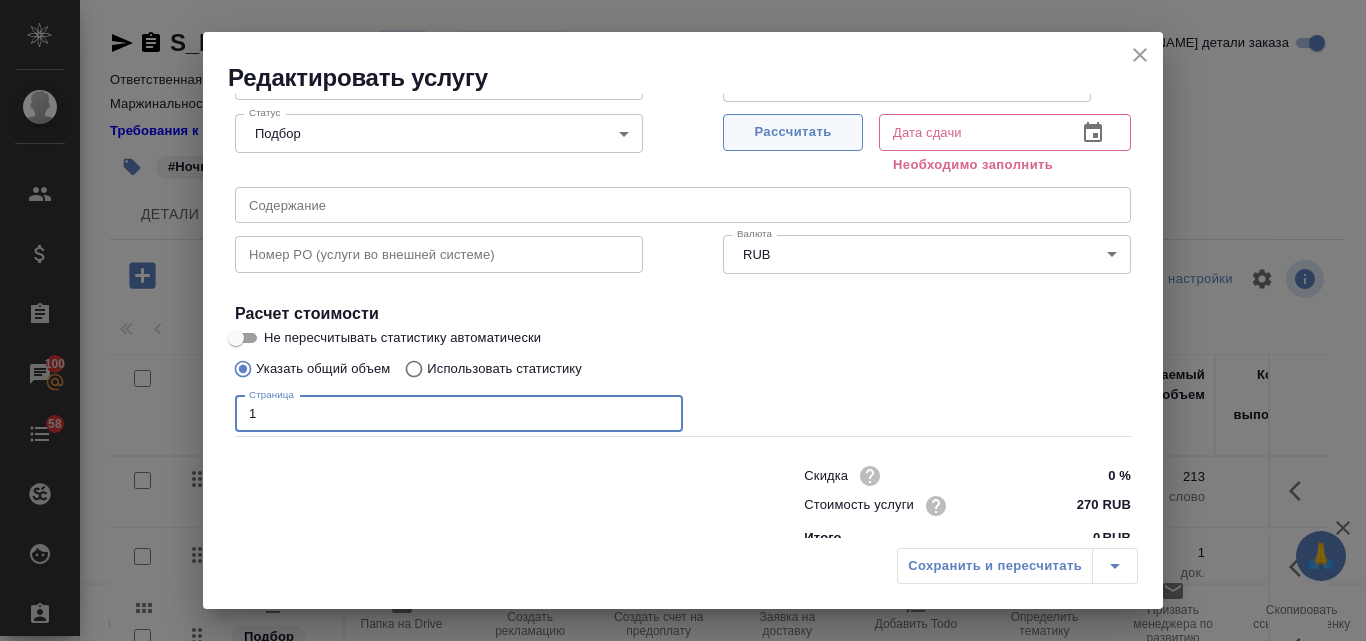 type on "1" 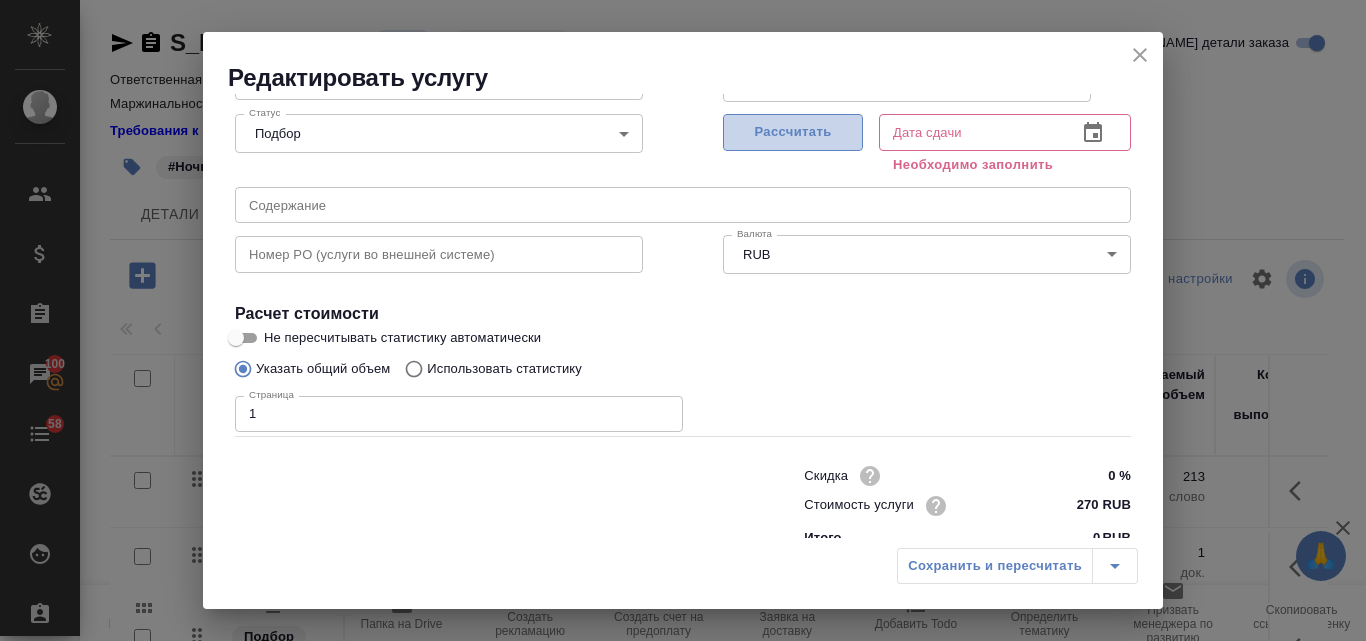 click on "Рассчитать" at bounding box center (793, 132) 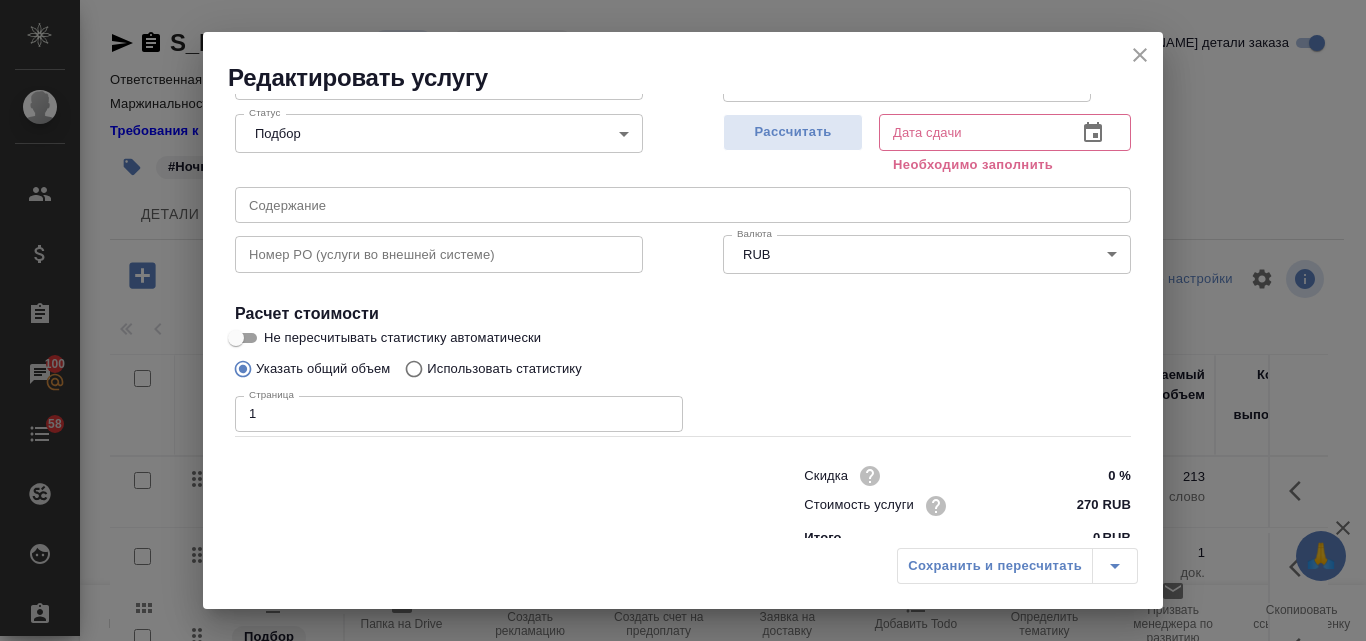 type on "15.07.2025 15:49" 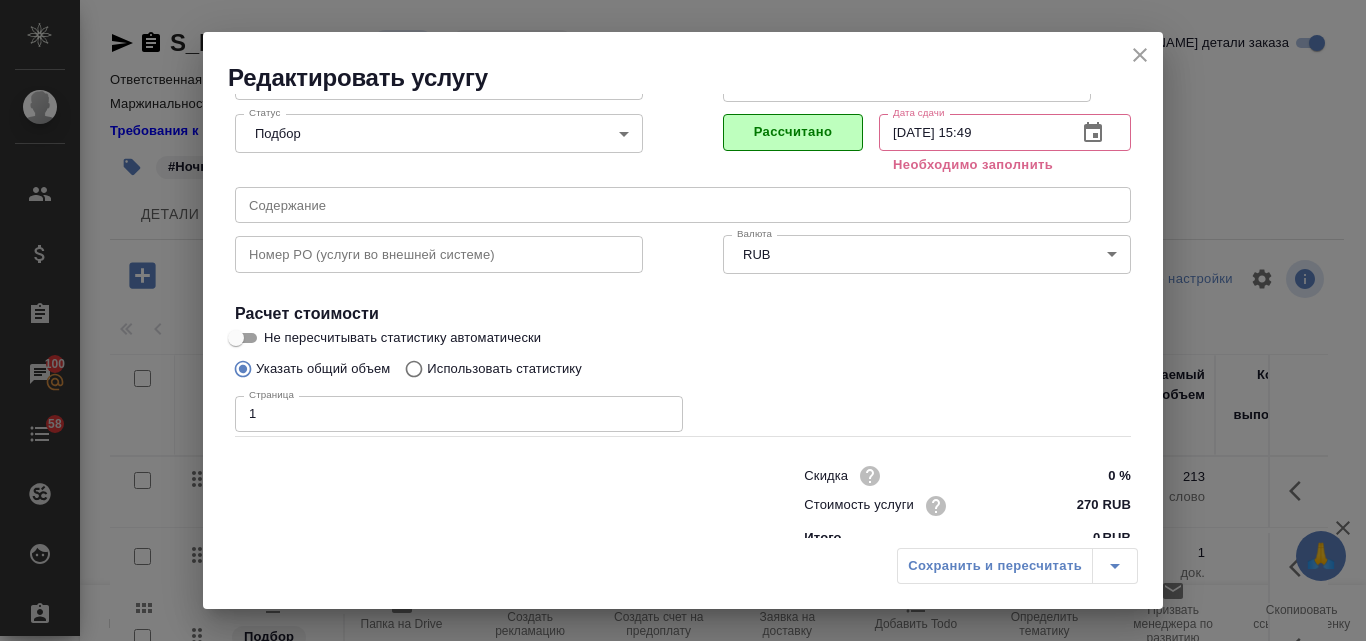 click on "Сохранить и пересчитать" at bounding box center (1017, 566) 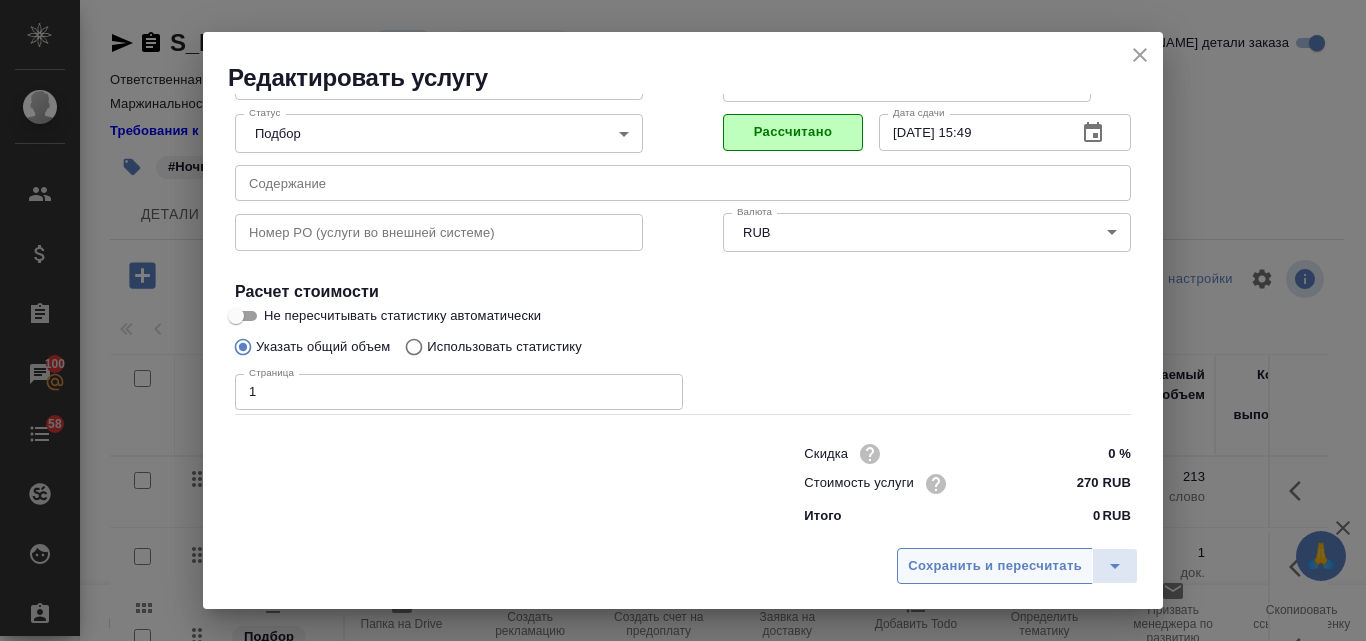 click on "Сохранить и пересчитать" at bounding box center [995, 566] 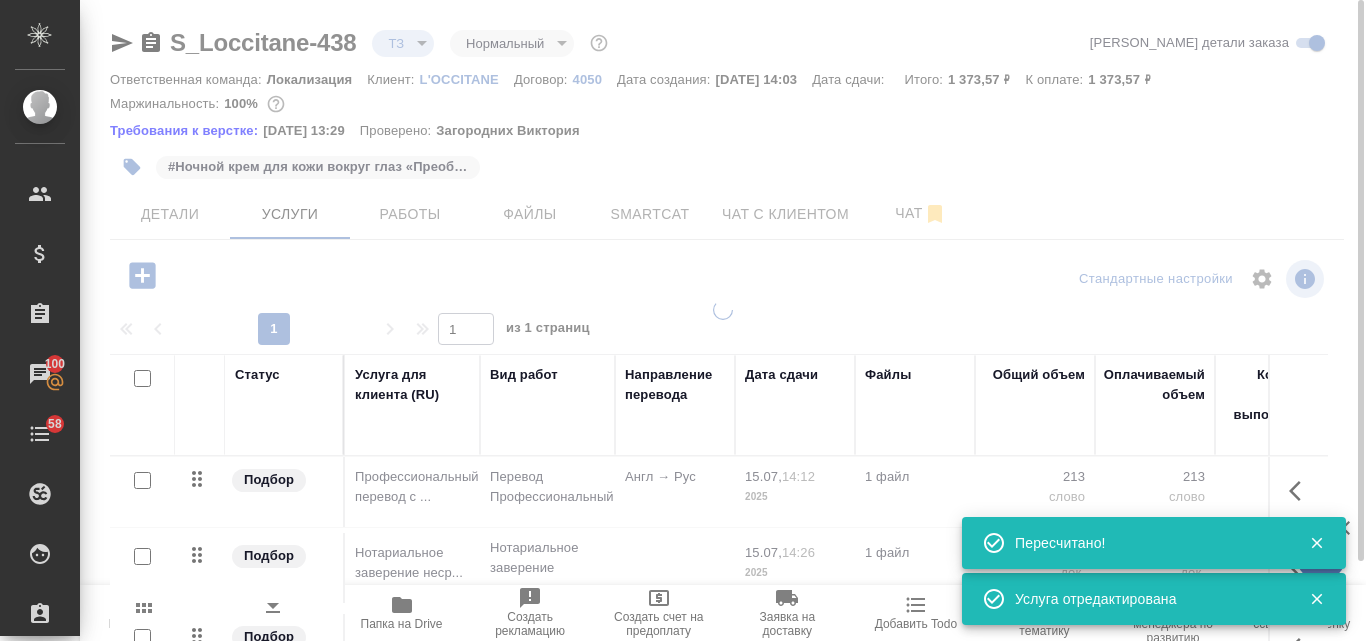 type on "new" 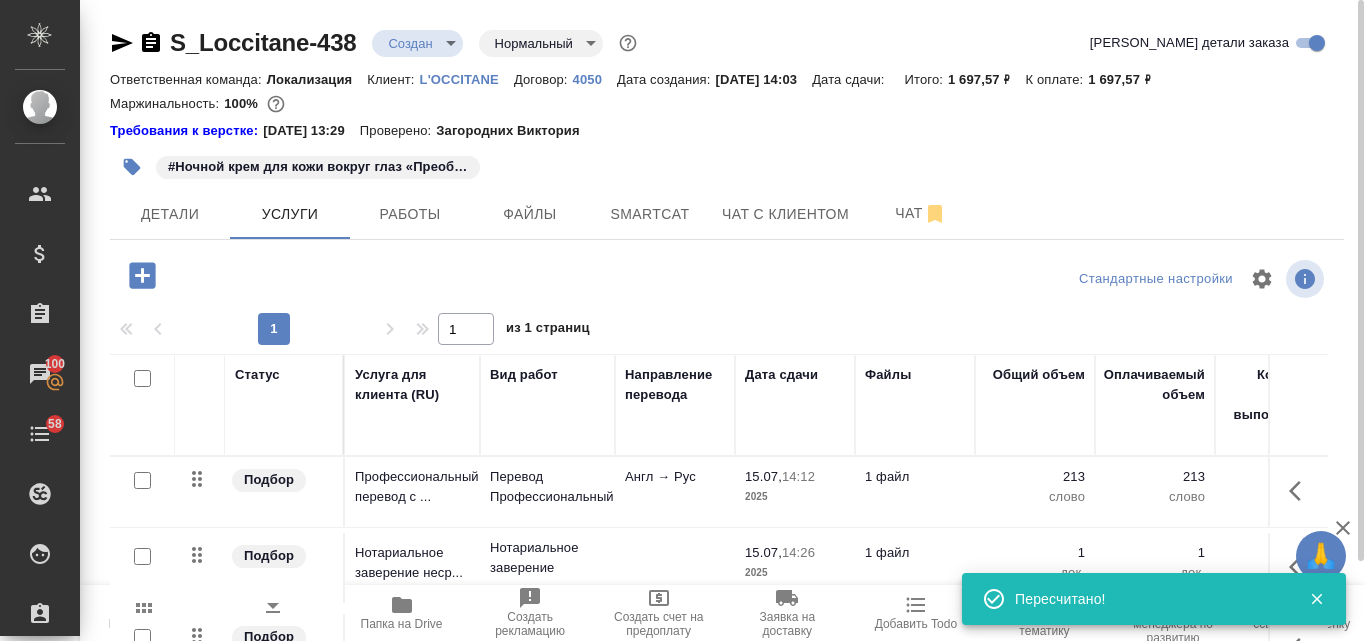 scroll, scrollTop: 194, scrollLeft: 0, axis: vertical 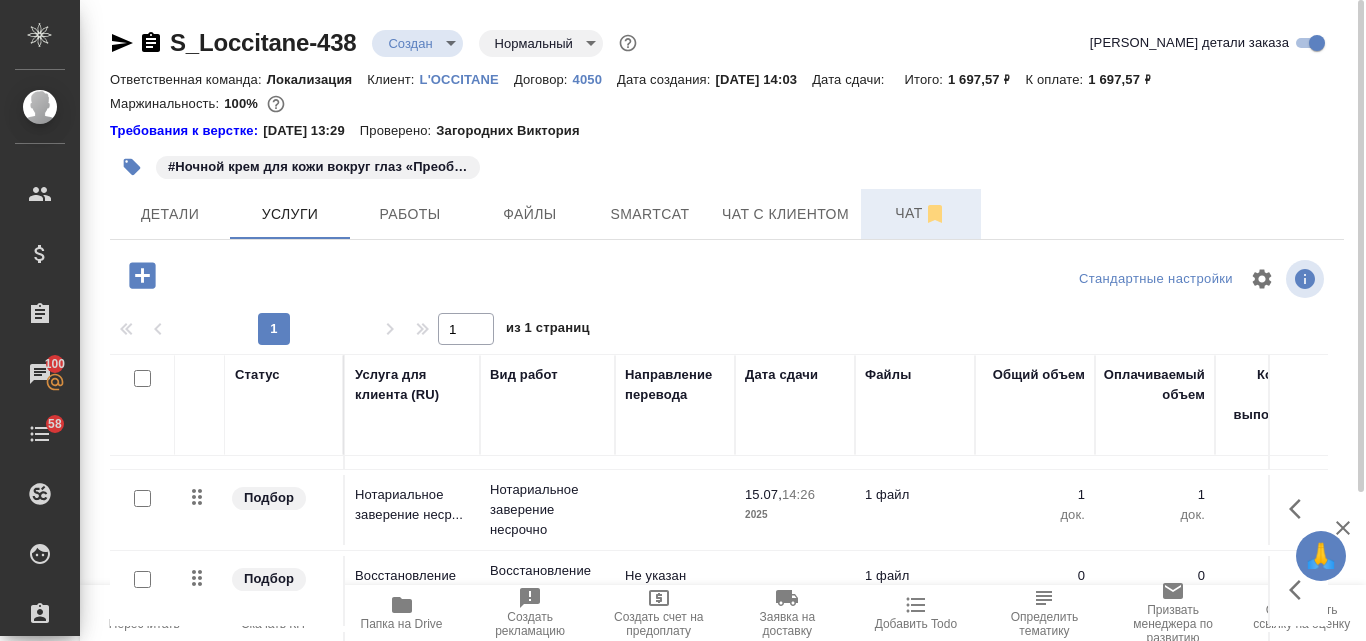 click on "Чат" at bounding box center (921, 213) 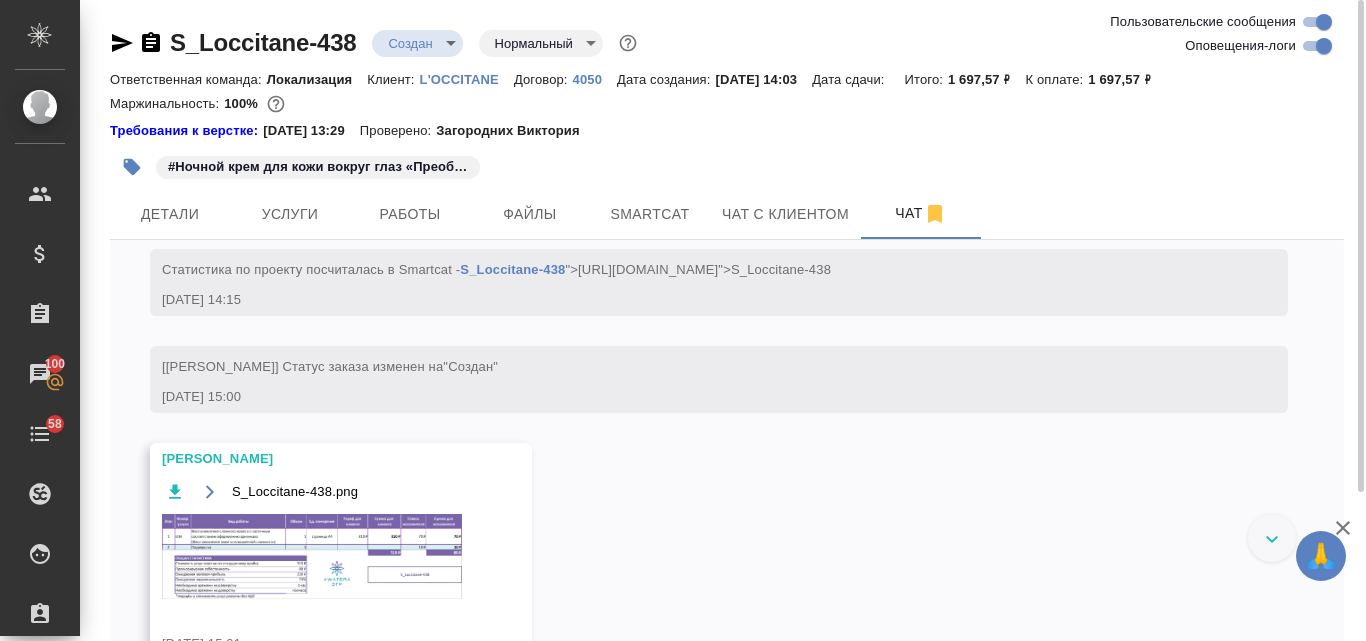 scroll, scrollTop: 1177, scrollLeft: 0, axis: vertical 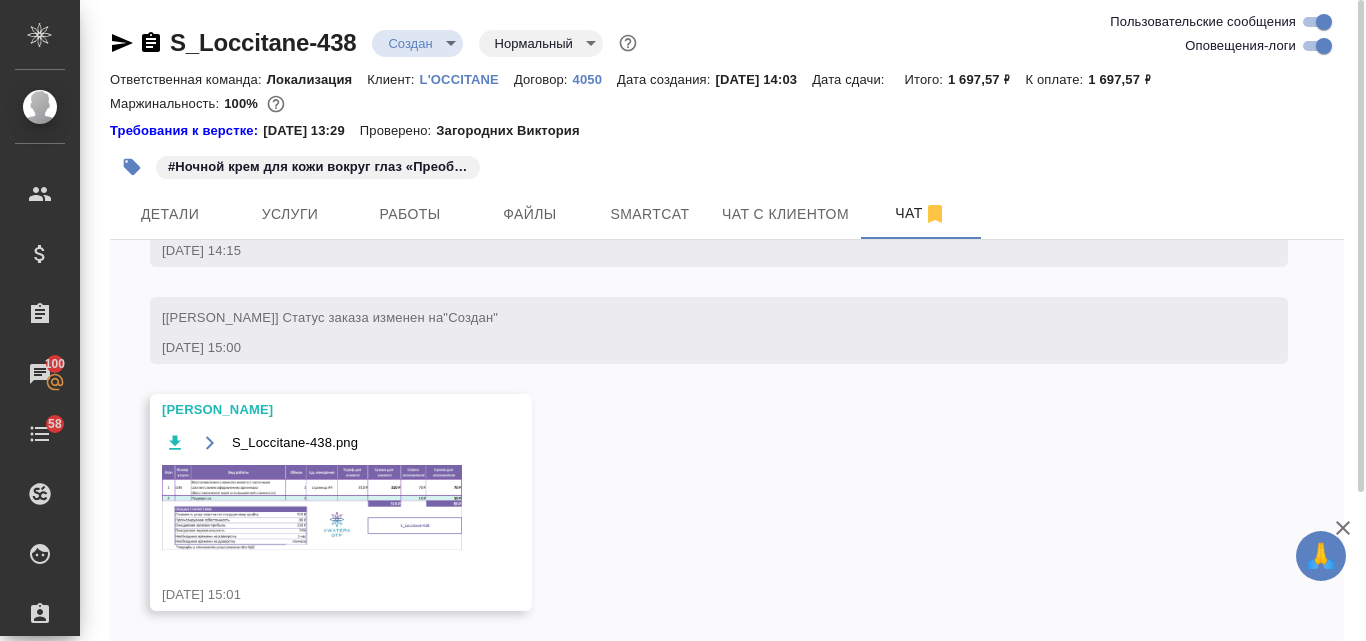 click at bounding box center [312, 507] 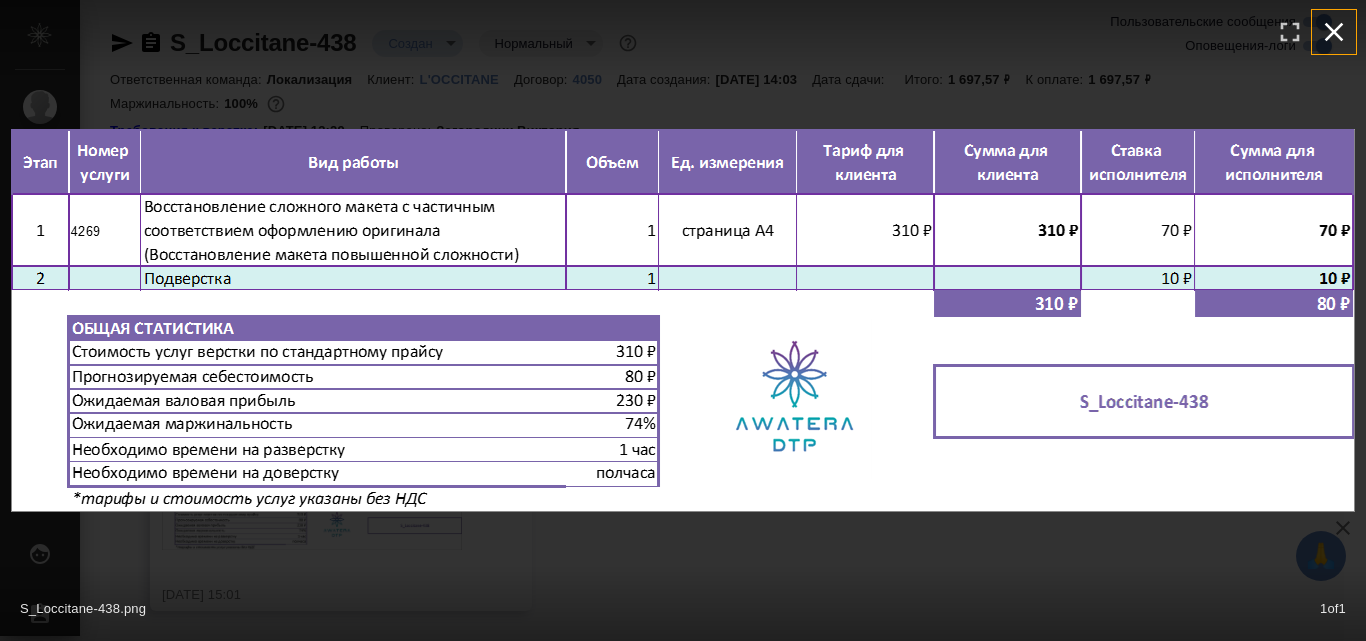 click 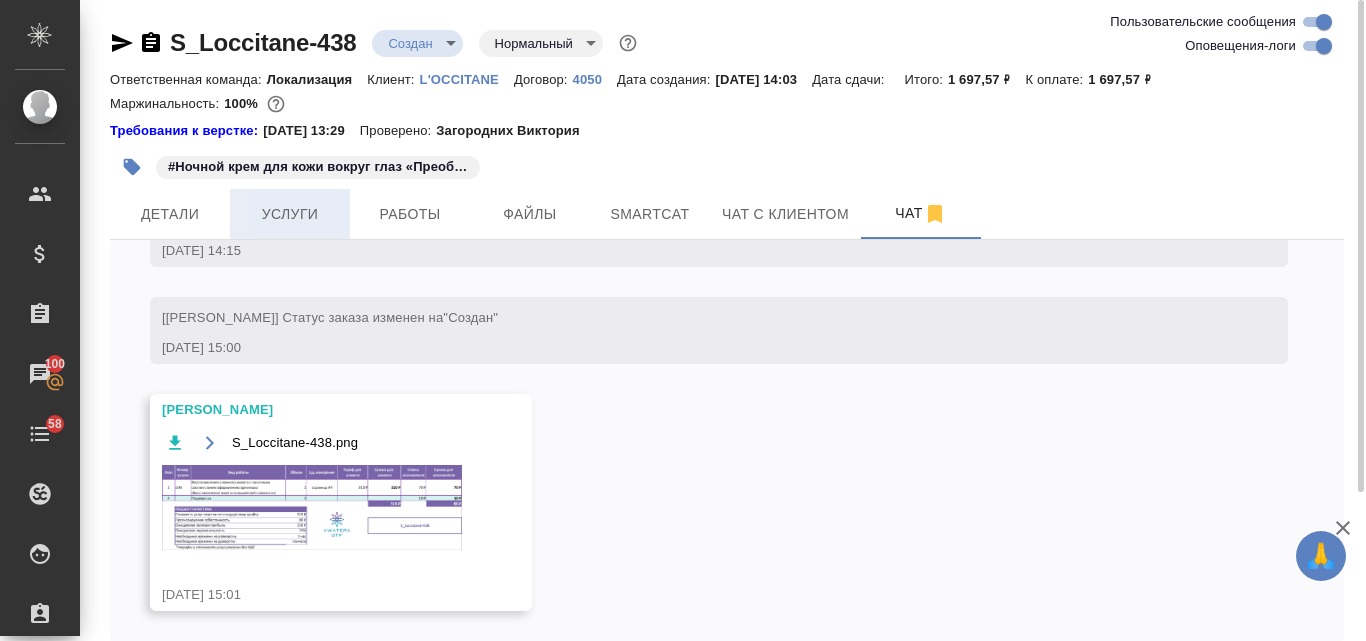 click on "Услуги" at bounding box center (290, 214) 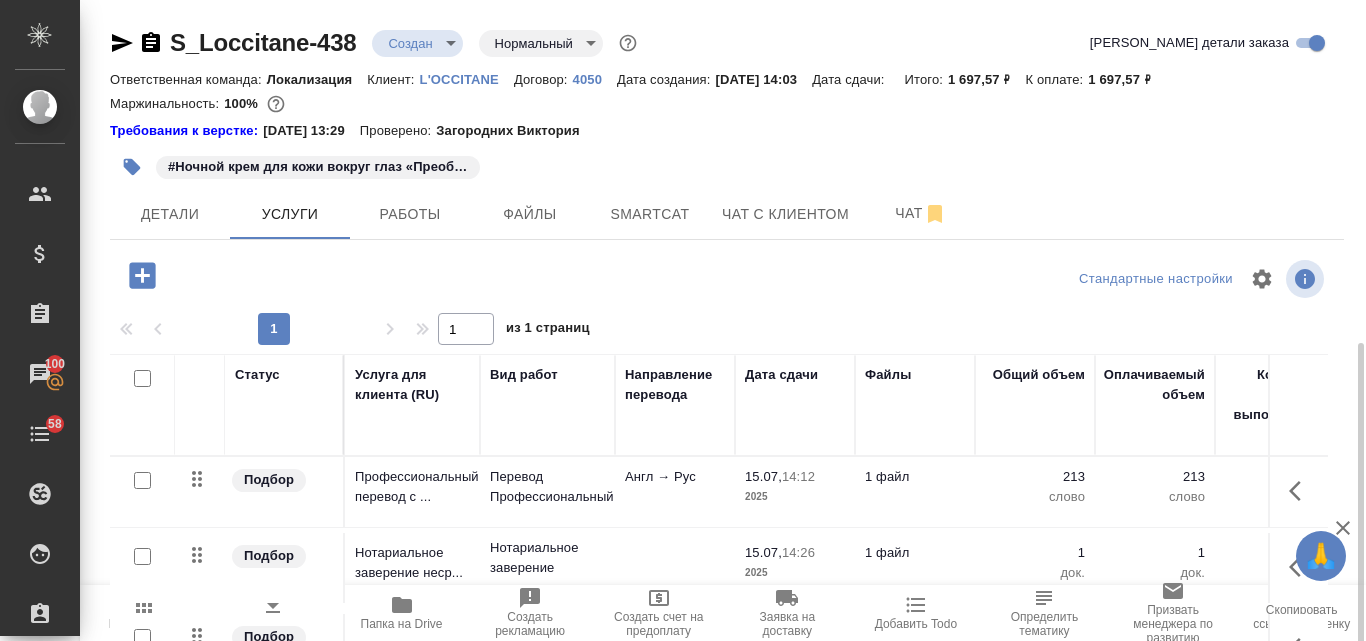 scroll, scrollTop: 194, scrollLeft: 0, axis: vertical 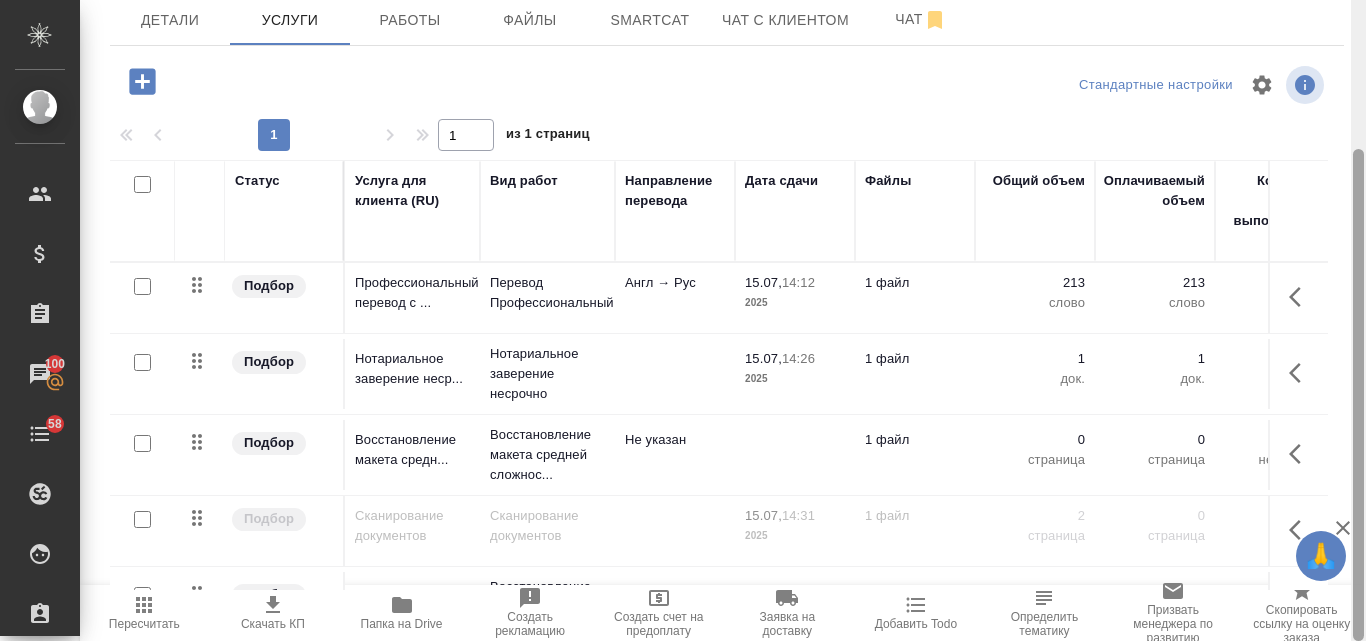drag, startPoint x: 1357, startPoint y: 198, endPoint x: 1364, endPoint y: 378, distance: 180.13606 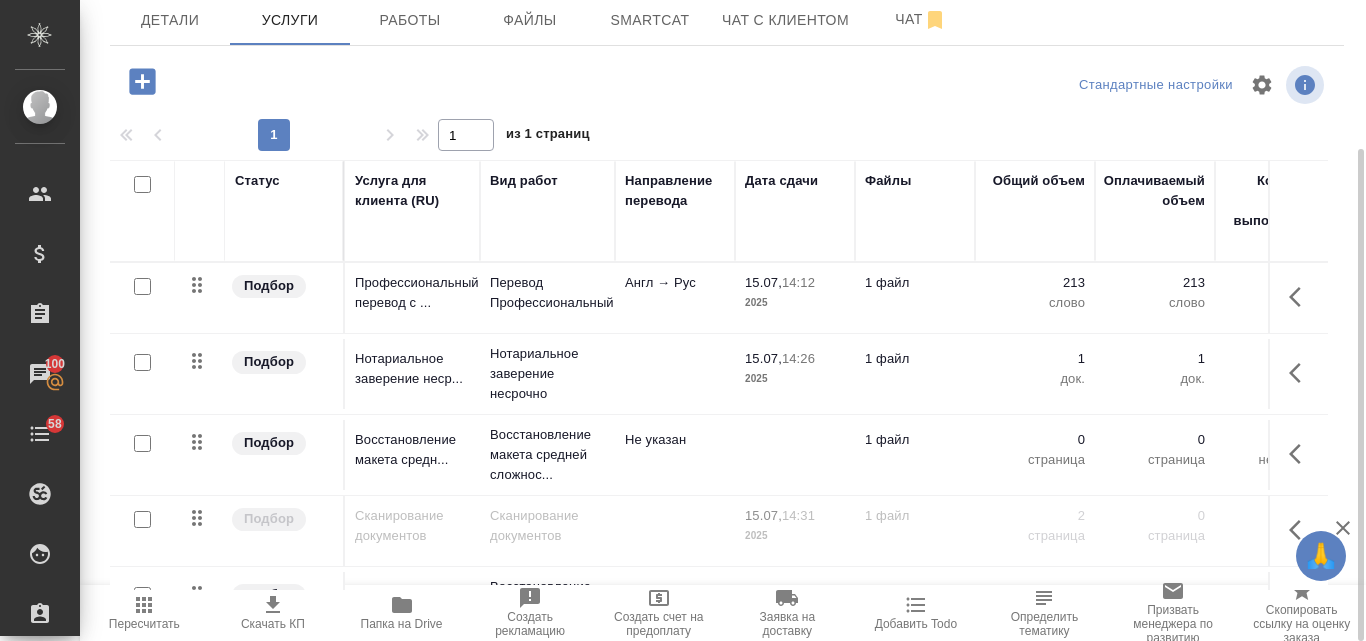click at bounding box center (142, 443) 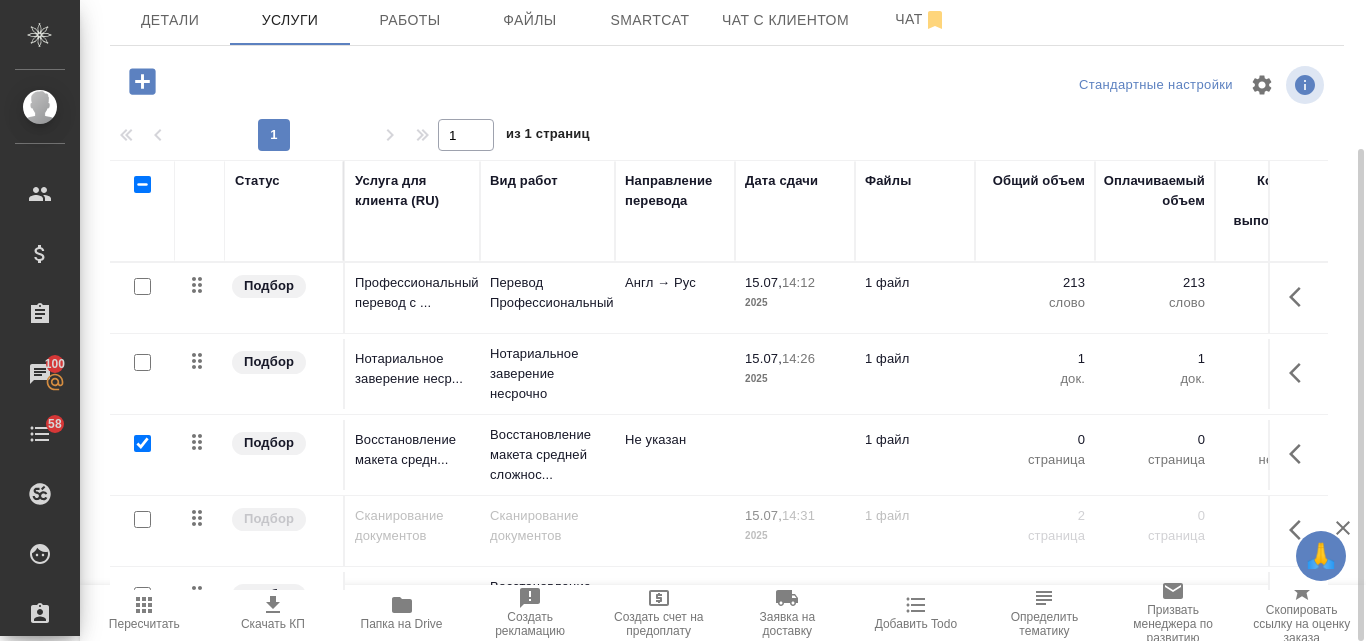 checkbox on "true" 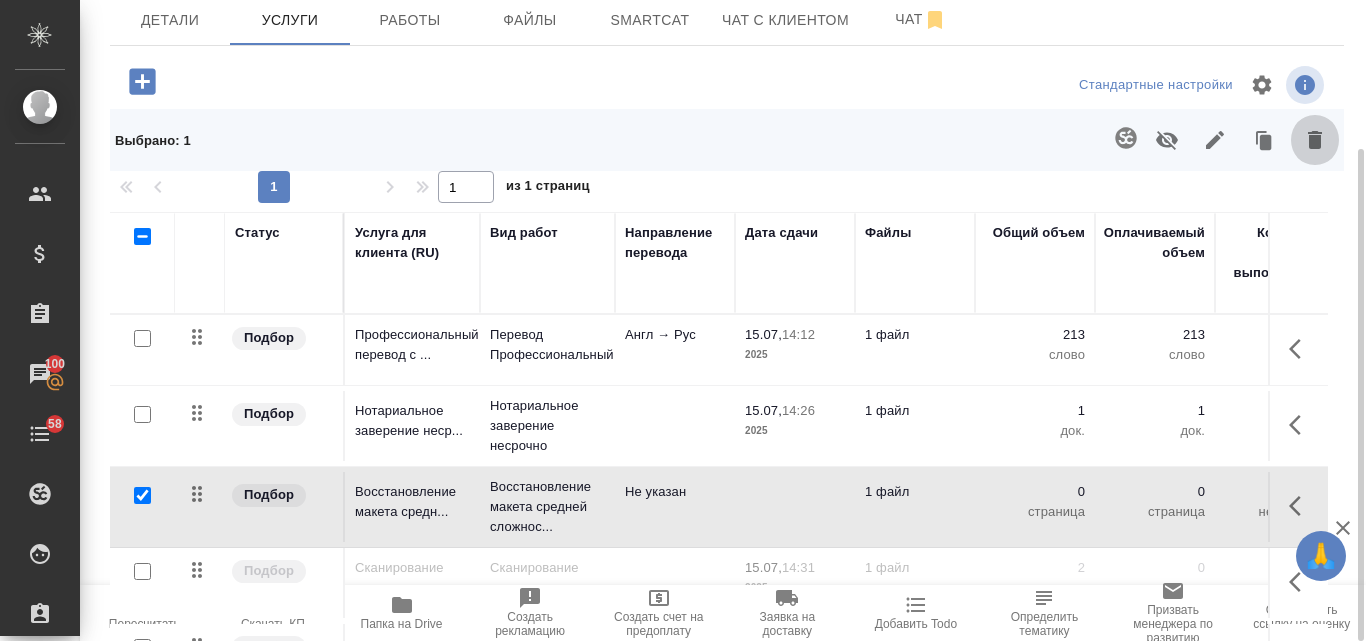click 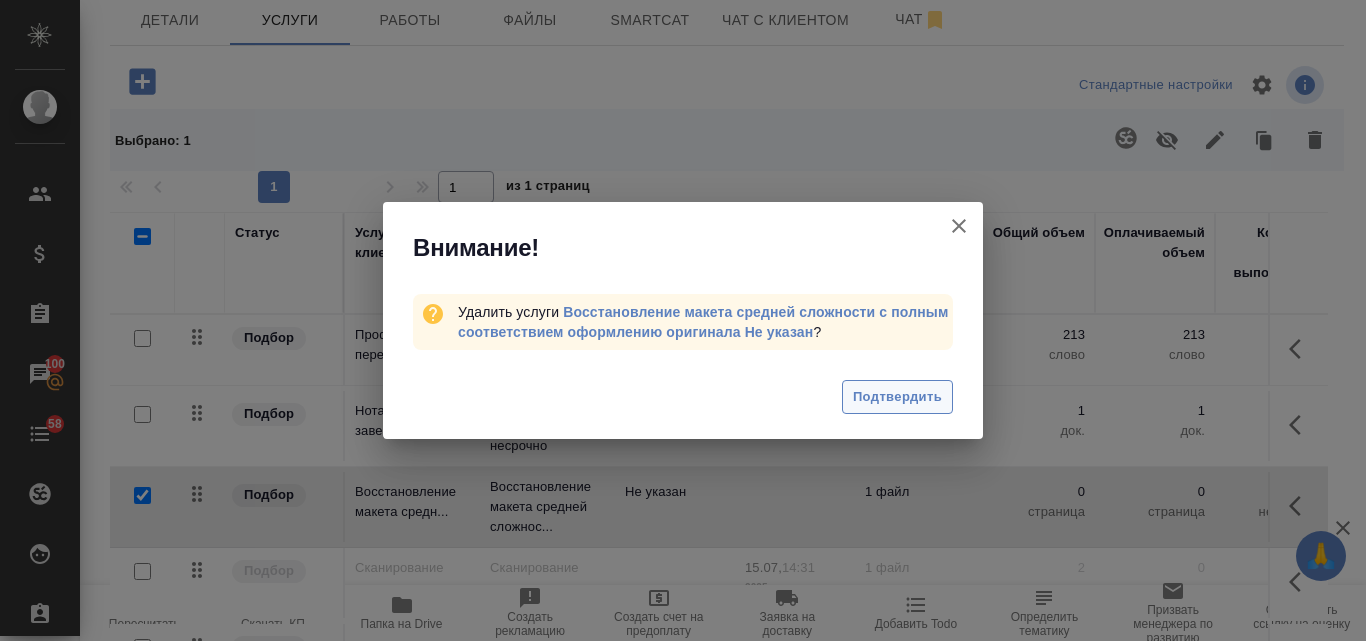 click on "Подтвердить" at bounding box center (897, 397) 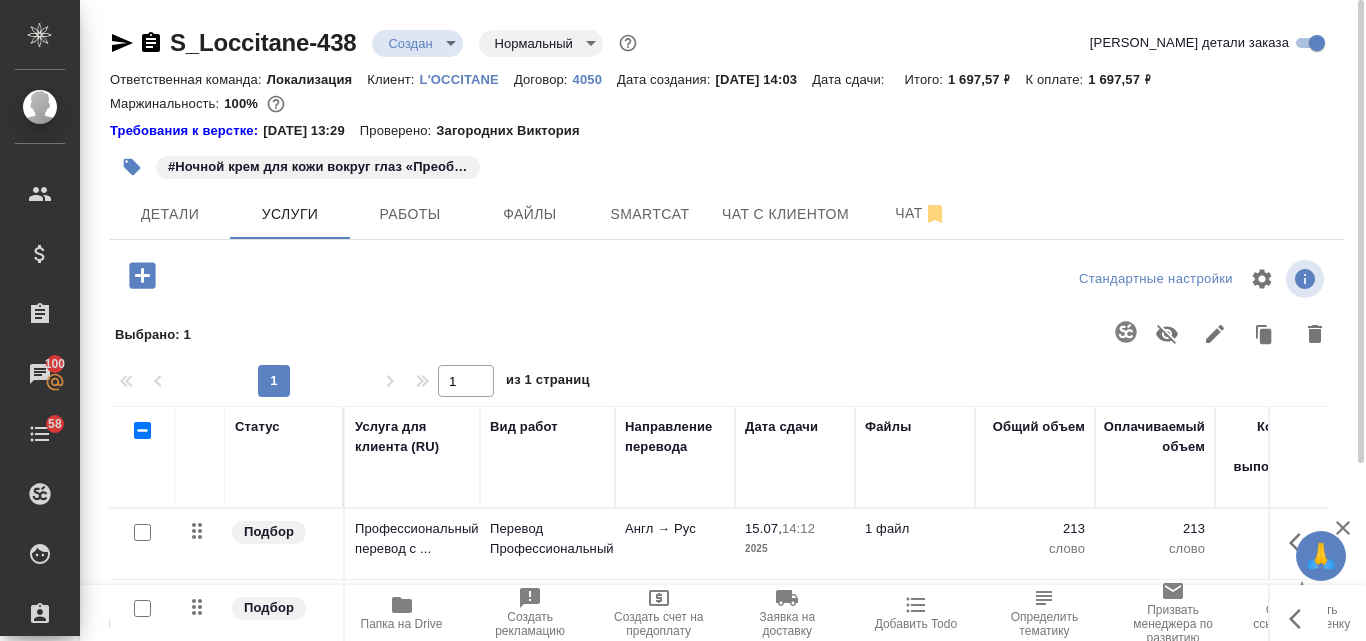 scroll, scrollTop: 246, scrollLeft: 0, axis: vertical 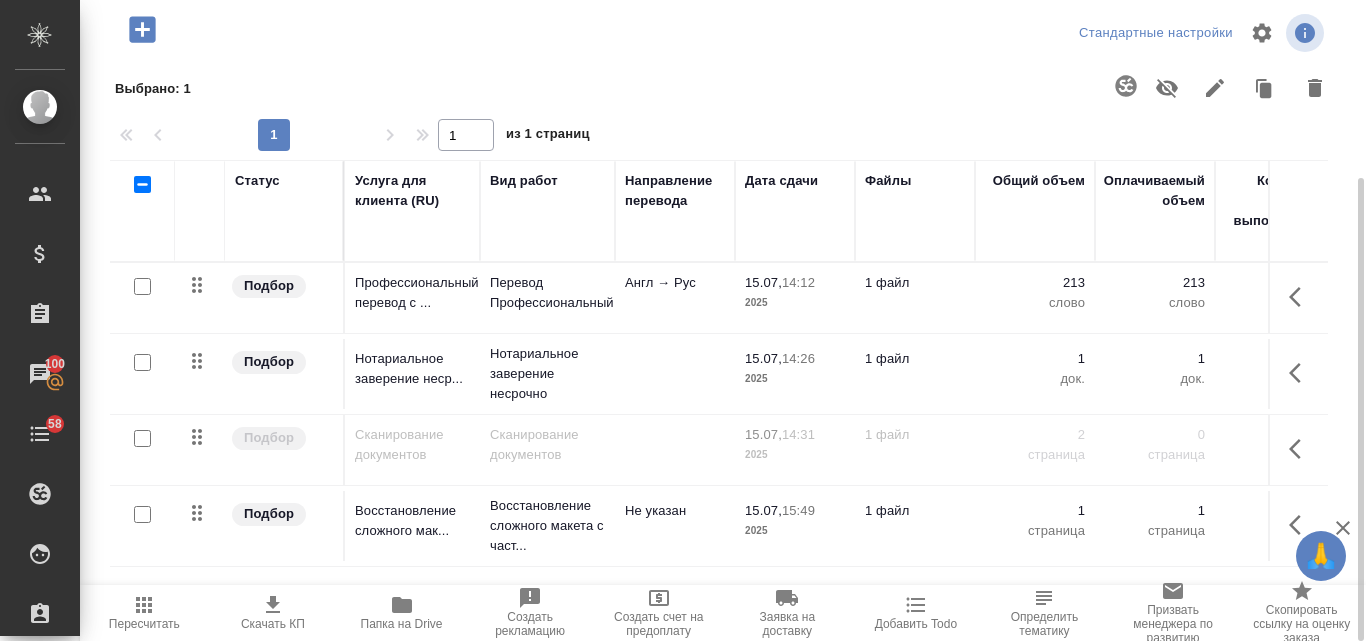 click 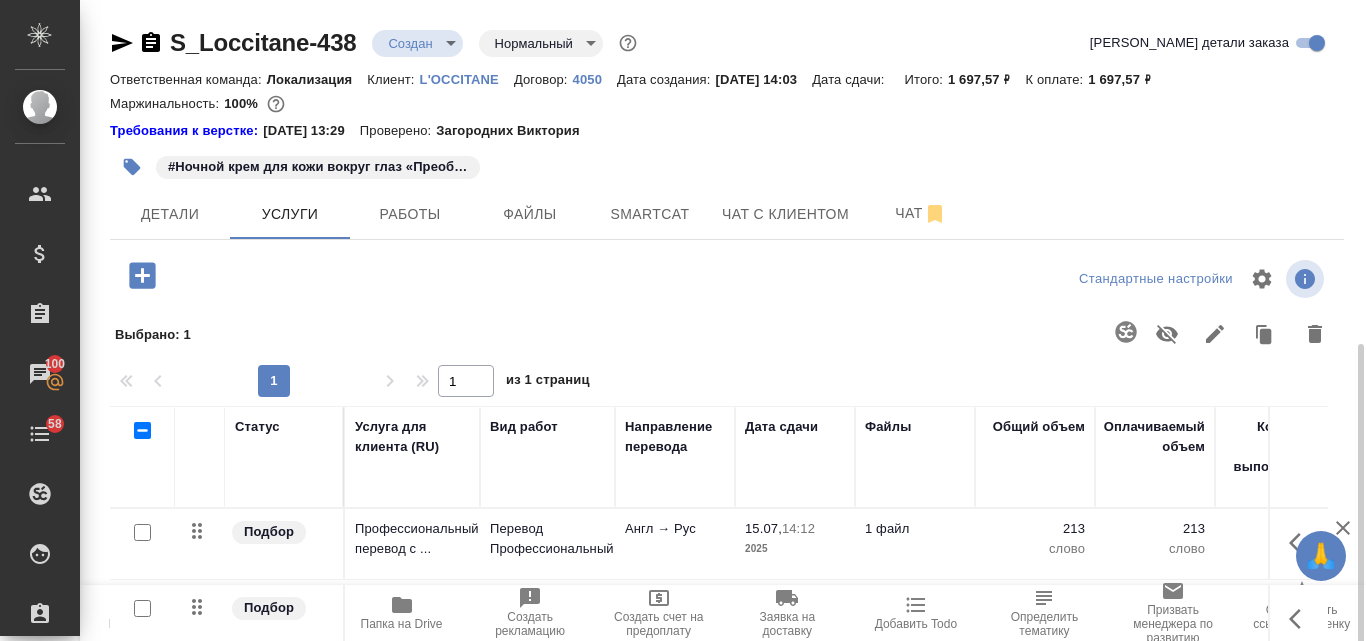 scroll, scrollTop: 246, scrollLeft: 0, axis: vertical 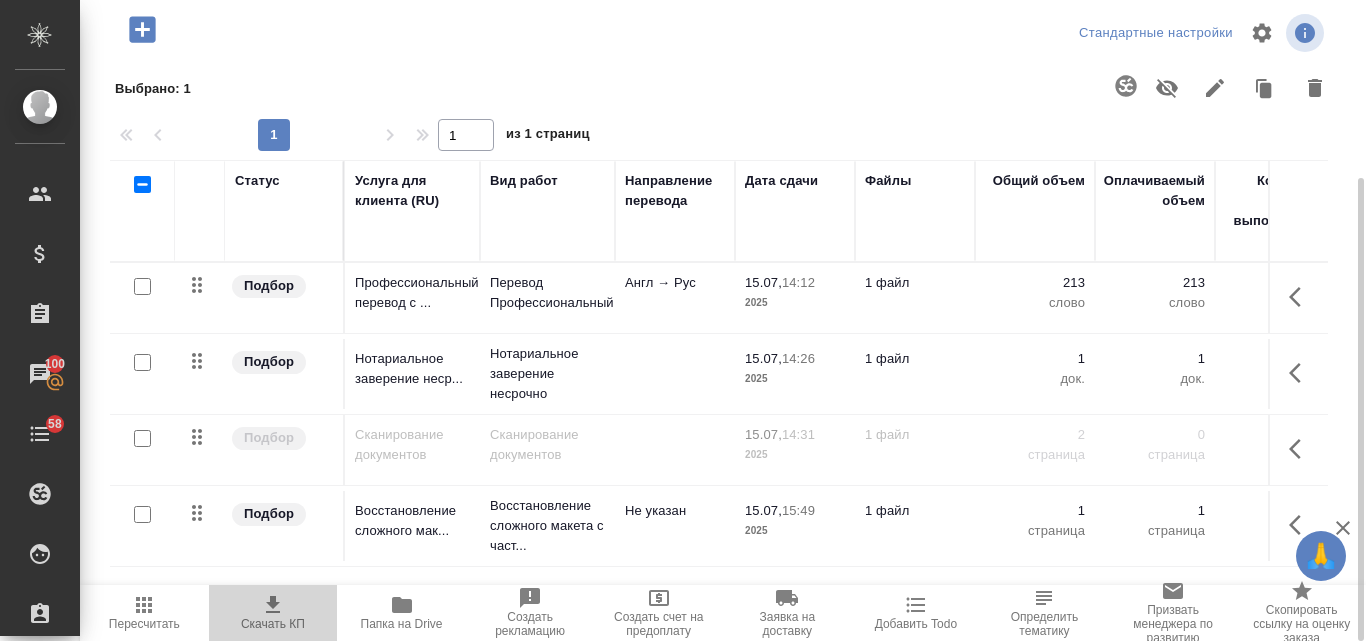 click 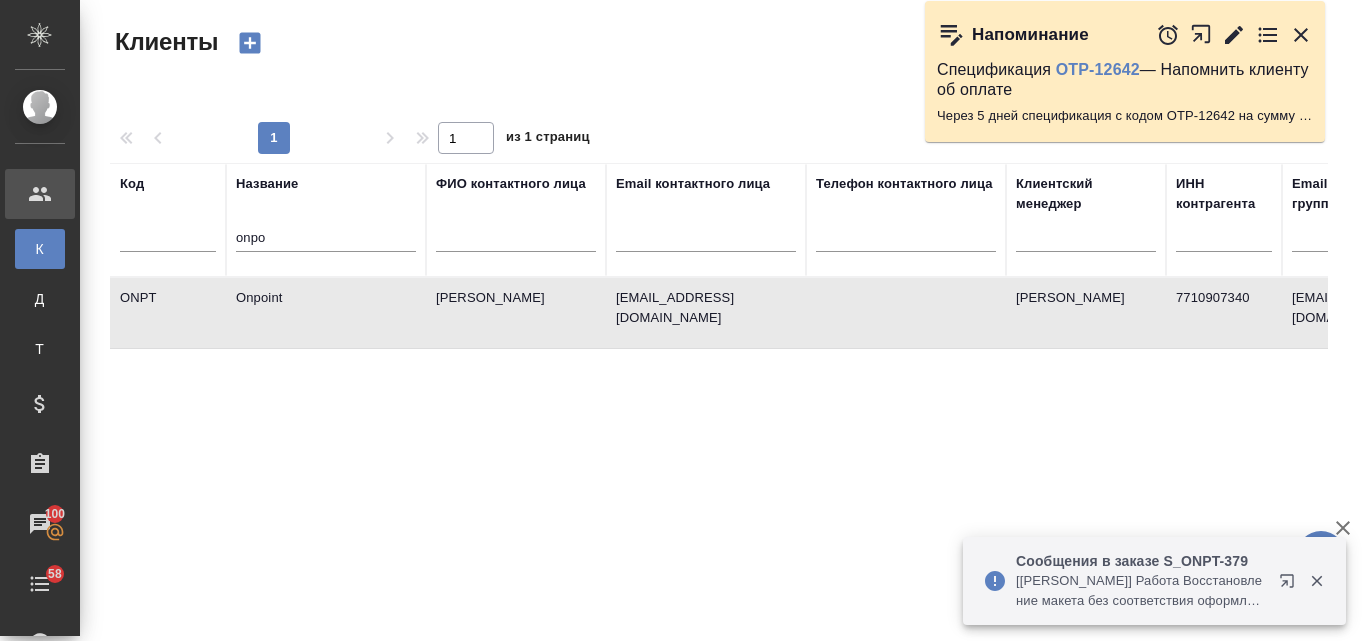 select on "RU" 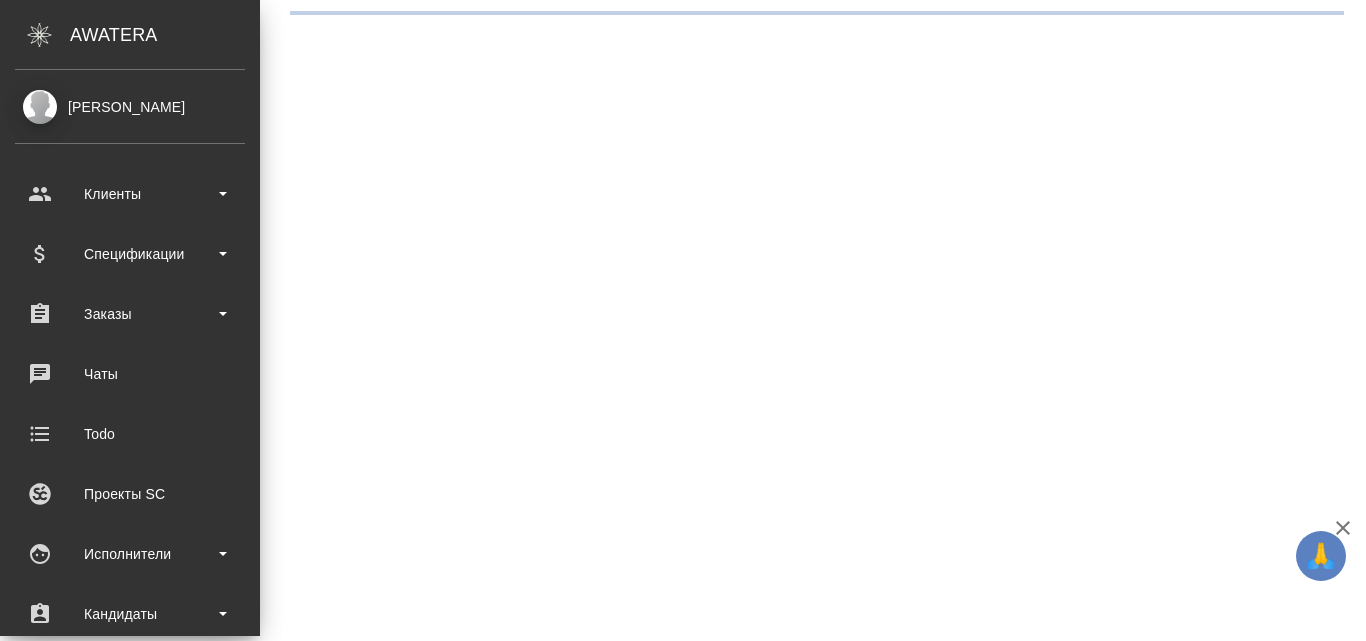 scroll, scrollTop: 0, scrollLeft: 0, axis: both 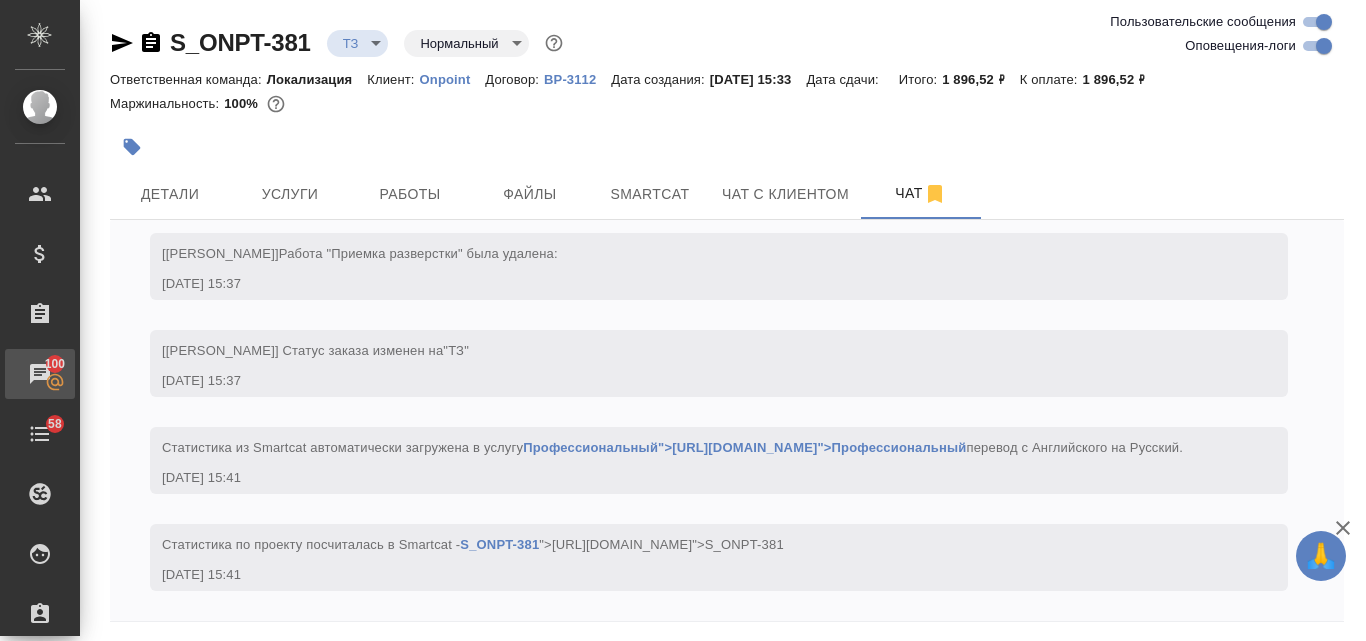 click on "100 Чаты" at bounding box center [40, 374] 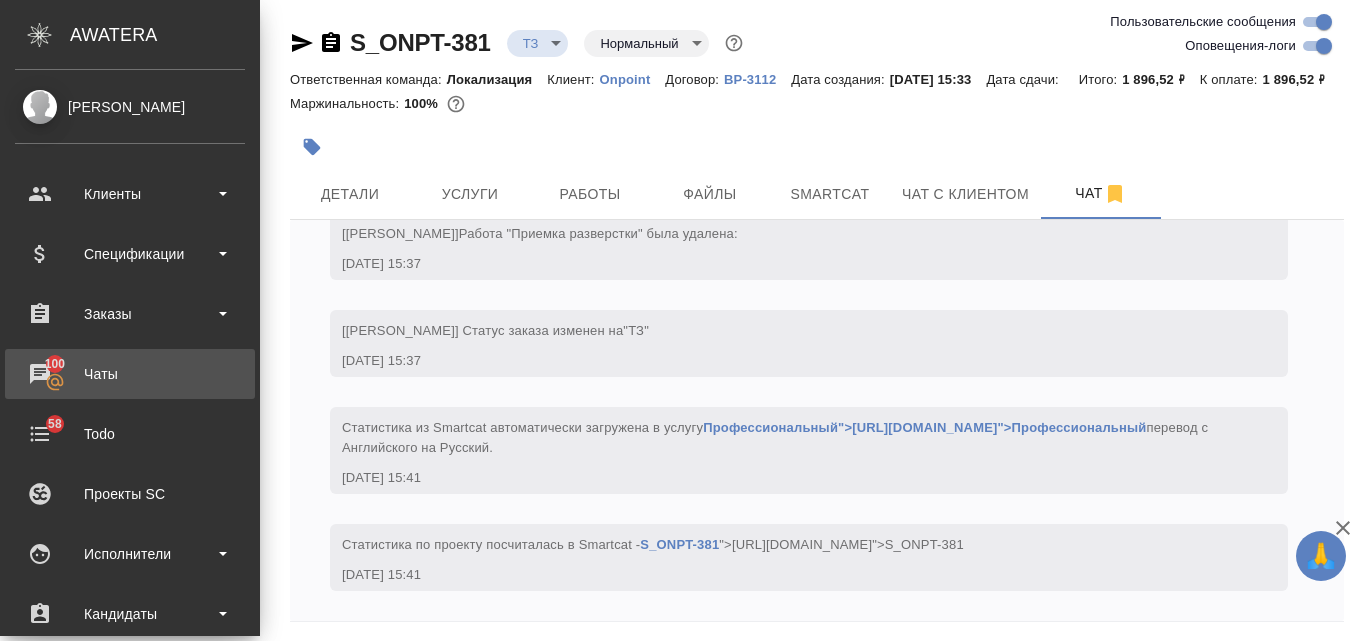 scroll, scrollTop: 1007, scrollLeft: 0, axis: vertical 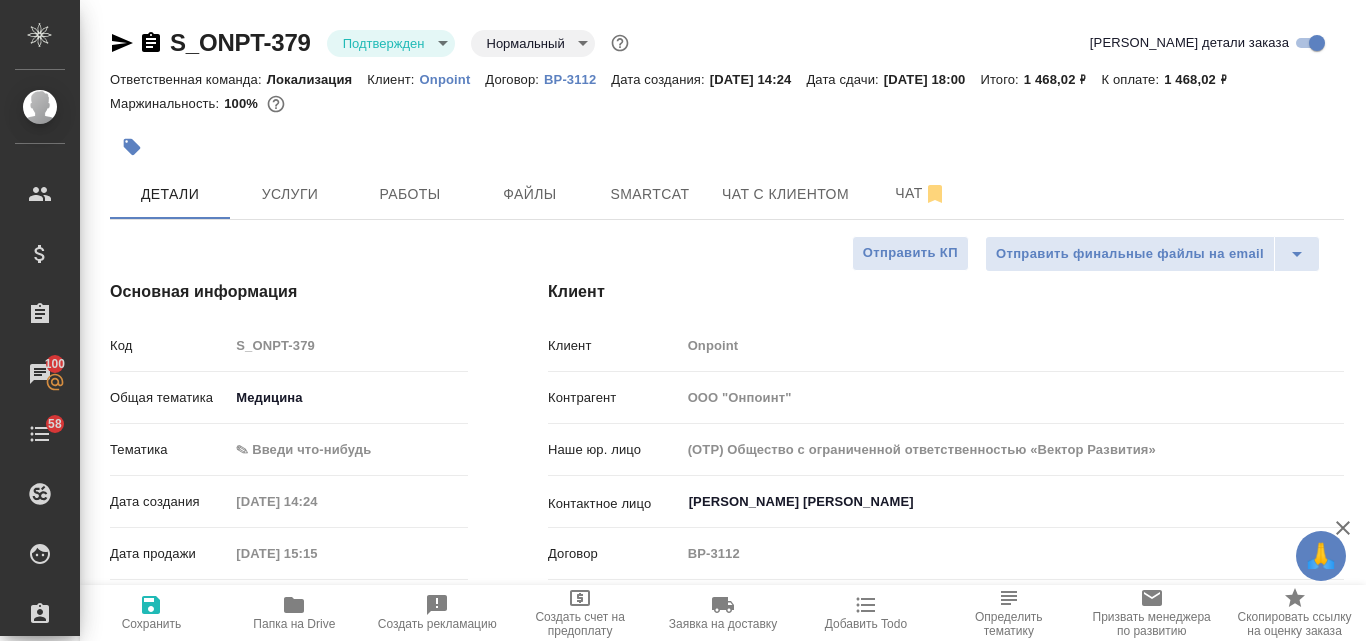 select on "RU" 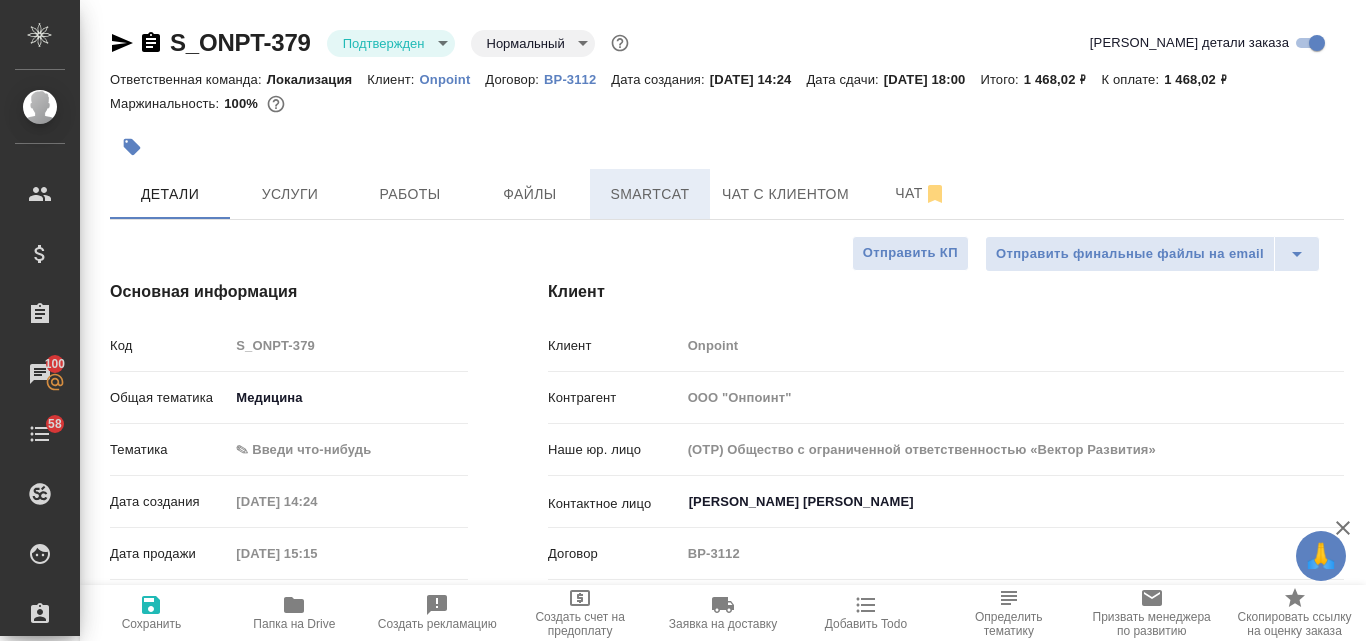 scroll, scrollTop: 0, scrollLeft: 0, axis: both 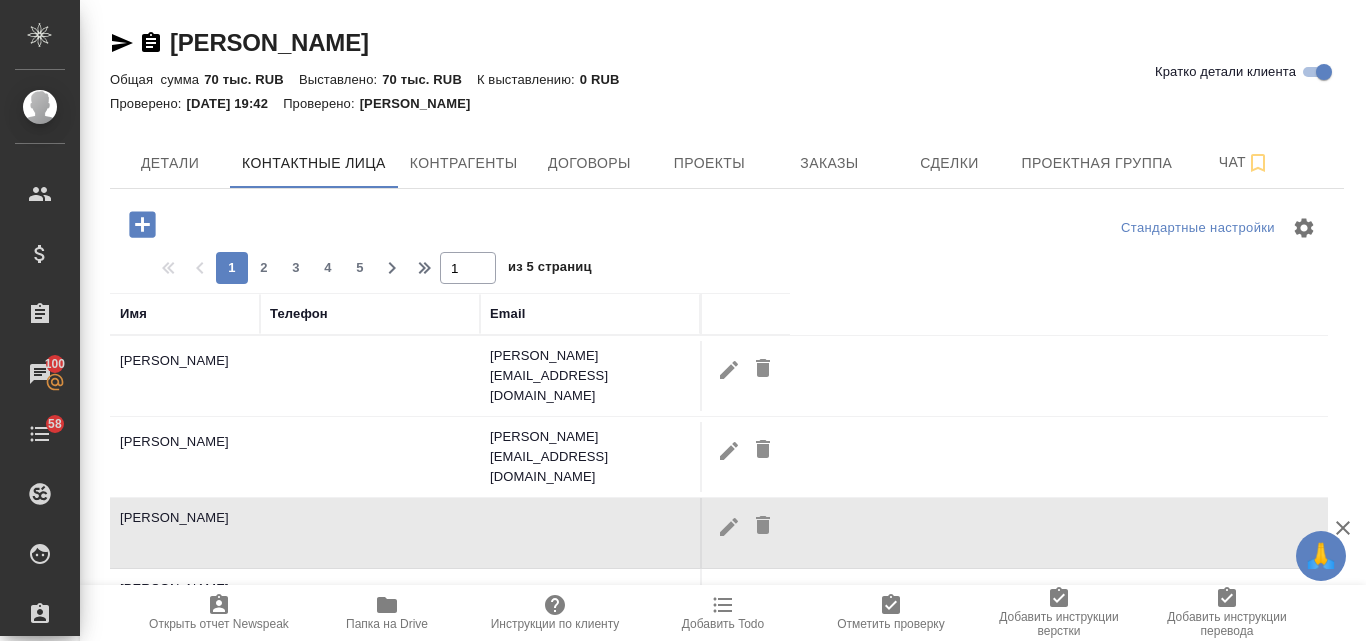 select on "RU" 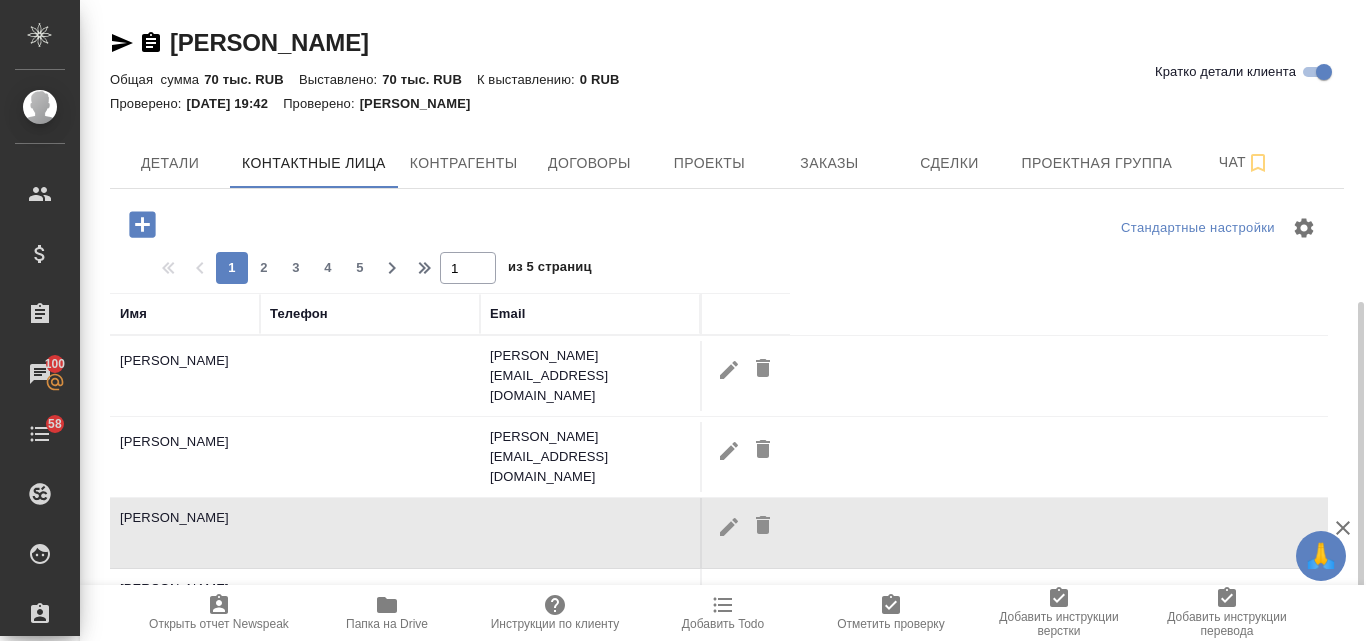 scroll, scrollTop: 0, scrollLeft: 0, axis: both 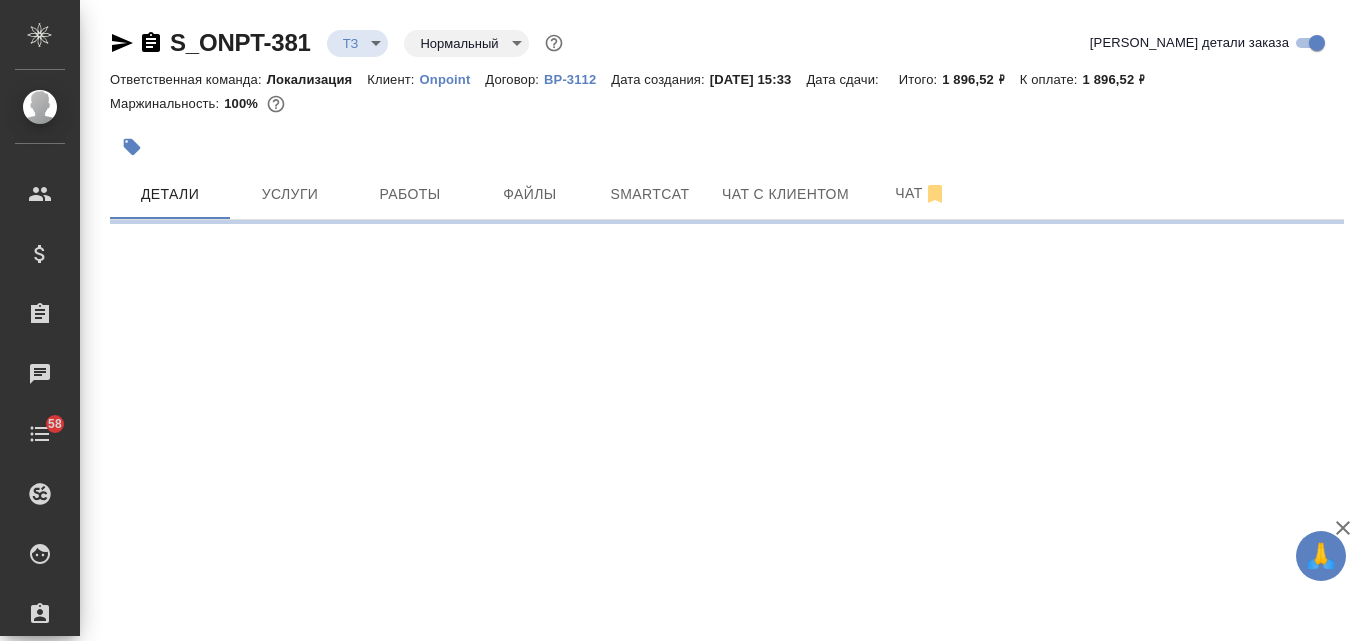 select on "RU" 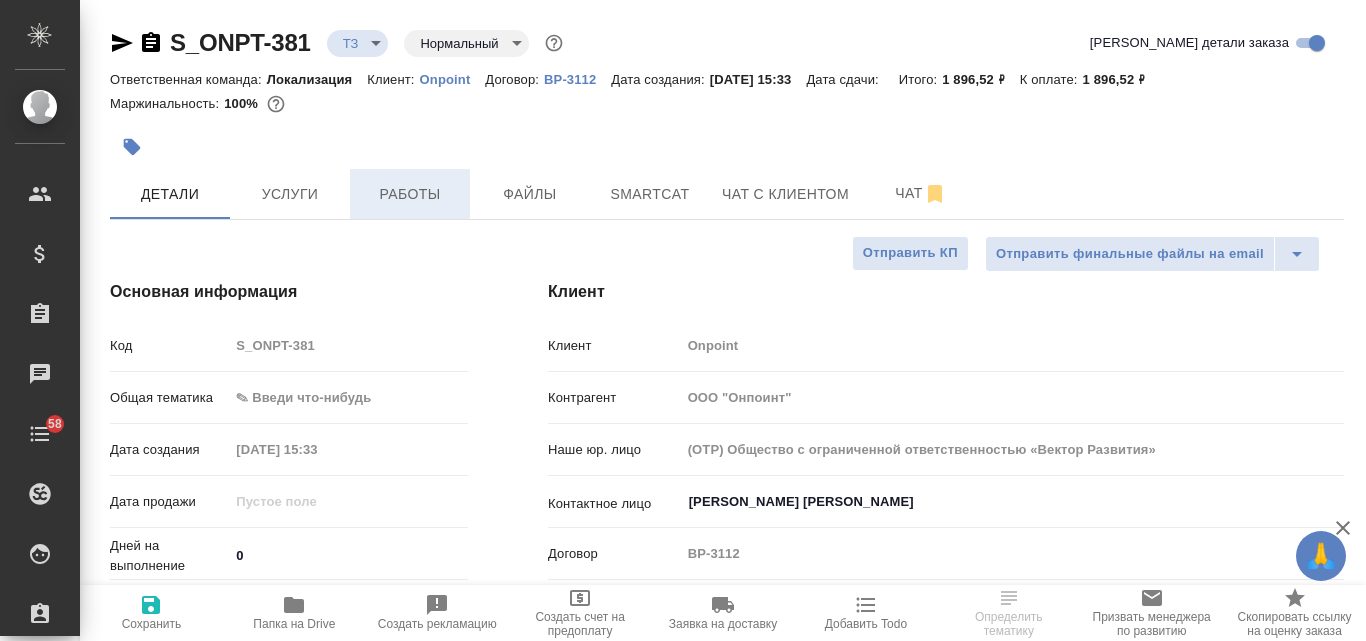 type on "x" 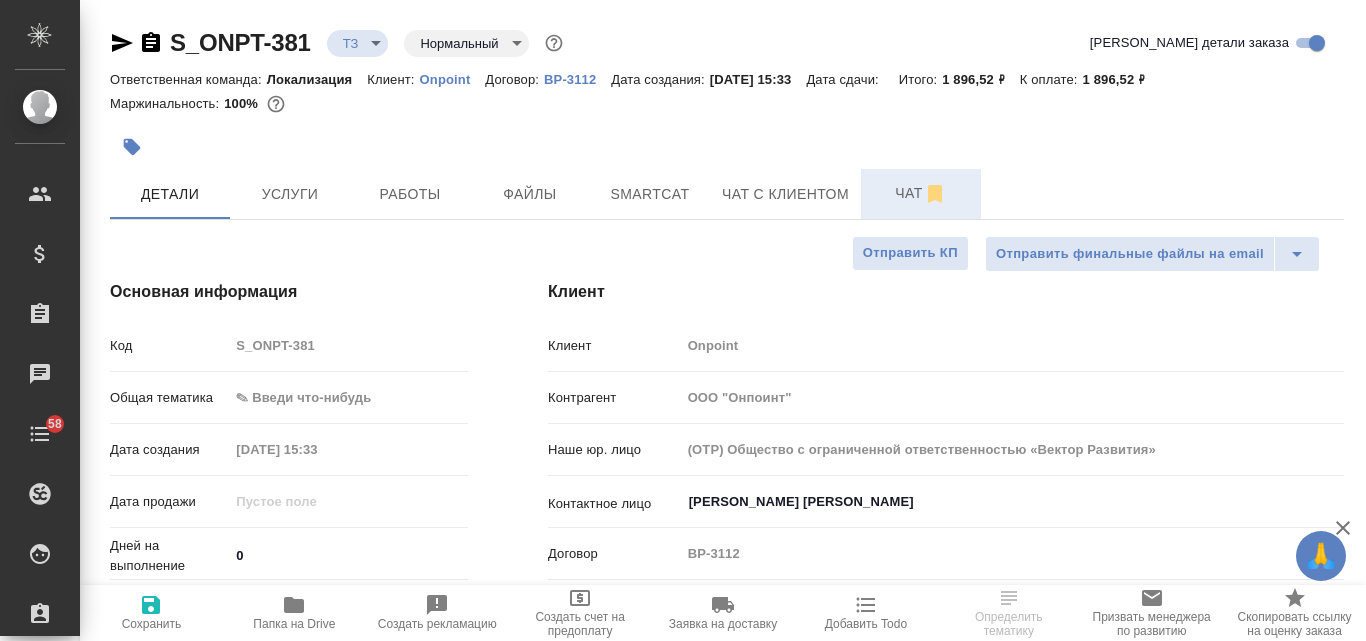 click on "Чат" at bounding box center [921, 193] 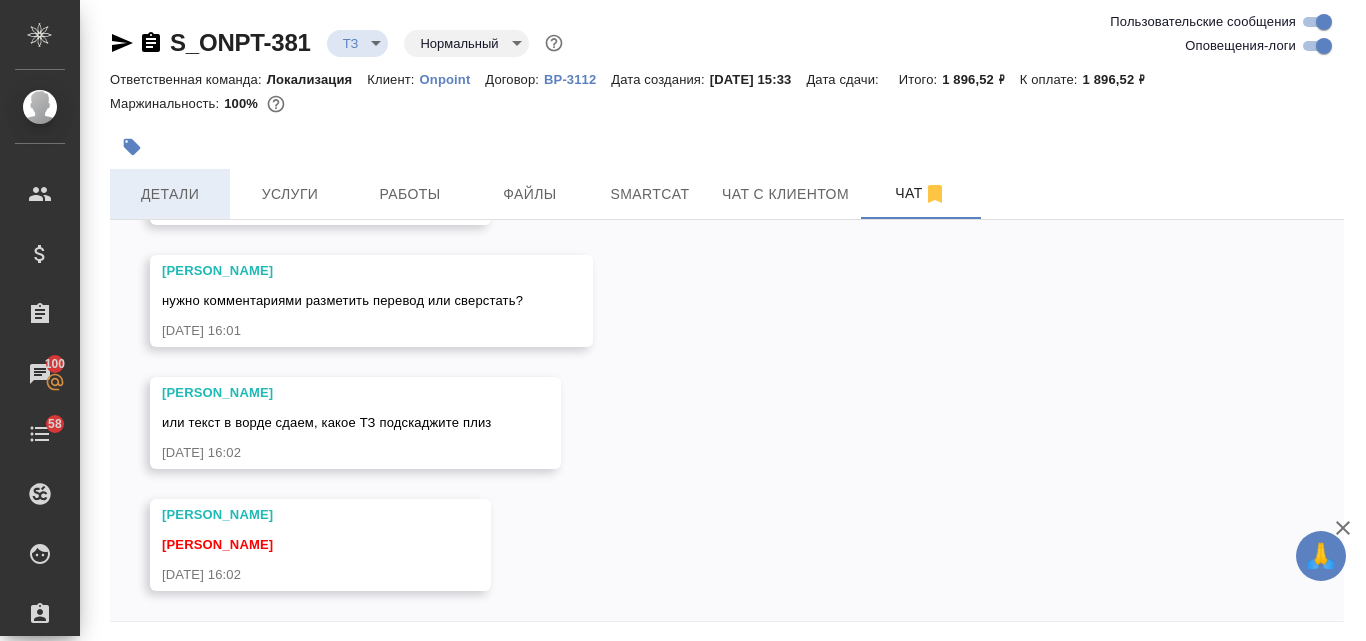 scroll, scrollTop: 1455, scrollLeft: 0, axis: vertical 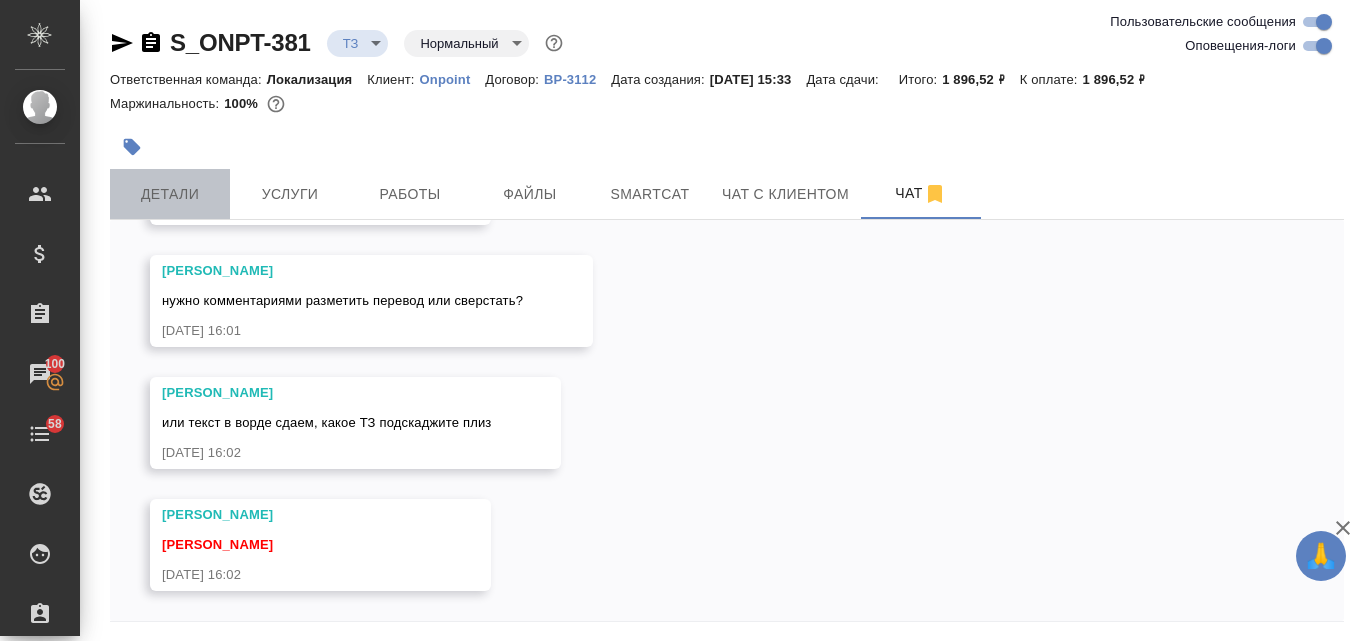 click on "Детали" at bounding box center (170, 194) 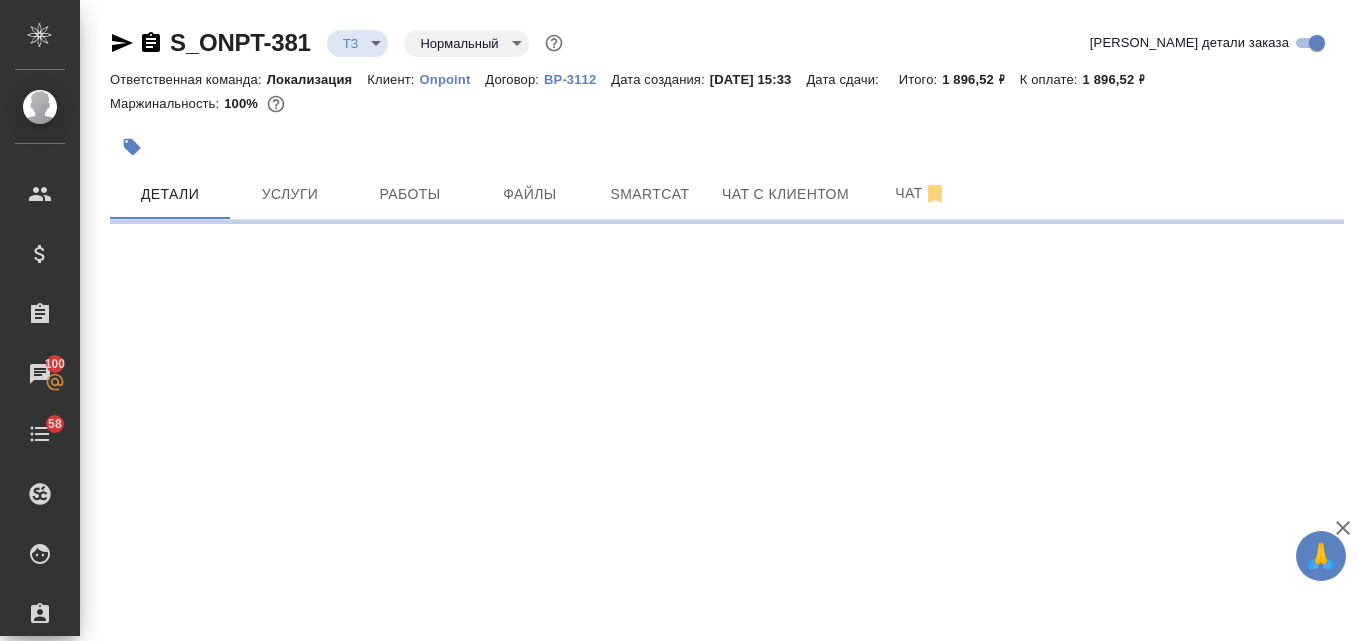 select on "RU" 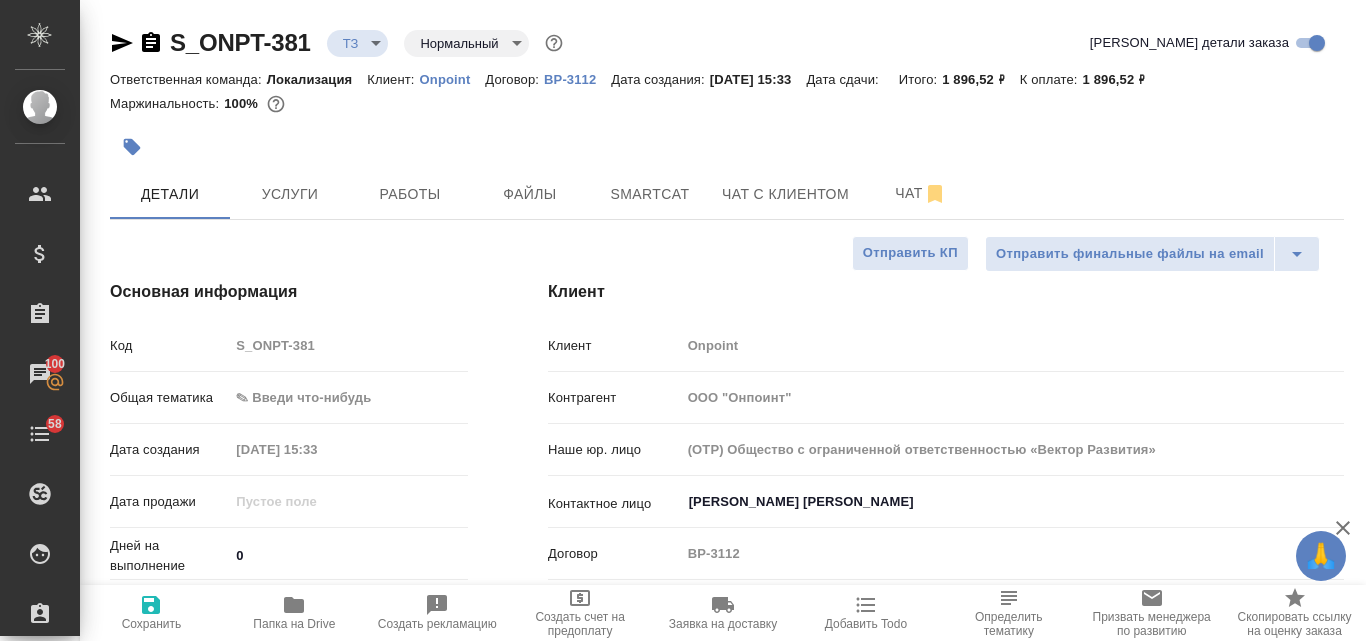 type on "x" 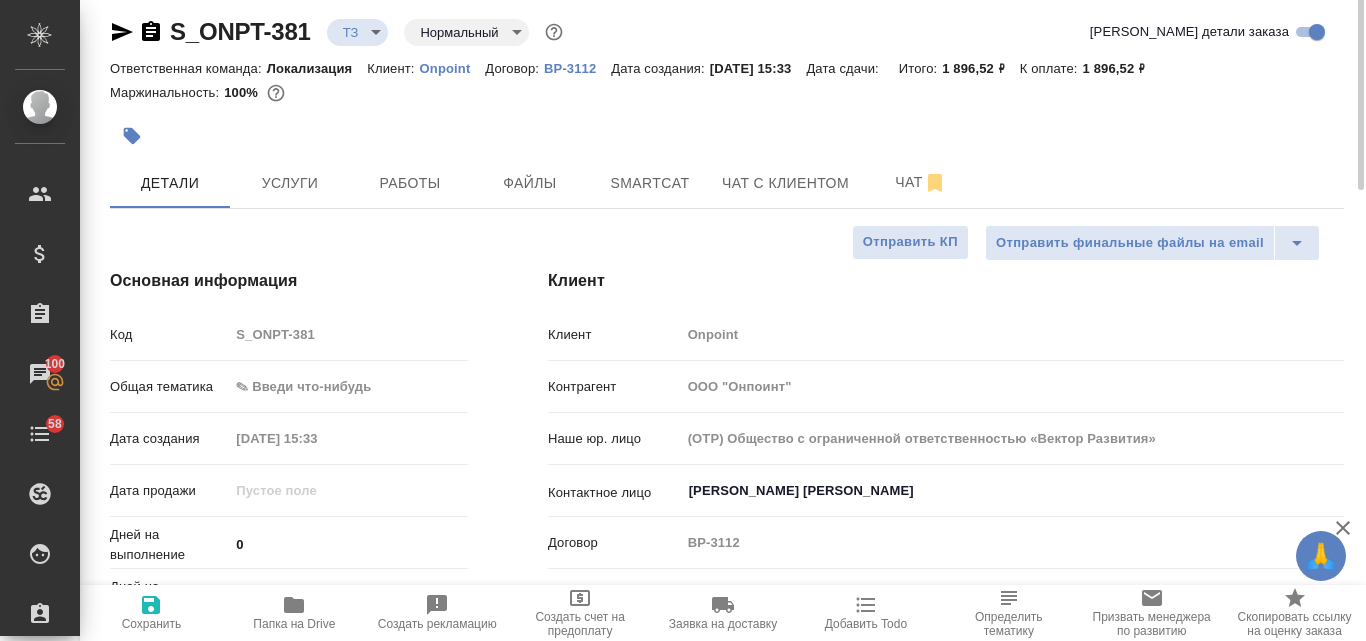 scroll, scrollTop: 0, scrollLeft: 0, axis: both 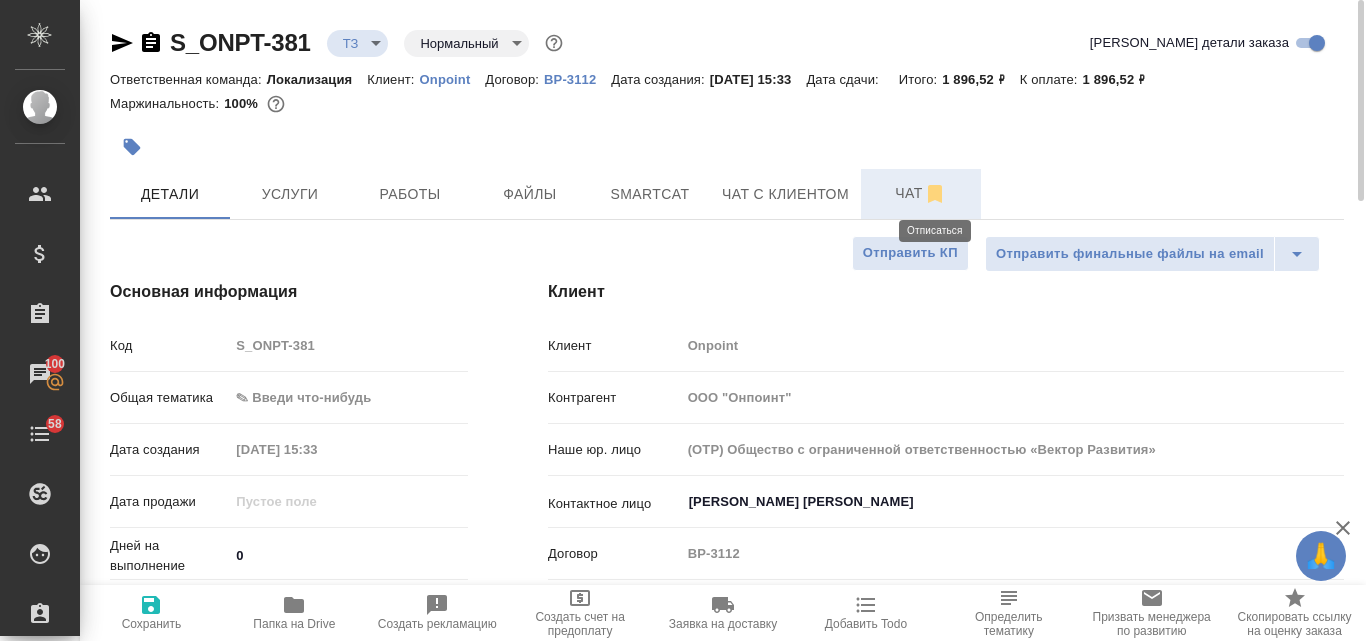click on "Чат" at bounding box center (921, 193) 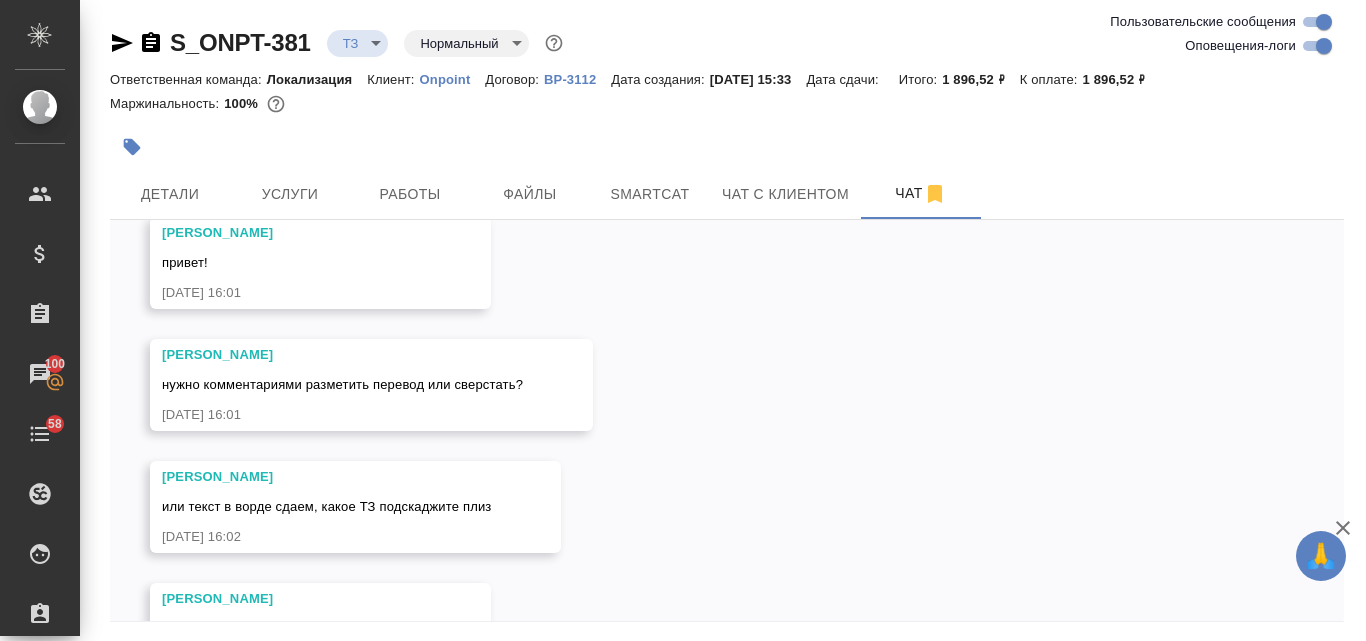 scroll, scrollTop: 1455, scrollLeft: 0, axis: vertical 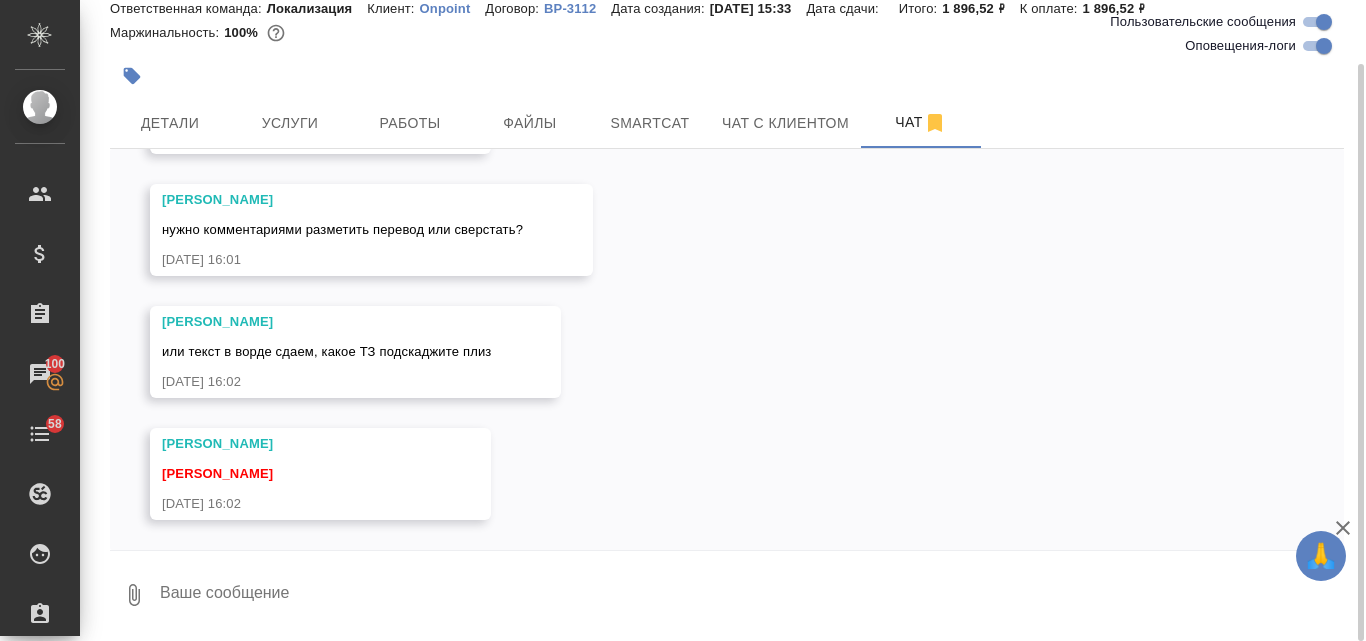 click at bounding box center (751, 595) 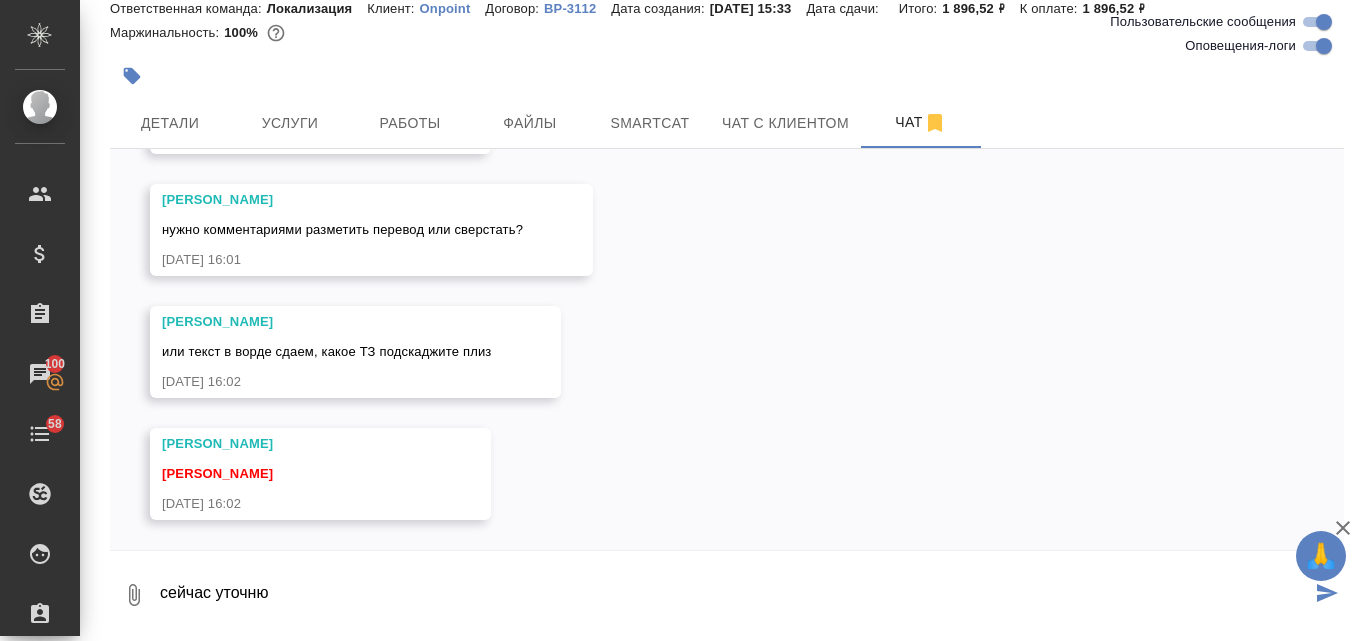 type on "сейчас уточню" 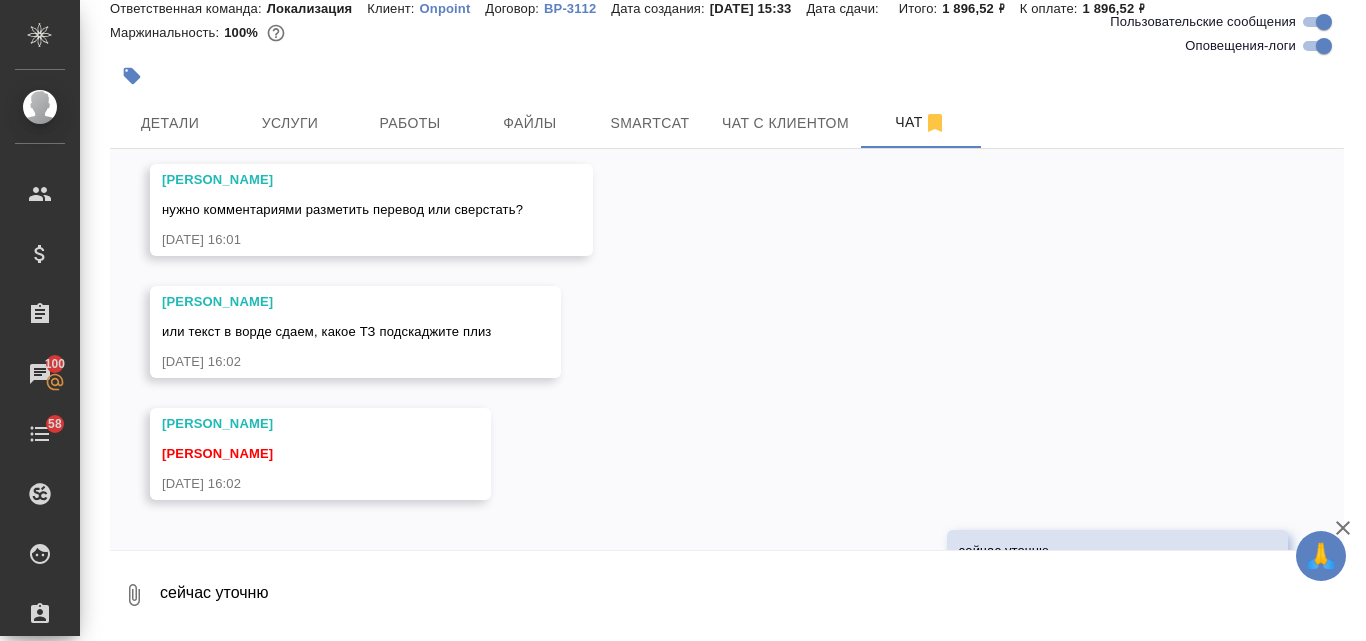 scroll, scrollTop: 1552, scrollLeft: 0, axis: vertical 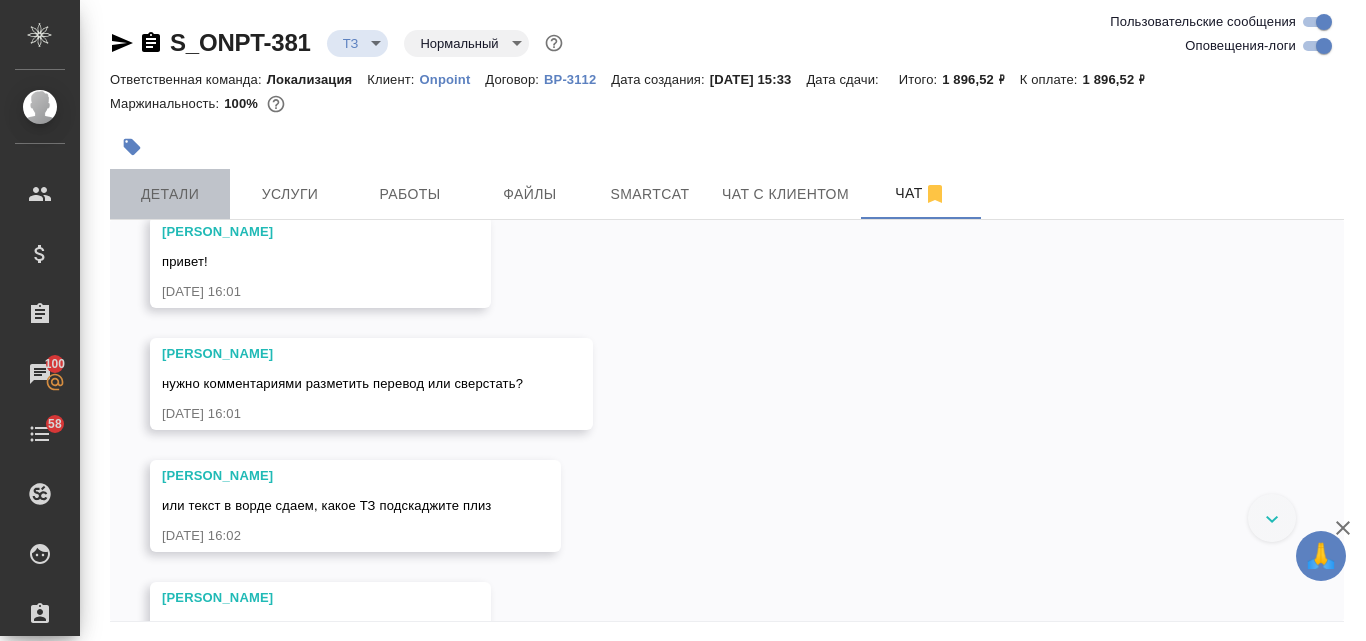 click on "Детали" at bounding box center (170, 194) 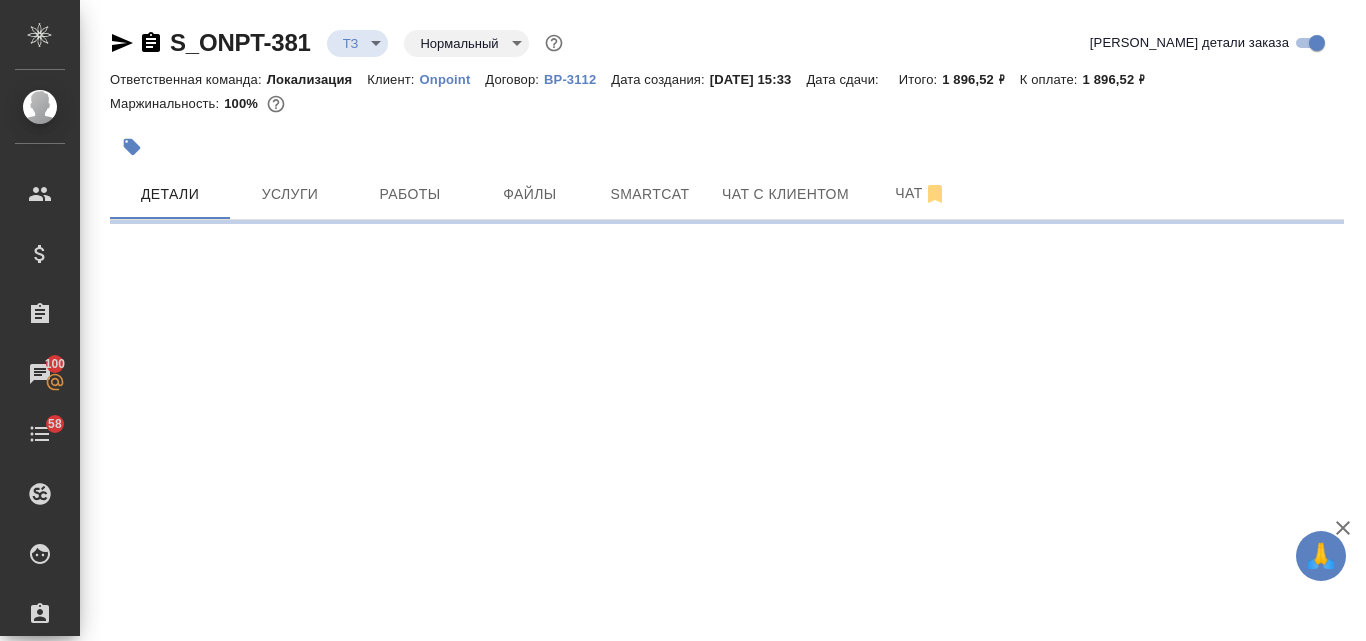 select on "RU" 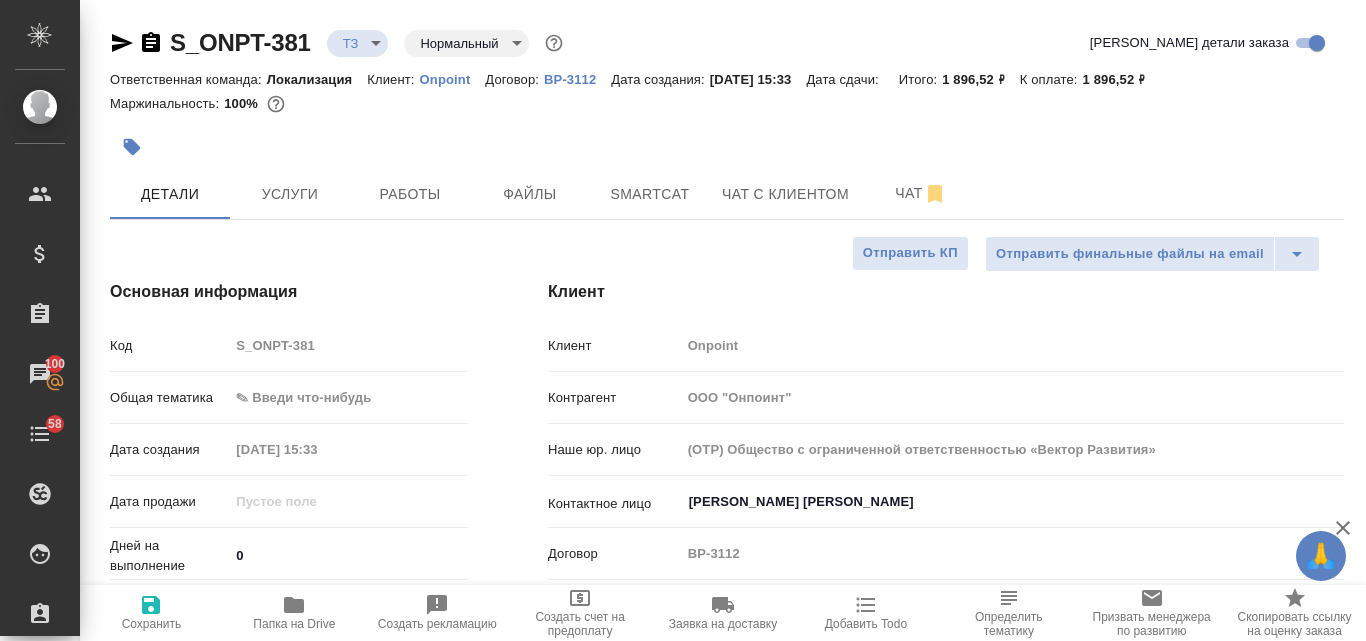 type on "x" 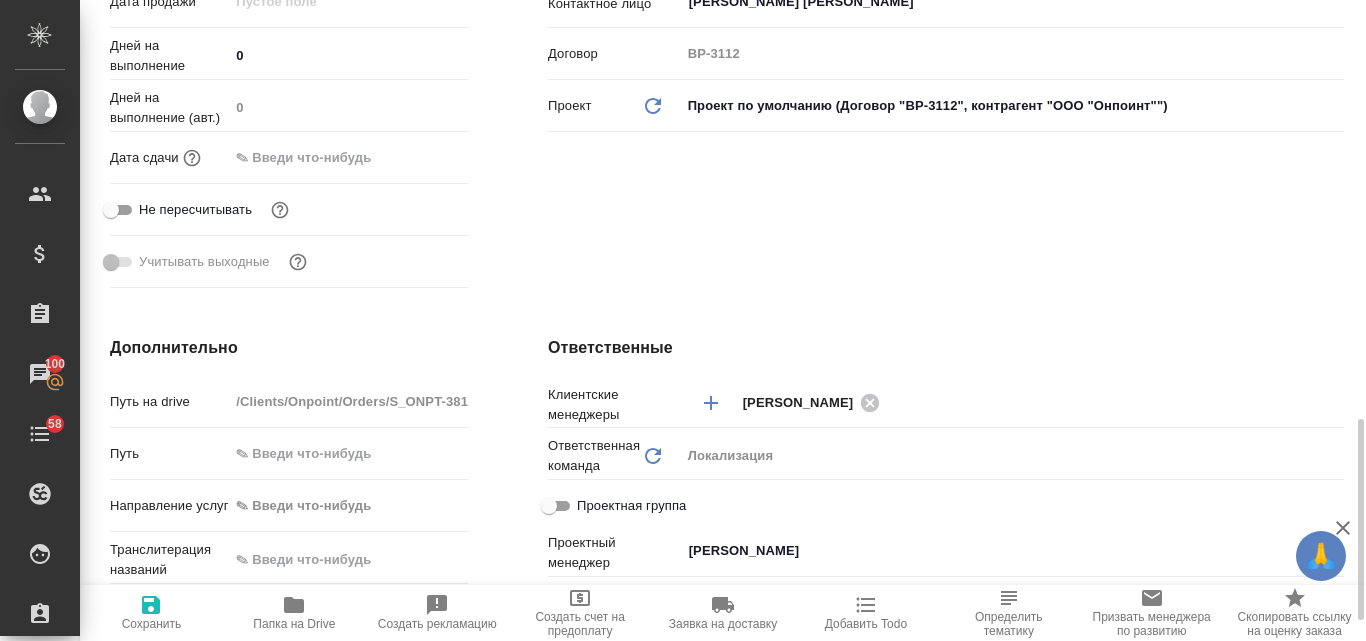 scroll, scrollTop: 800, scrollLeft: 0, axis: vertical 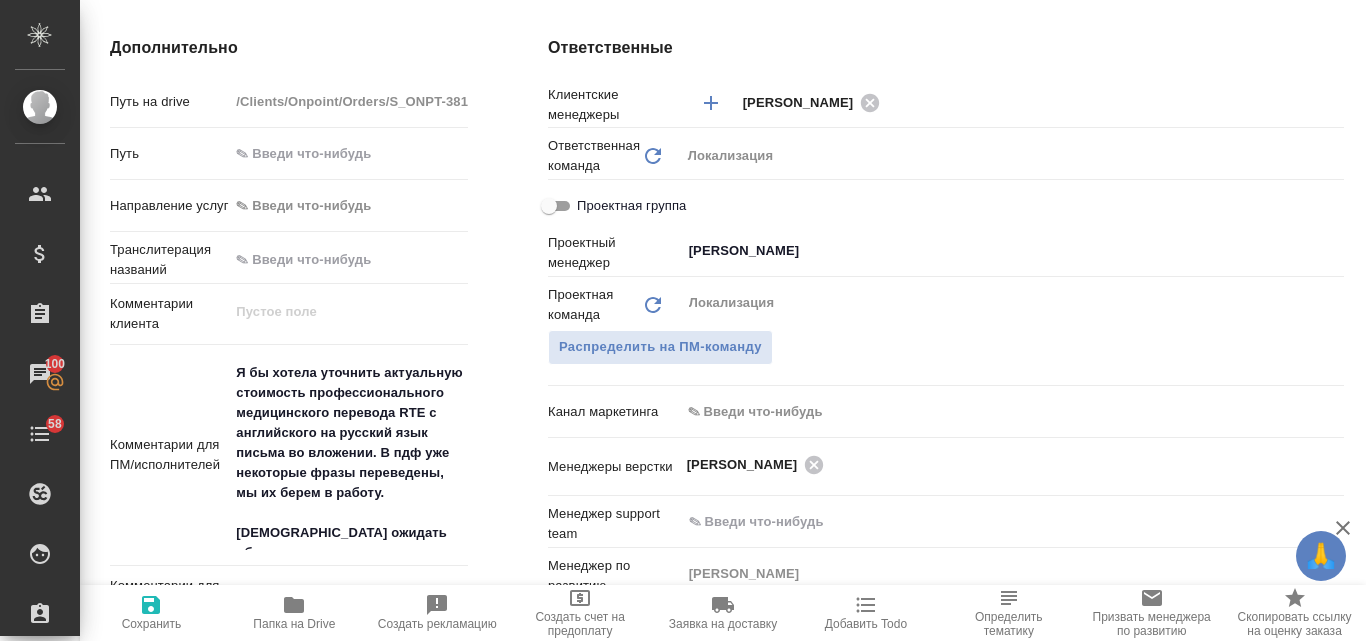 type on "x" 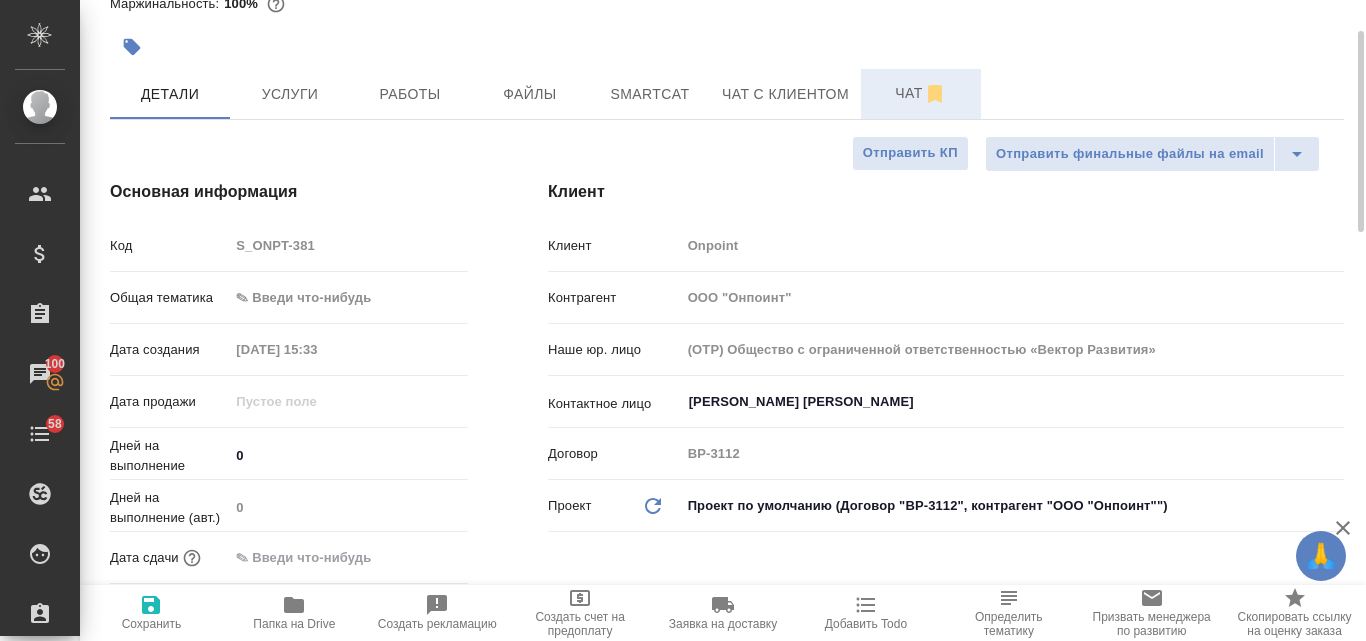 scroll, scrollTop: 0, scrollLeft: 0, axis: both 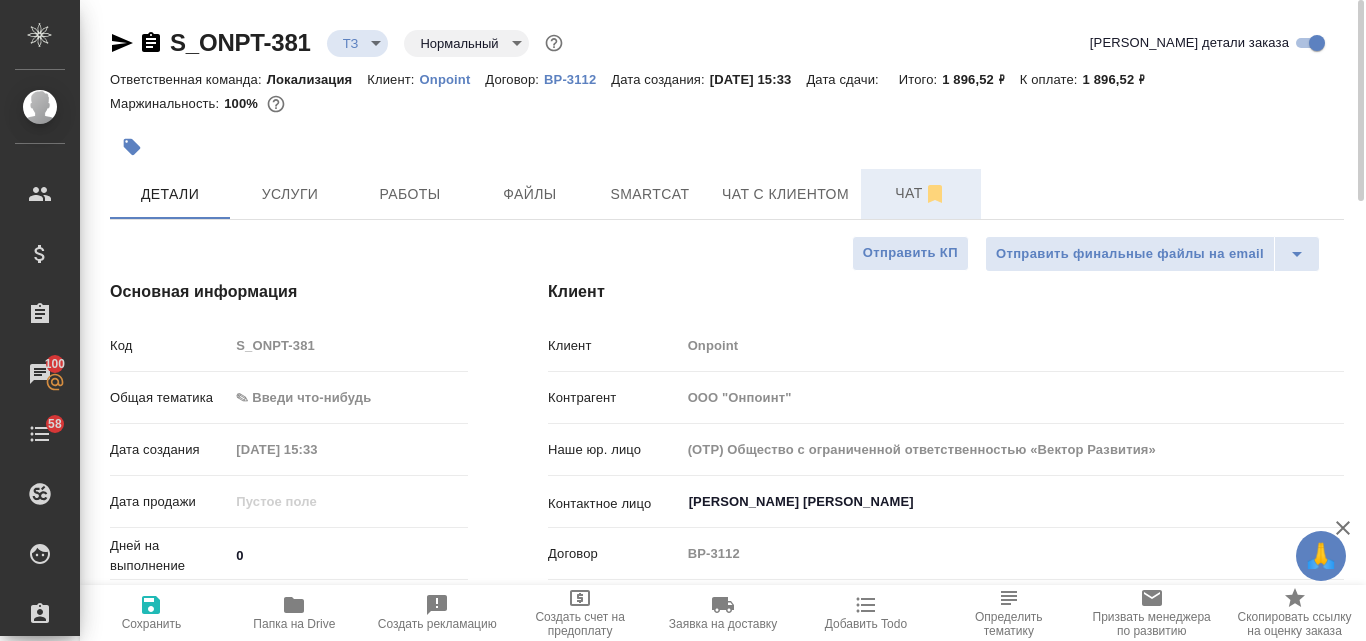 click on "Чат" at bounding box center (921, 193) 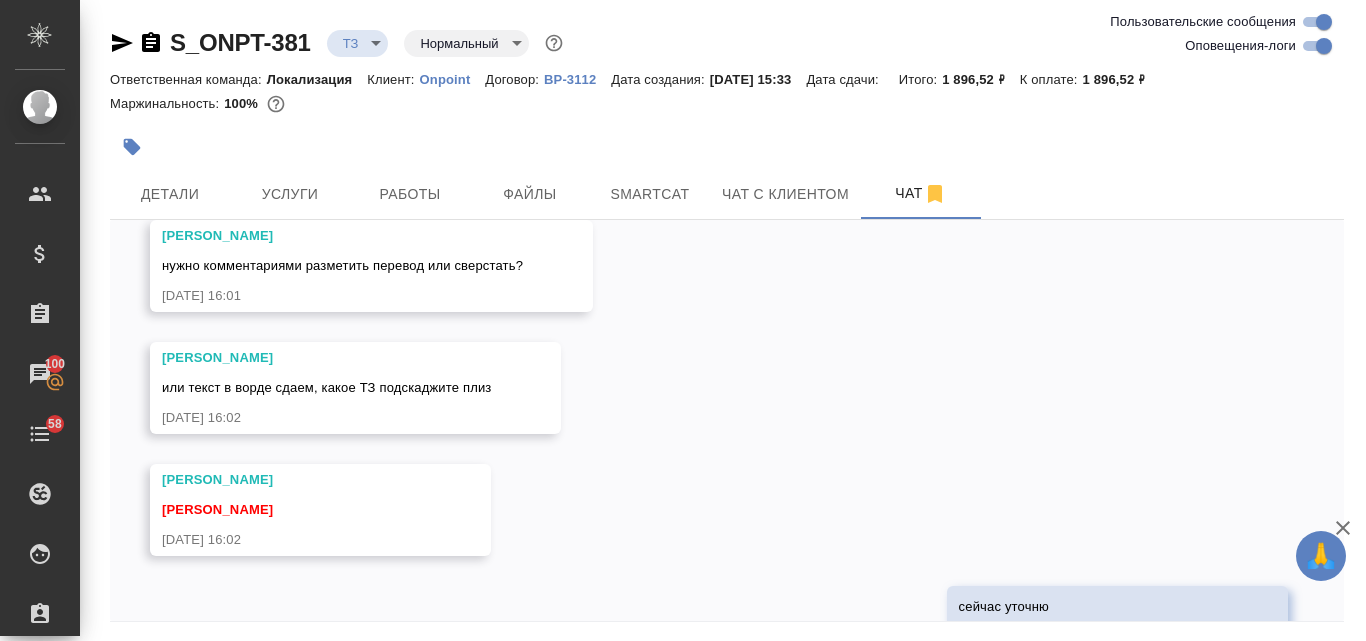 scroll, scrollTop: 1352, scrollLeft: 0, axis: vertical 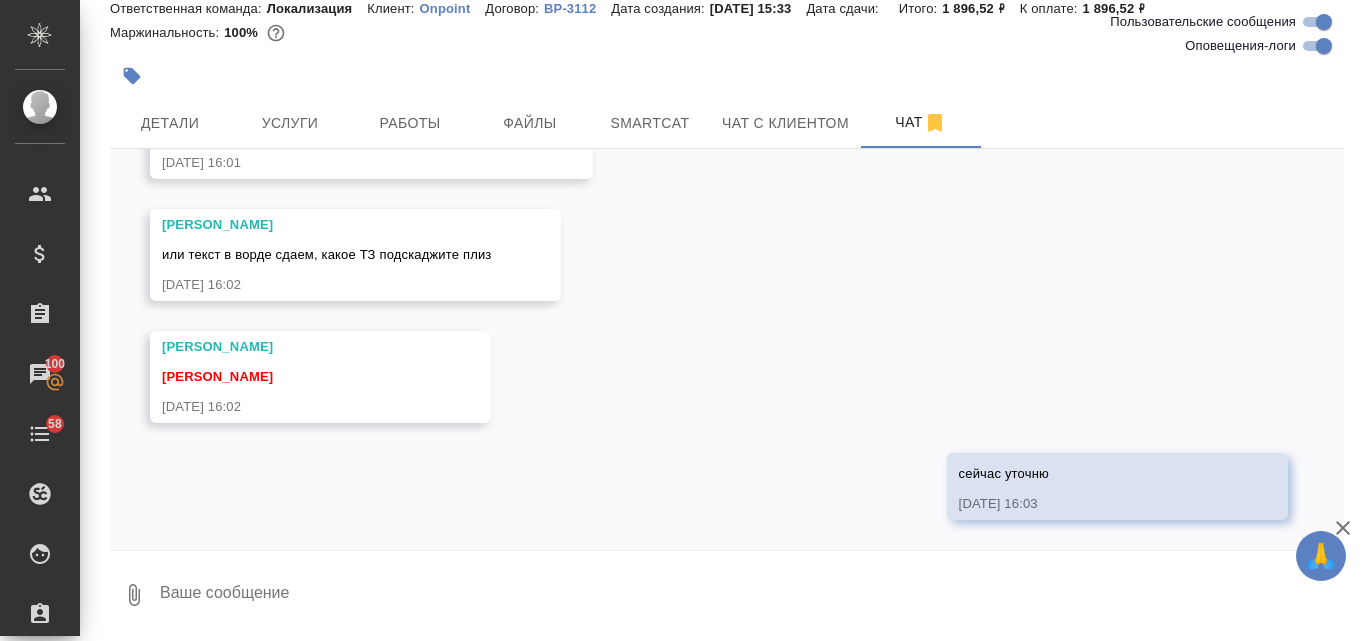 click at bounding box center (751, 595) 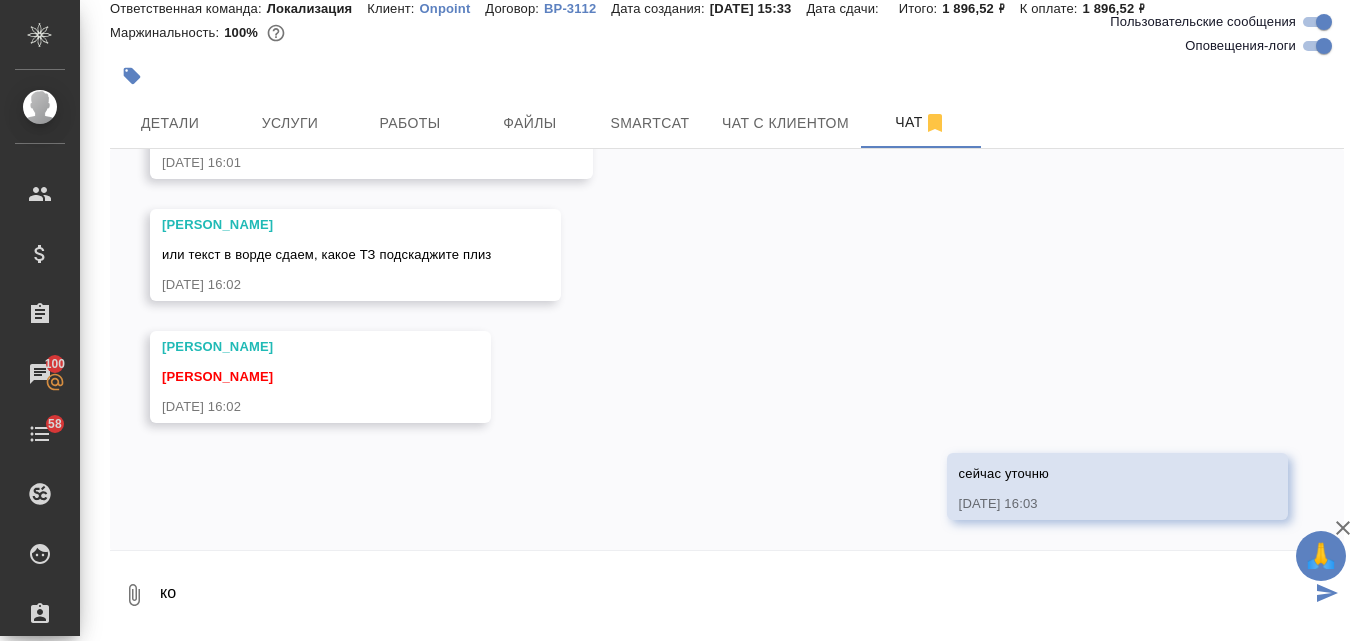 type on "к" 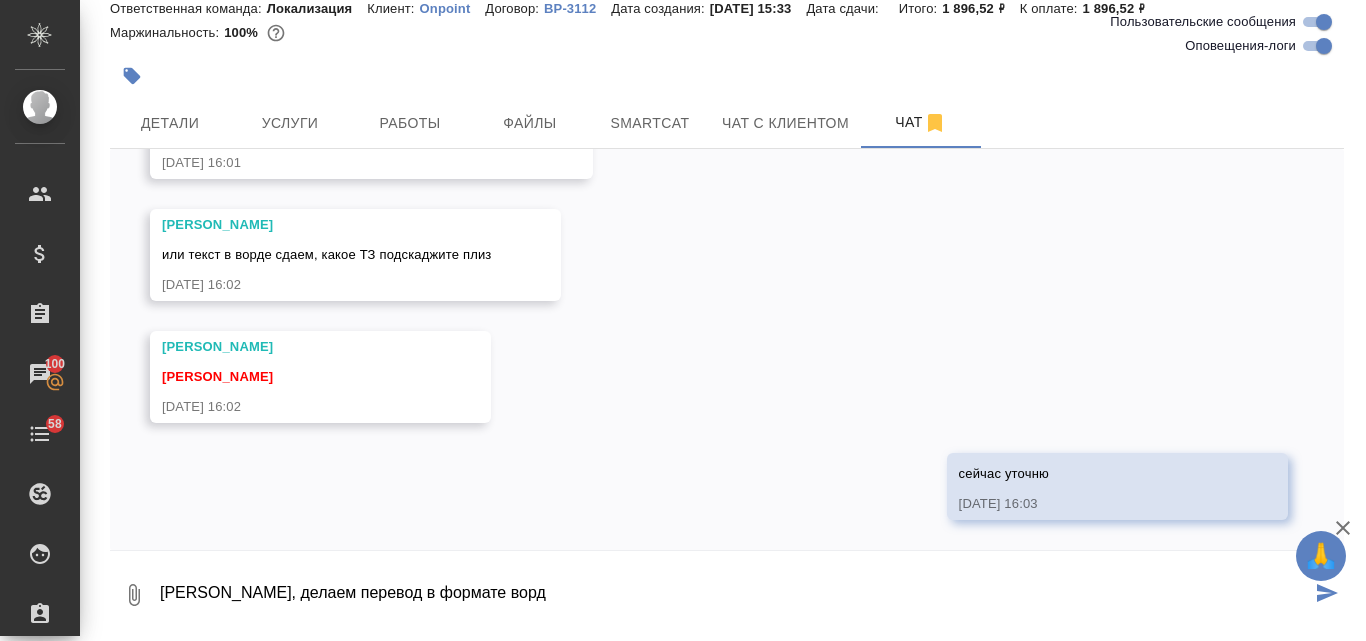 type on "Лера, делаем перевод в формате ворд" 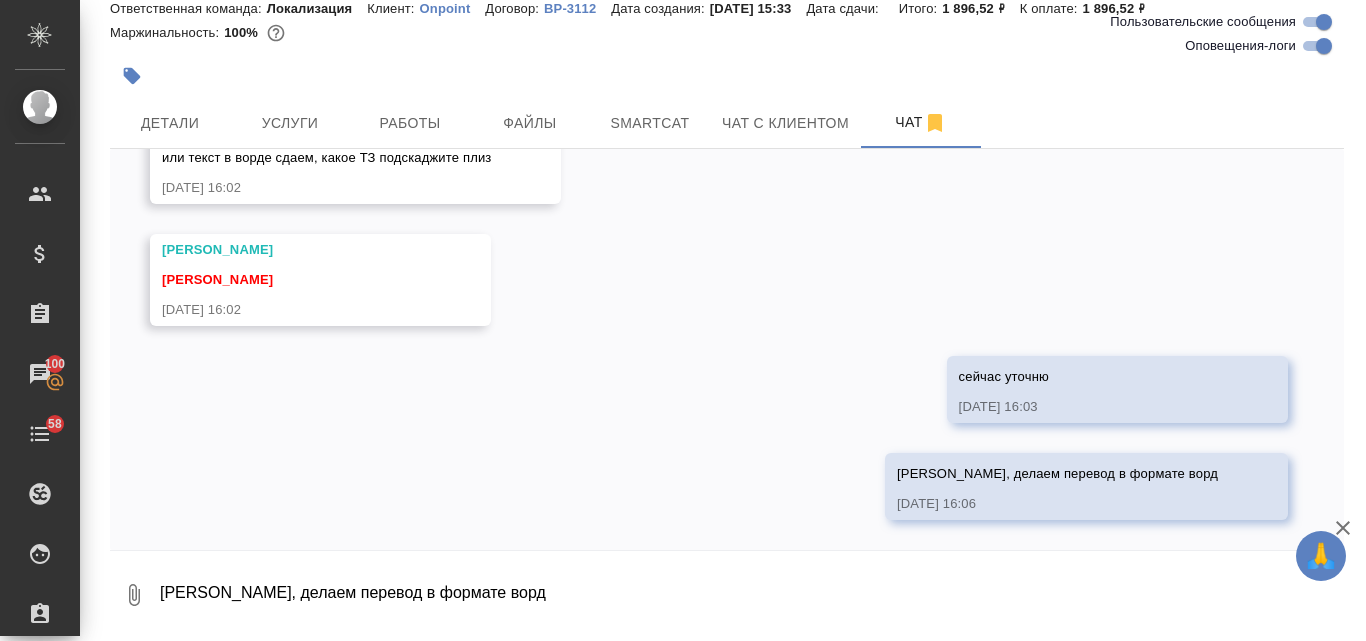 scroll, scrollTop: 1649, scrollLeft: 0, axis: vertical 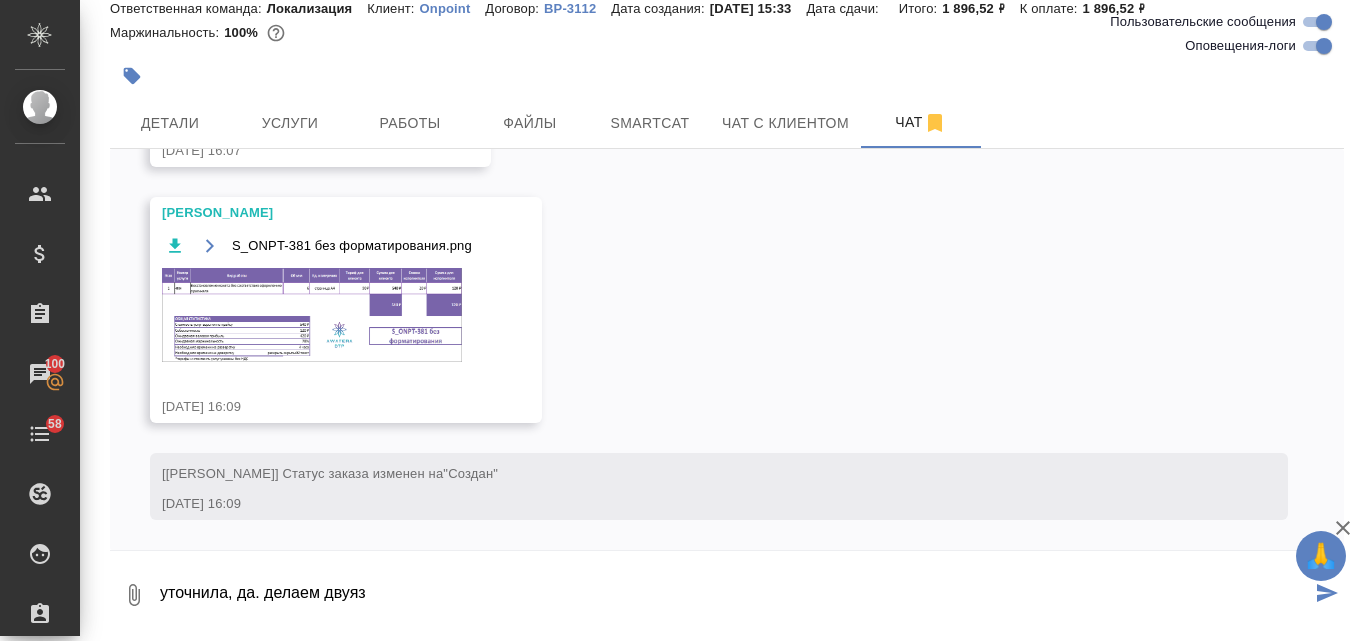 type on "уточнила, да. делаем двуяз" 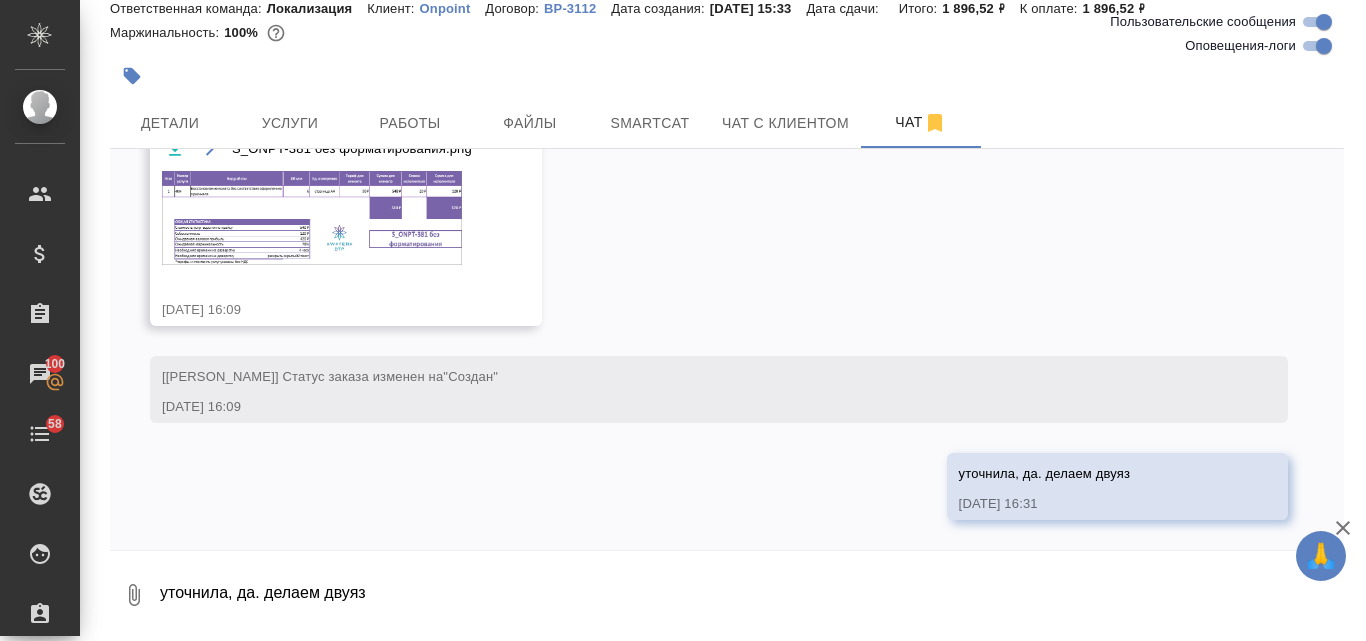 scroll, scrollTop: 2343, scrollLeft: 0, axis: vertical 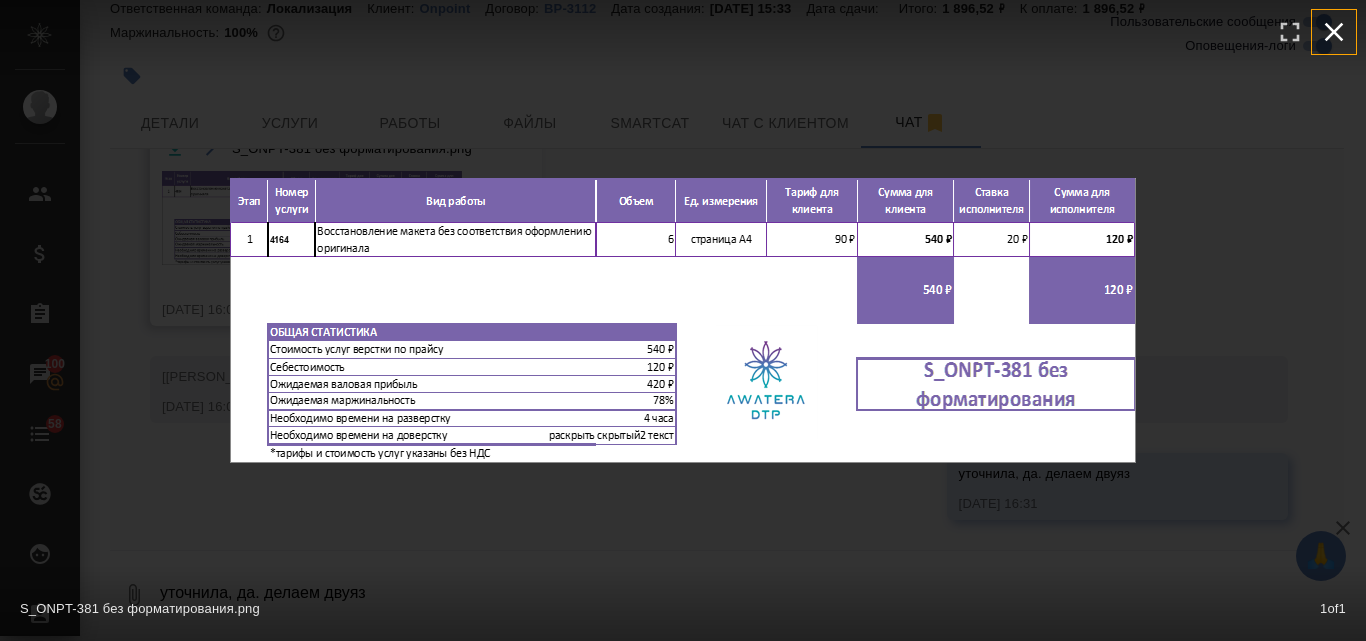 click 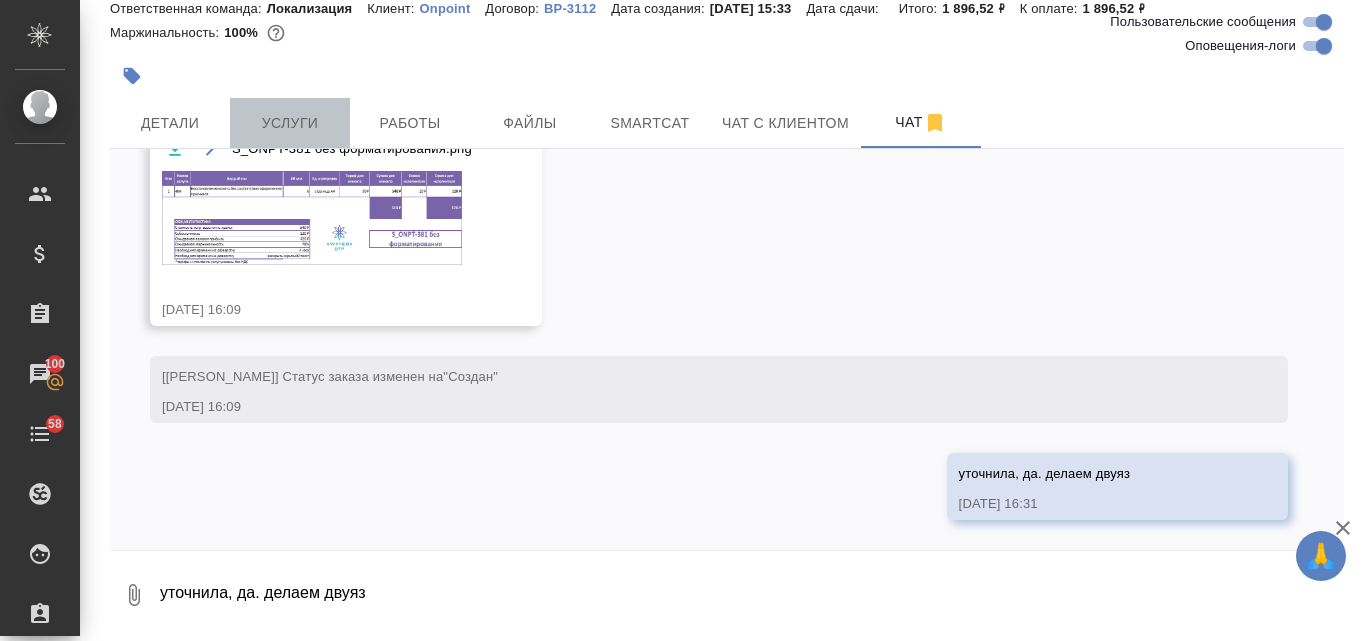 click on "Услуги" at bounding box center [290, 123] 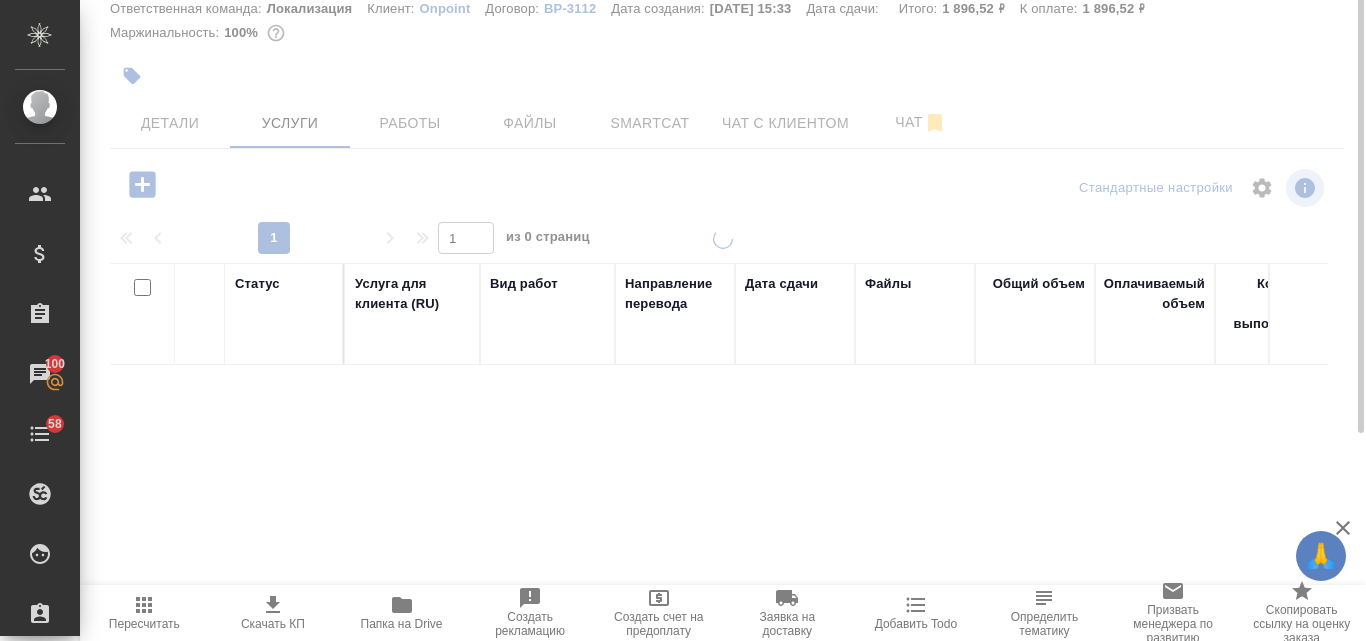 scroll, scrollTop: 0, scrollLeft: 0, axis: both 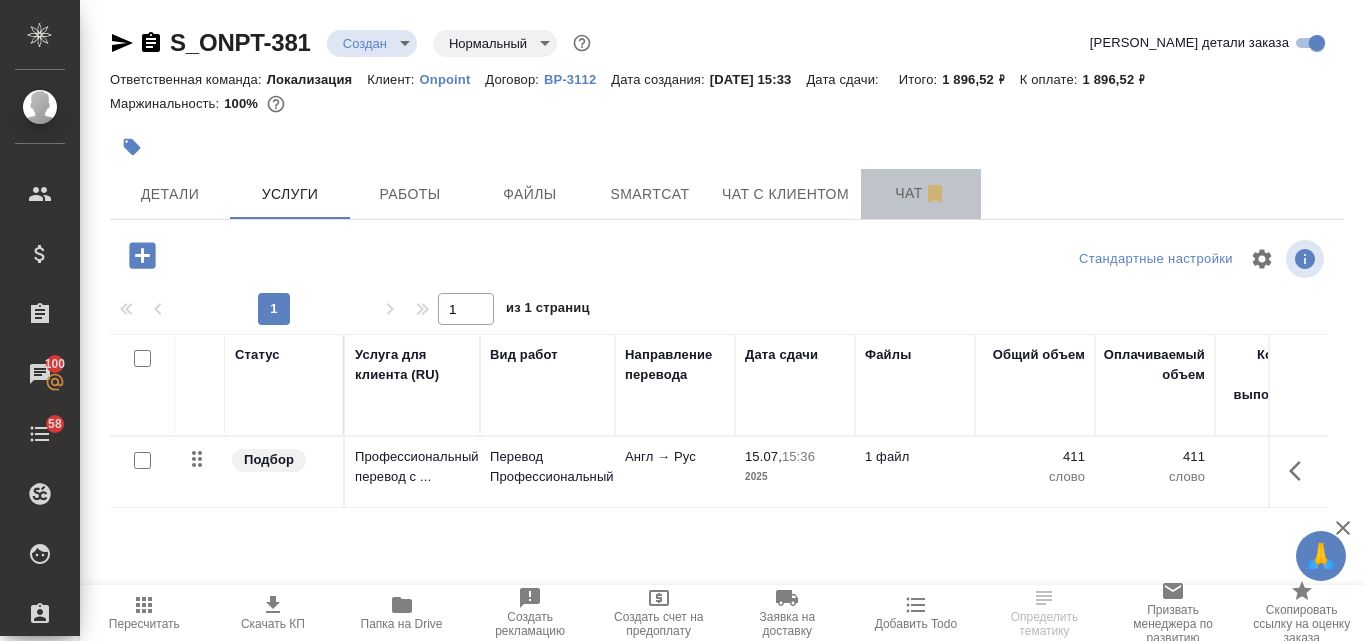 click on "Чат" at bounding box center [921, 193] 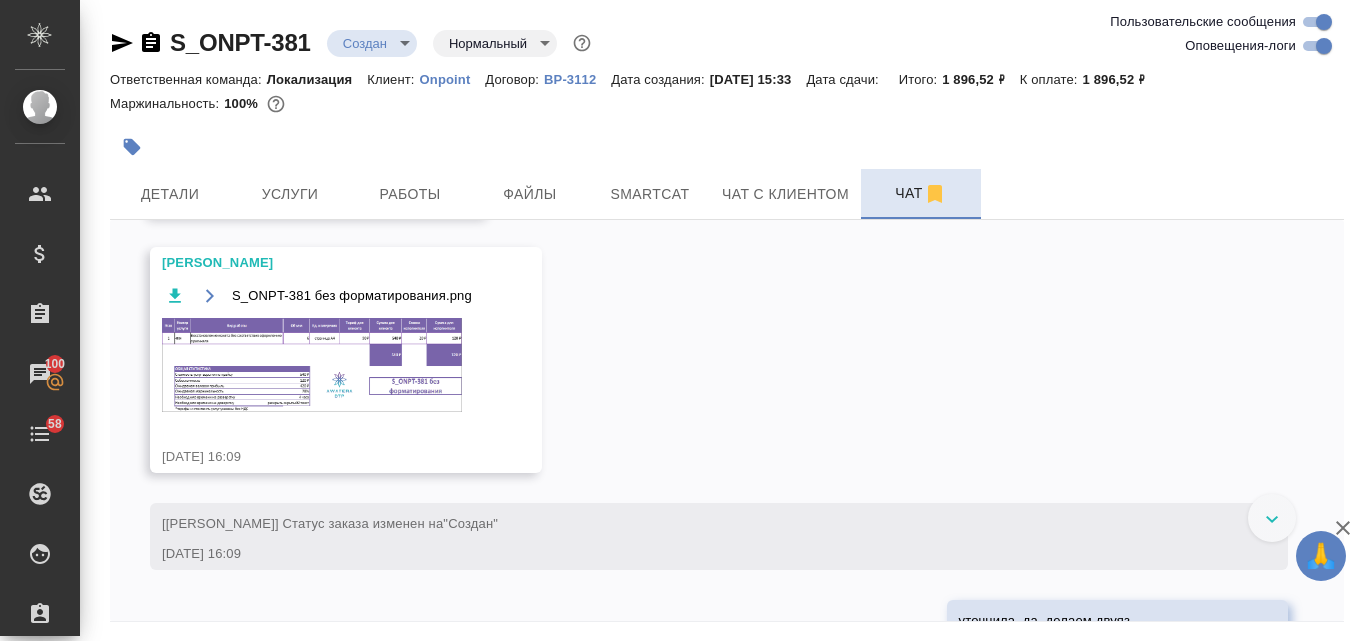 scroll, scrollTop: 2249, scrollLeft: 0, axis: vertical 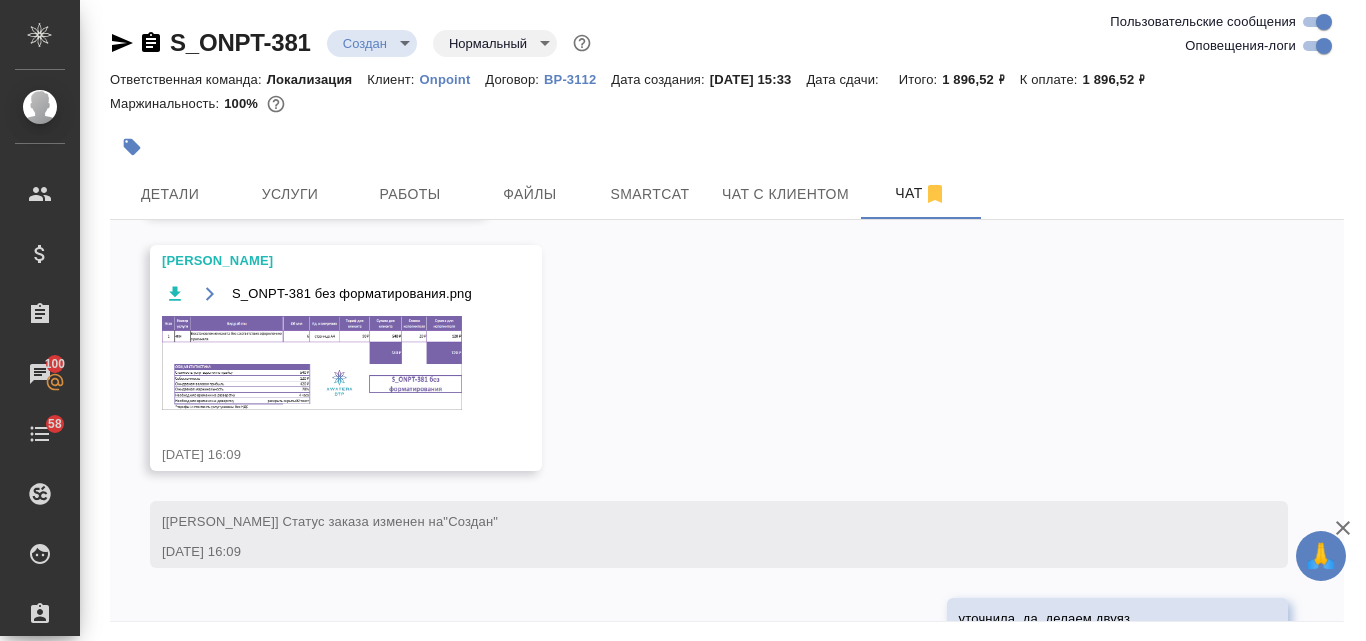 click at bounding box center [312, 363] 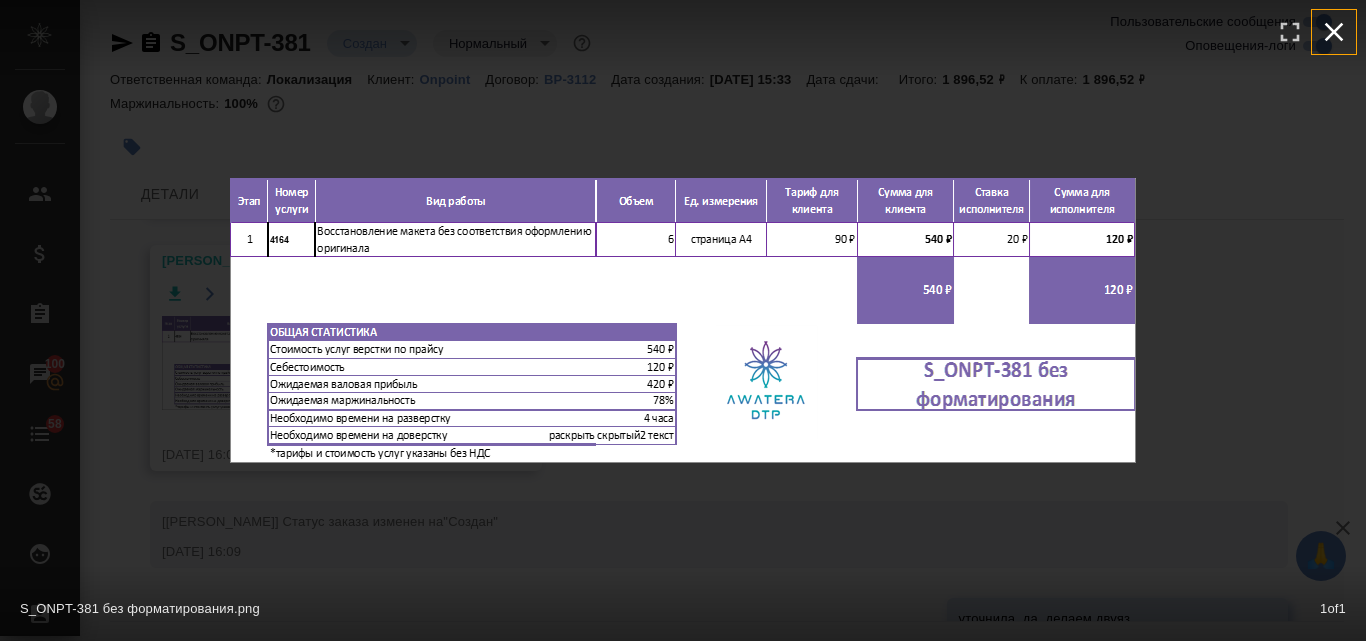 click 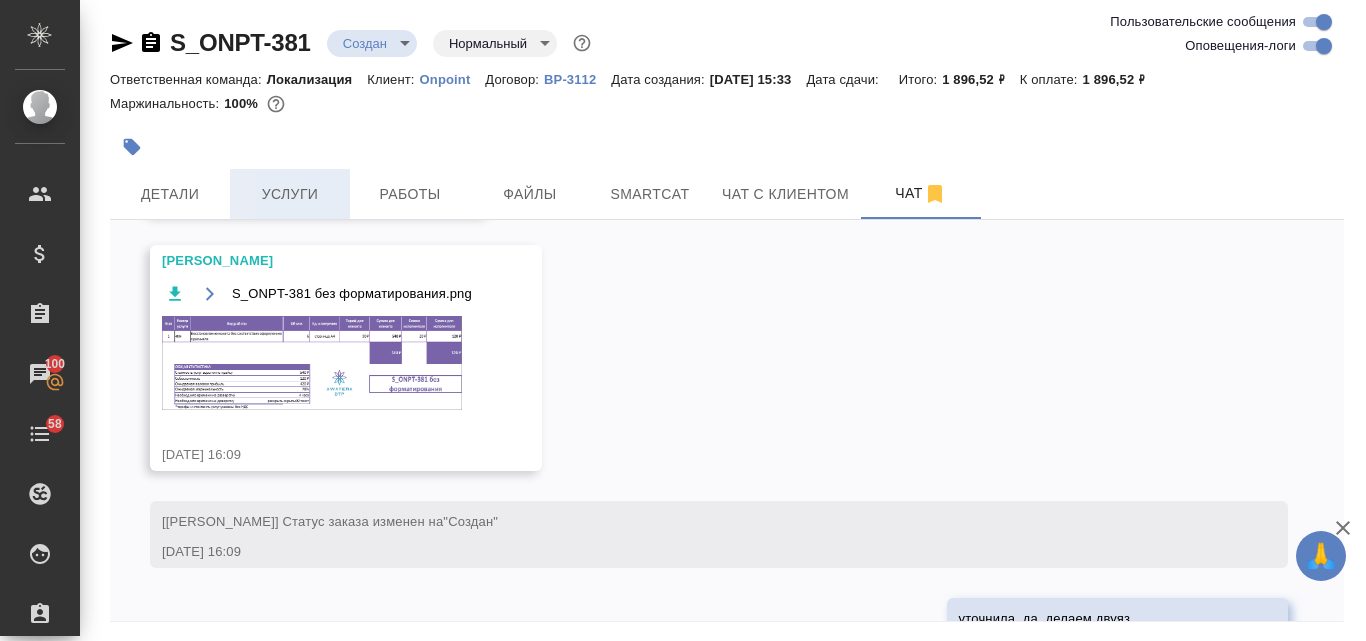 click on "Услуги" at bounding box center [290, 194] 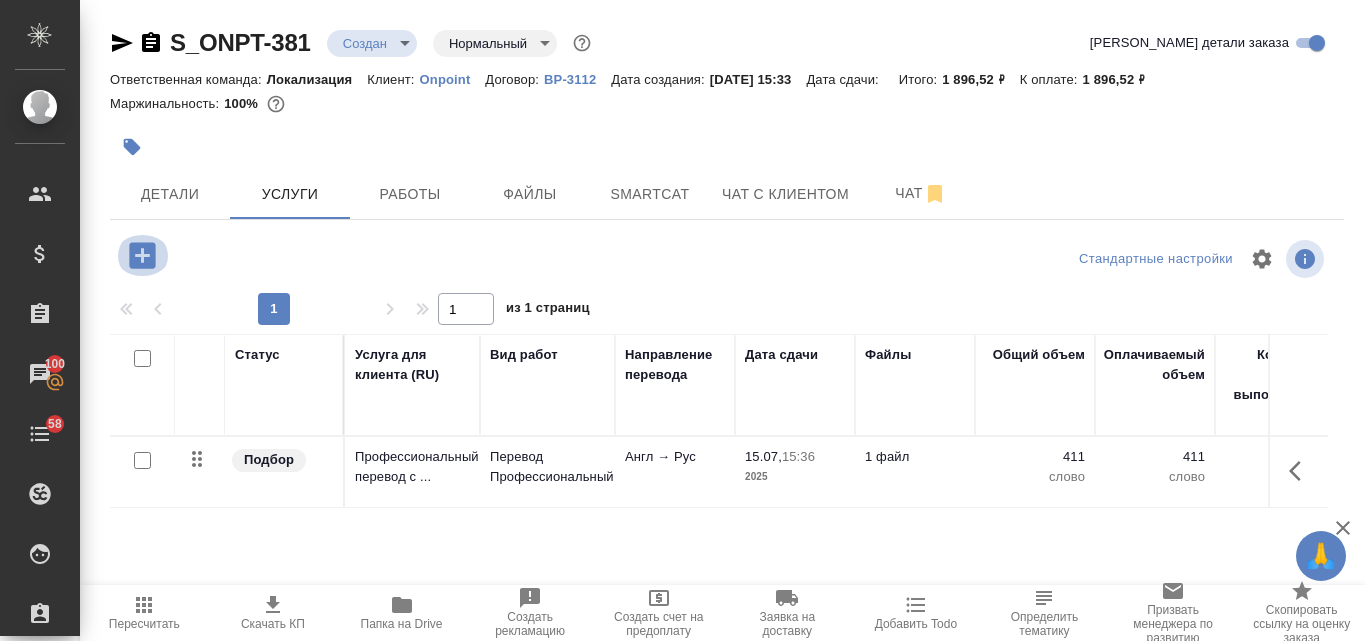 click 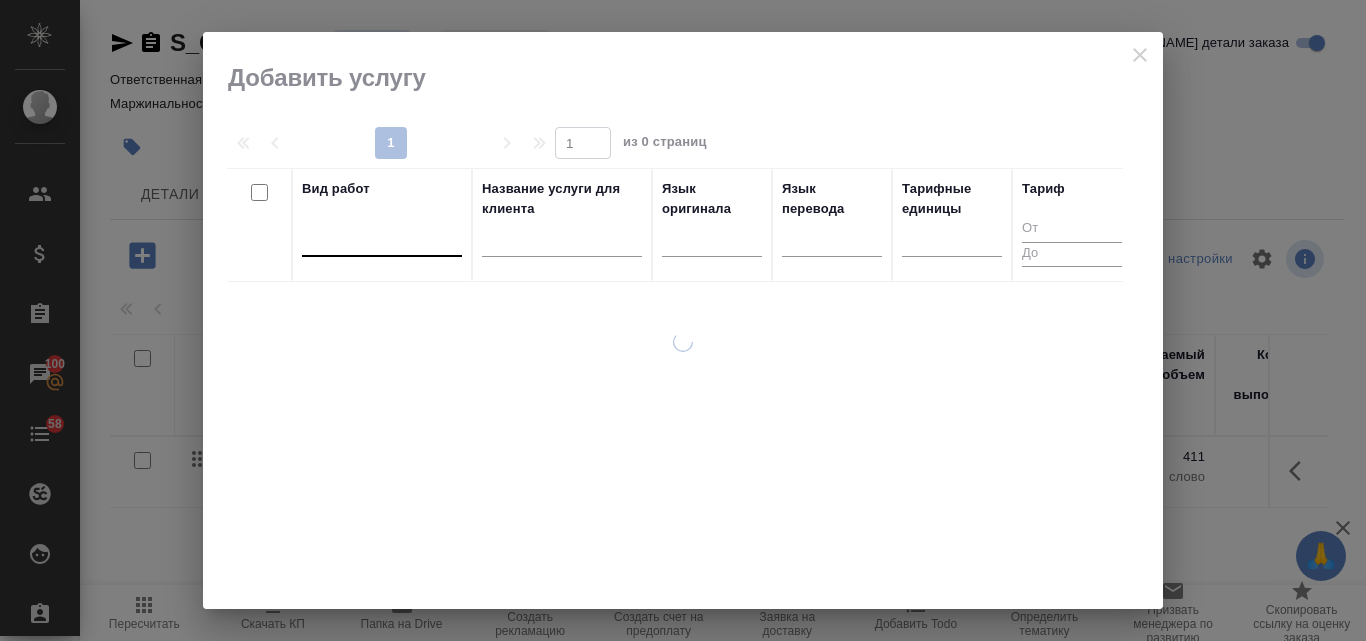 click at bounding box center (382, 236) 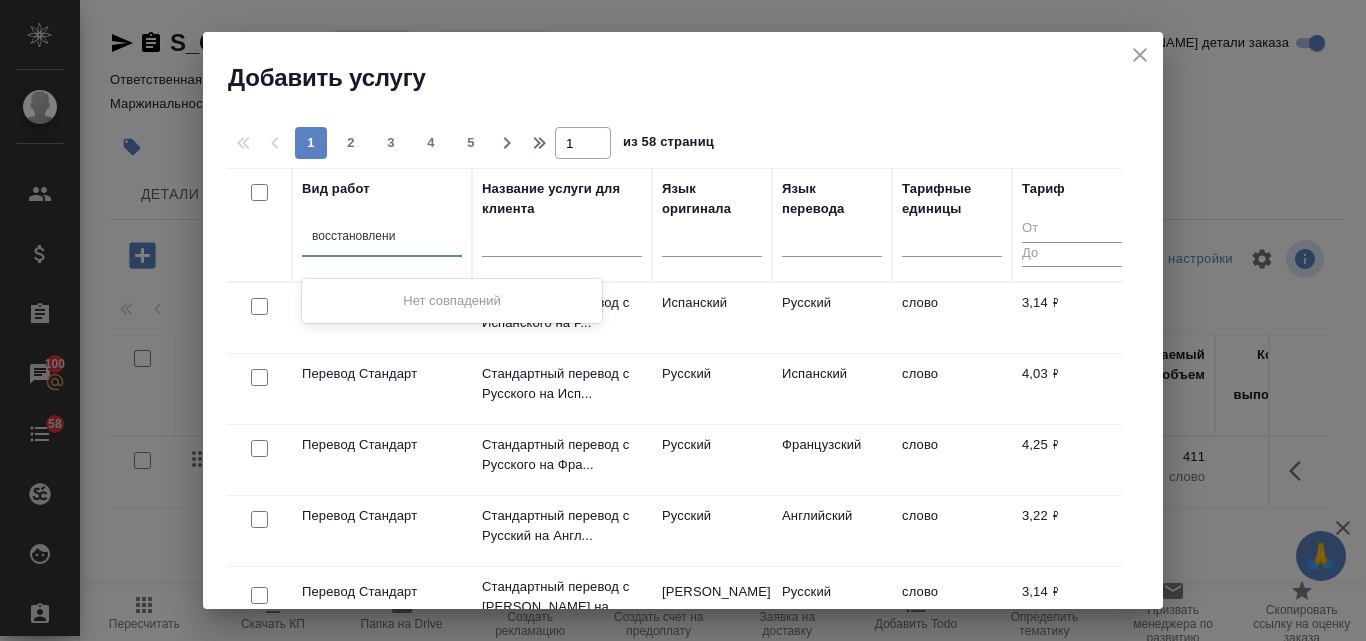type on "восстановление" 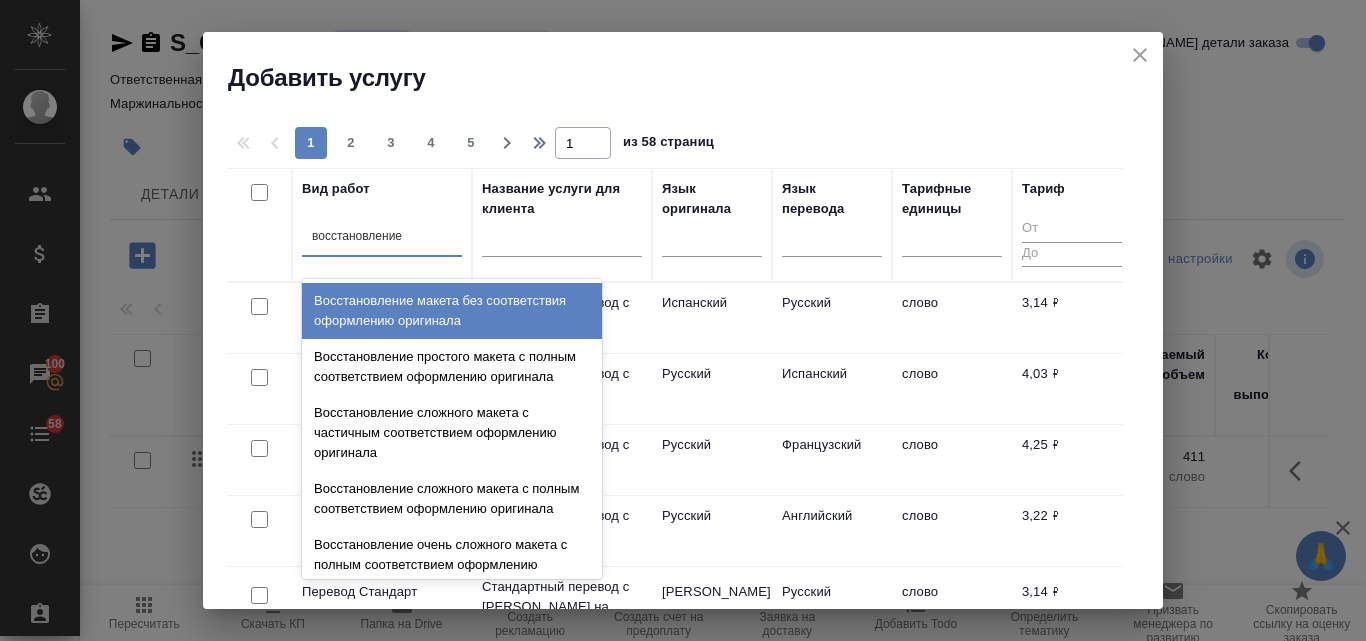 click on "Восстановление макета без соответствия оформлению оригинала" at bounding box center [452, 311] 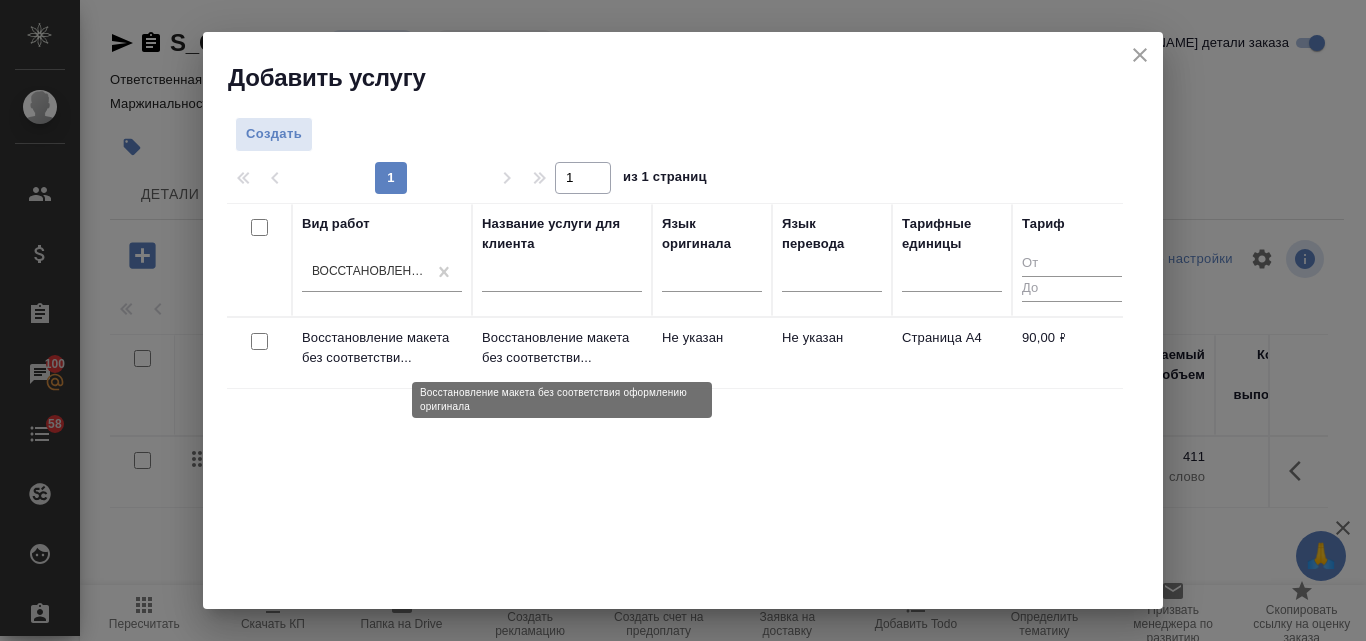 click on "Восстановление макета без соответстви..." at bounding box center (562, 348) 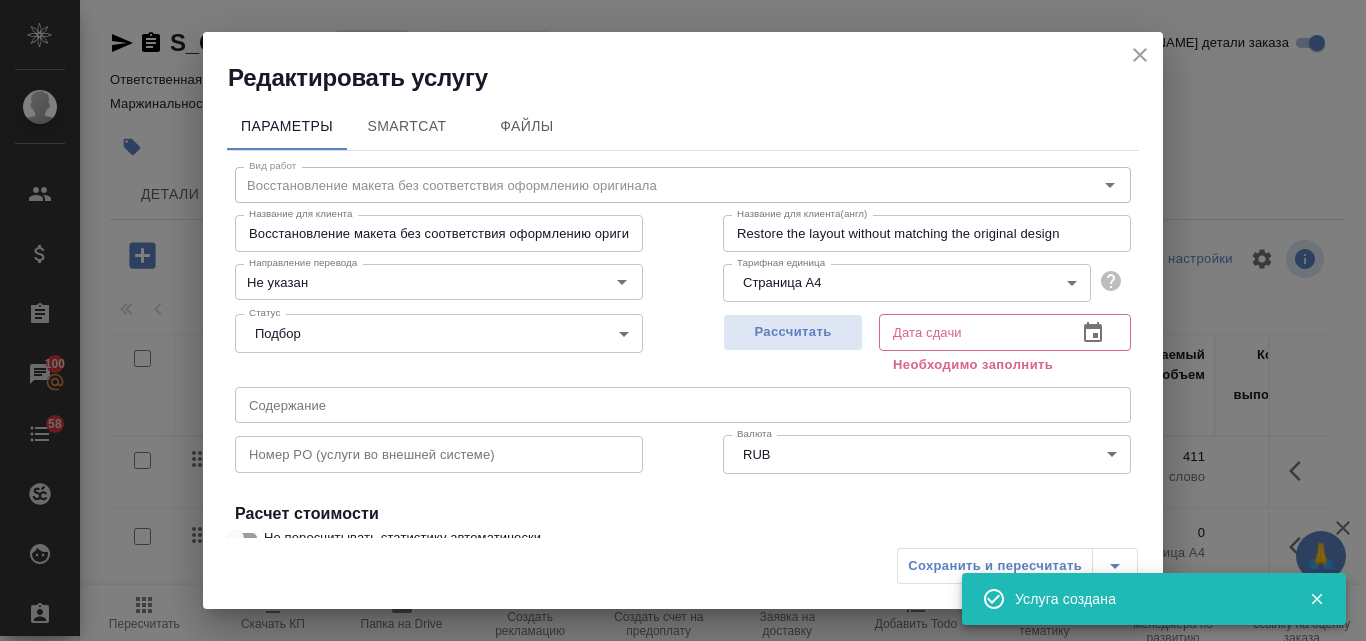 click 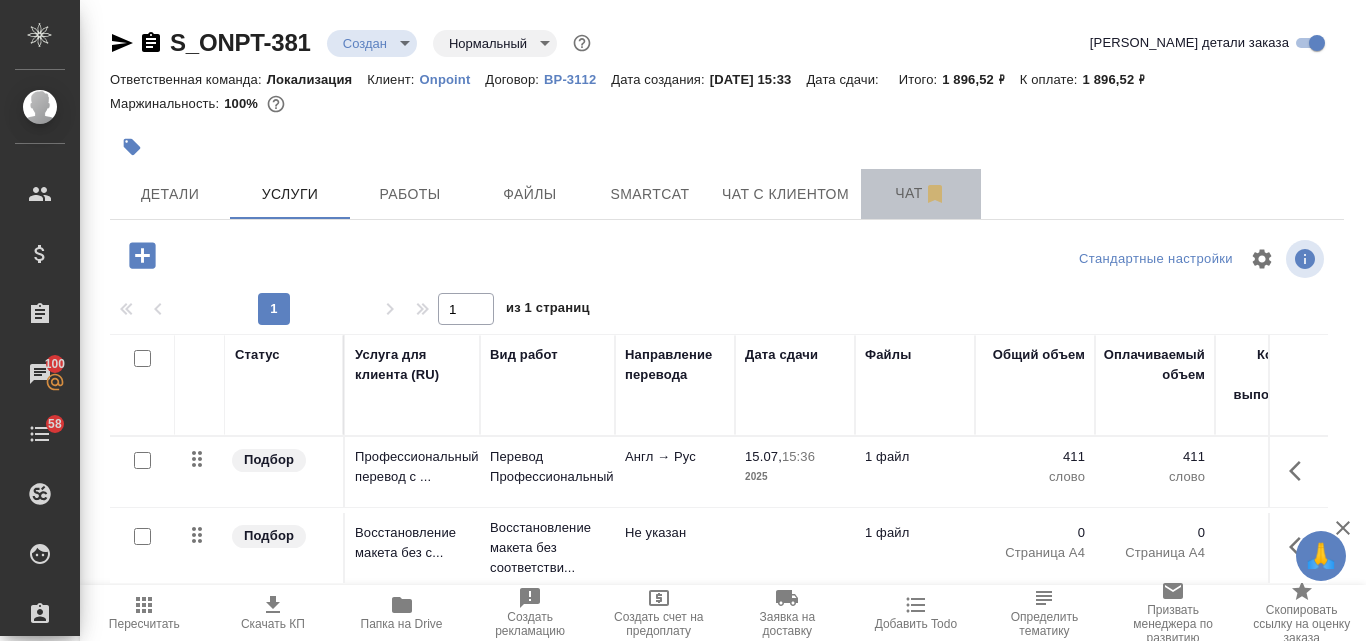 click on "Чат" at bounding box center [921, 193] 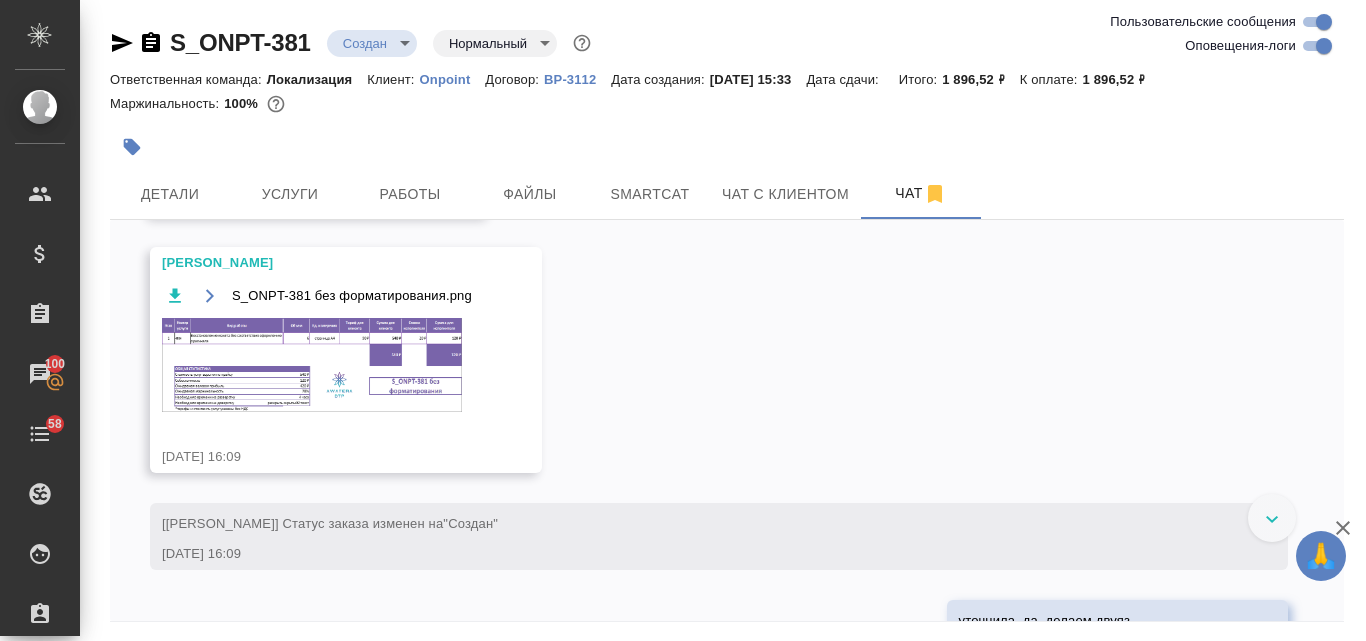 scroll, scrollTop: 2343, scrollLeft: 0, axis: vertical 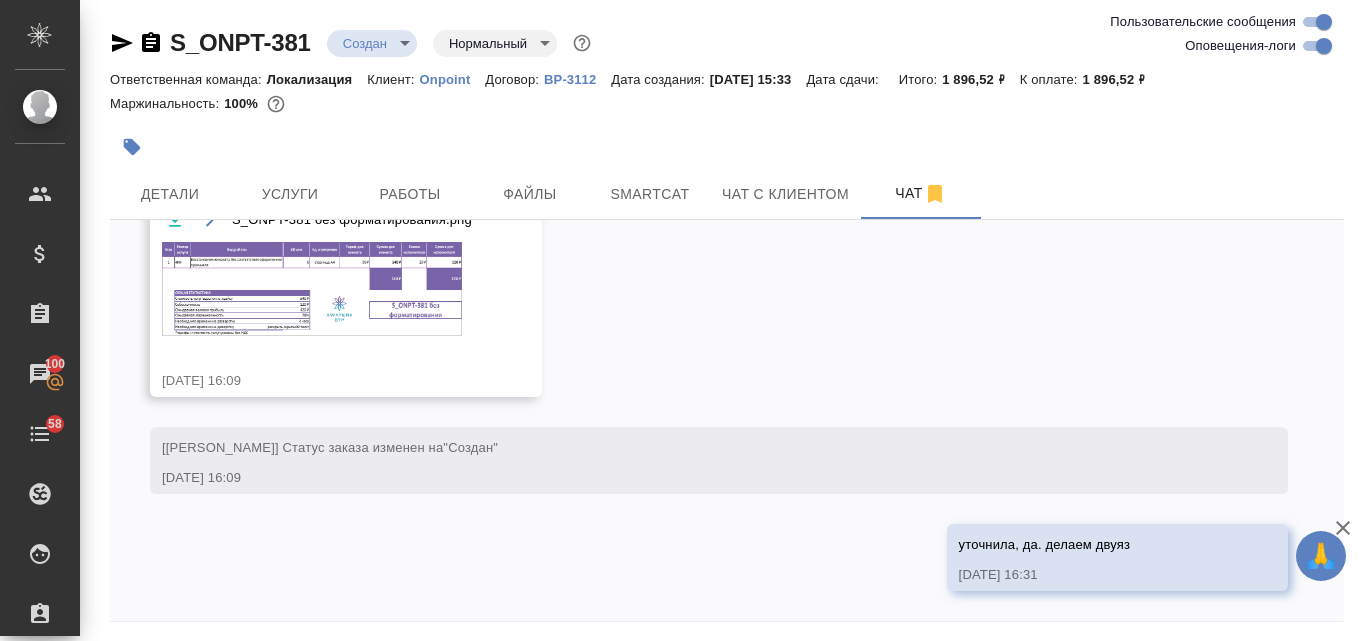 click at bounding box center (312, 289) 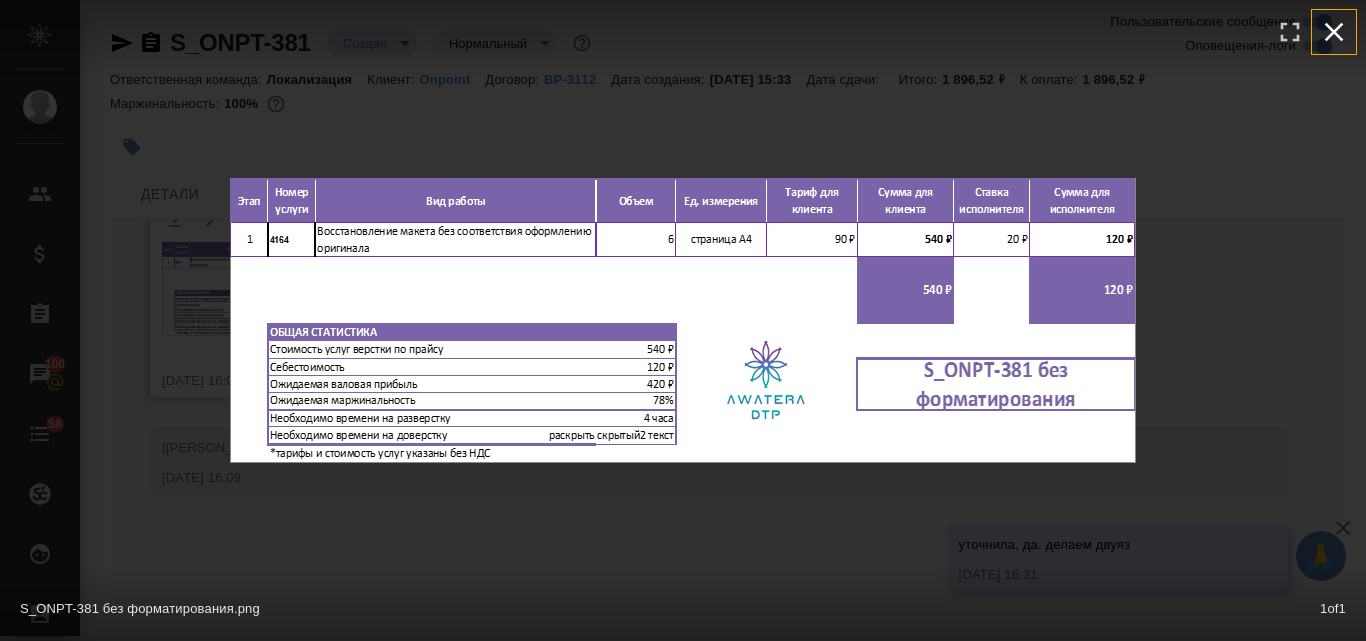 click 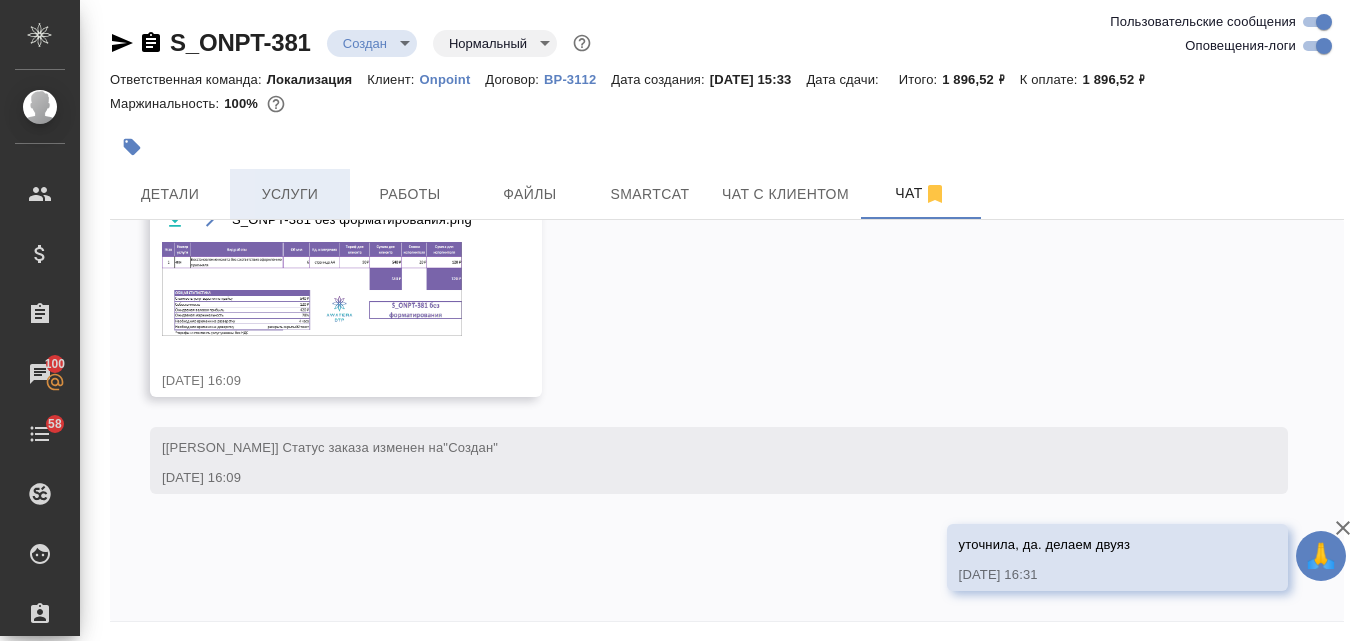 click on "Услуги" at bounding box center [290, 194] 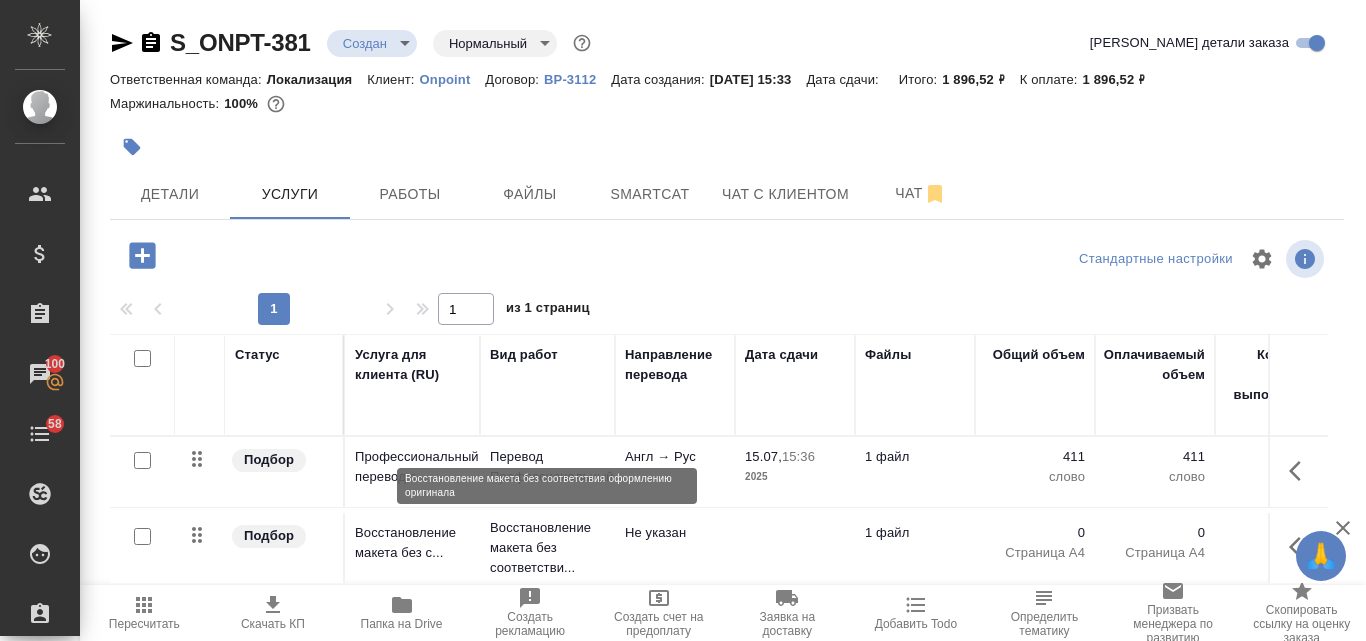 click on "Восстановление макета без соответстви..." at bounding box center (547, 548) 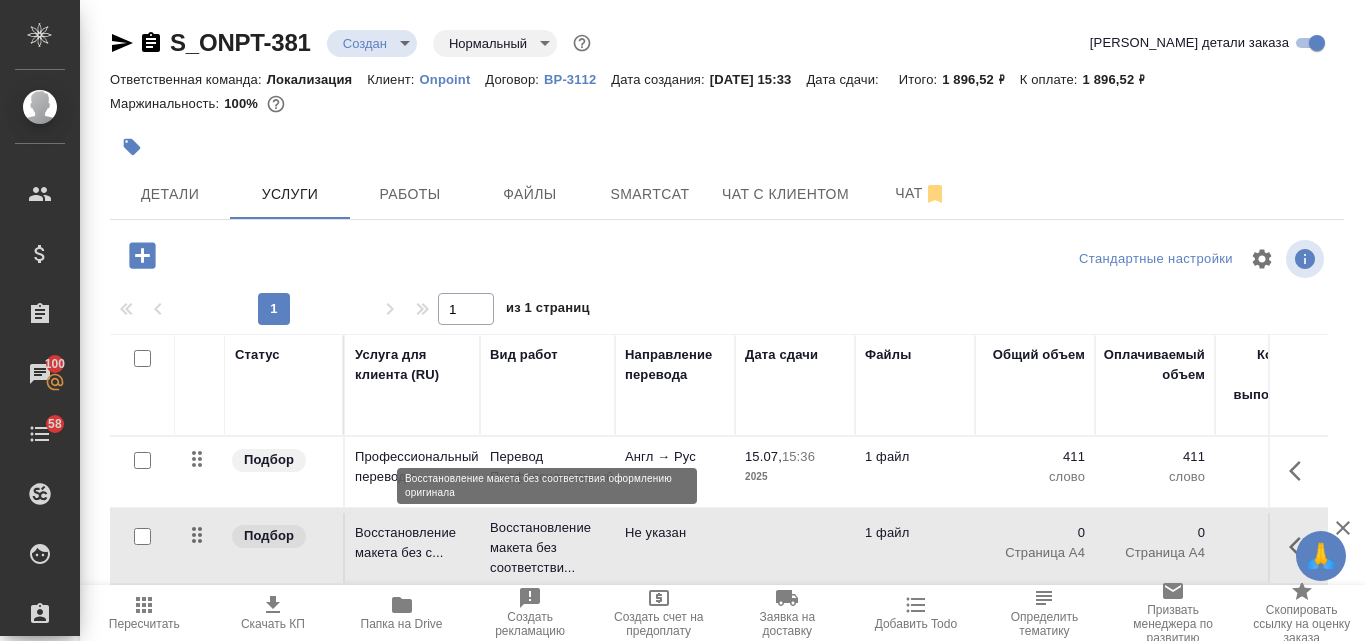 click on "Восстановление макета без соответстви..." at bounding box center (547, 548) 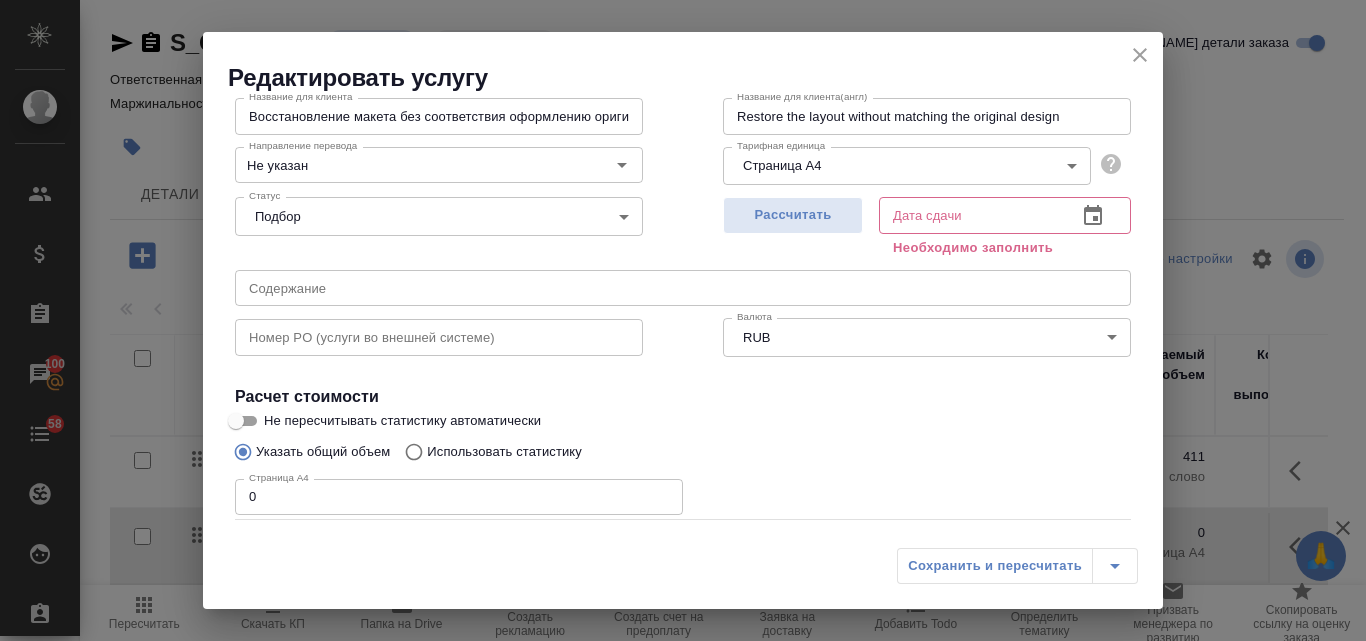 scroll, scrollTop: 226, scrollLeft: 0, axis: vertical 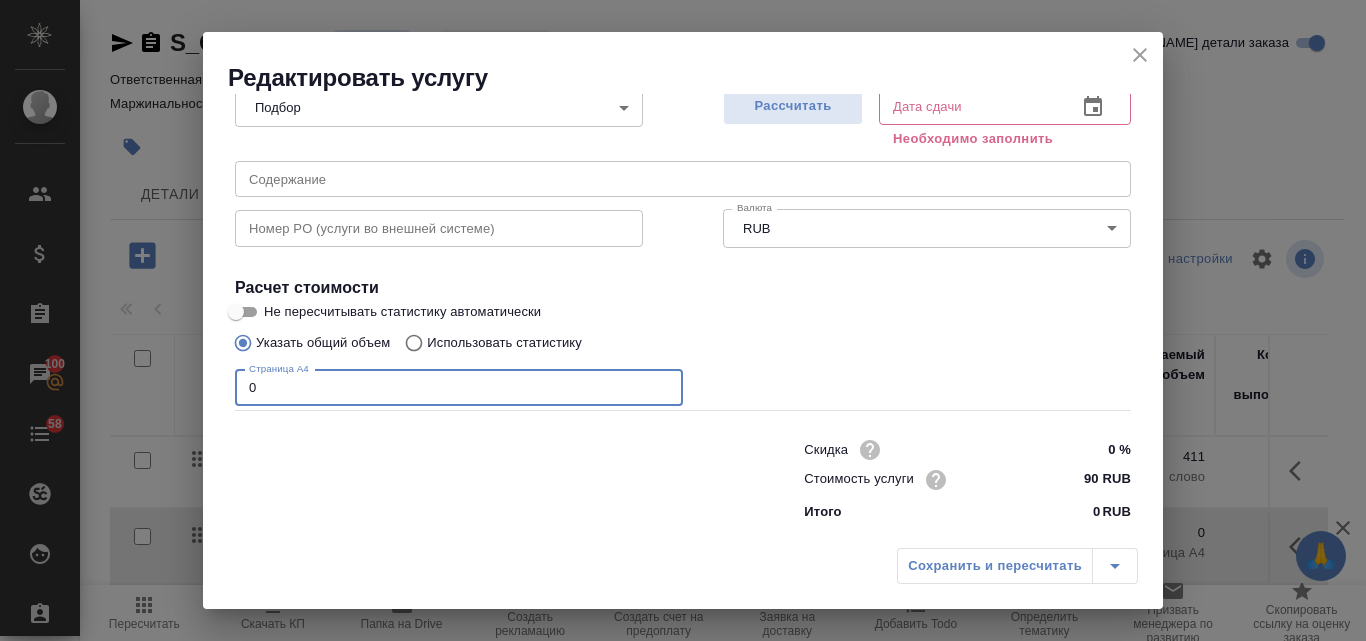 click on "0" at bounding box center [459, 388] 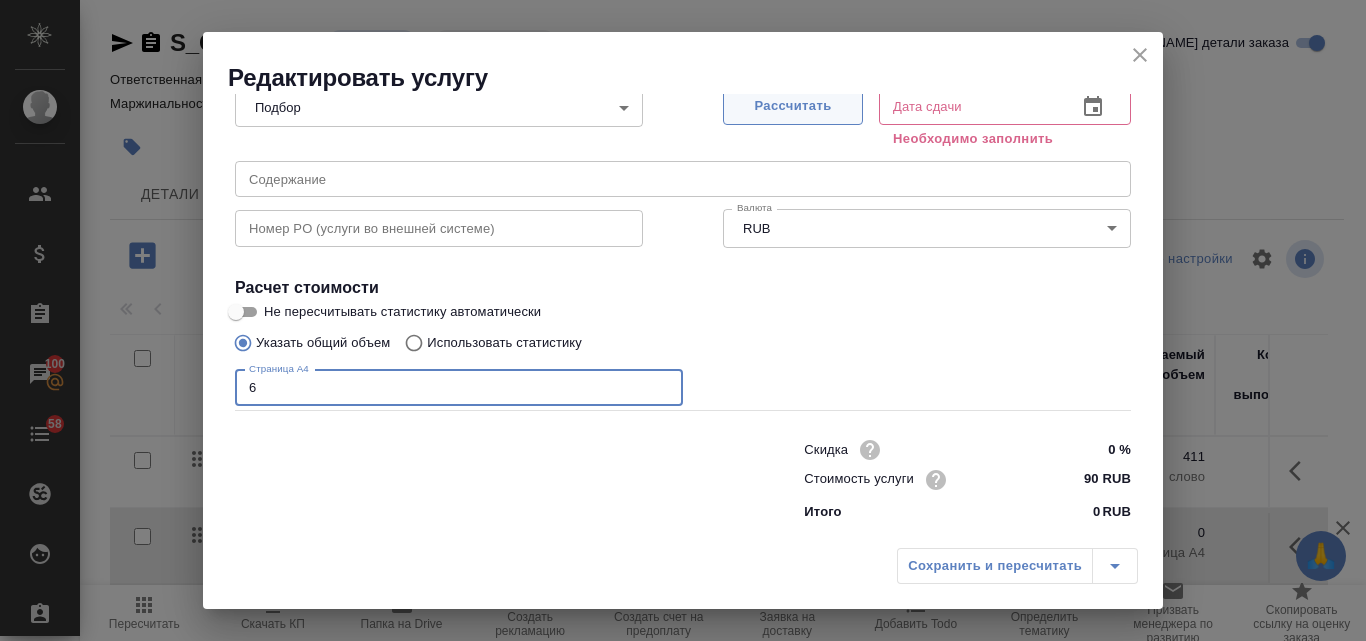type on "6" 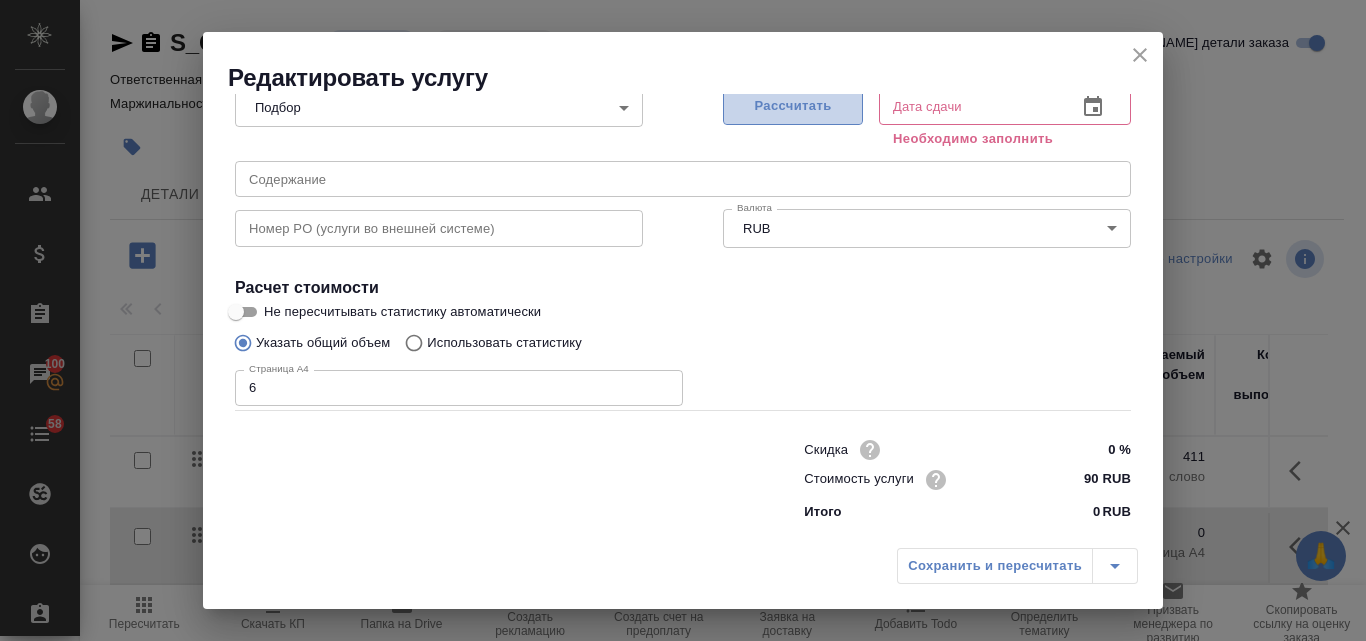click on "Рассчитать" at bounding box center [793, 106] 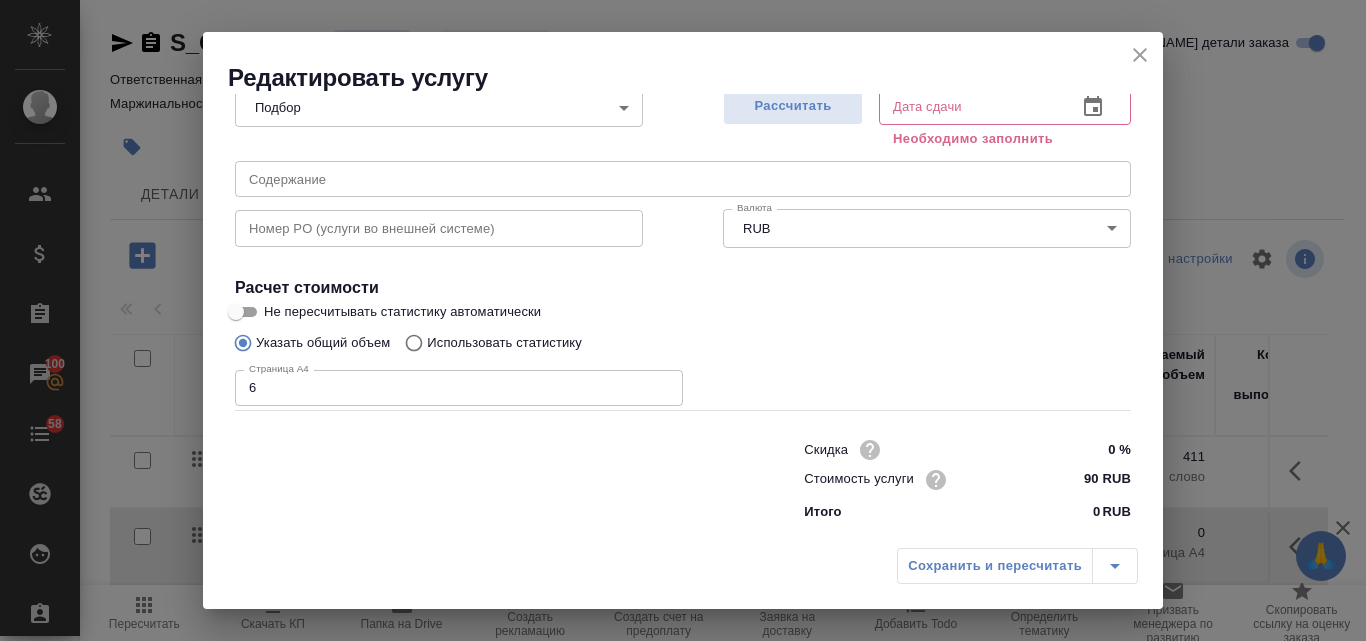 type on "15.07.2025 16:50" 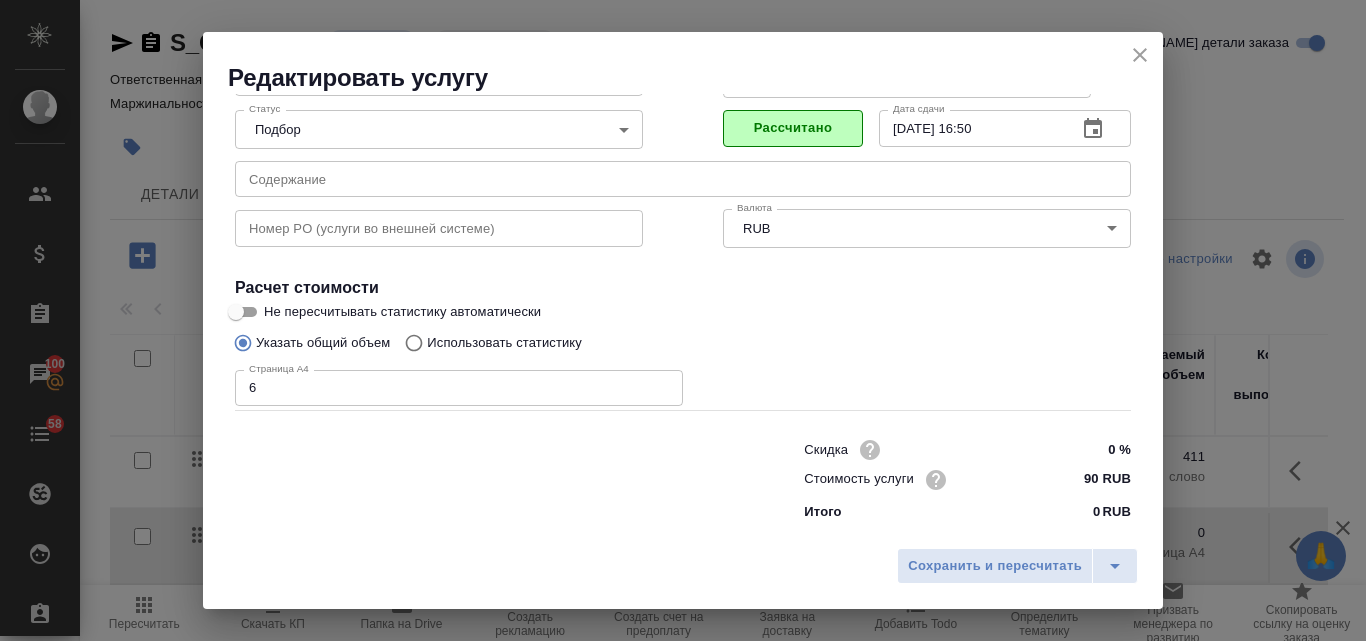 scroll, scrollTop: 204, scrollLeft: 0, axis: vertical 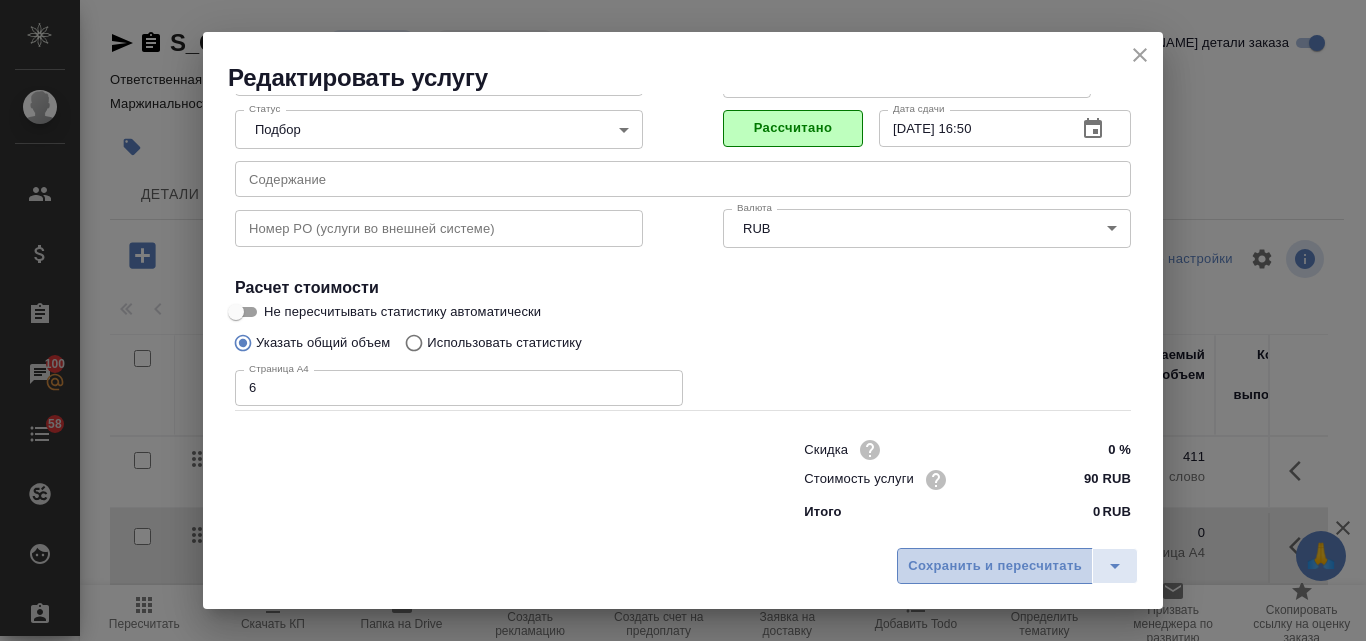 click on "Сохранить и пересчитать" at bounding box center (995, 566) 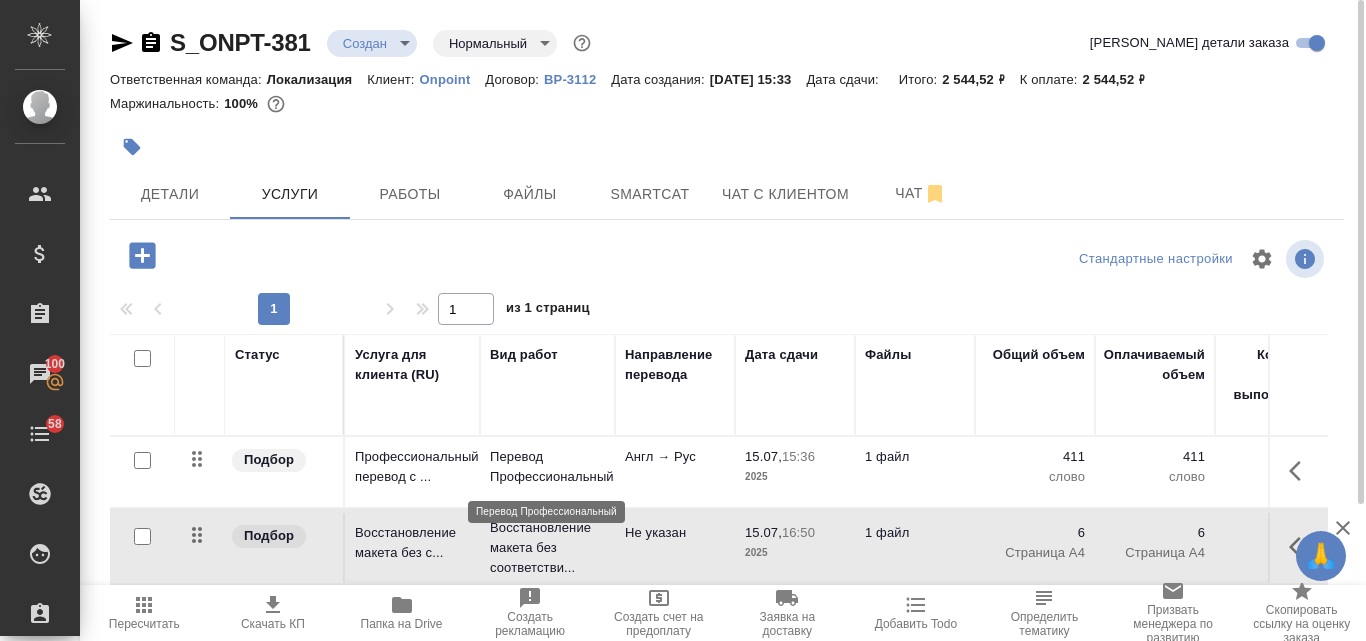 scroll, scrollTop: 174, scrollLeft: 0, axis: vertical 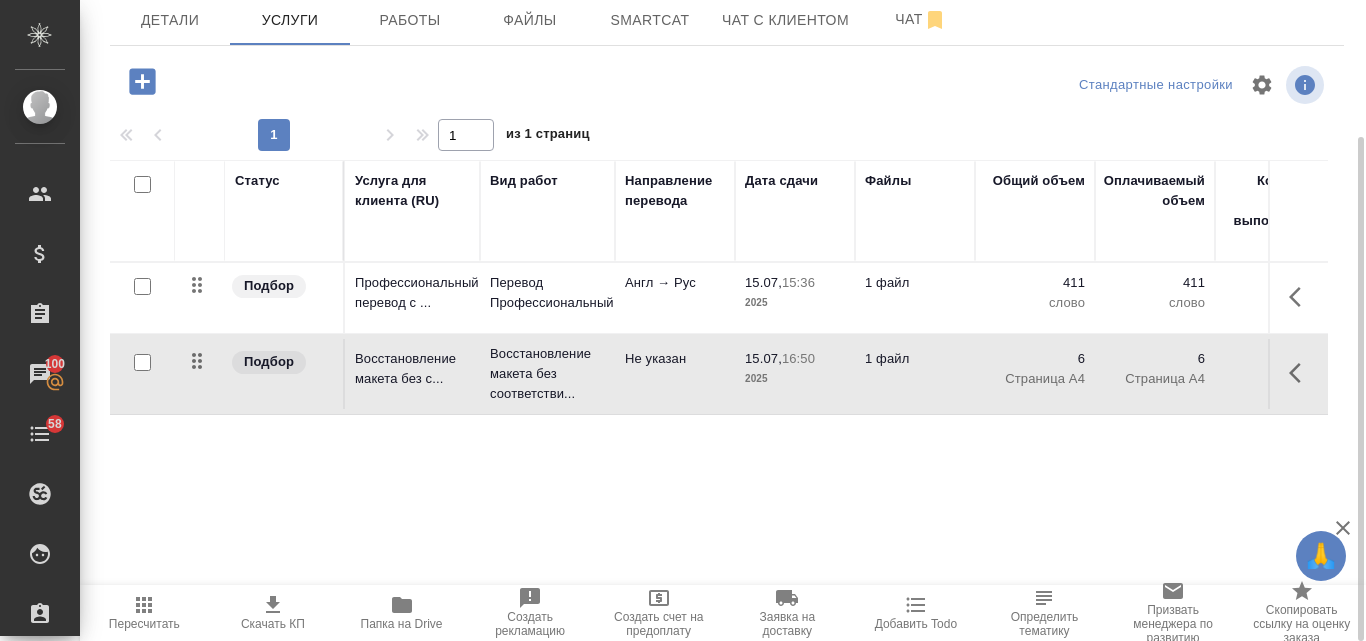 click 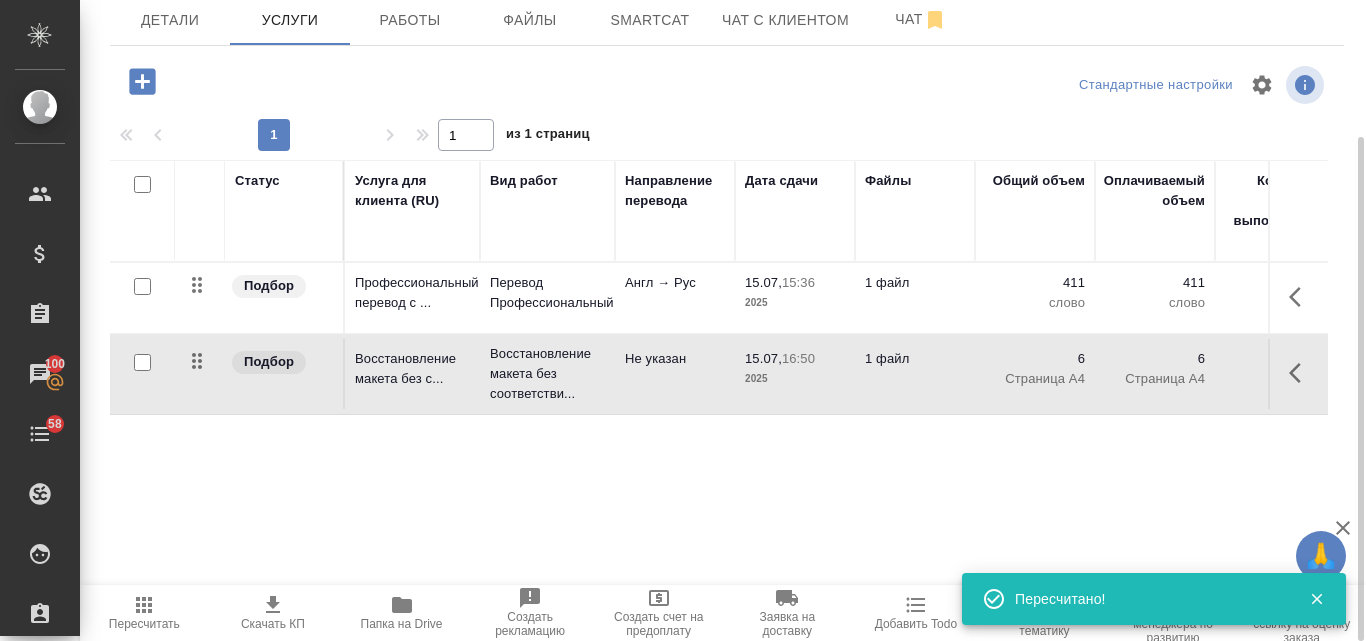 scroll, scrollTop: 0, scrollLeft: 0, axis: both 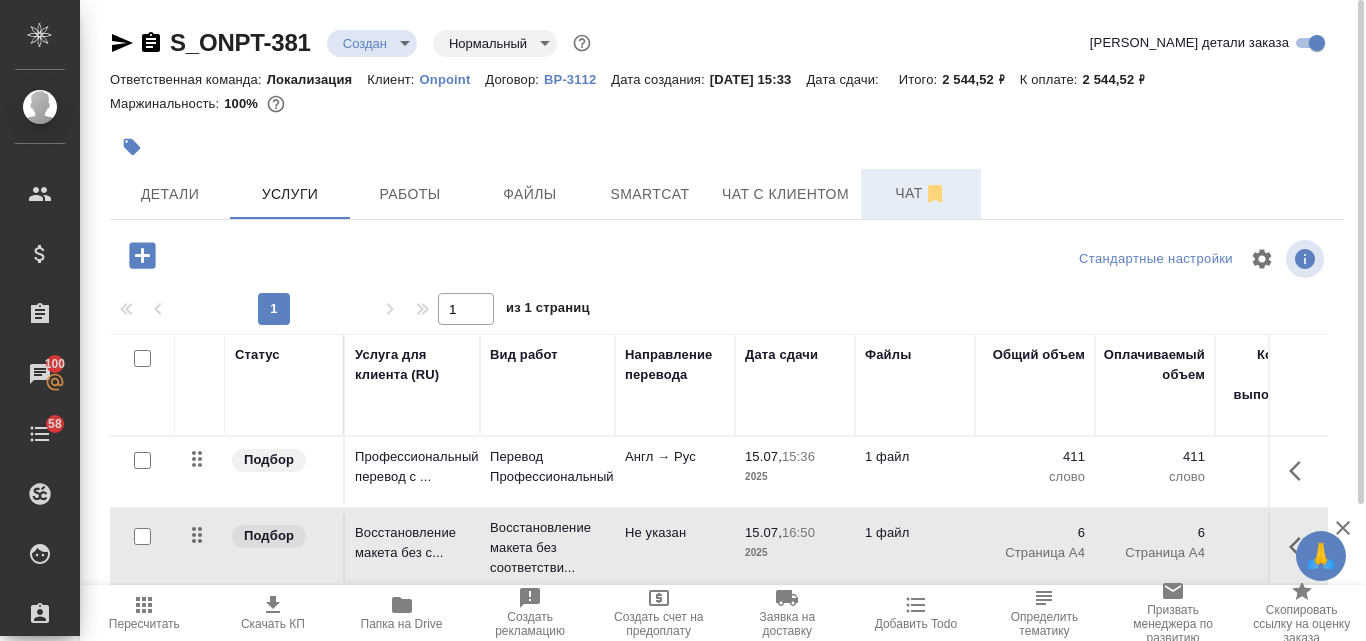 click on "Чат" at bounding box center [921, 193] 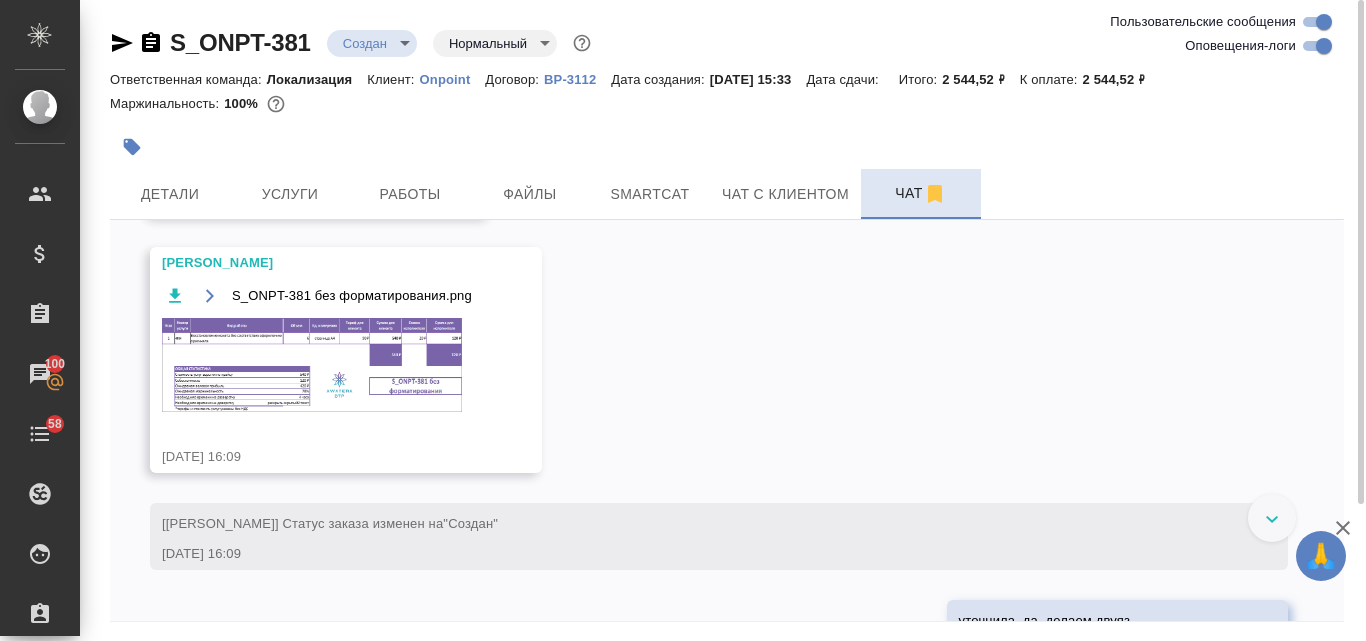 scroll, scrollTop: 2343, scrollLeft: 0, axis: vertical 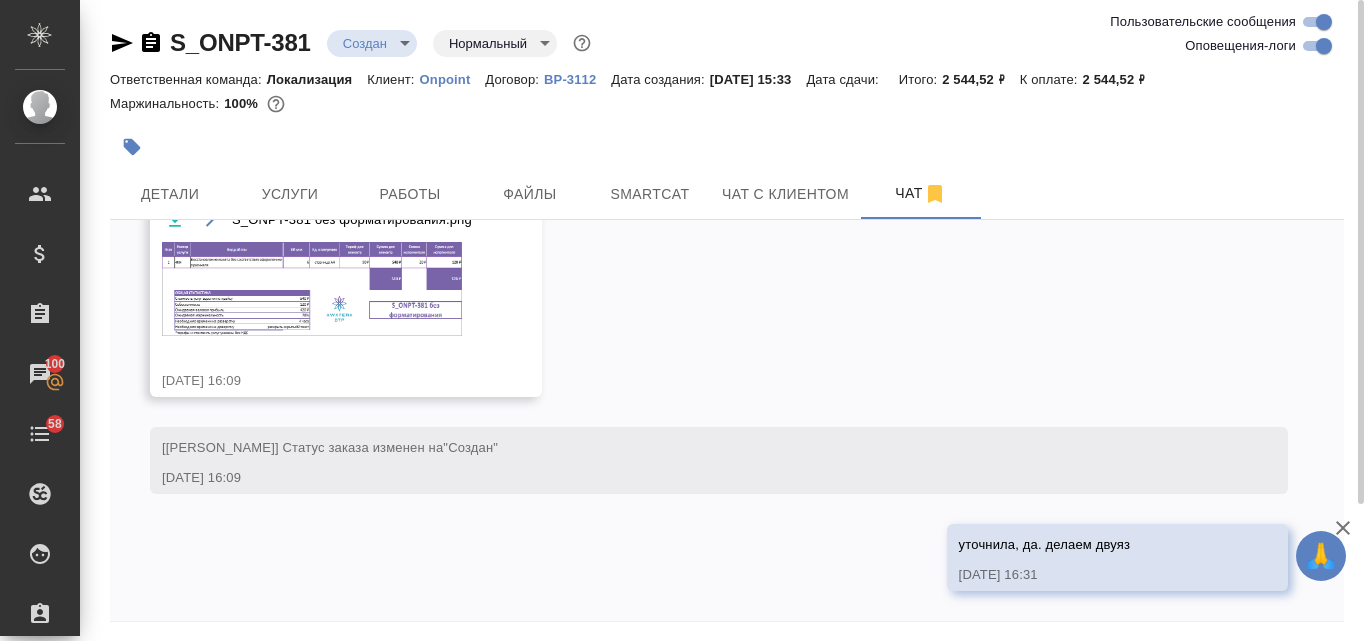 click at bounding box center (312, 289) 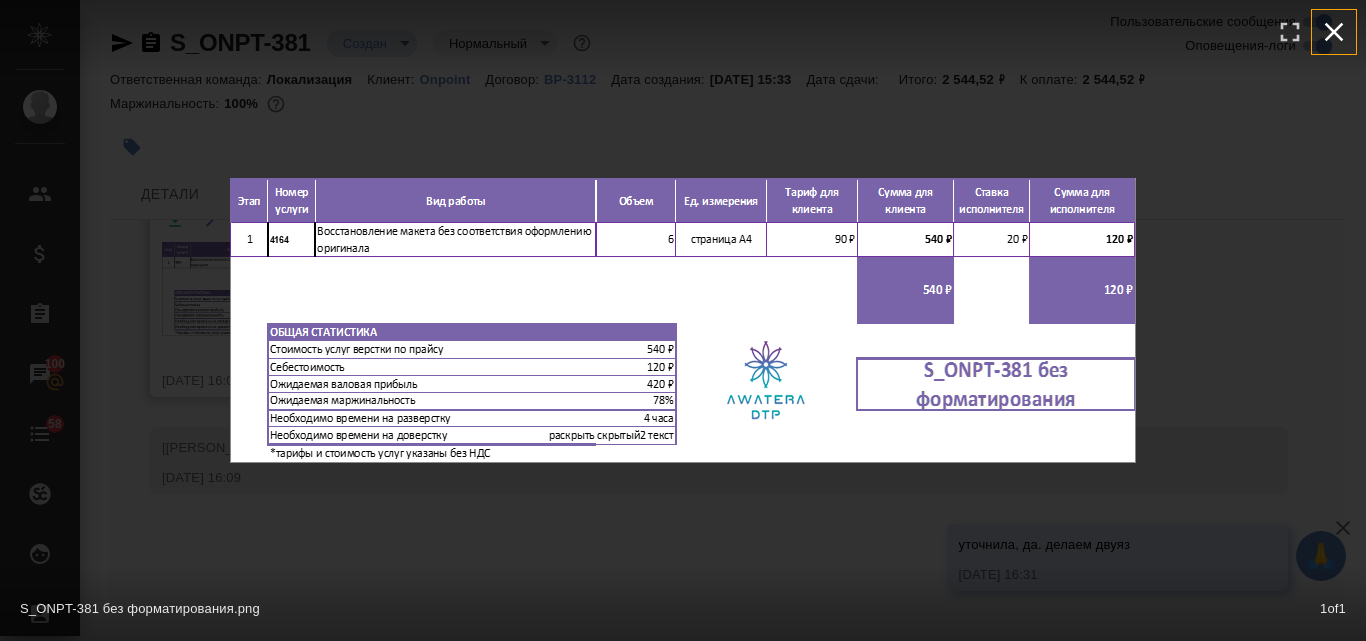 click 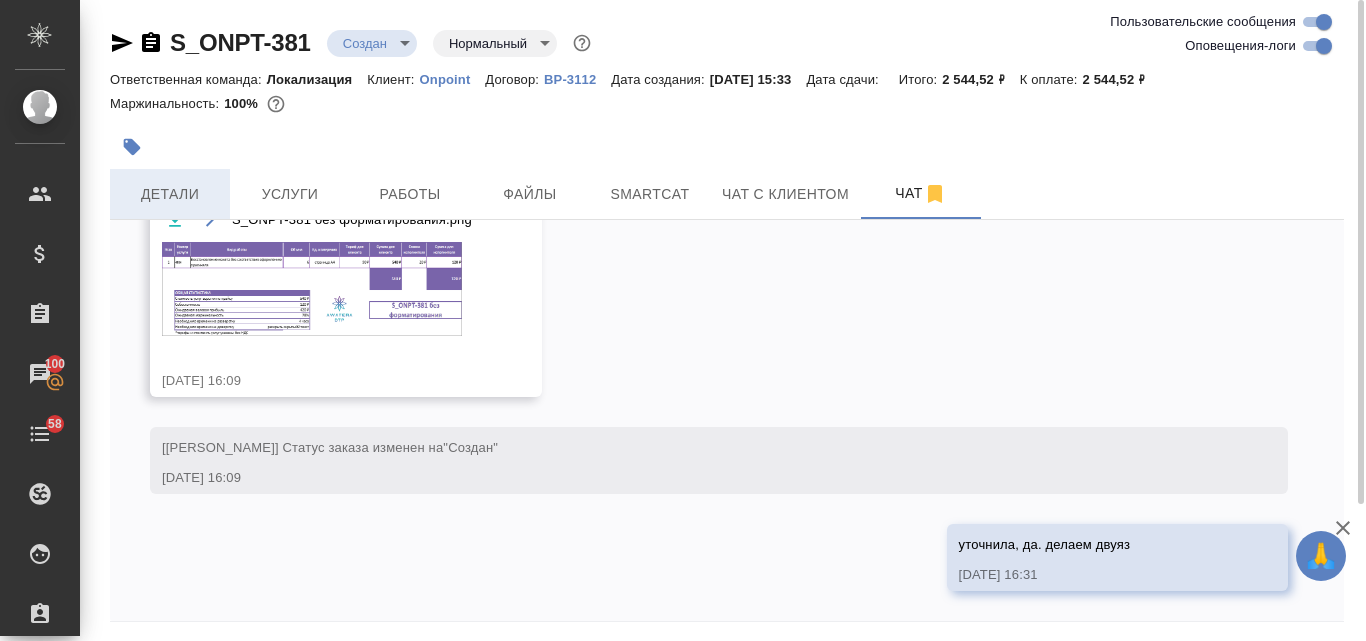 click on "Детали" at bounding box center [170, 194] 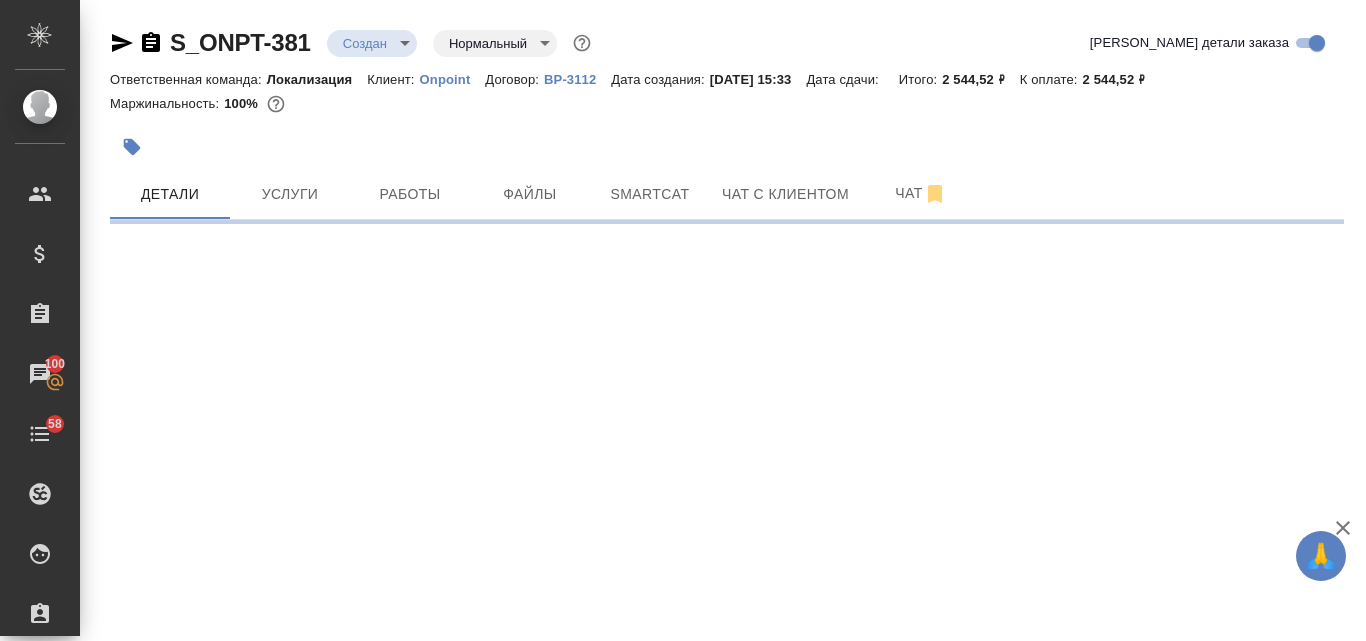 select on "RU" 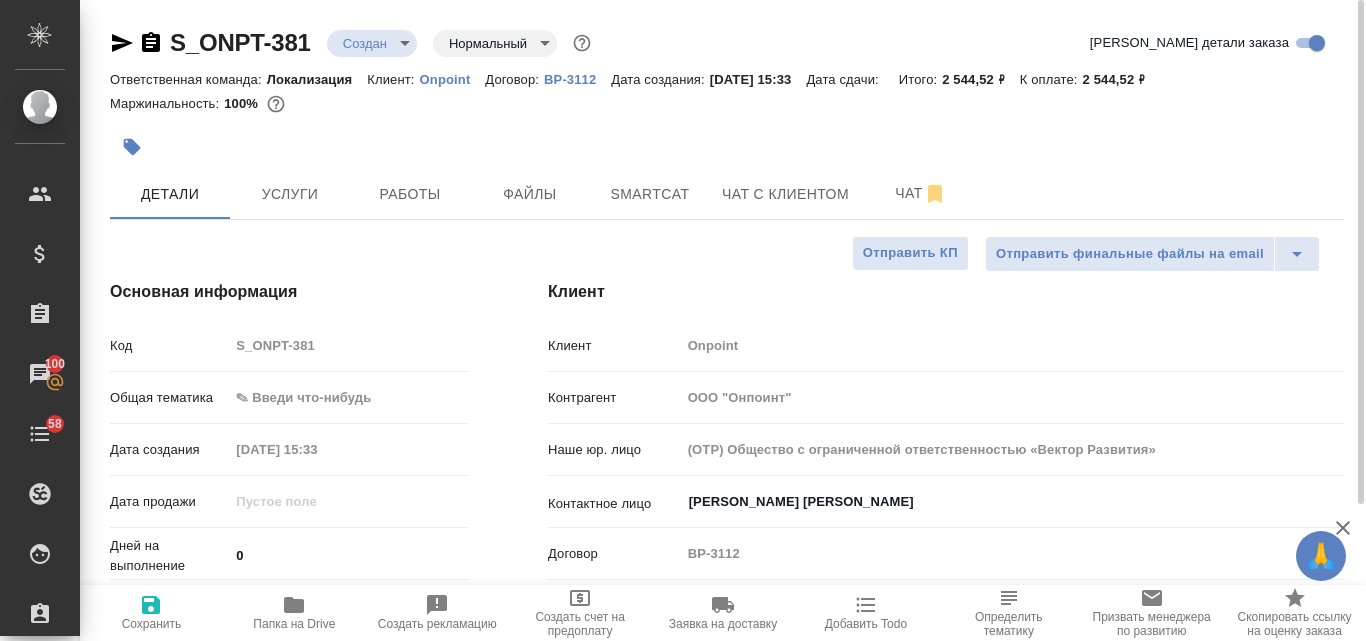 type on "x" 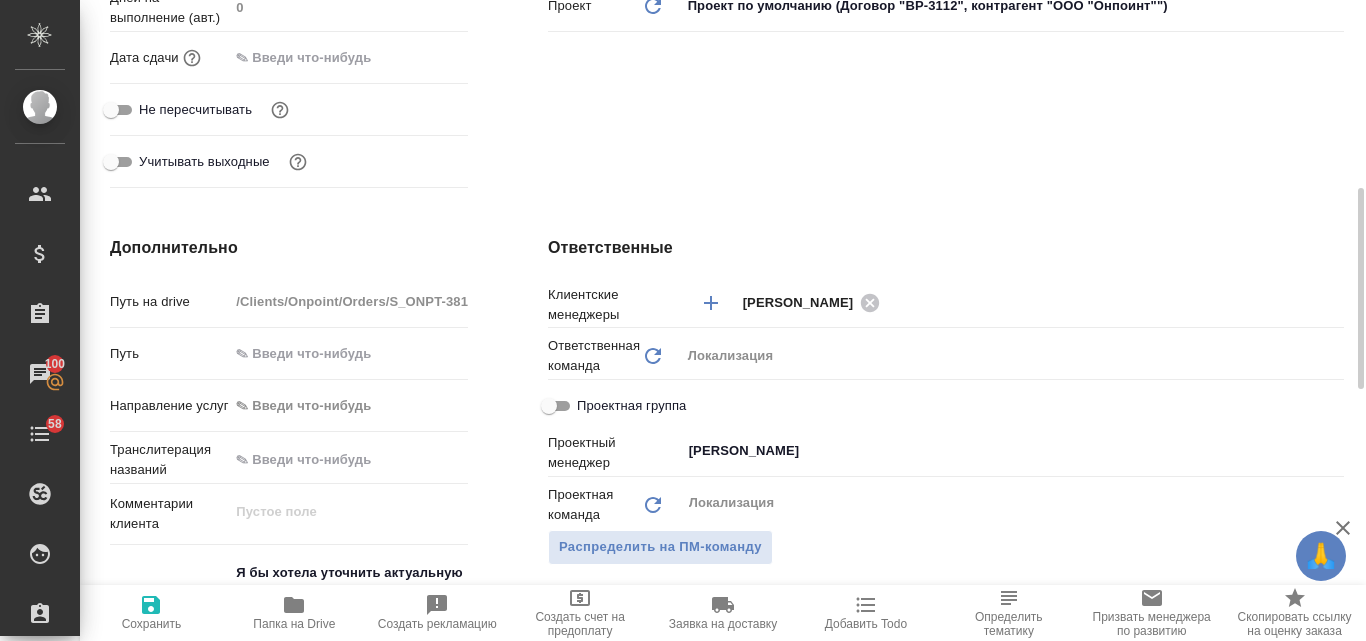 scroll, scrollTop: 400, scrollLeft: 0, axis: vertical 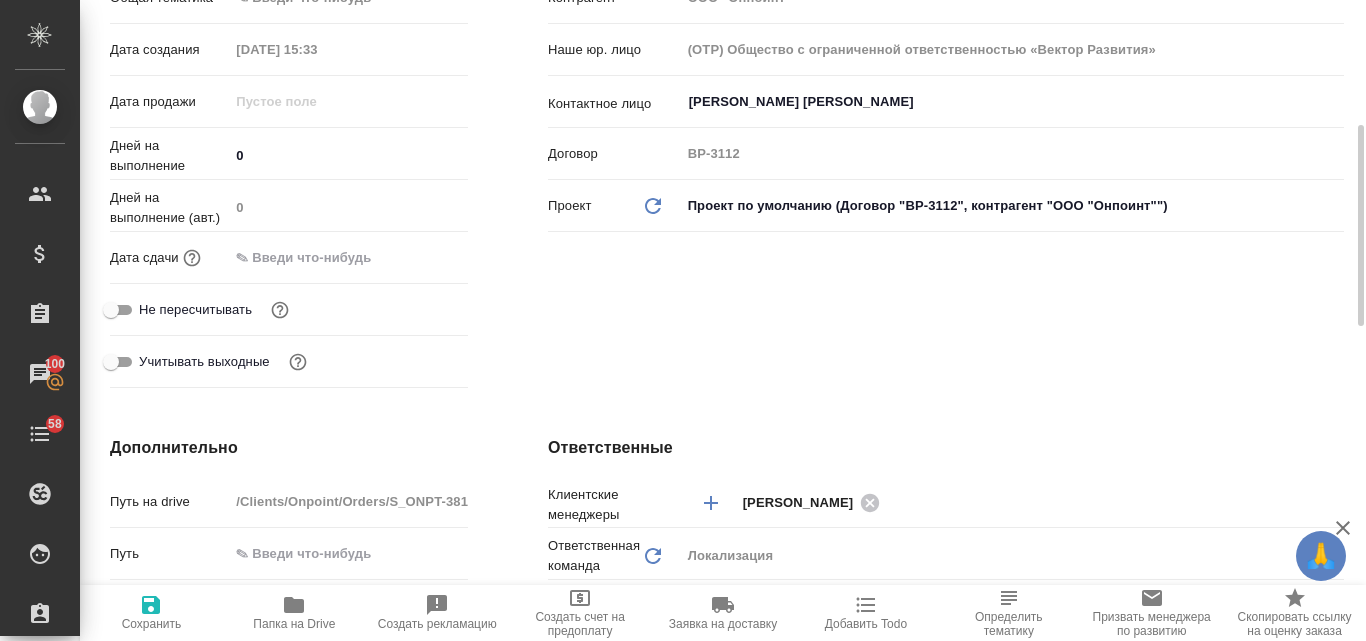 click 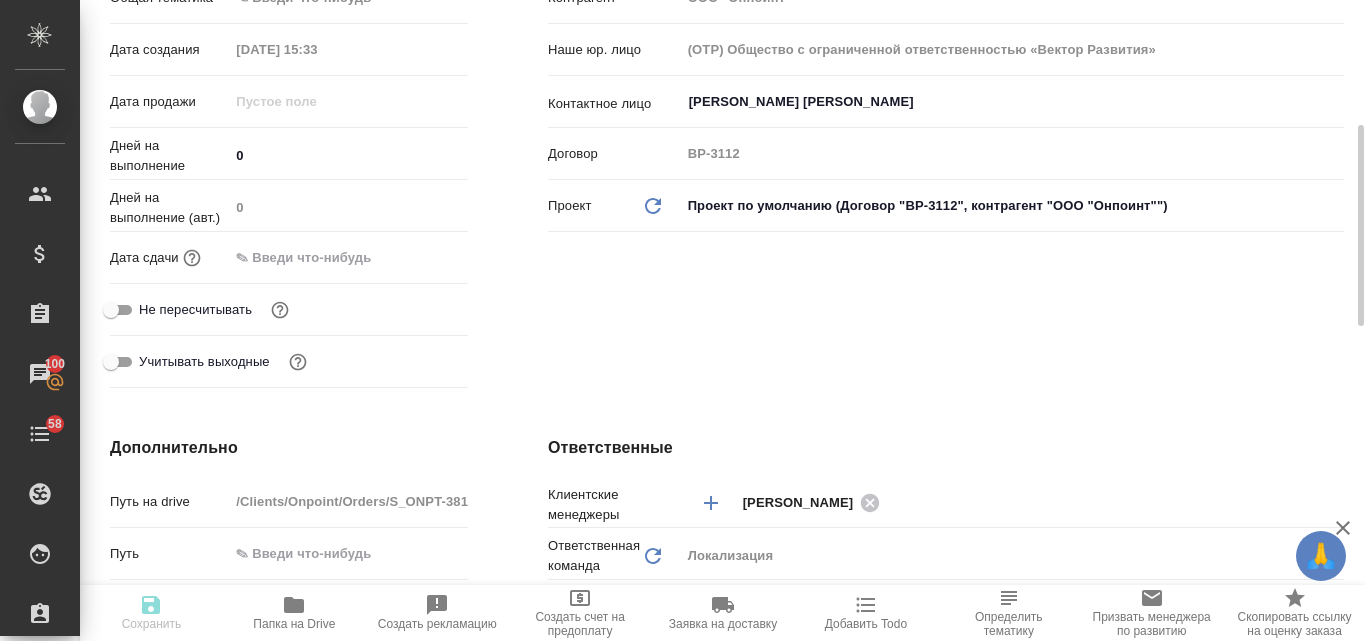 type on "x" 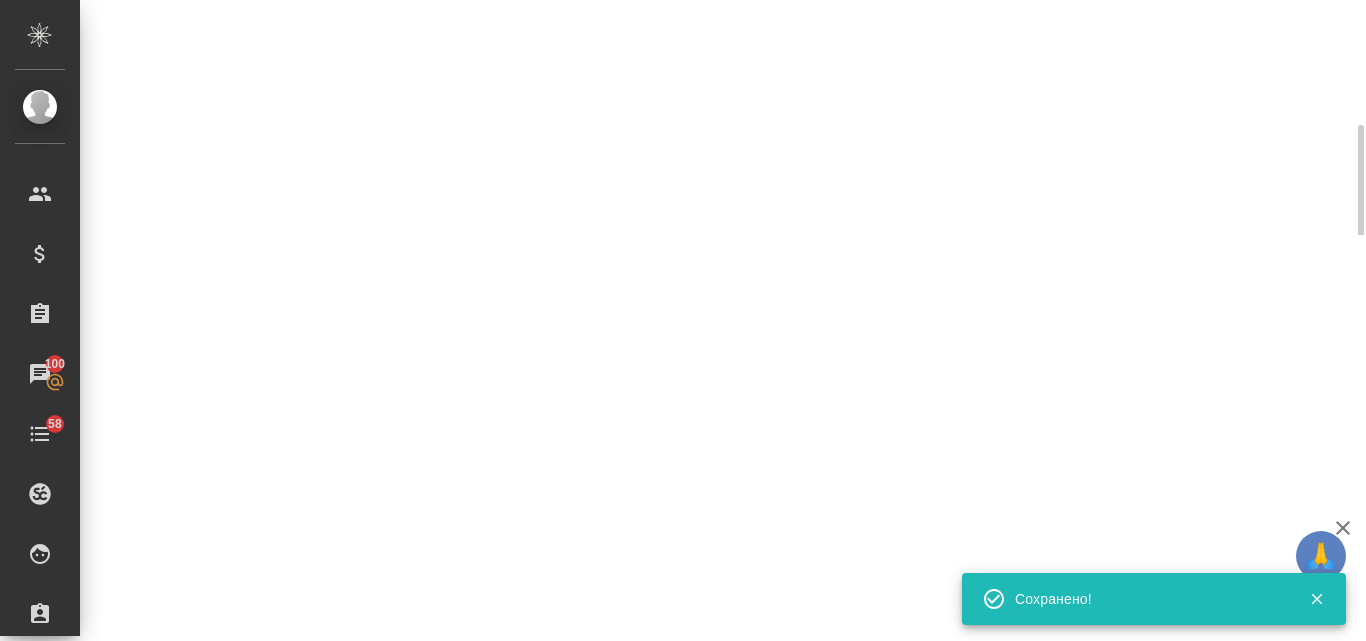 select on "RU" 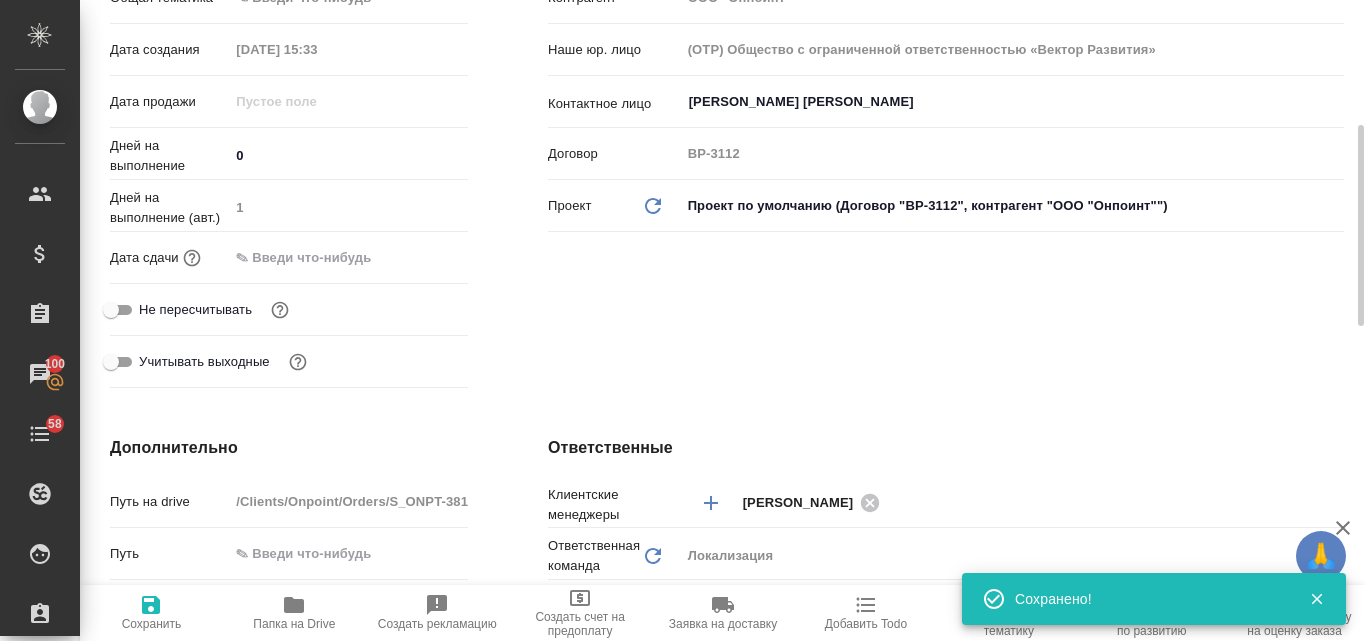 type on "x" 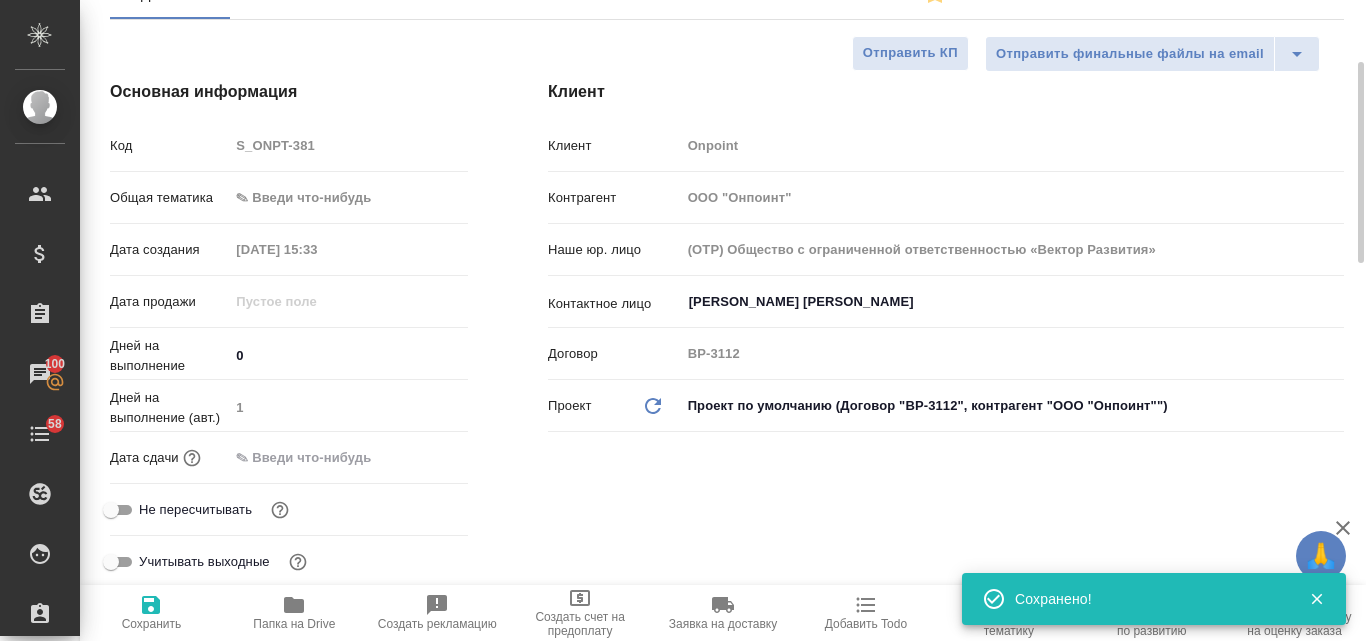 scroll, scrollTop: 0, scrollLeft: 0, axis: both 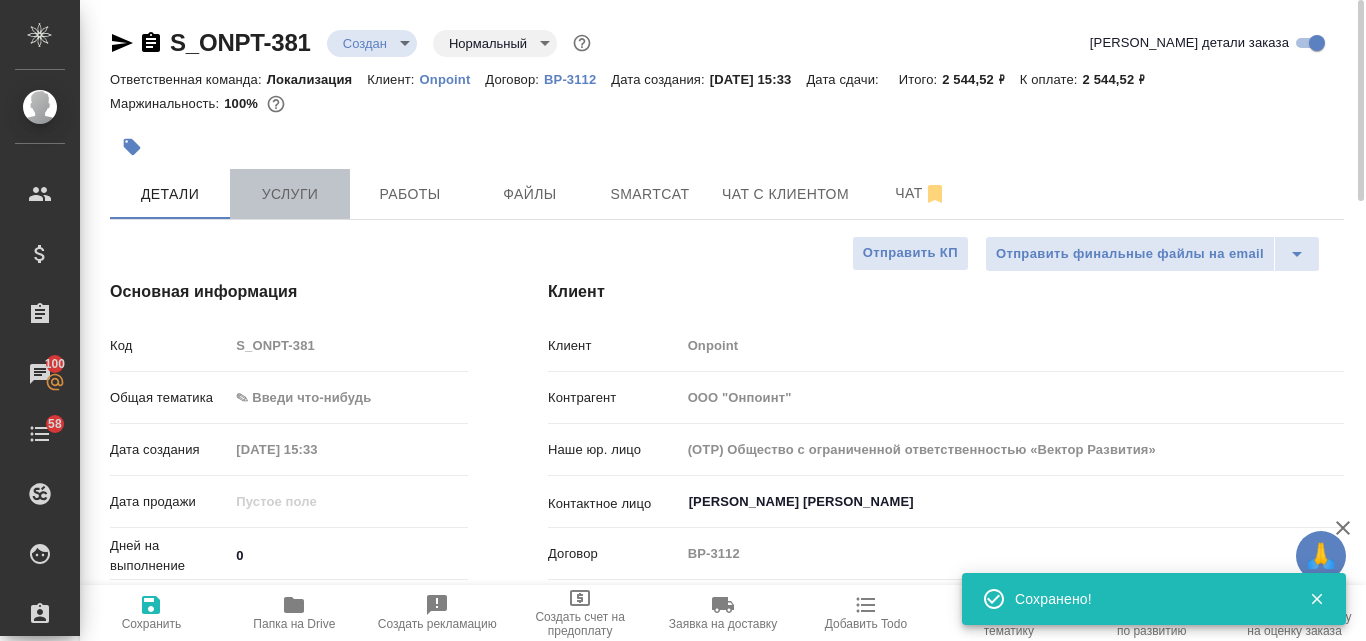 click on "Услуги" at bounding box center (290, 194) 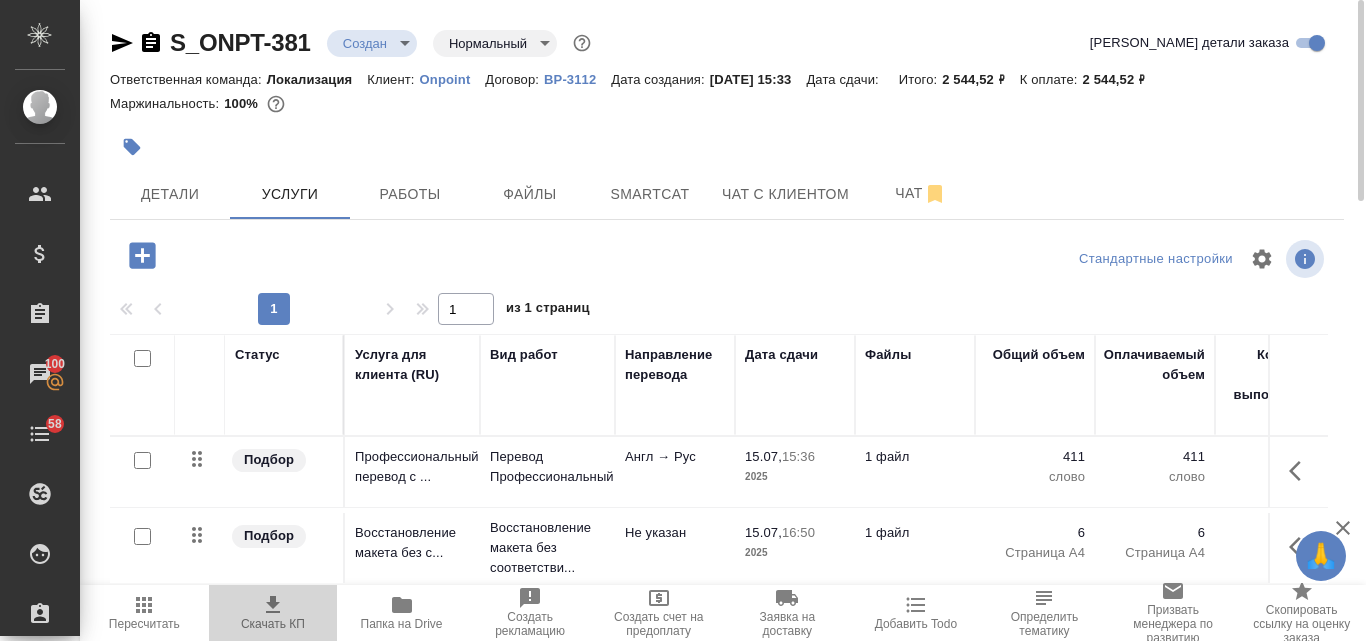 click 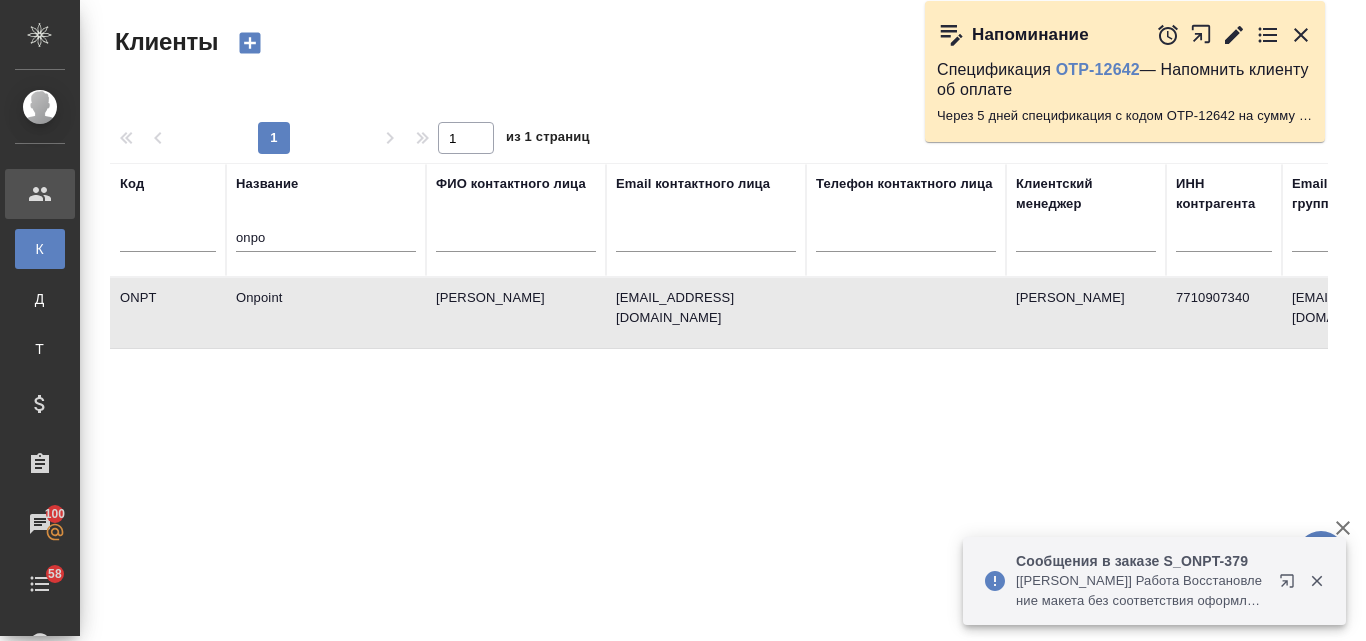 select on "RU" 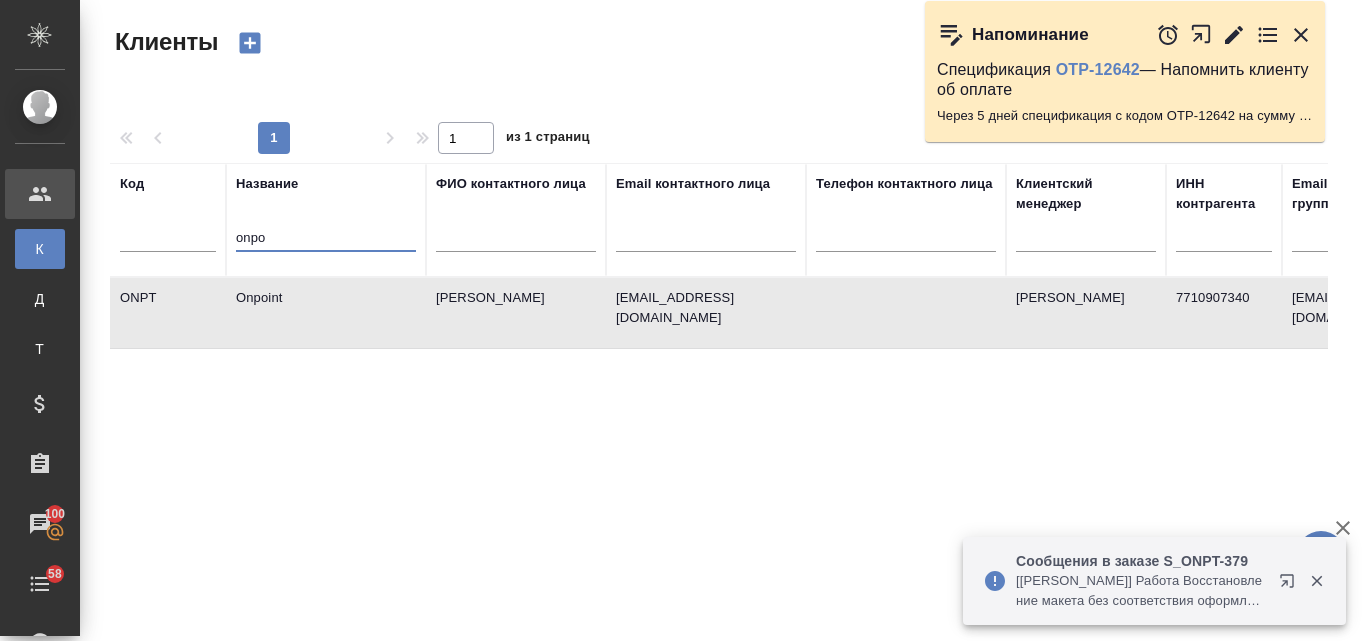 drag, startPoint x: 275, startPoint y: 226, endPoint x: 224, endPoint y: 233, distance: 51.47815 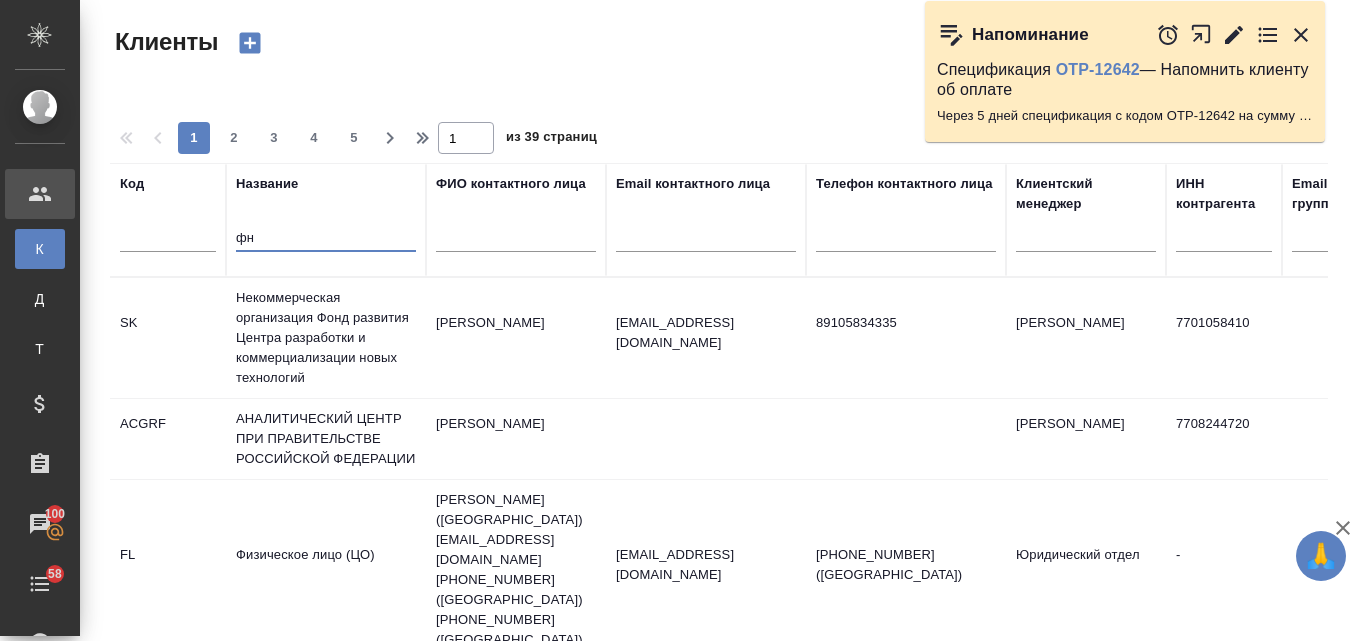 type on "ф" 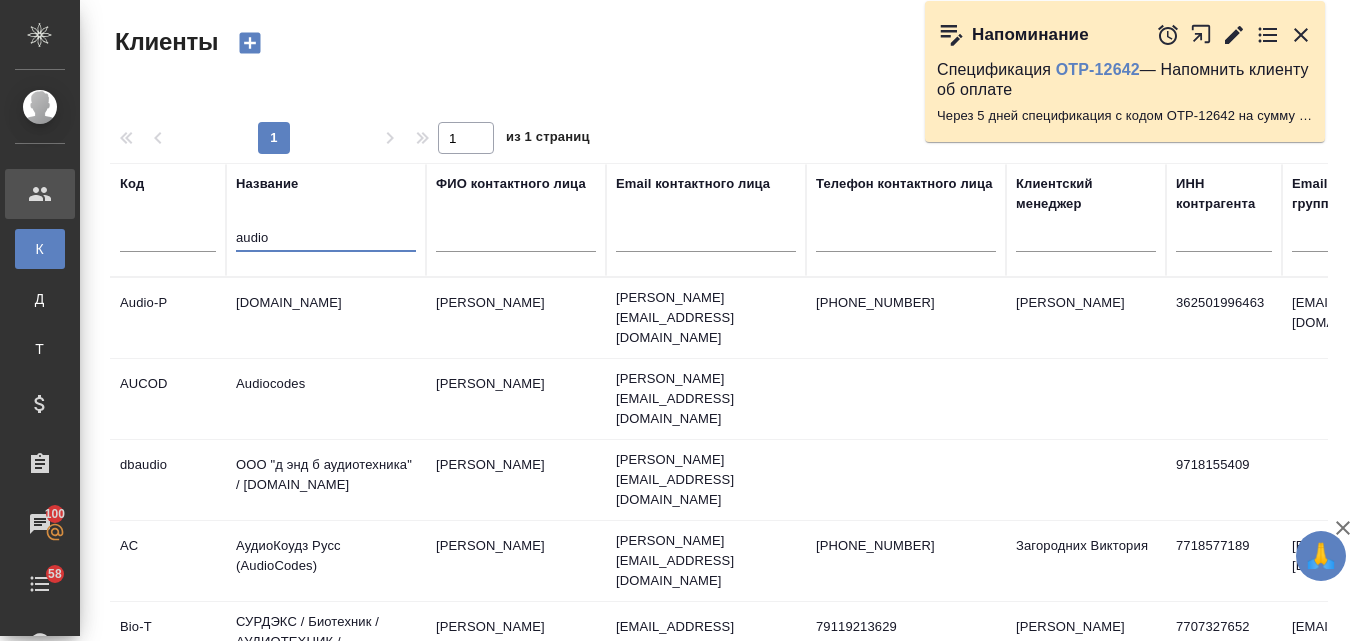 type on "audio" 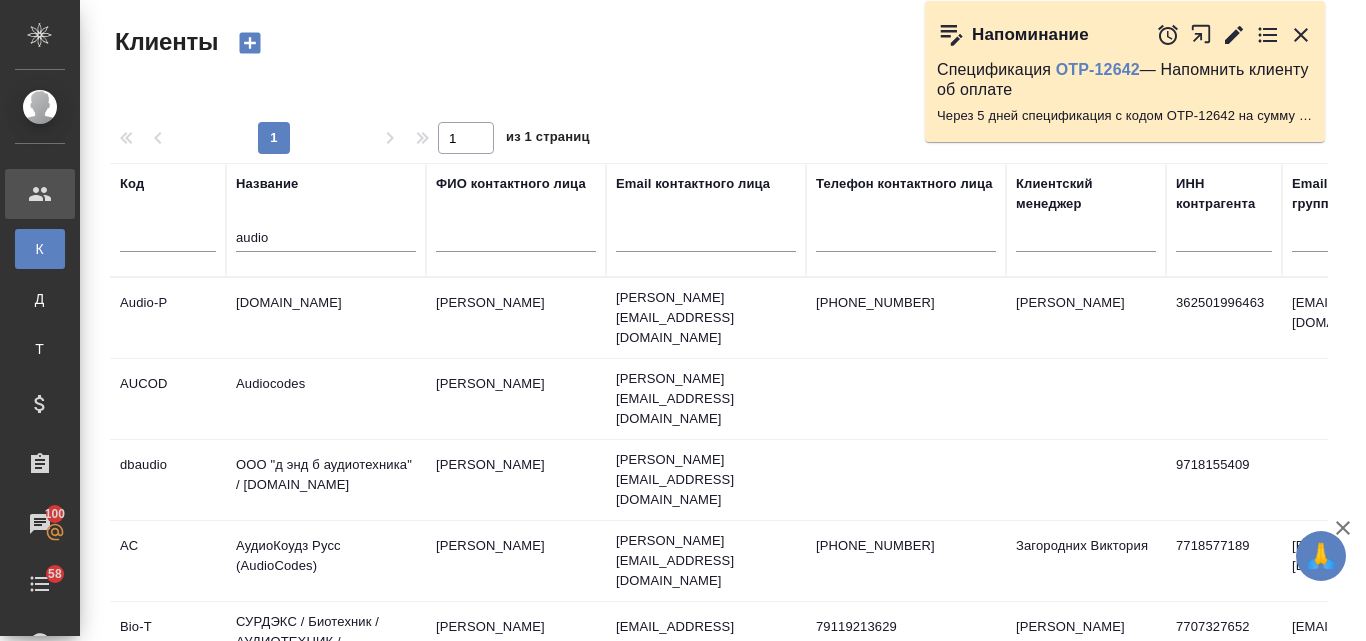 click on "[DOMAIN_NAME]" at bounding box center (326, 318) 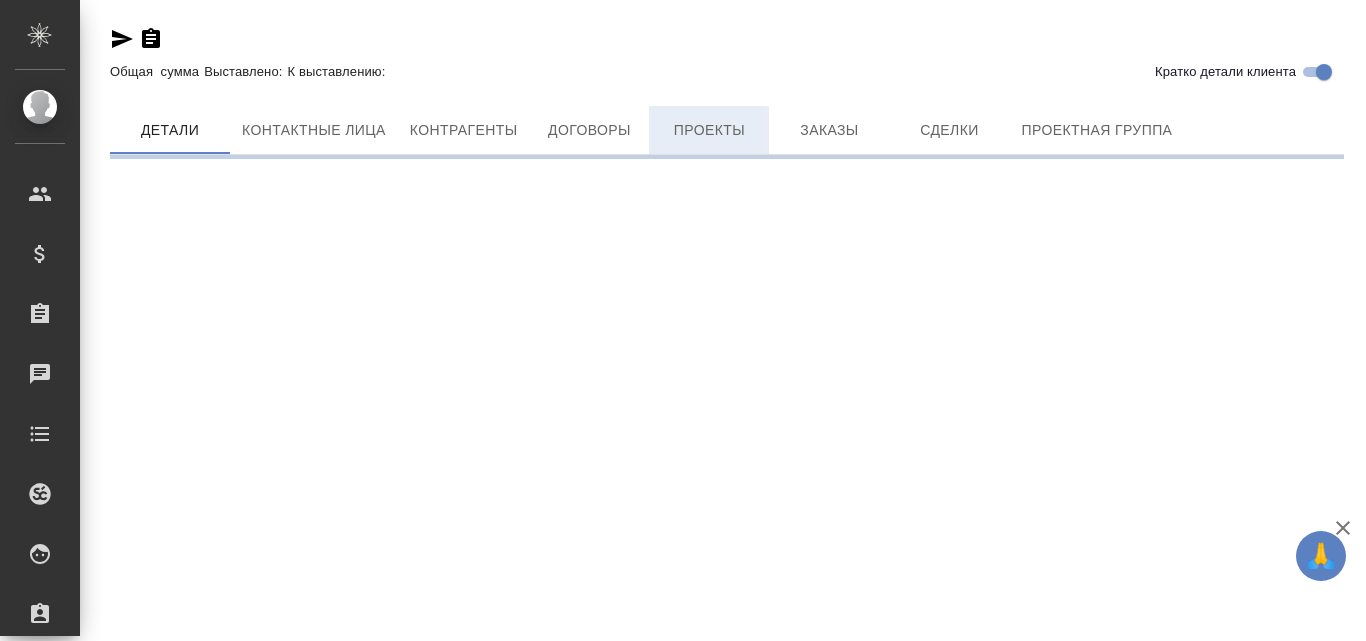 scroll, scrollTop: 0, scrollLeft: 0, axis: both 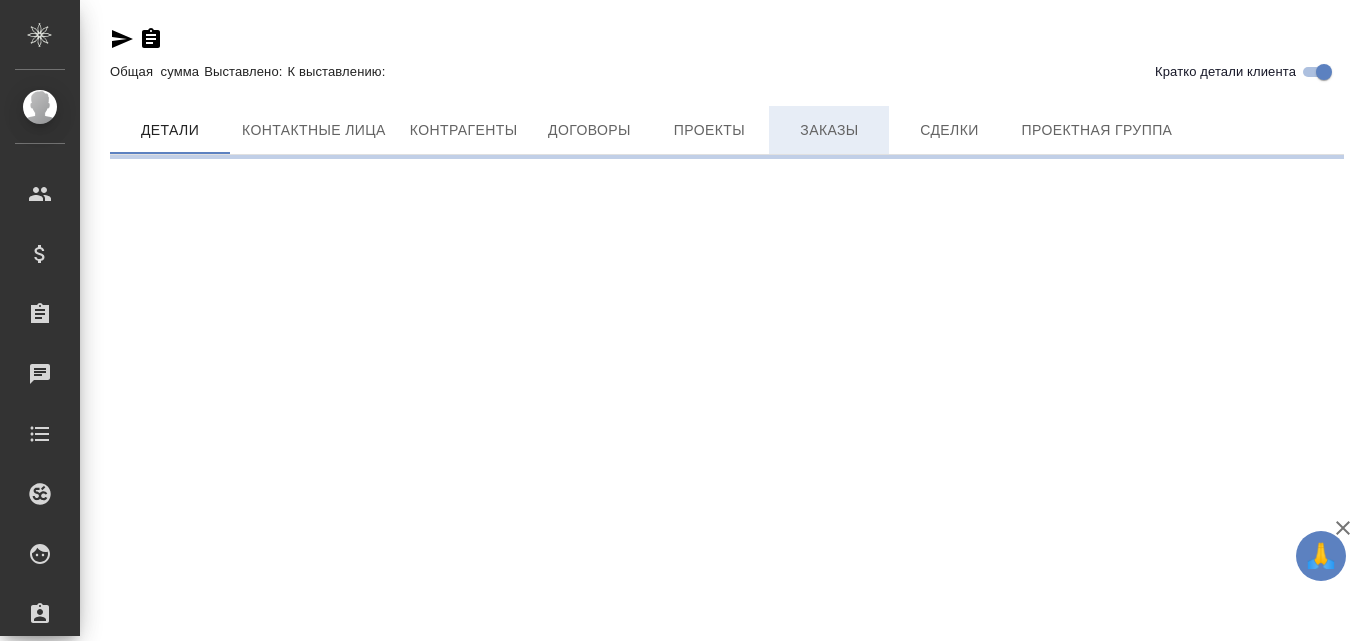 click on "Заказы" at bounding box center [829, 130] 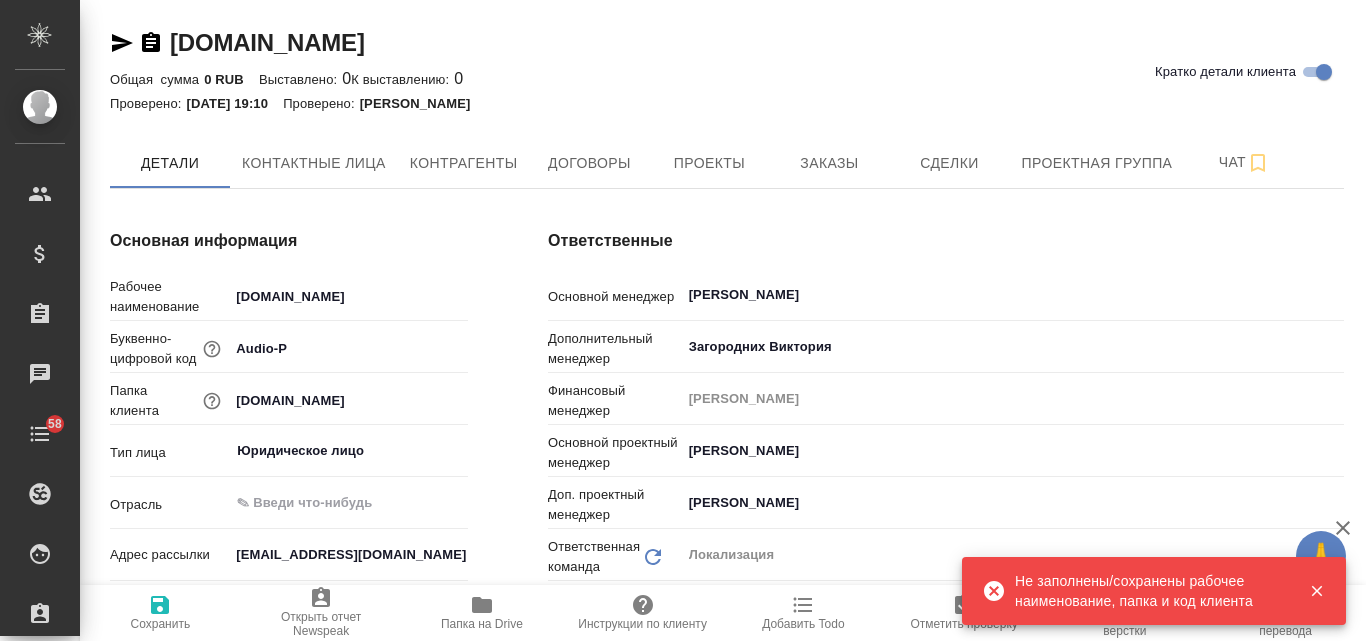 type on "ИП [PERSON_NAME]" 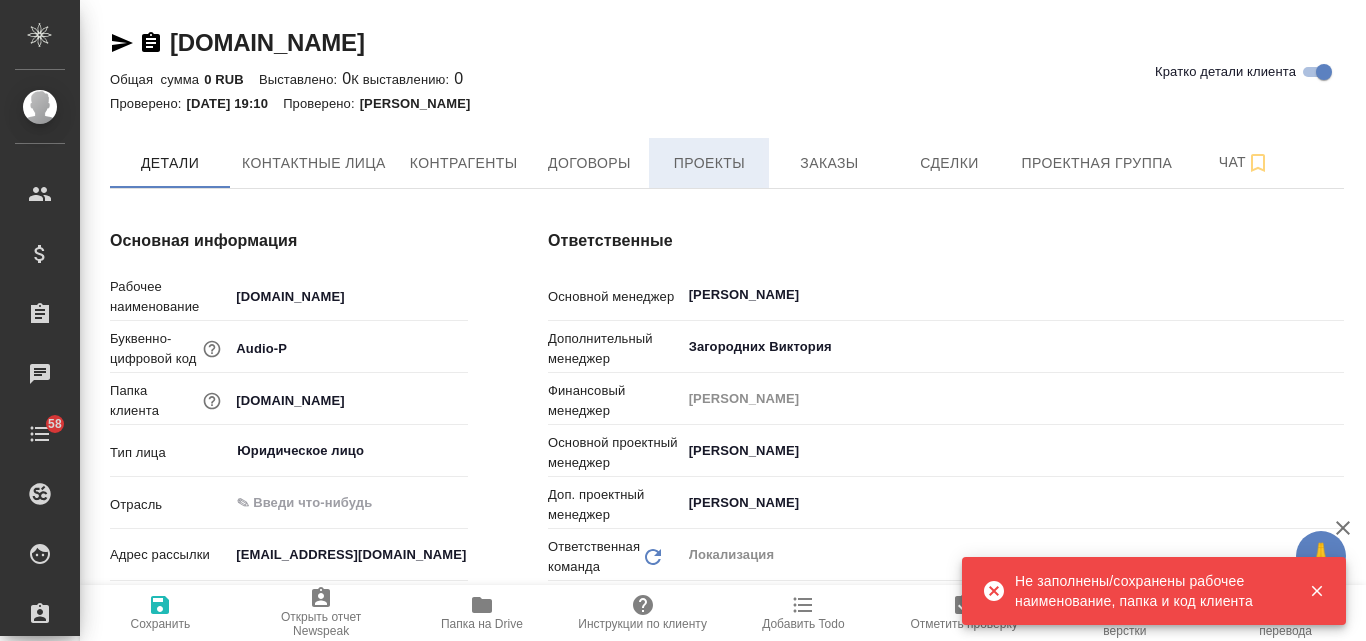 type on "x" 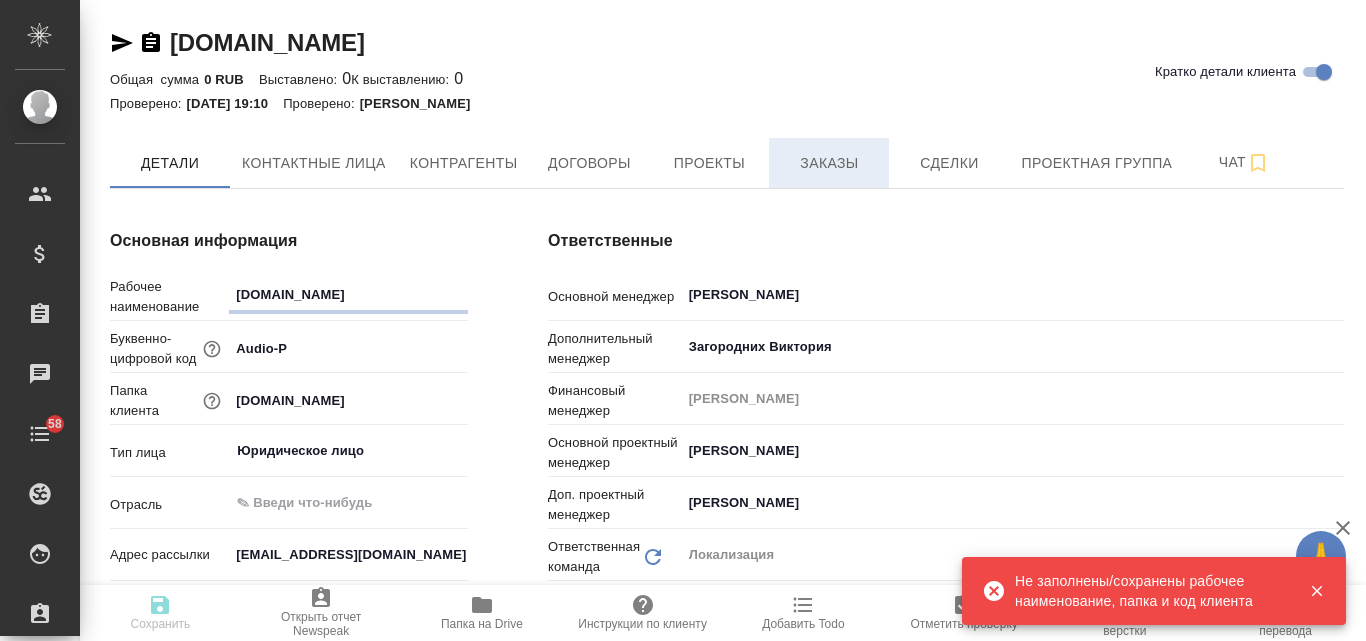 click on "Заказы" at bounding box center [829, 163] 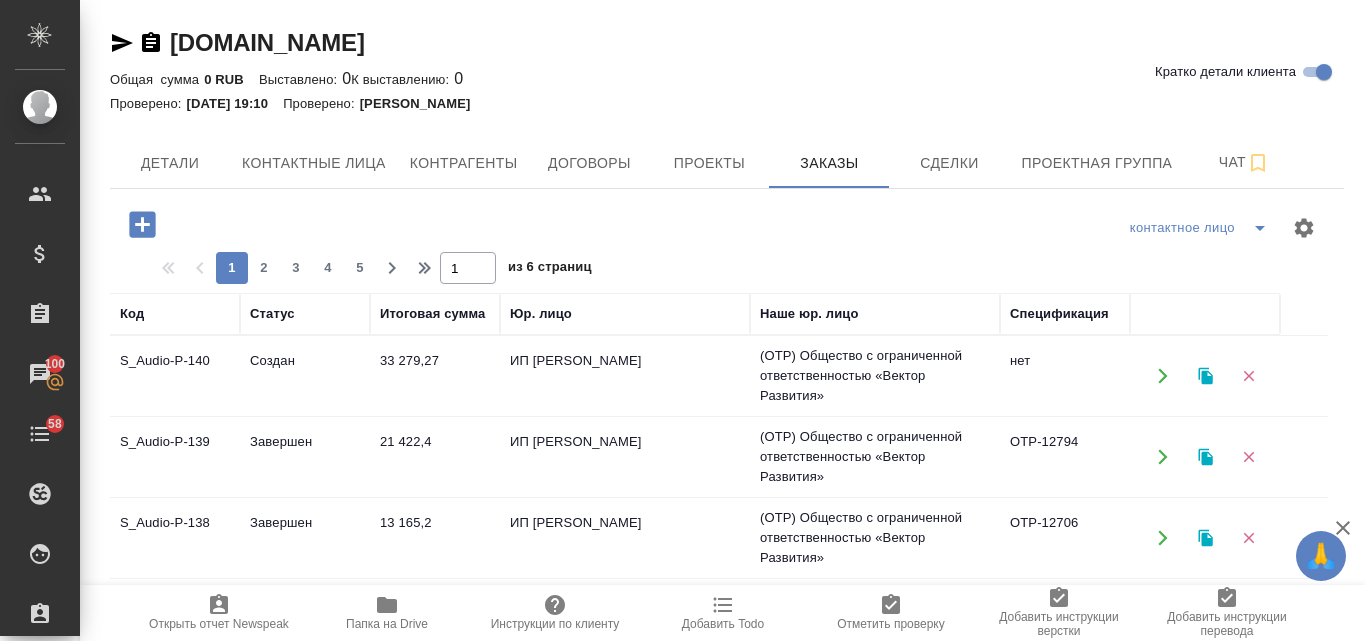 click on "Создан" at bounding box center [305, 376] 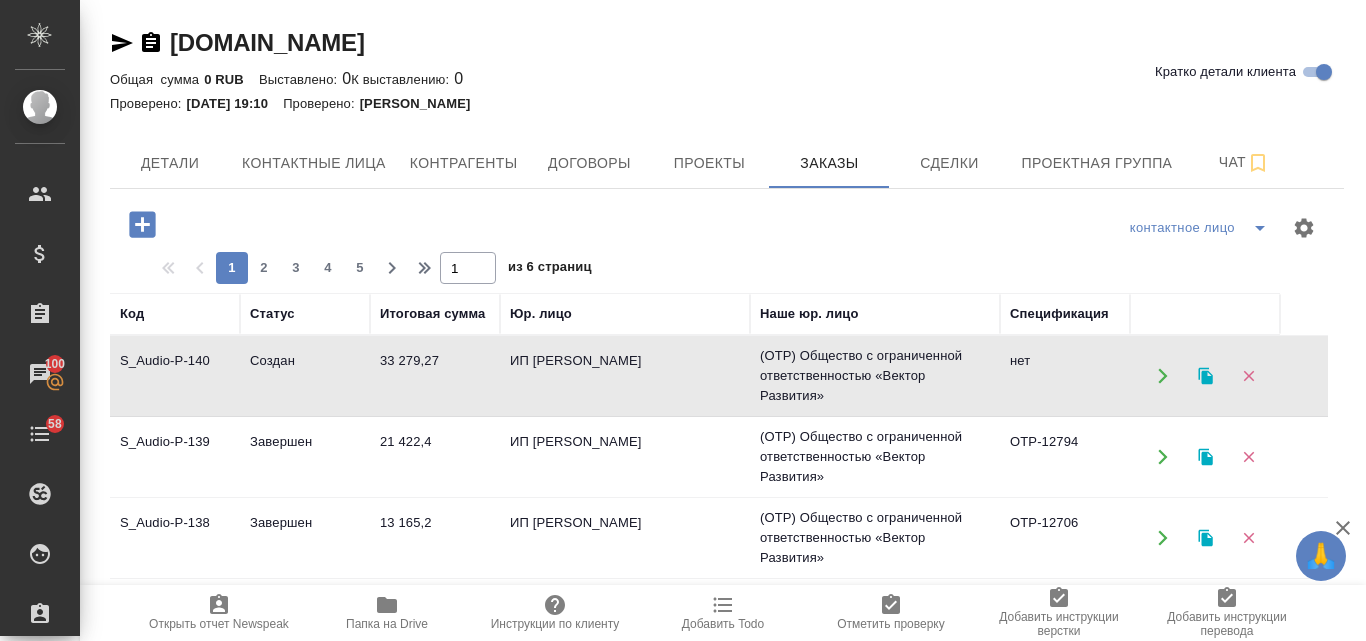 click on "Создан" at bounding box center (305, 376) 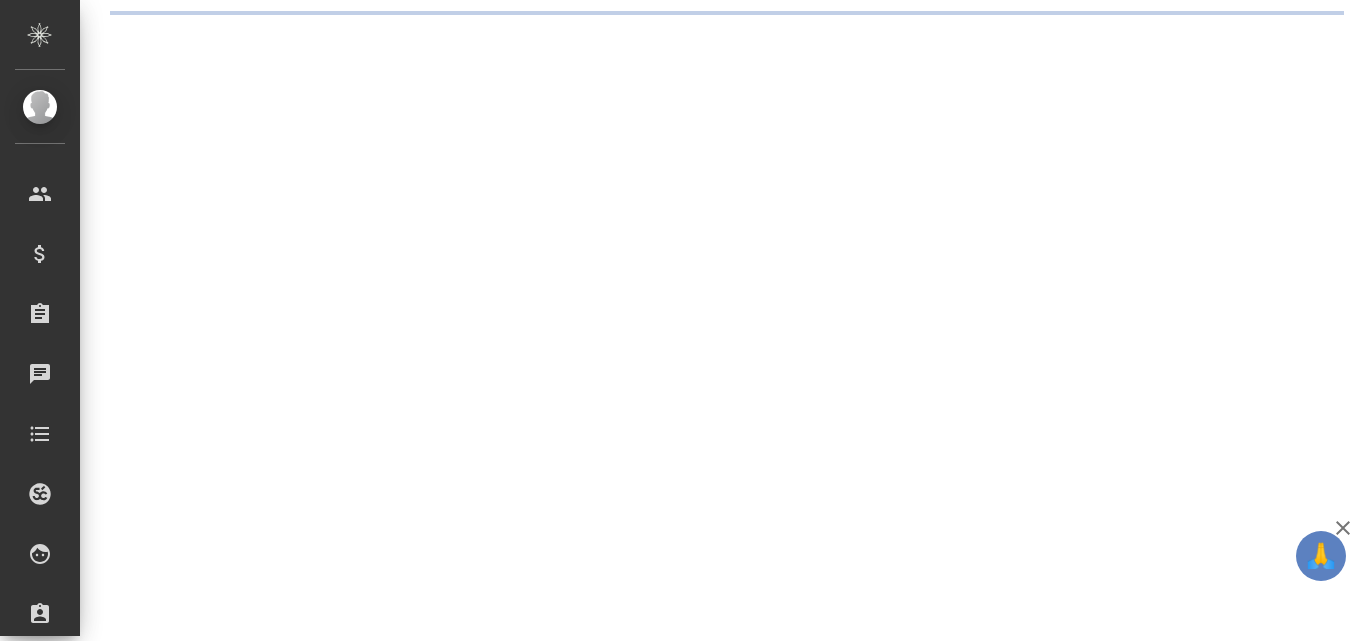 scroll, scrollTop: 0, scrollLeft: 0, axis: both 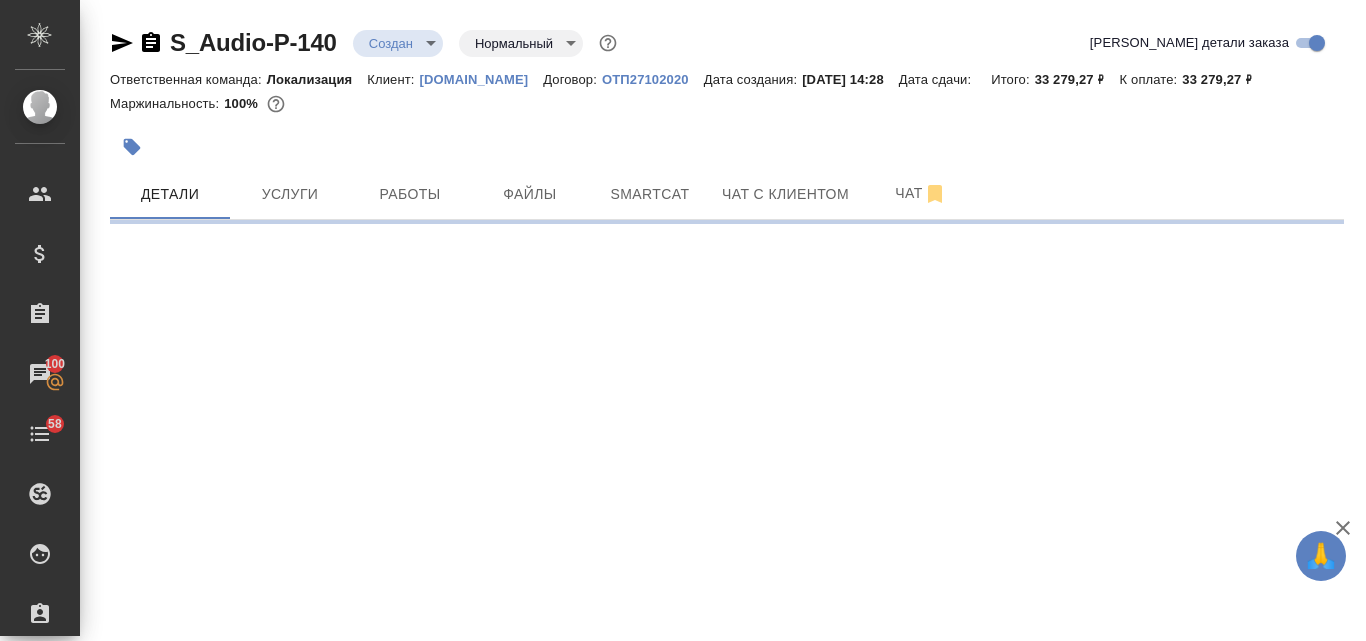 select on "RU" 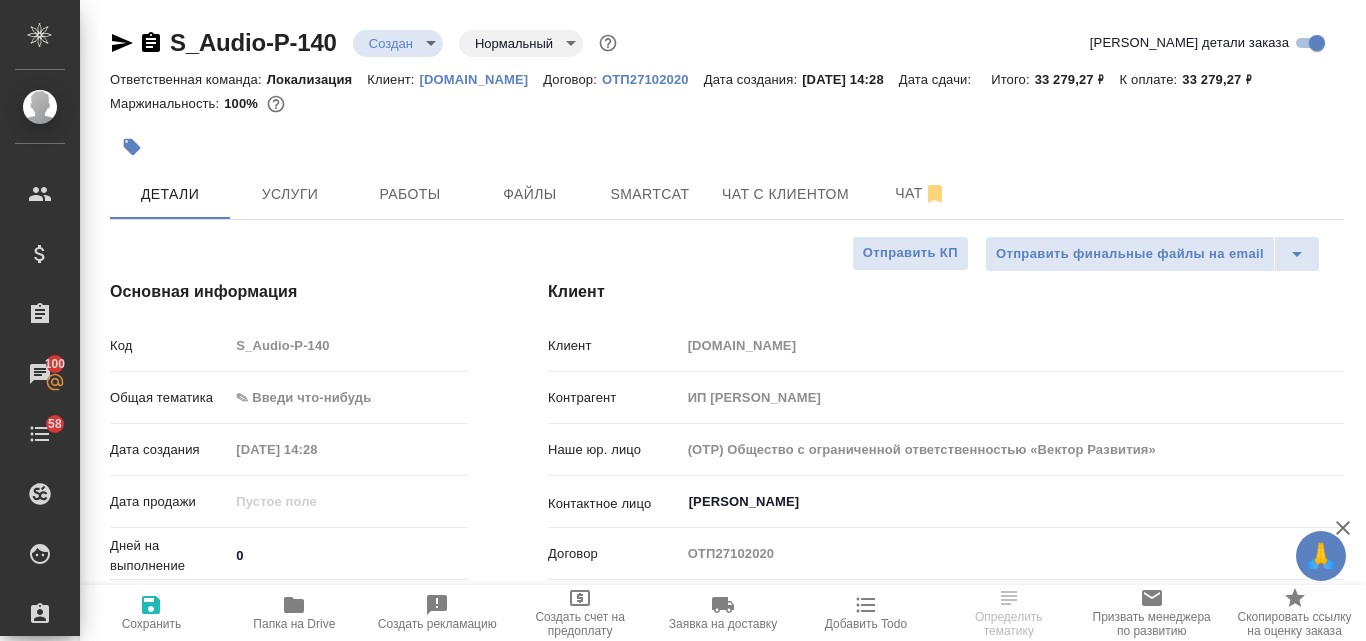 type on "x" 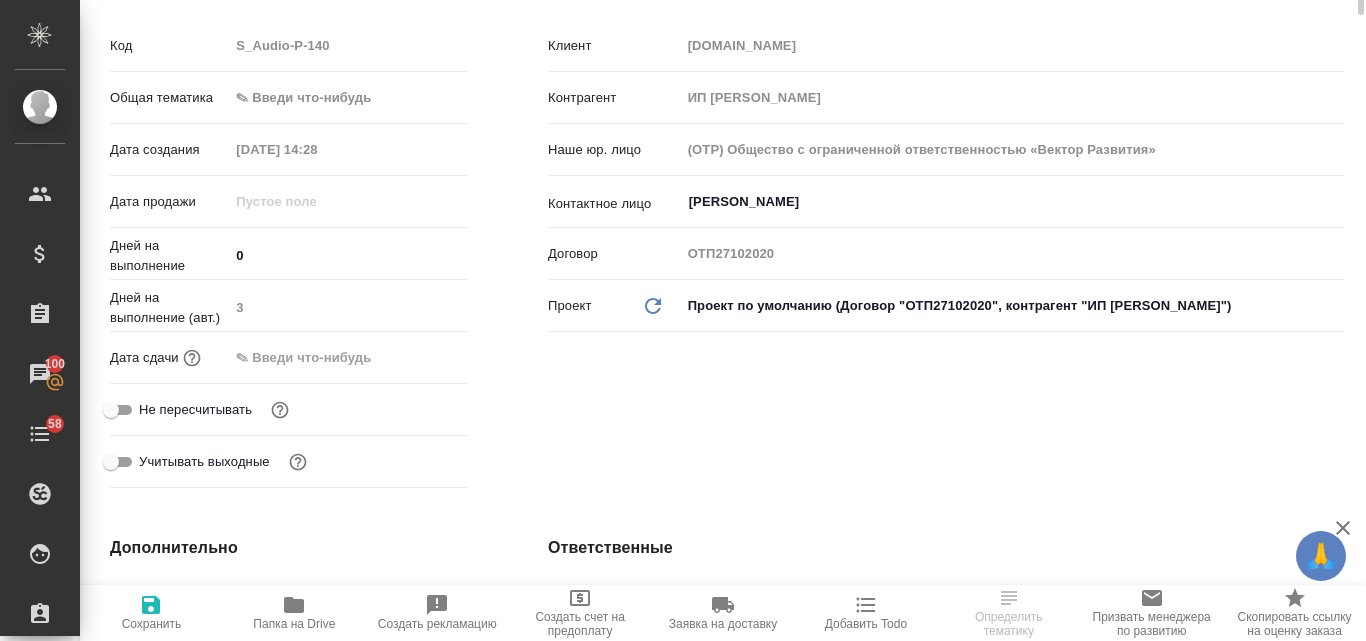 scroll, scrollTop: 0, scrollLeft: 0, axis: both 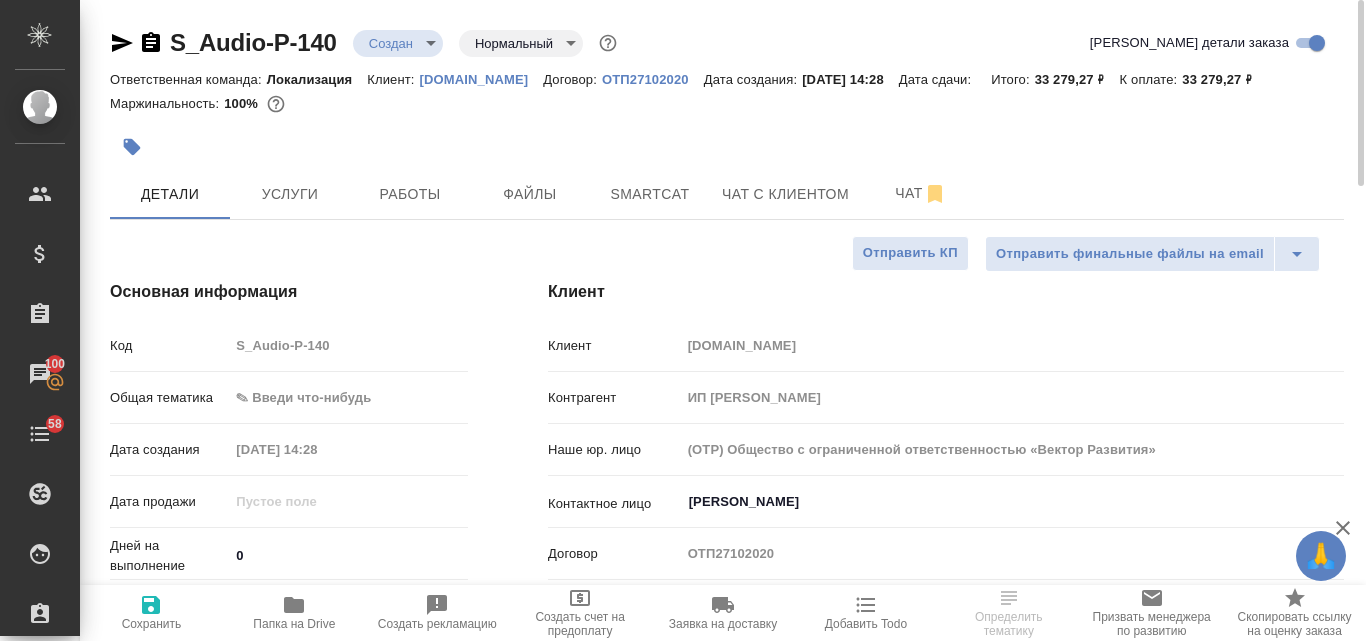 click on "🙏 .cls-1
fill:#fff;
AWATERA Valyaeva [PERSON_NAME] Спецификации Заказы 100 Чаты 58 Todo Проекты SC Исполнители Кандидаты Работы Входящие заявки Заявки на доставку Рекламации Проекты процессинга Конференции Выйти S_Audio-P-140 Создан new Нормальный normal Кратко детали заказа Ответственная команда: Локализация Клиент: [DOMAIN_NAME] Договор: ОТП27102020 Дата создания: [DATE] 14:28 Дата сдачи: Итого: 33 279,27 ₽ К оплате: 33 279,27 ₽ Маржинальность: 100% Детали Услуги Работы Файлы Smartcat Чат с клиентом Чат Отправить финальные файлы на email Отправить КП Основная информация Код S_Audio-P-140 [DATE] 14:28 0" at bounding box center (683, 320) 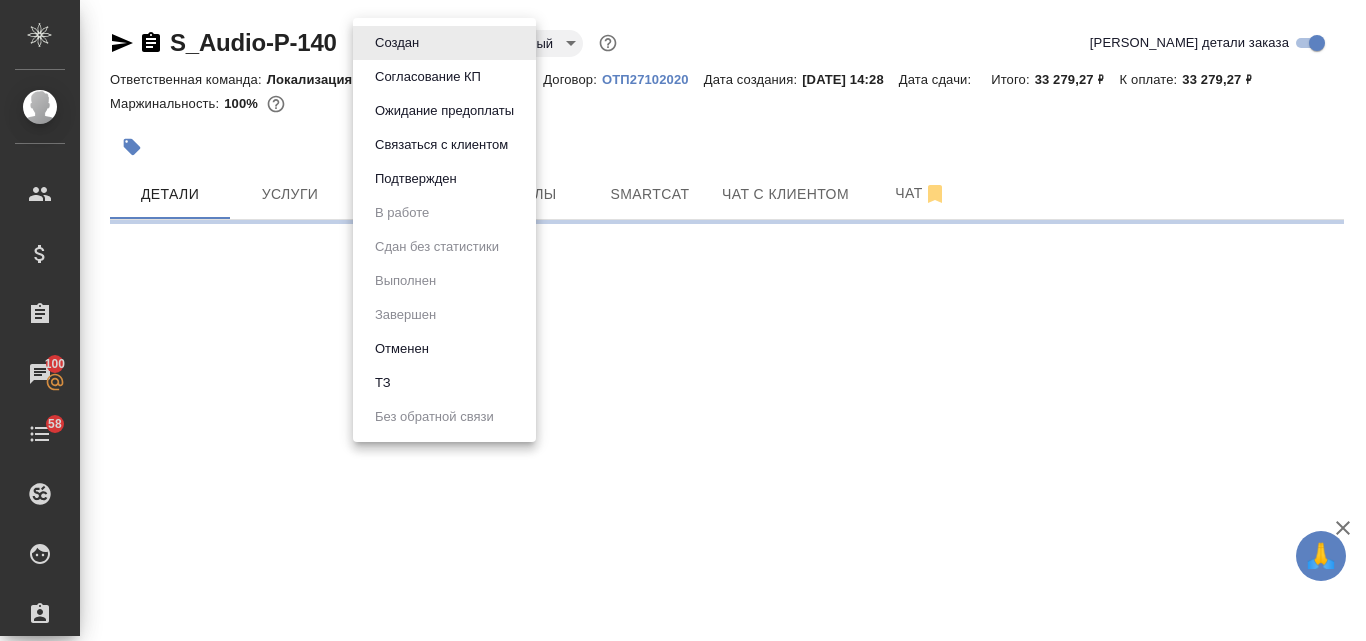 select on "RU" 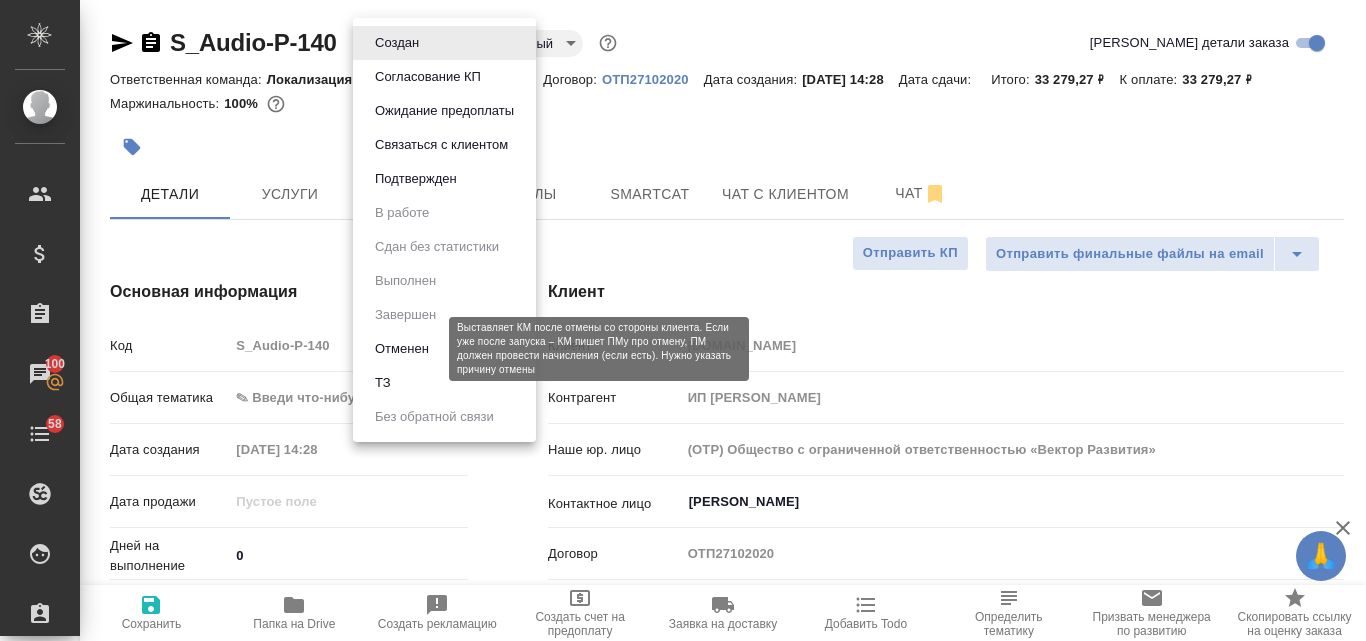 type on "x" 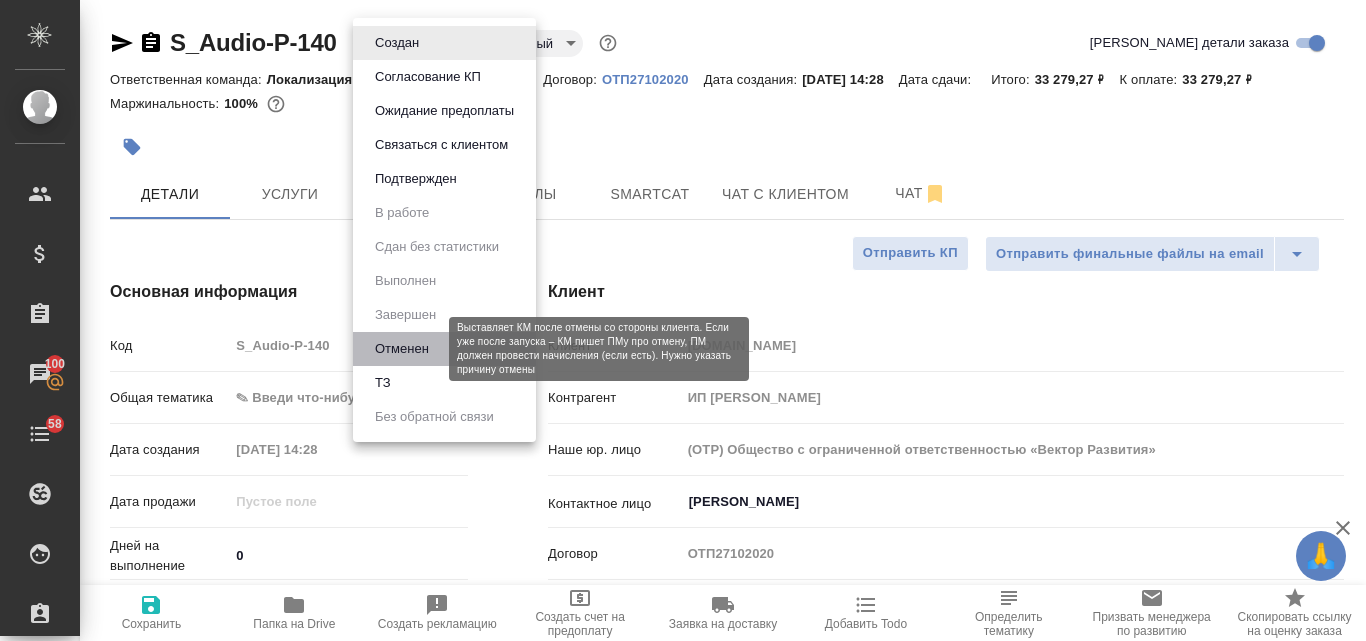 click on "Отменен" at bounding box center (402, 349) 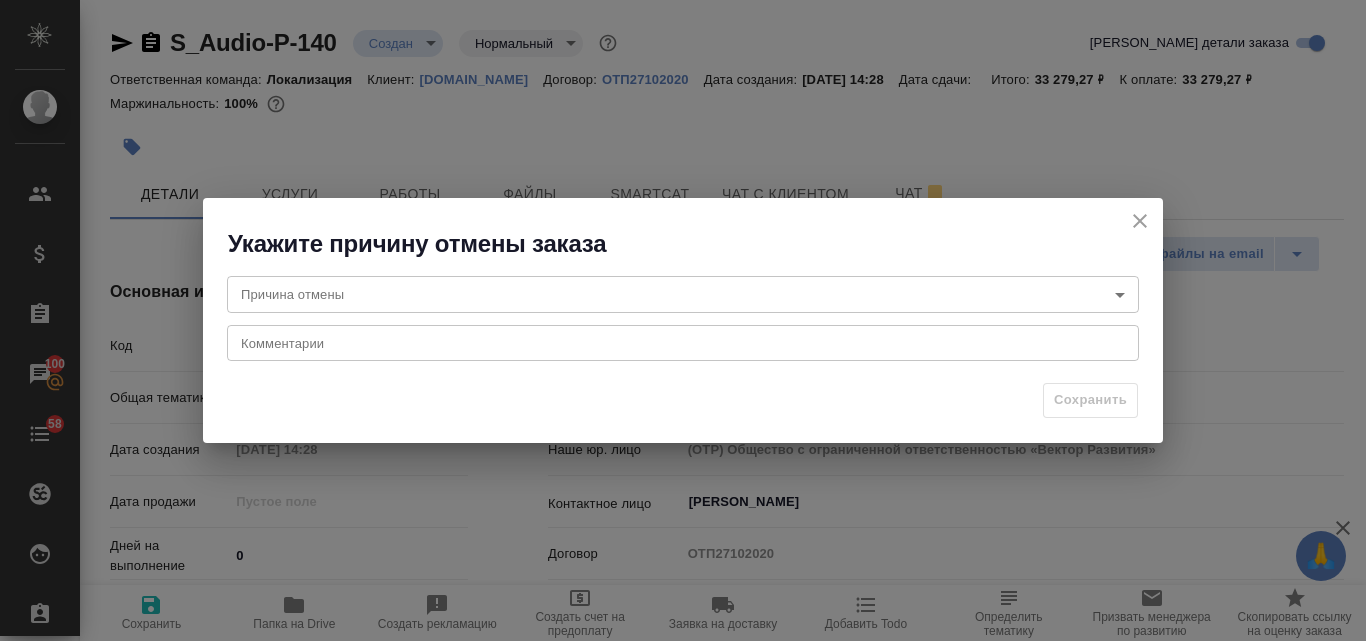 click on "🙏 .cls-1
fill:#fff;
AWATERA Valyaeva Anna Клиенты Спецификации Заказы 100 Чаты 58 Todo Проекты SC Исполнители Кандидаты Работы Входящие заявки Заявки на доставку Рекламации Проекты процессинга Конференции Выйти S_Audio-P-140 Создан new Нормальный normal Кратко детали заказа Ответственная команда: Локализация Клиент: Audio-Production.ru Договор: ОТП27102020 Дата создания: 03.07.2025, 14:28 Дата сдачи: Итого: 33 279,27 ₽ К оплате: 33 279,27 ₽ Маржинальность: 100% Детали Услуги Работы Файлы Smartcat Чат с клиентом Чат Отправить финальные файлы на email Отправить КП Основная информация Код S_Audio-P-140 03.07.2025 14:28 0" at bounding box center (683, 320) 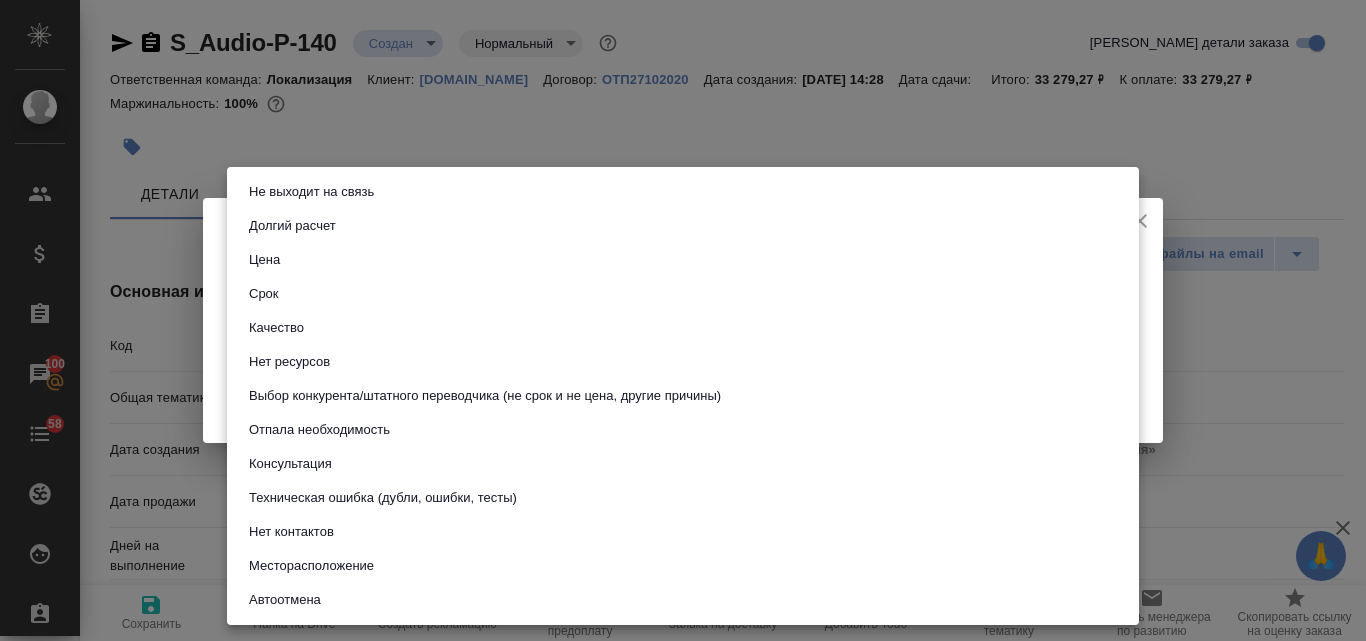click on "Не выходит на связь" at bounding box center (311, 192) 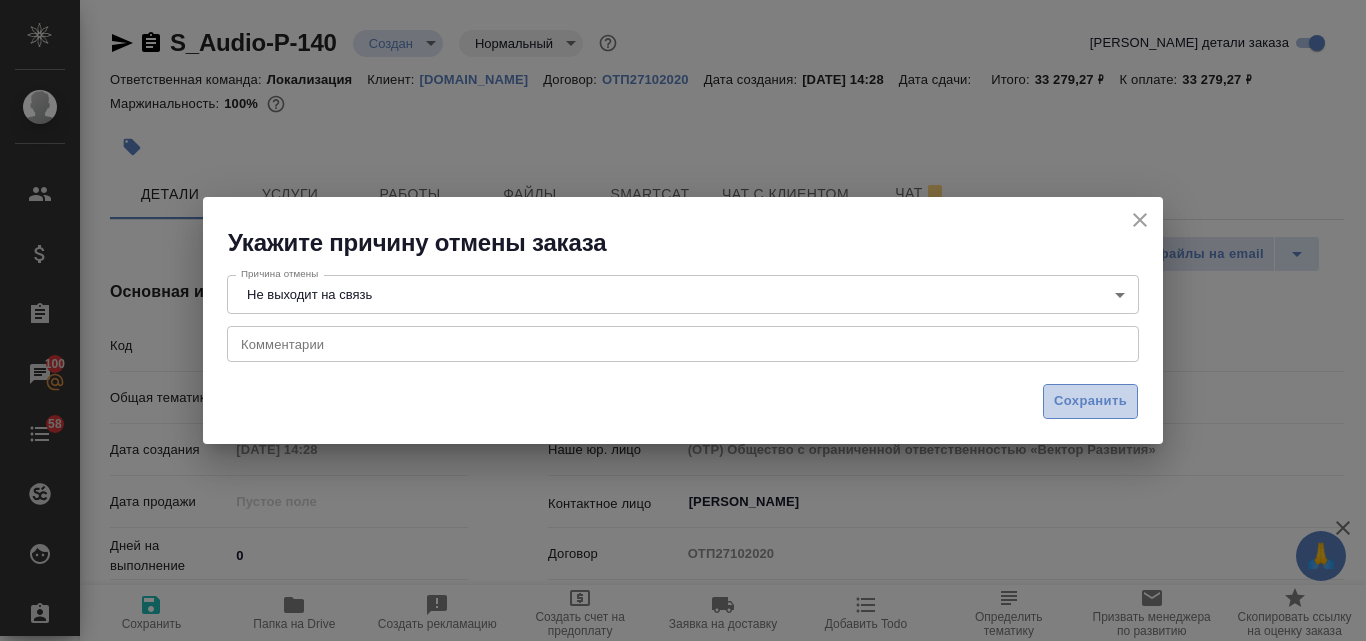 click on "Сохранить" at bounding box center (1090, 401) 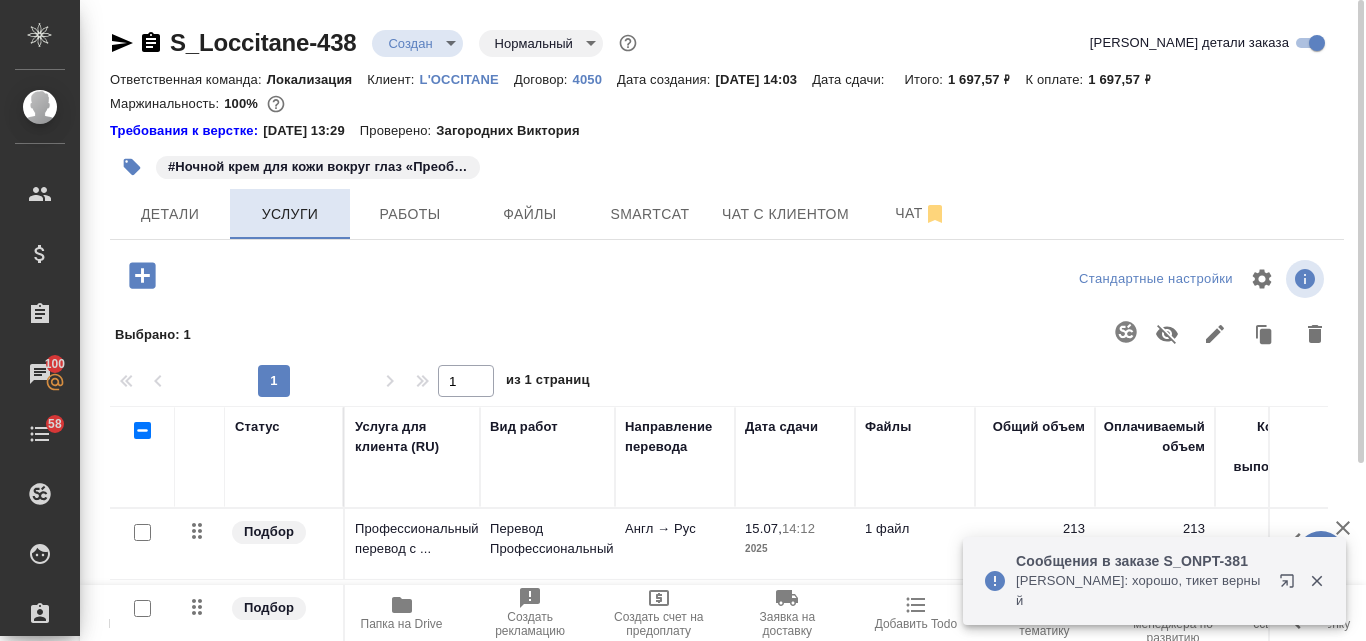 scroll, scrollTop: 0, scrollLeft: 0, axis: both 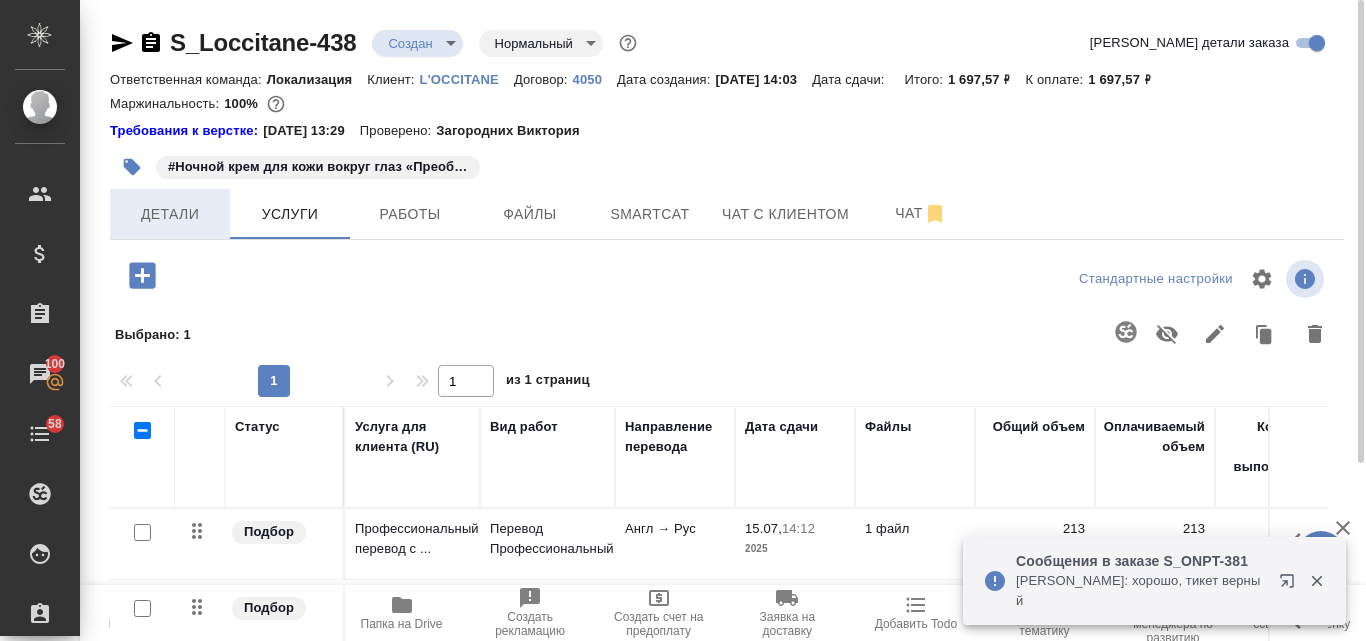 click on "Детали" at bounding box center (170, 214) 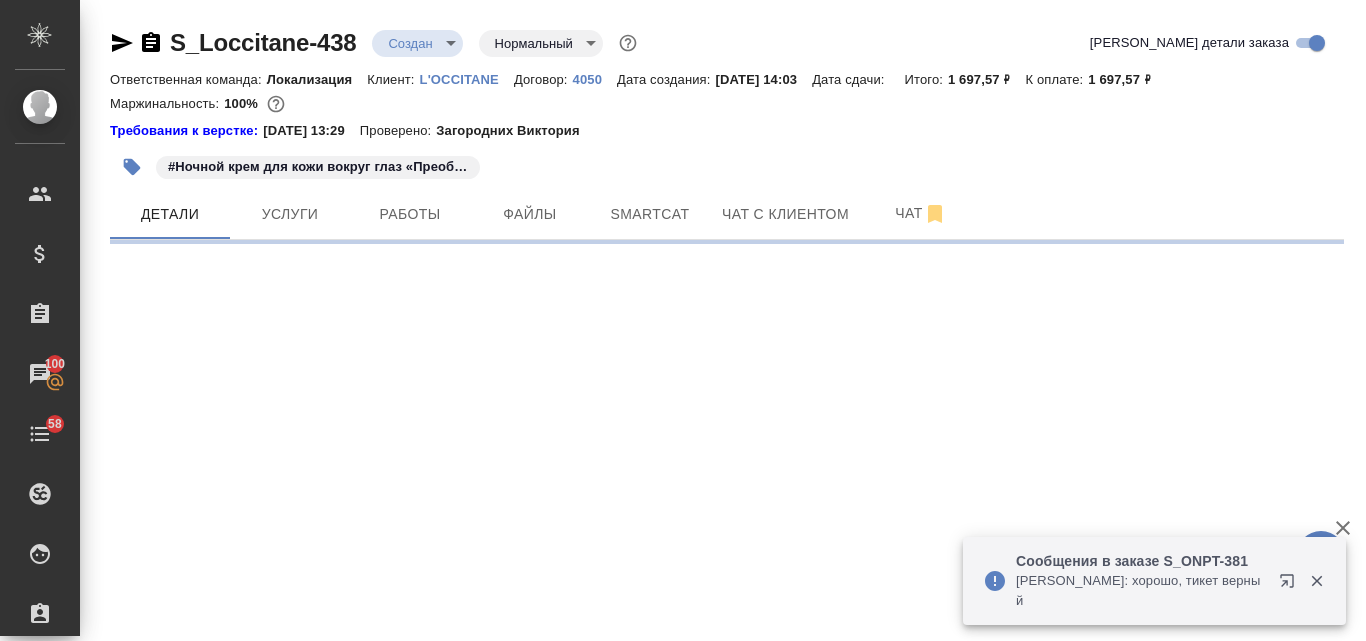 select on "RU" 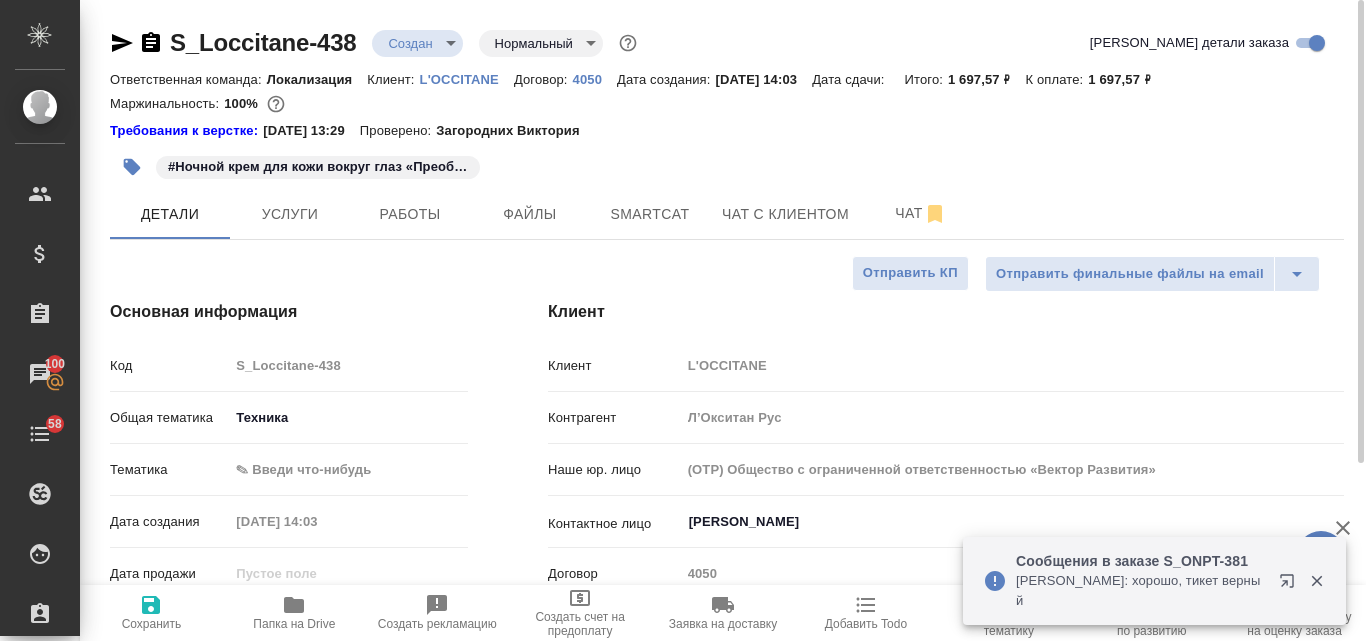 type on "x" 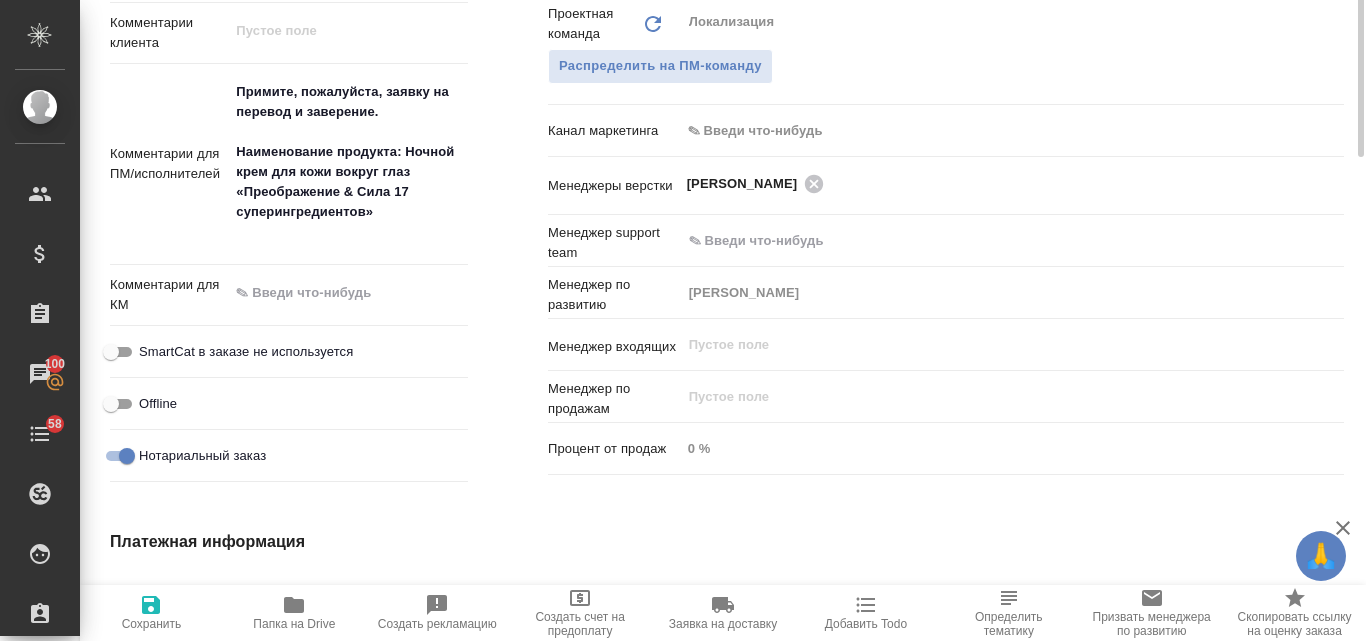 scroll, scrollTop: 853, scrollLeft: 0, axis: vertical 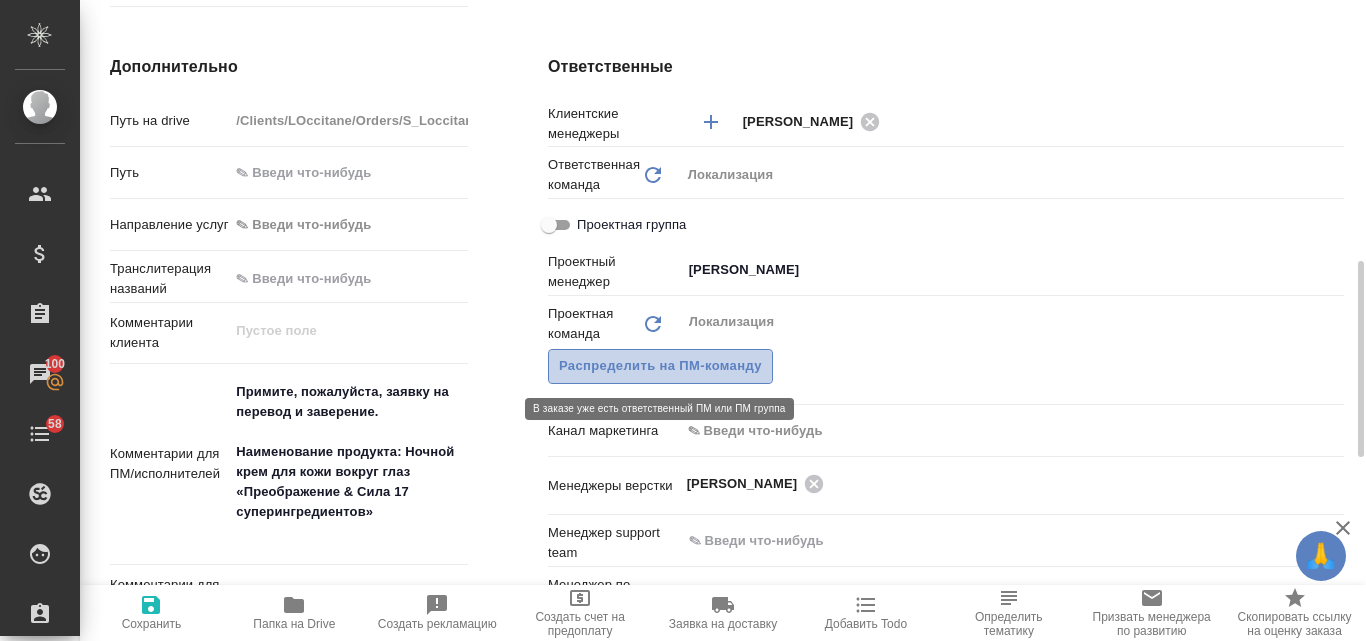 click on "Распределить на ПМ-команду" at bounding box center (660, 366) 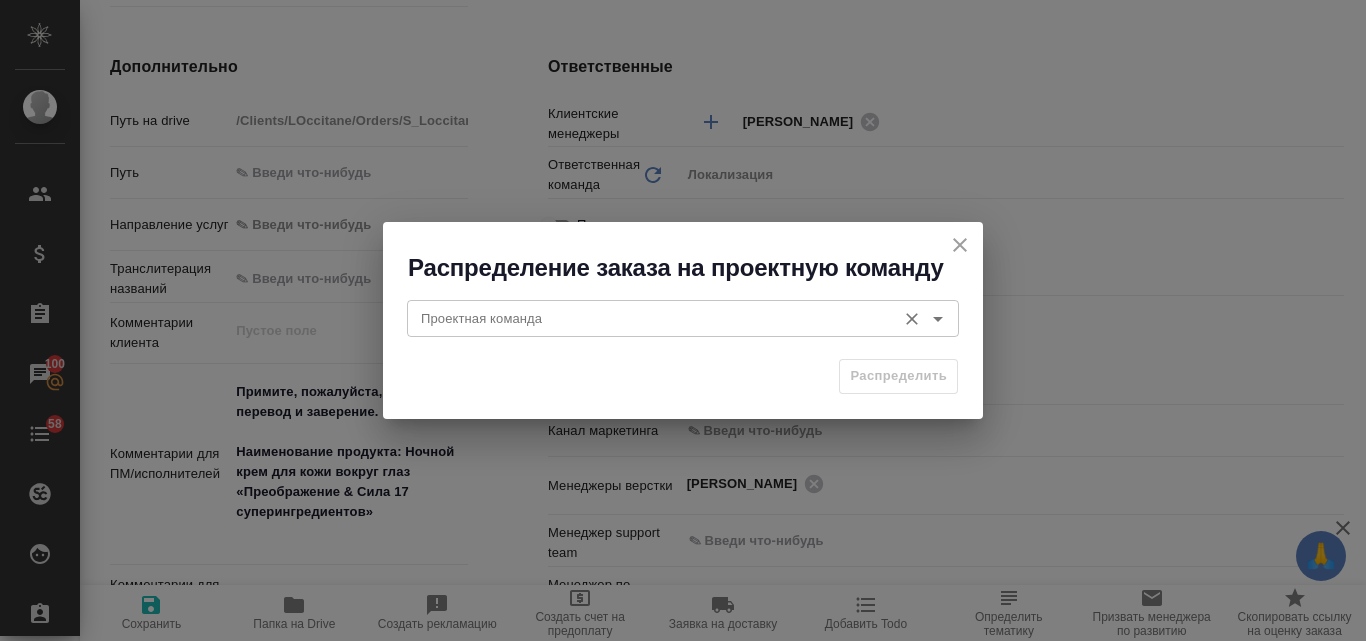 click on "Проектная команда" at bounding box center [649, 318] 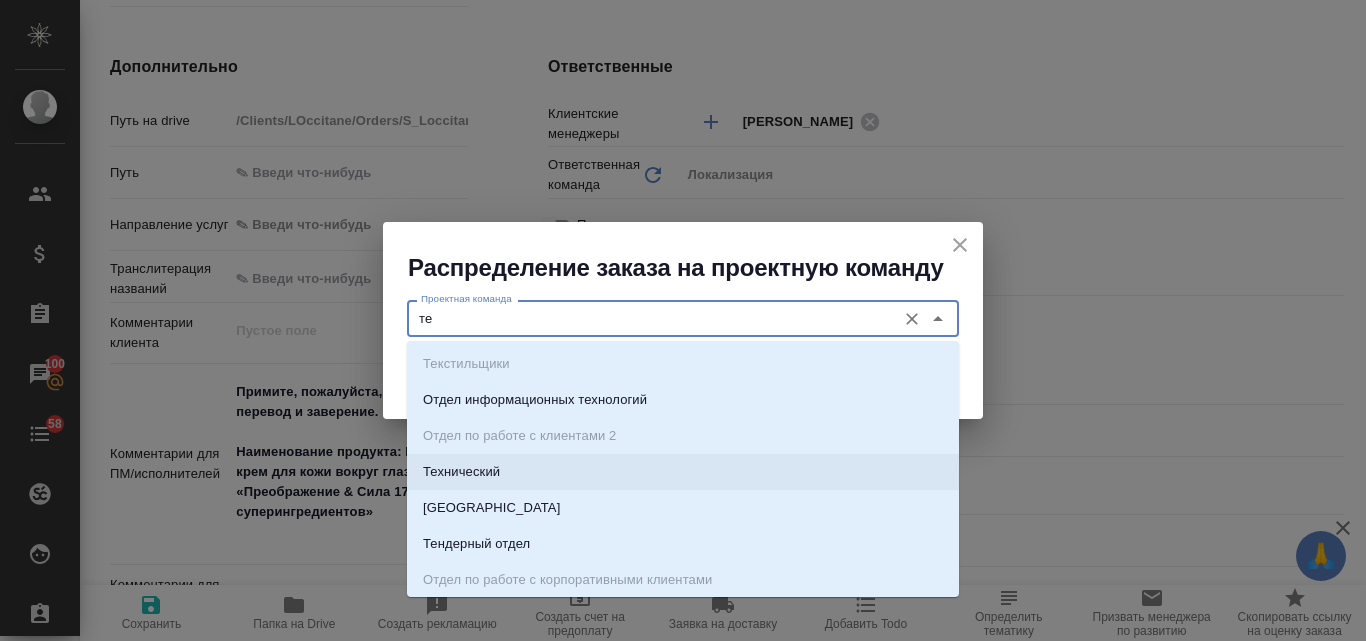 type on "тех" 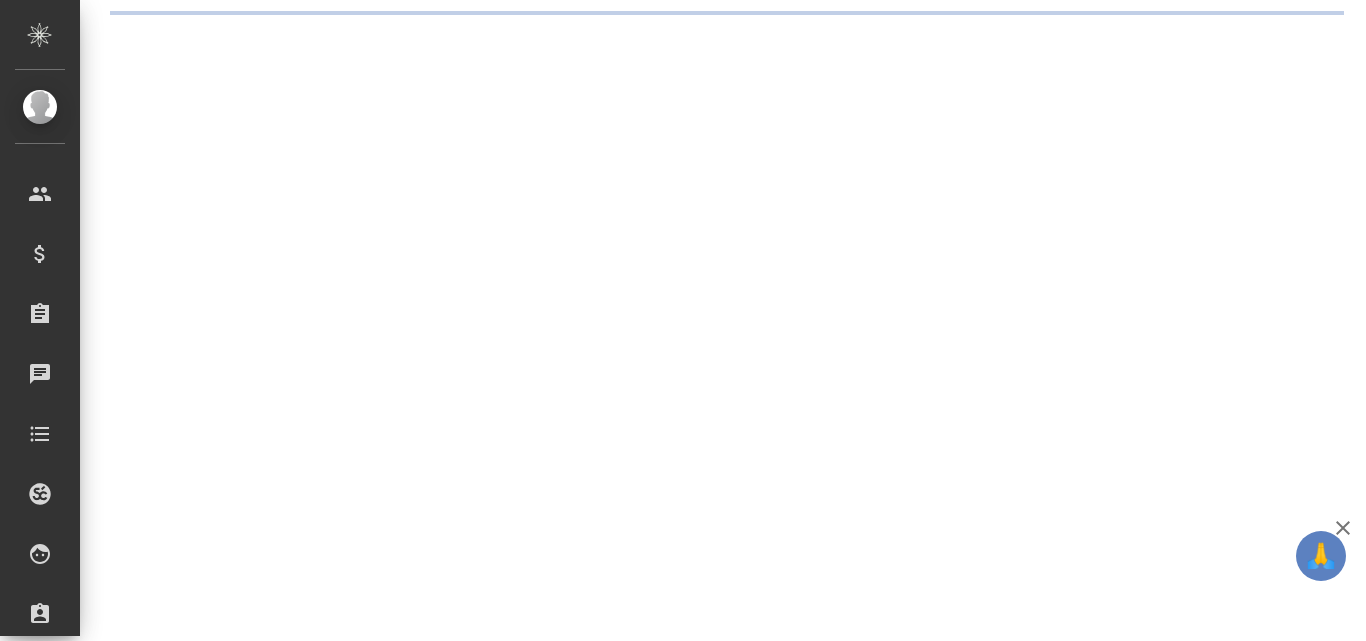 scroll, scrollTop: 0, scrollLeft: 0, axis: both 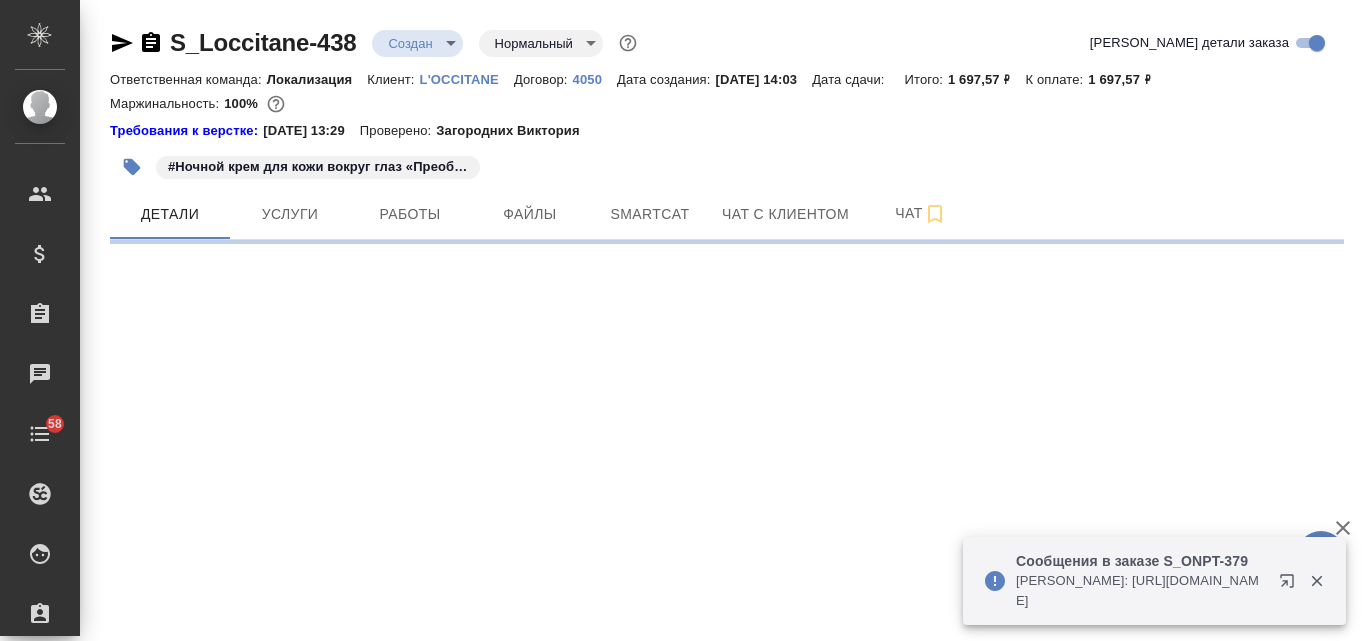 select on "RU" 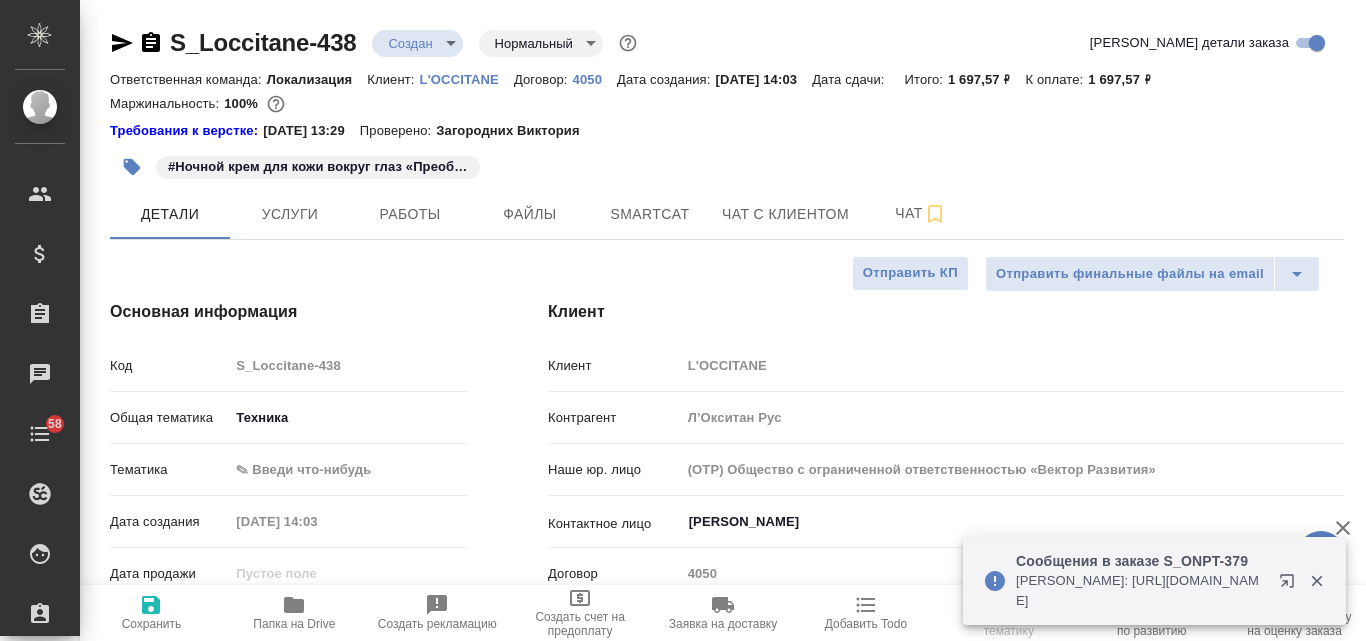 type on "x" 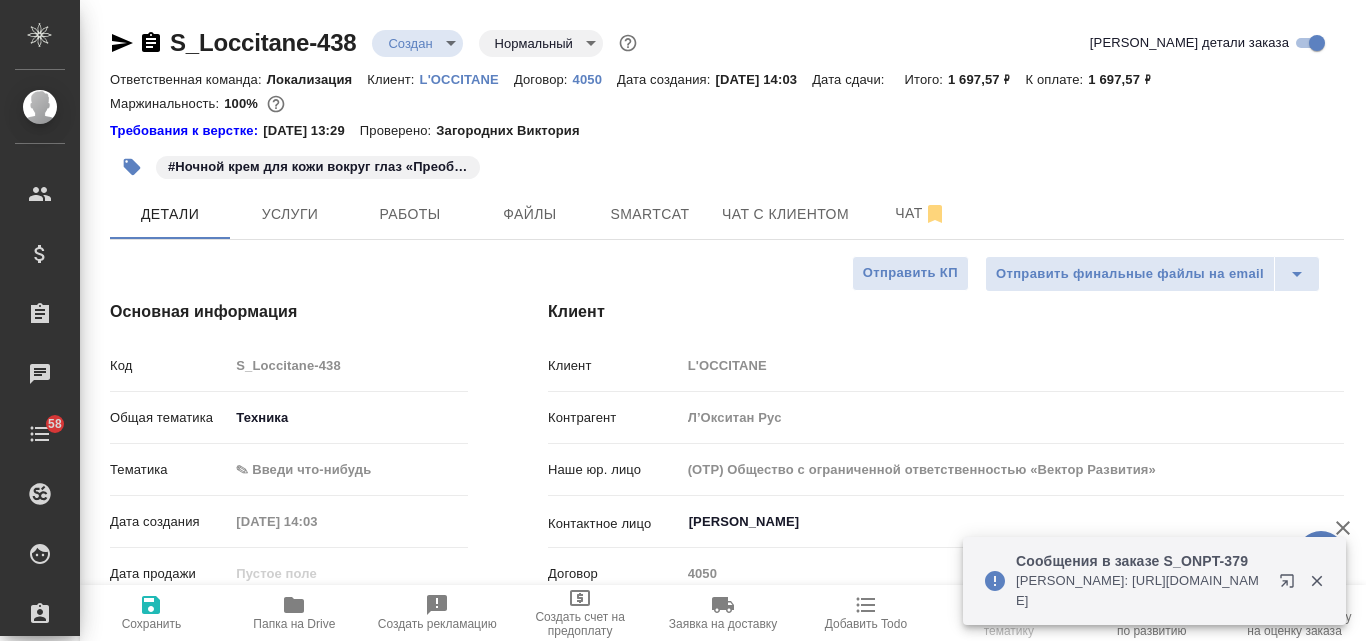 type on "x" 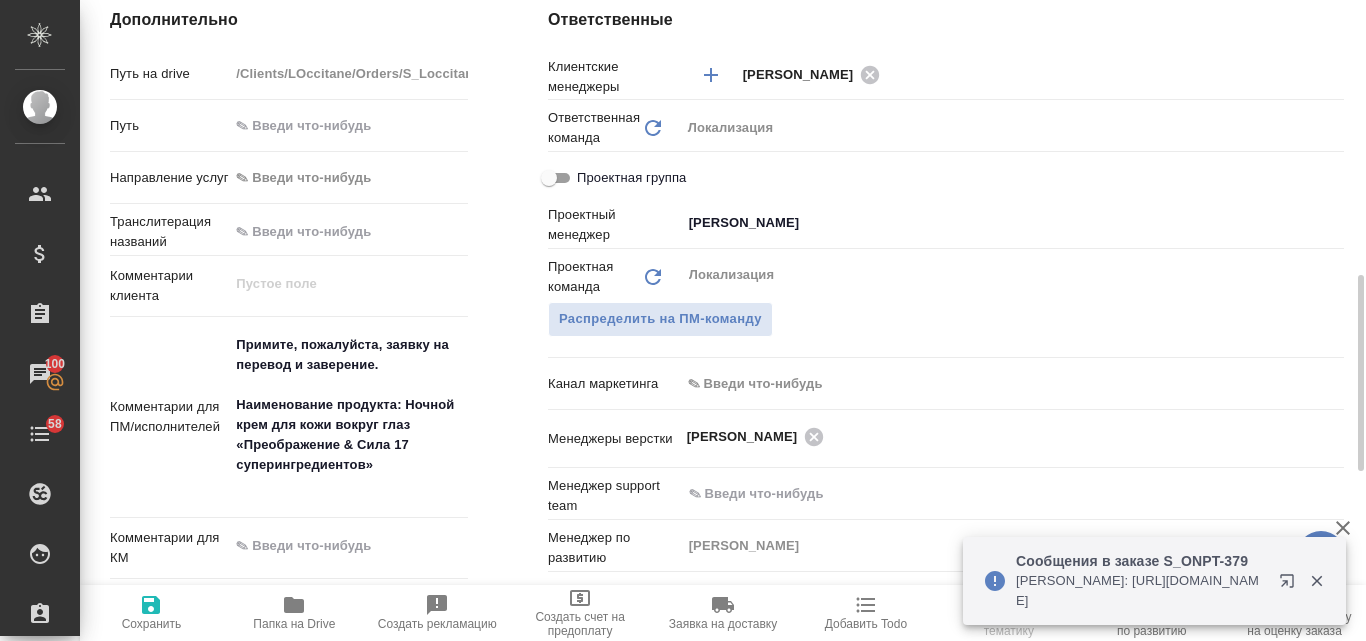 scroll, scrollTop: 1100, scrollLeft: 0, axis: vertical 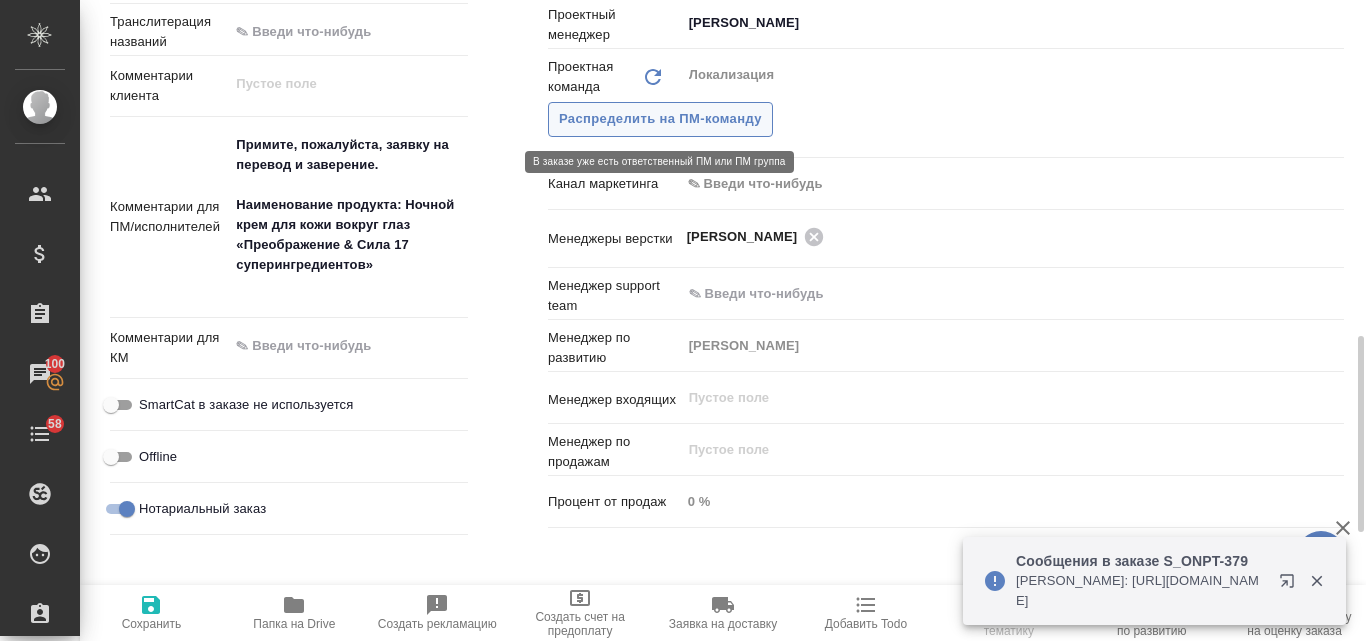 click on "Распределить на ПМ-команду" at bounding box center (660, 119) 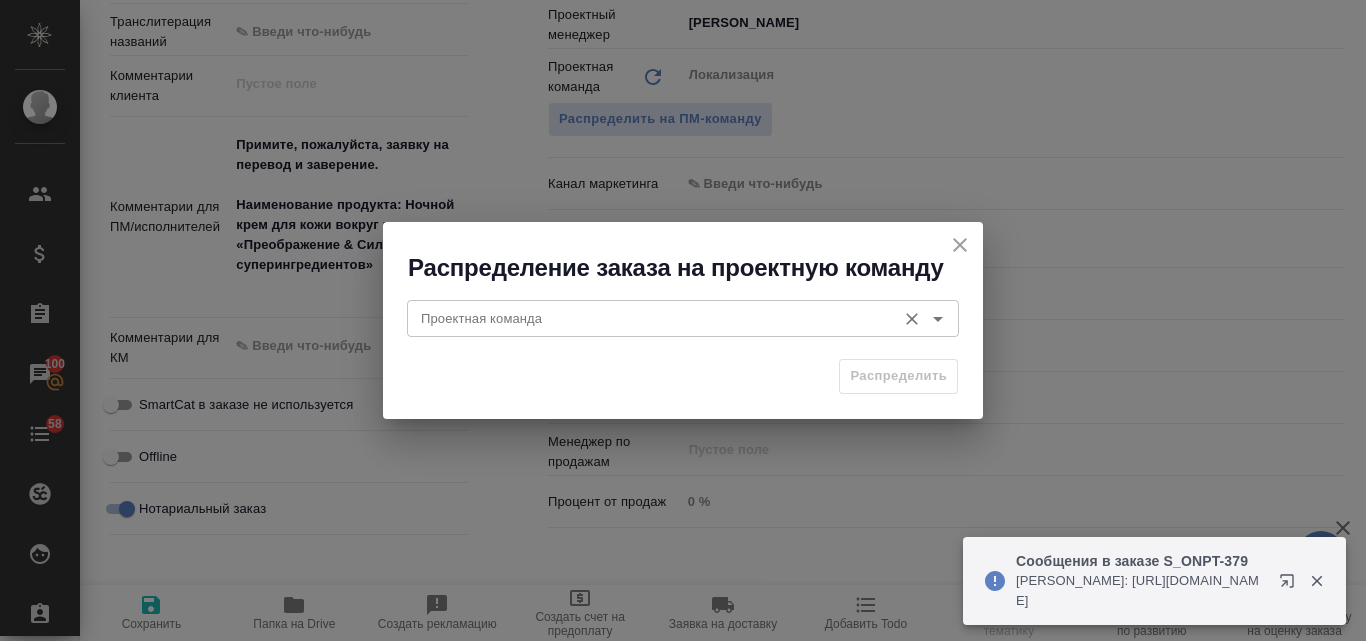 click on "Проектная команда" at bounding box center (649, 318) 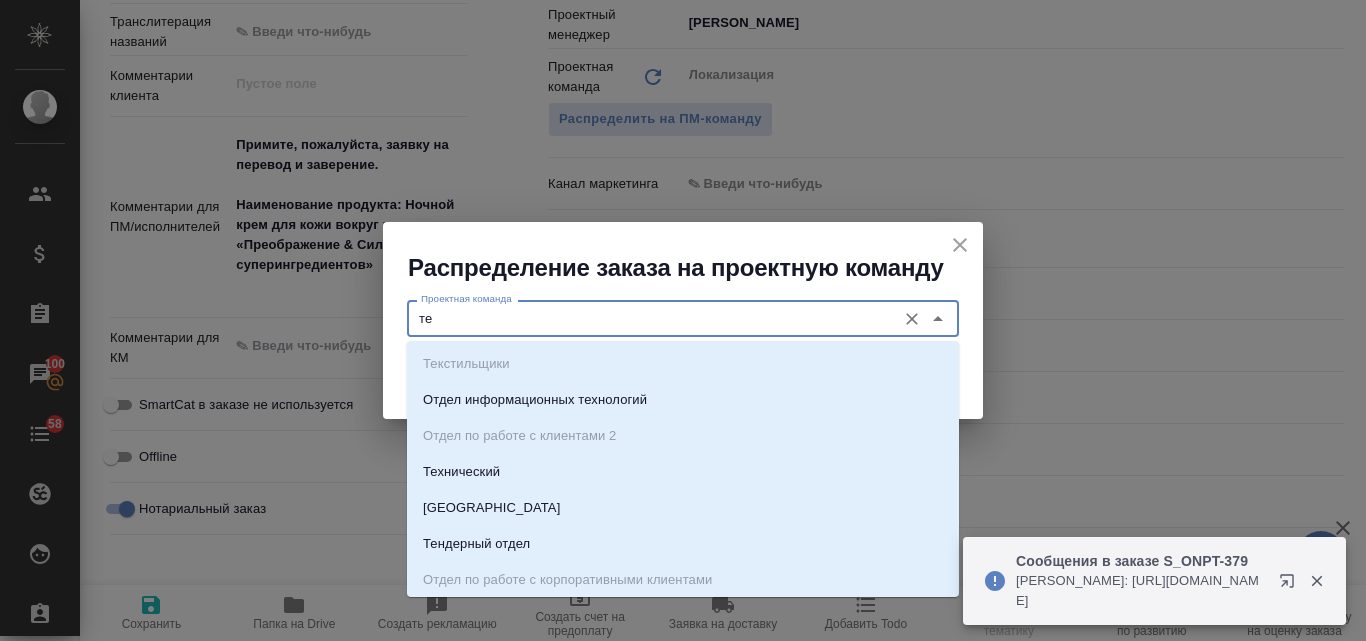 type on "тех" 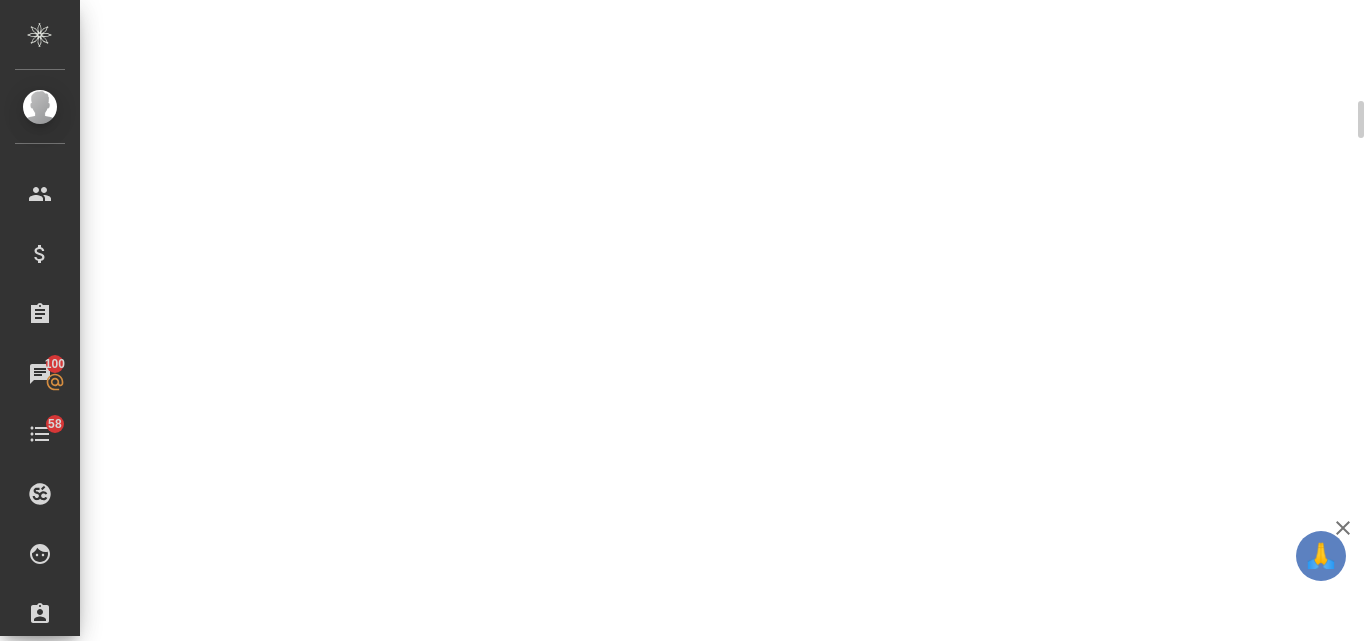 scroll, scrollTop: 694, scrollLeft: 0, axis: vertical 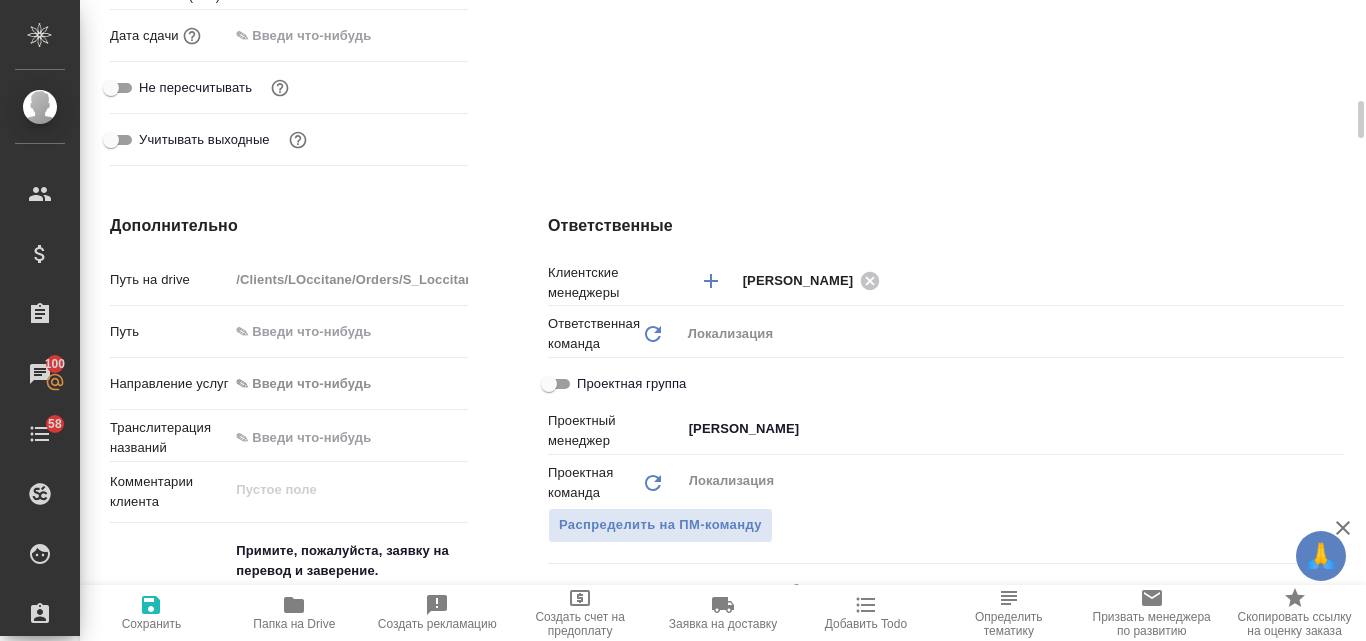 type on "x" 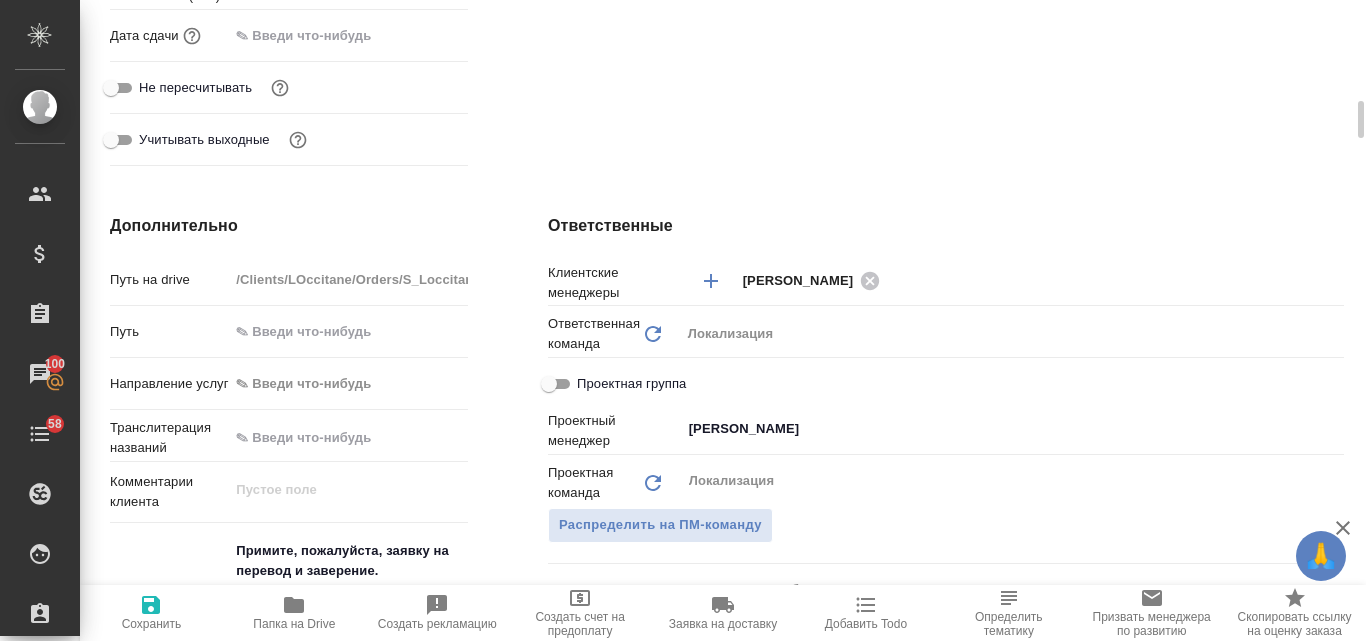 scroll, scrollTop: 994, scrollLeft: 0, axis: vertical 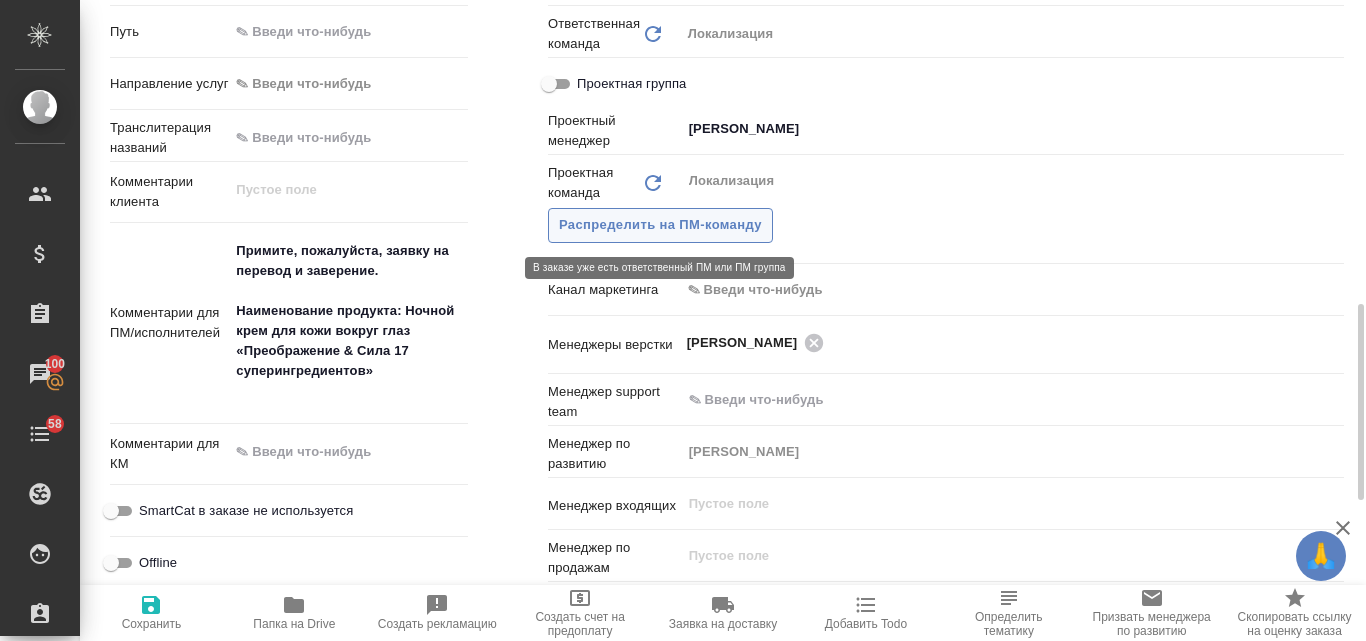 click on "Распределить на ПМ-команду" at bounding box center [660, 225] 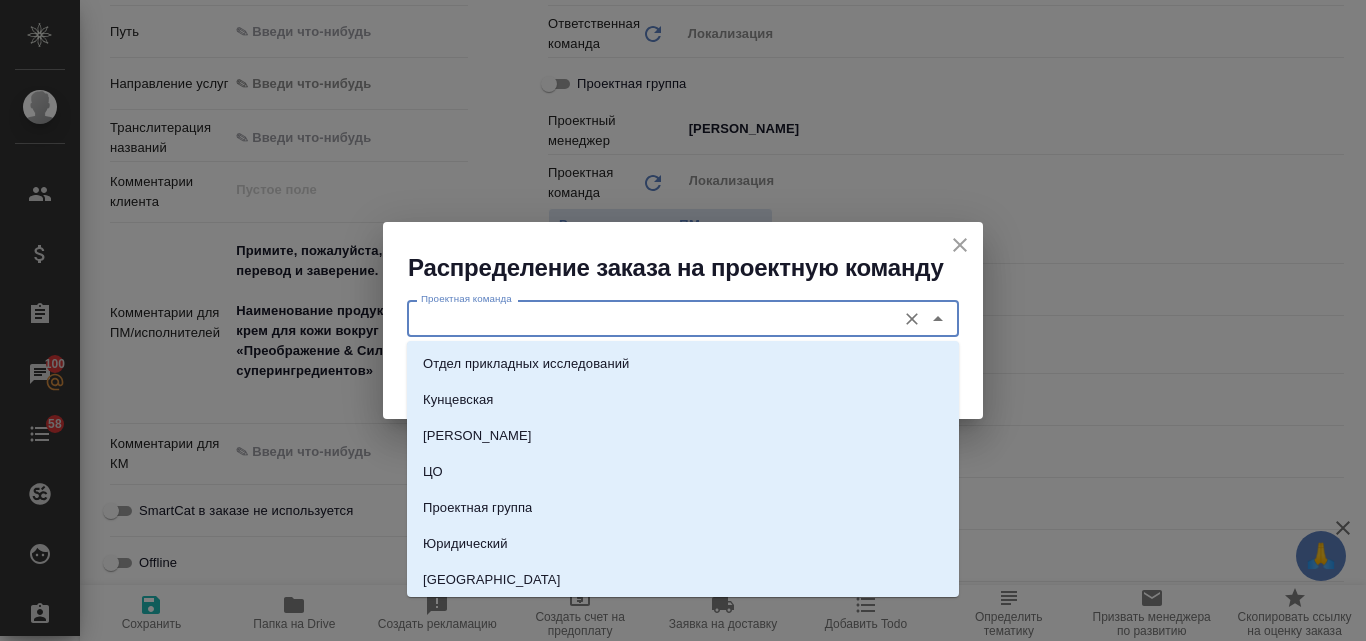 click on "Проектная команда" at bounding box center (649, 318) 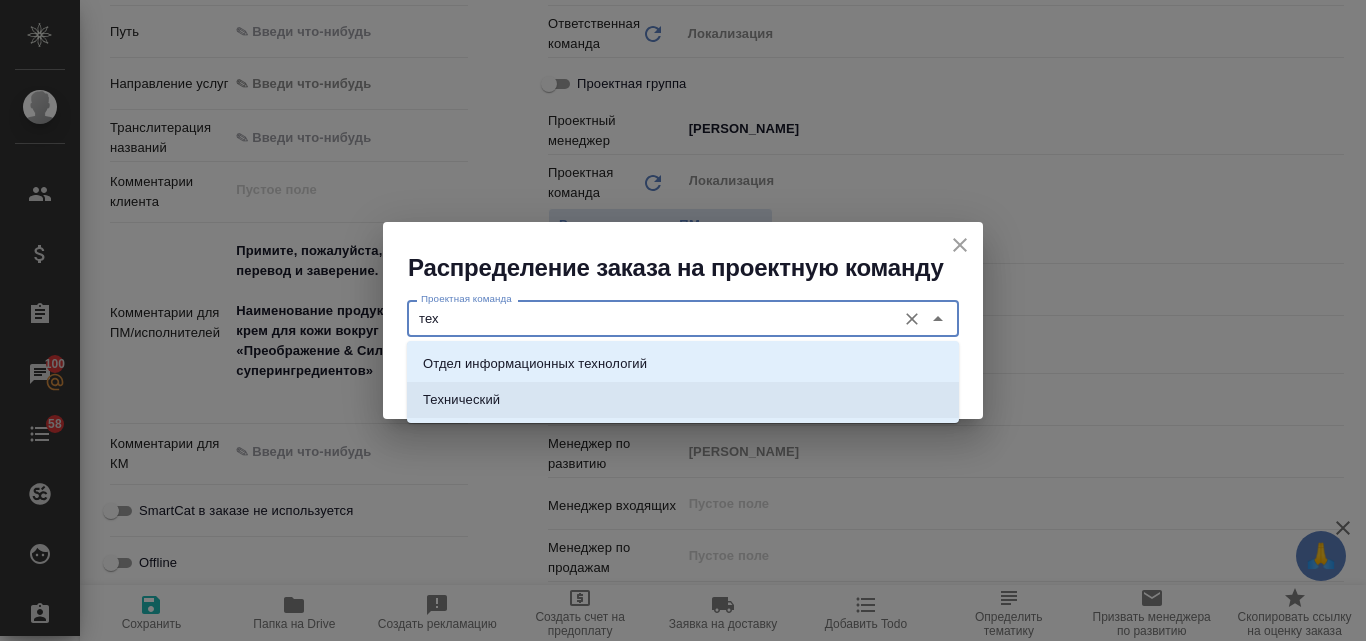 click on "Технический" at bounding box center [461, 400] 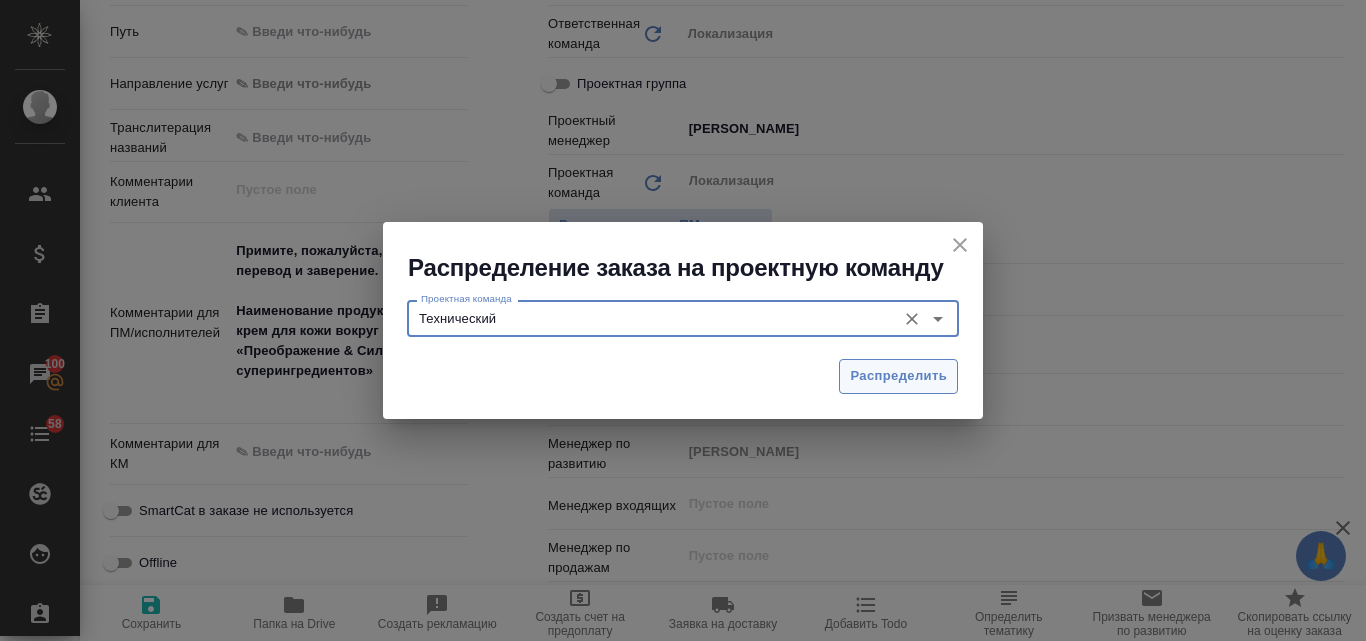 type on "Технический" 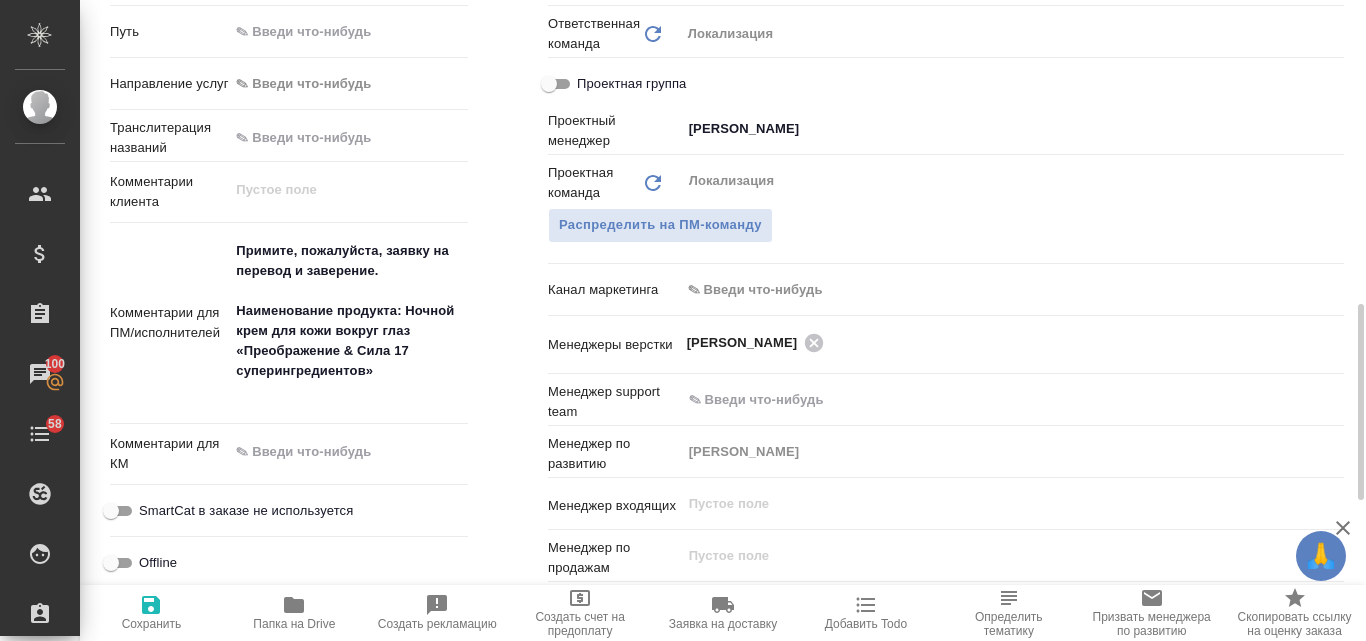 type on "x" 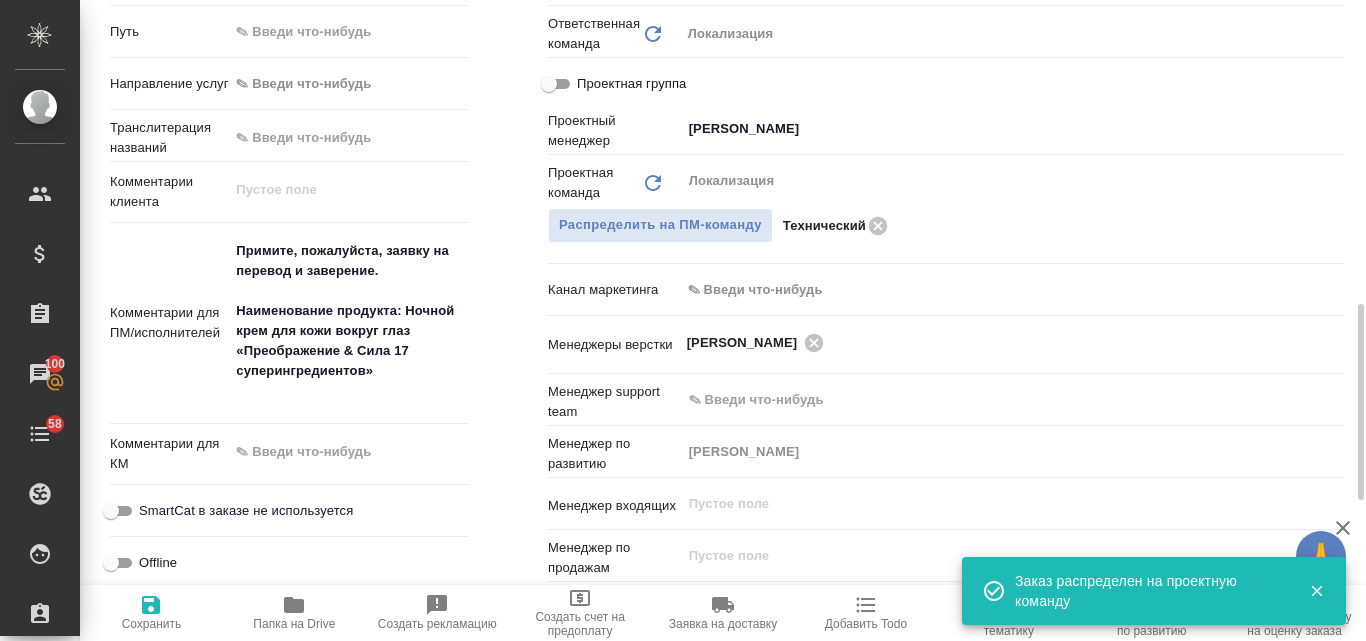 click 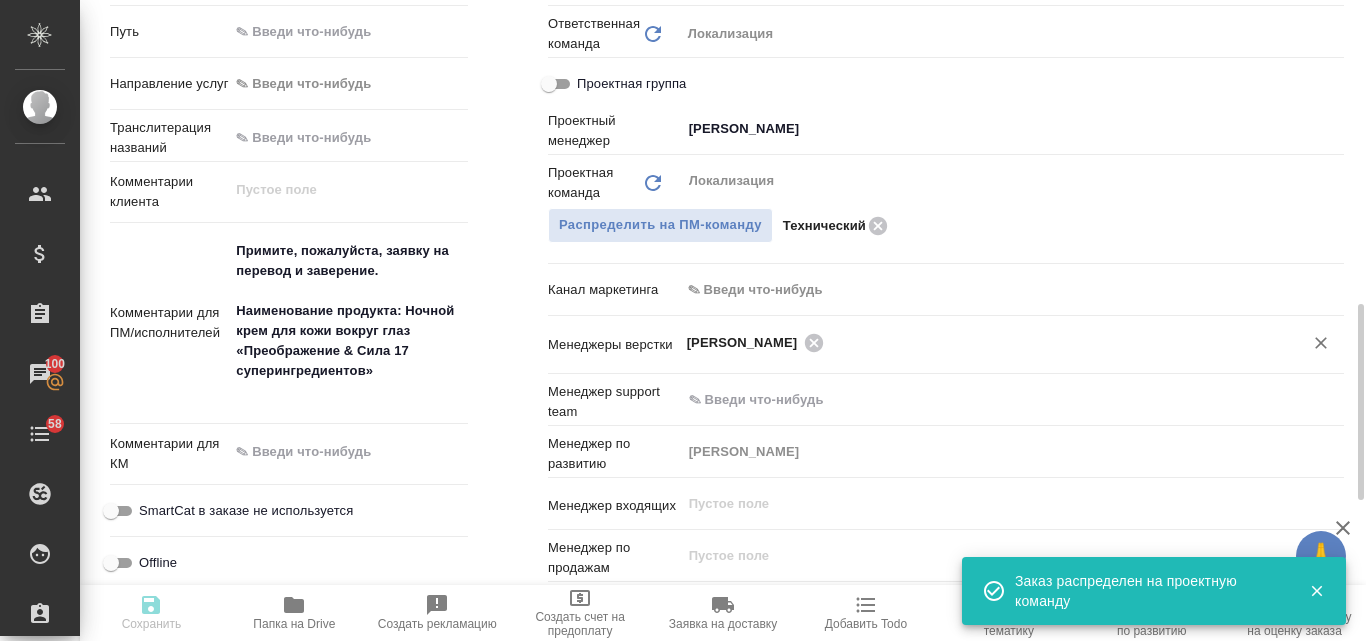 type on "x" 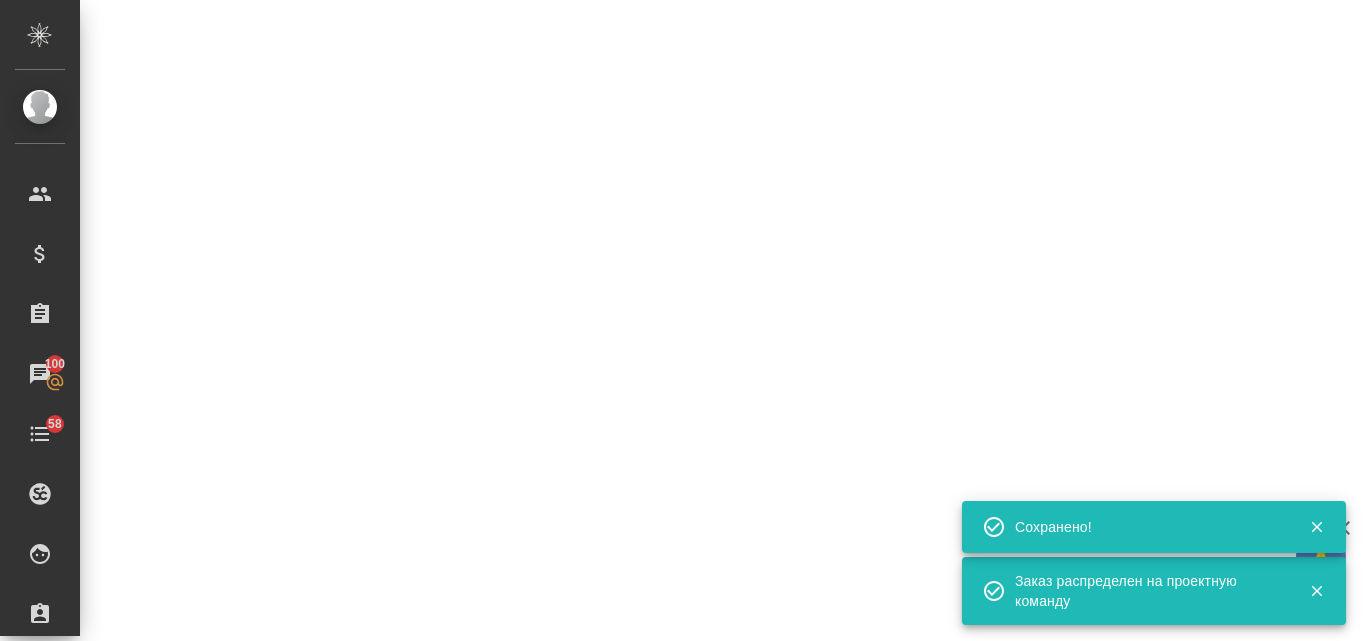 select on "RU" 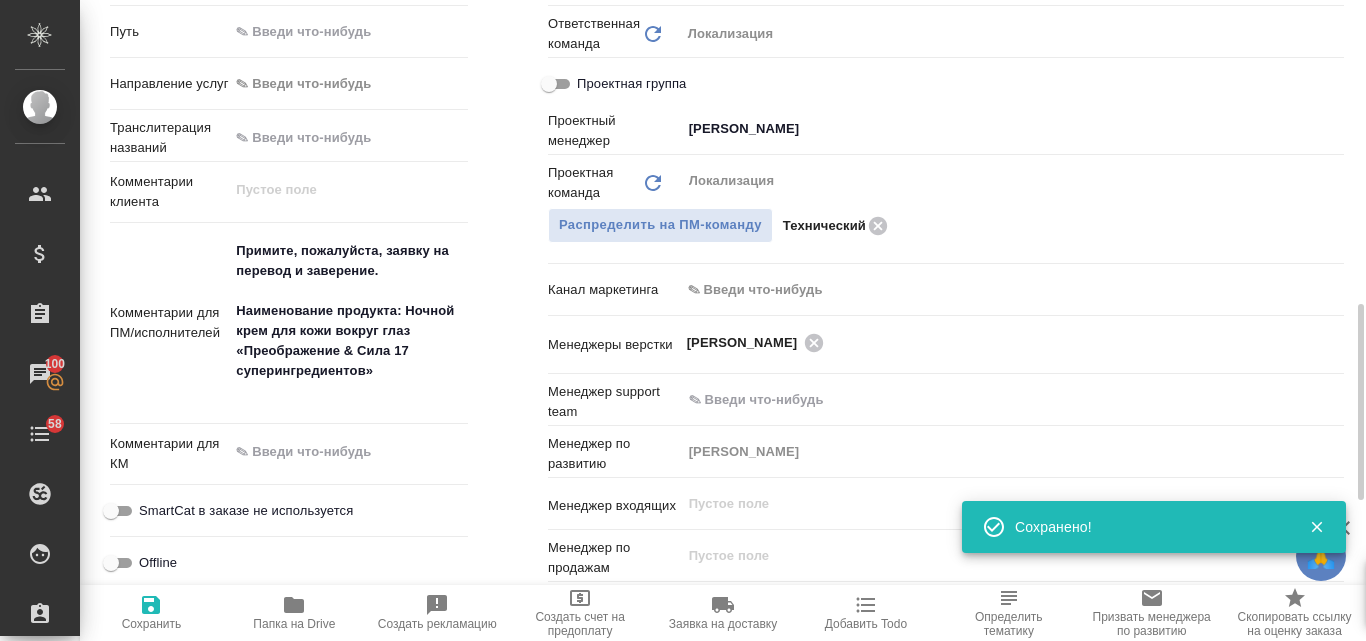 type on "x" 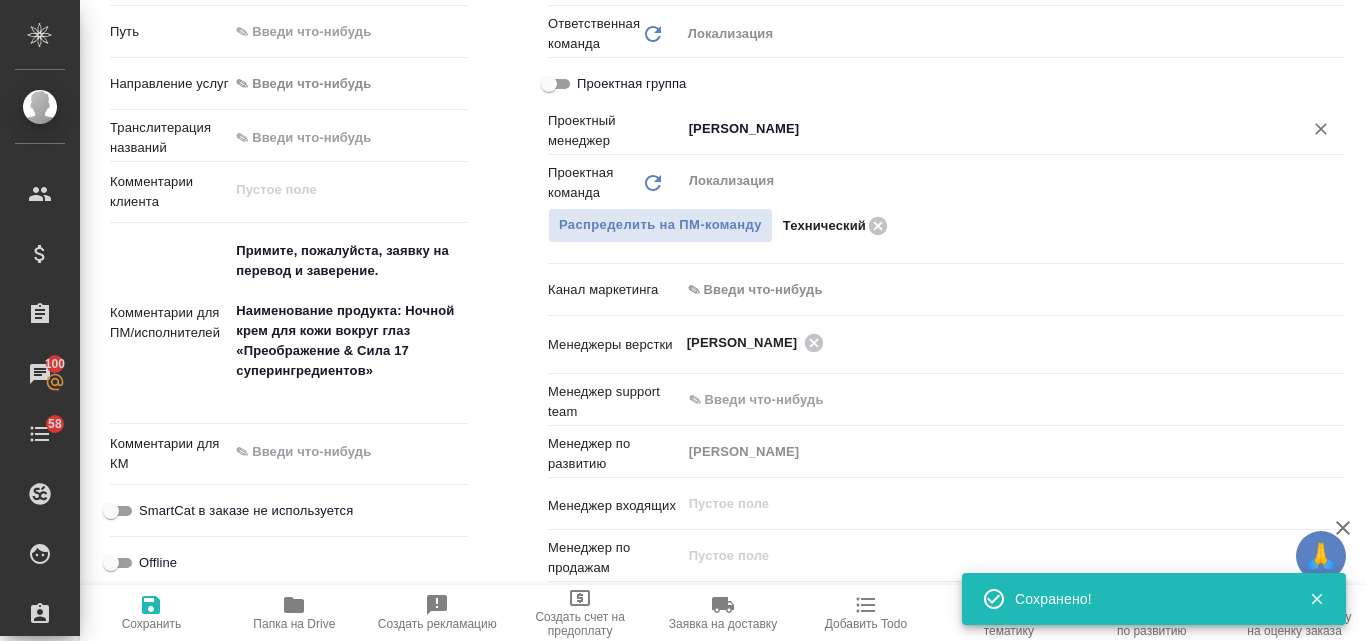 click 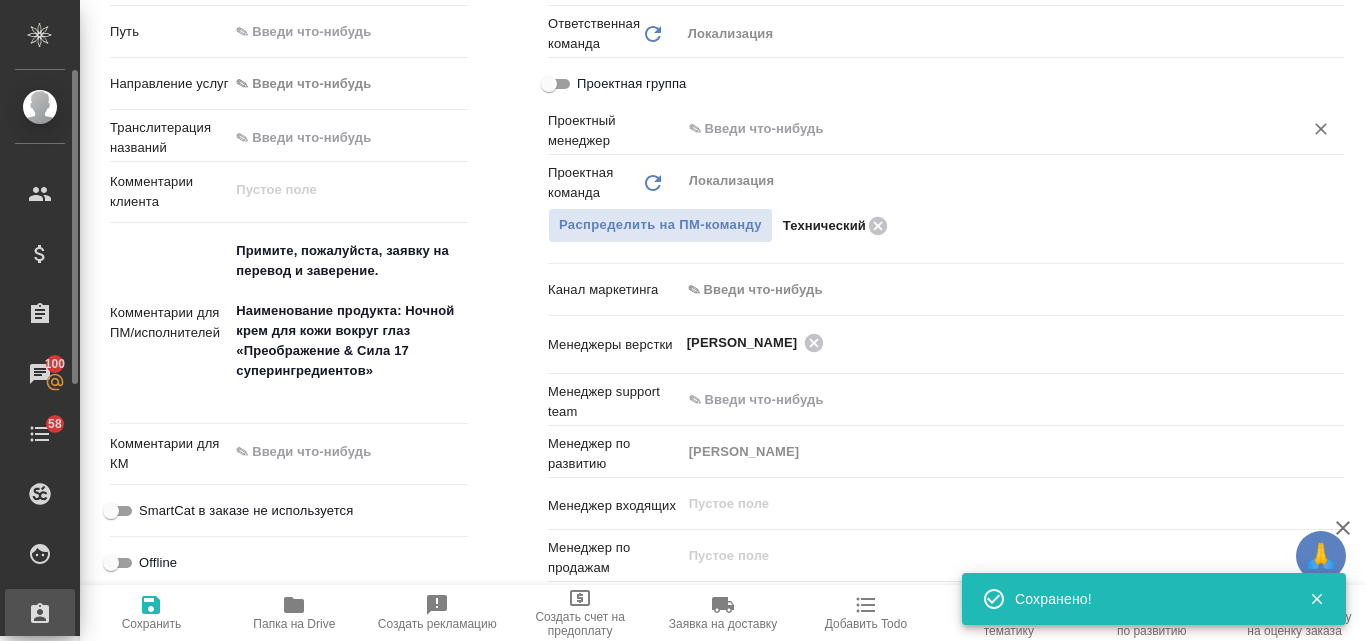 type on "x" 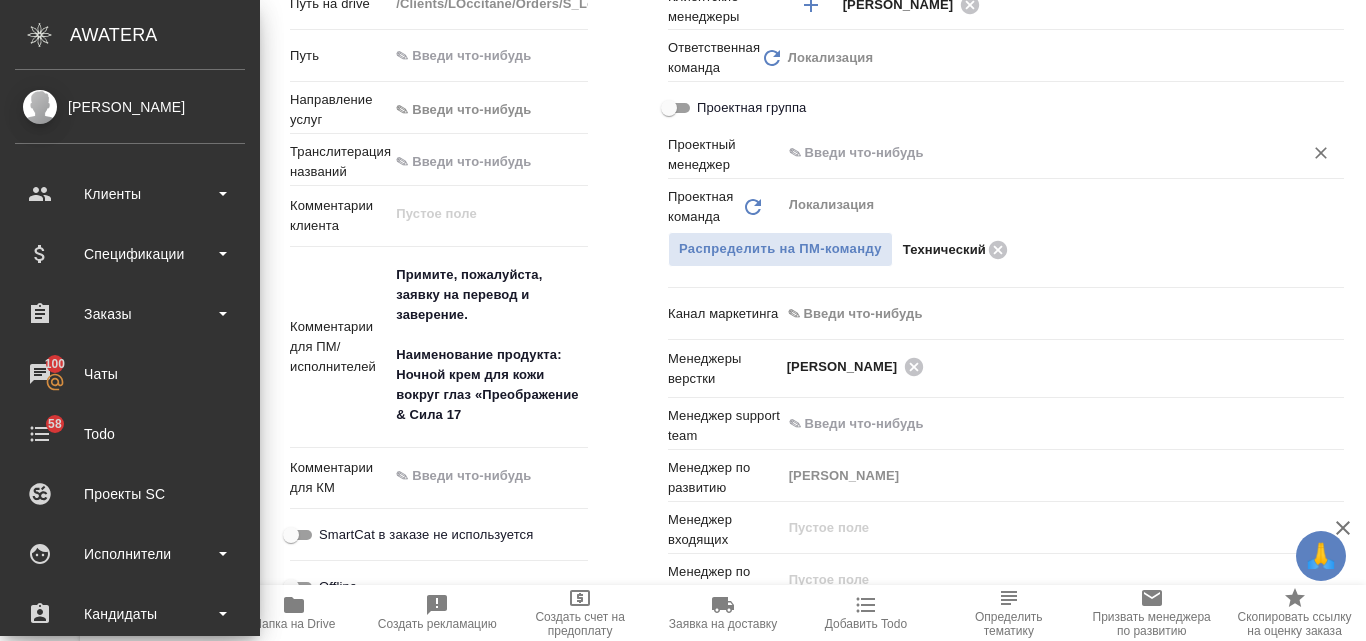 type on "x" 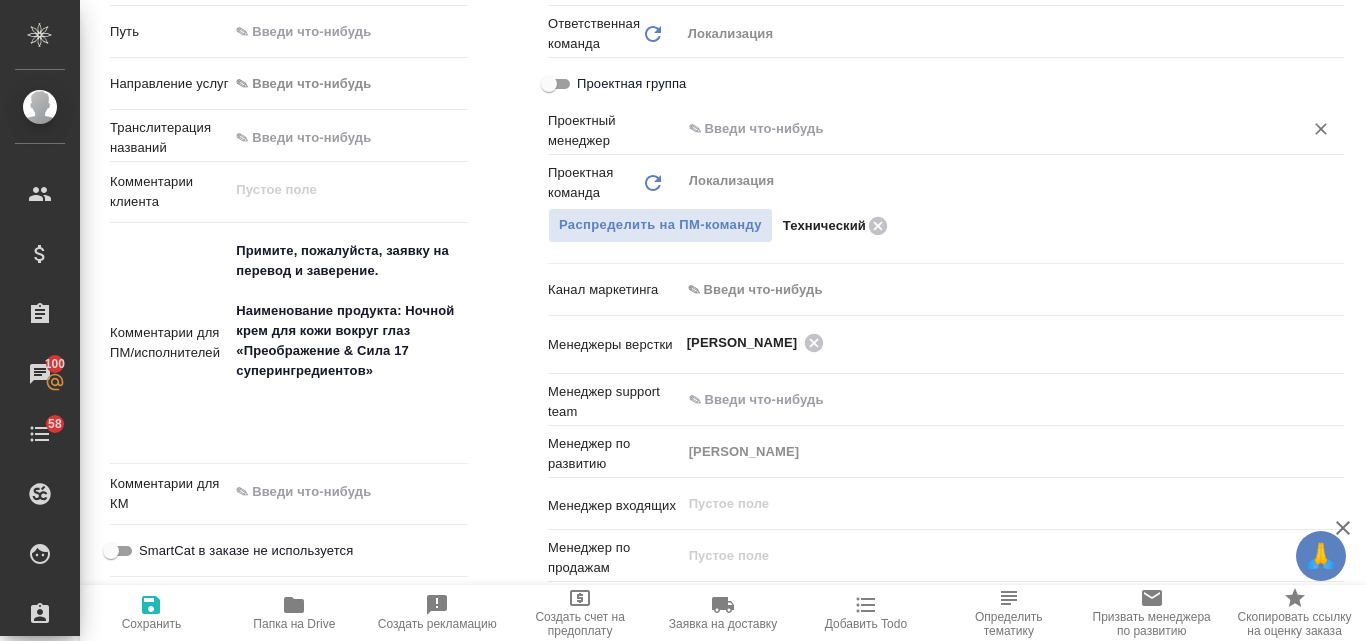 click 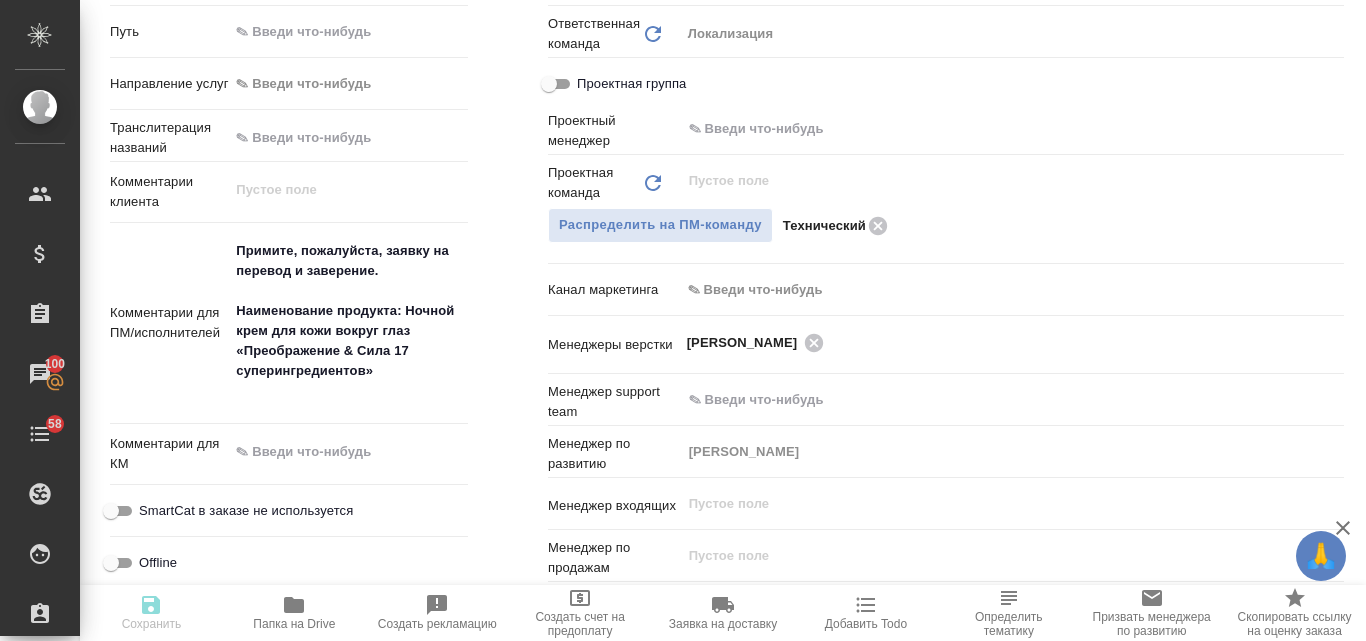 type on "x" 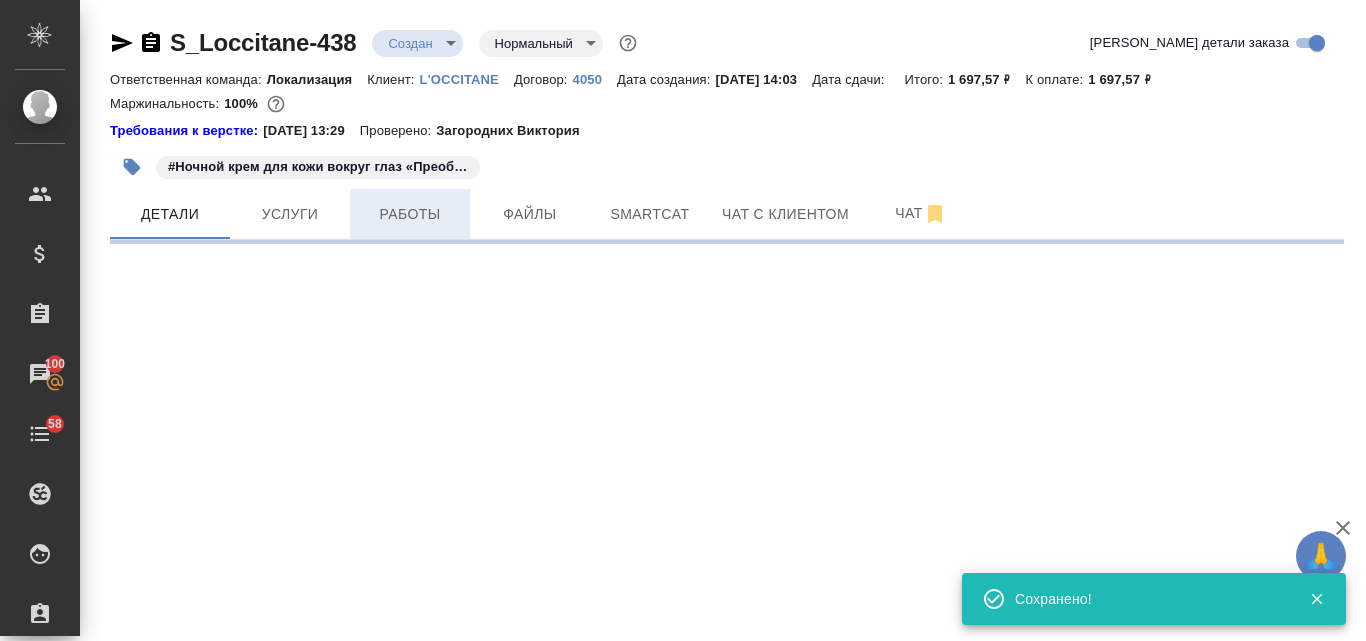 scroll, scrollTop: 0, scrollLeft: 0, axis: both 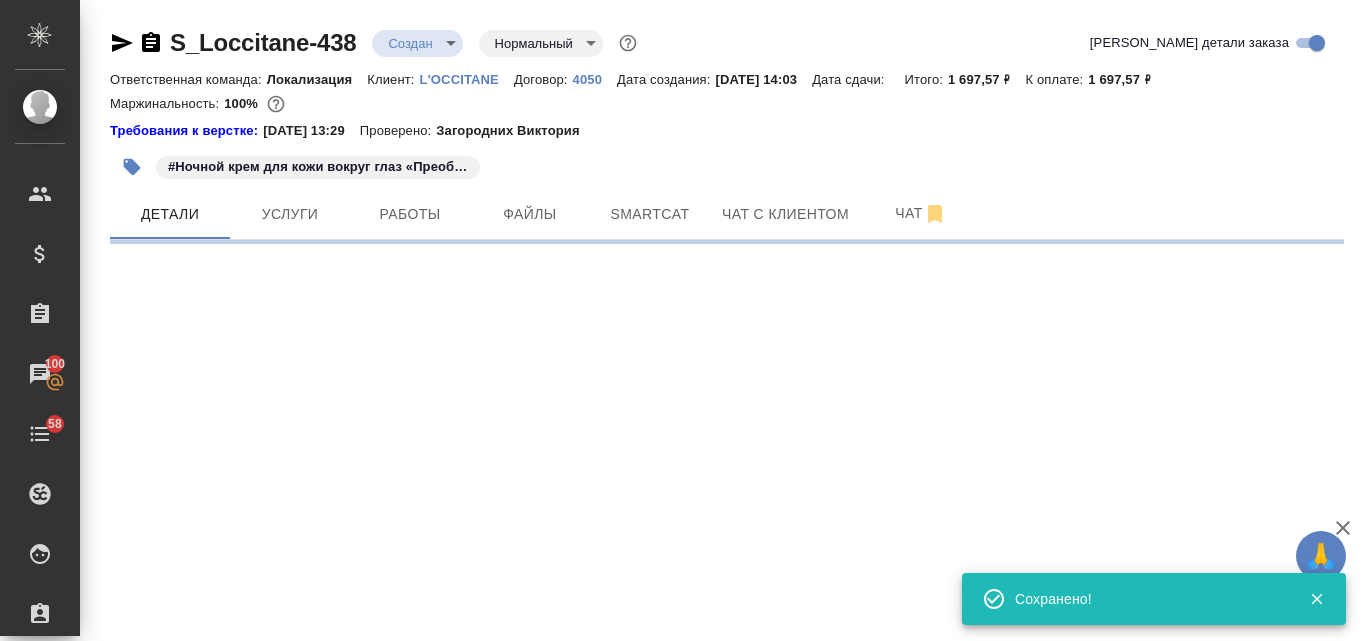 select on "RU" 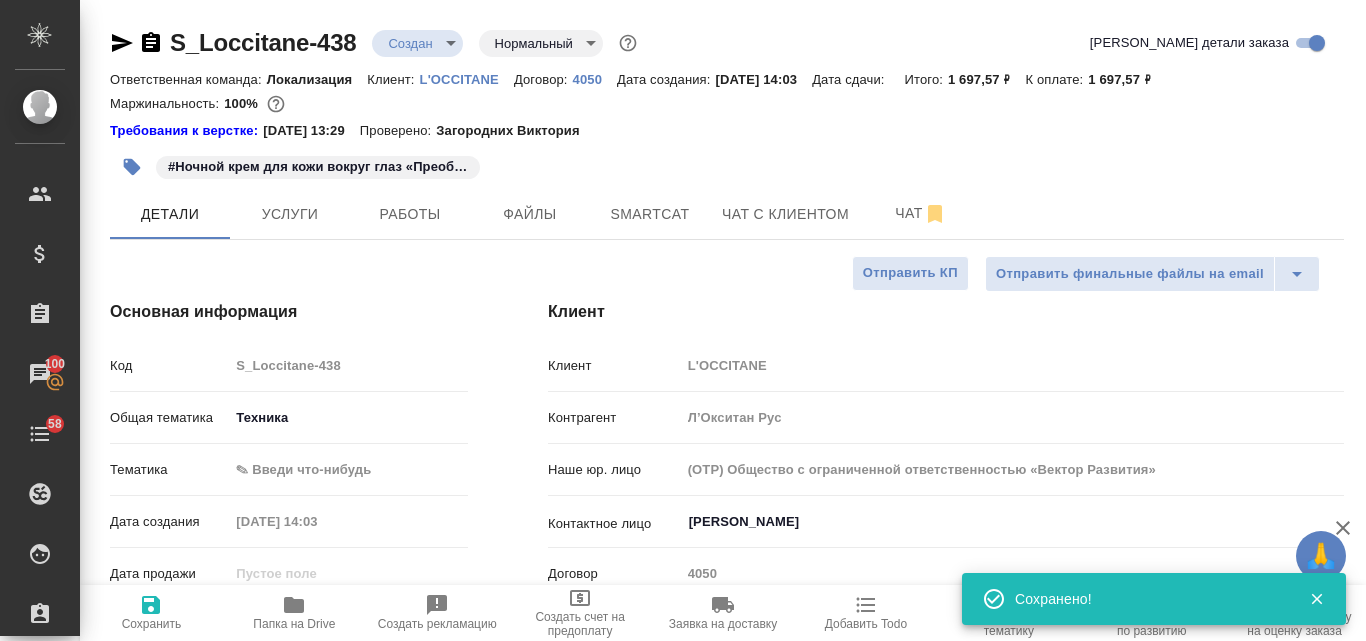 type on "x" 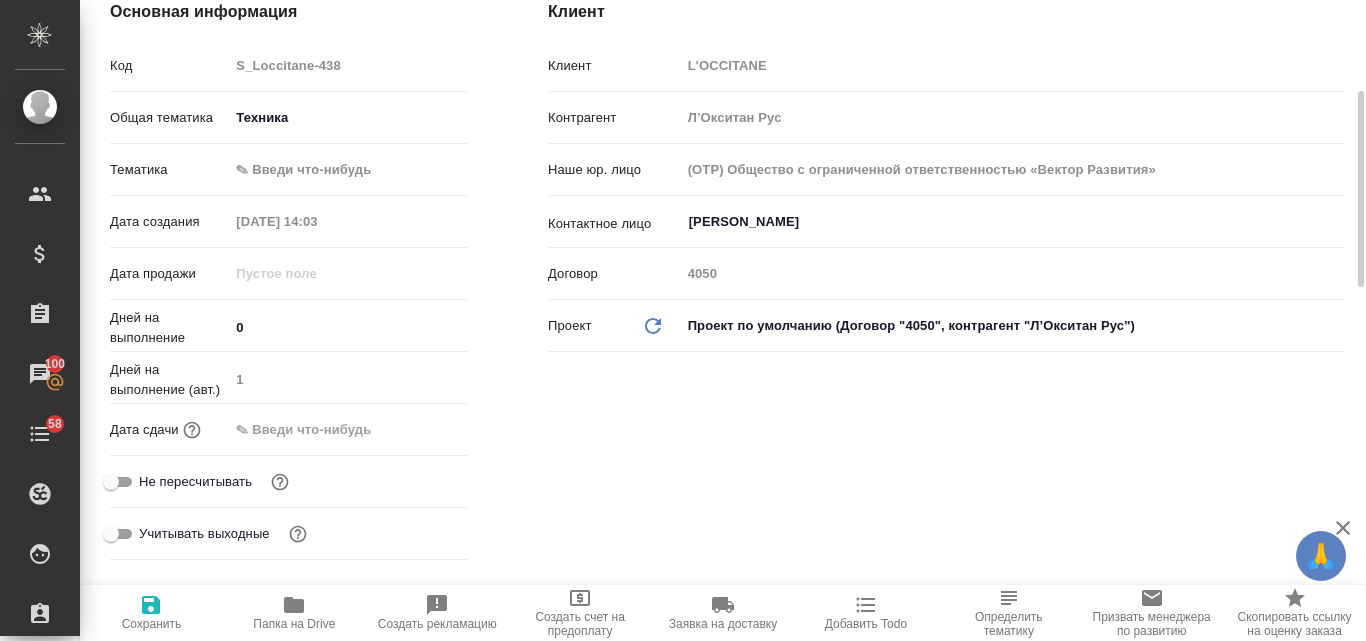 scroll, scrollTop: 0, scrollLeft: 0, axis: both 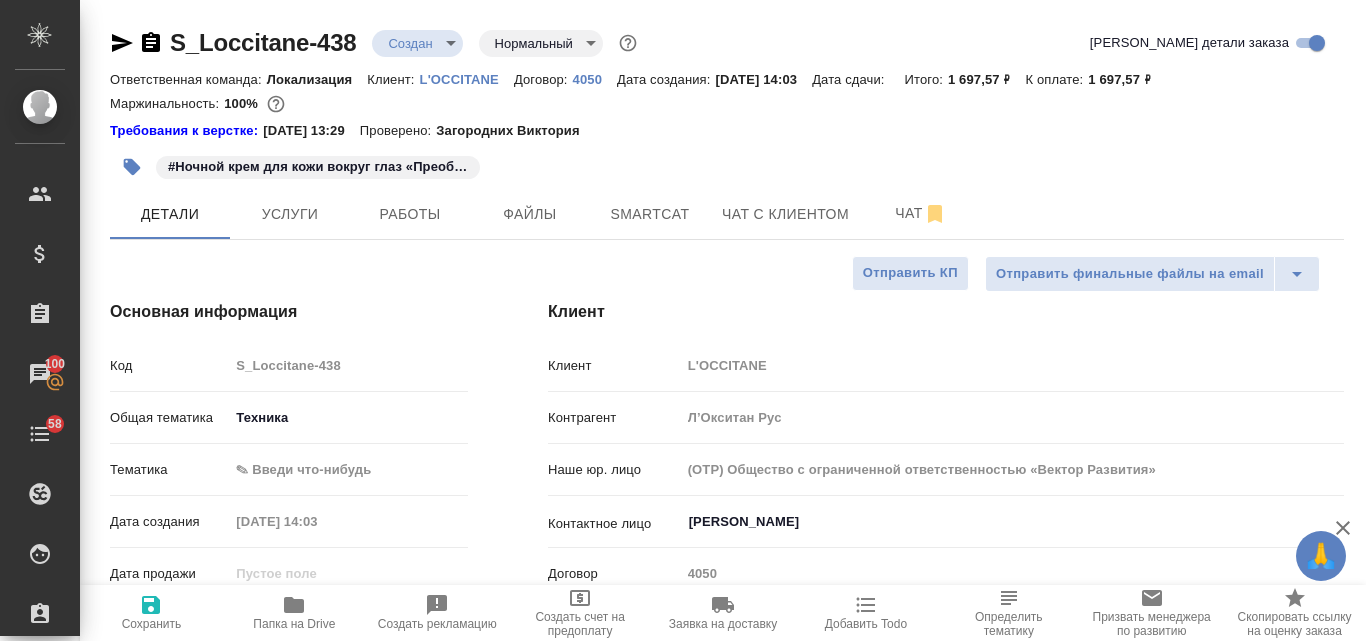 click on "🙏 .cls-1
fill:#fff;
AWATERA Valyaeva Anna Клиенты Спецификации Заказы 100 Чаты 58 Todo Проекты SC Исполнители Кандидаты Работы Входящие заявки Заявки на доставку Рекламации Проекты процессинга Конференции Выйти S_Loccitane-438 Создан new Нормальный normal Кратко детали заказа Ответственная команда: Локализация Клиент: L'OCCITANE Договор: 4050 Дата создания: 15.07.2025, 14:03 Дата сдачи: Итого: 1 697,57 ₽ К оплате: 1 697,57 ₽ Маржинальность: 100% Требования к верстке: 25.09.2024 13:29 Проверено: Загородних Виктория #Ночной крем для кожи вокруг глаз «Преображение & Сила 17 суперингредиентов» Детали Чат" at bounding box center (683, 320) 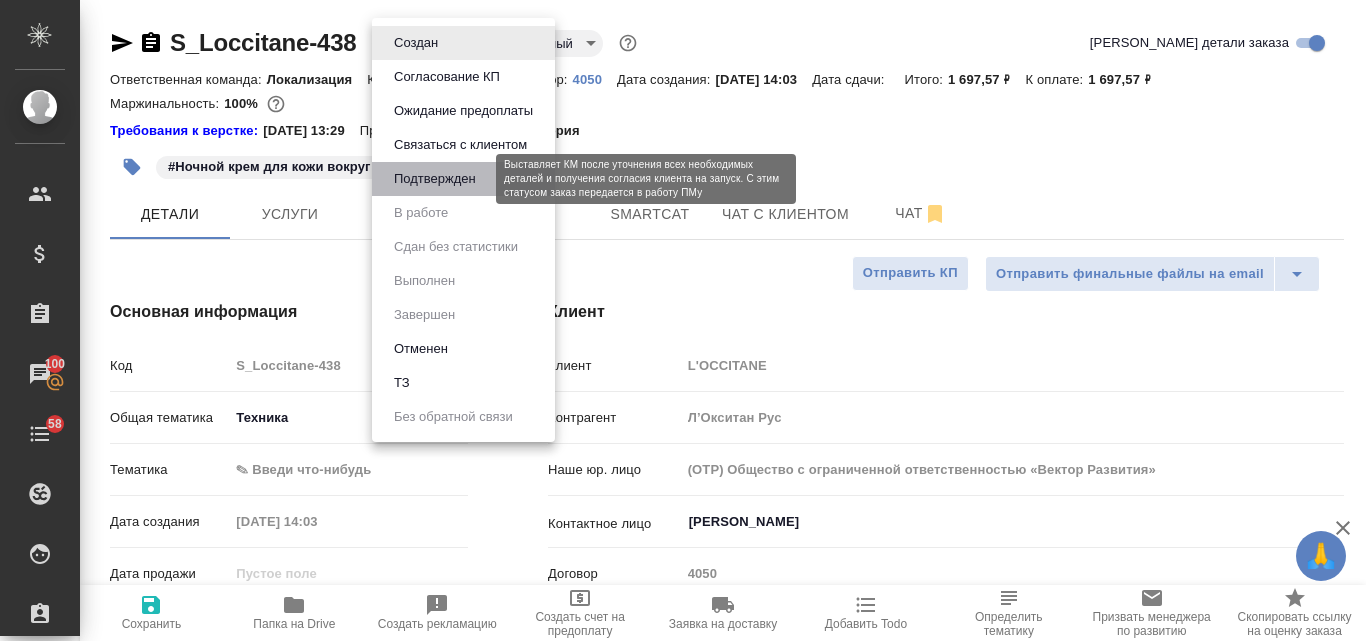 click on "Подтвержден" at bounding box center (435, 179) 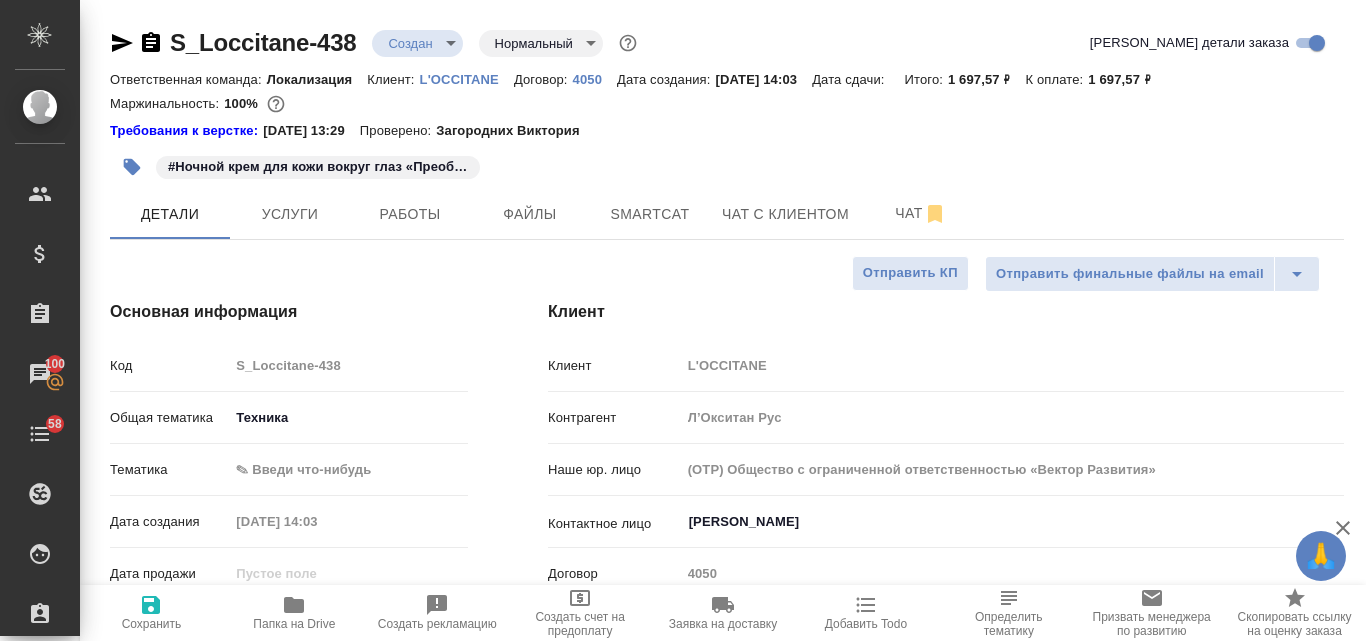 click on "🙏 .cls-1
fill:#fff;
AWATERA Valyaeva Anna Клиенты Спецификации Заказы 100 Чаты 58 Todo Проекты SC Исполнители Кандидаты Работы Входящие заявки Заявки на доставку Рекламации Проекты процессинга Конференции Выйти S_Loccitane-438 Создан new Нормальный normal Кратко детали заказа Ответственная команда: Локализация Клиент: L'OCCITANE Договор: 4050 Дата создания: 15.07.2025, 14:03 Дата сдачи: Итого: 1 697,57 ₽ К оплате: 1 697,57 ₽ Маржинальность: 100% Требования к верстке: 25.09.2024 13:29 Проверено: Загородних Виктория #Ночной крем для кожи вокруг глаз «Преображение & Сила 17 суперингредиентов» Детали Чат" at bounding box center (683, 320) 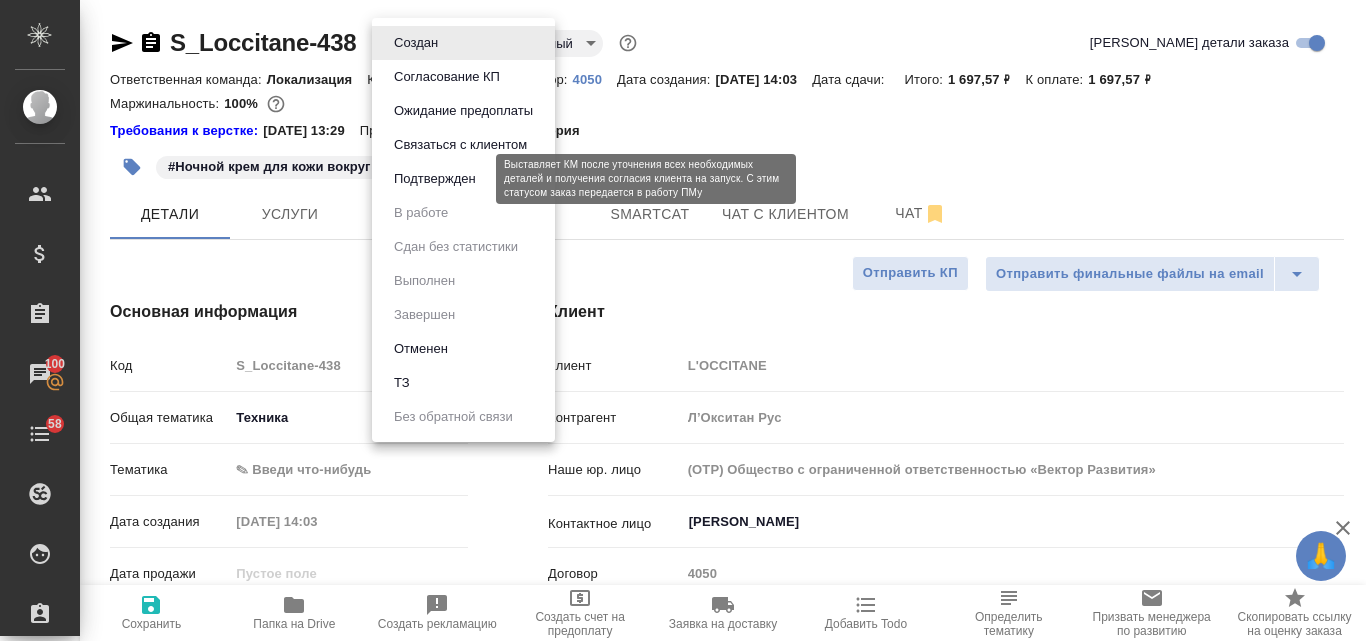 click on "Подтвержден" at bounding box center (435, 179) 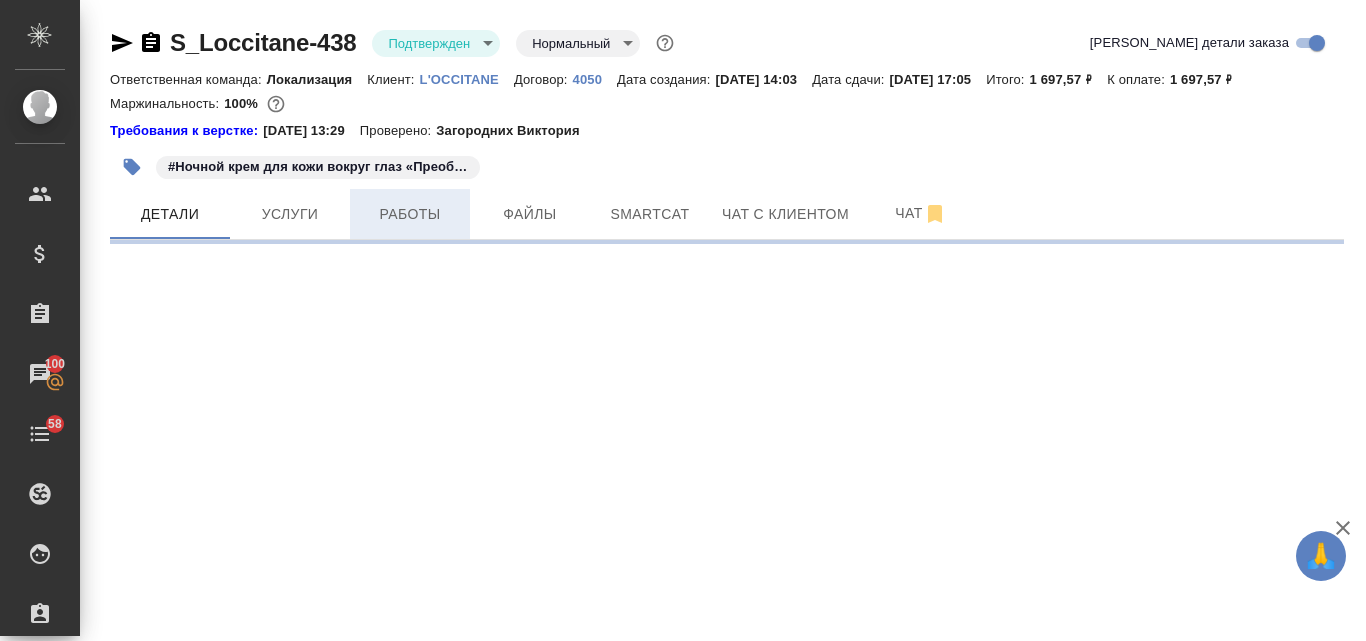 select on "RU" 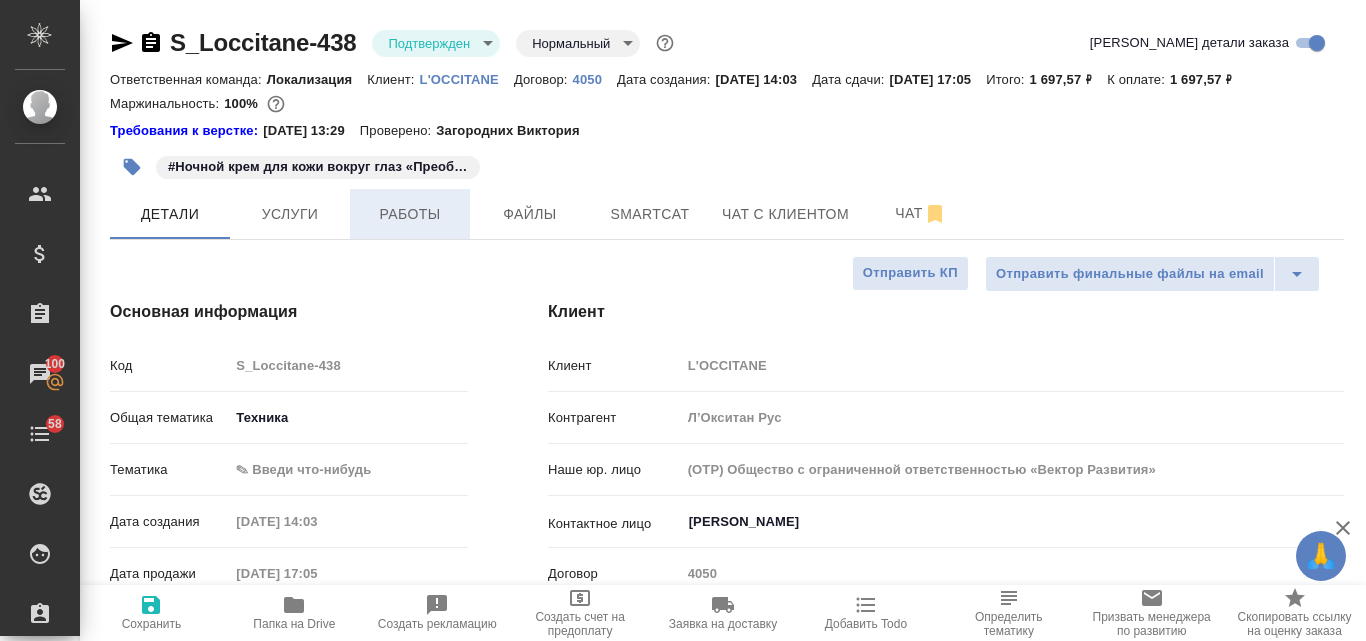 type on "x" 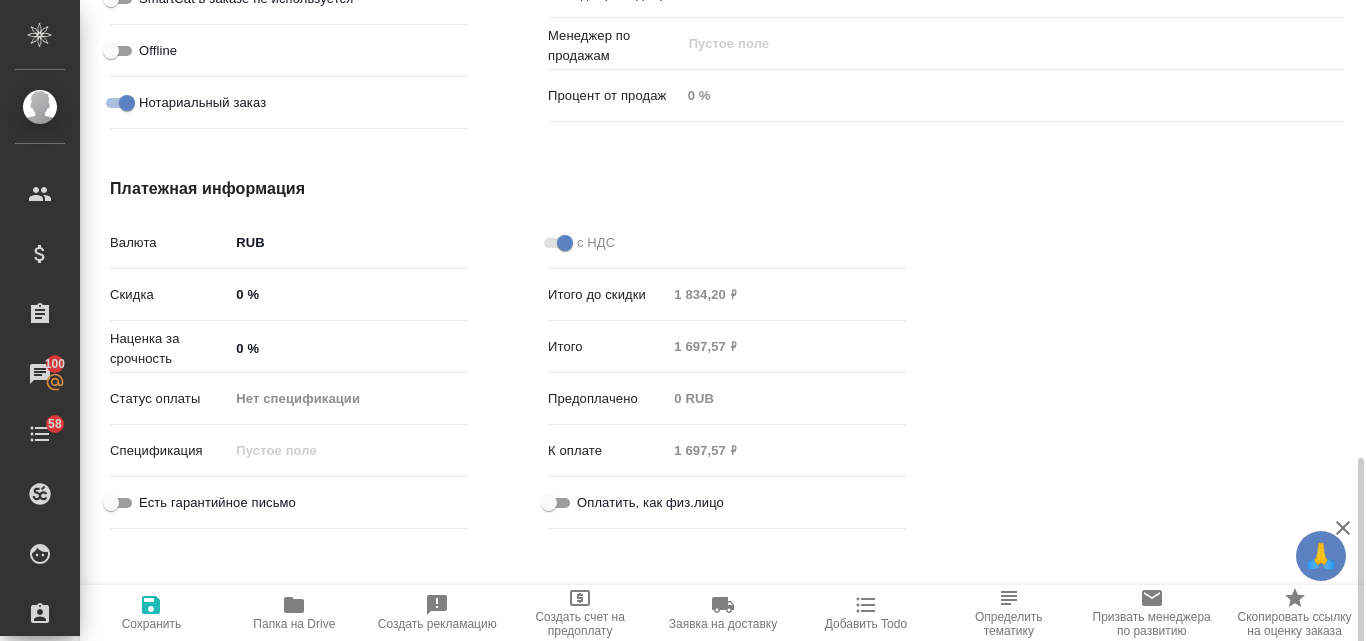 scroll, scrollTop: 1513, scrollLeft: 0, axis: vertical 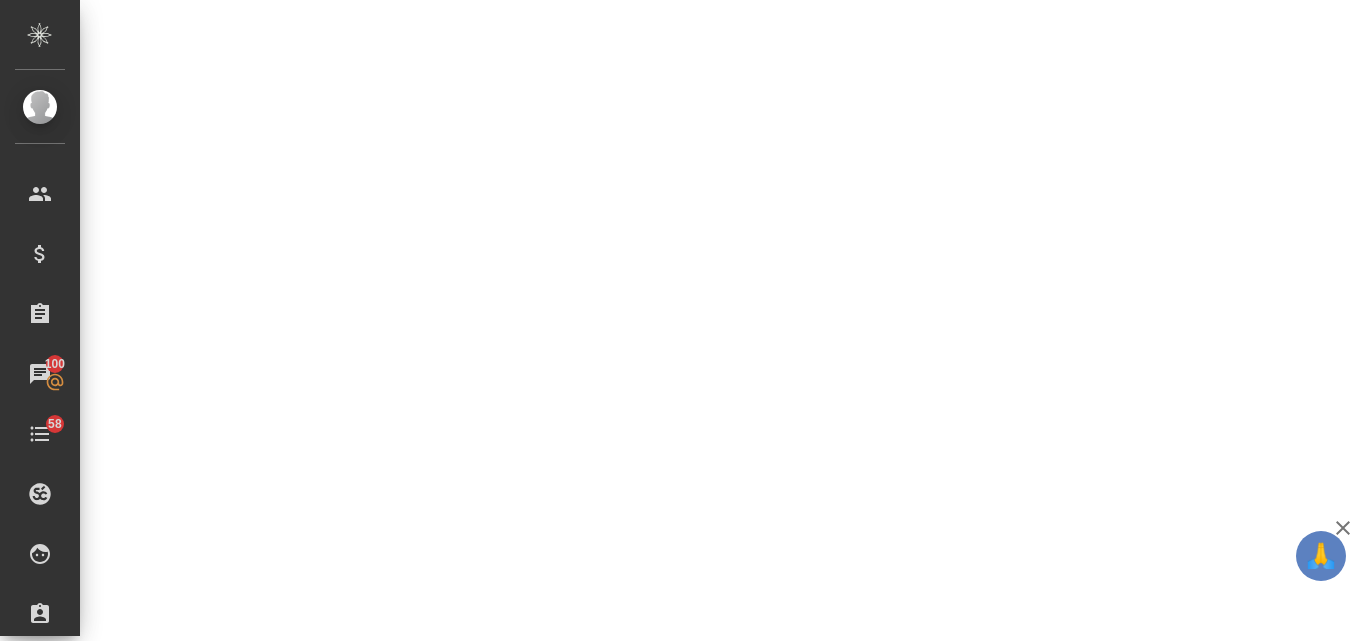 select on "RU" 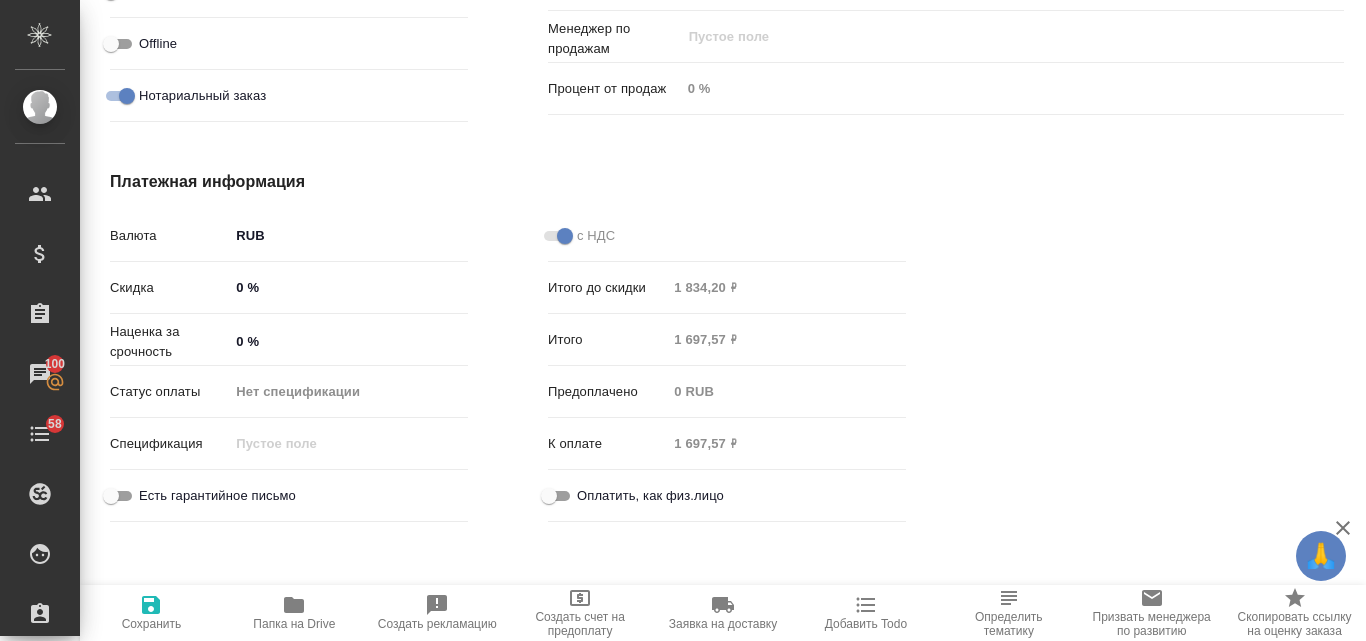 type on "x" 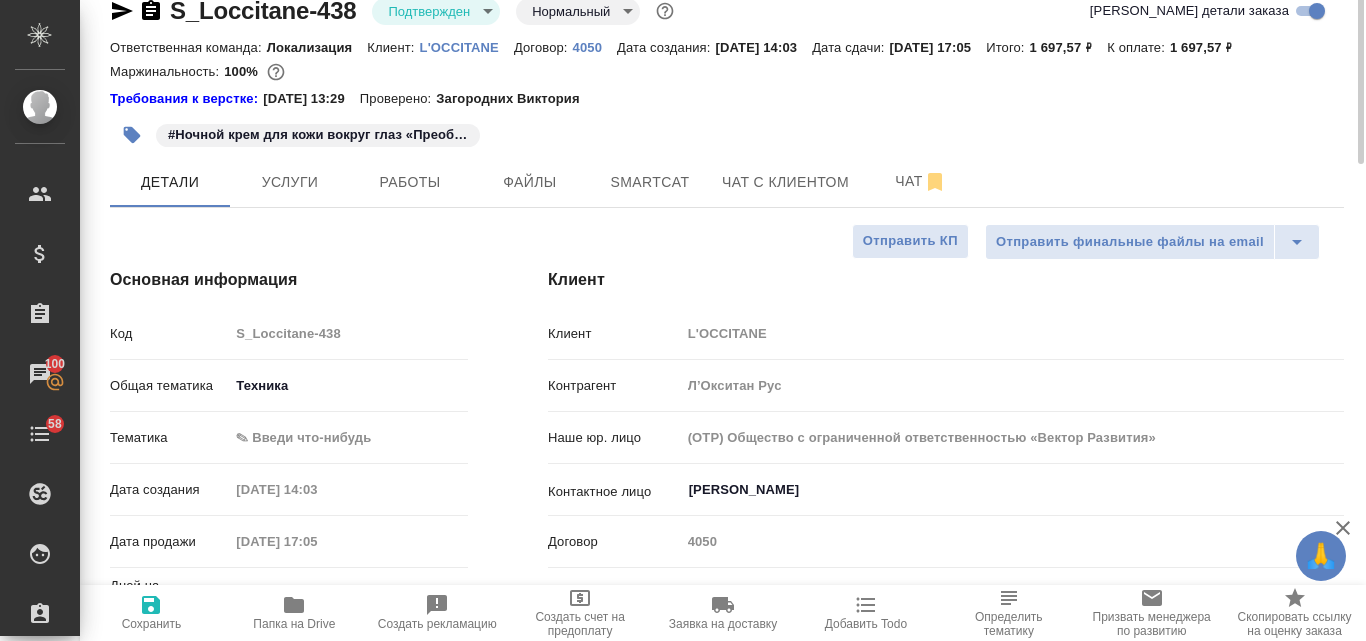 scroll, scrollTop: 0, scrollLeft: 0, axis: both 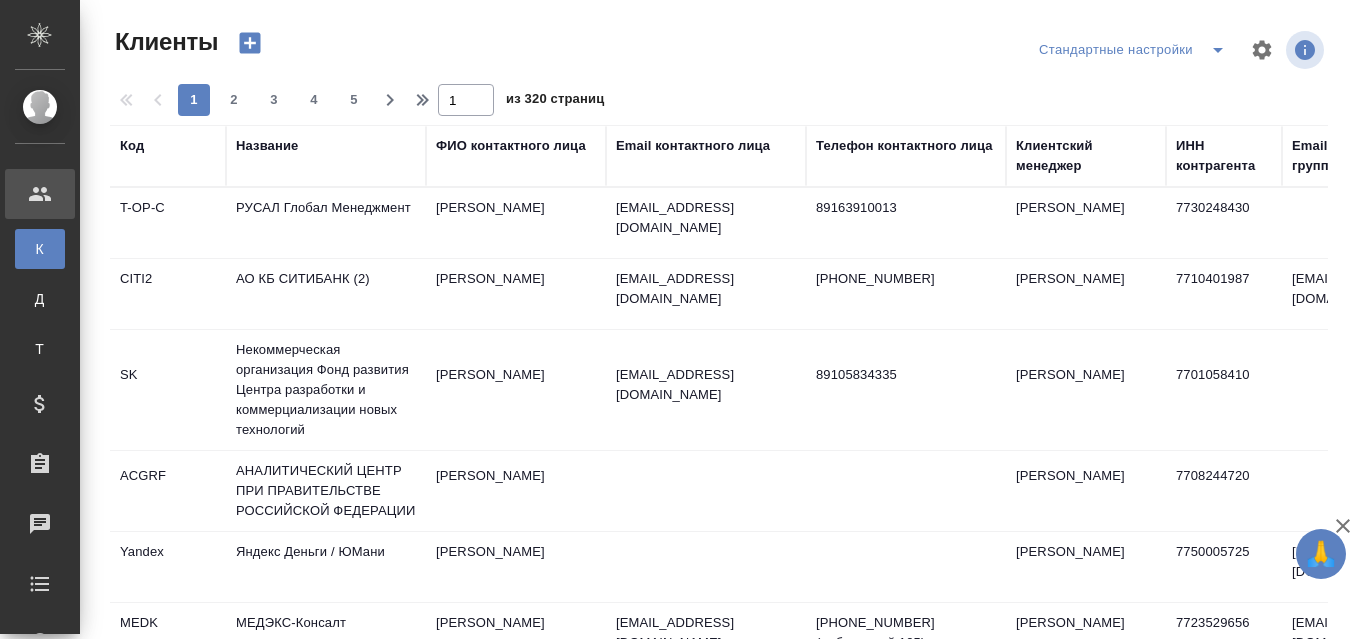 select on "RU" 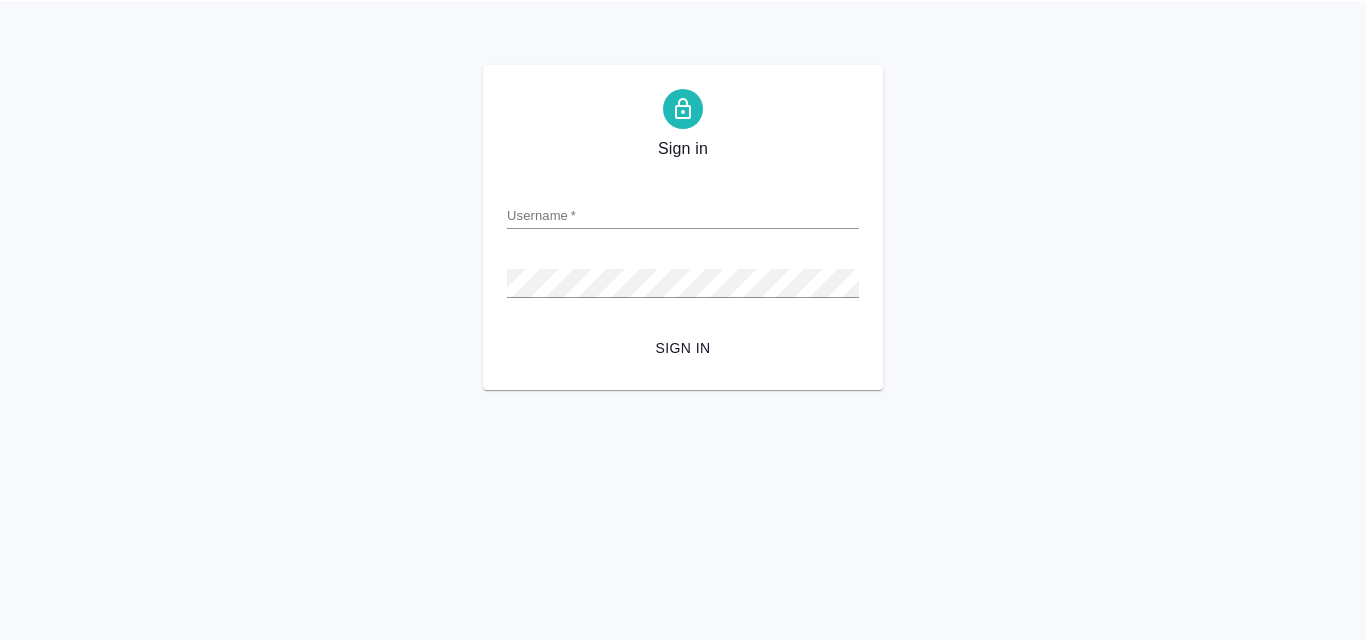 scroll, scrollTop: 0, scrollLeft: 0, axis: both 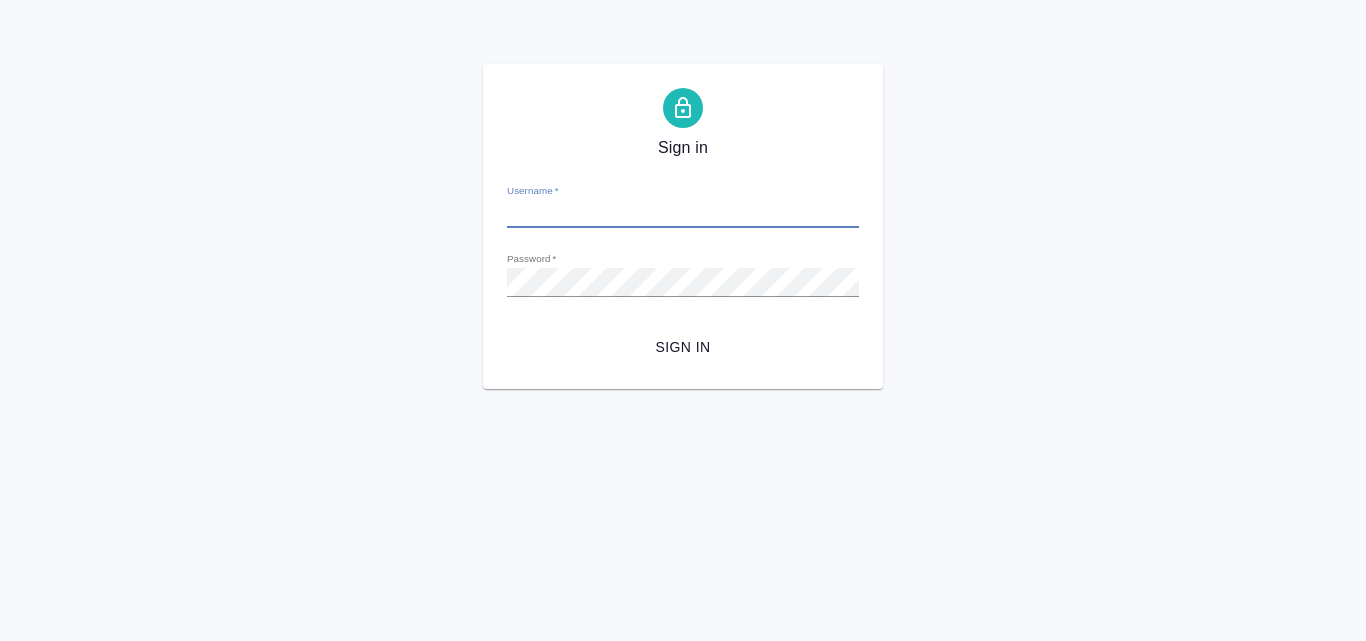 type on "[EMAIL_ADDRESS][DOMAIN_NAME]" 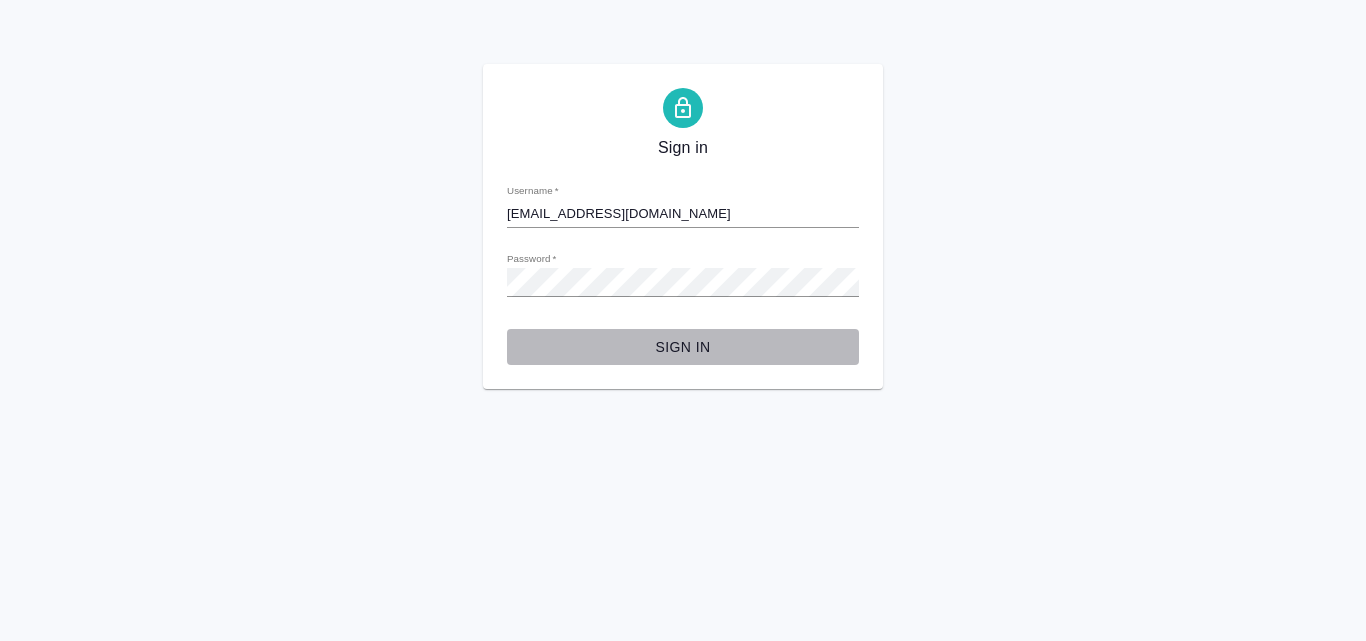 click on "Sign in" at bounding box center [683, 347] 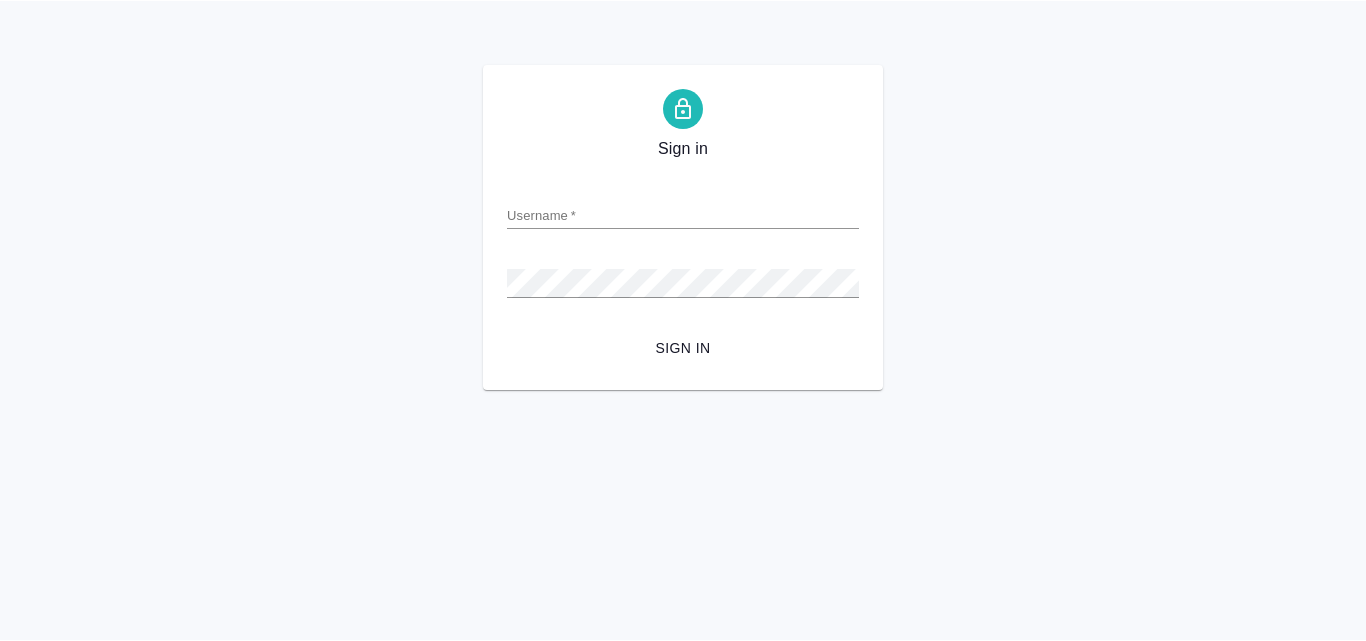 scroll, scrollTop: 0, scrollLeft: 0, axis: both 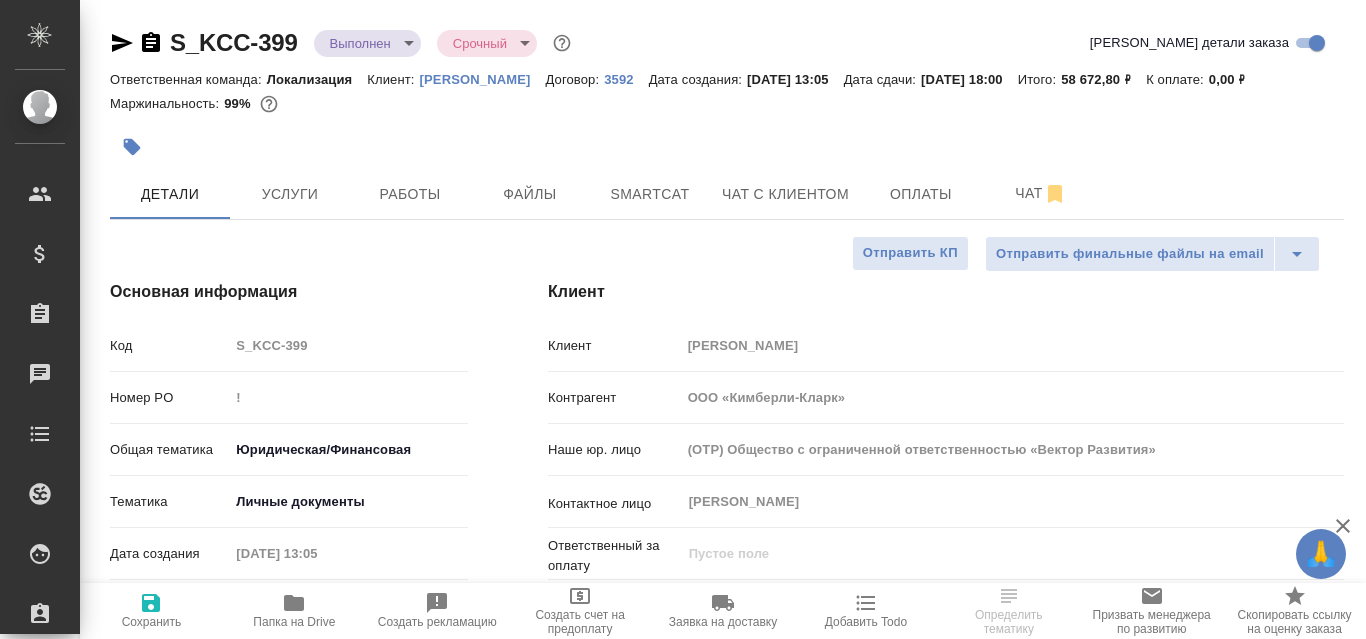 select on "RU" 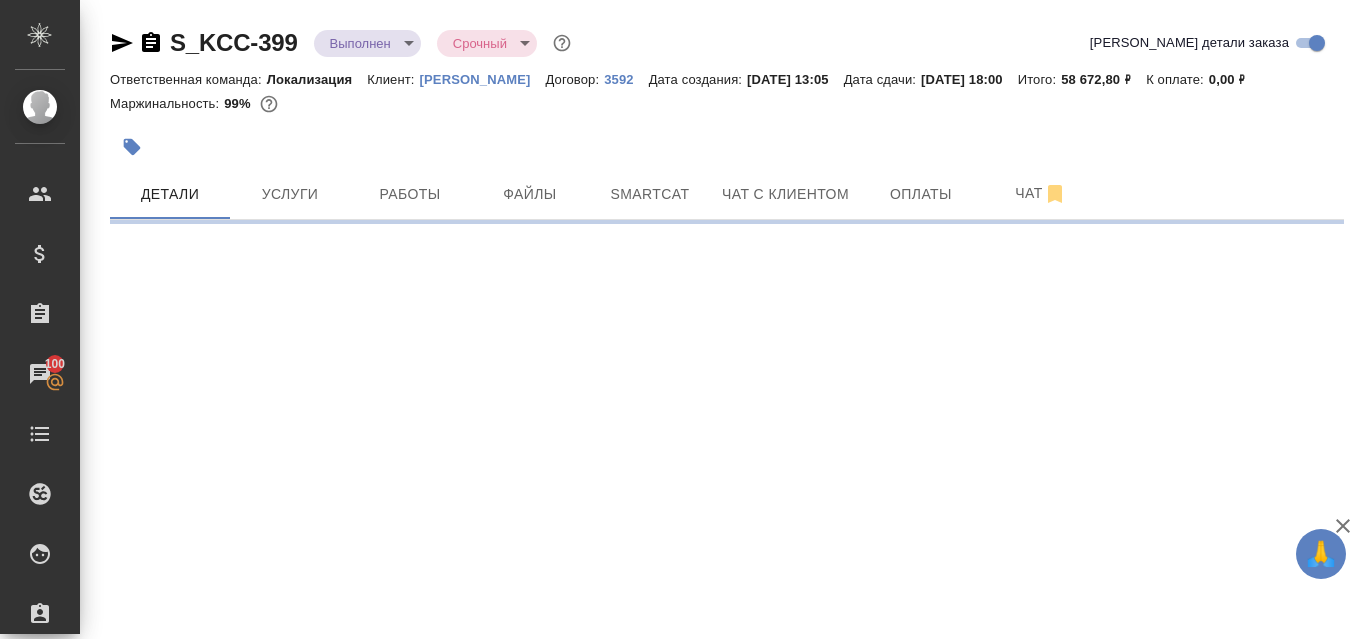 select on "RU" 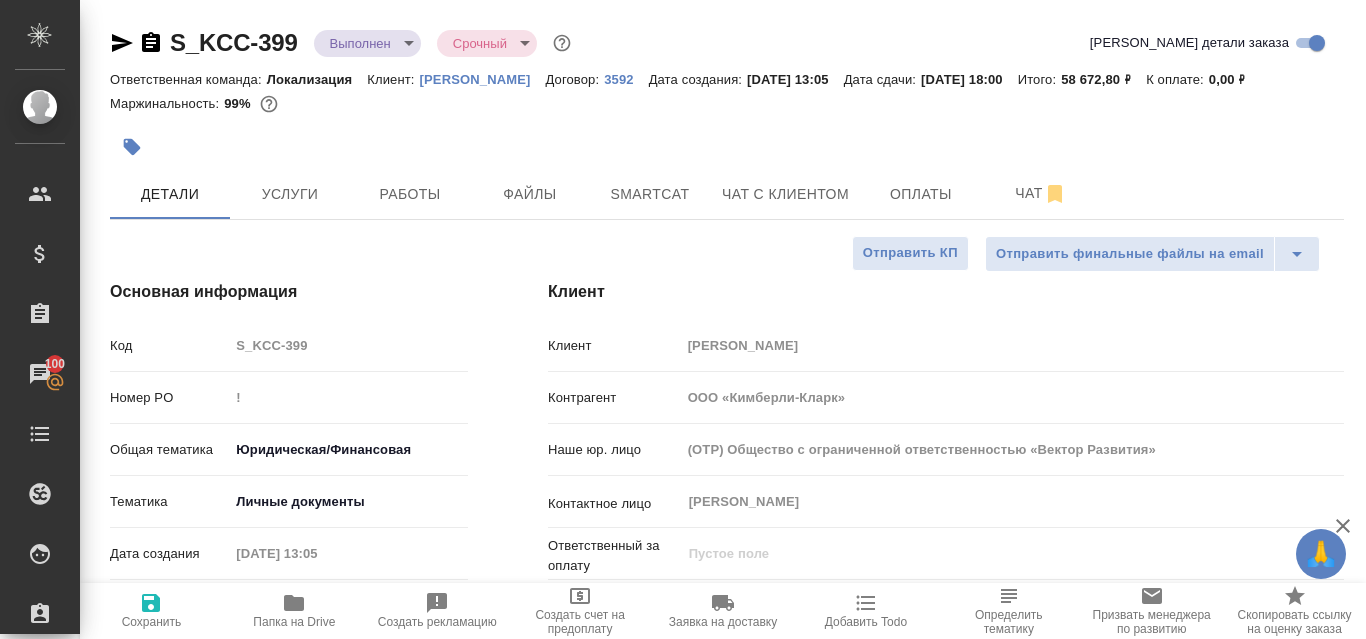 type on "x" 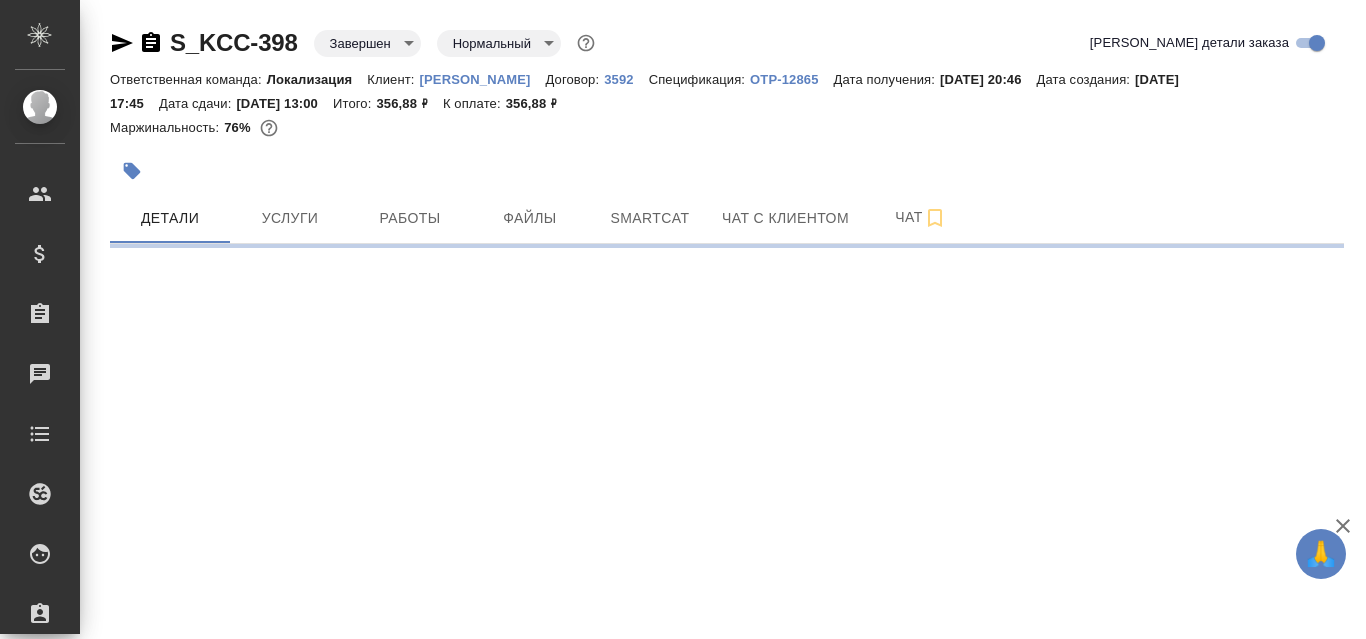 select on "RU" 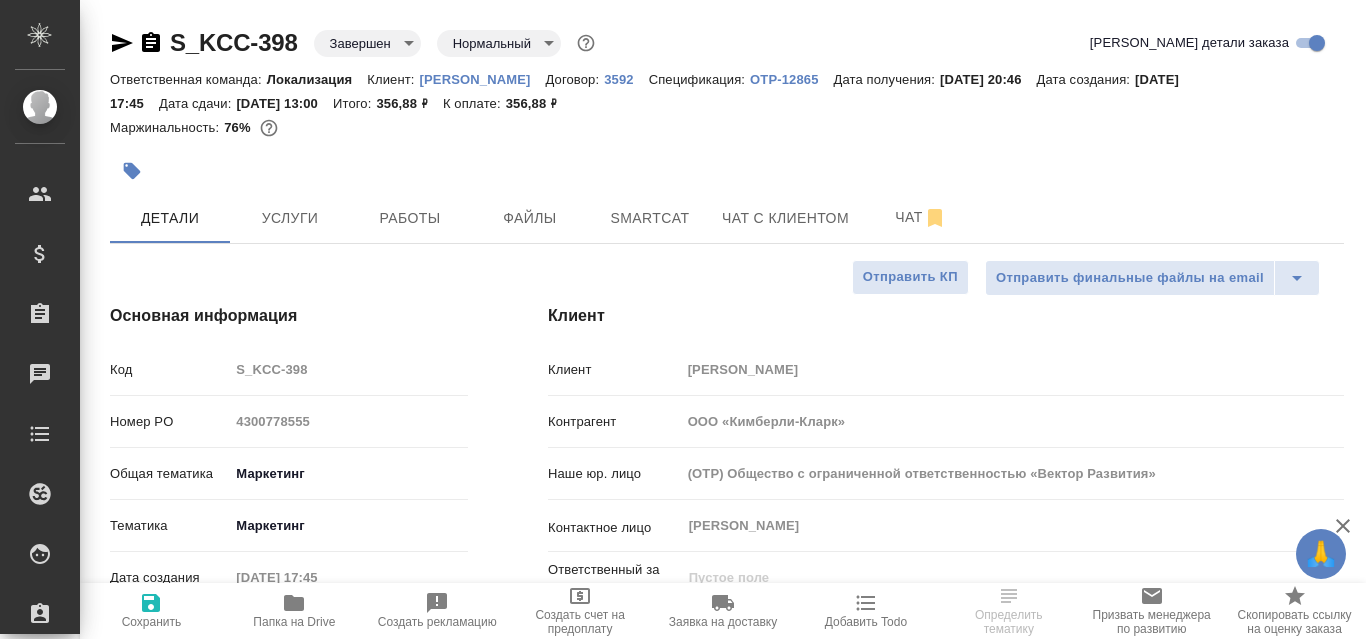 type on "x" 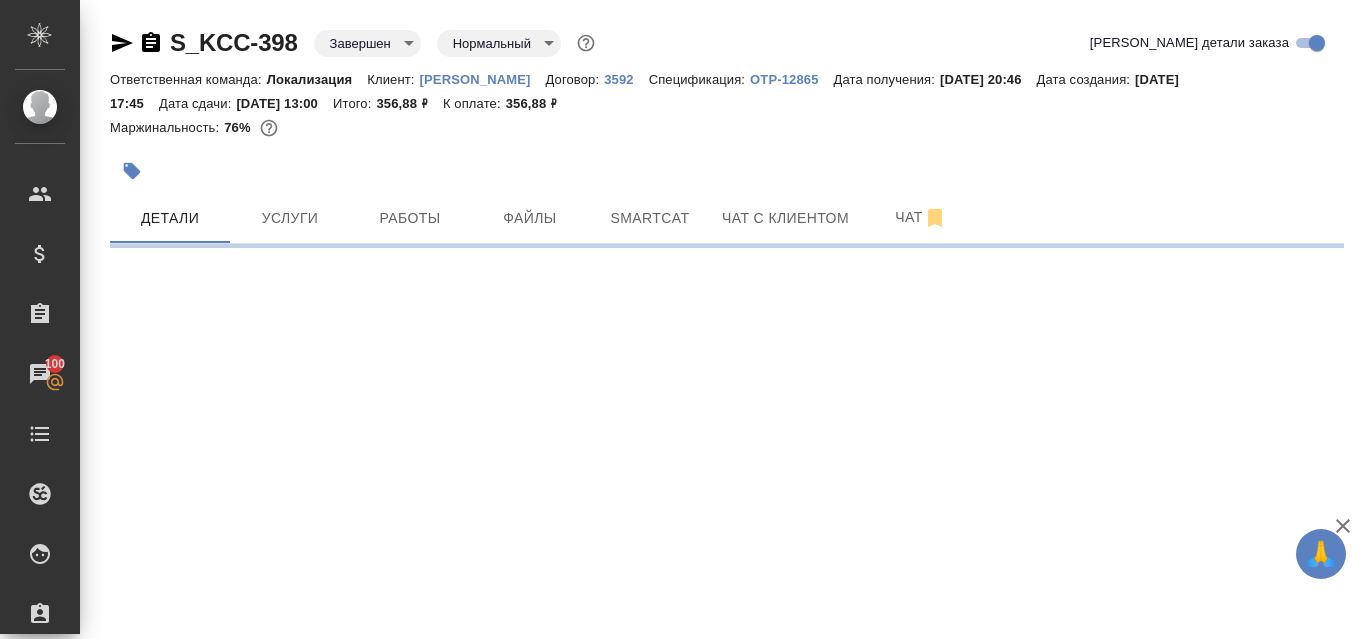 select on "RU" 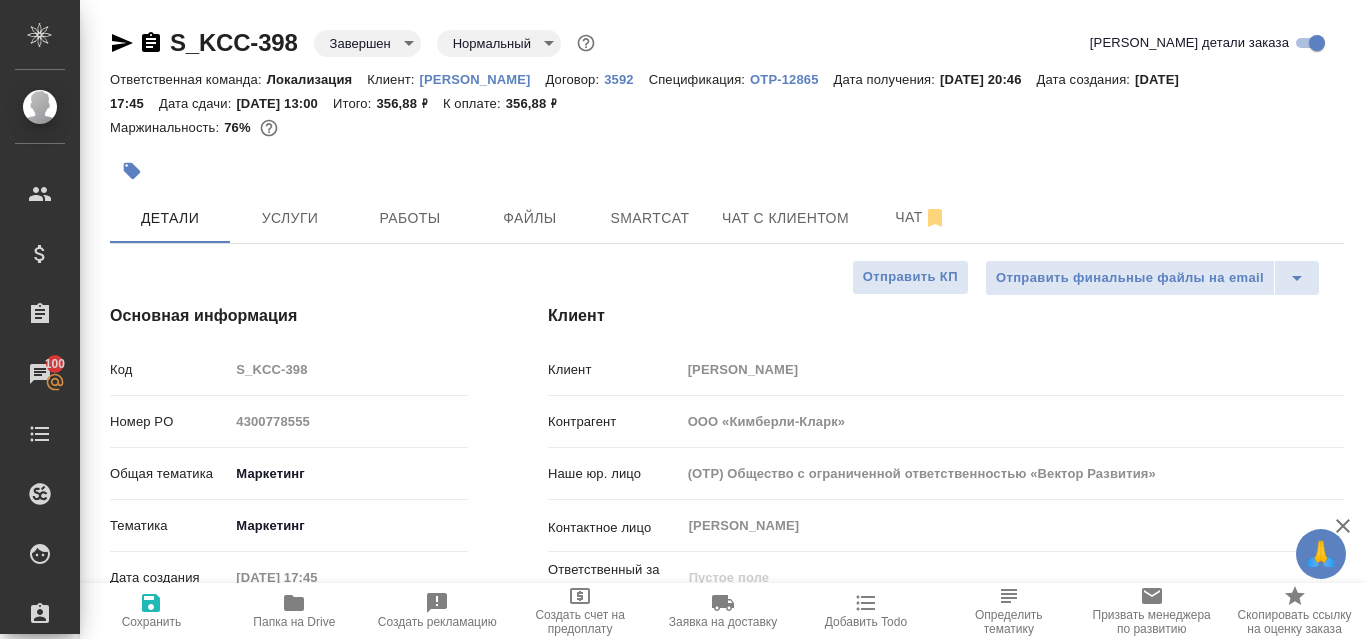 type on "x" 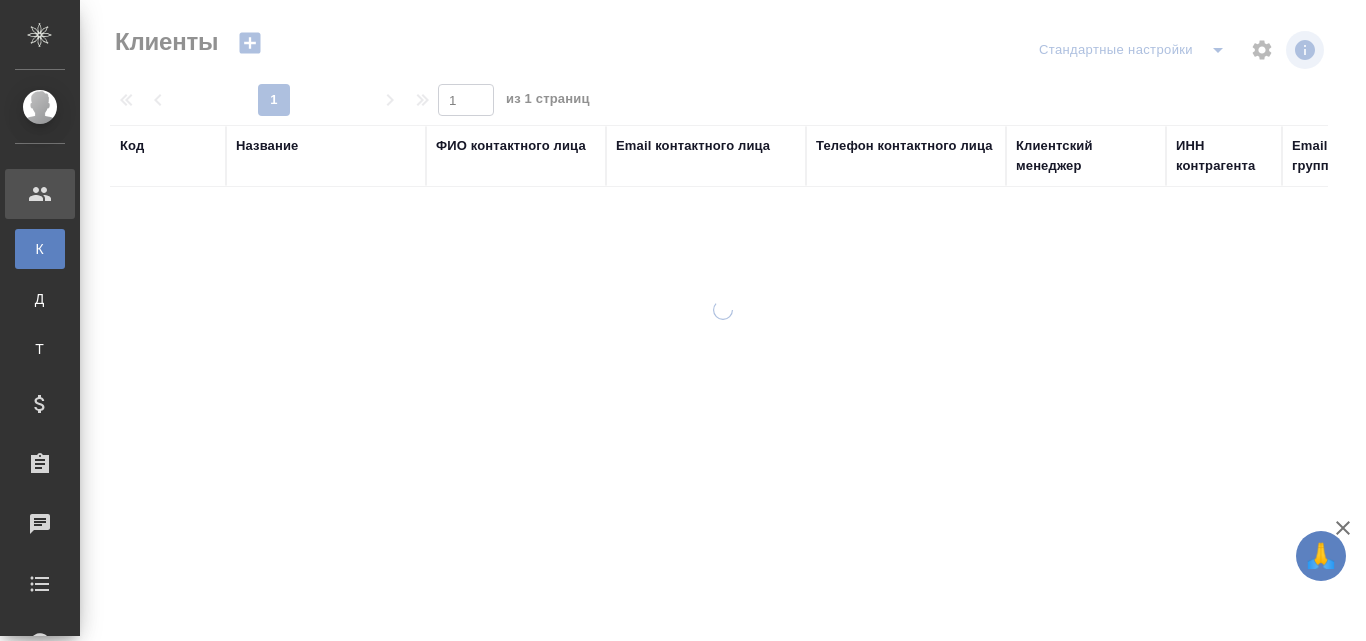 select on "RU" 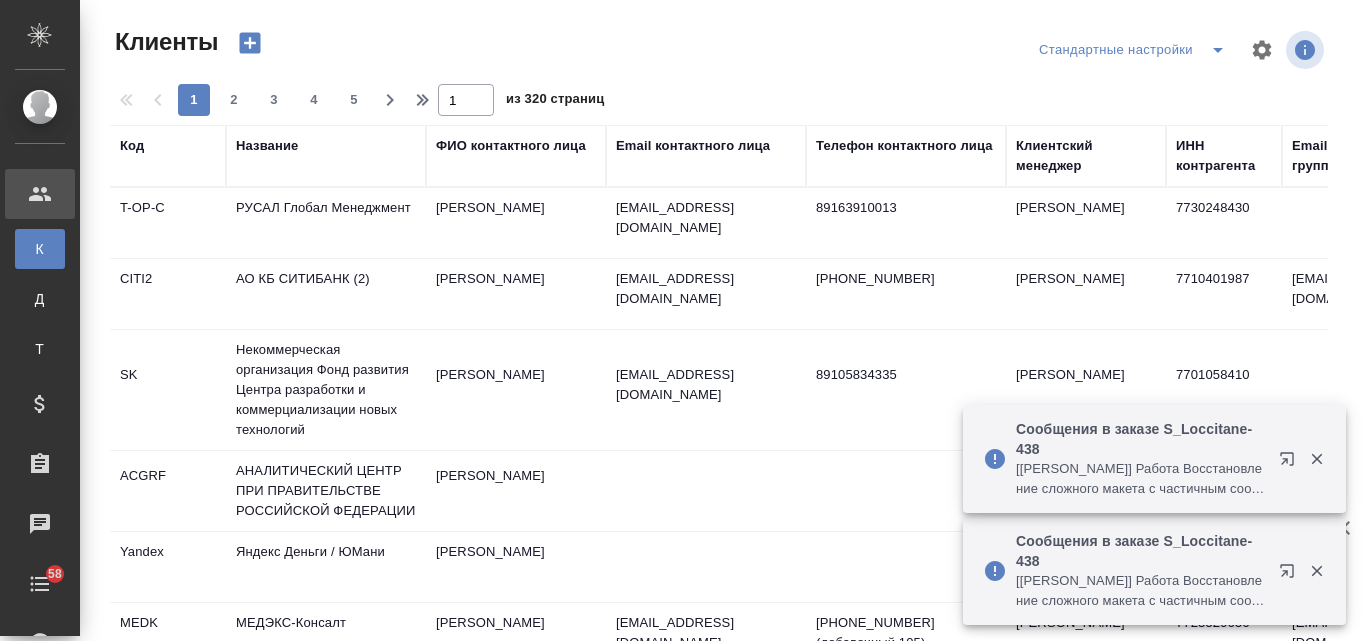 scroll, scrollTop: 0, scrollLeft: 0, axis: both 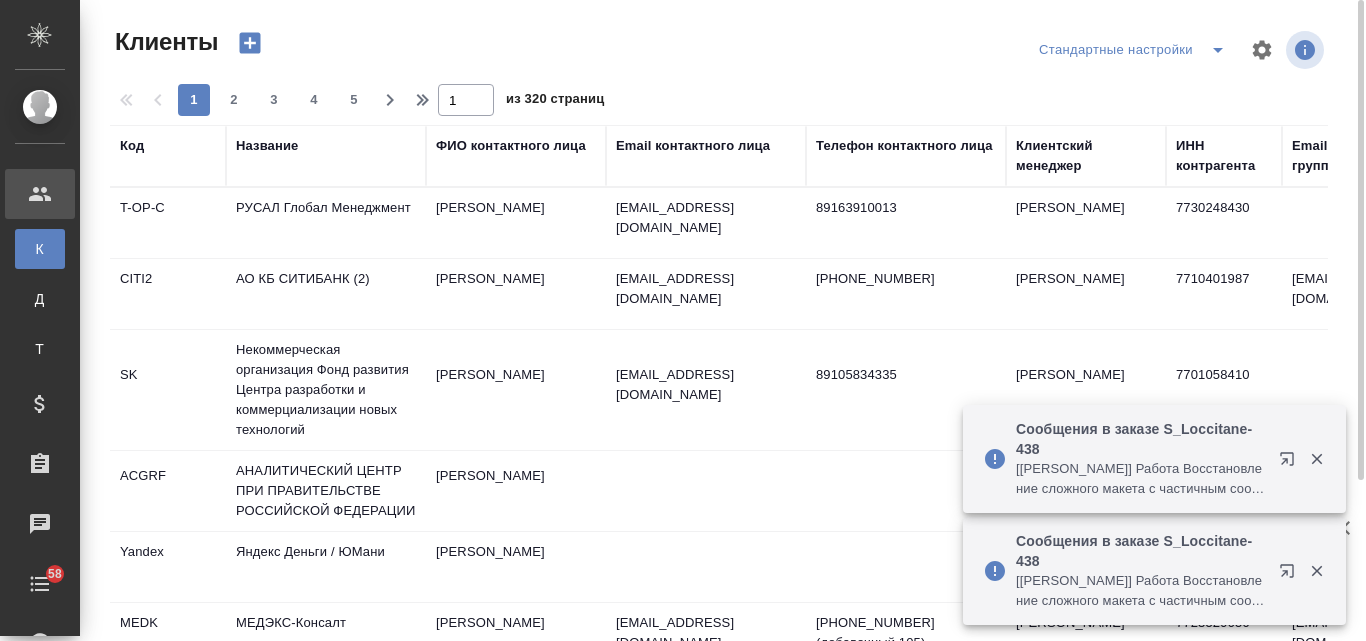 click on "Название" at bounding box center [267, 146] 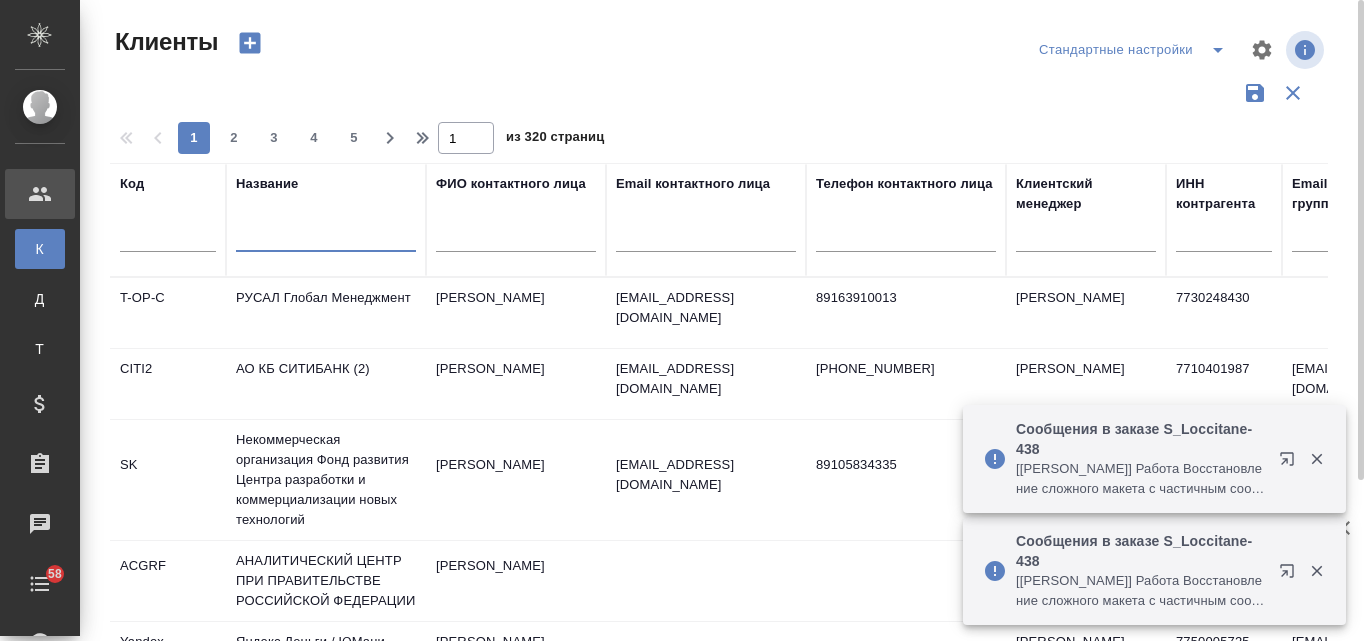 click at bounding box center [326, 239] 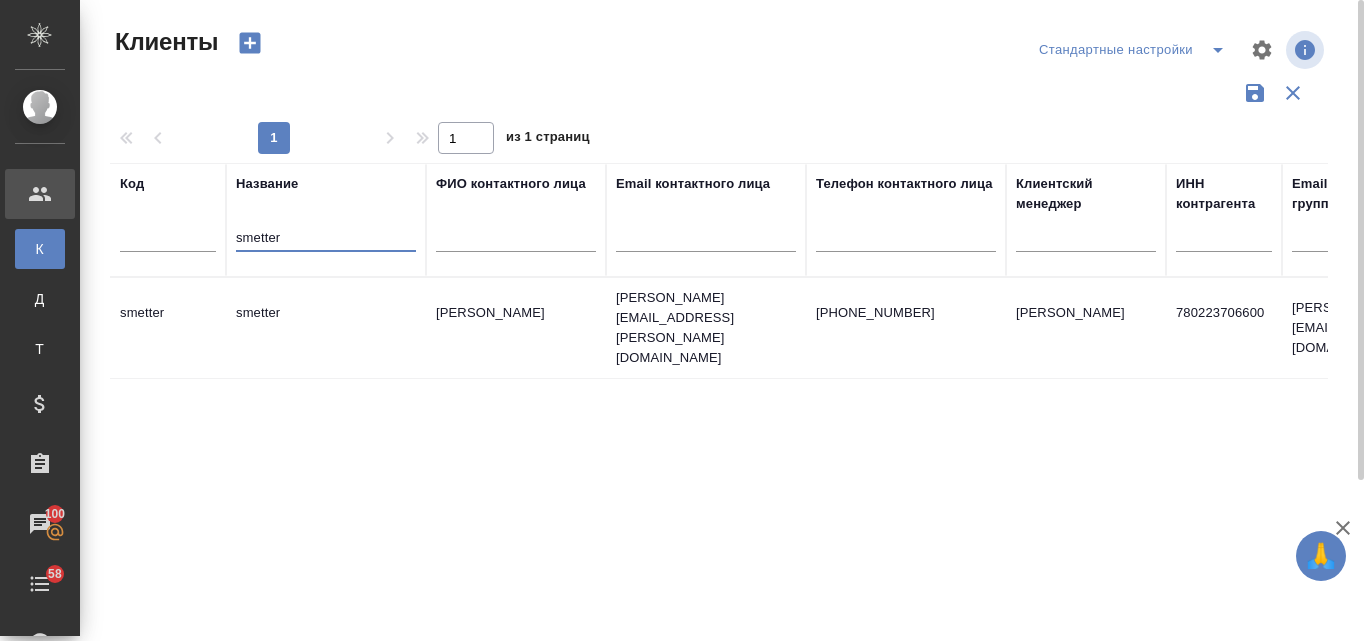 click on "smetter" at bounding box center (326, 328) 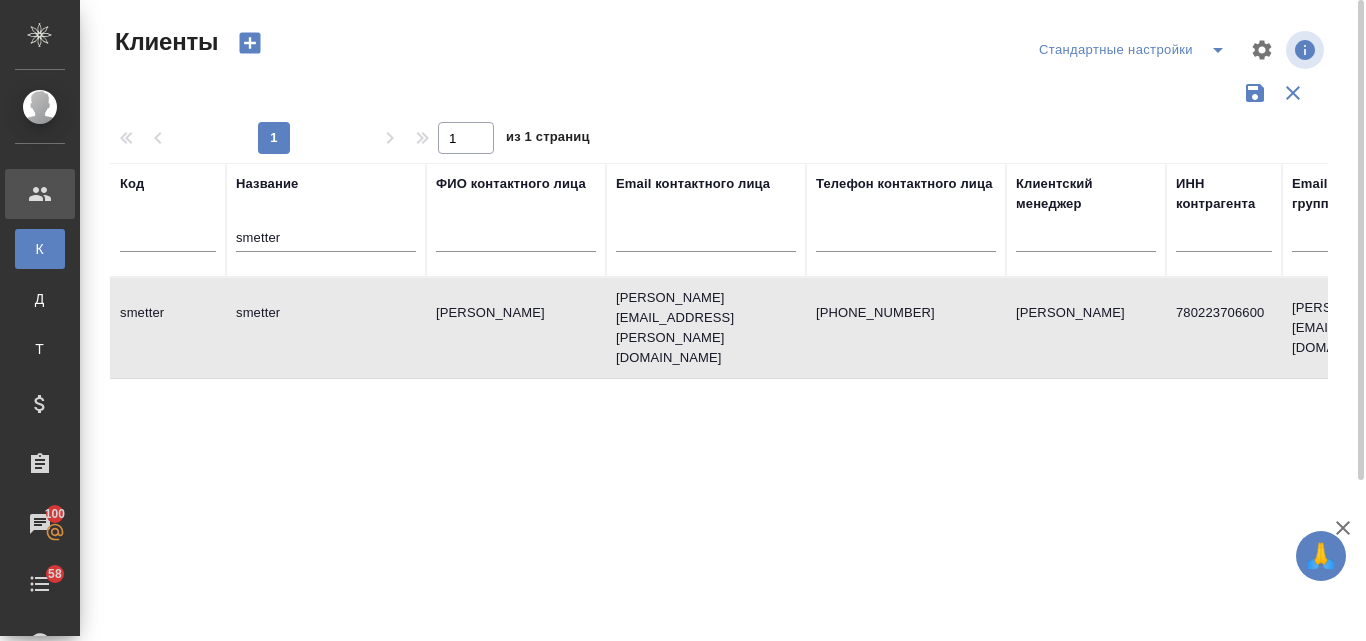 click on "smetter" at bounding box center (326, 328) 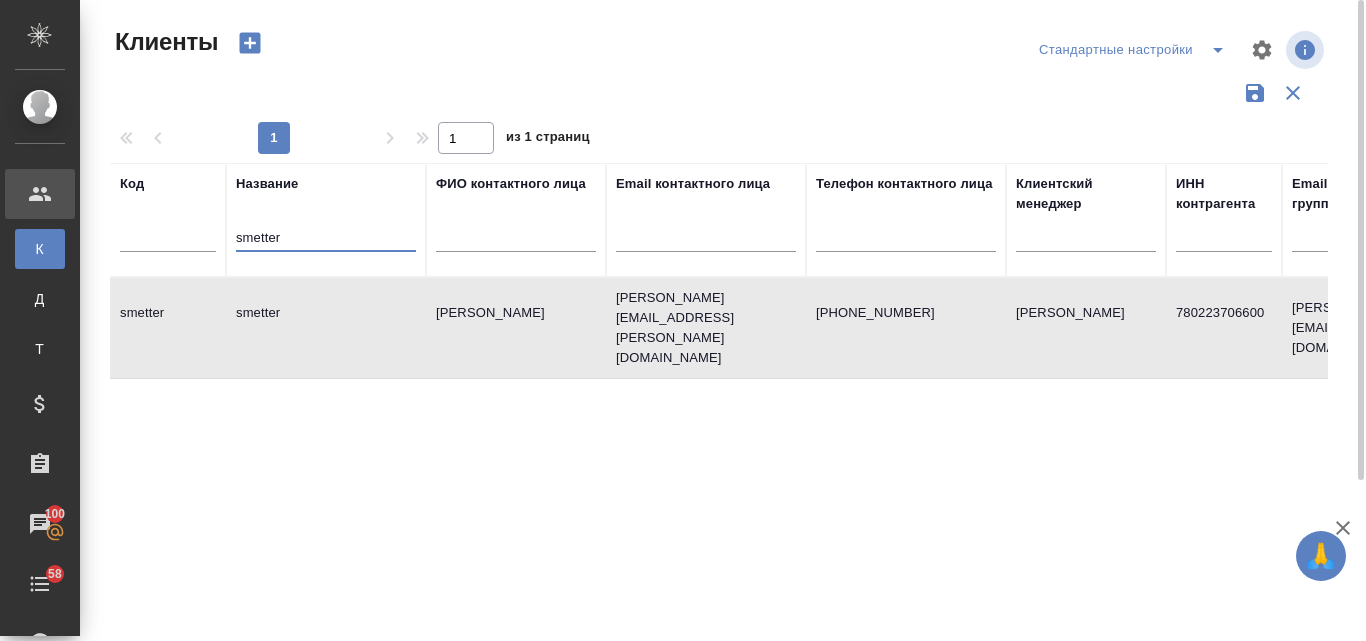 drag, startPoint x: 294, startPoint y: 235, endPoint x: 242, endPoint y: 239, distance: 52.153618 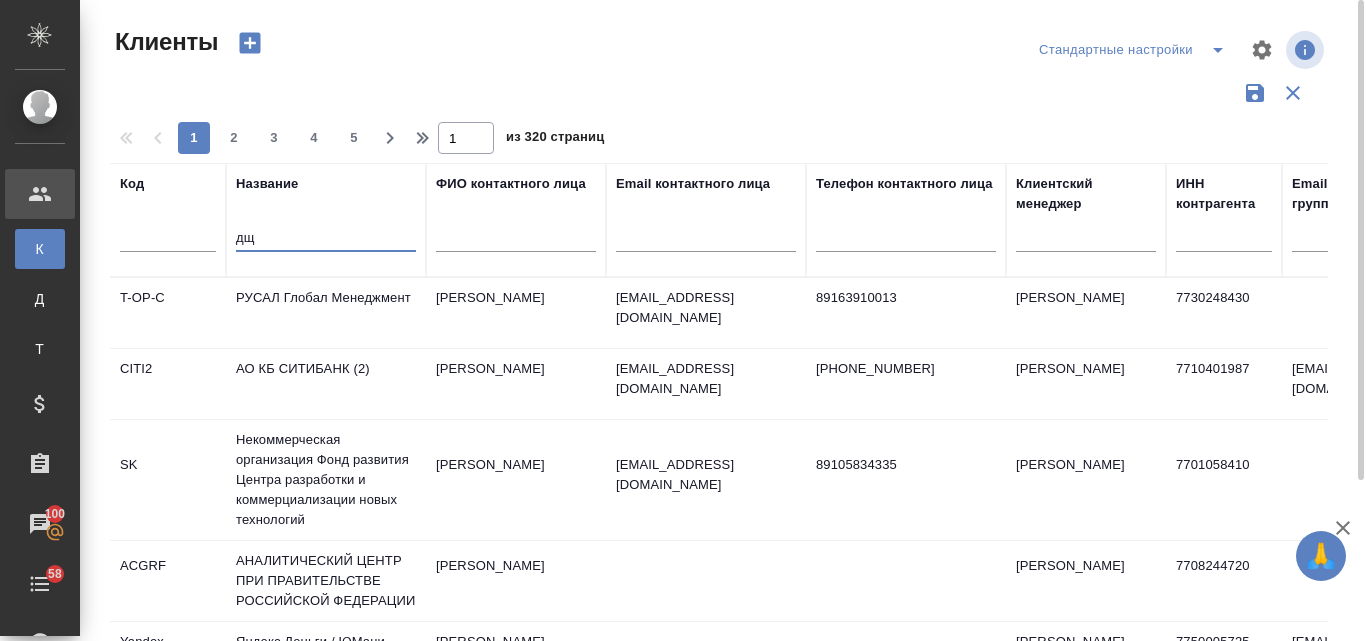 type on "д" 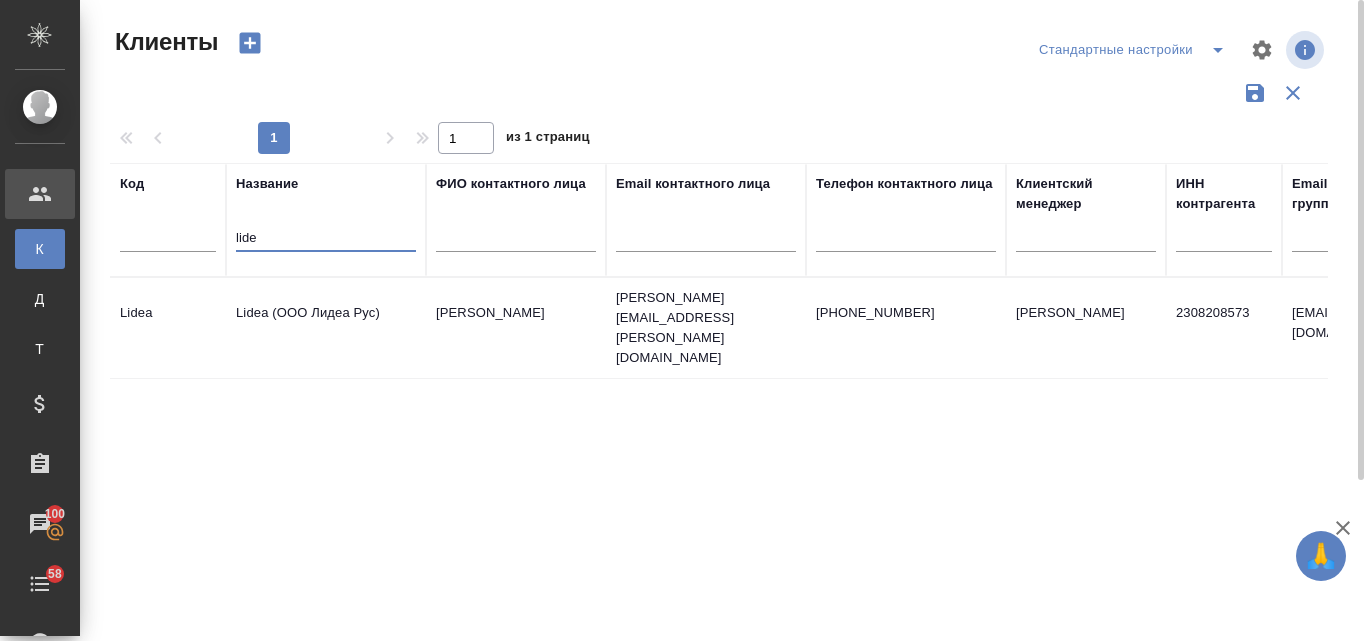 type on "lide" 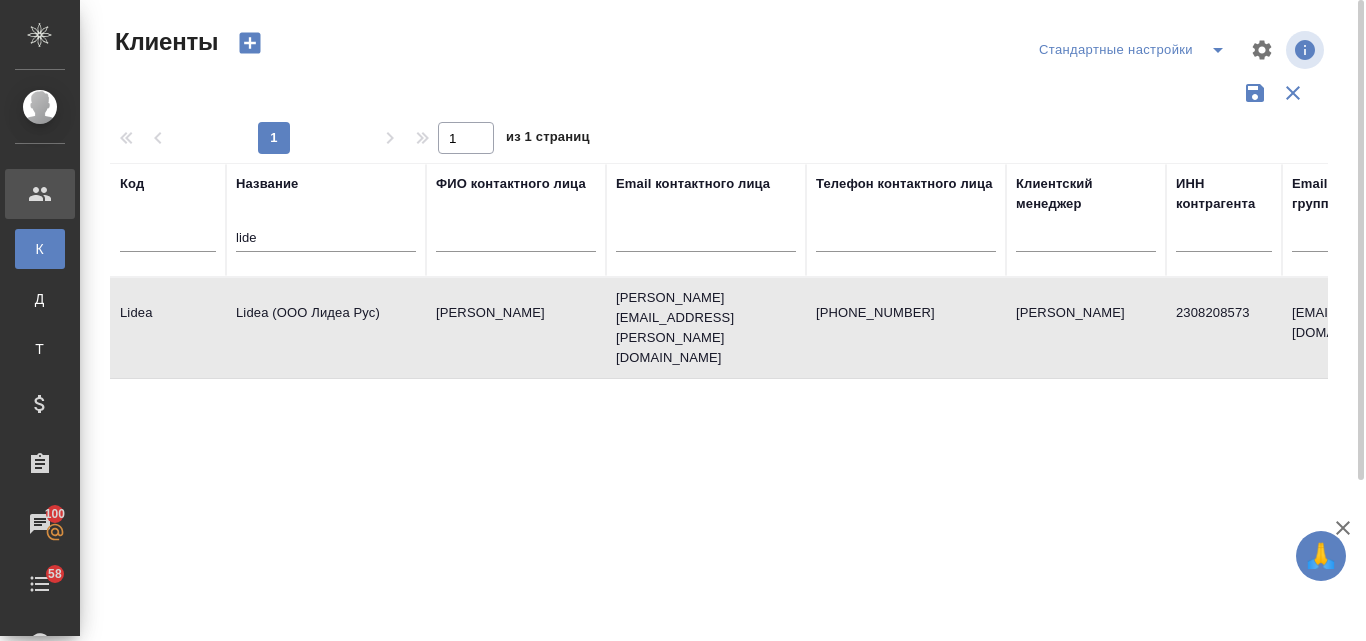 click on "Lidea (ООО Лидеа Рус)" at bounding box center (326, 328) 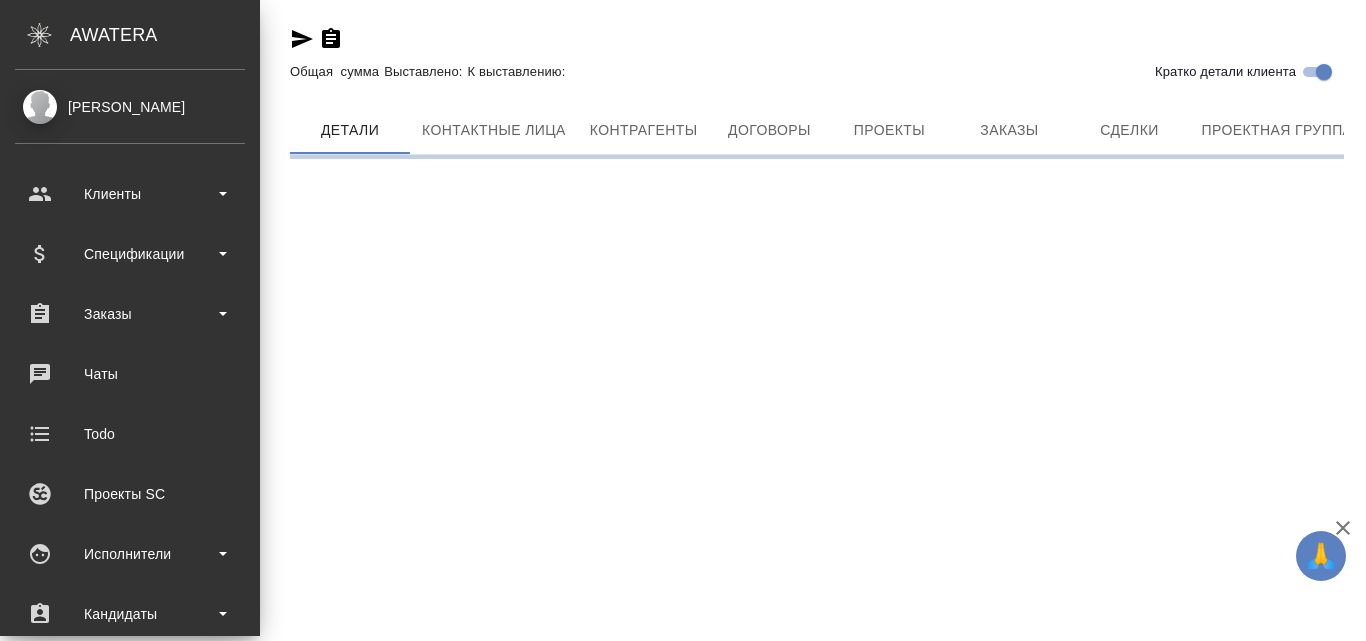 scroll, scrollTop: 0, scrollLeft: 0, axis: both 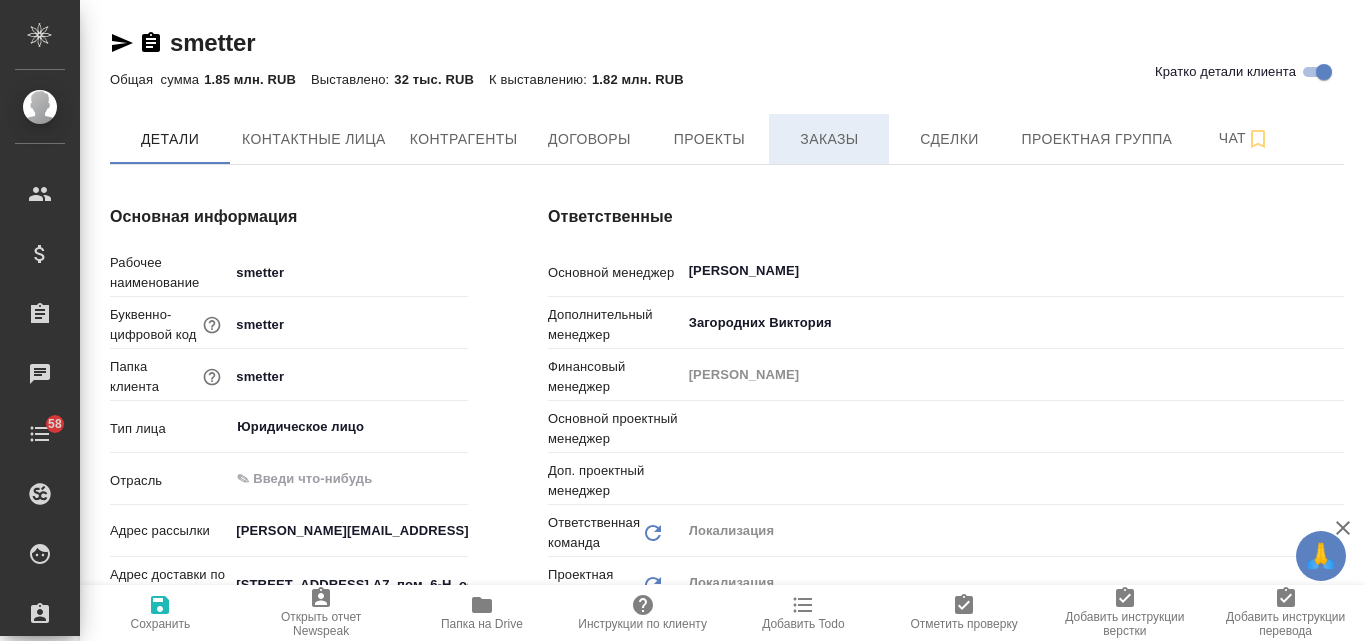 type on "[PERSON_NAME]" 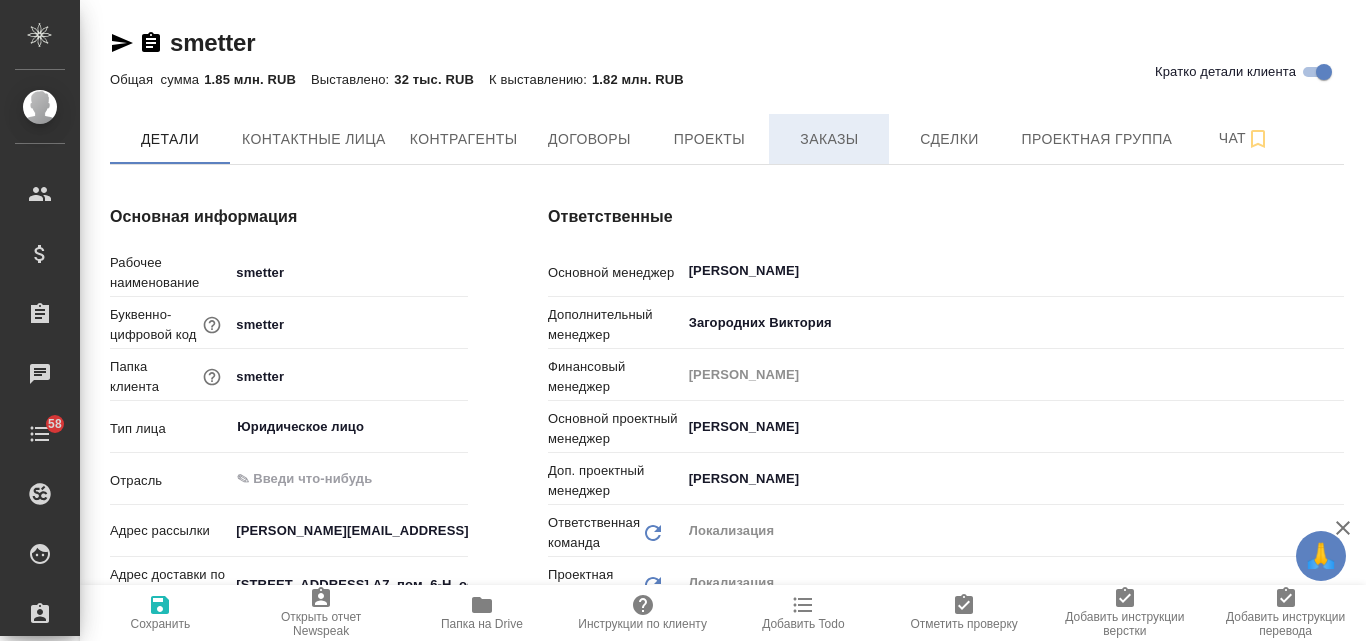 click on "Заказы" at bounding box center (829, 139) 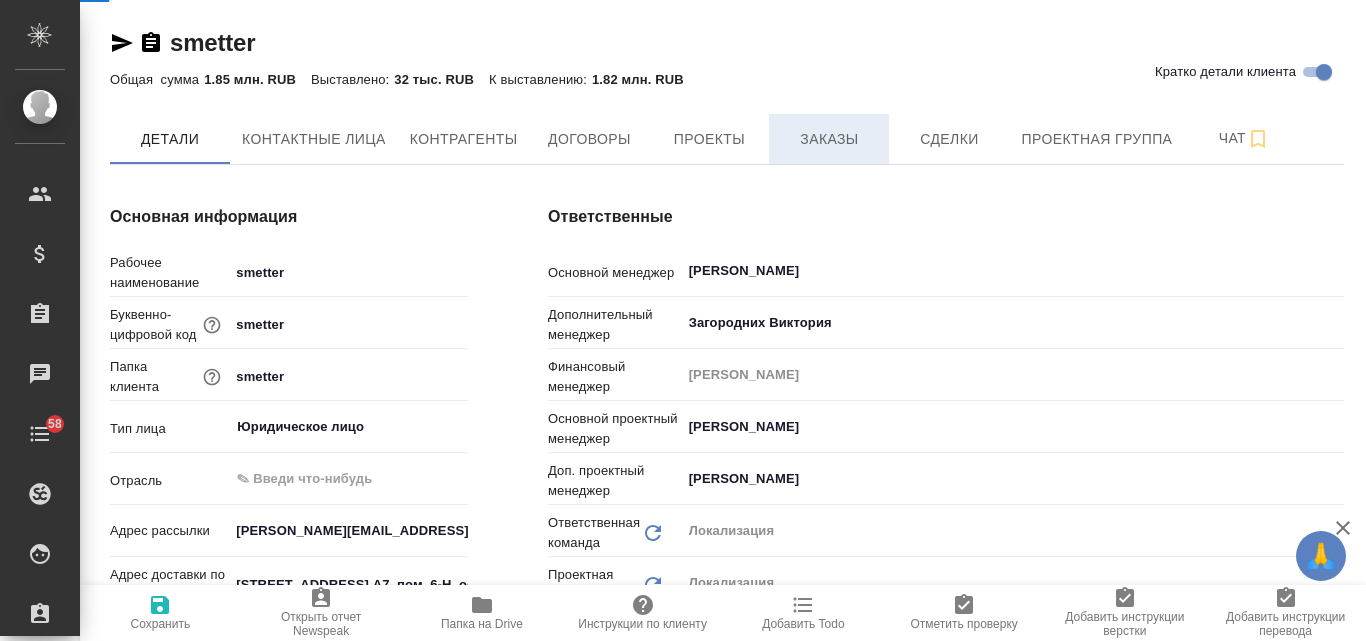 type on "x" 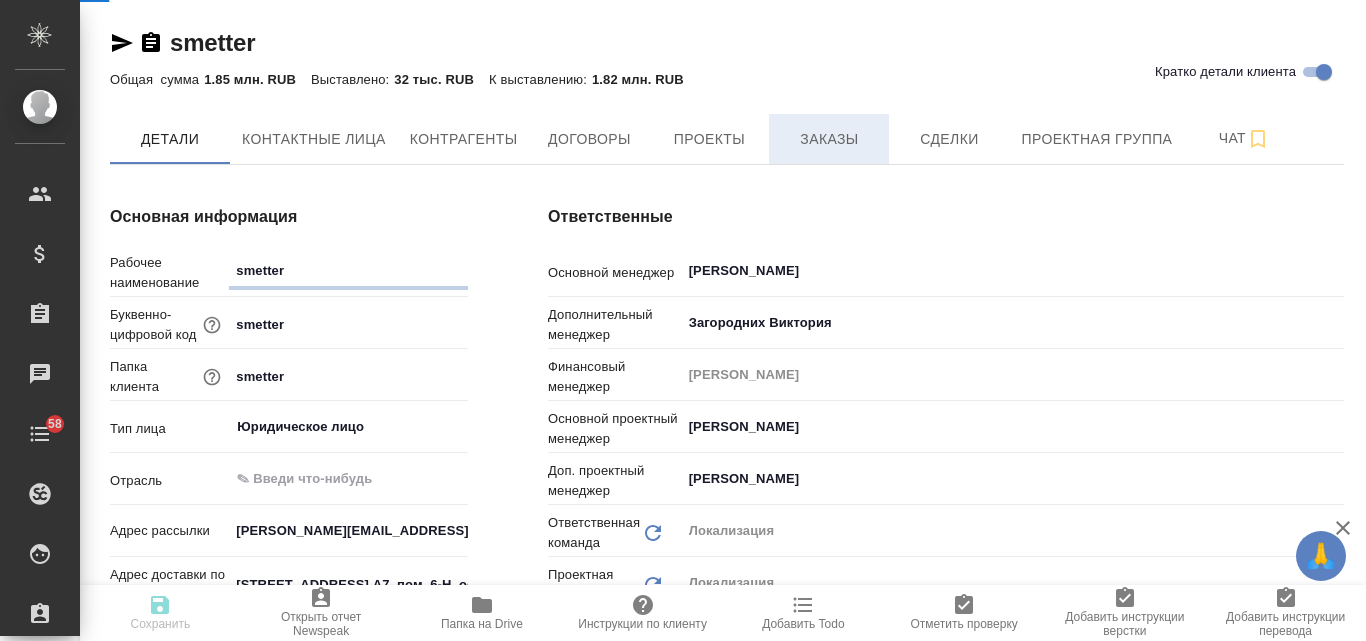 type on "x" 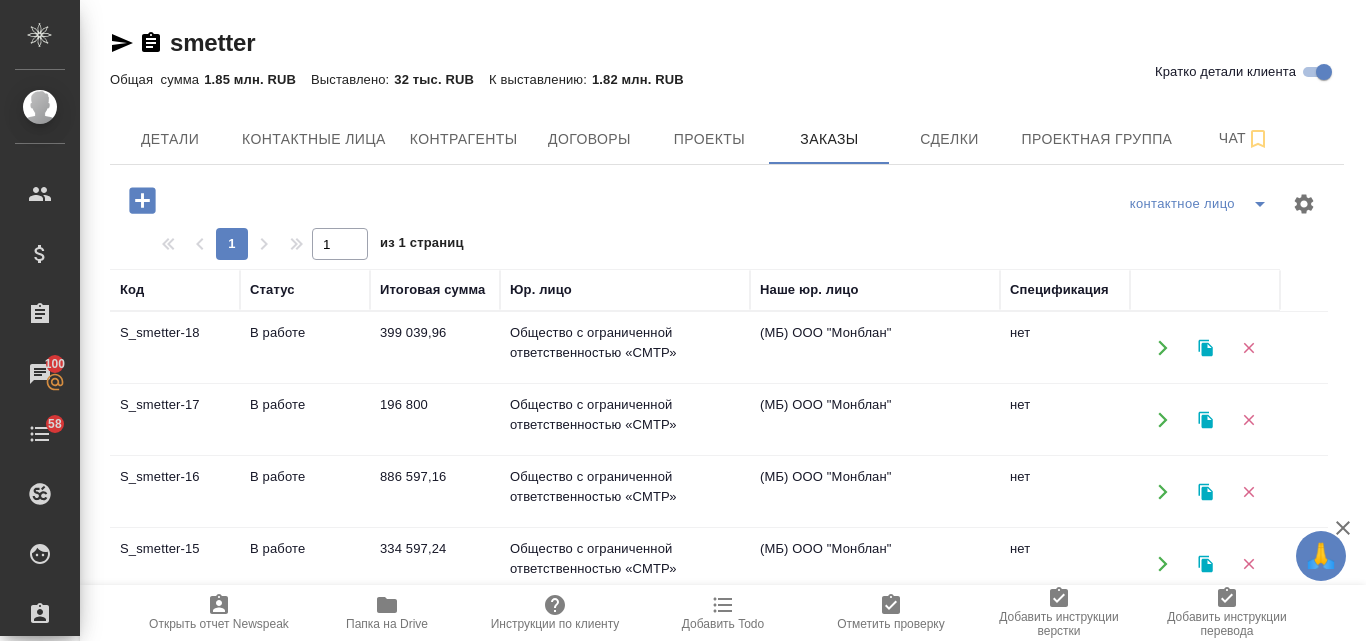 click on "В работе" at bounding box center (305, 348) 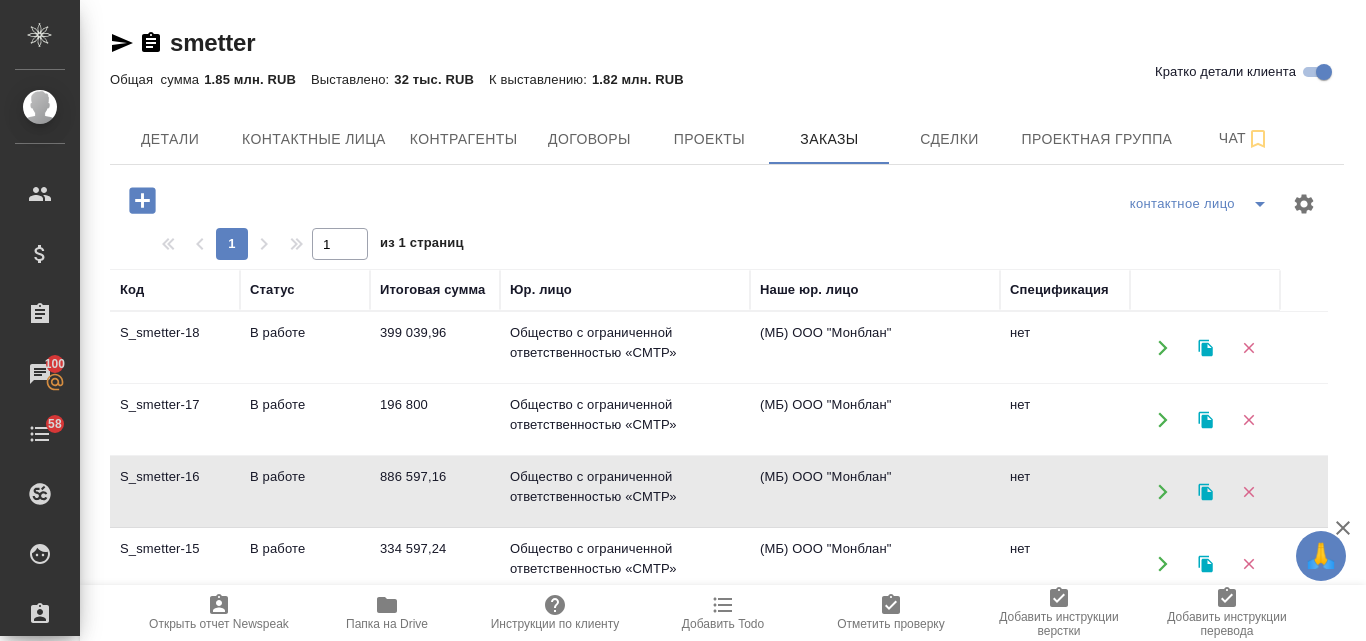 click on "В работе" at bounding box center [305, 348] 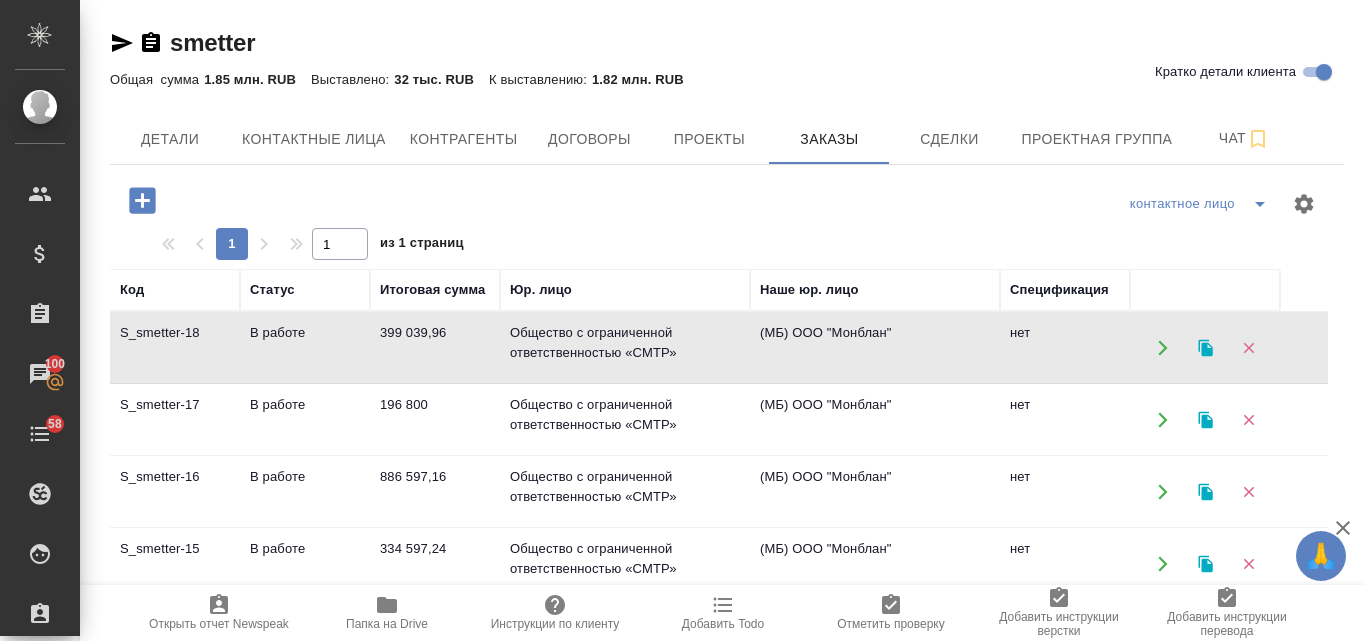 click on "В работе" at bounding box center (305, 348) 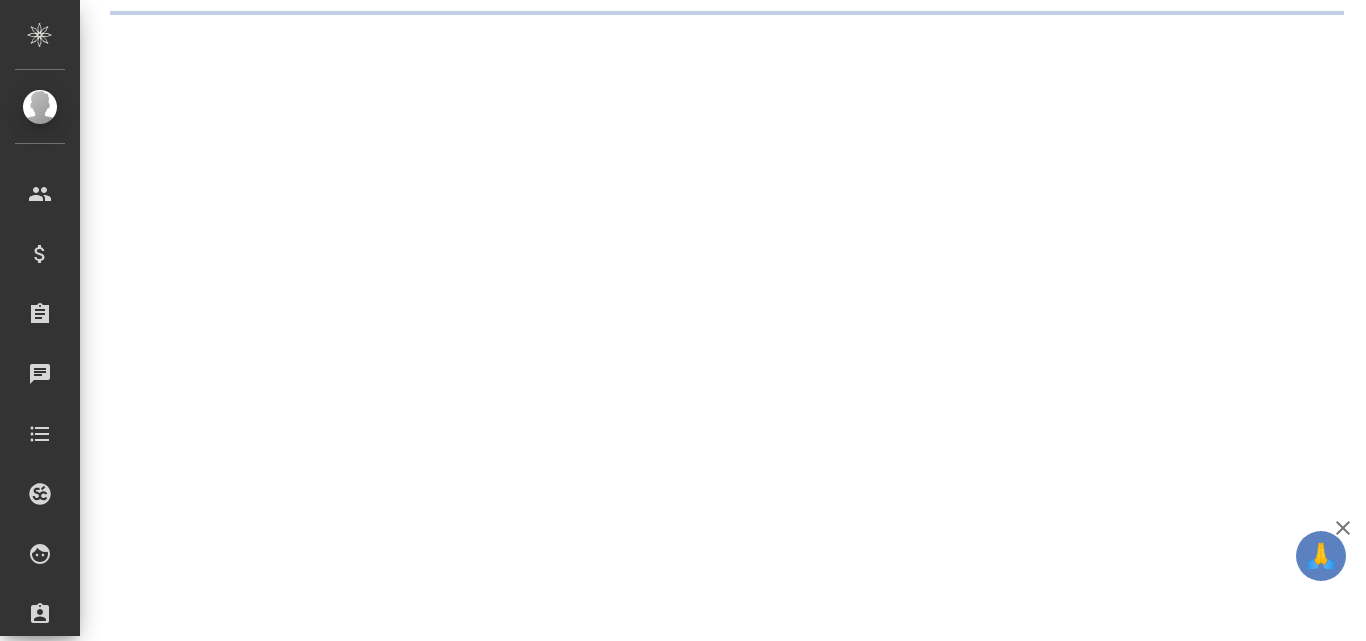 scroll, scrollTop: 0, scrollLeft: 0, axis: both 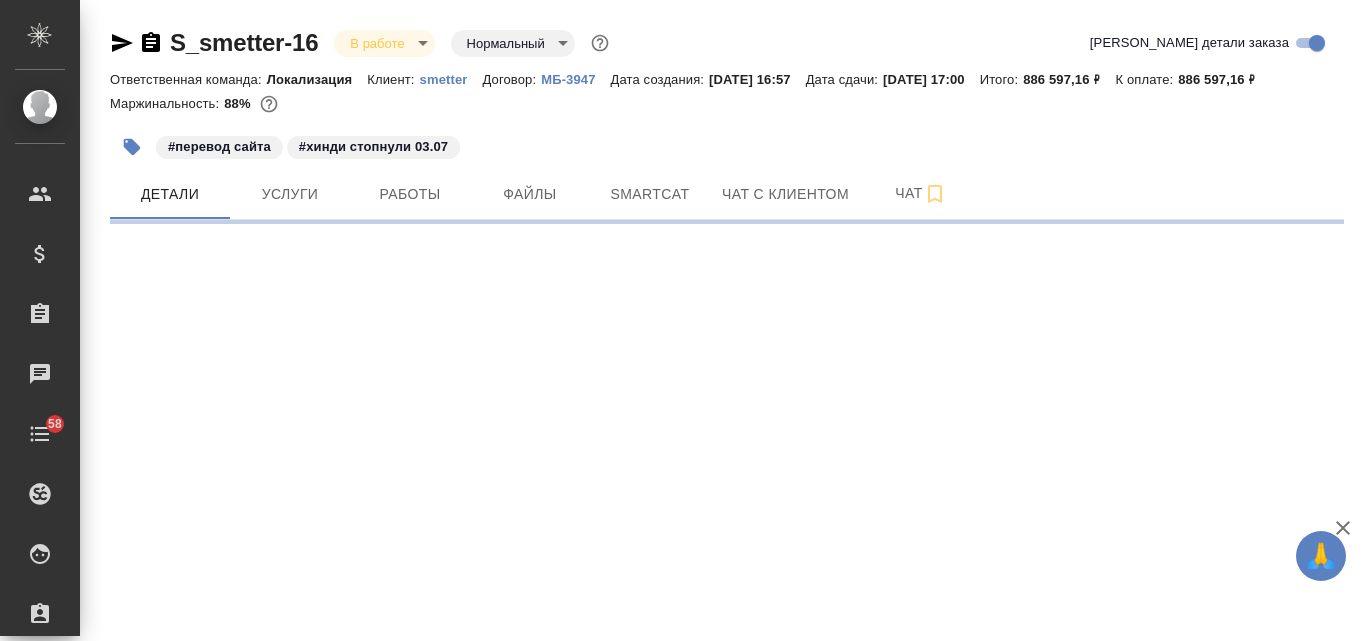 select on "RU" 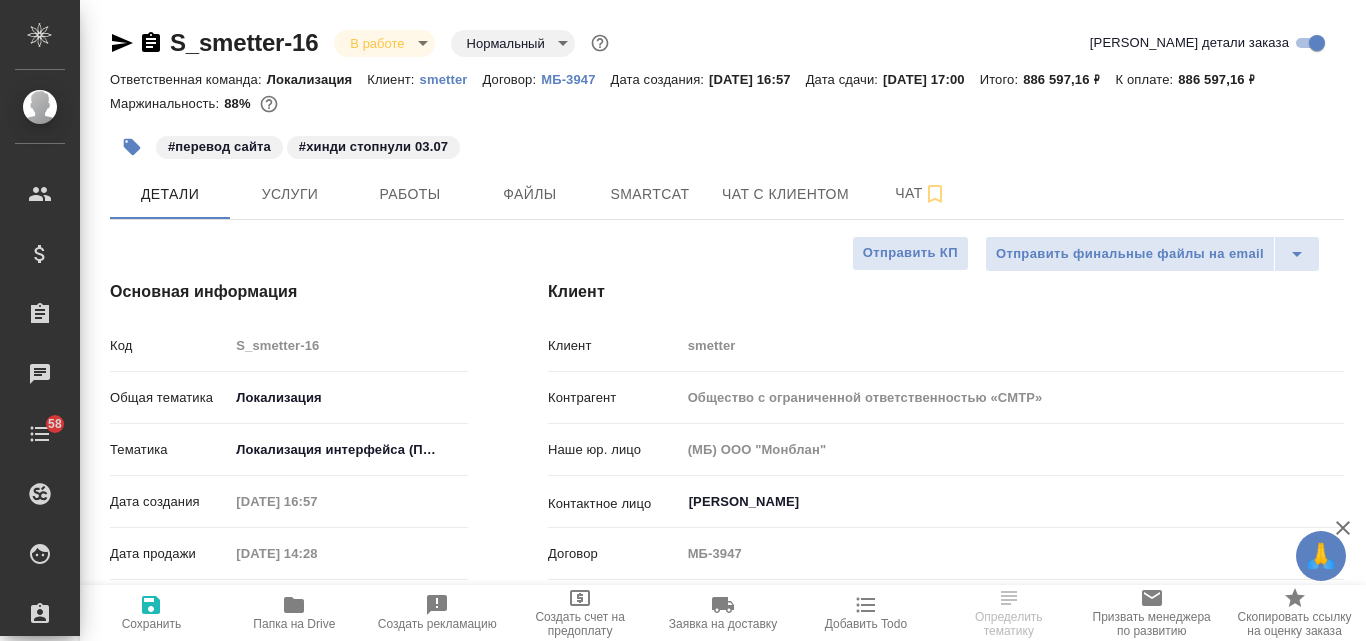 type on "x" 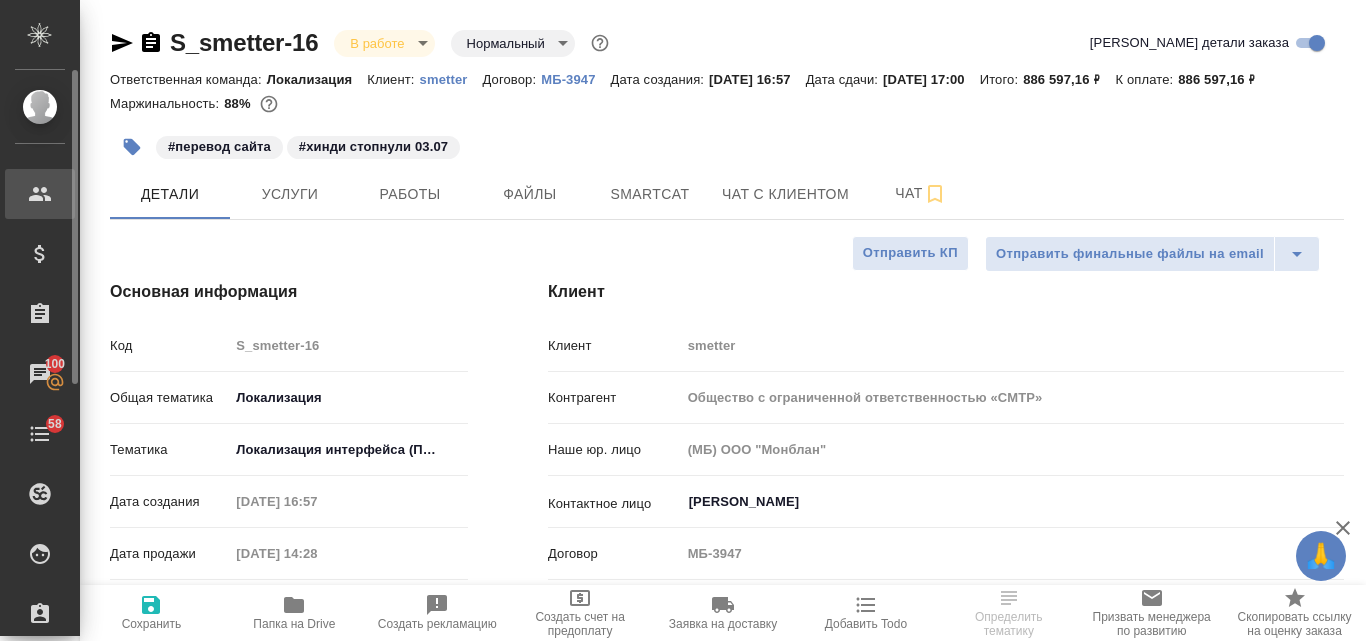 type on "x" 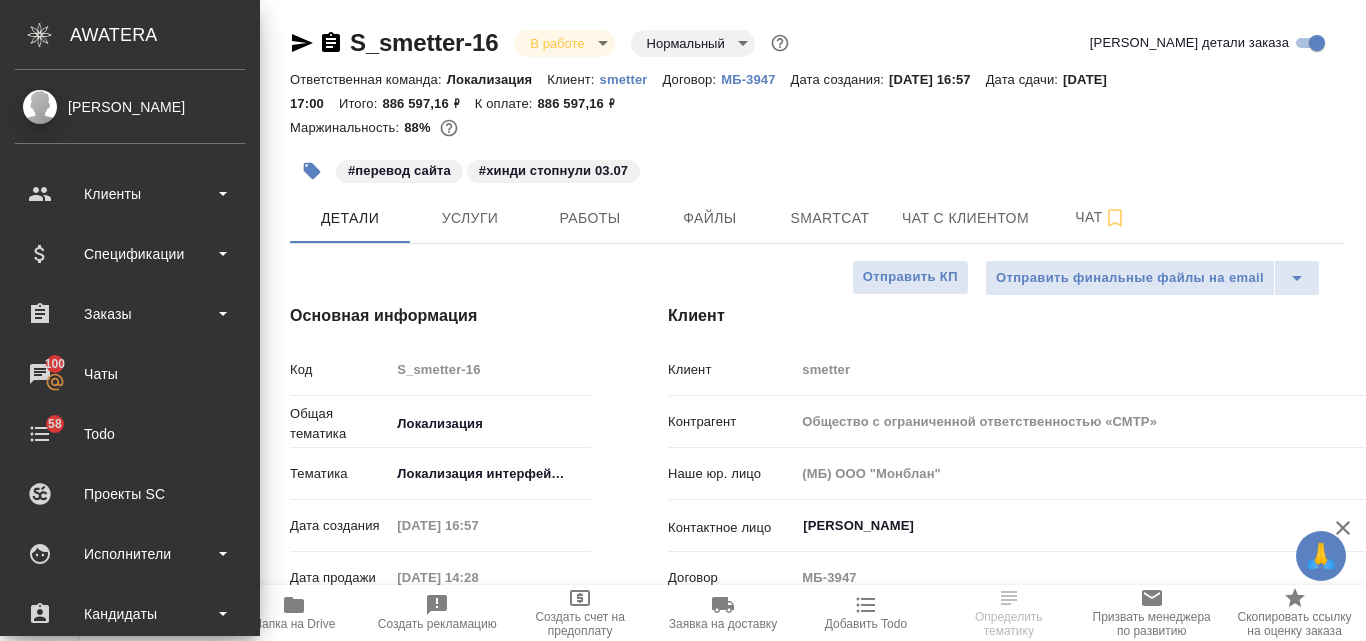 type on "x" 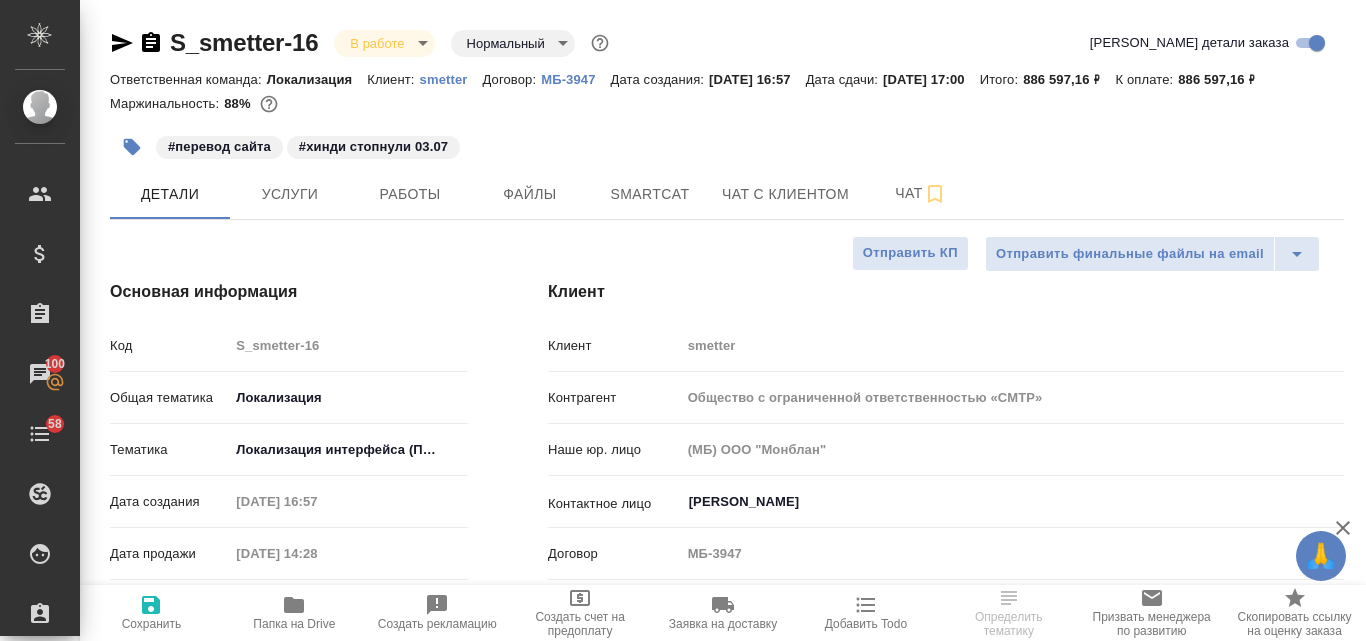 click 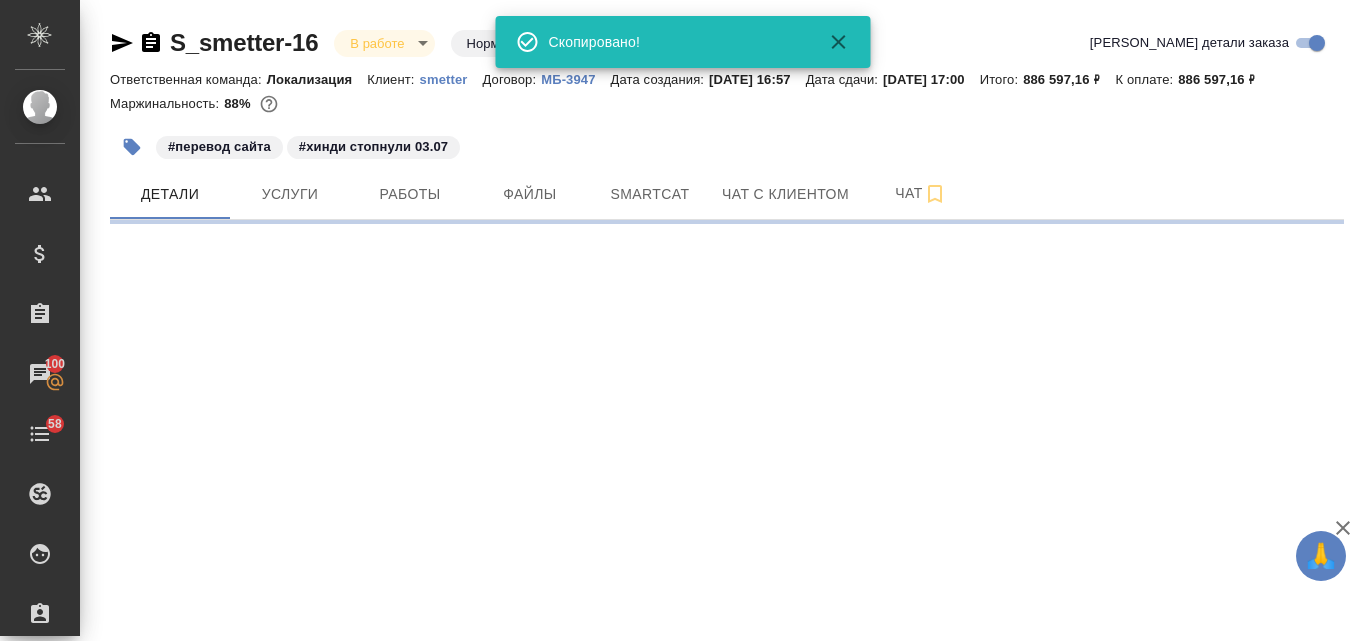 select on "RU" 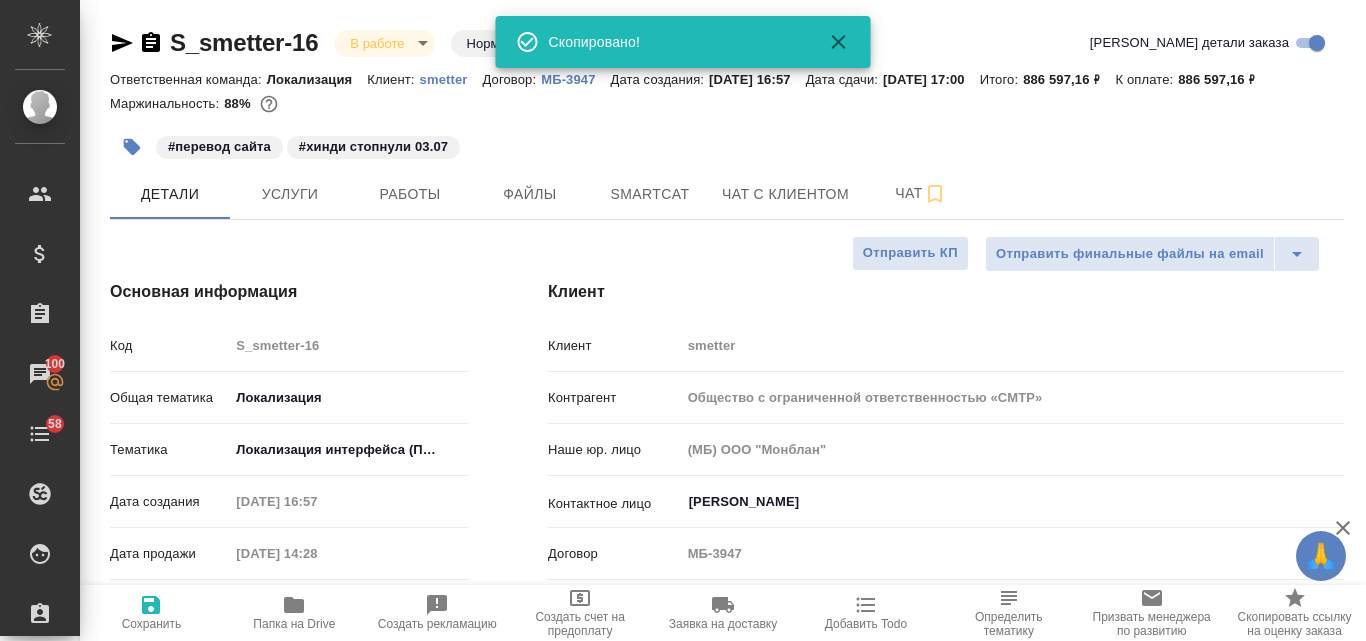 type on "x" 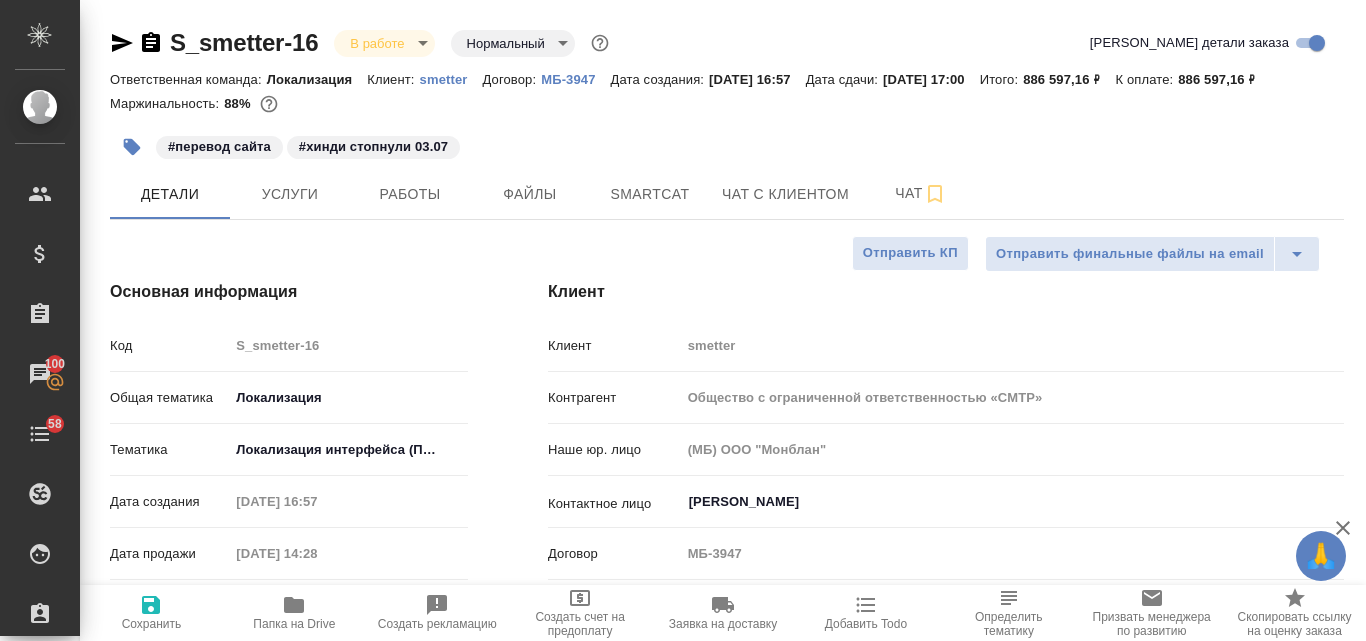 type on "x" 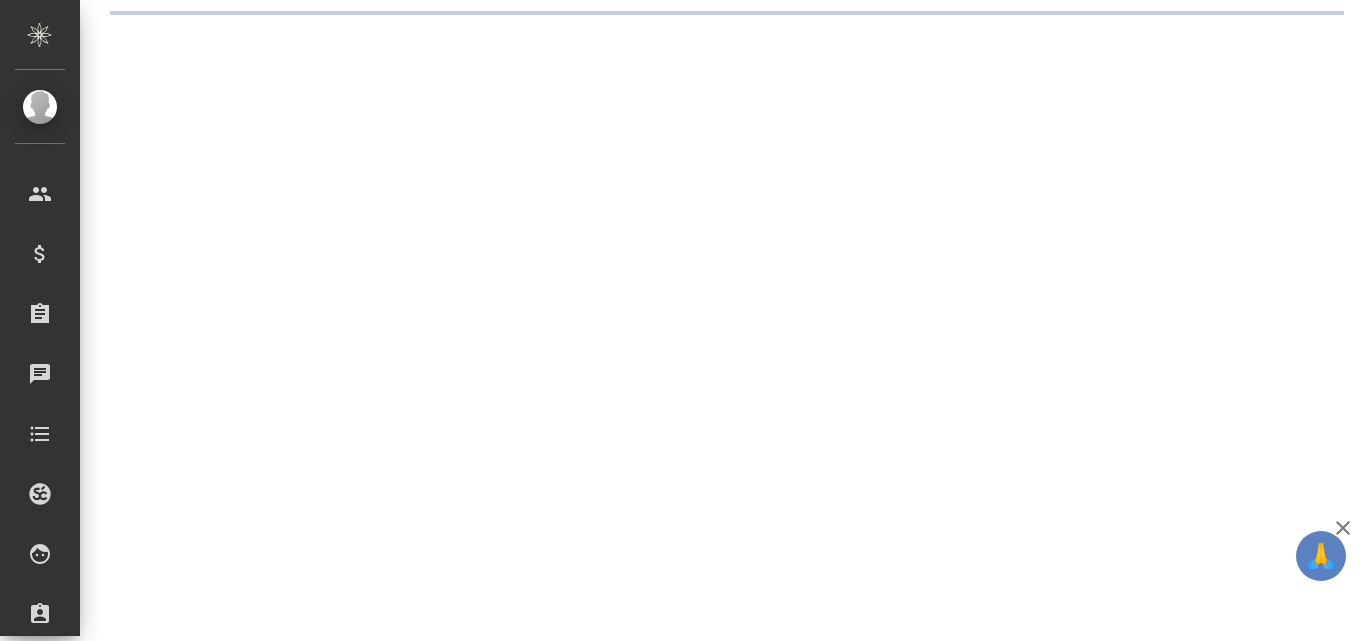 scroll, scrollTop: 0, scrollLeft: 0, axis: both 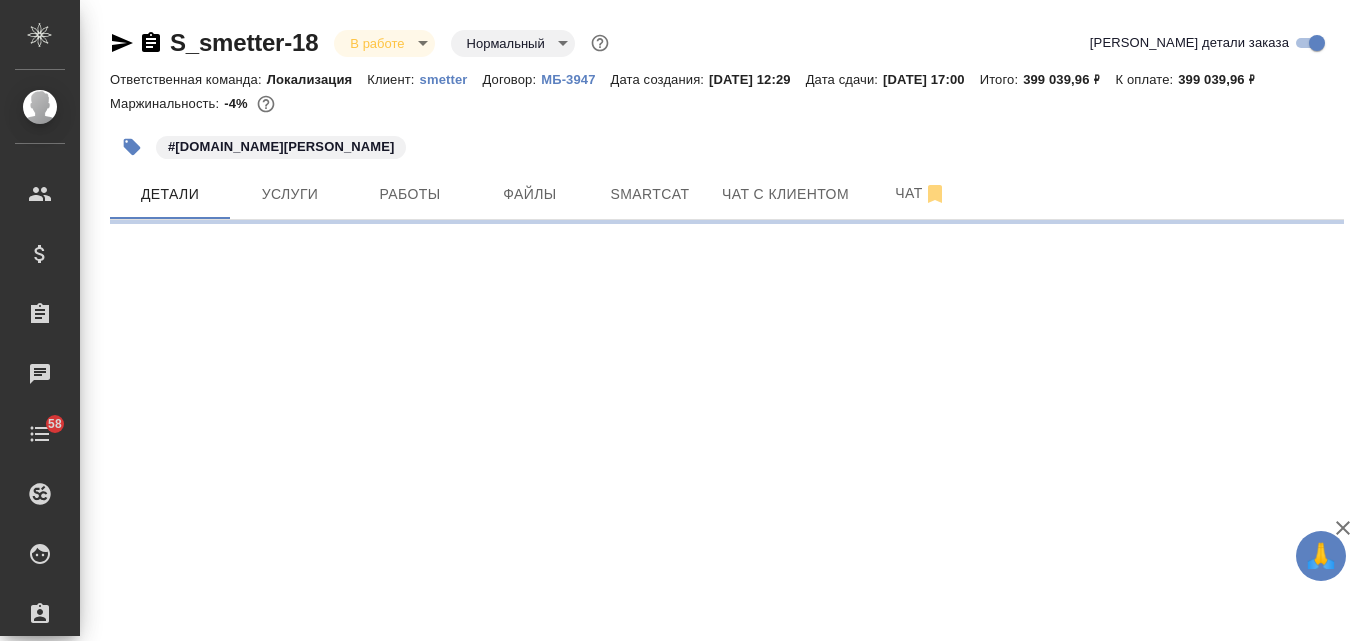 select on "RU" 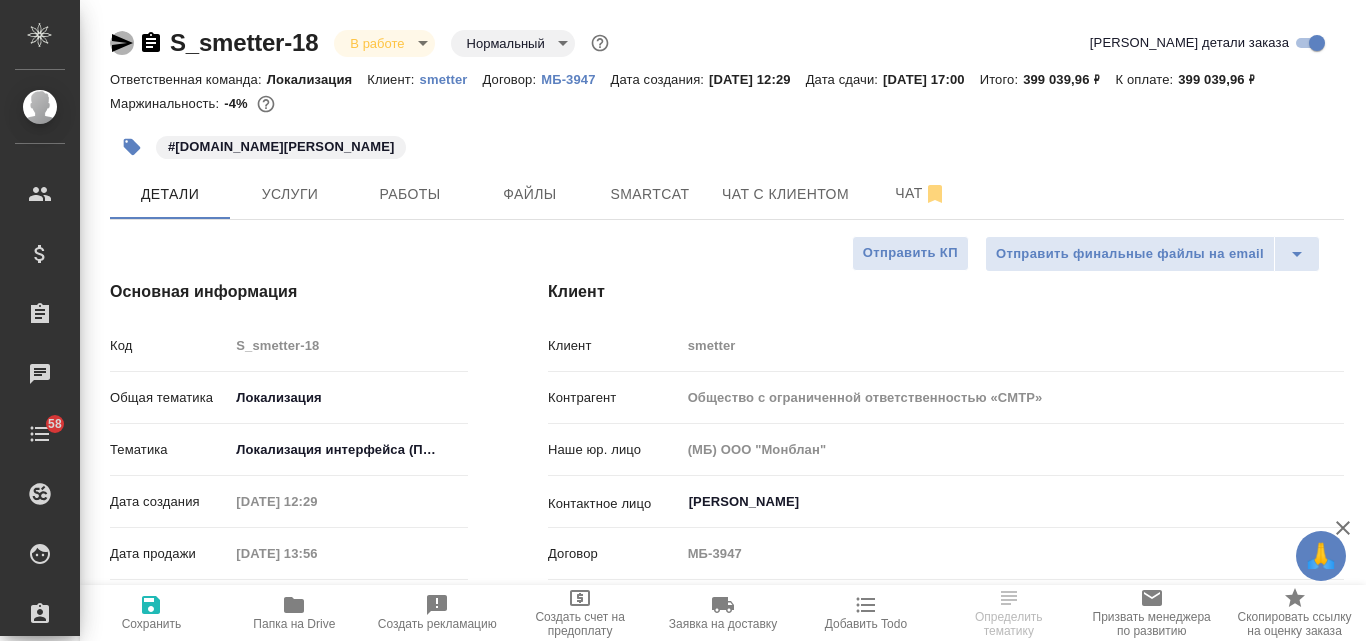 click 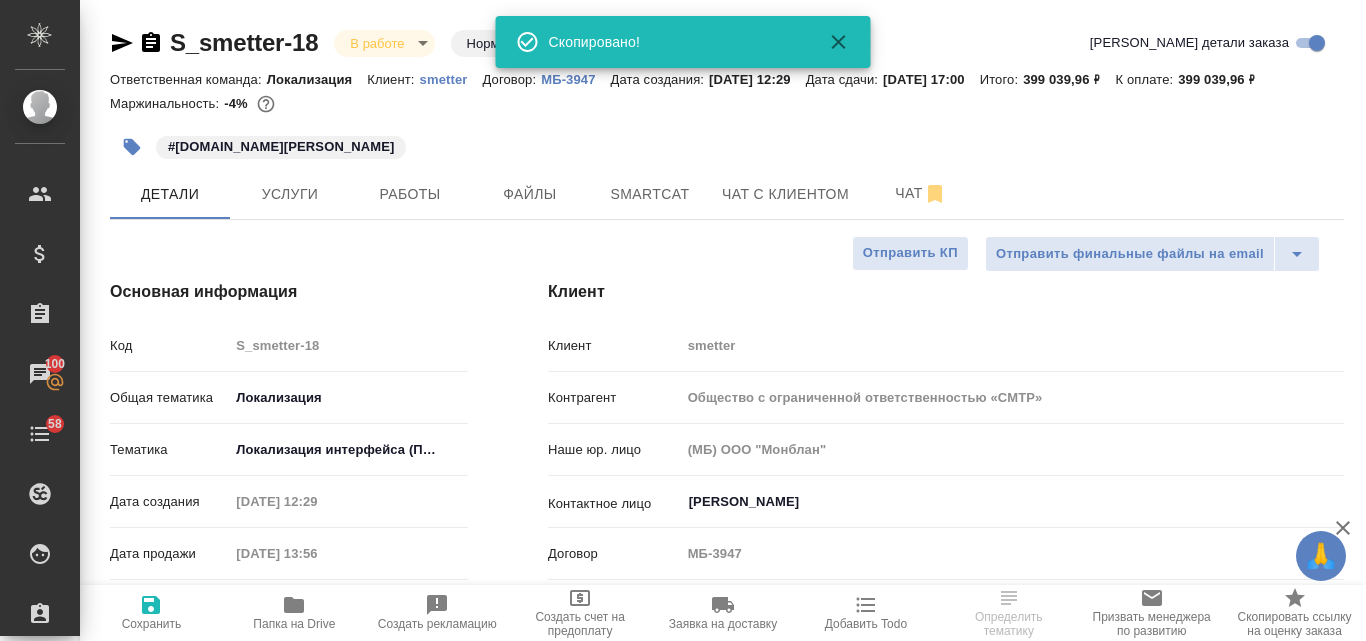 type on "x" 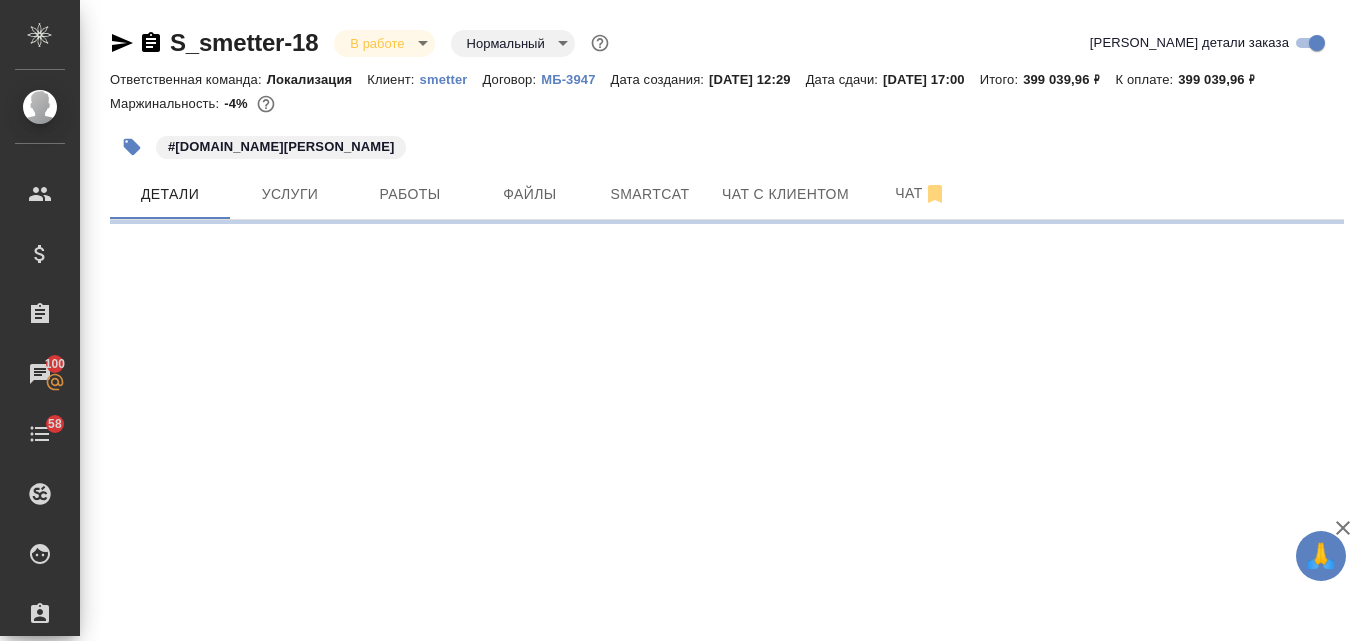 select on "RU" 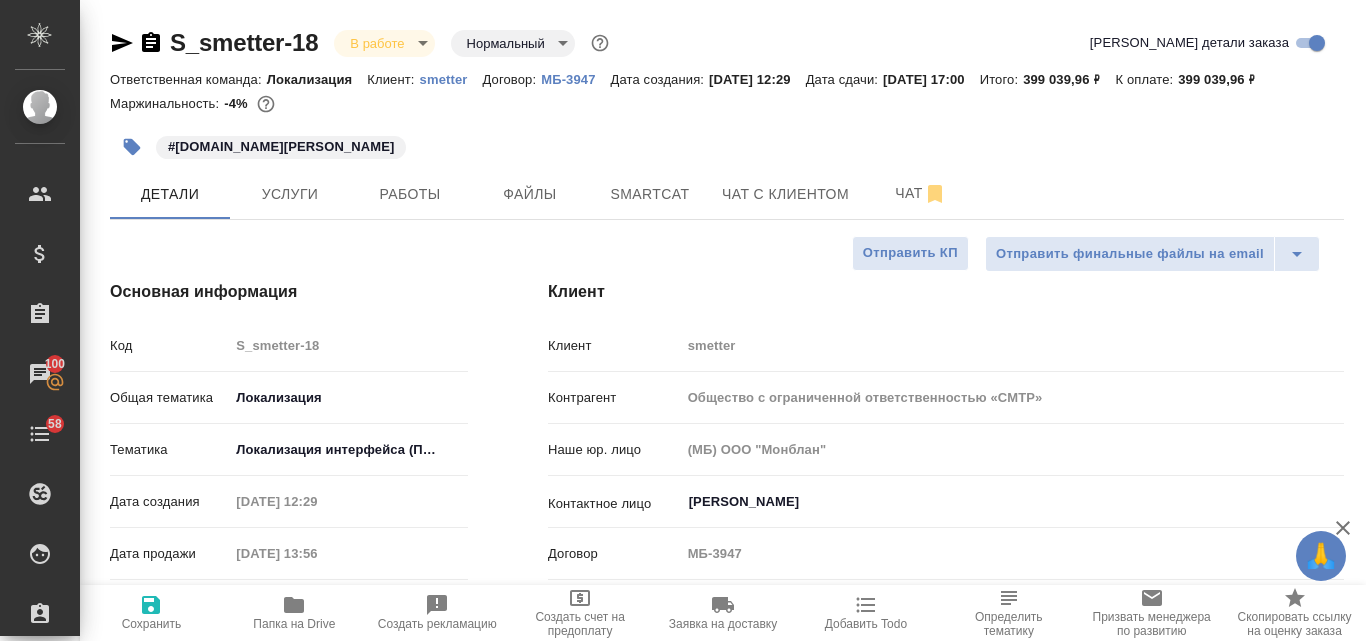 type on "x" 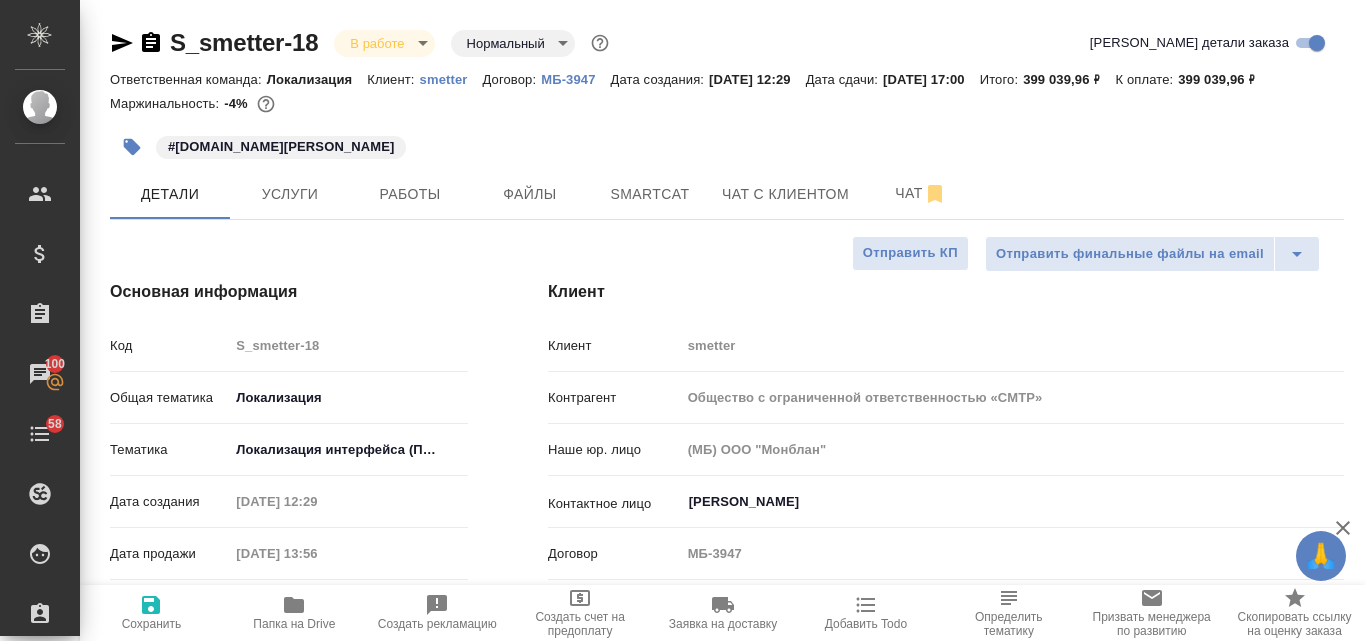 type on "x" 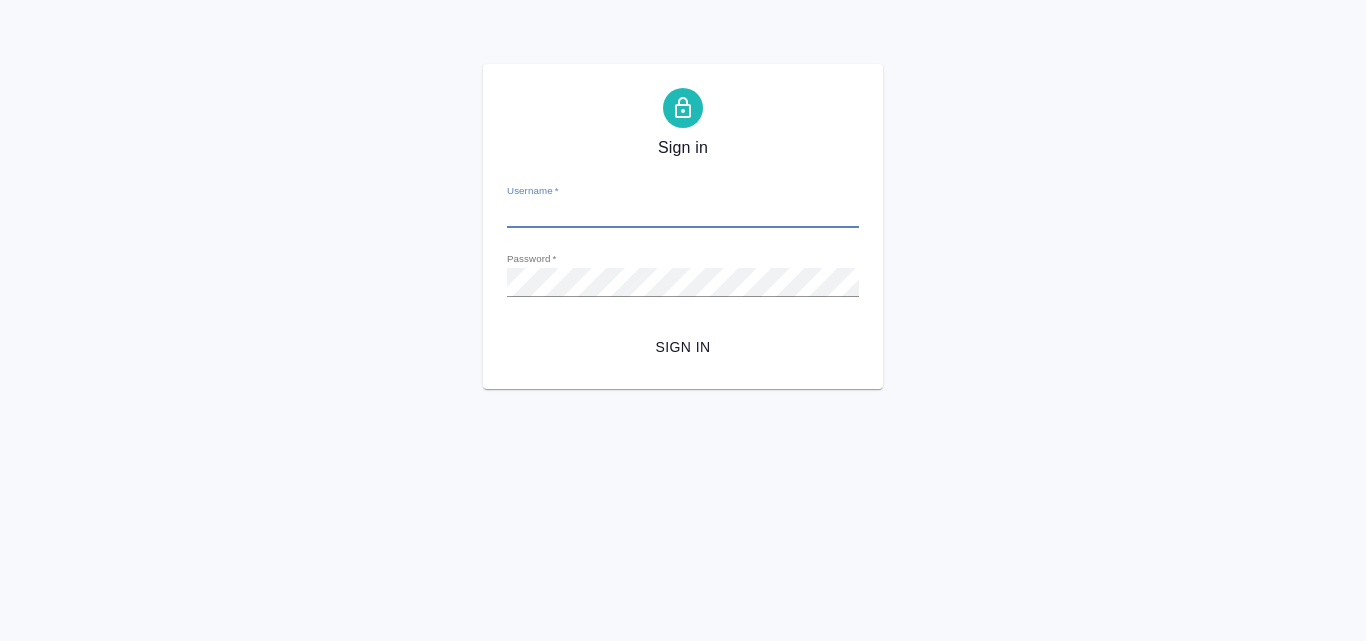 scroll, scrollTop: 0, scrollLeft: 0, axis: both 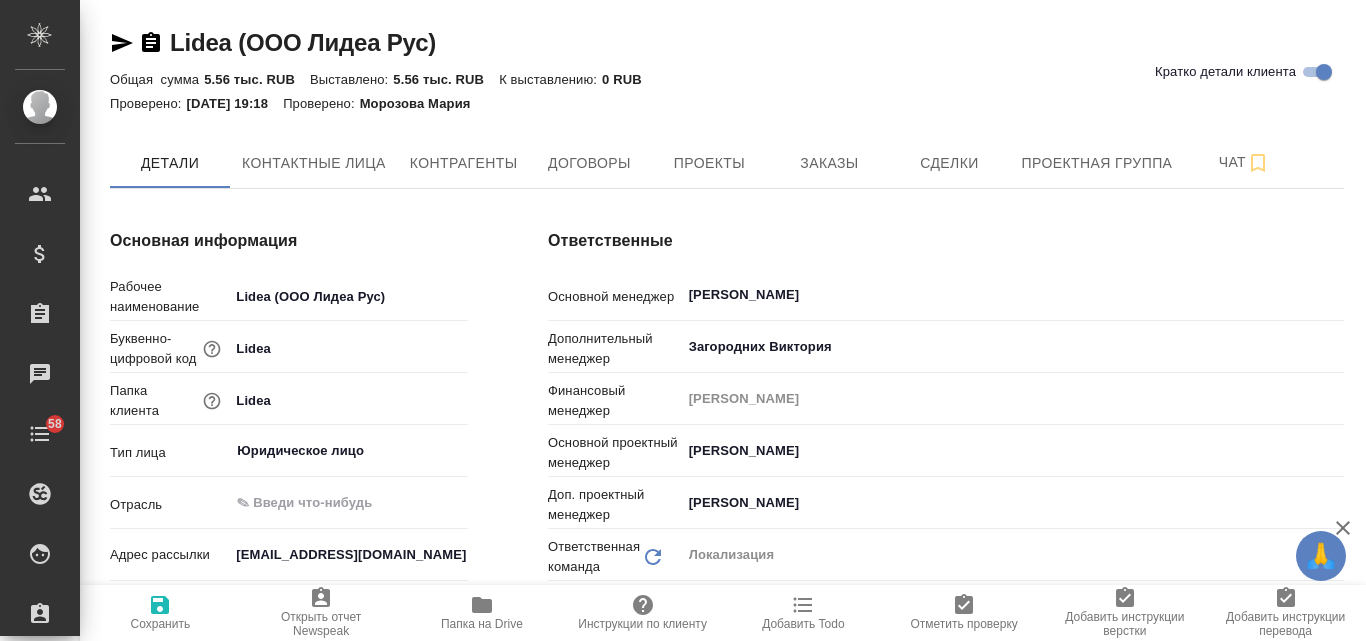 type on "x" 